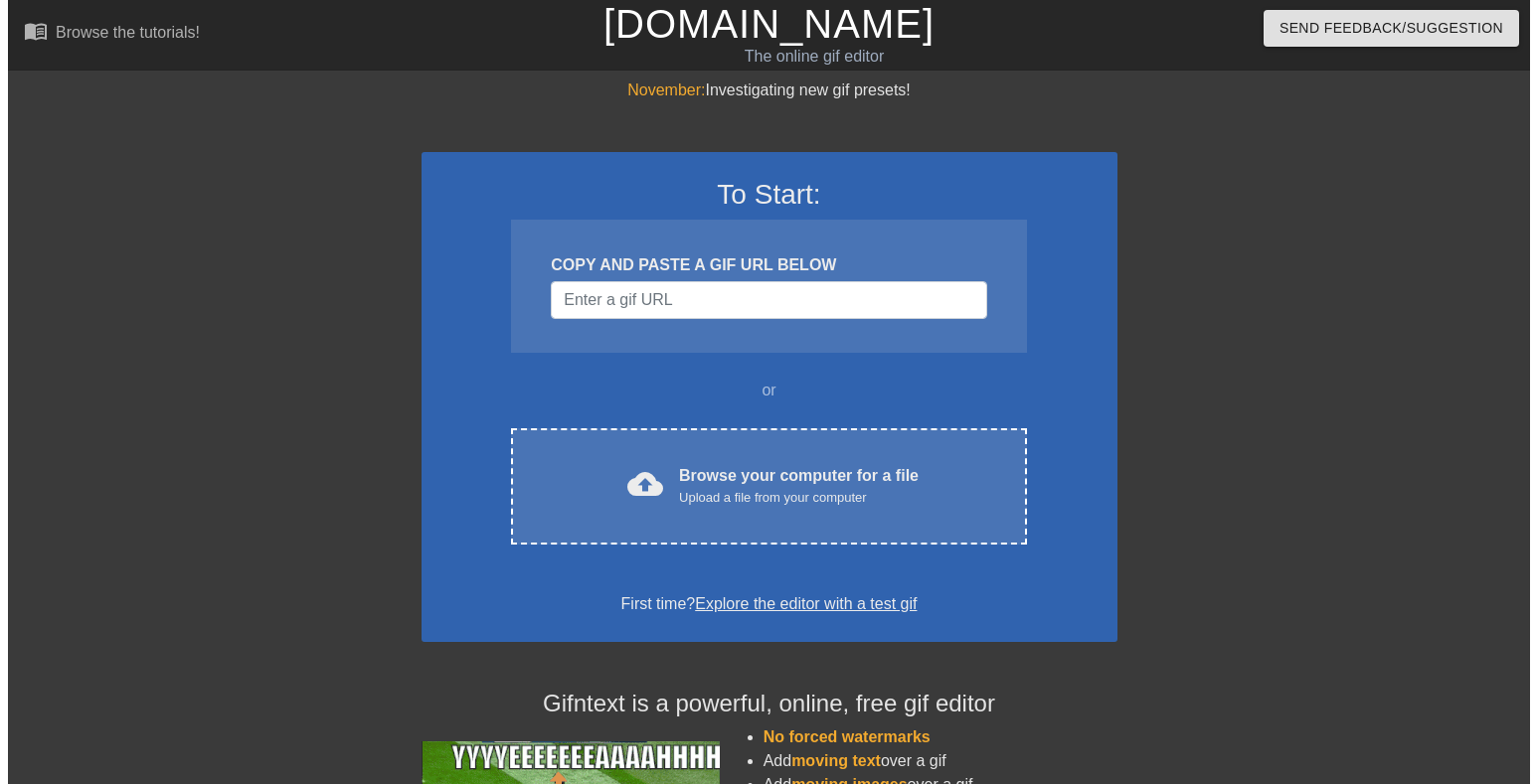 scroll, scrollTop: 0, scrollLeft: 0, axis: both 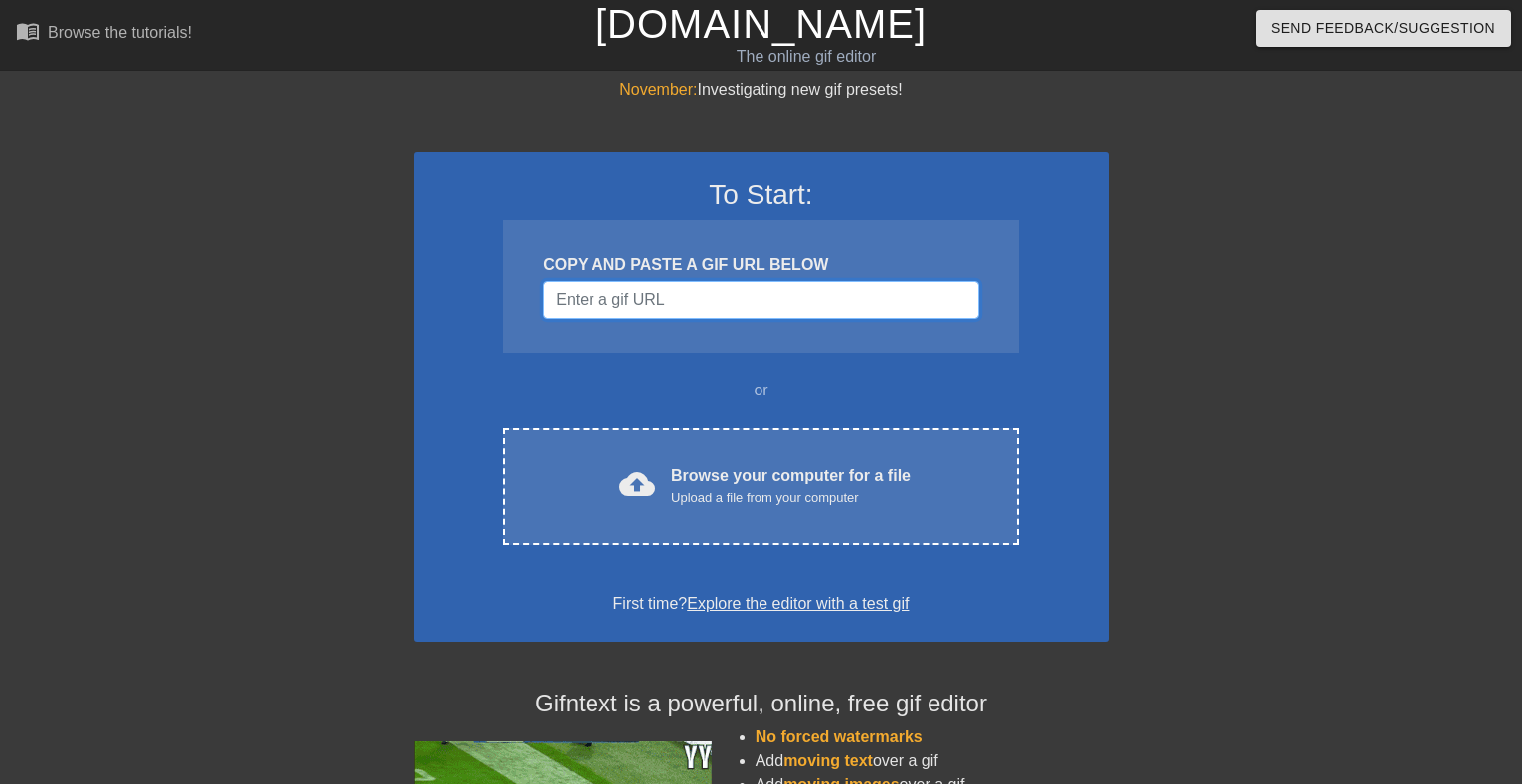 click at bounding box center (761, 300) 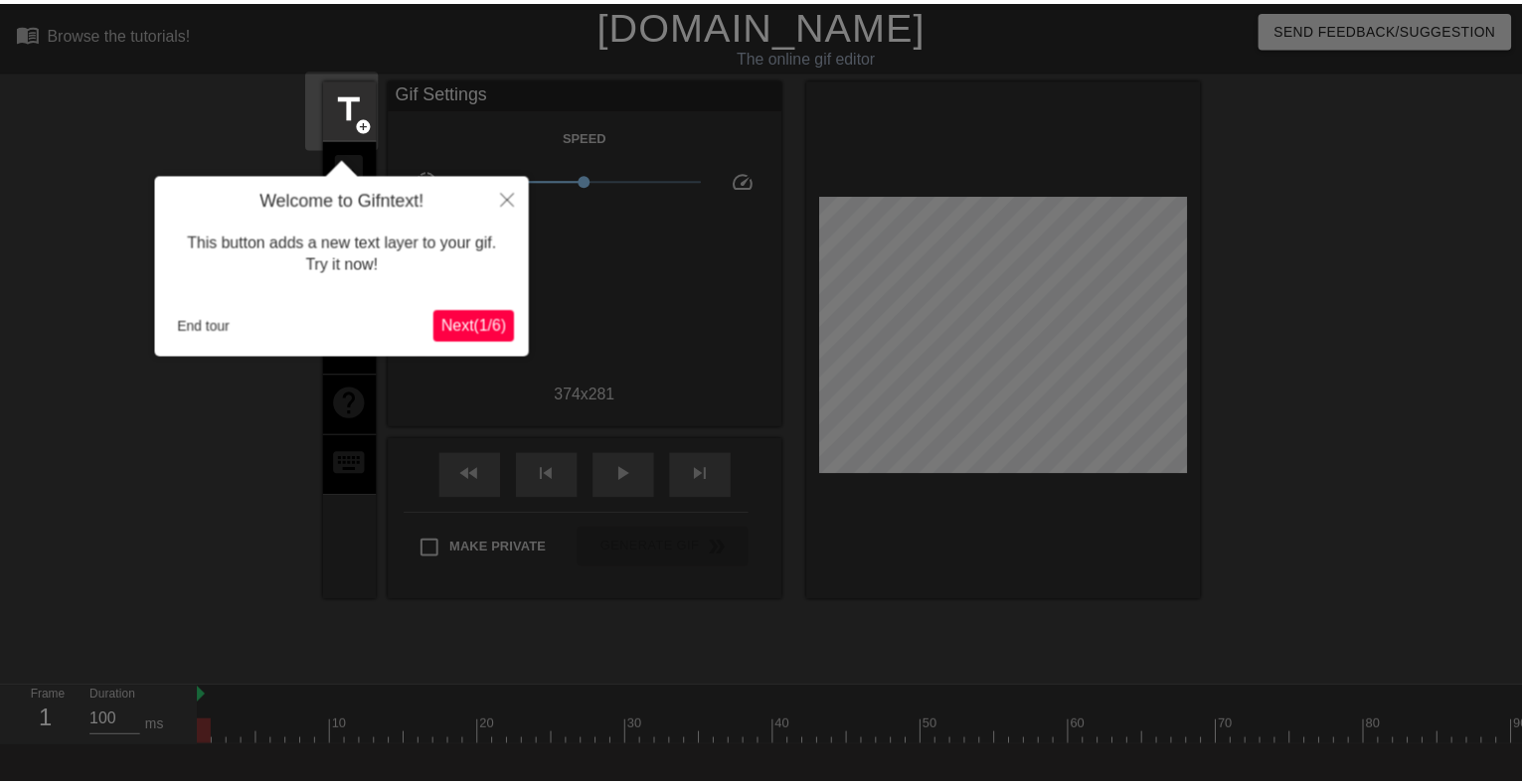 scroll, scrollTop: 49, scrollLeft: 0, axis: vertical 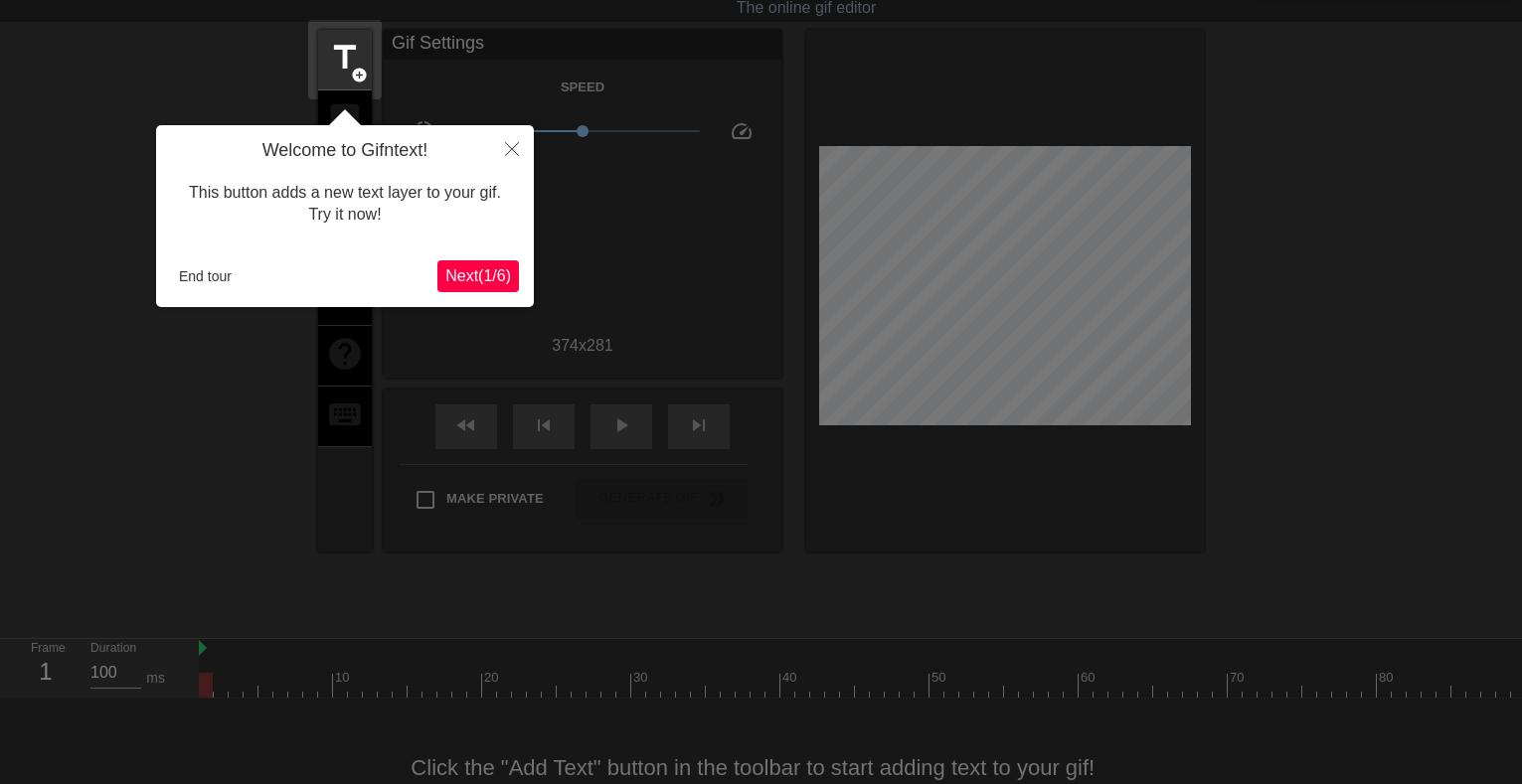 click on "Next  ( 1 / 6 )" at bounding box center [478, 275] 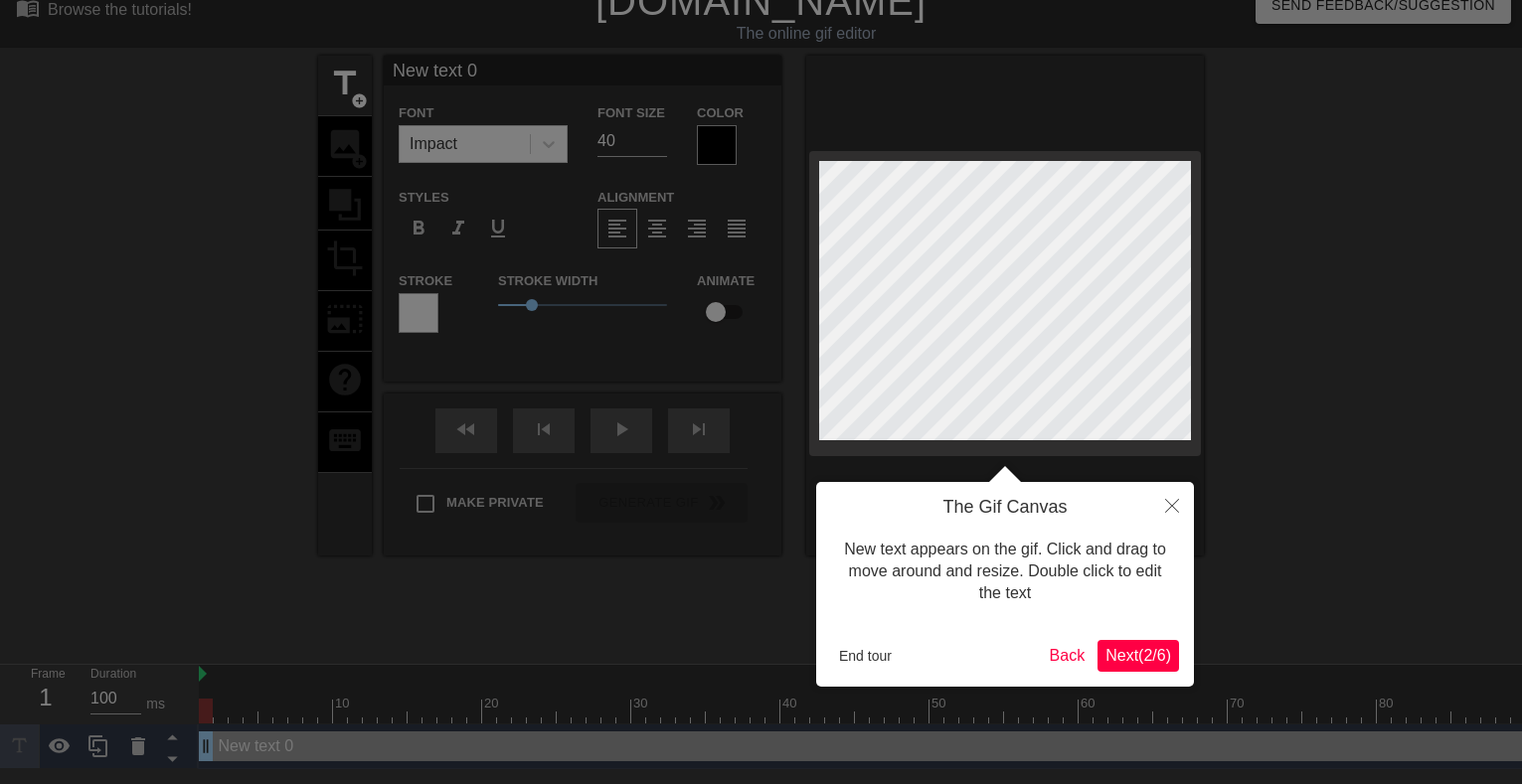 scroll, scrollTop: 0, scrollLeft: 0, axis: both 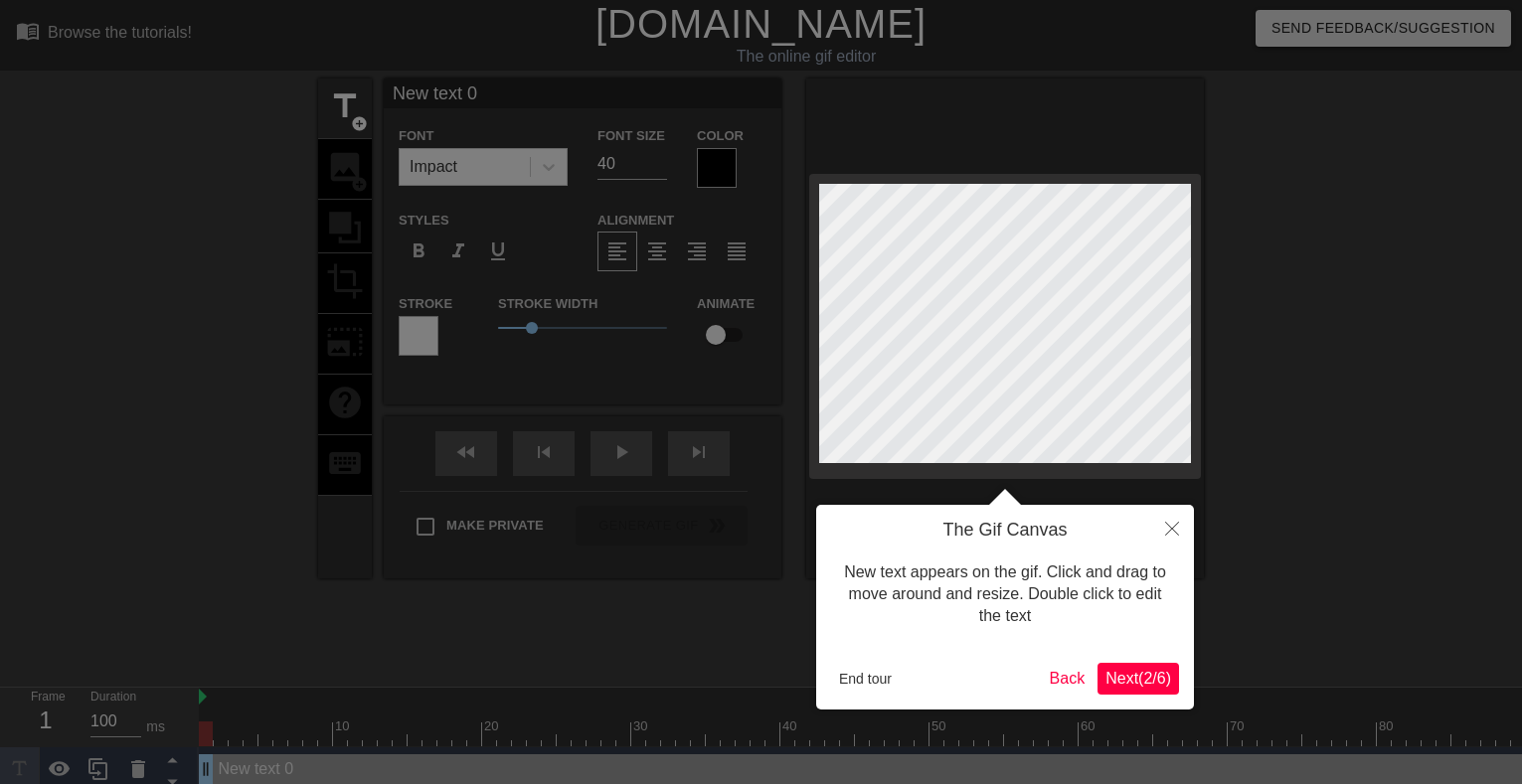 click on "Next  ( 2 / 6 )" at bounding box center [1138, 678] 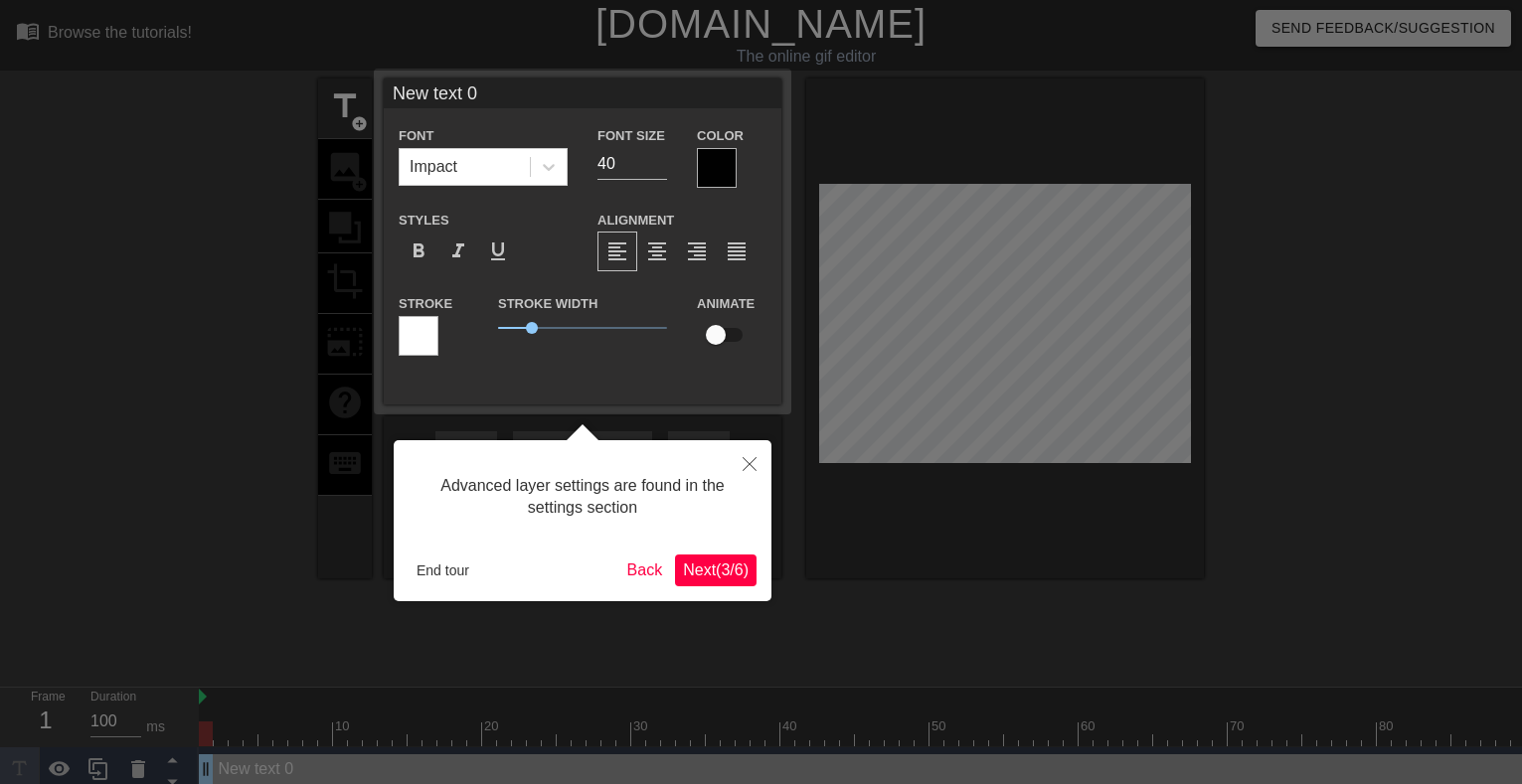 scroll, scrollTop: 23, scrollLeft: 0, axis: vertical 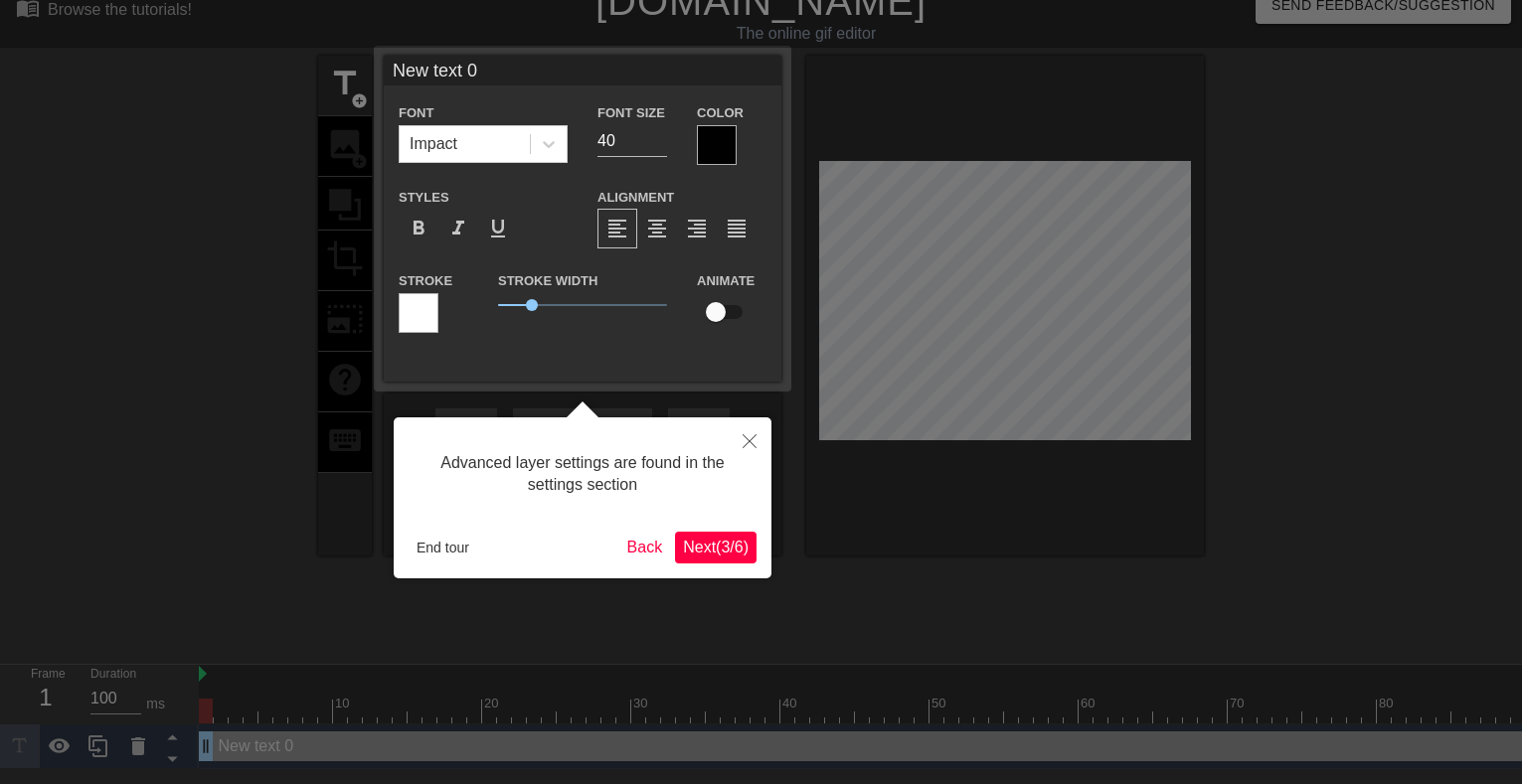 click on "Next  ( 3 / 6 )" at bounding box center (716, 547) 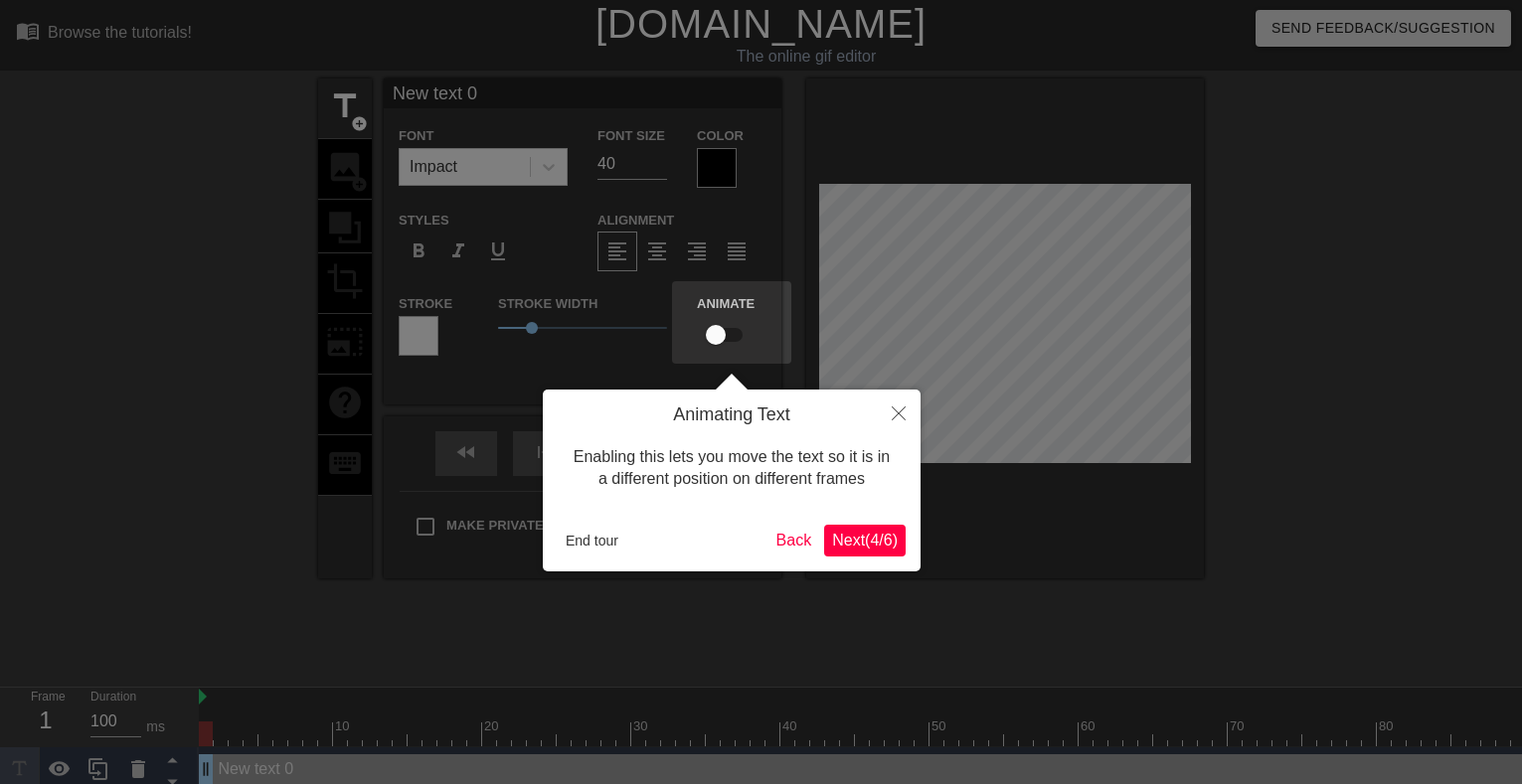 click on "Next  ( 4 / 6 )" at bounding box center (865, 540) 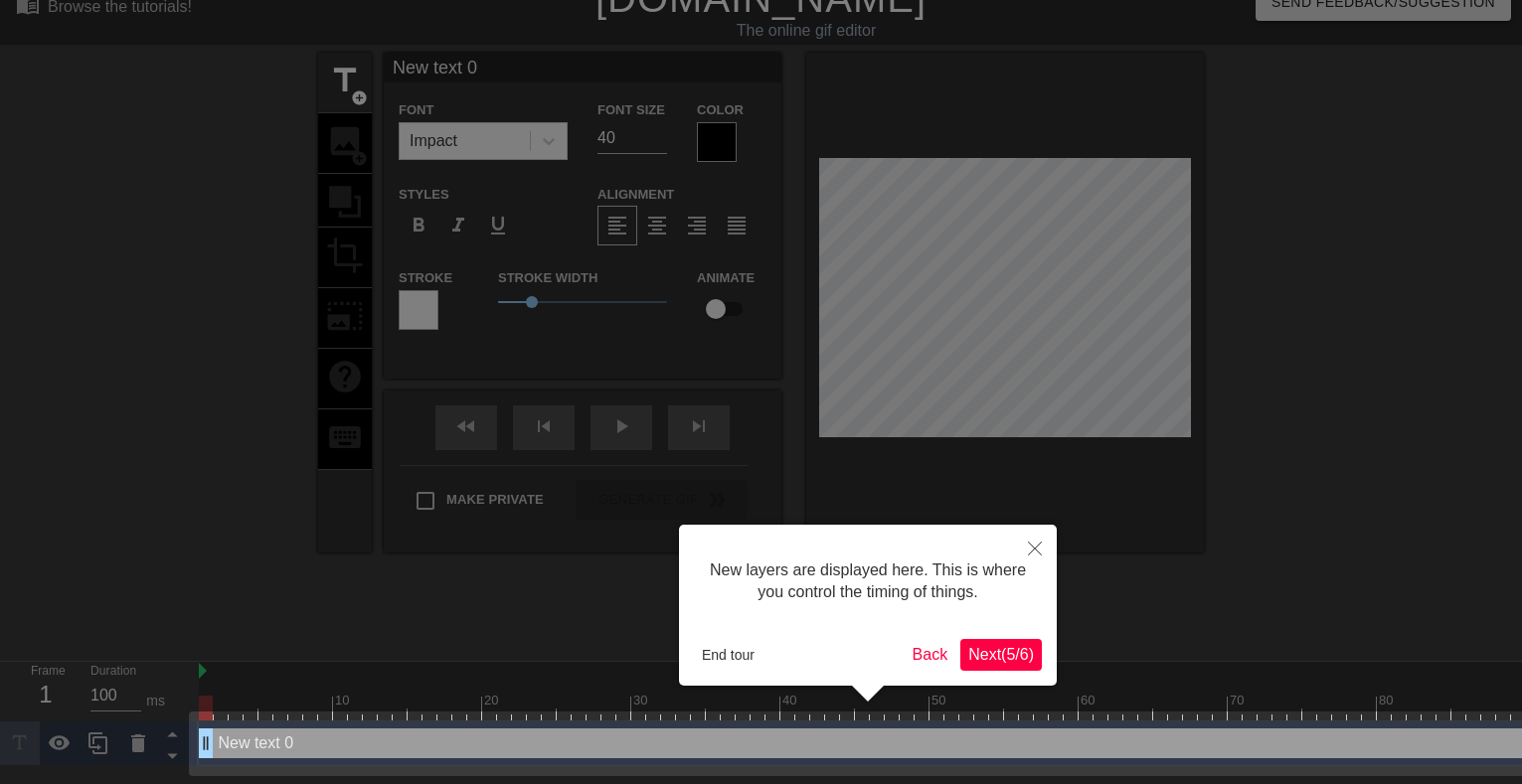 click on "Next  ( 5 / 6 )" at bounding box center (1001, 654) 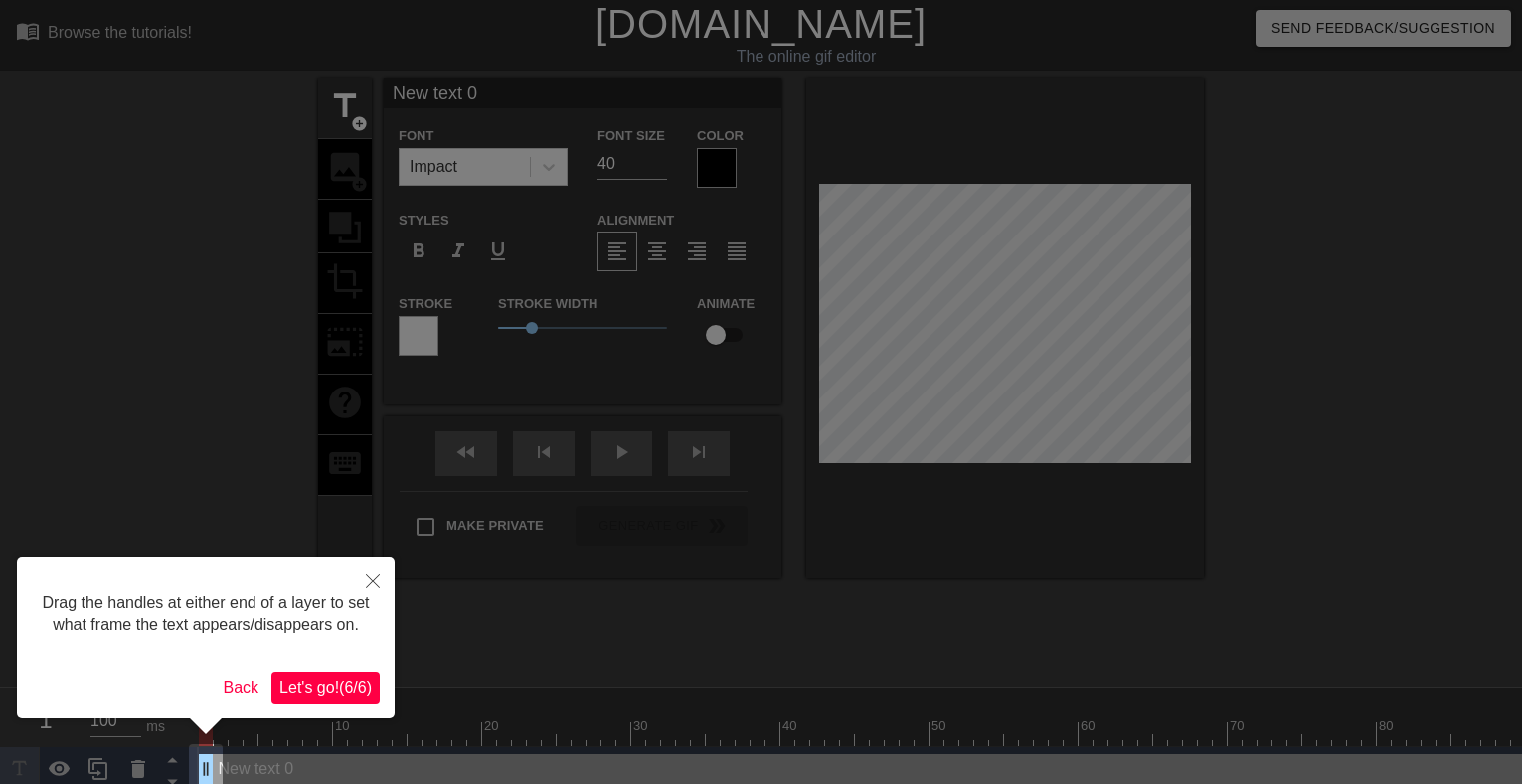 click on "Let's go!  ( 6 / 6 )" at bounding box center [325, 687] 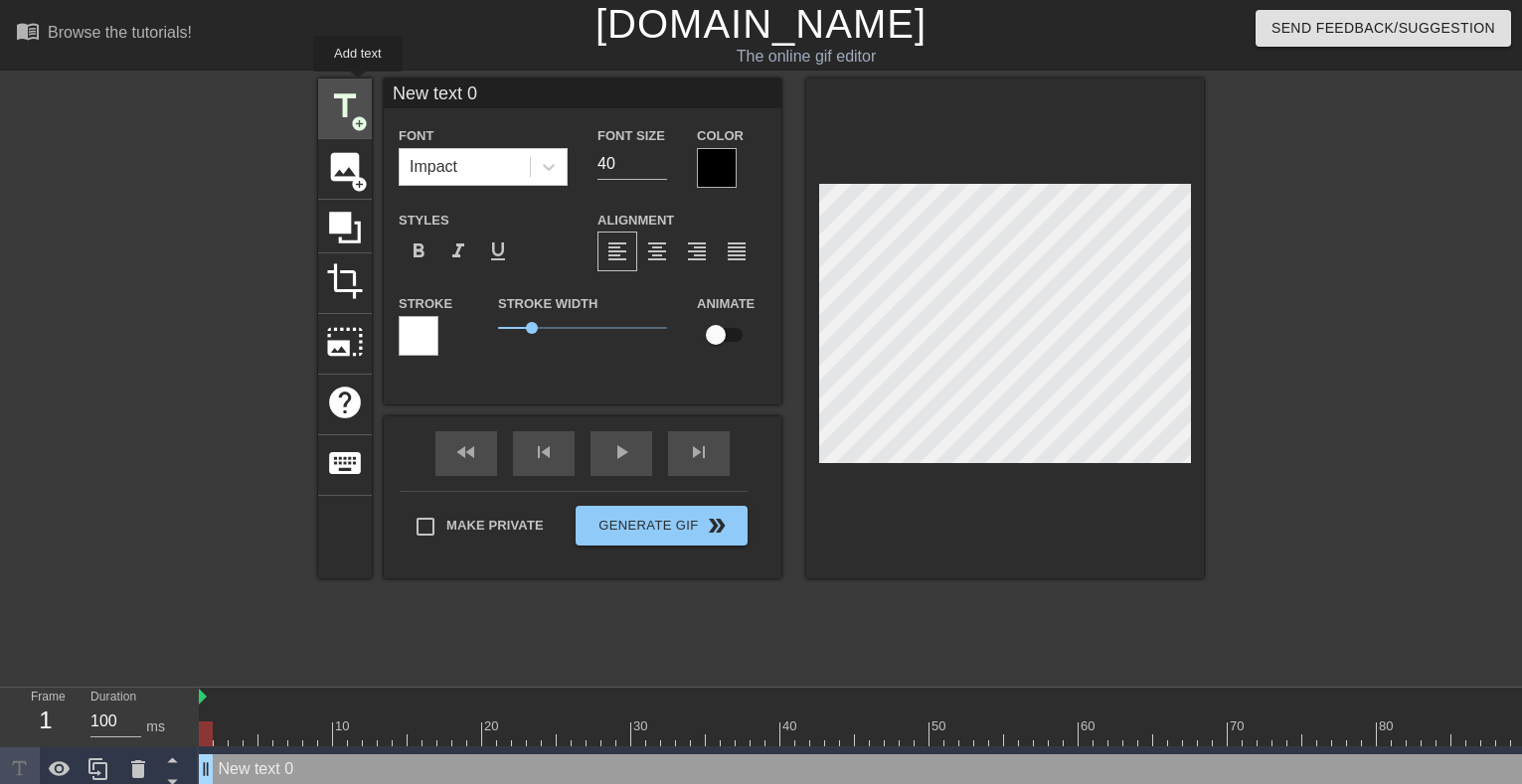 drag, startPoint x: 517, startPoint y: 93, endPoint x: 346, endPoint y: 85, distance: 171.18703 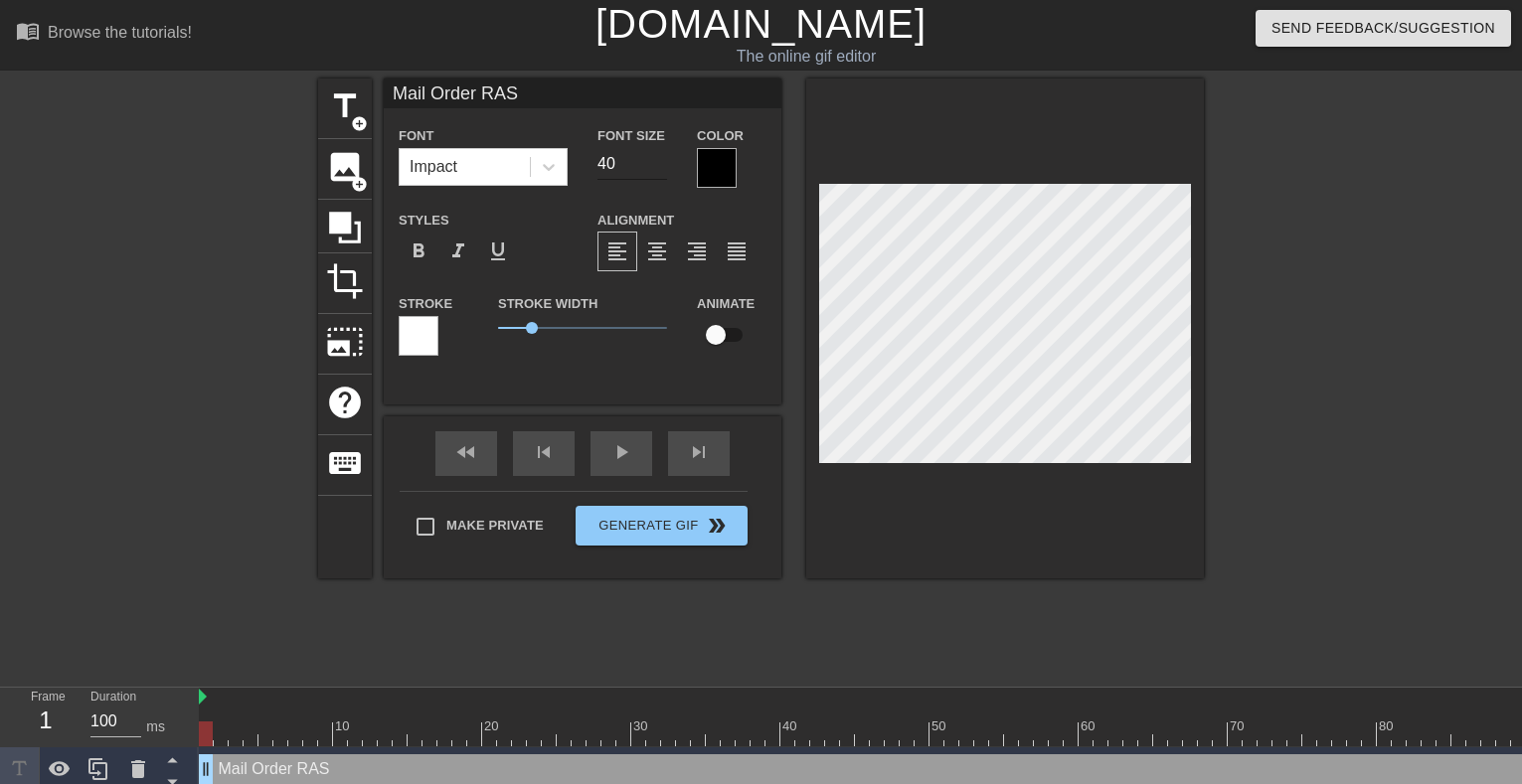type on "Mail Order RAS" 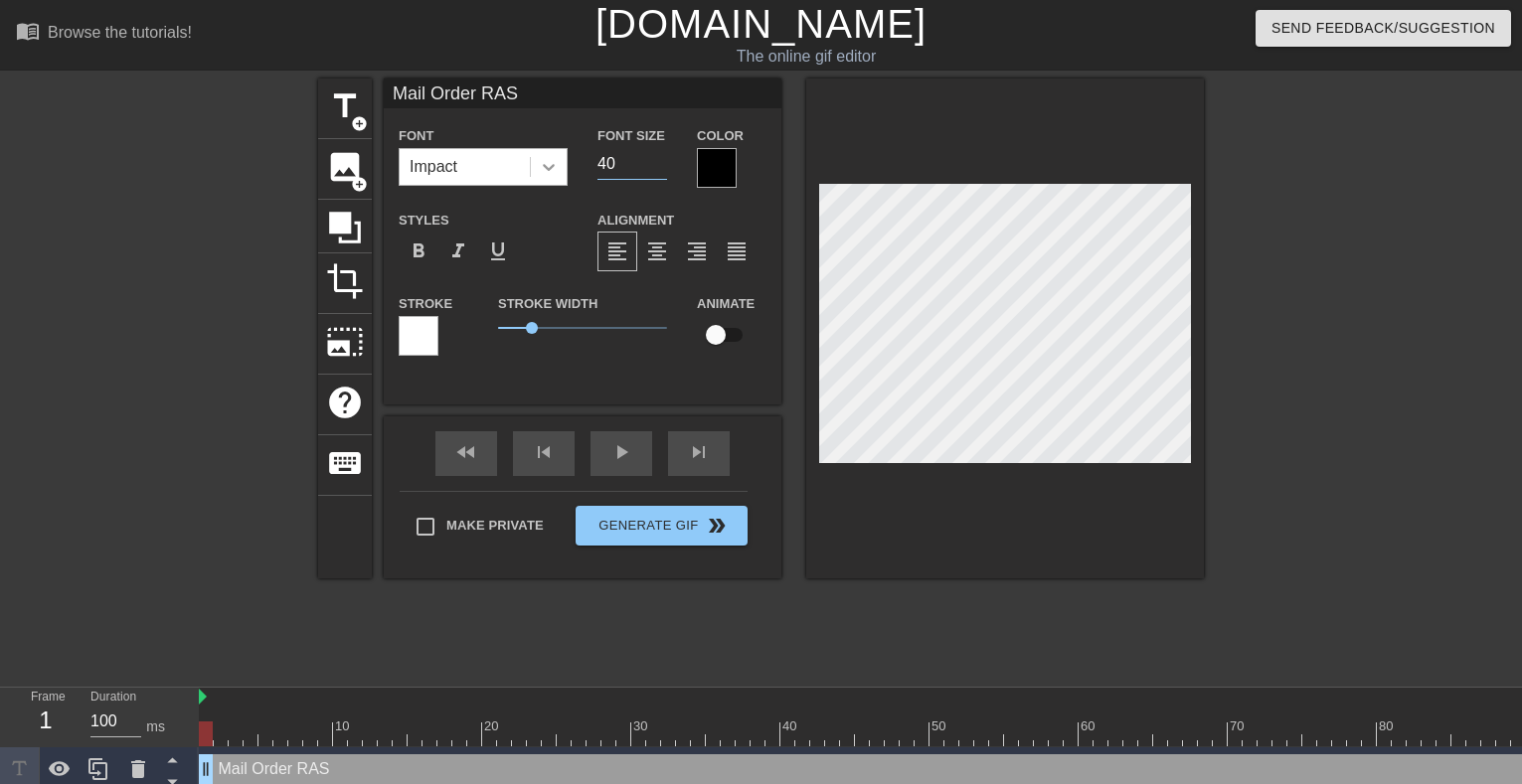 drag, startPoint x: 626, startPoint y: 160, endPoint x: 563, endPoint y: 160, distance: 63 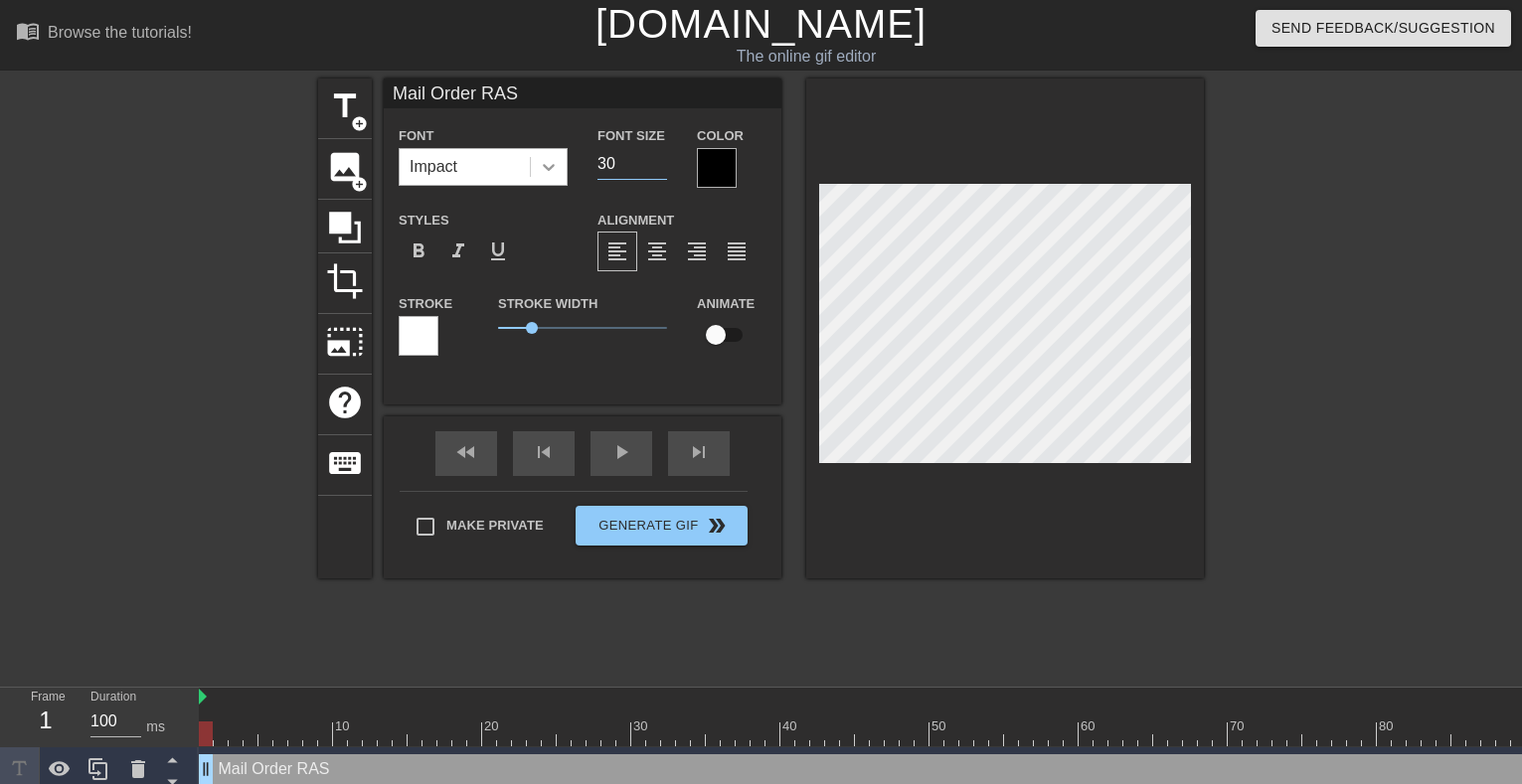 type on "3" 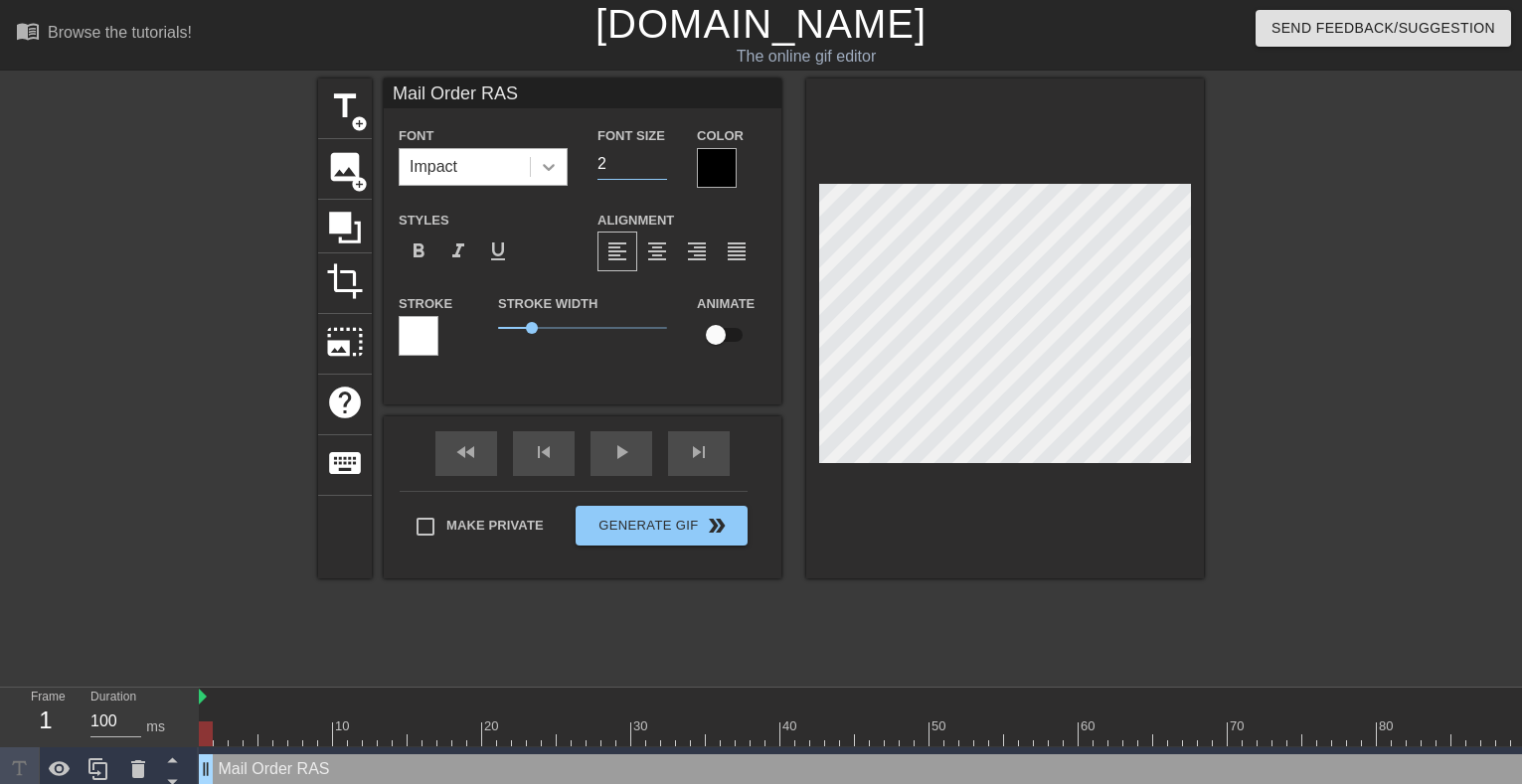 type on "20" 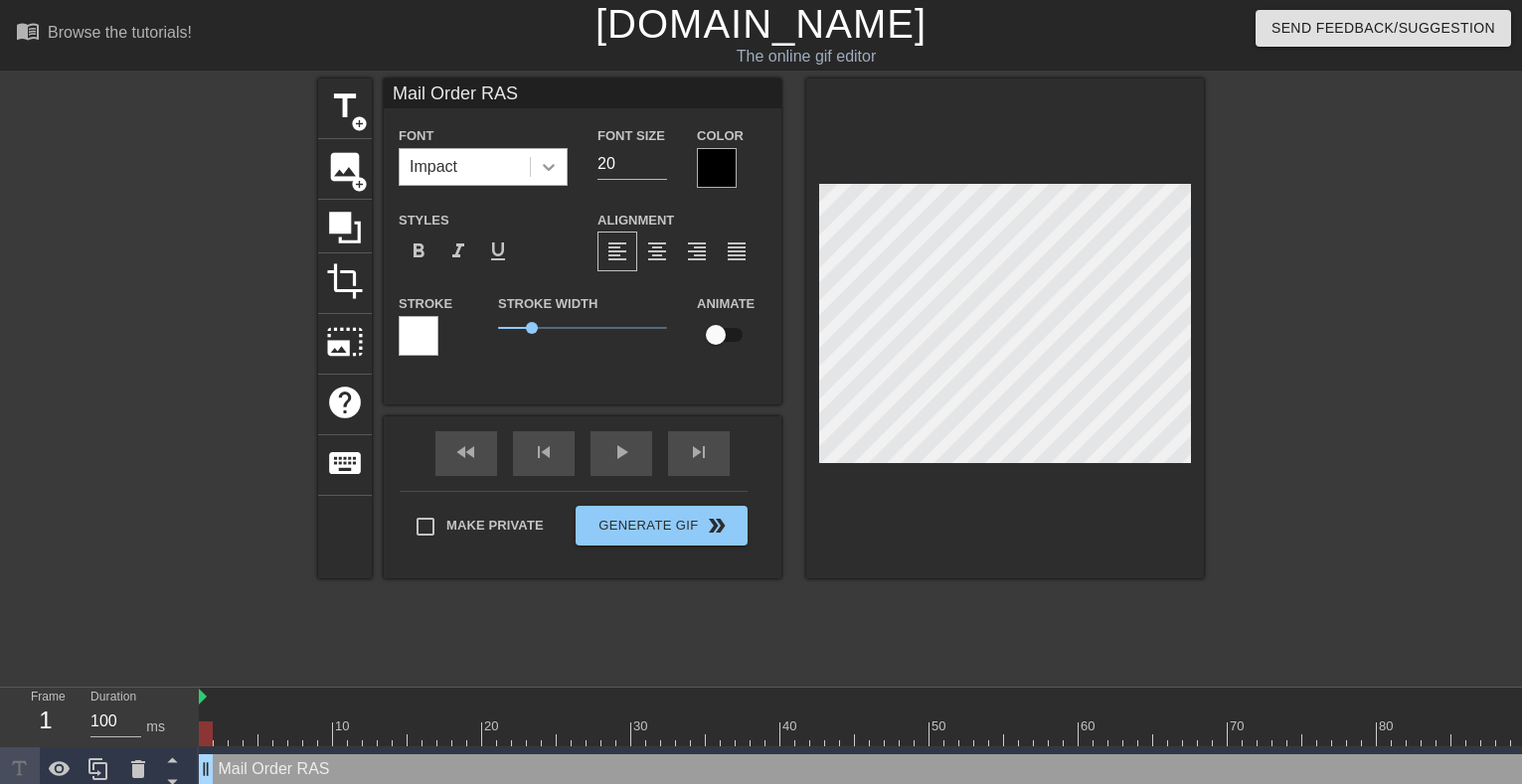 click at bounding box center (549, 167) 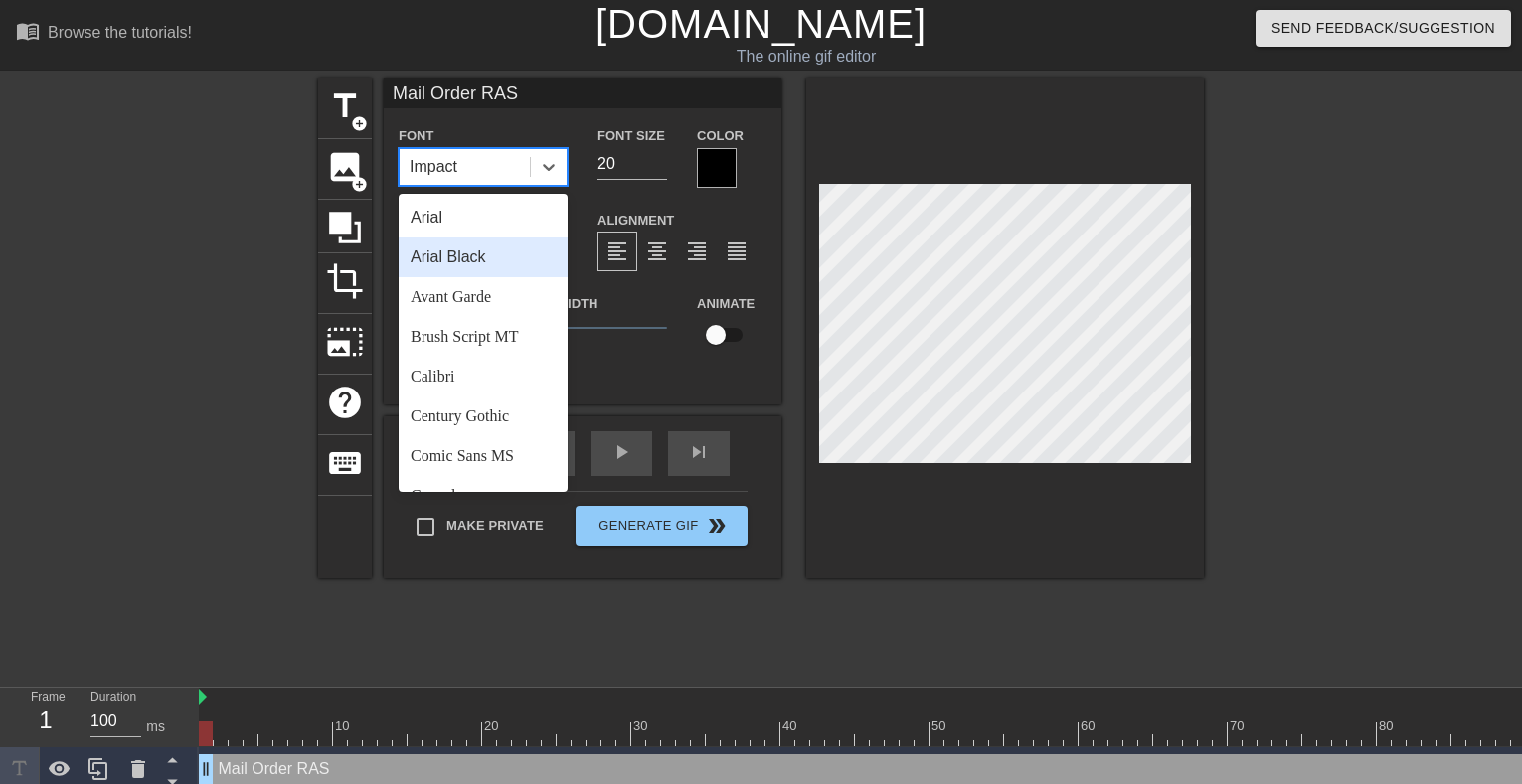 click on "Arial Black" at bounding box center (483, 257) 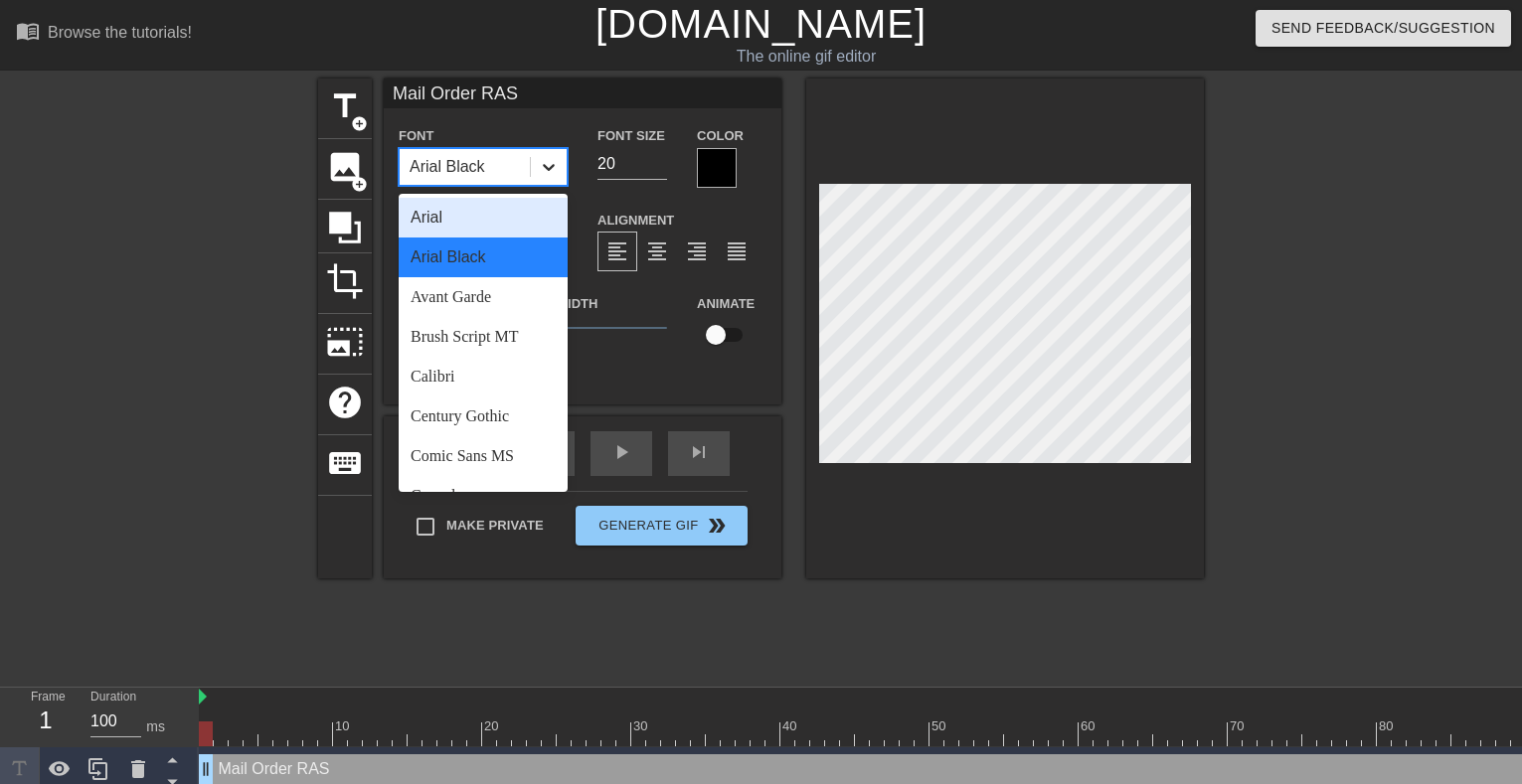 click 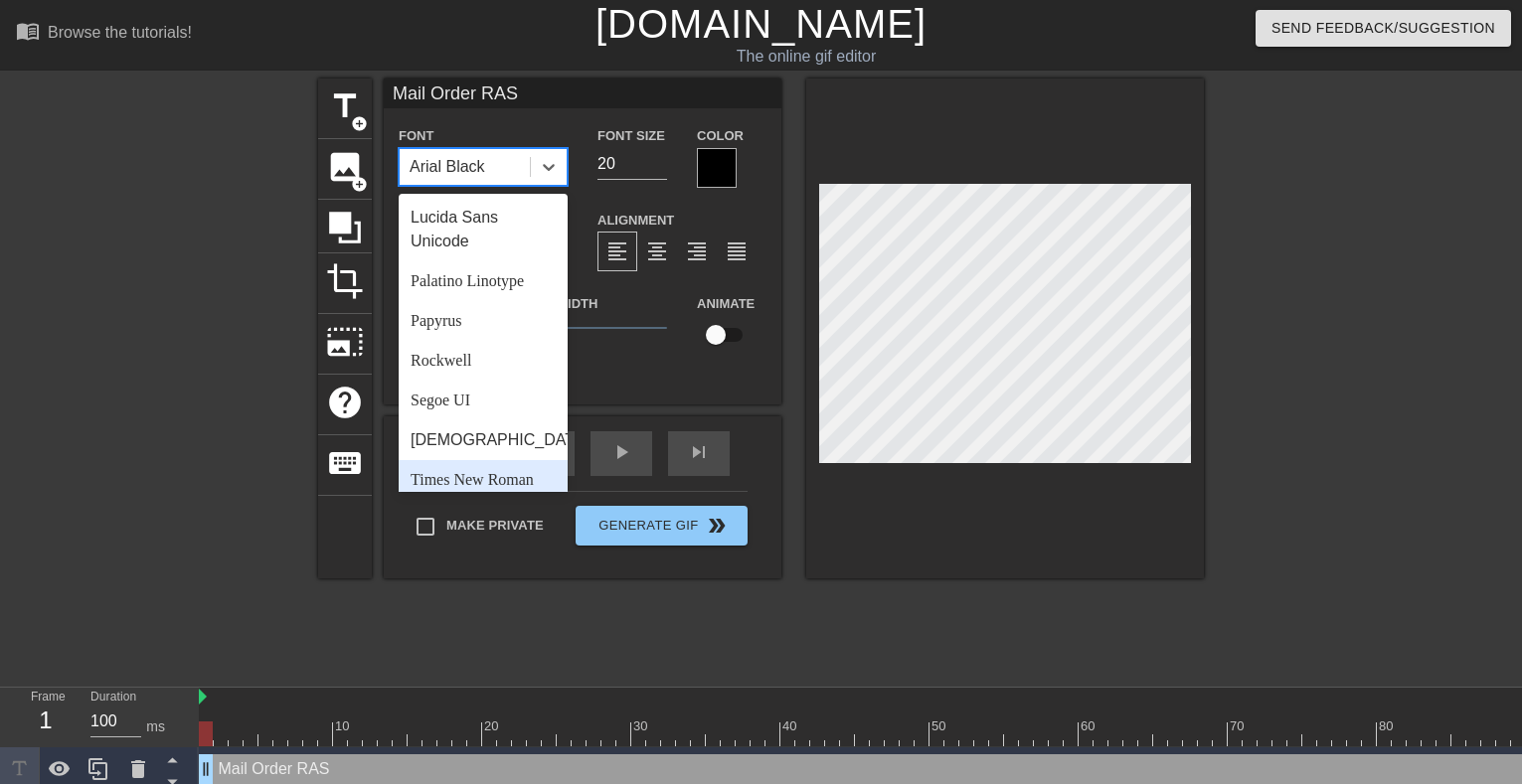 scroll, scrollTop: 711, scrollLeft: 0, axis: vertical 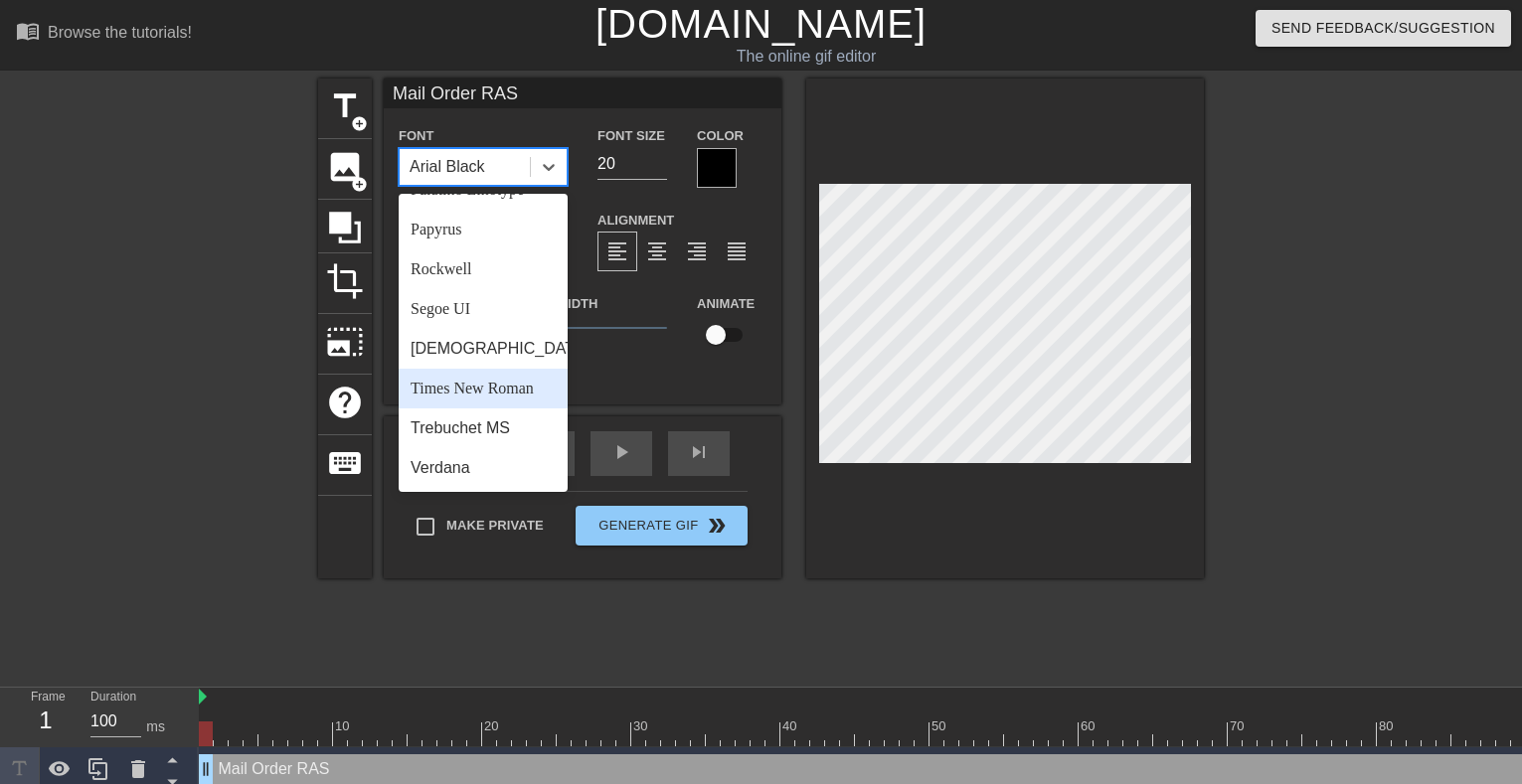 click on "Times New Roman" at bounding box center (483, 389) 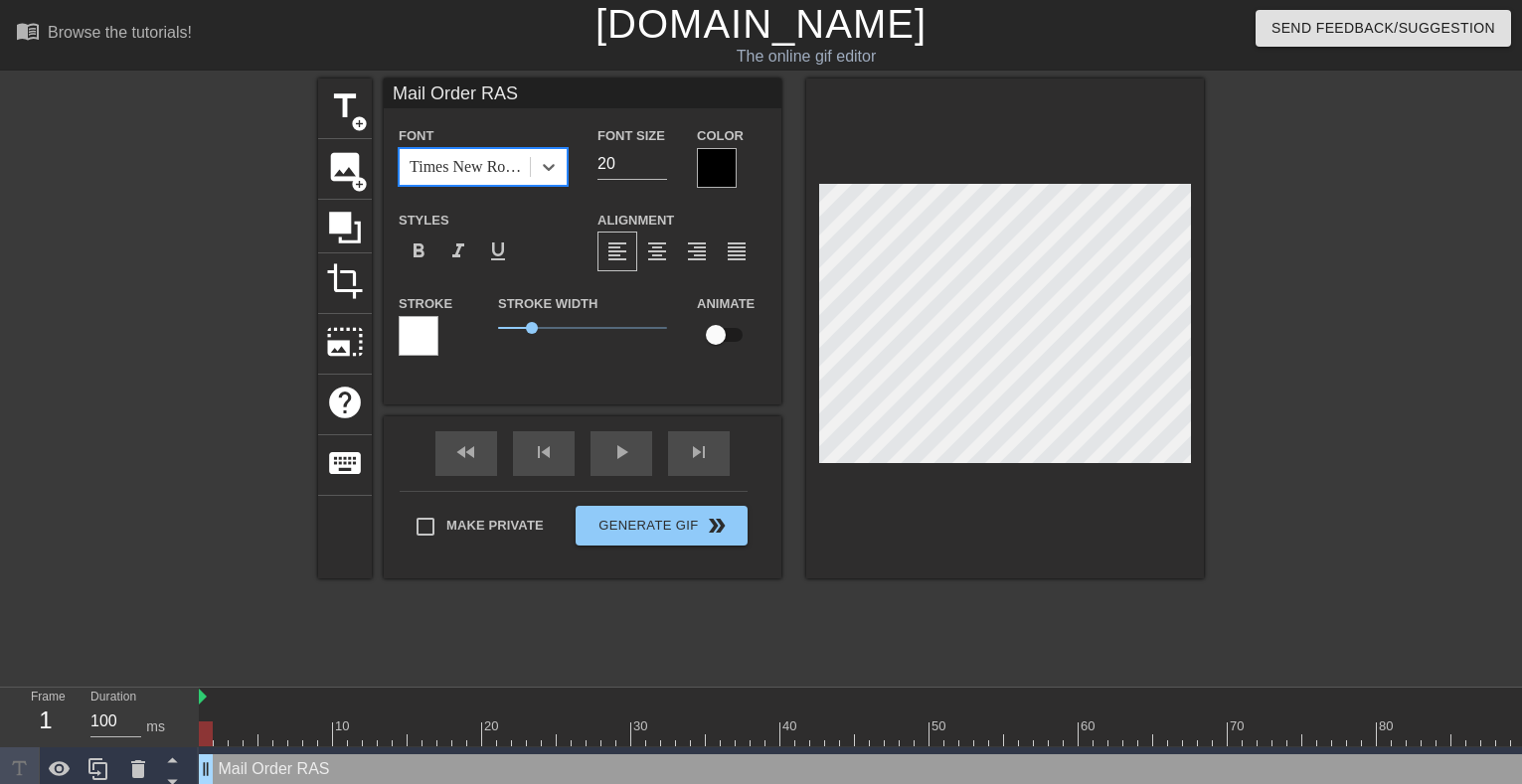 click on "Font   option Times New Roman, selected.     0 results available. Select is focused ,type to refine list, press Down to open the menu,  Times New Roman" at bounding box center (483, 154) 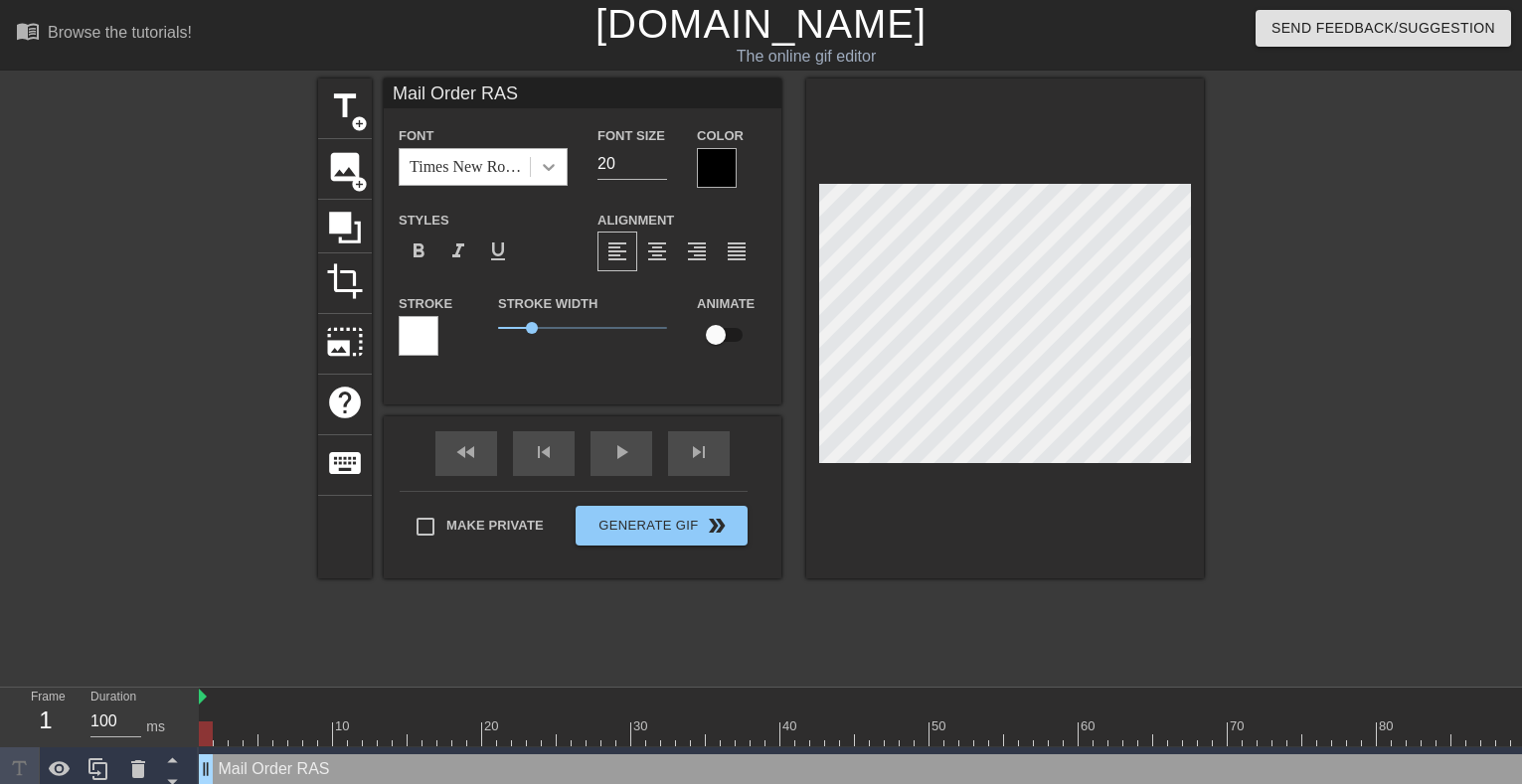 click at bounding box center (549, 167) 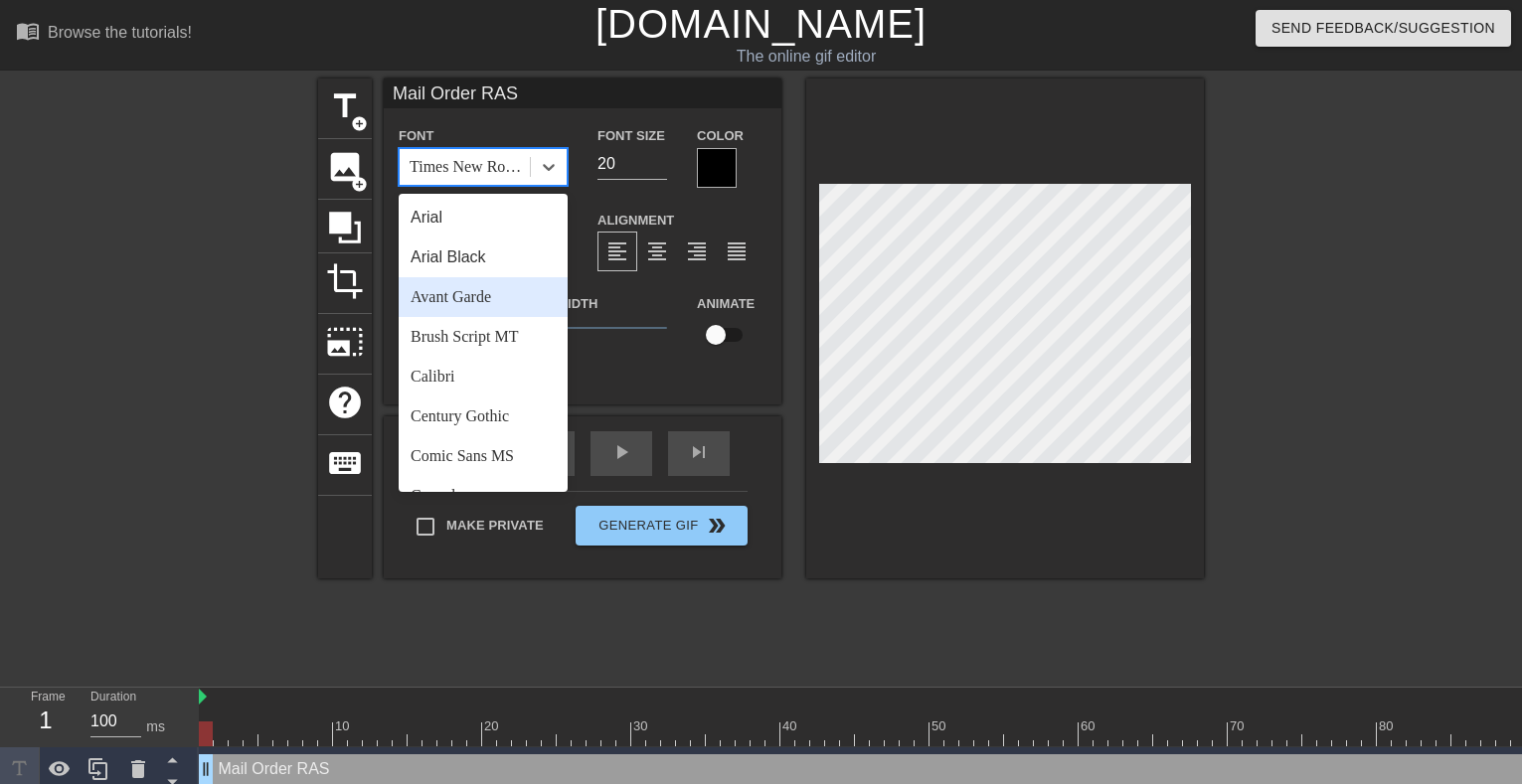 click on "Avant Garde" at bounding box center (483, 297) 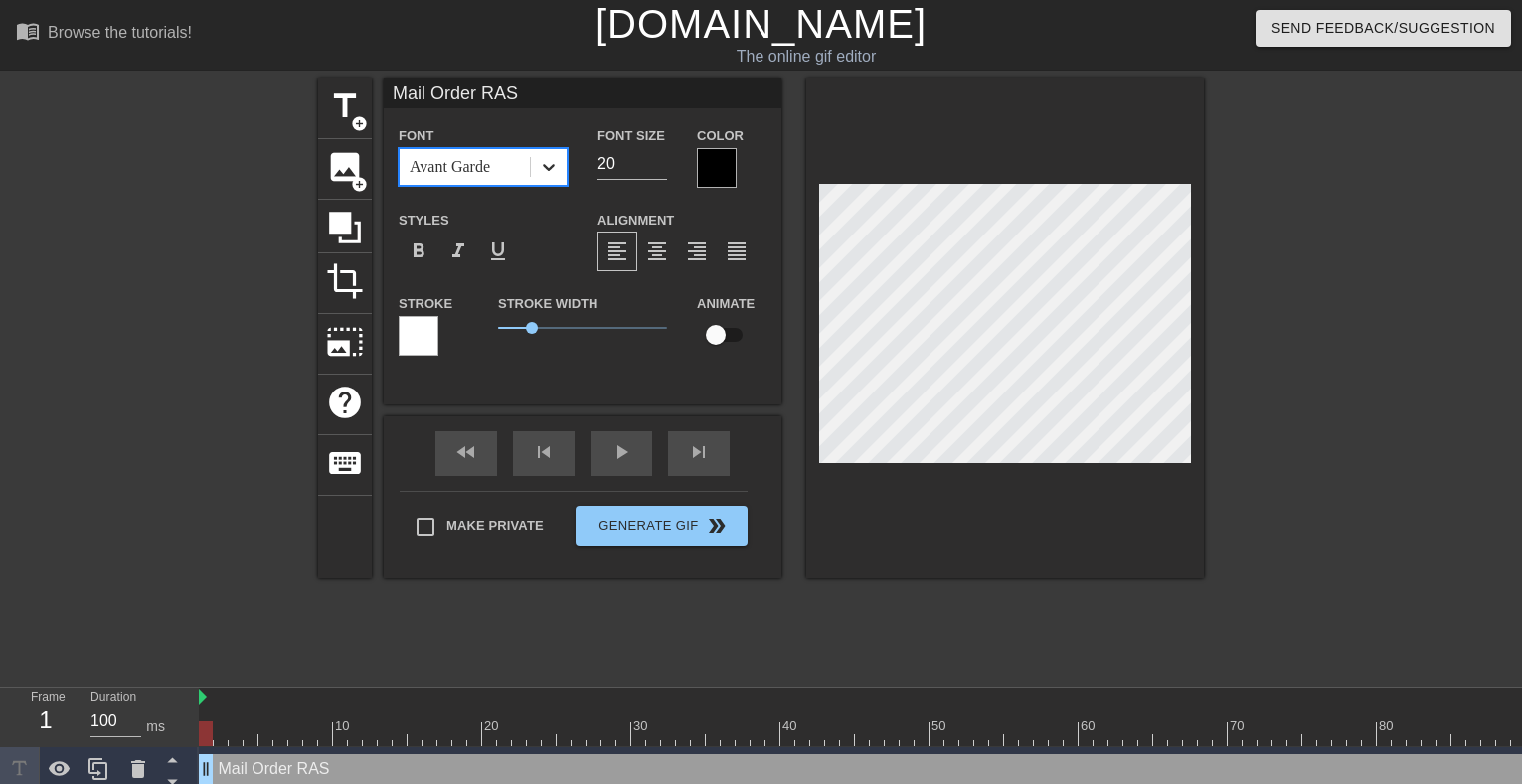click at bounding box center [548, 167] 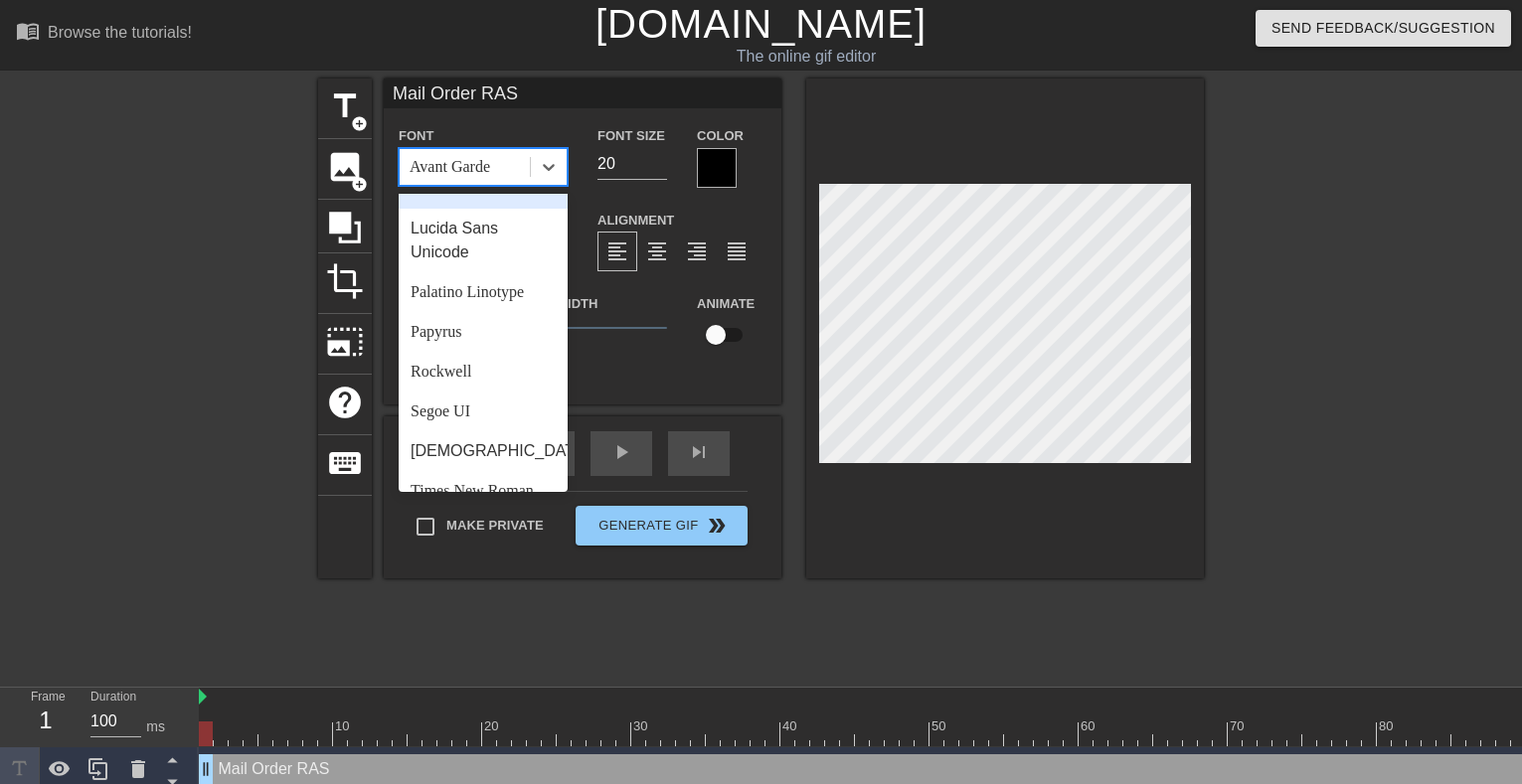 scroll, scrollTop: 711, scrollLeft: 0, axis: vertical 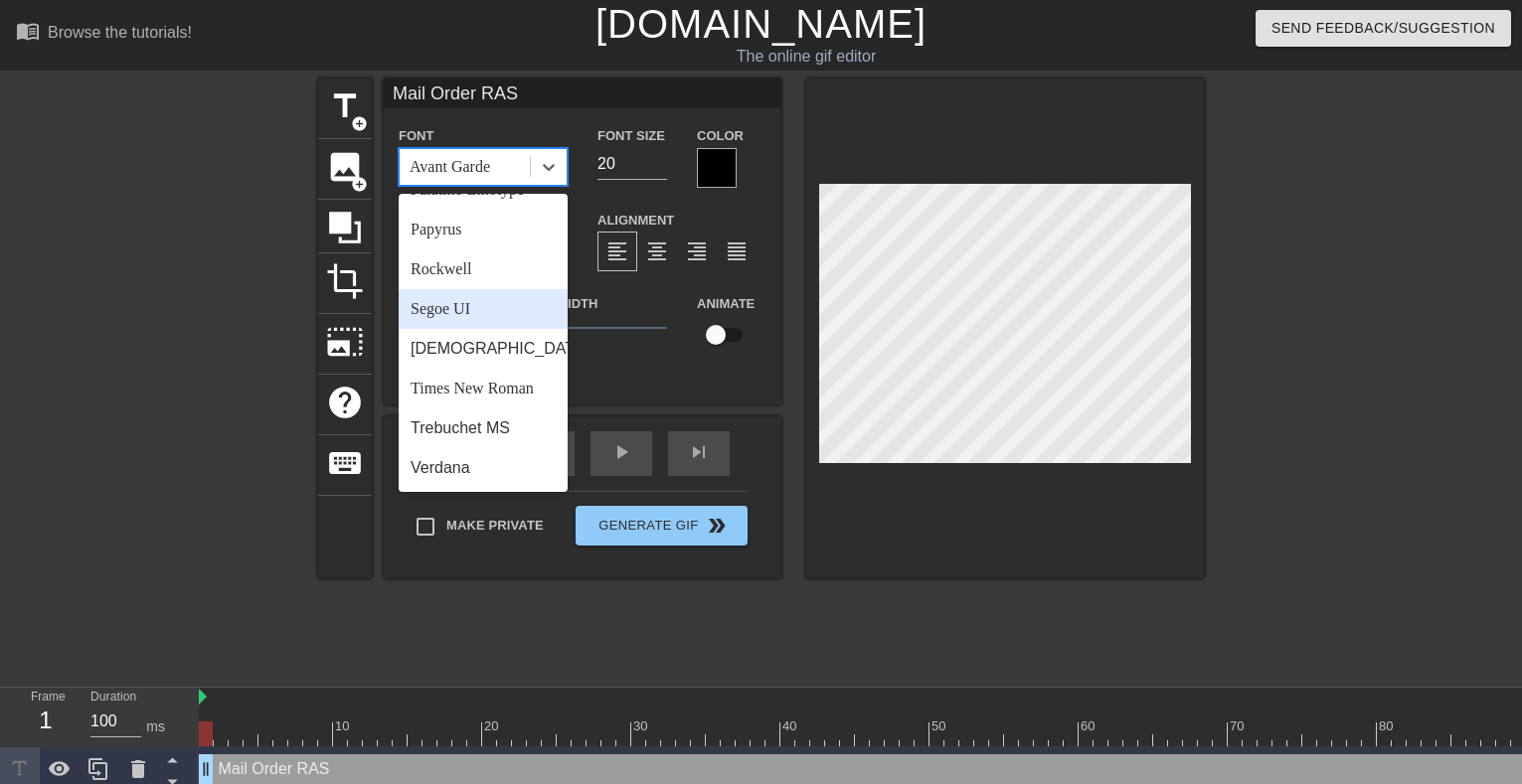 click on "Segoe UI" at bounding box center (483, 309) 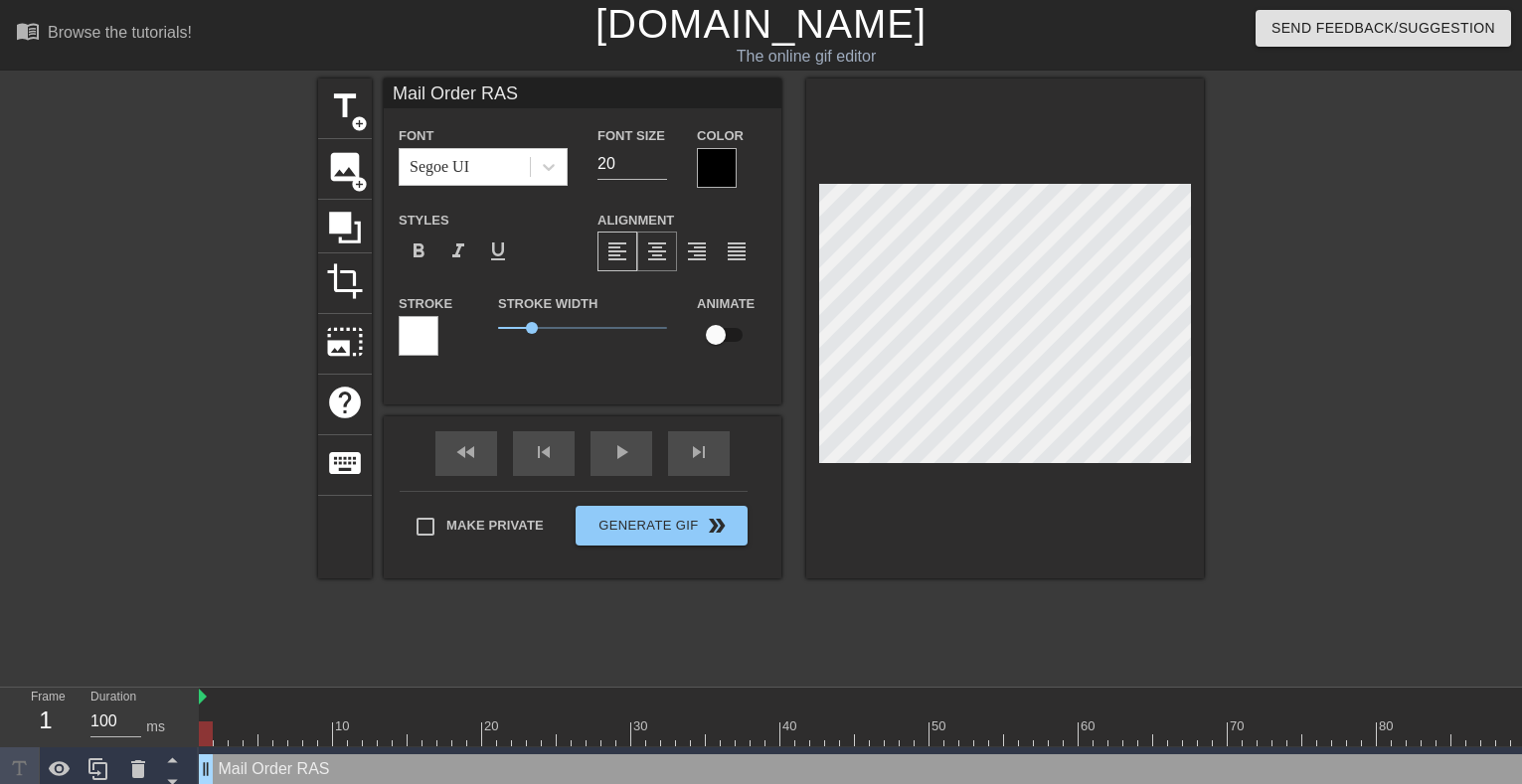 scroll, scrollTop: 3, scrollLeft: 3, axis: both 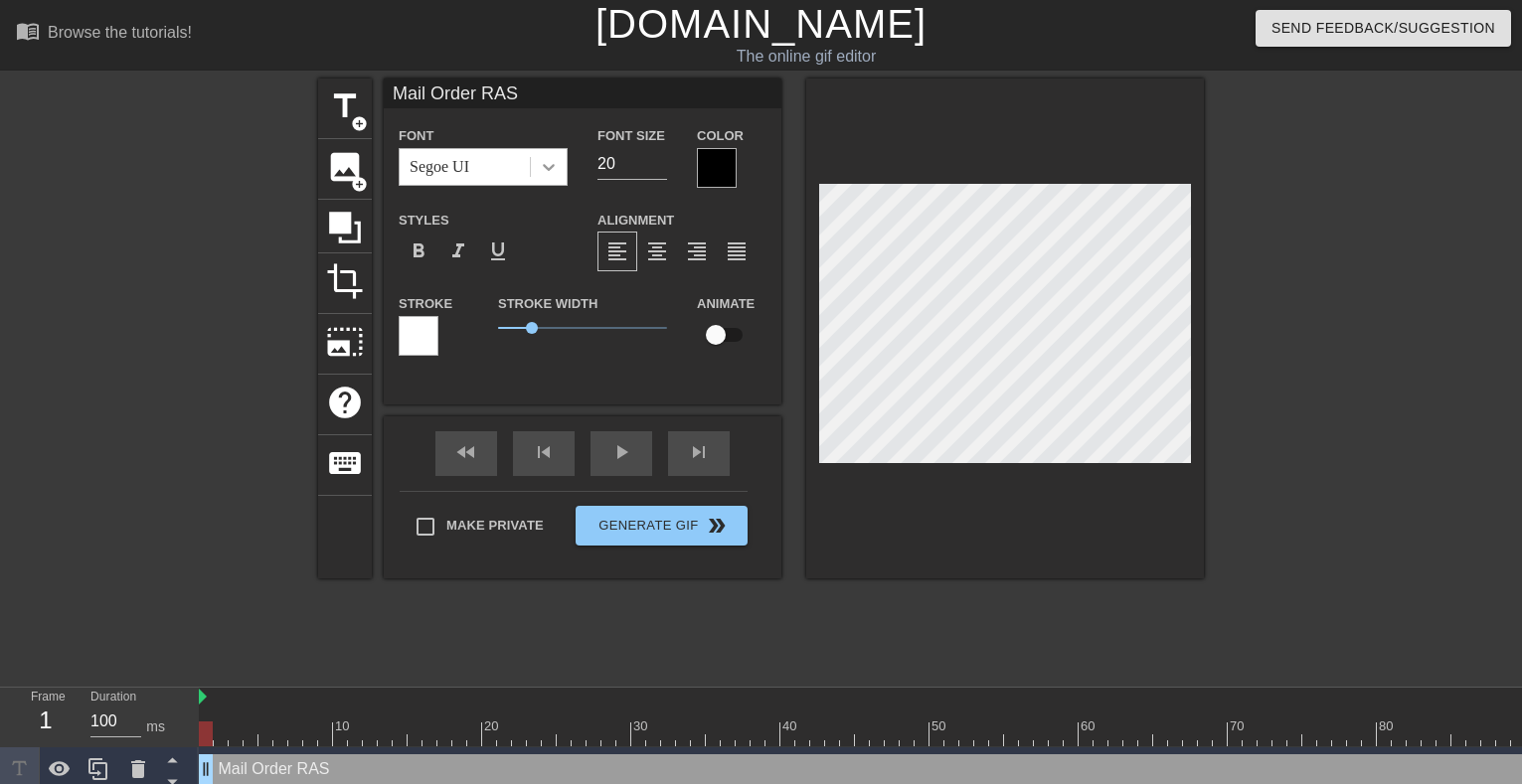 click at bounding box center [549, 167] 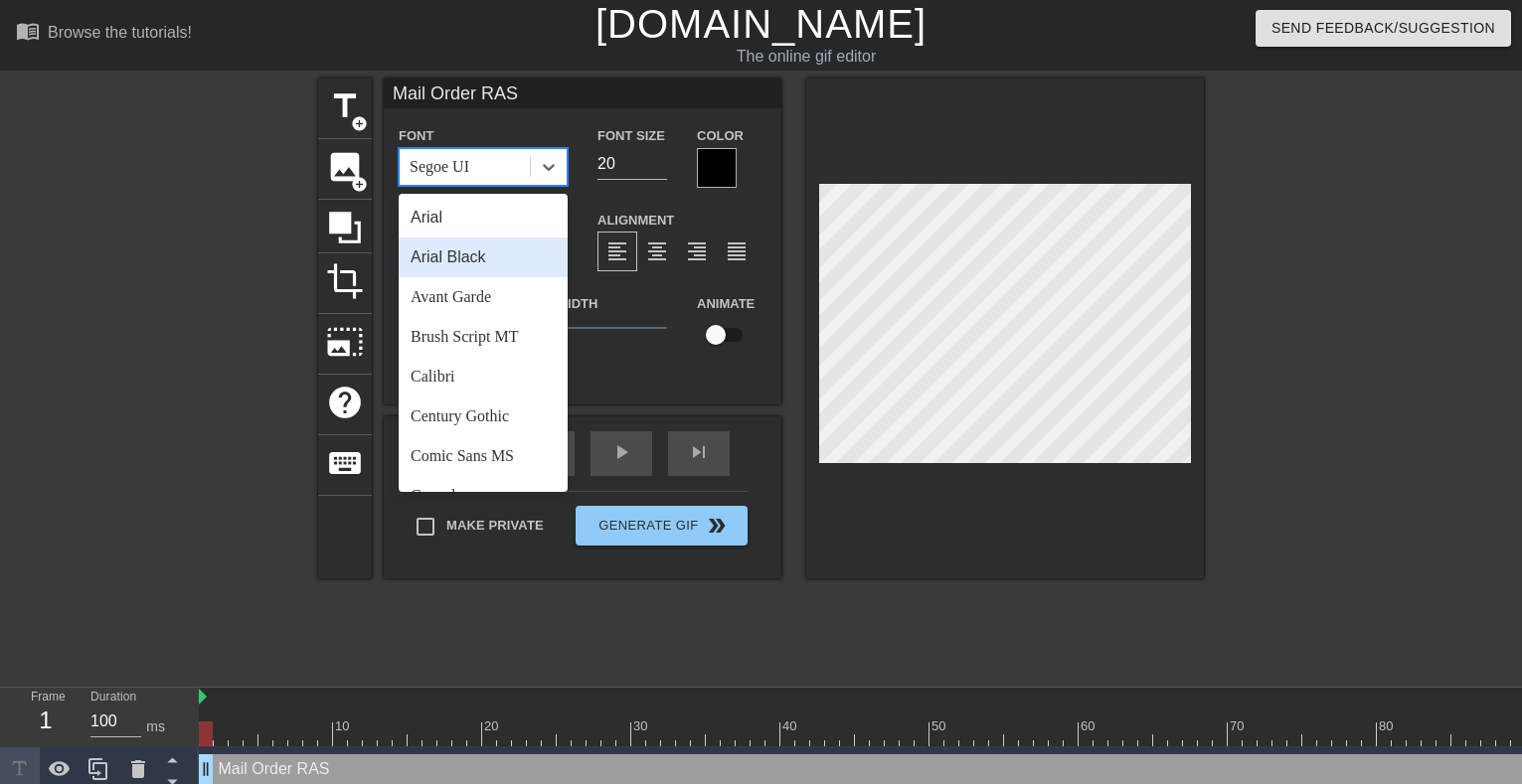 click on "Arial Black" at bounding box center [483, 257] 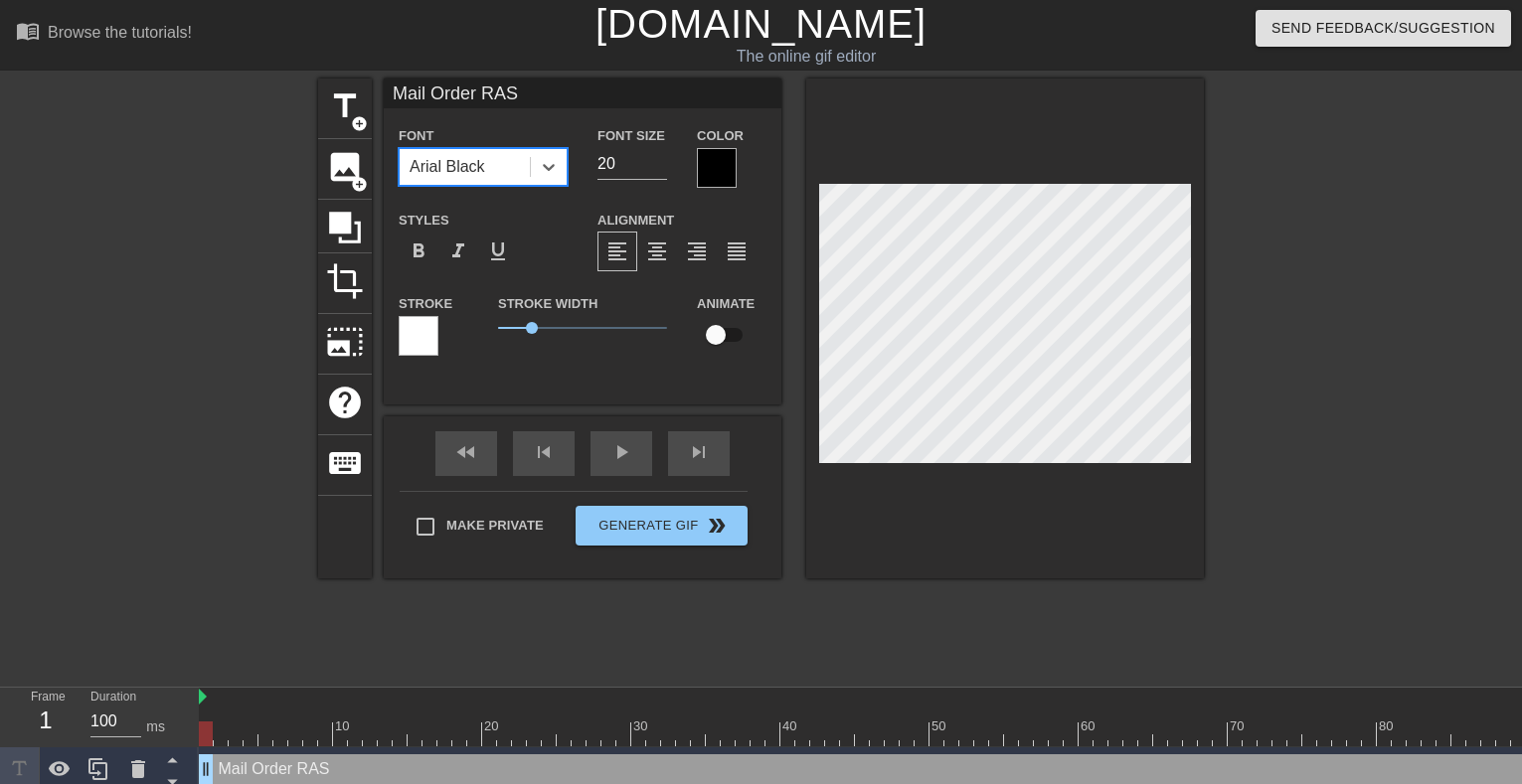 click on "Font   option [PERSON_NAME], selected.     0 results available. Select is focused ,type to refine list, press Down to open the menu,  [PERSON_NAME]" at bounding box center [483, 155] 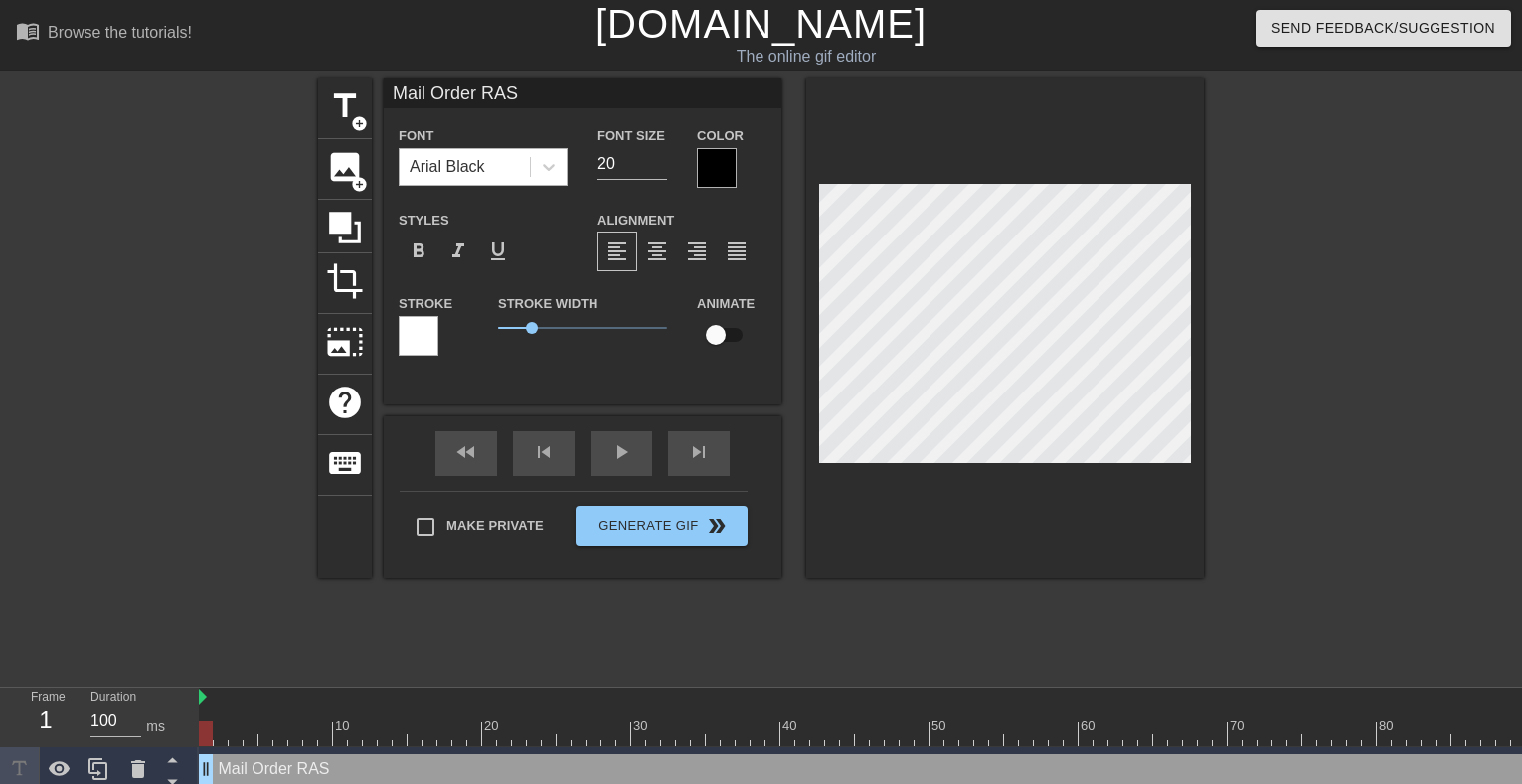 click on "Arial Black" at bounding box center [464, 167] 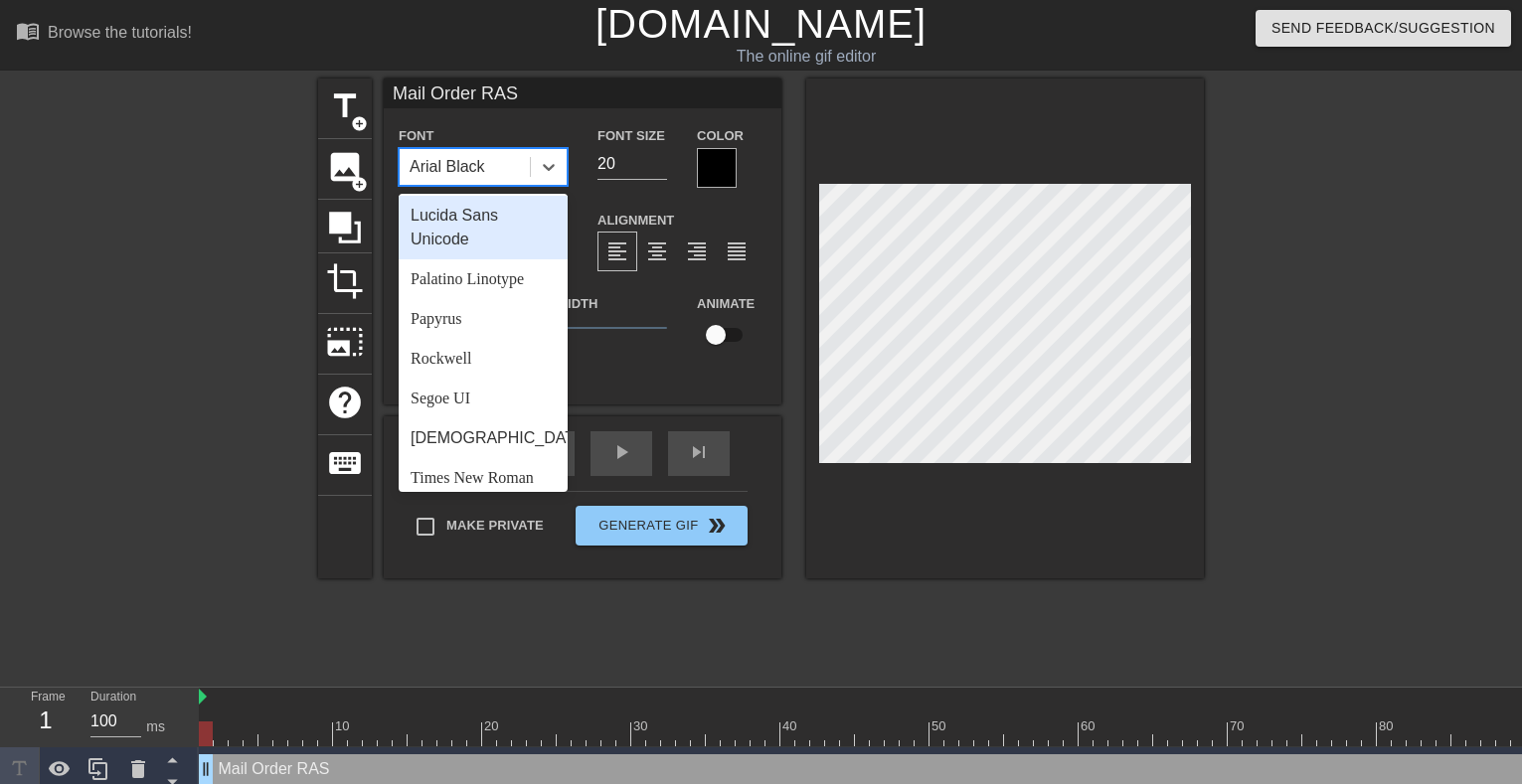 scroll, scrollTop: 711, scrollLeft: 0, axis: vertical 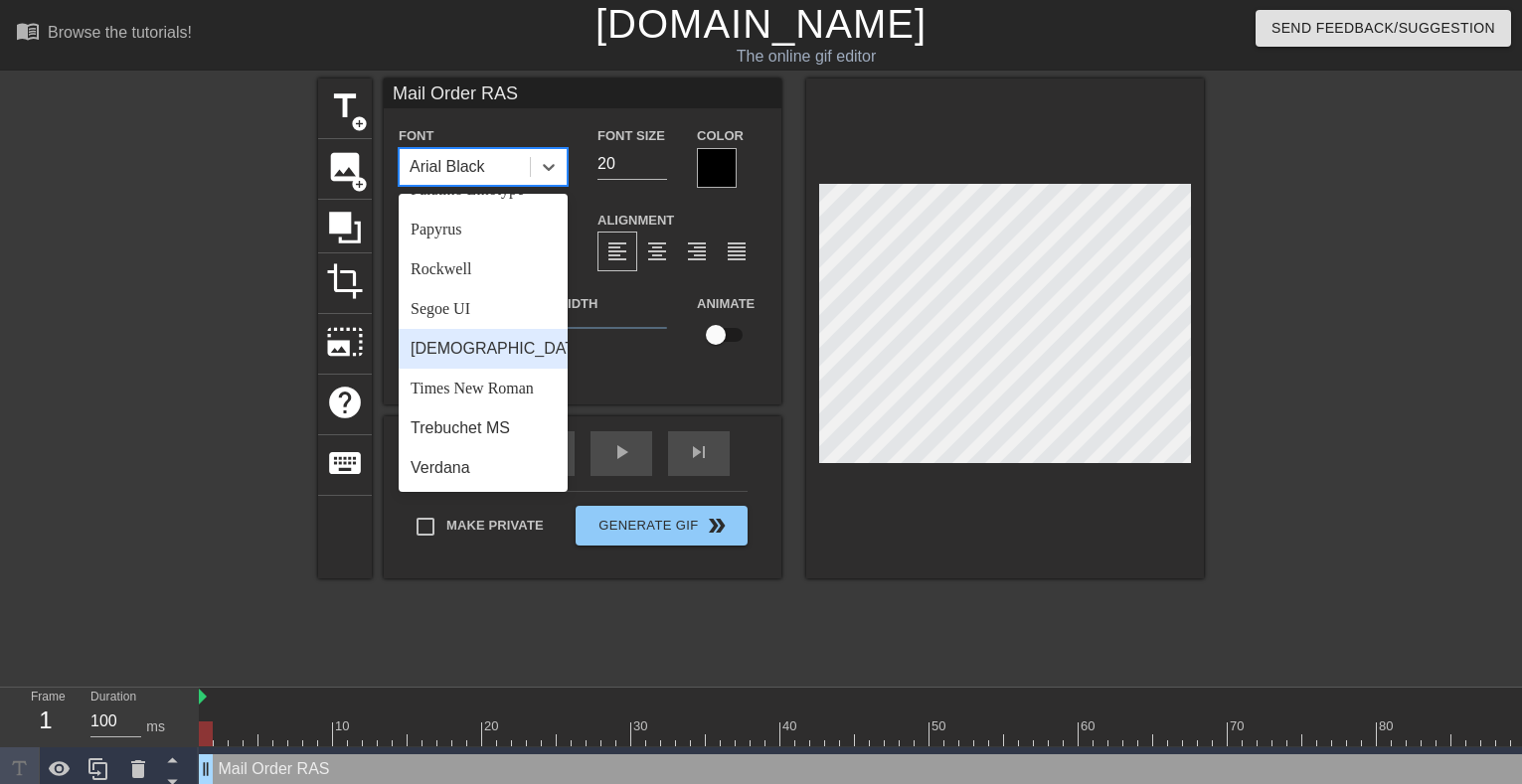 click on "[DEMOGRAPHIC_DATA]" at bounding box center [483, 349] 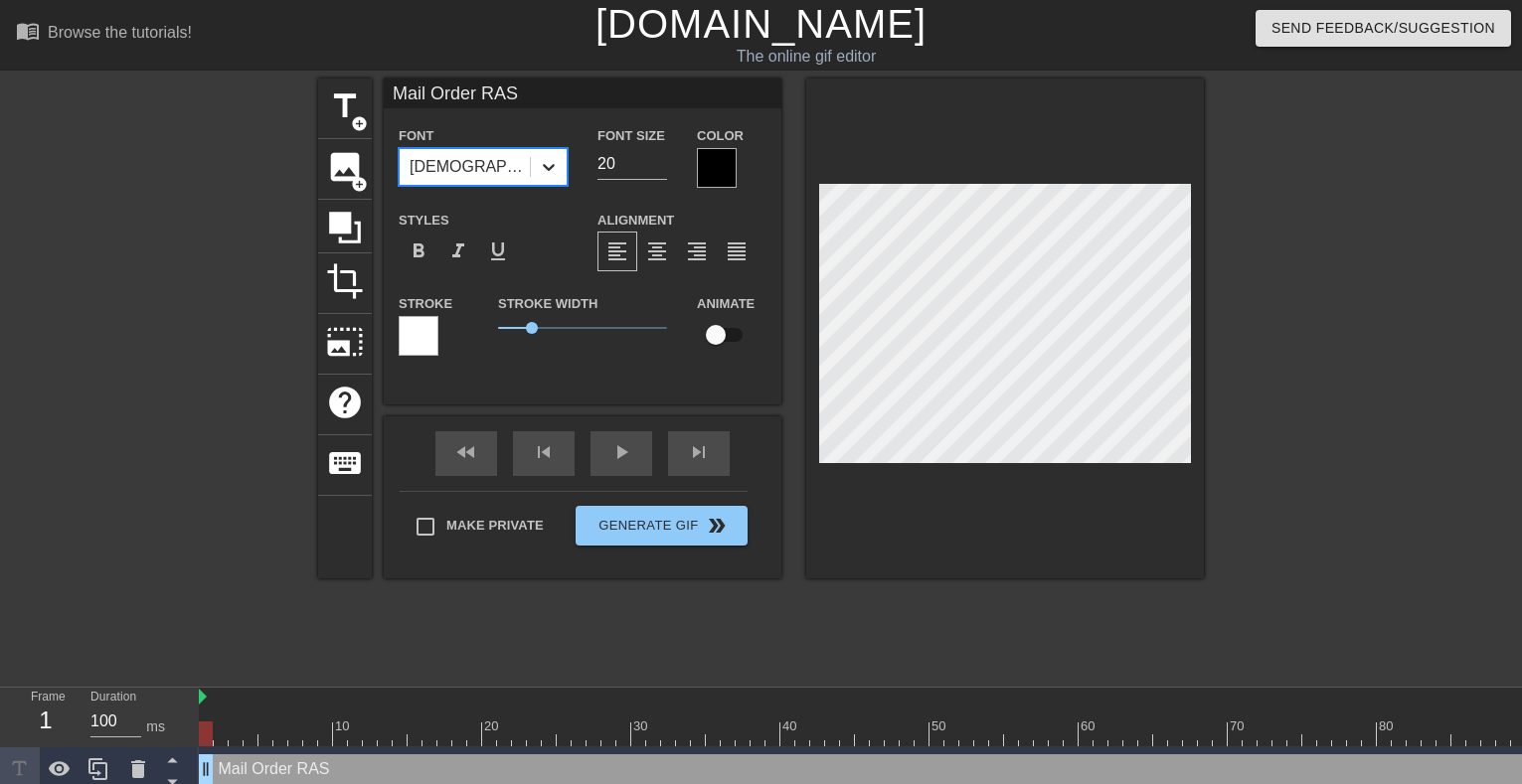 click at bounding box center [549, 167] 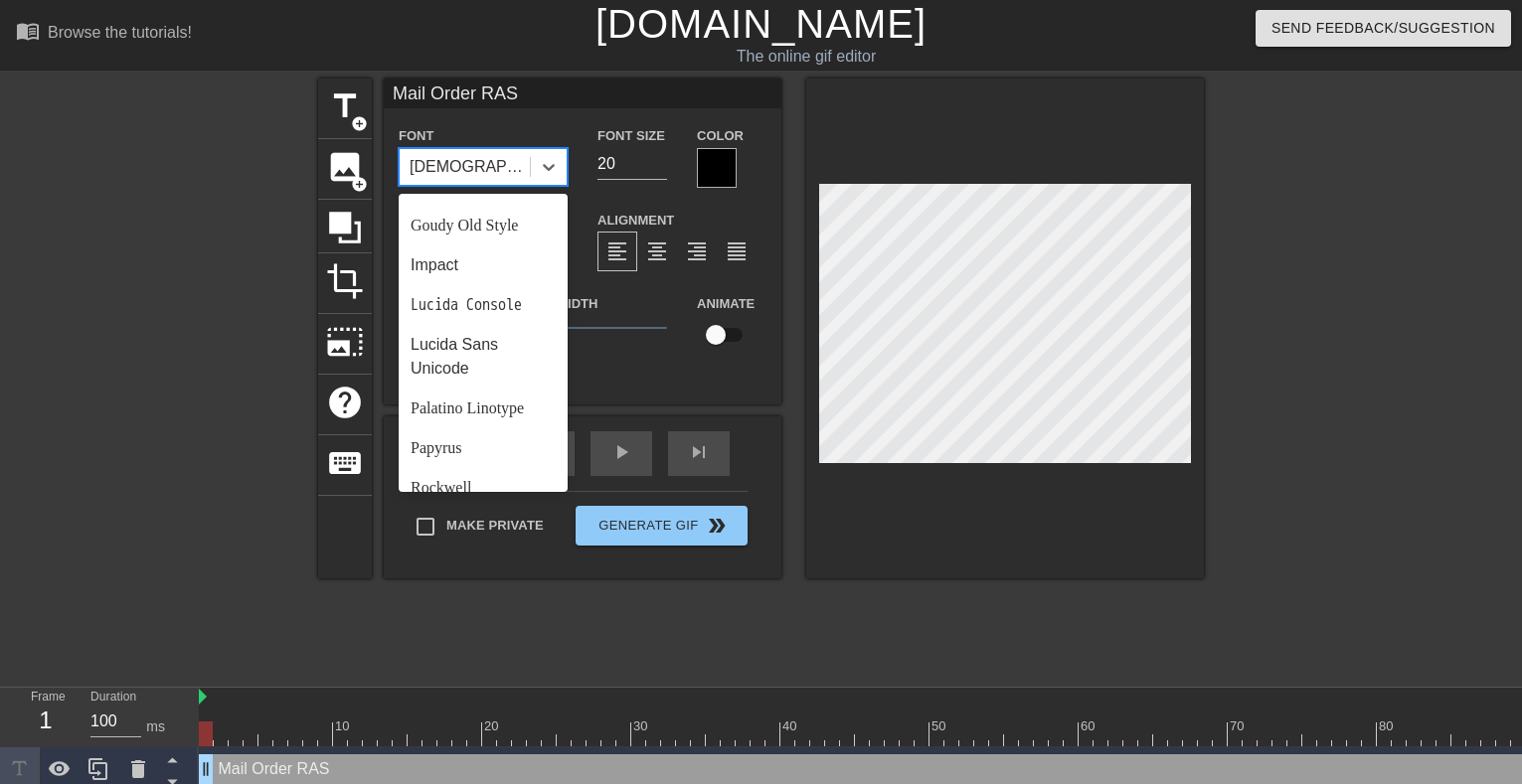scroll, scrollTop: 314, scrollLeft: 0, axis: vertical 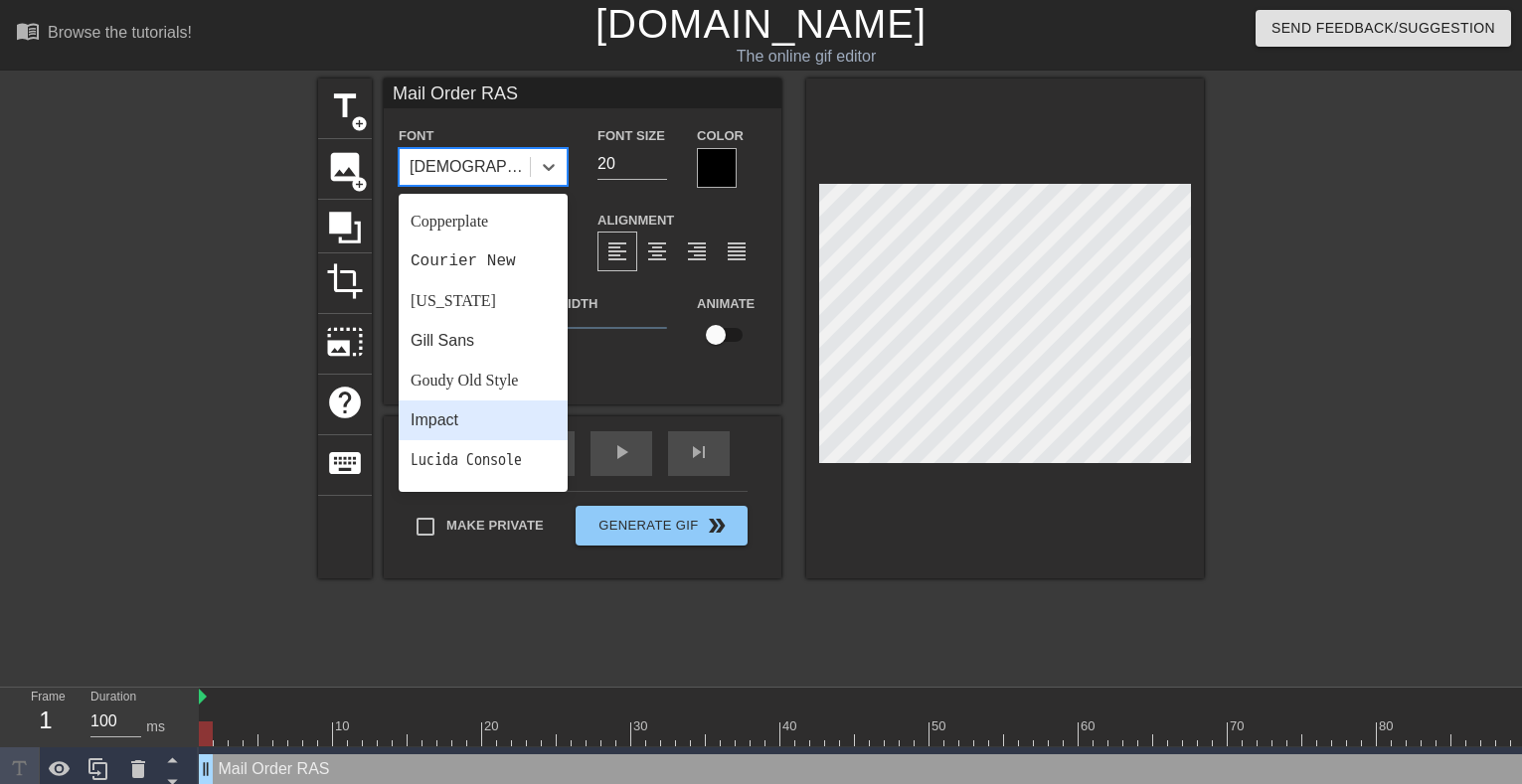 click on "Impact" at bounding box center [483, 420] 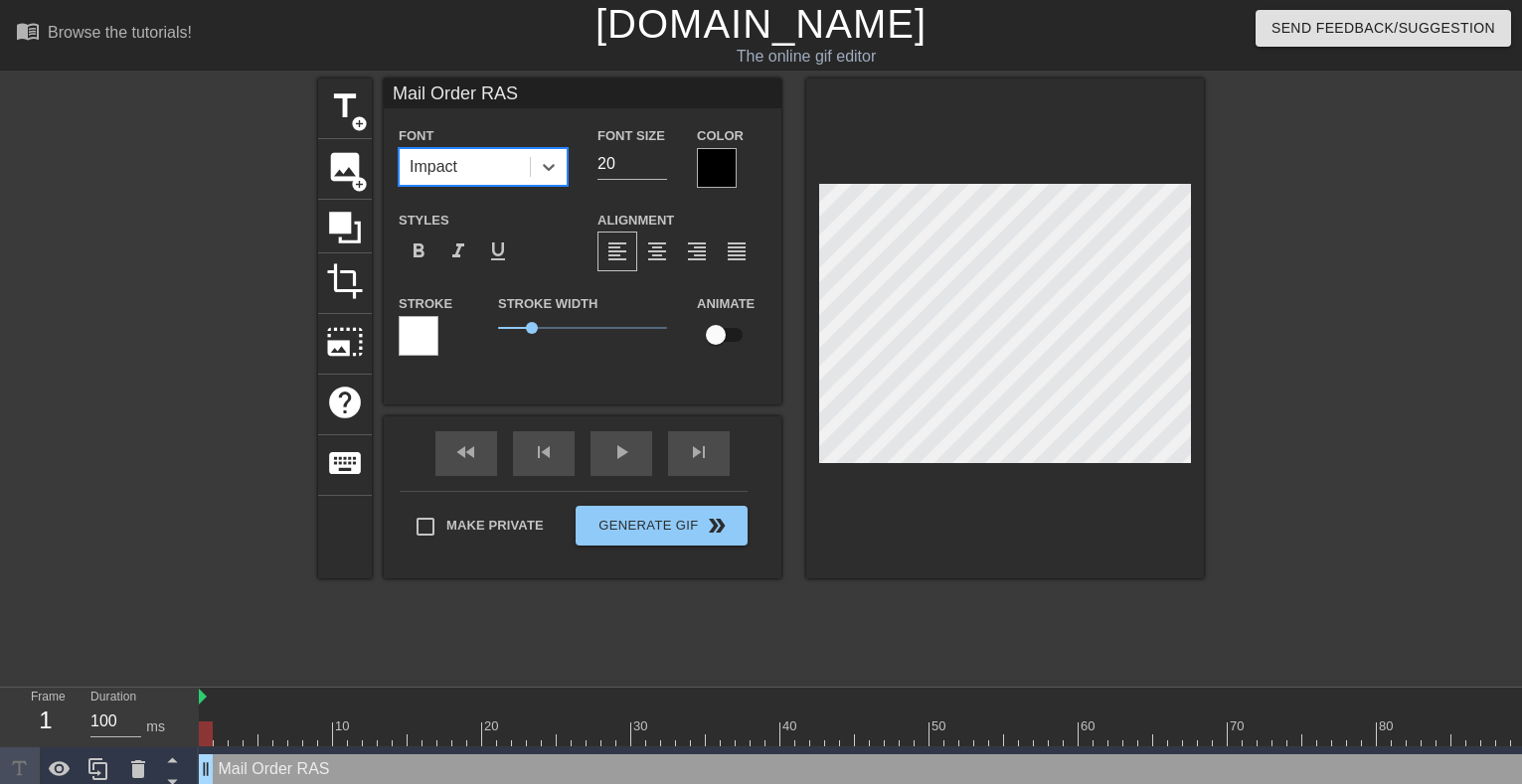 scroll, scrollTop: 3, scrollLeft: 6, axis: both 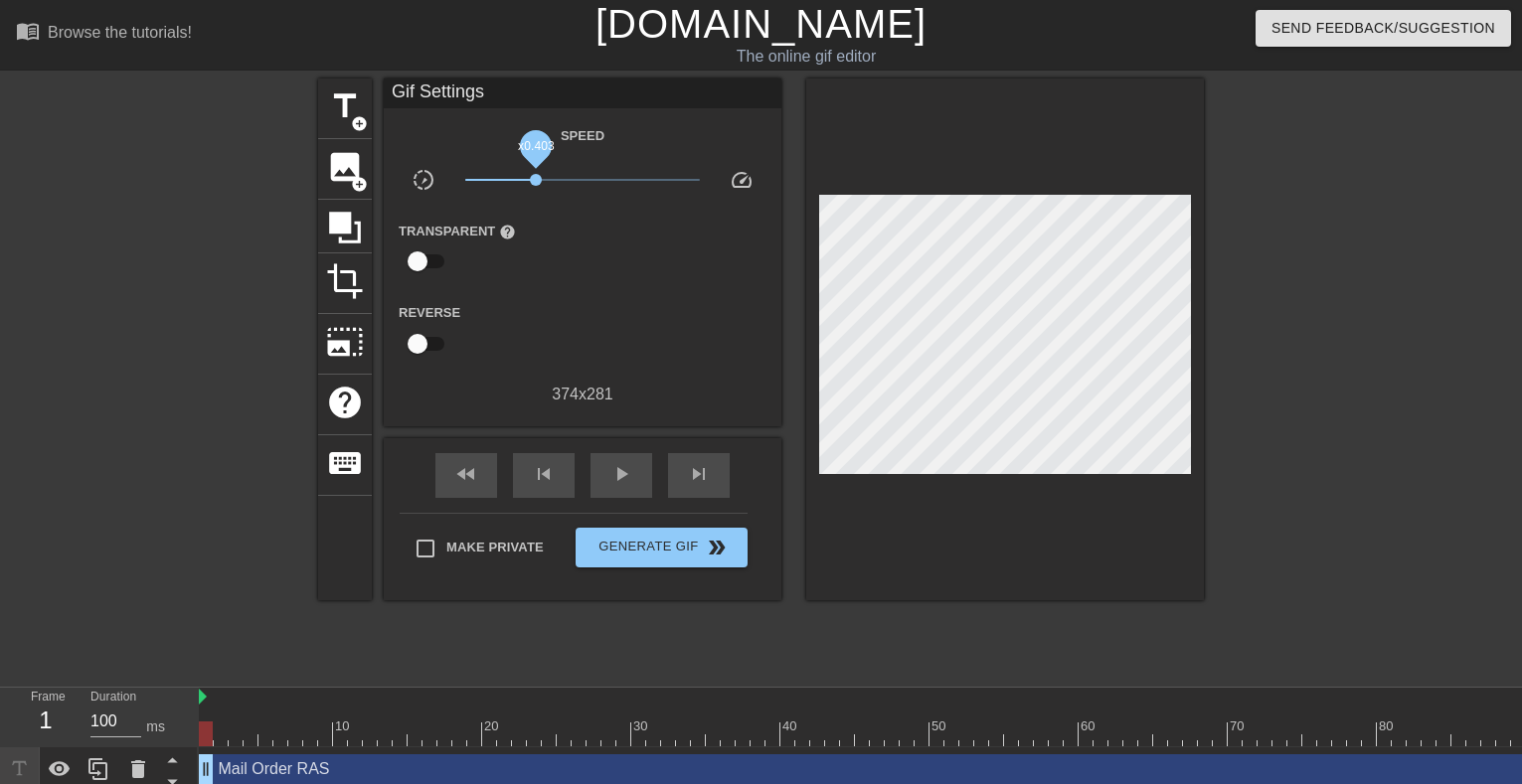 drag, startPoint x: 585, startPoint y: 178, endPoint x: 536, endPoint y: 183, distance: 49.25444 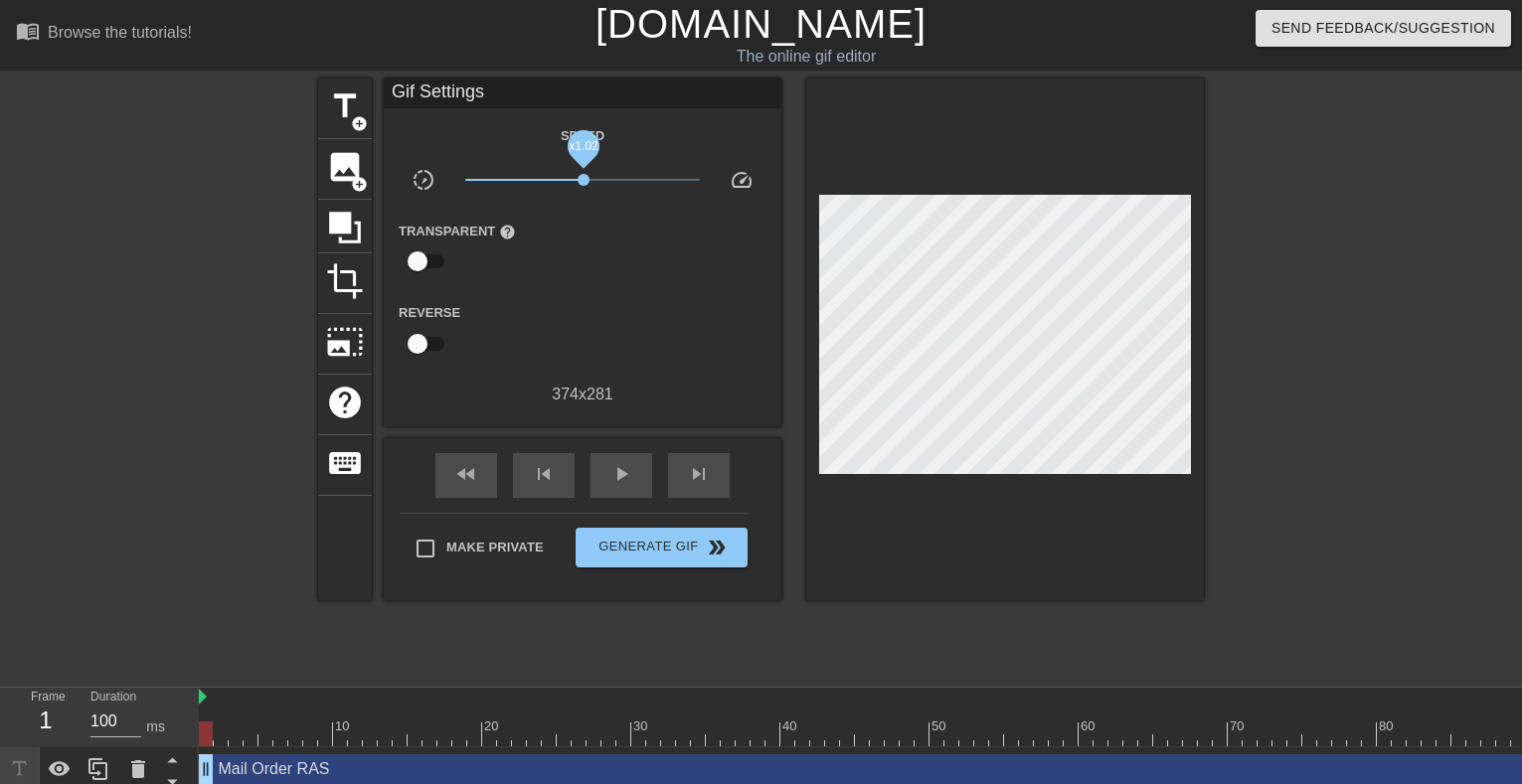 drag, startPoint x: 538, startPoint y: 183, endPoint x: 584, endPoint y: 177, distance: 46.389654 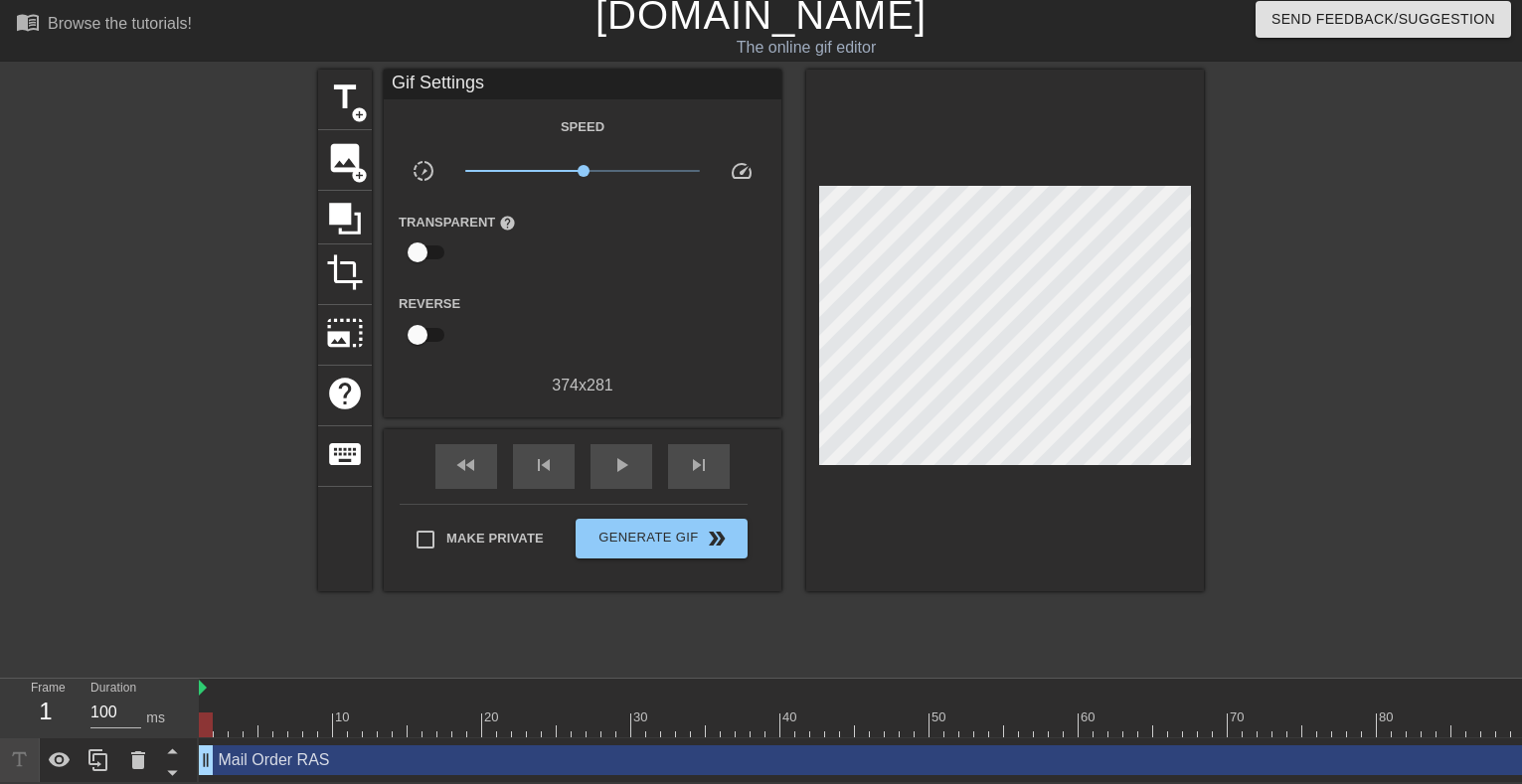 scroll, scrollTop: 12, scrollLeft: 0, axis: vertical 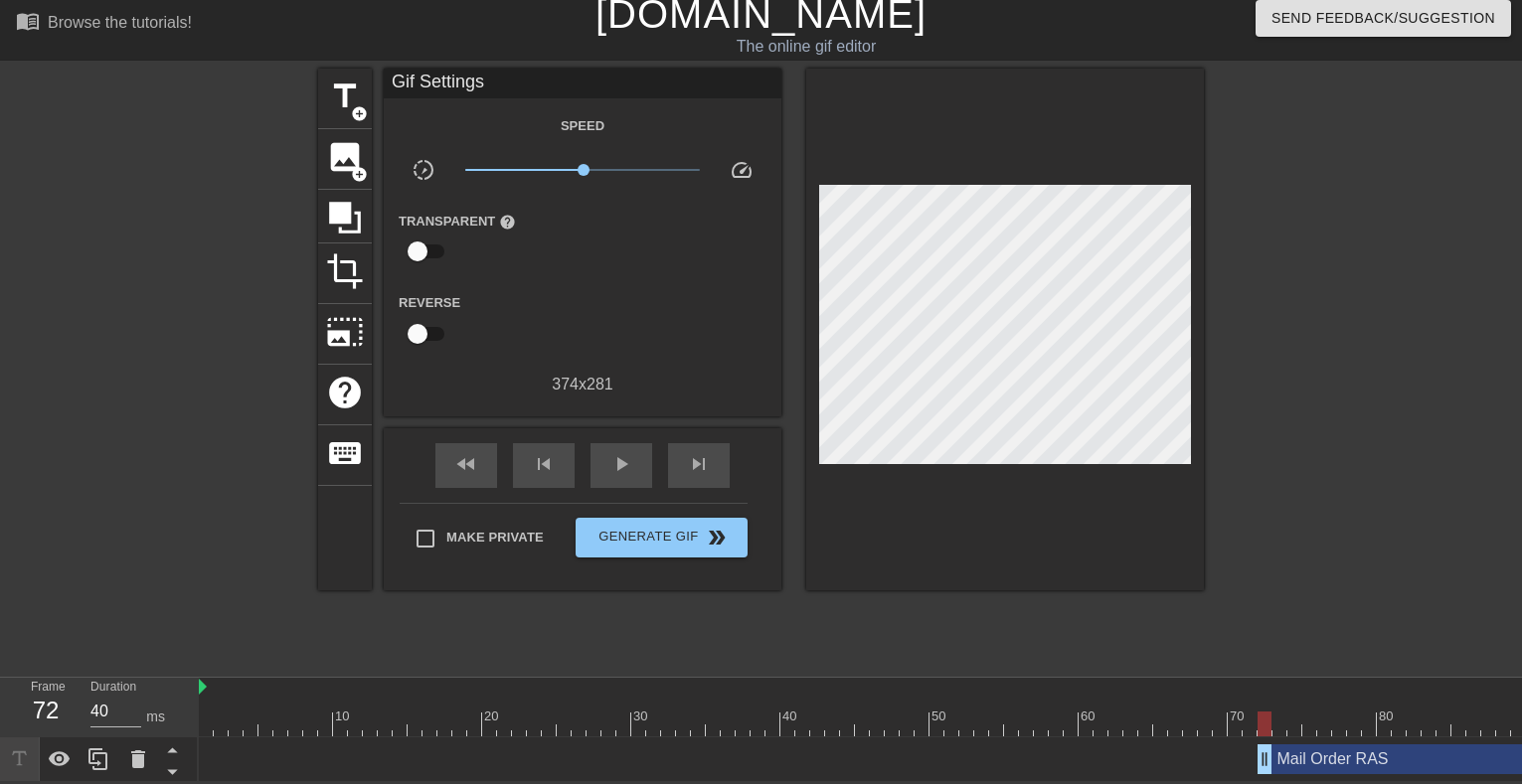 type on "30" 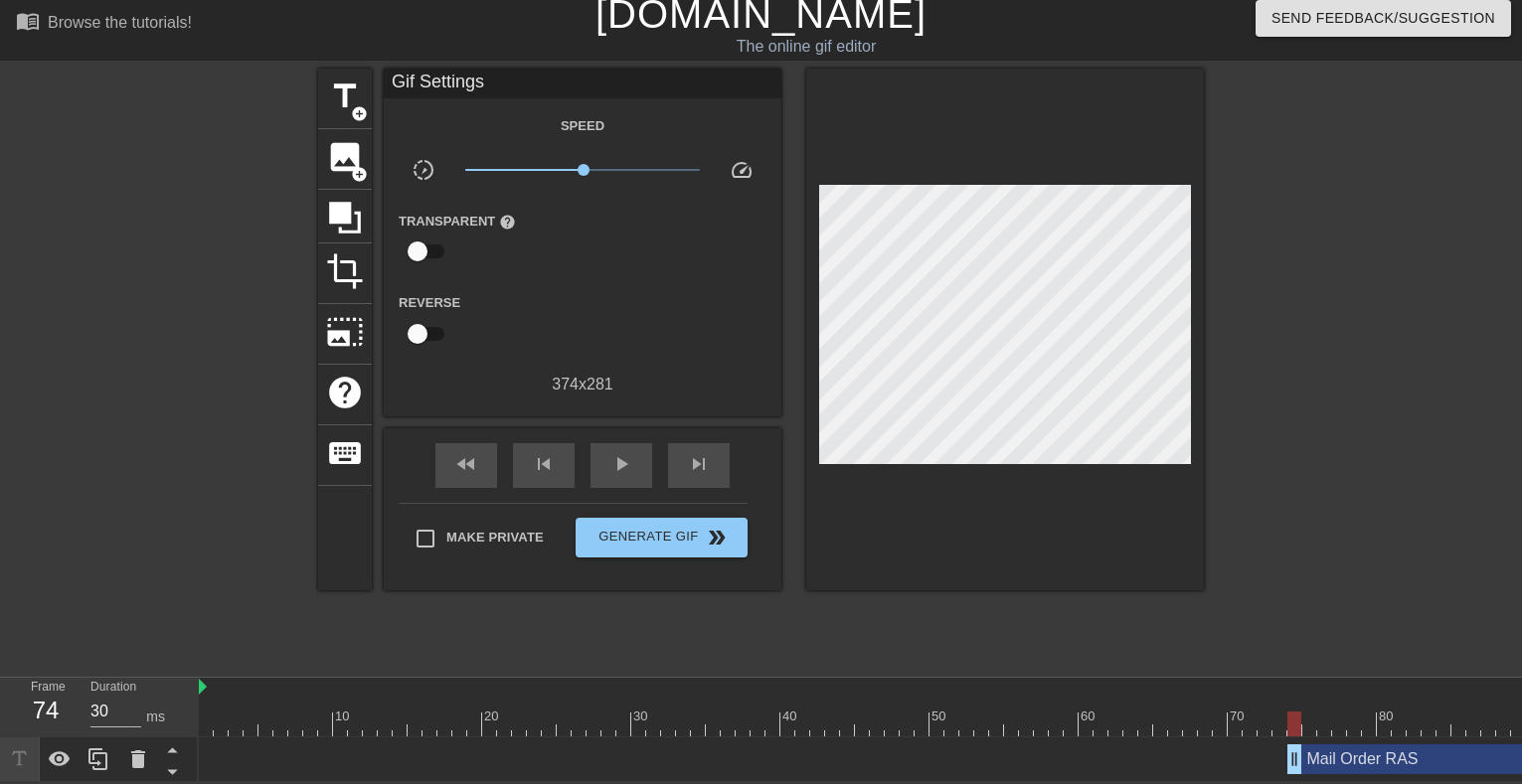 drag, startPoint x: 204, startPoint y: 757, endPoint x: 1288, endPoint y: 722, distance: 1084.5649 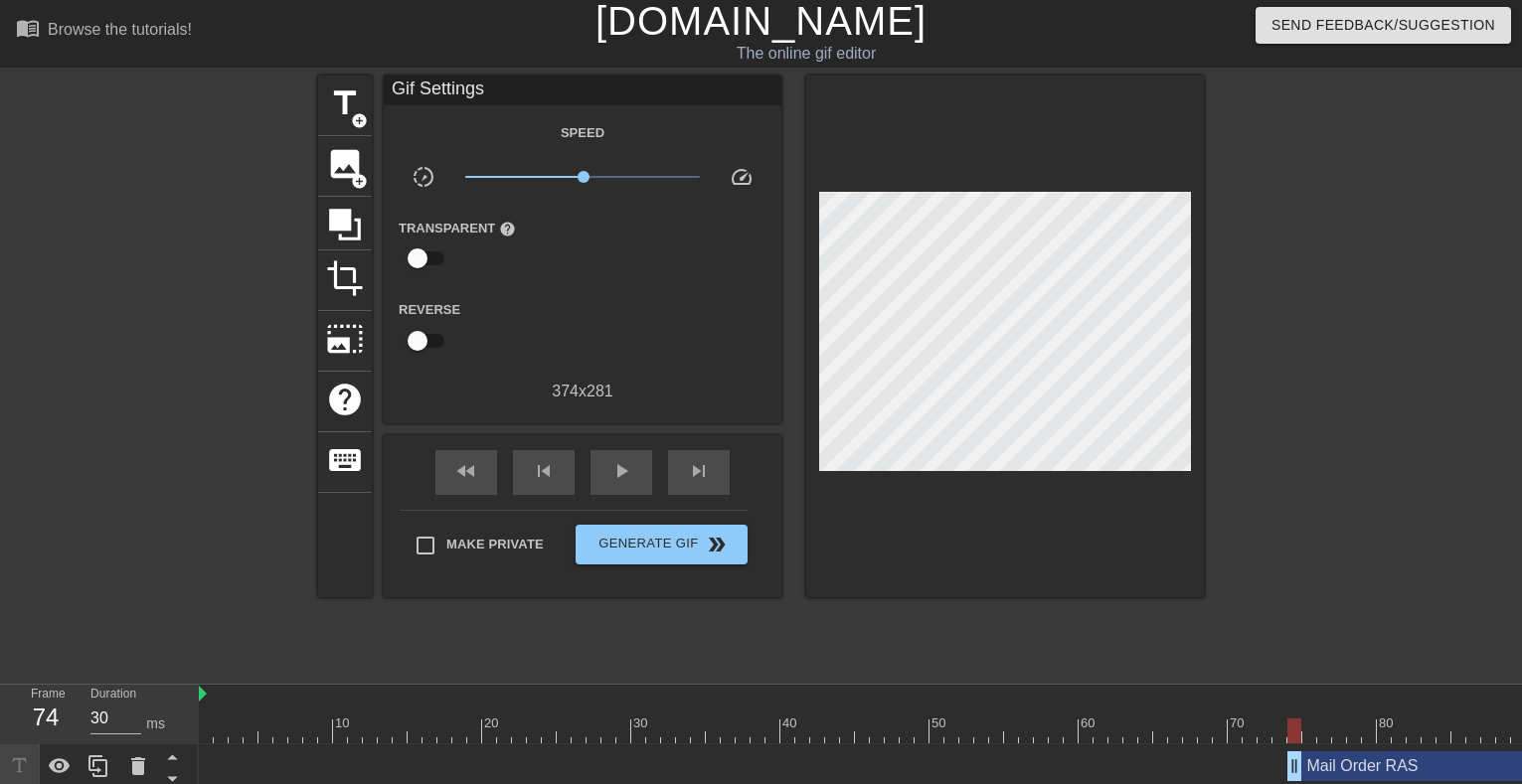 scroll, scrollTop: 0, scrollLeft: 0, axis: both 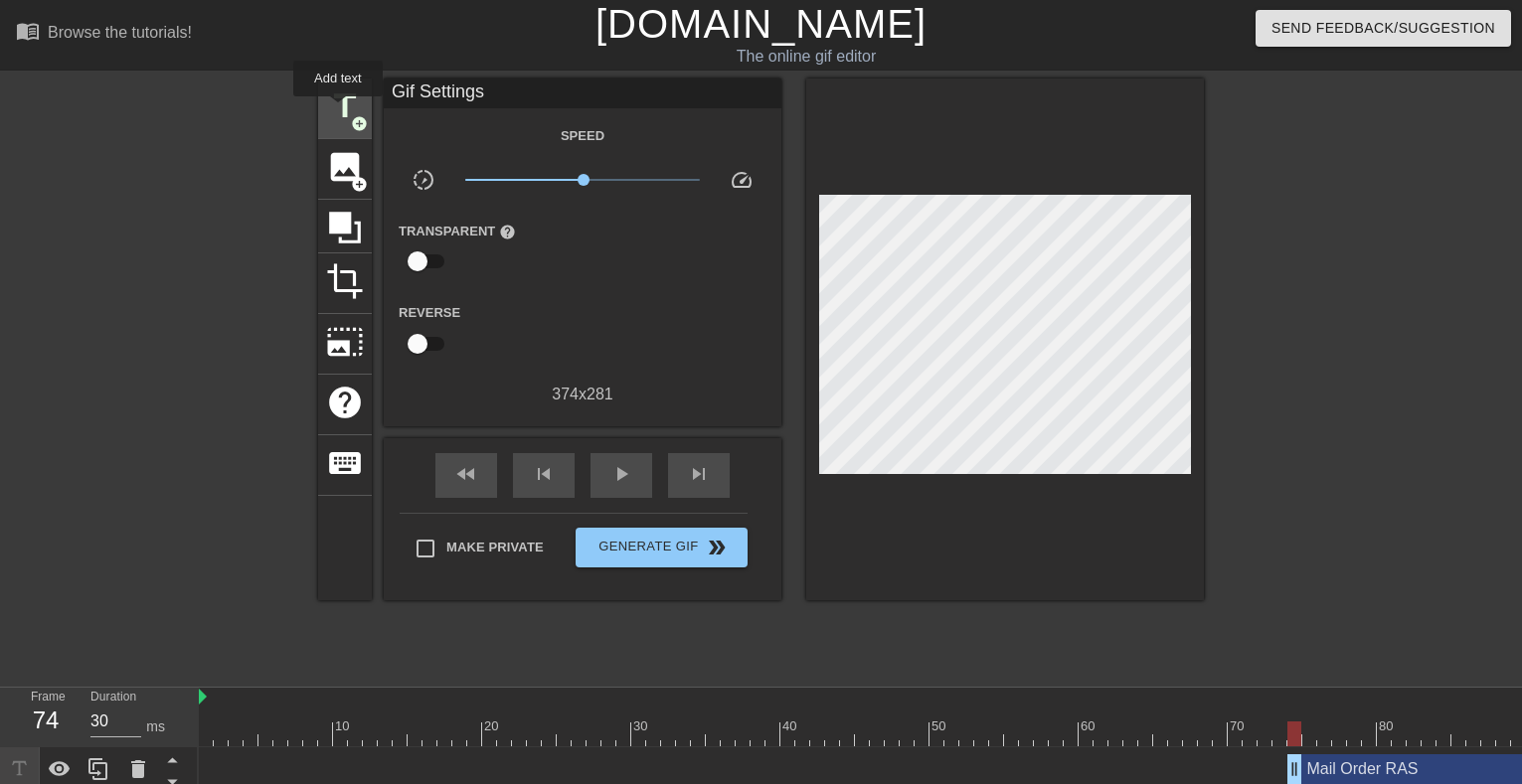 click on "title" at bounding box center (345, 106) 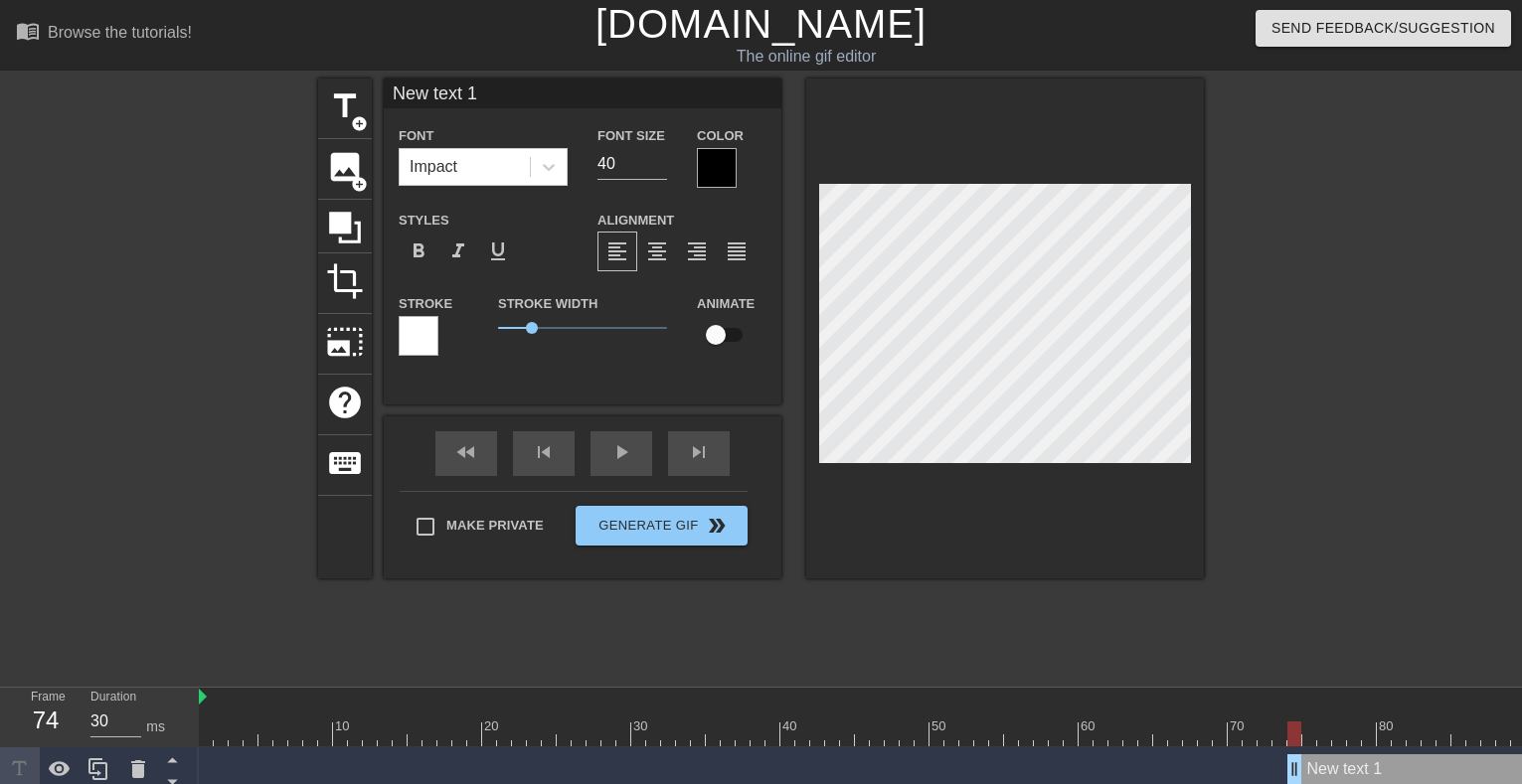 scroll, scrollTop: 3, scrollLeft: 4, axis: both 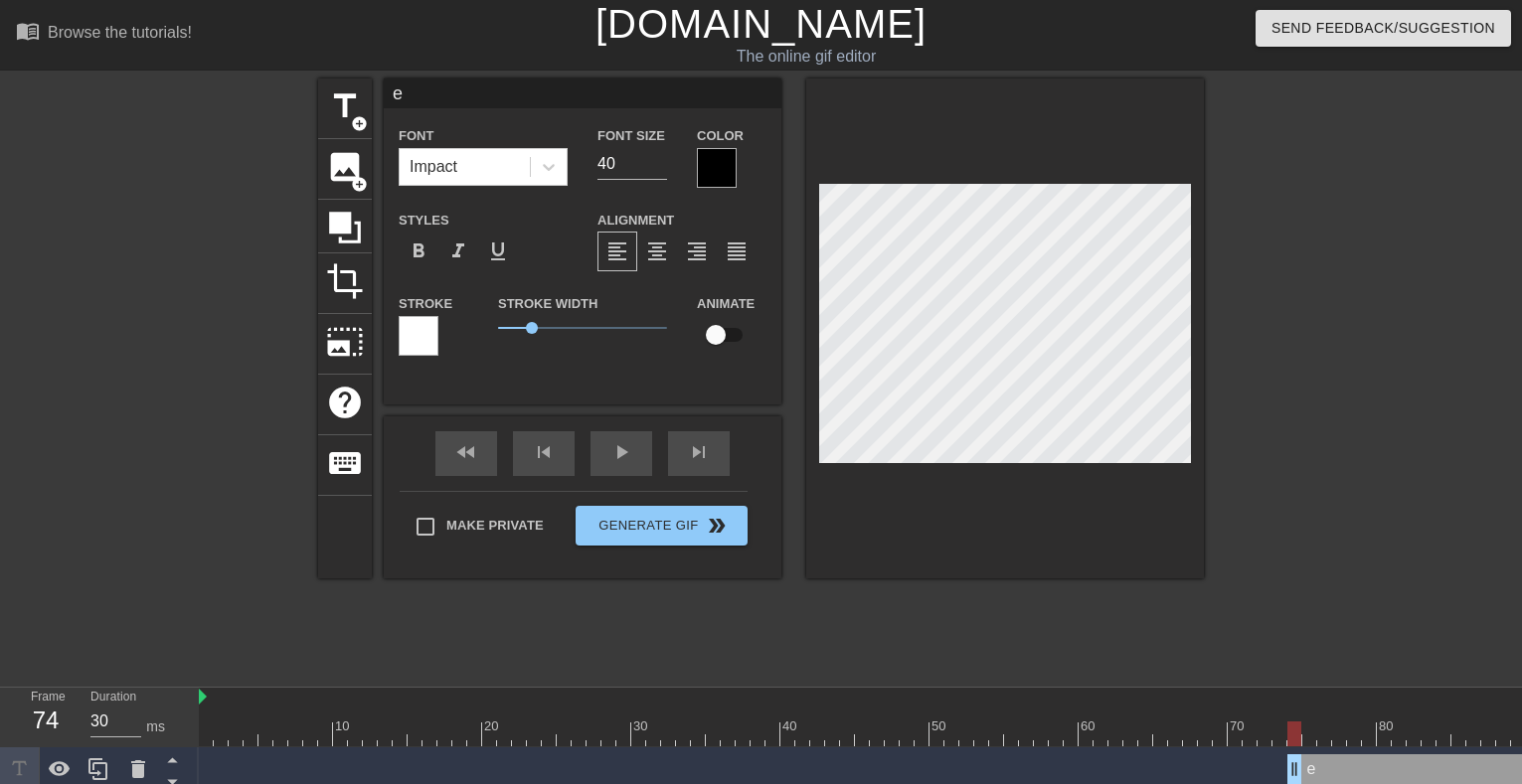 type 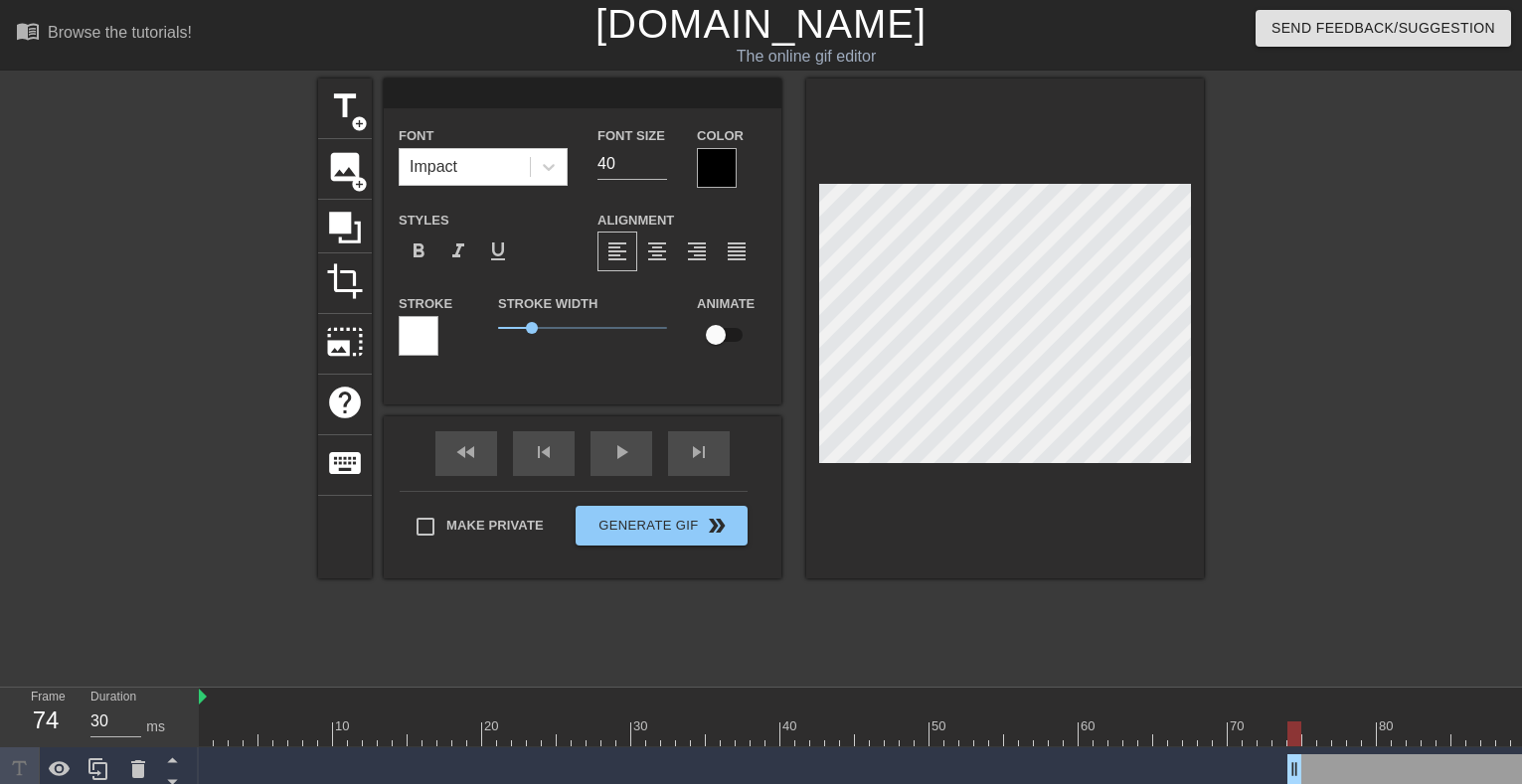 type on "E" 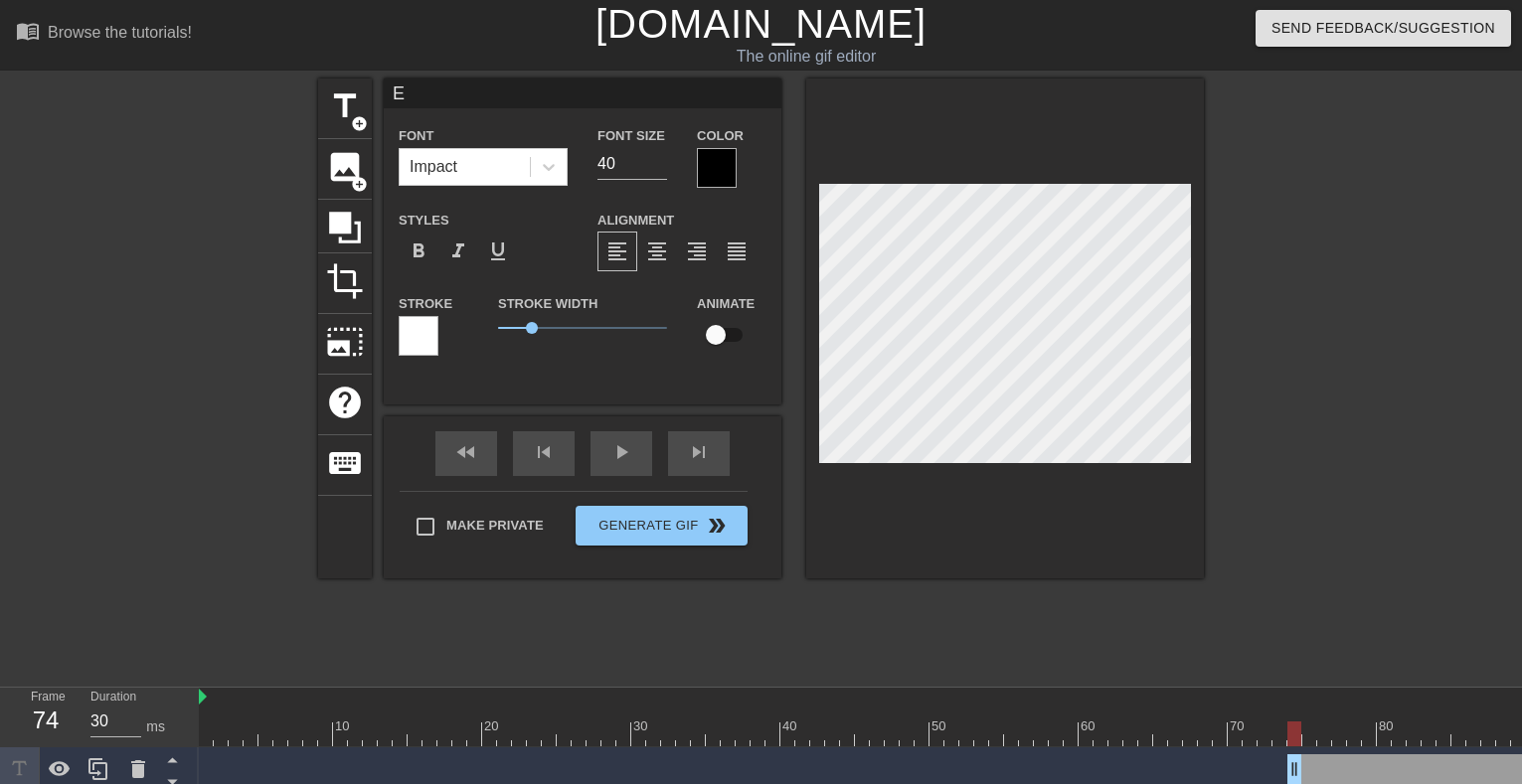 type on "El" 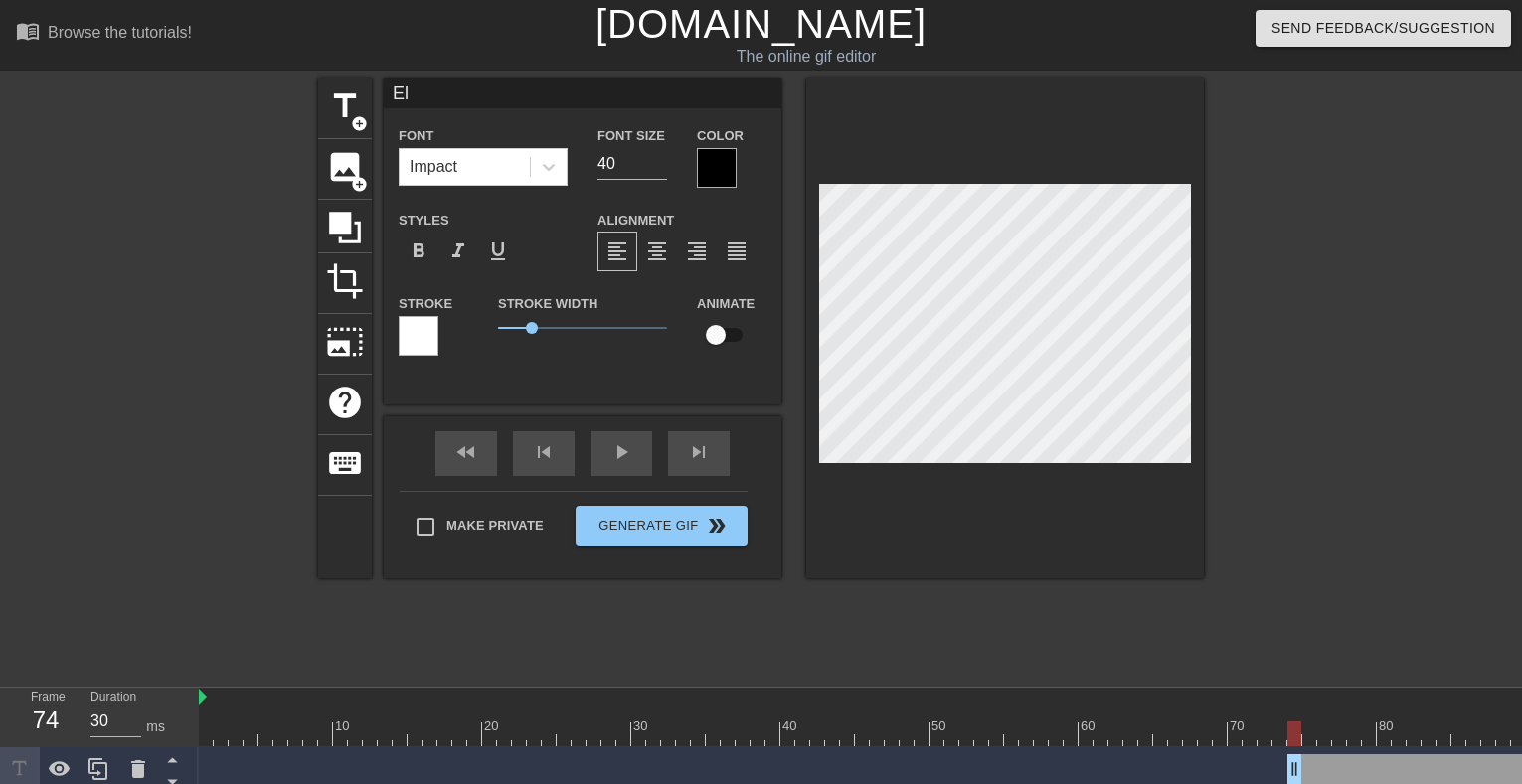 type on "Eld" 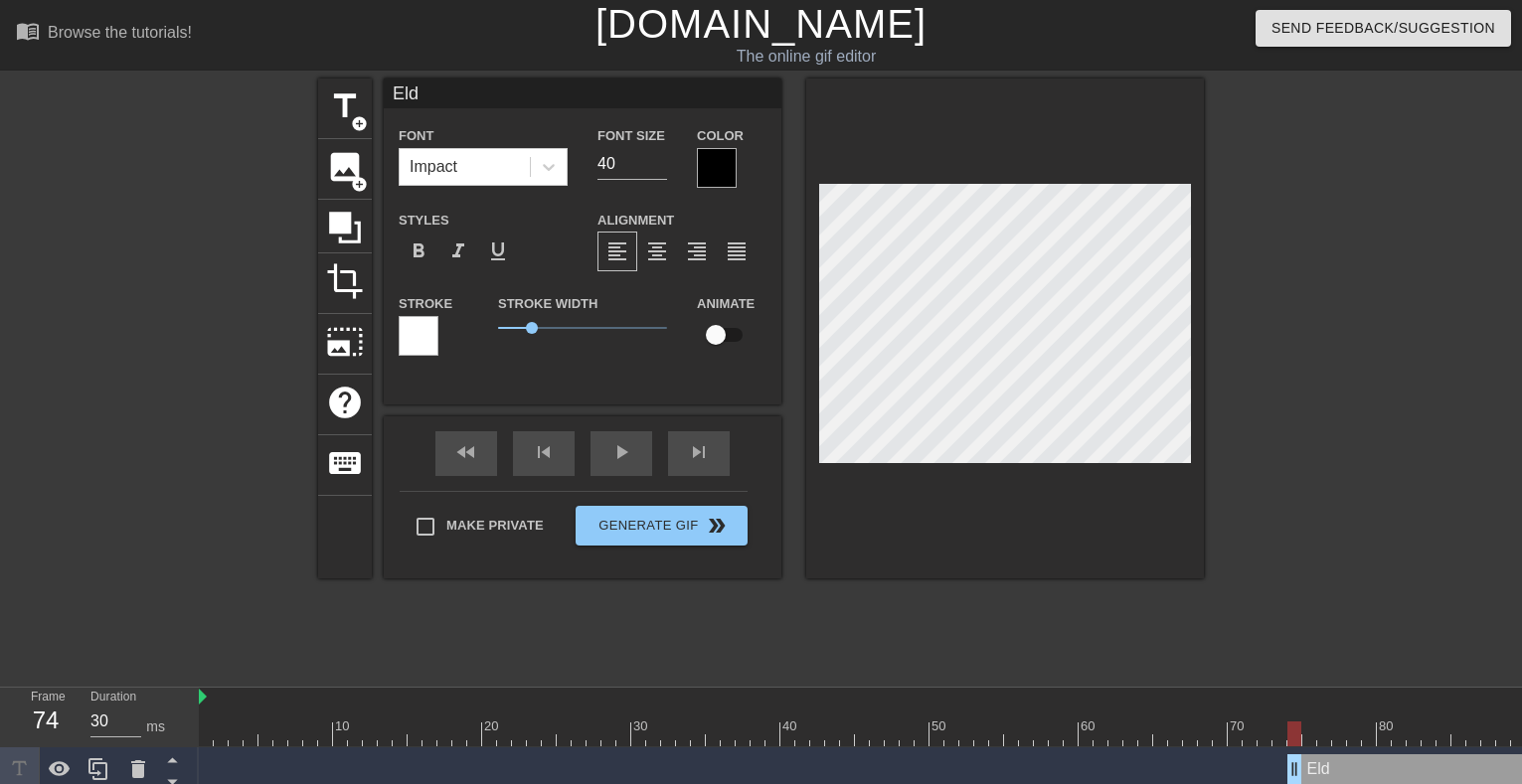 scroll, scrollTop: 3, scrollLeft: 2, axis: both 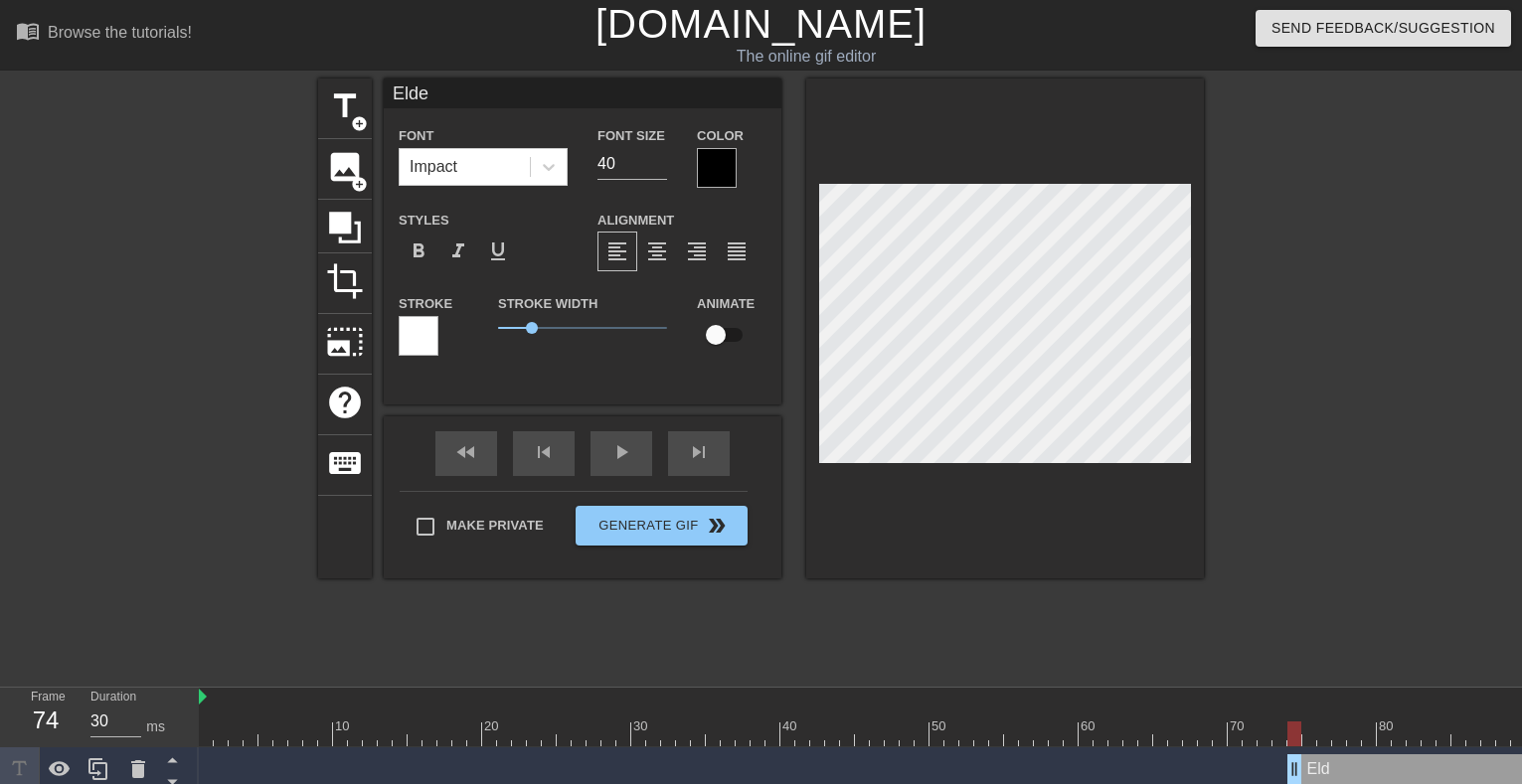 type on "Elder" 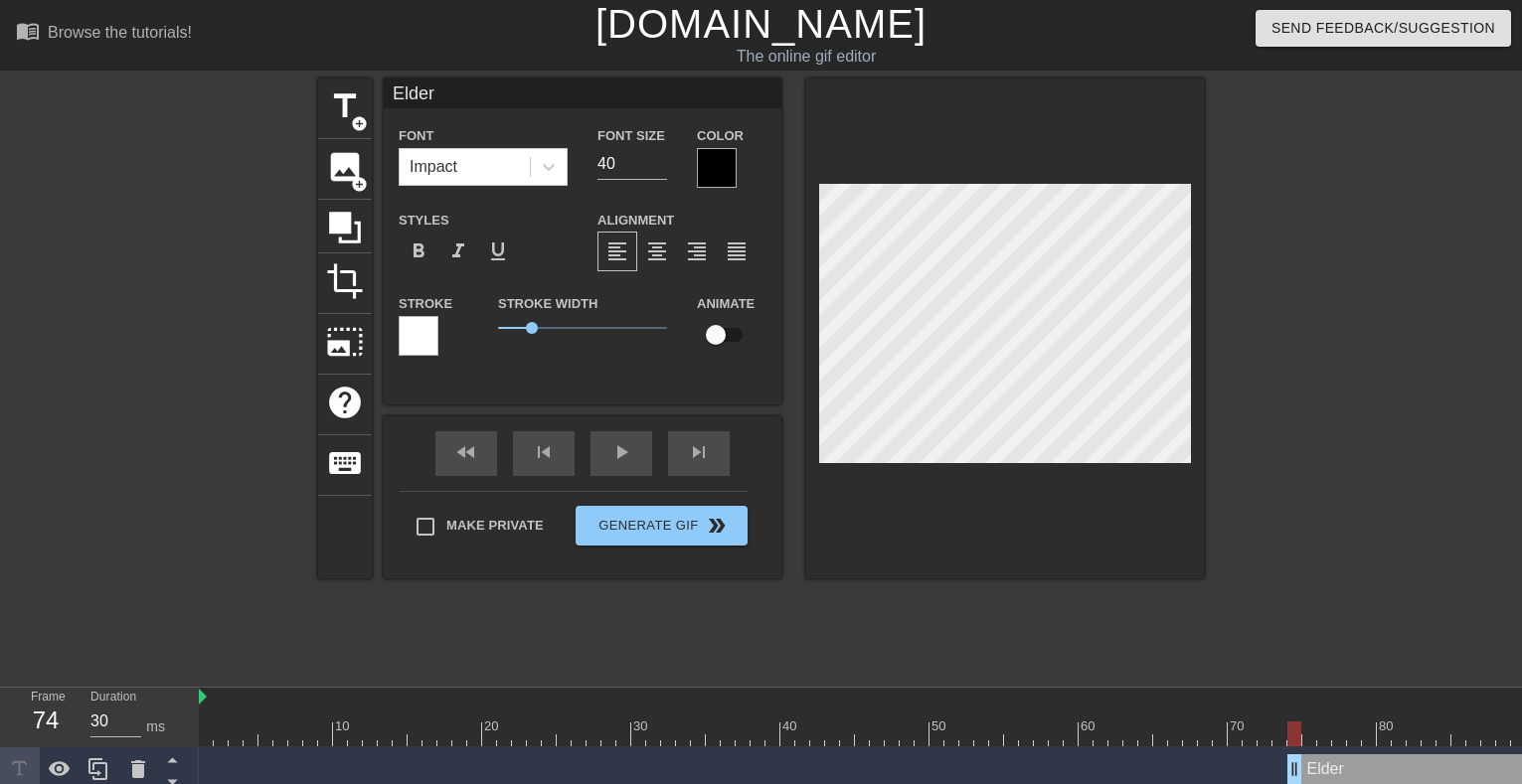 type on "Elderl" 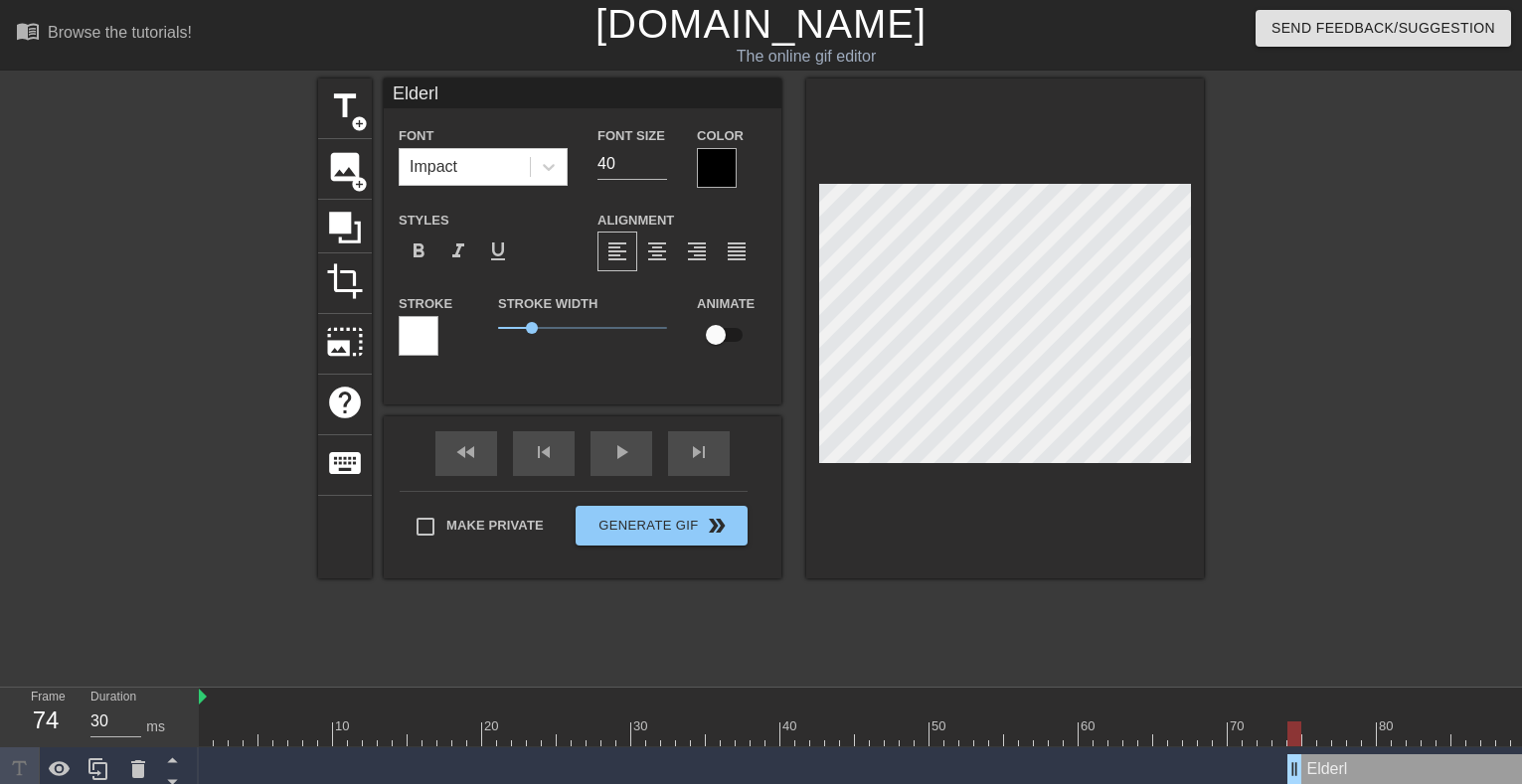 type on "Elderly" 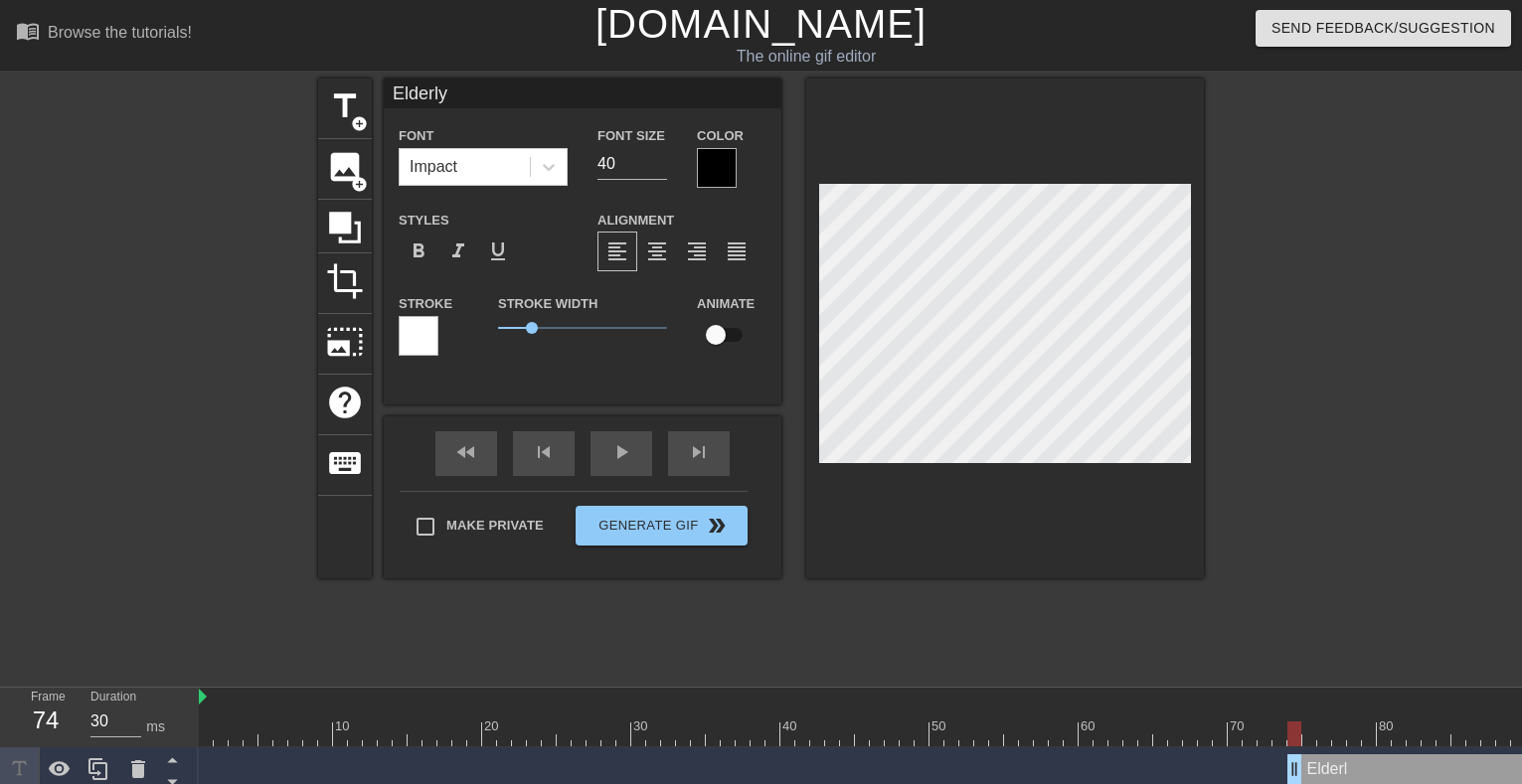 type on "Elderly" 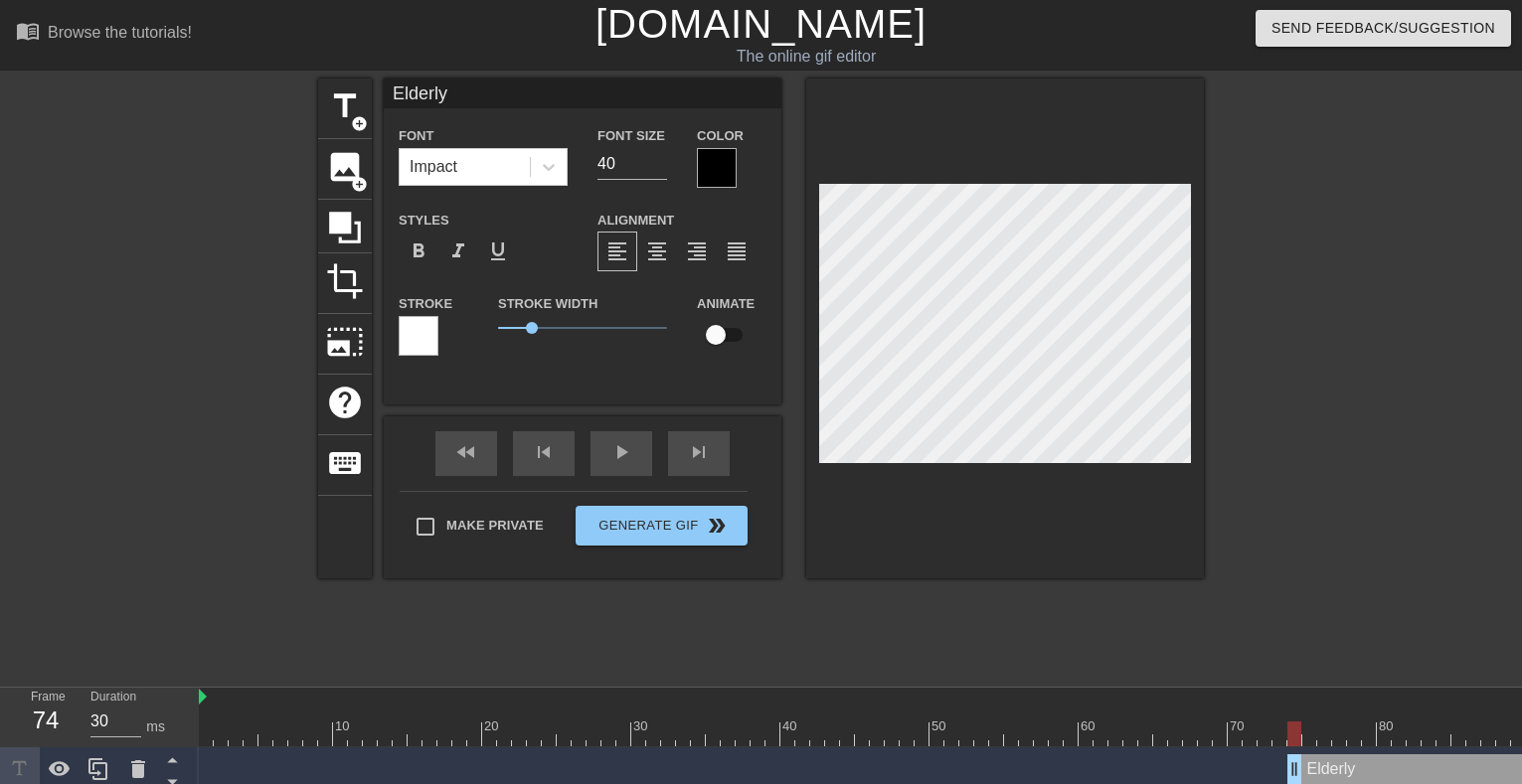 type on "Elderly w" 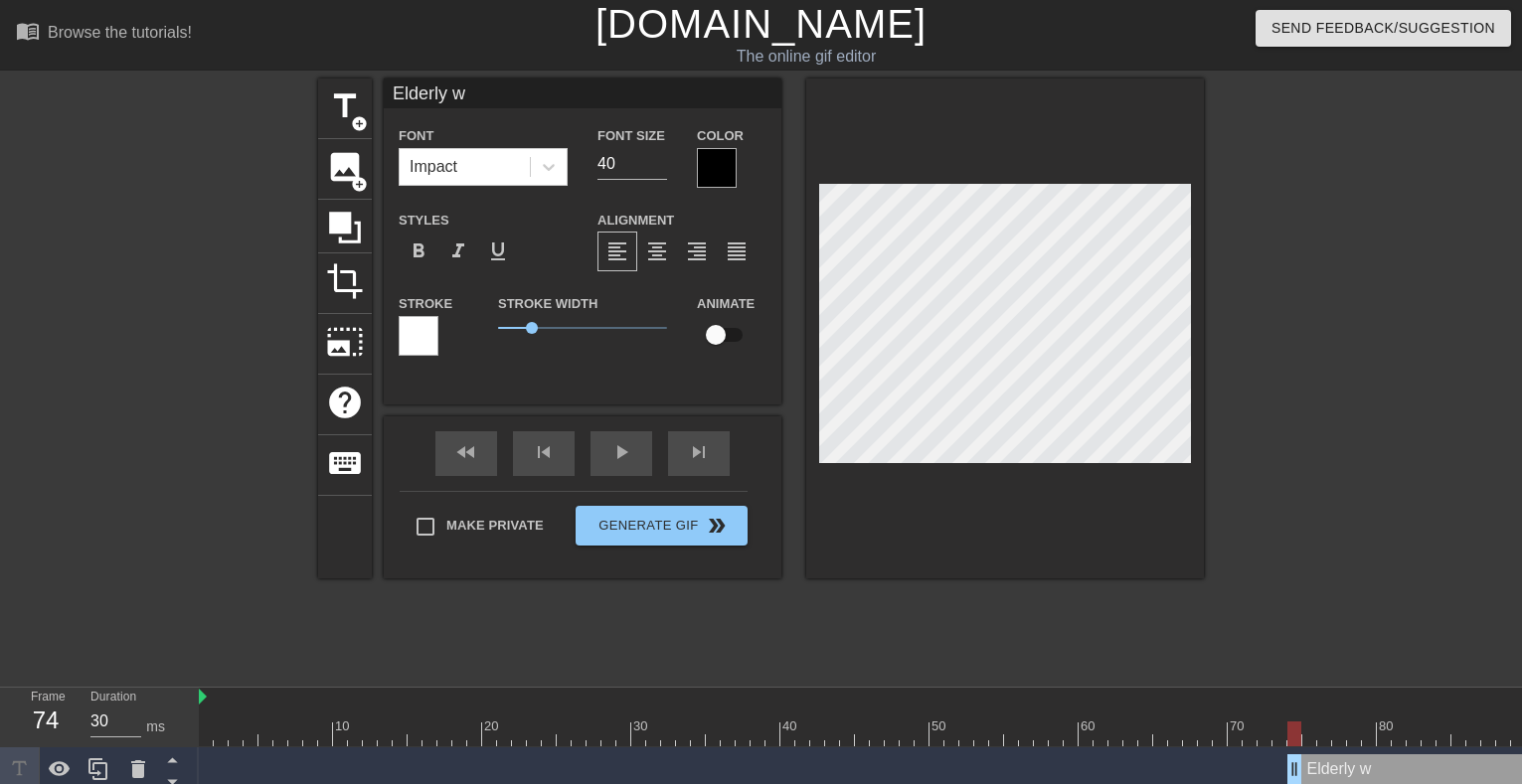 type on "Elderly wo" 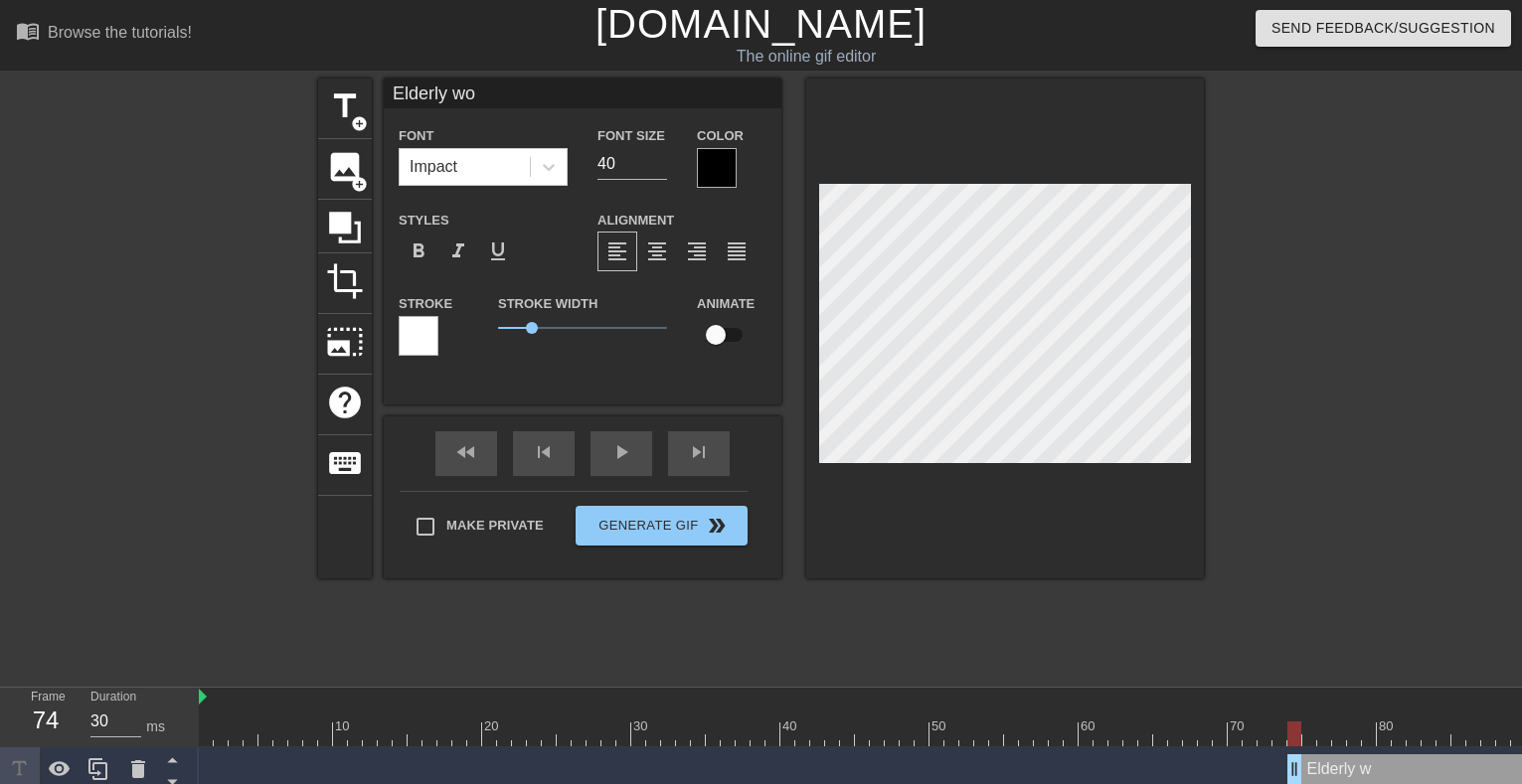 type on "Elderly wom" 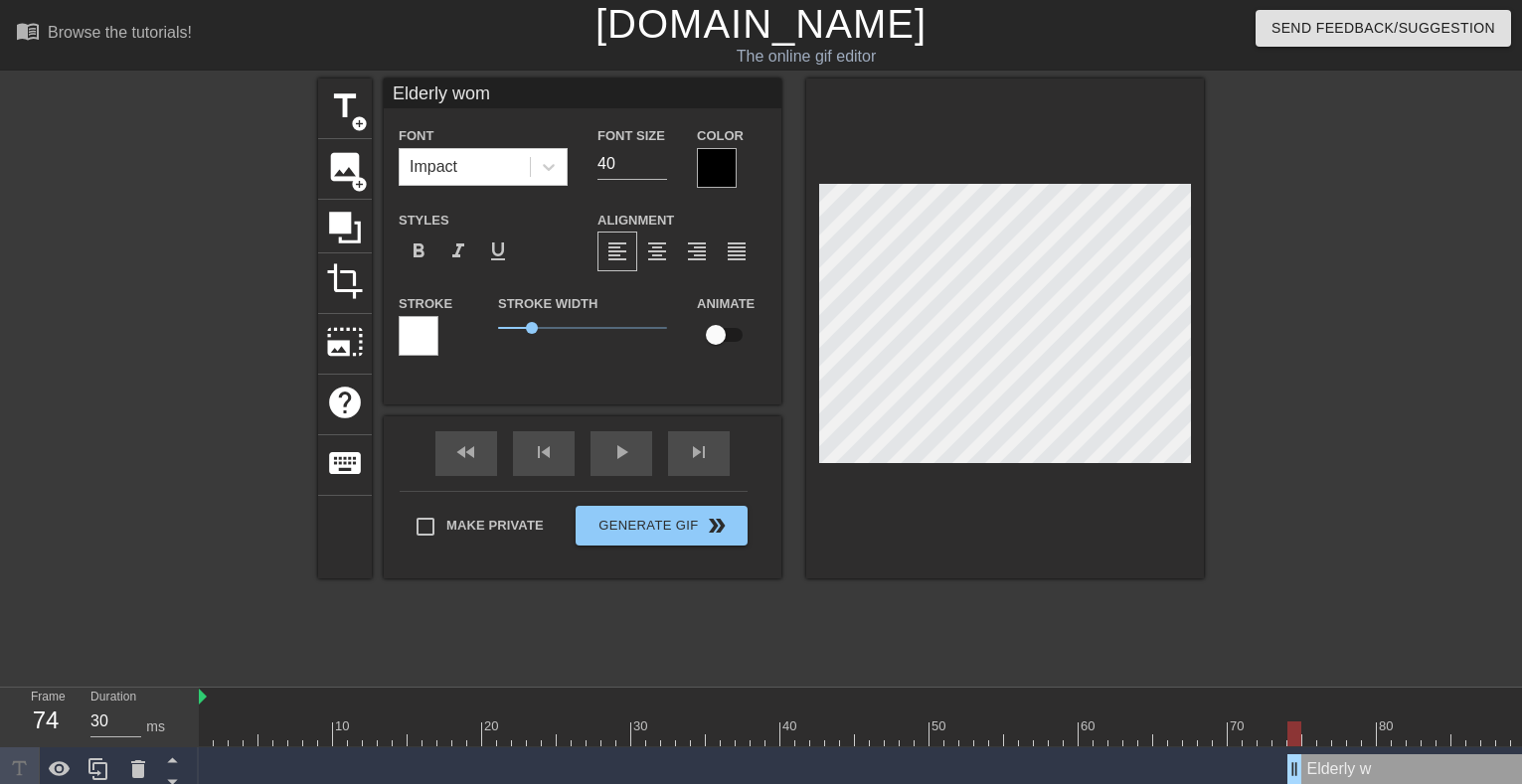 type on "Elderly woma" 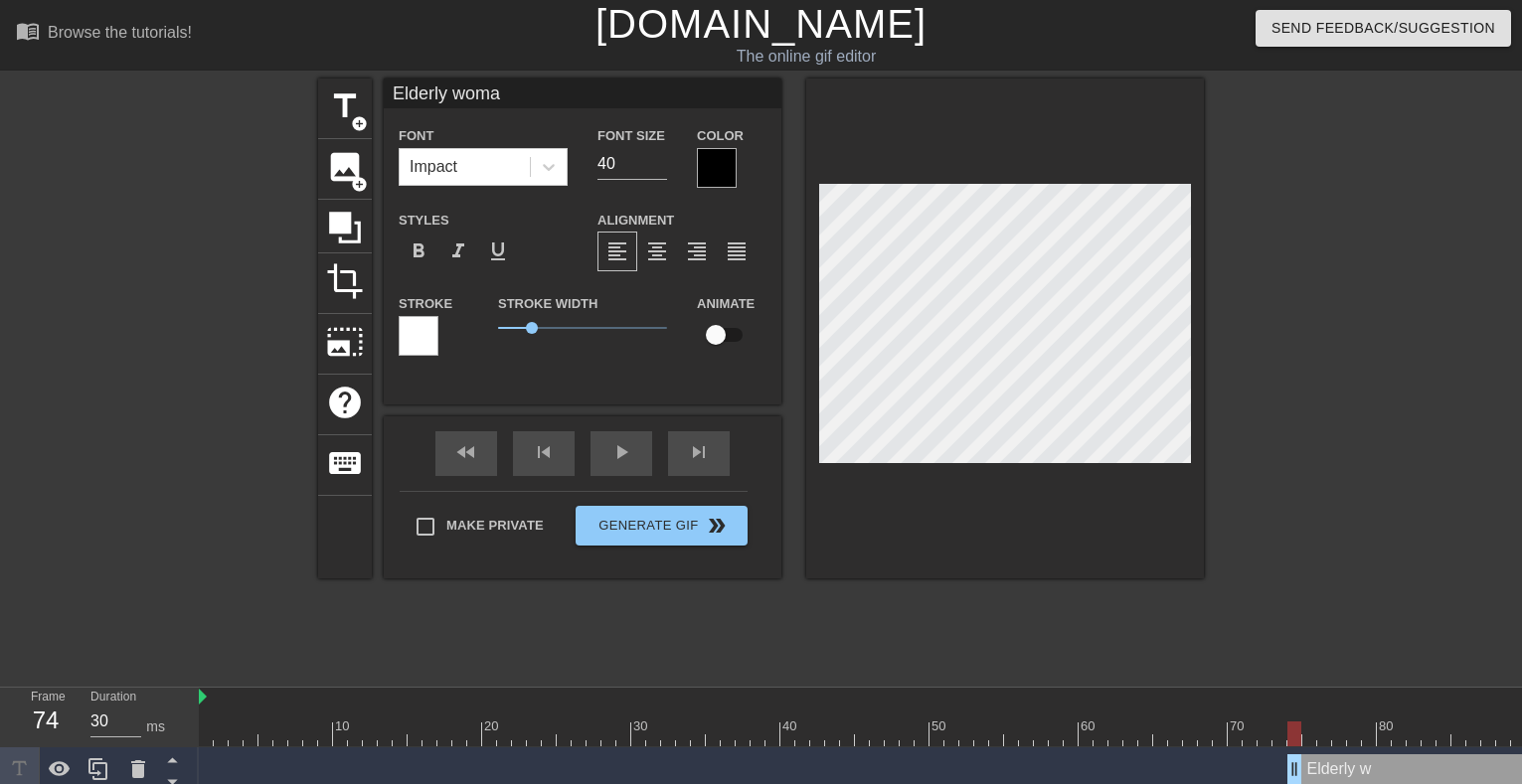 type on "Elderly woma" 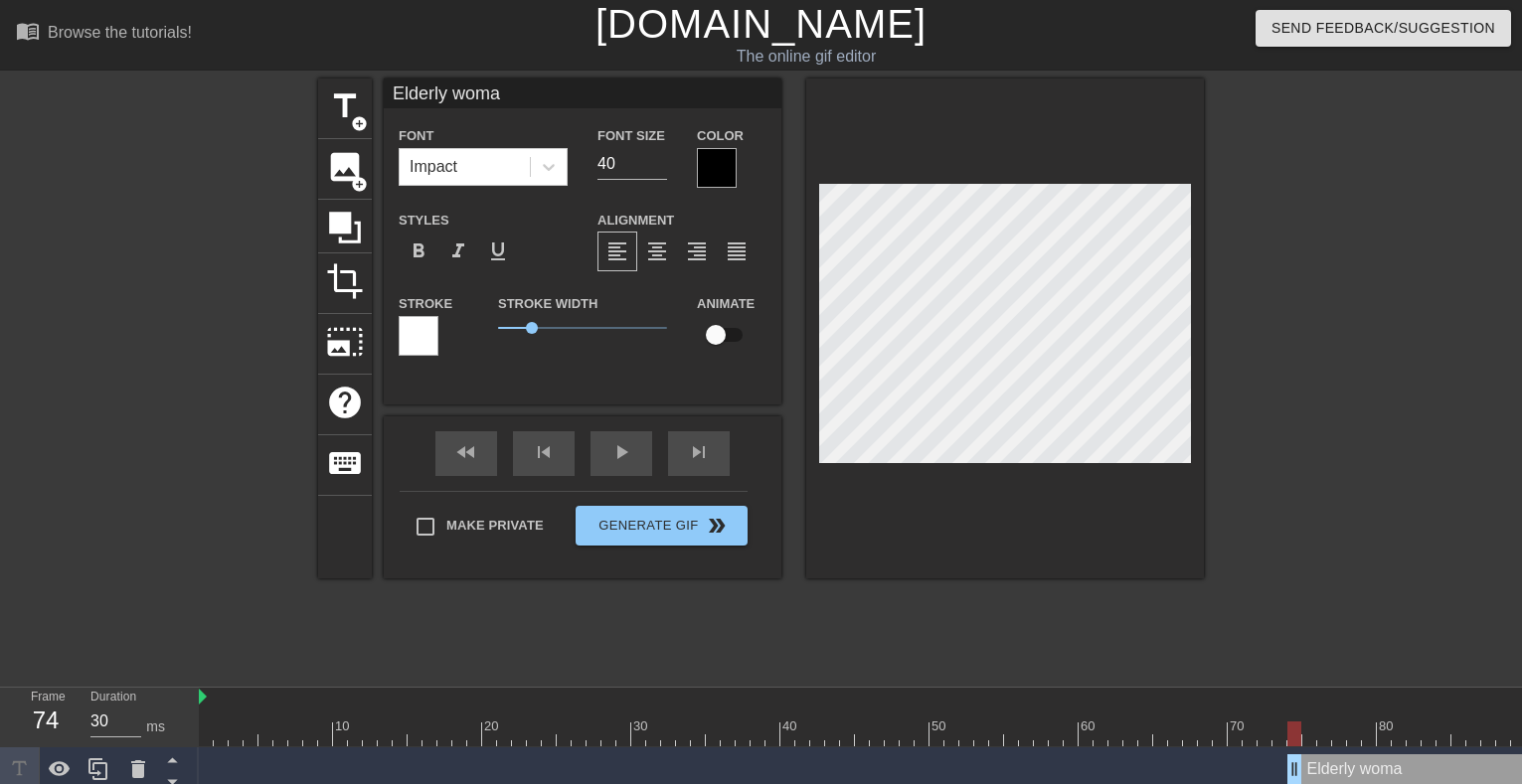 type on "Elderly woman" 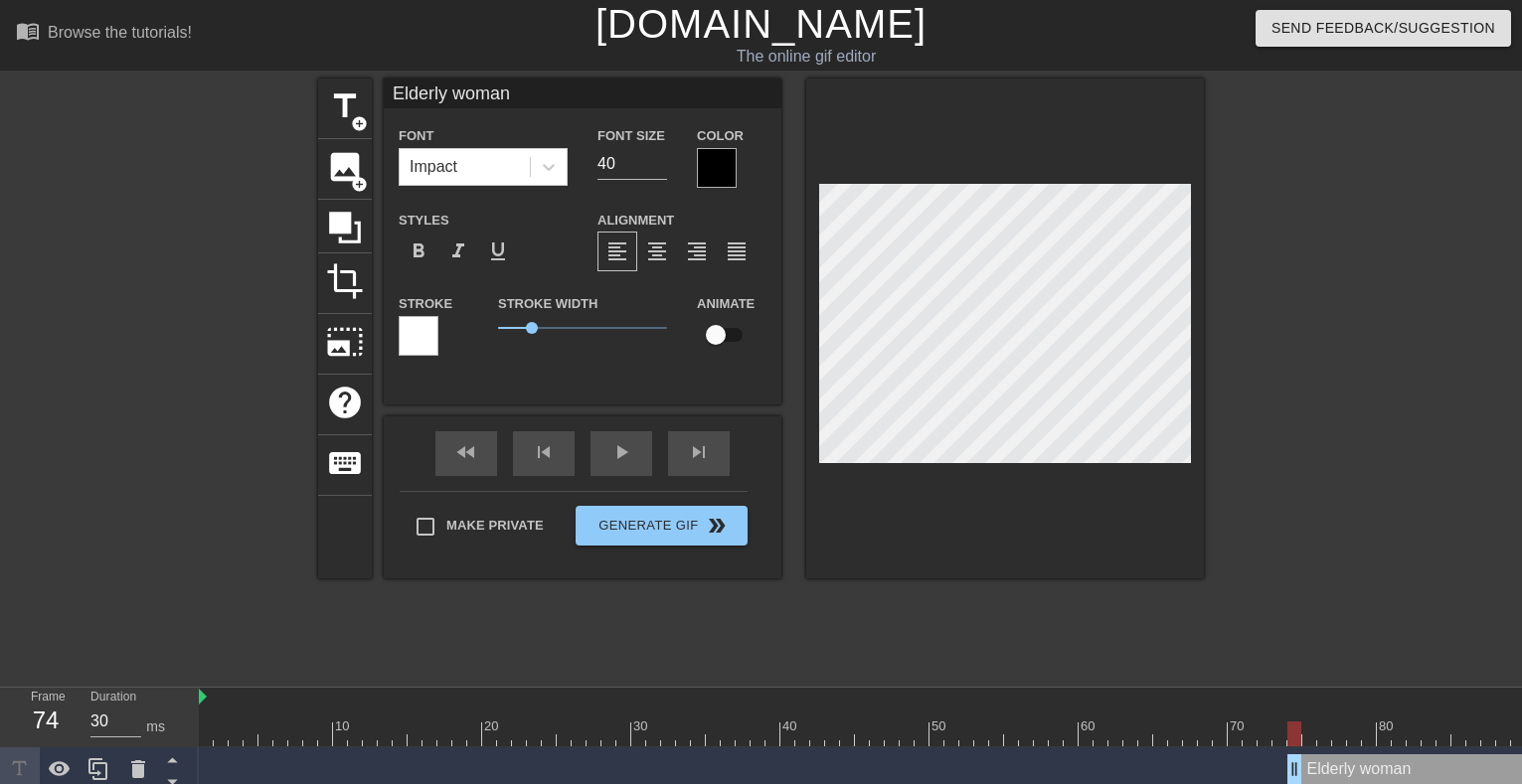 type on "Elderly woman" 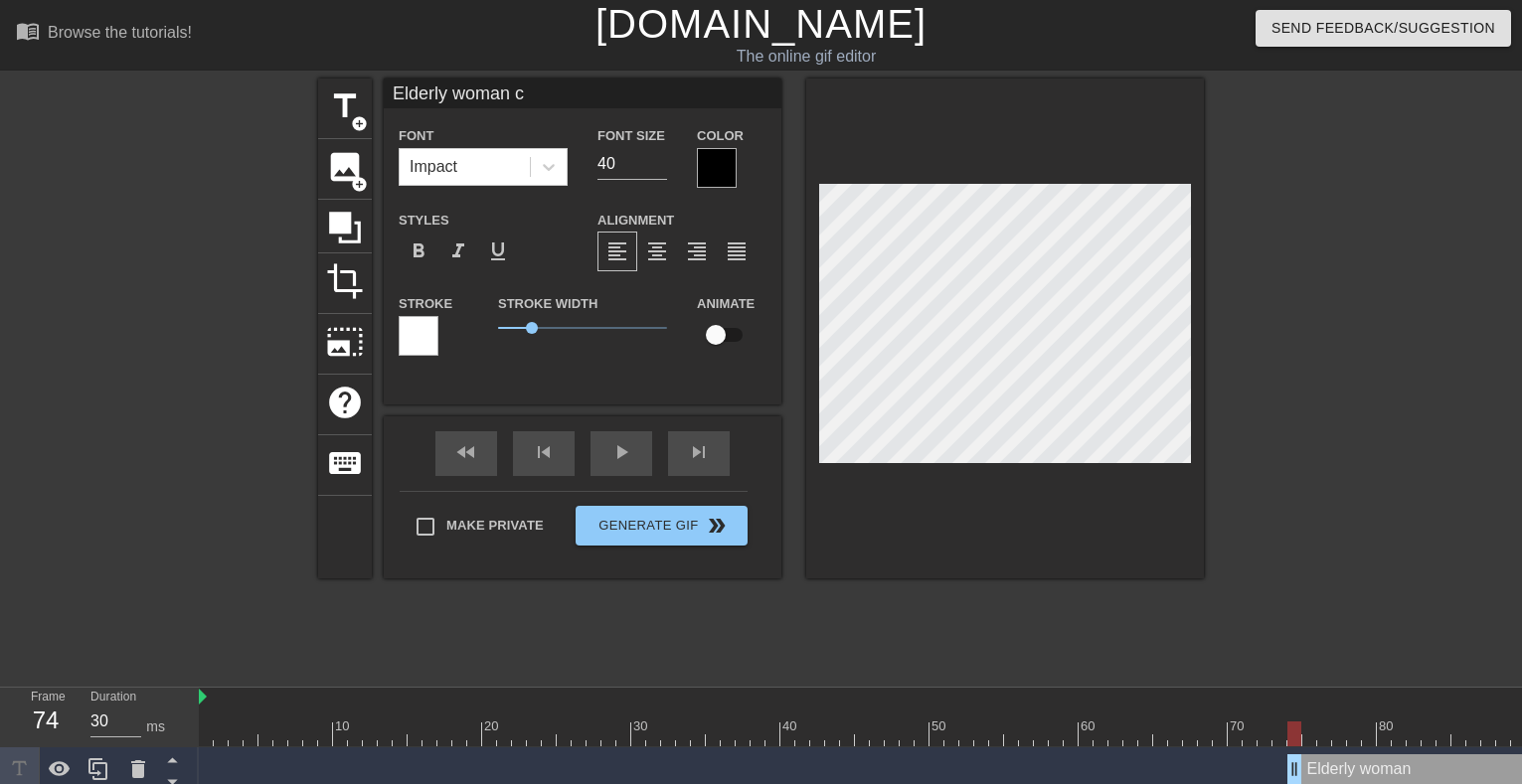 type on "Elderly woman cr" 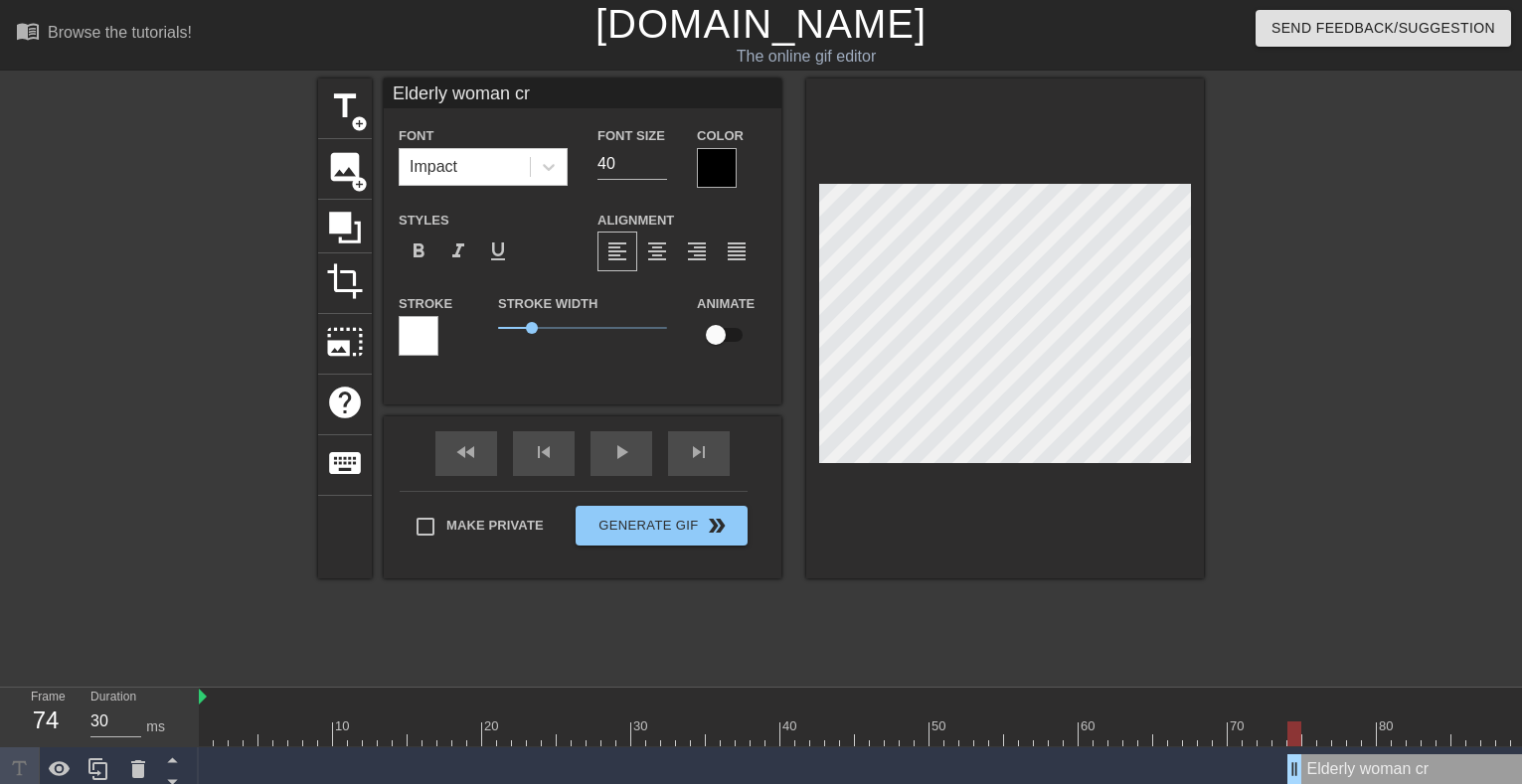 type on "Elderly woman cro" 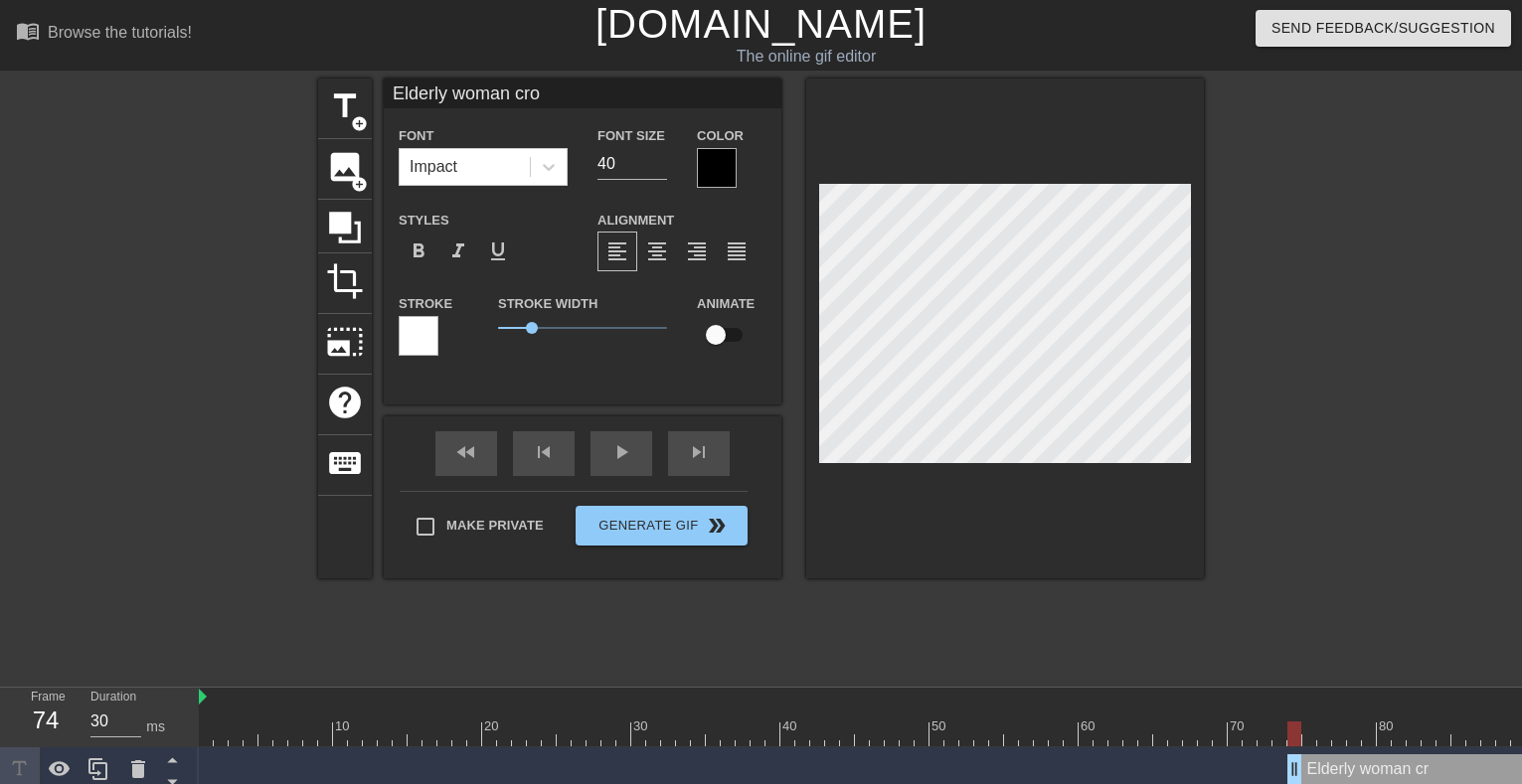 type on "Elderly woman cros" 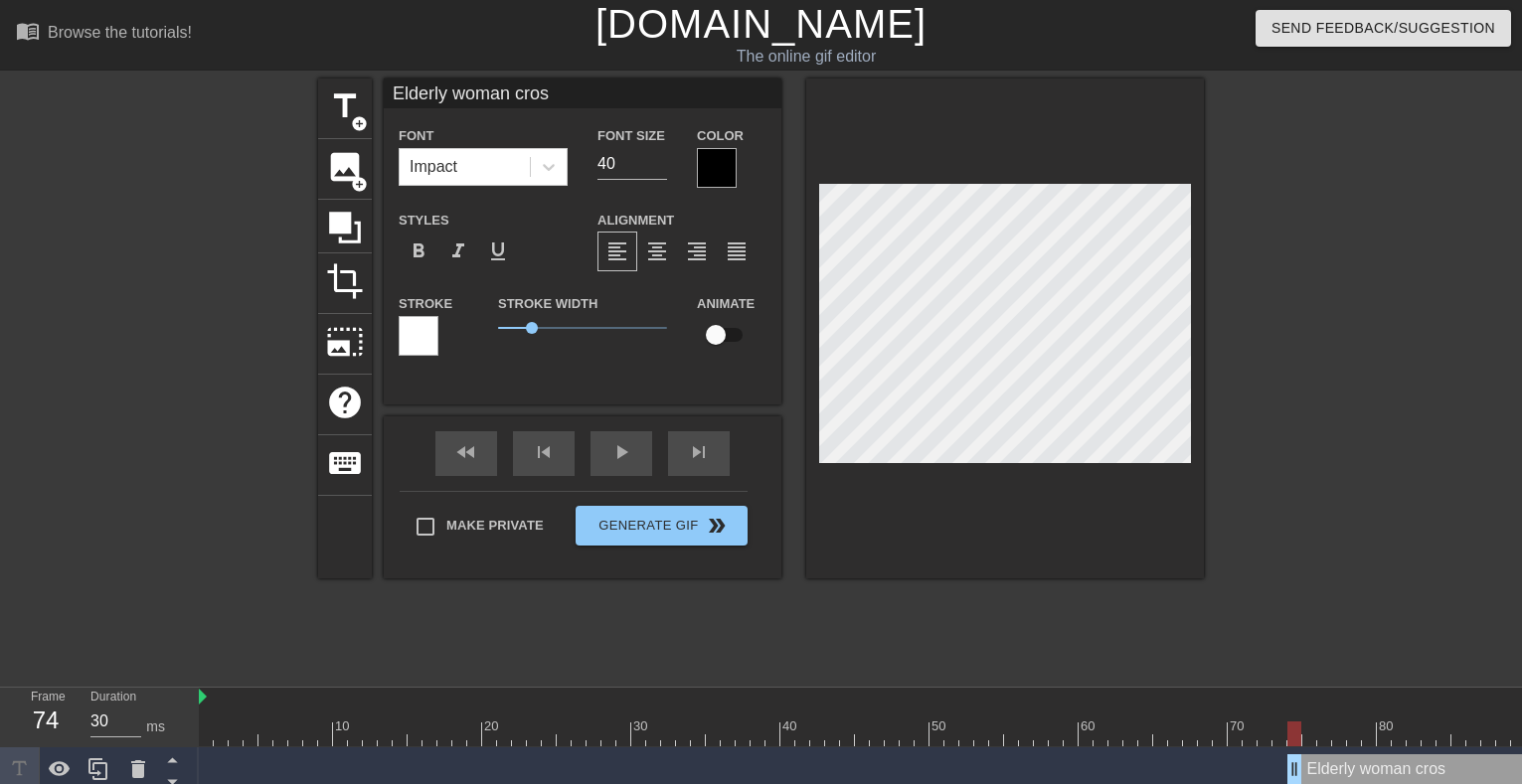 type on "Elderly woman cross" 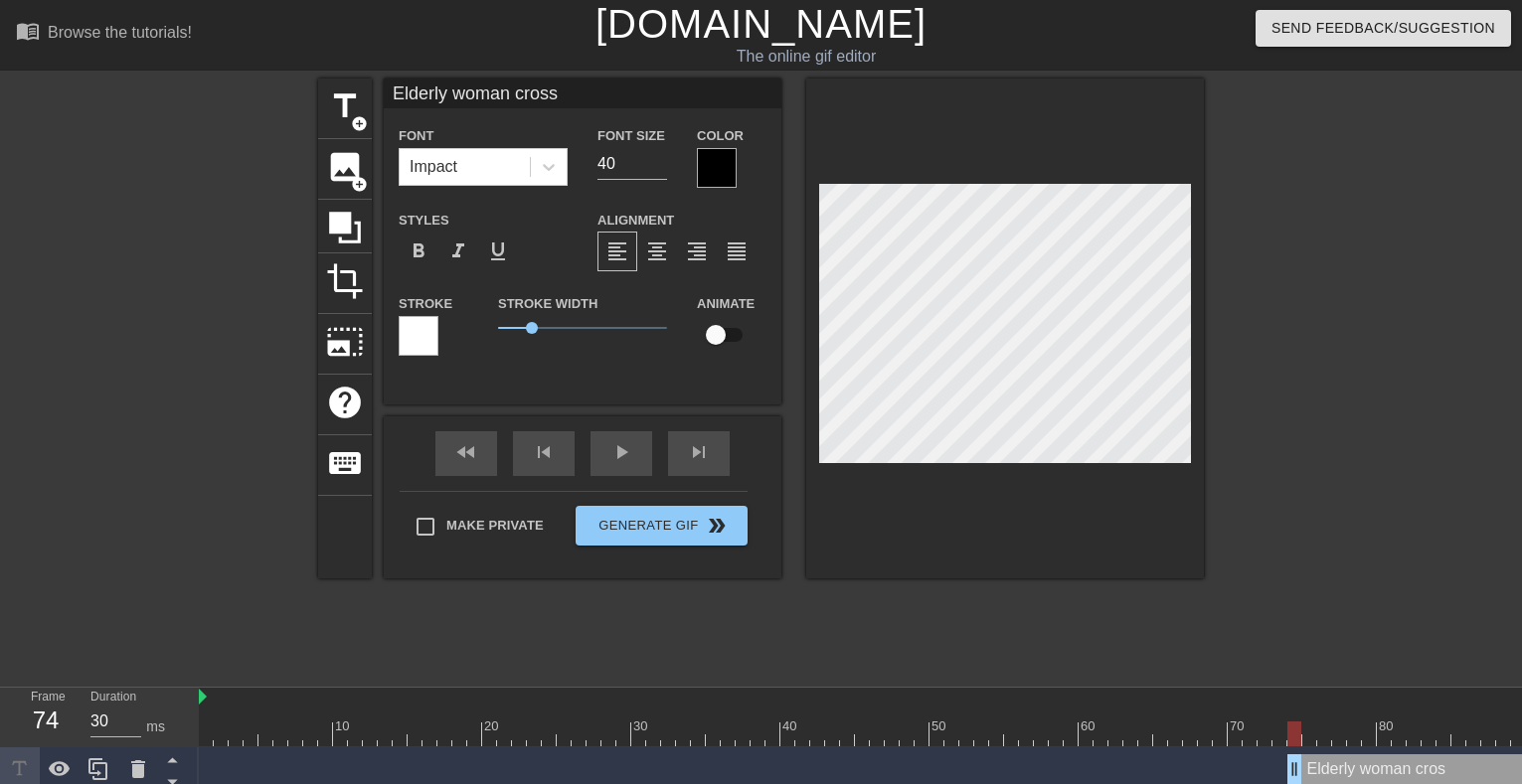 type on "Elderly woman crossi" 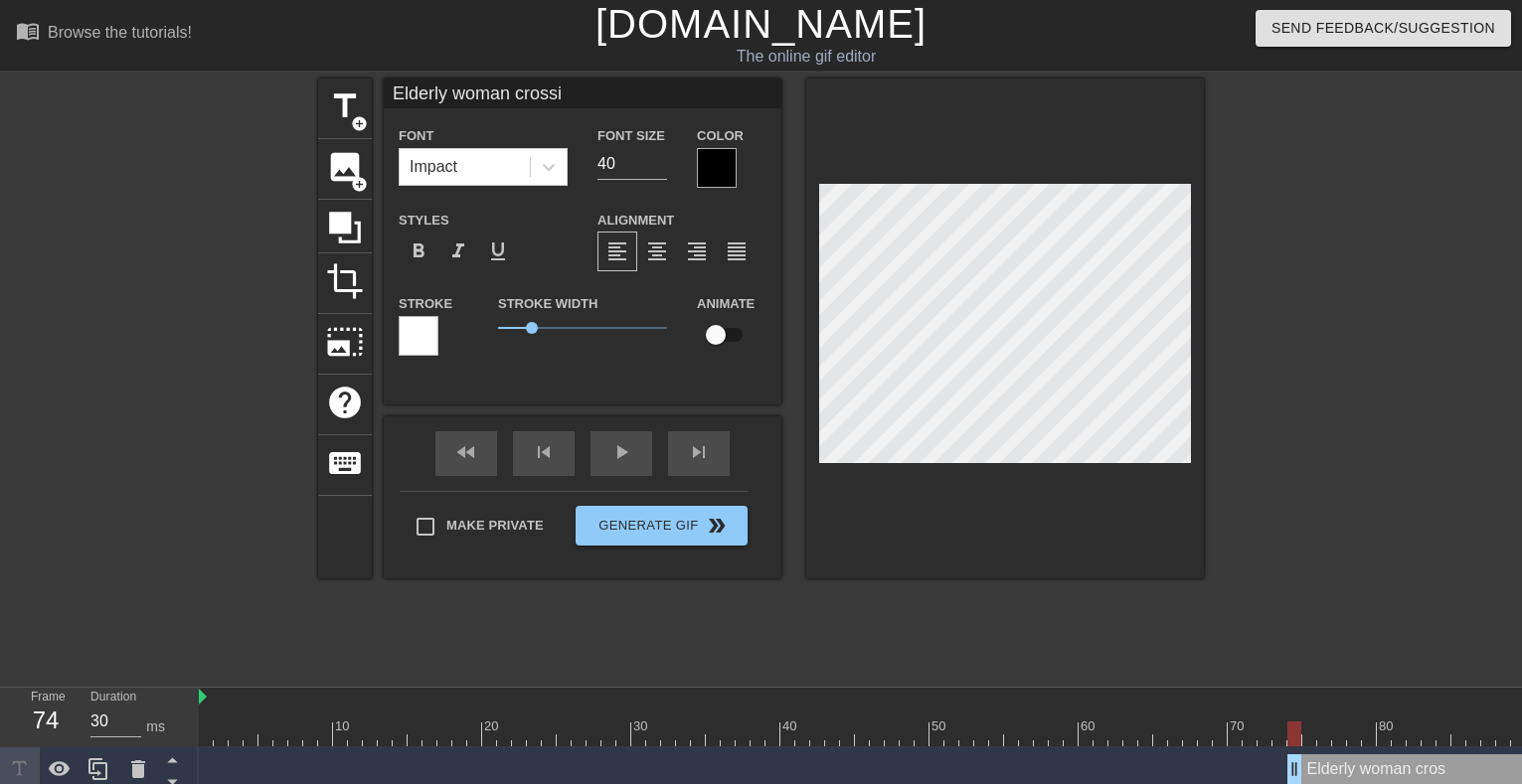 type on "Elderly woman [PERSON_NAME]" 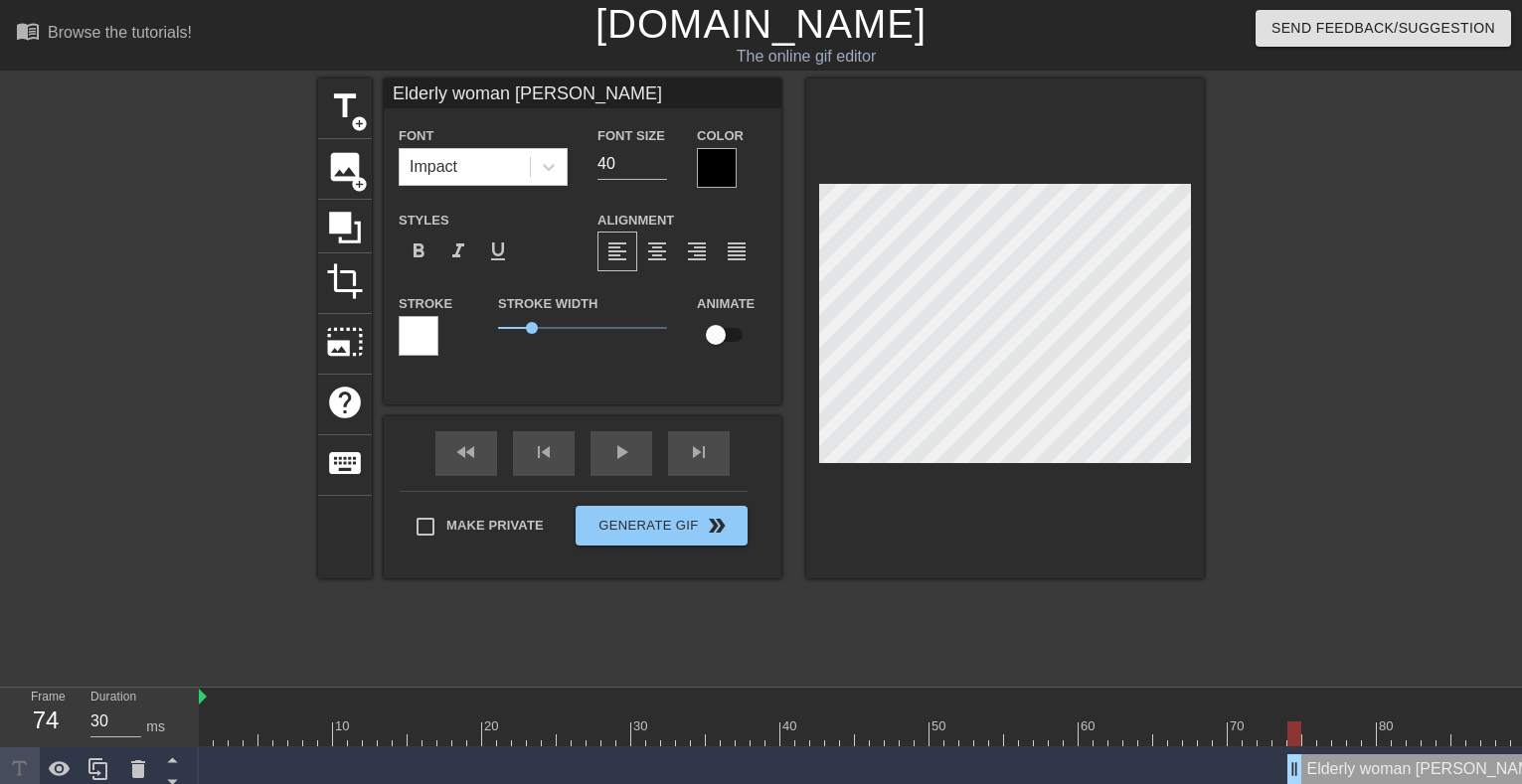 type on "Elderly woman crossing" 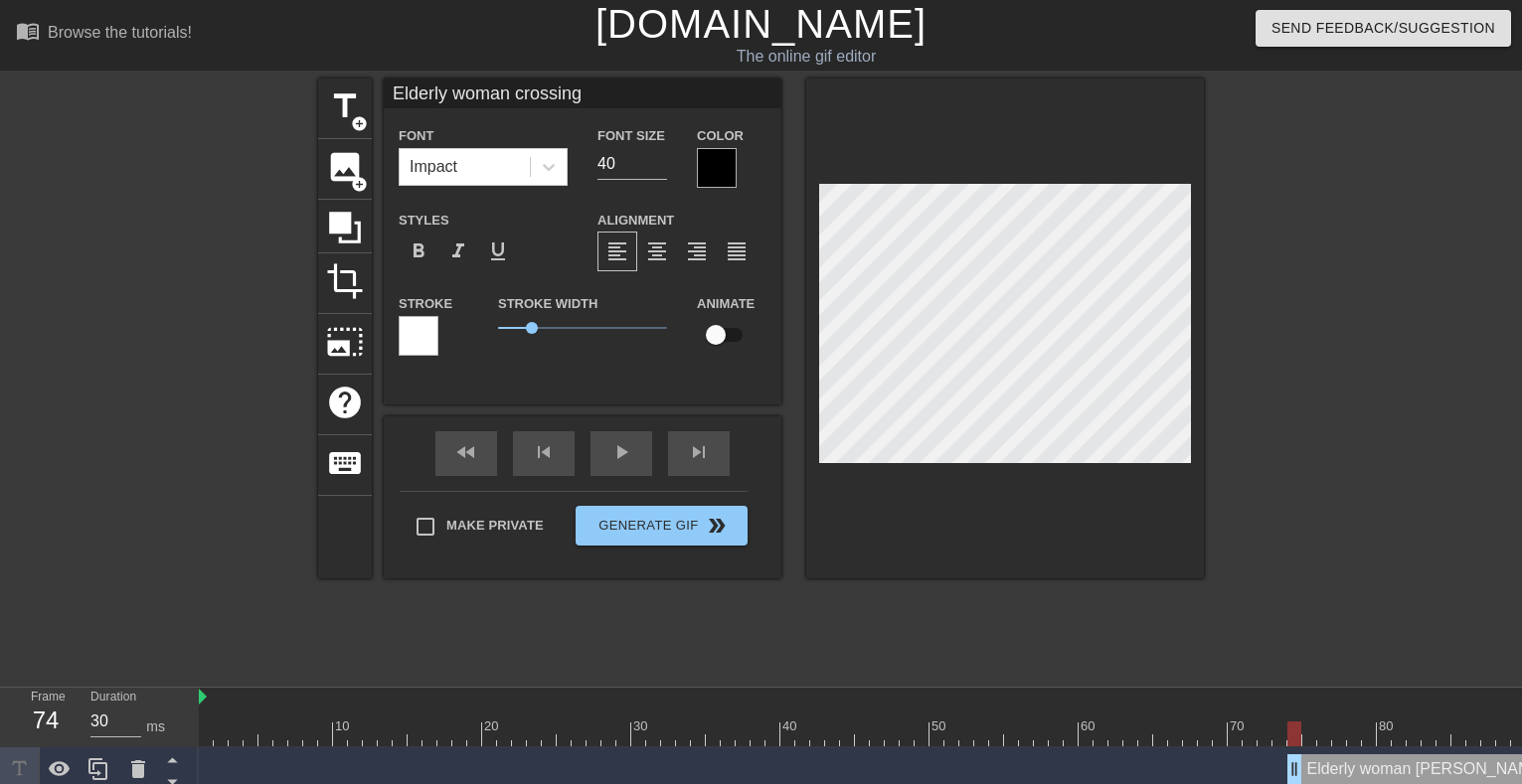 type on "Elderly woman crossing" 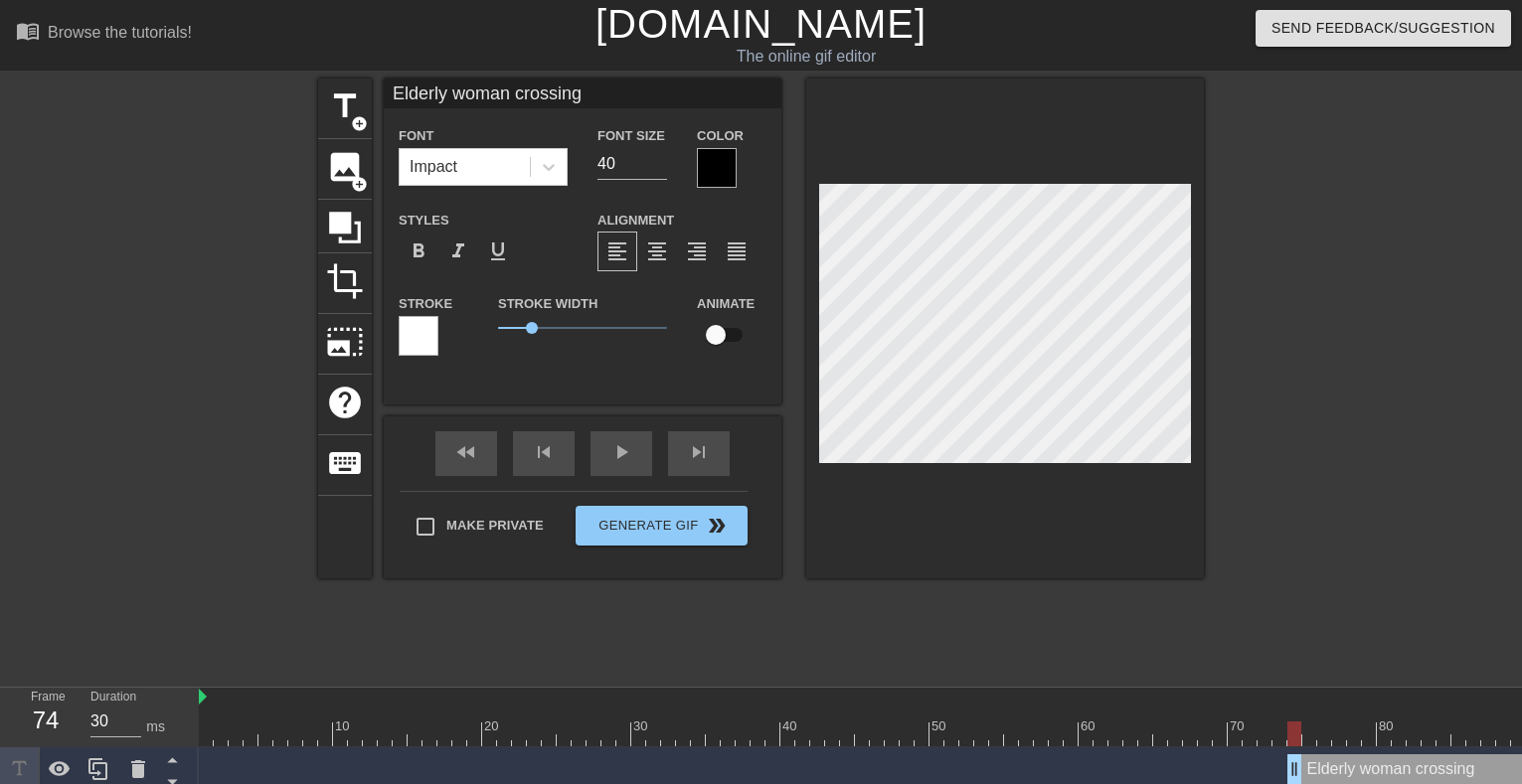 type on "Elderly woman crossing t" 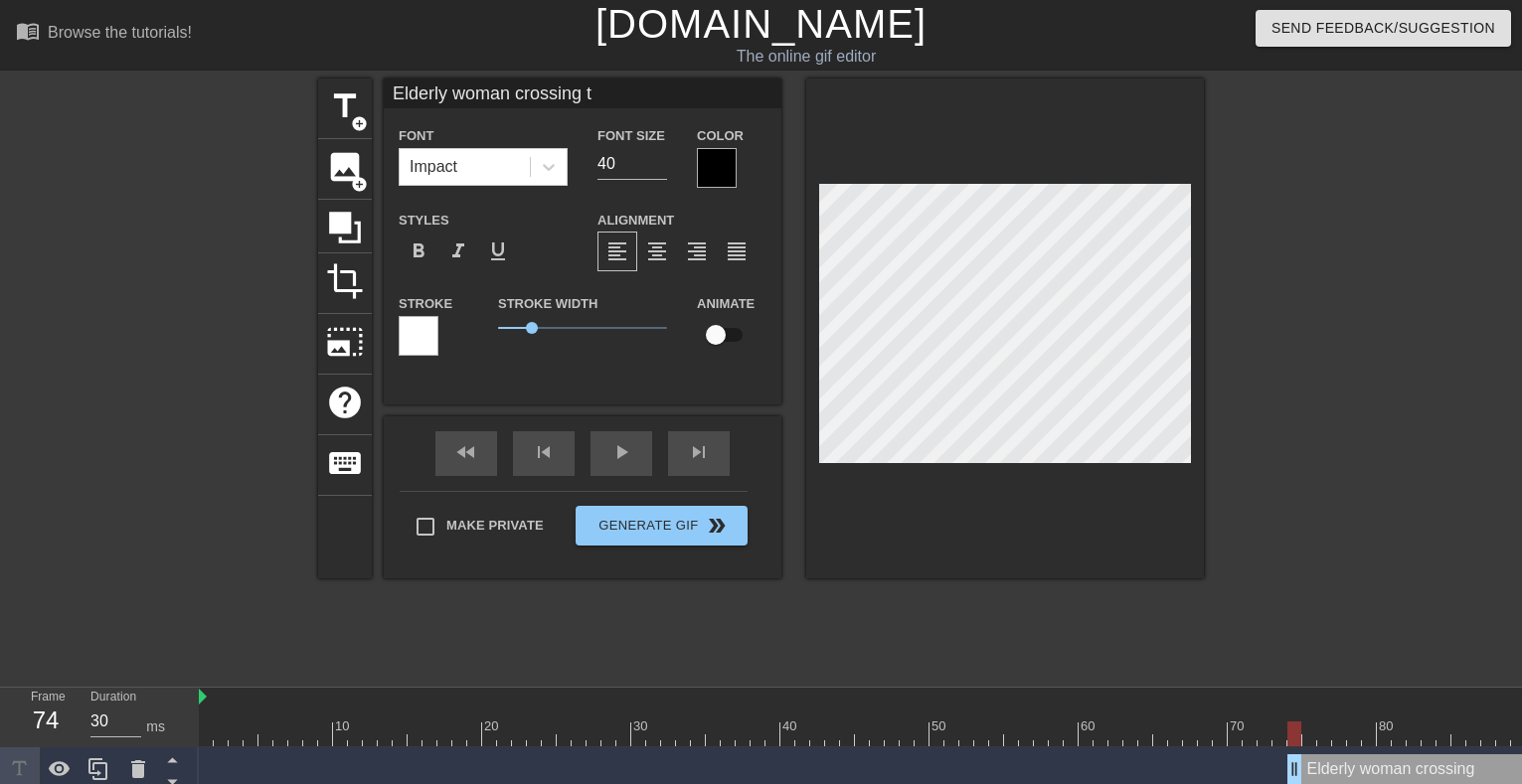 type on "Elderly woman crossing th" 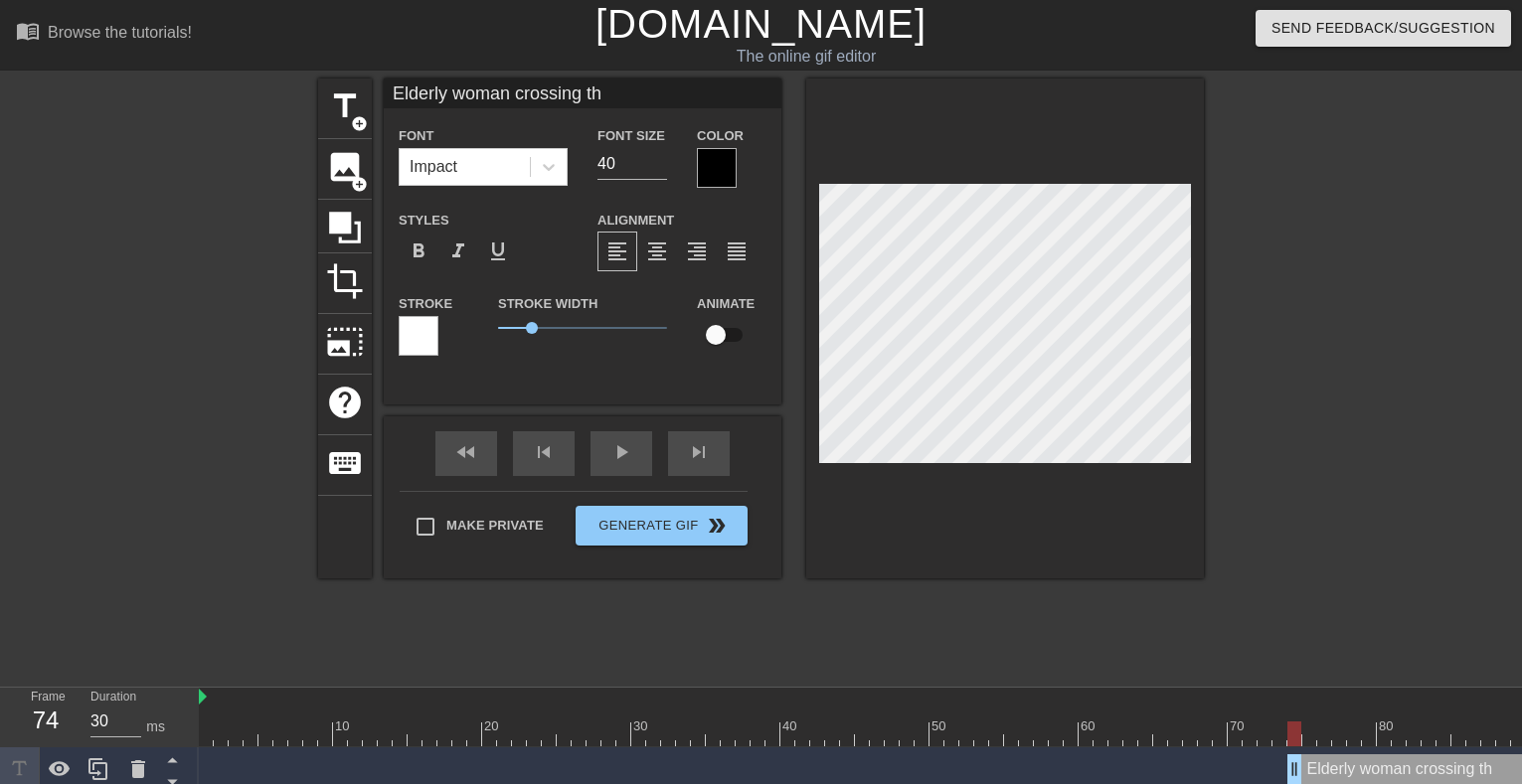 type on "Elderly woman crossing the" 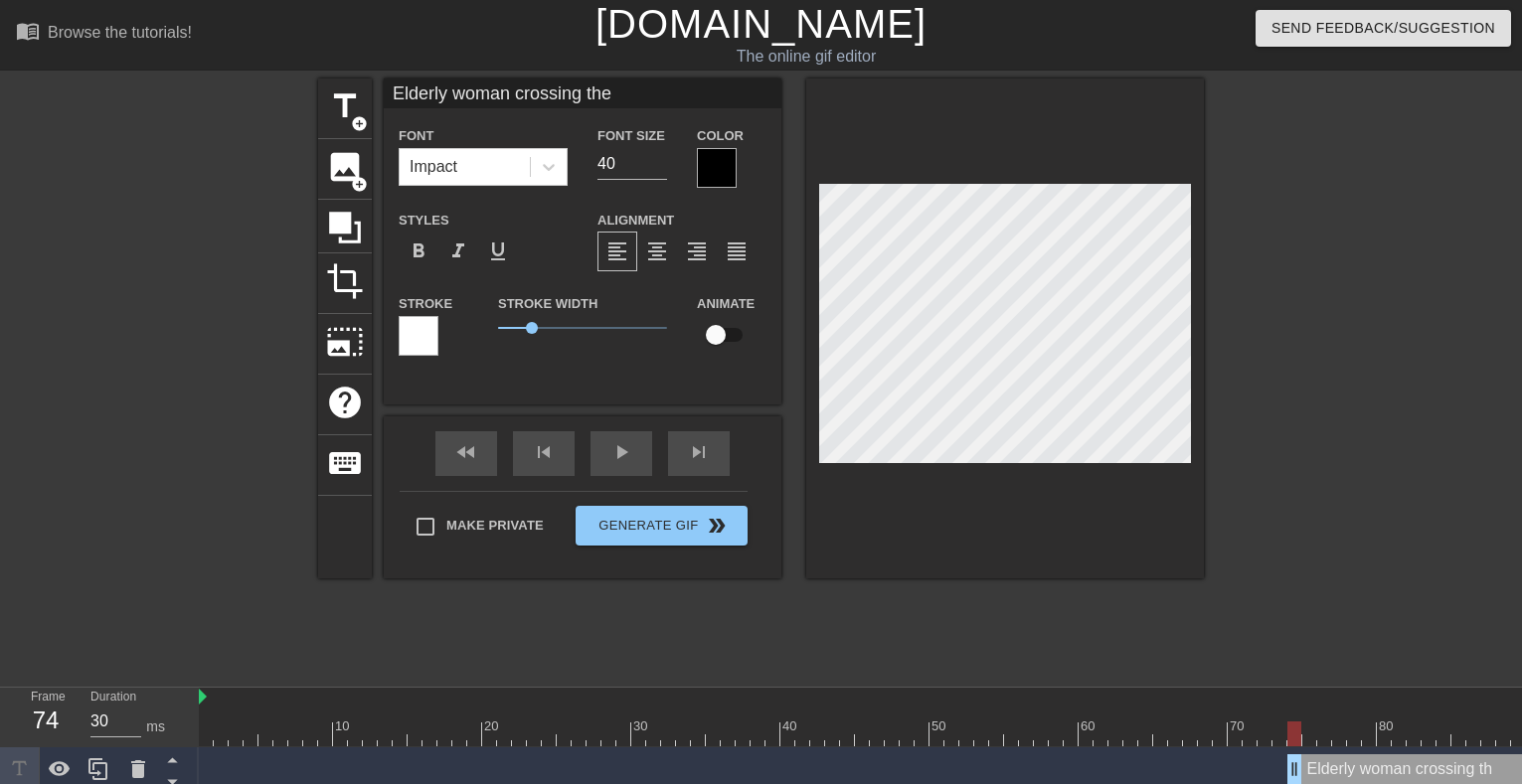 type on "Elderly woman crossing the" 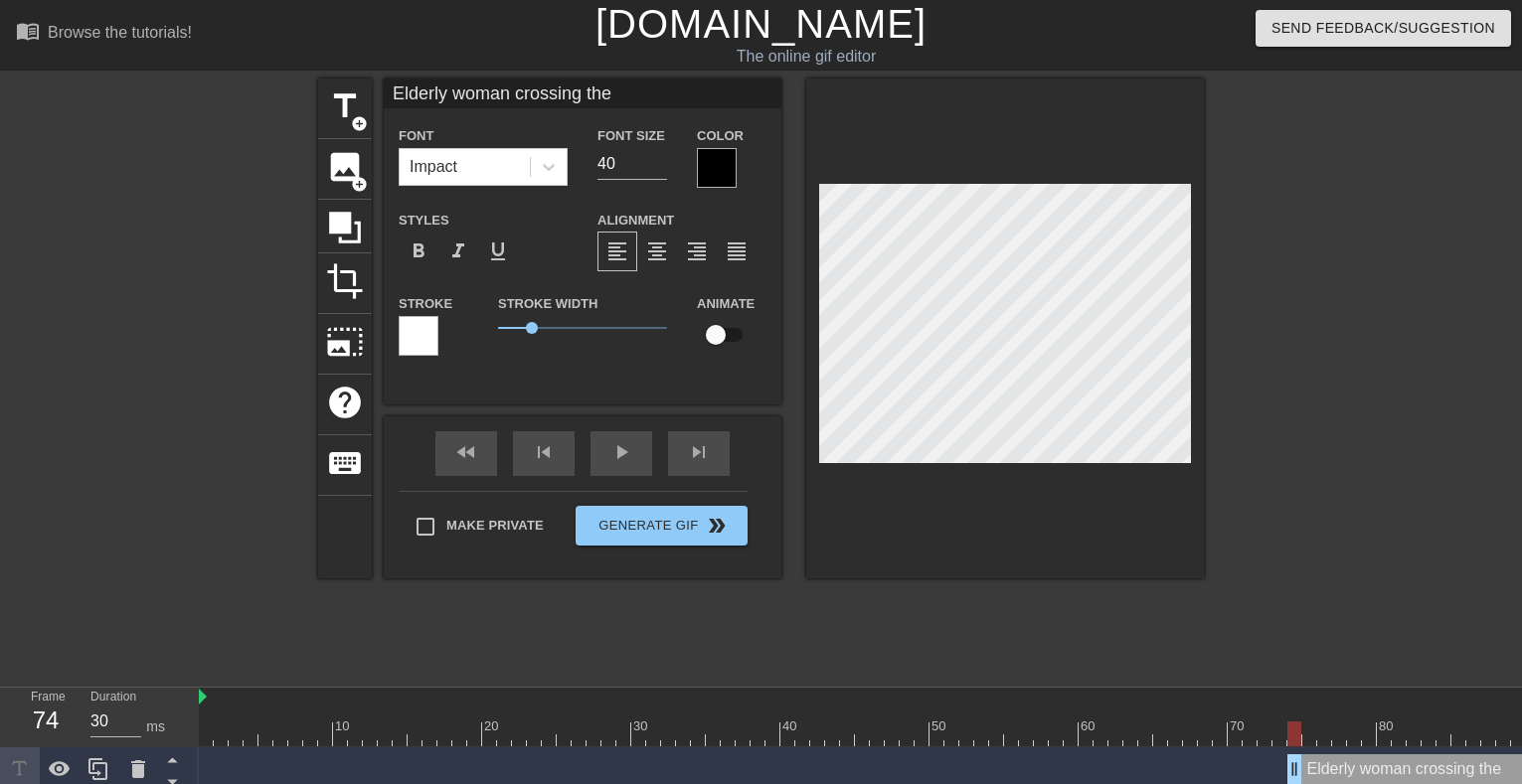 type on "Elderly woman crossing the s" 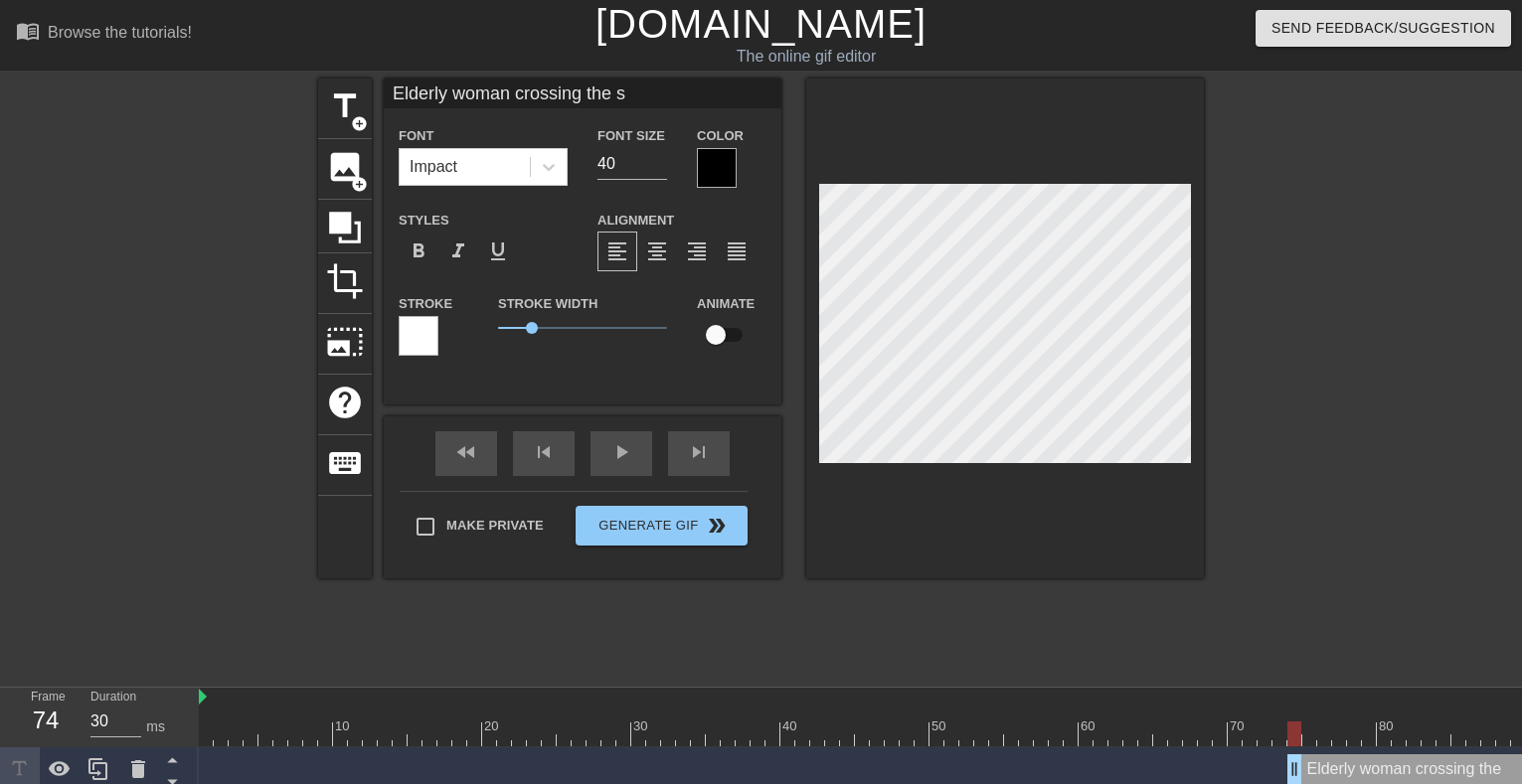 type on "Elderly woman crossing the st" 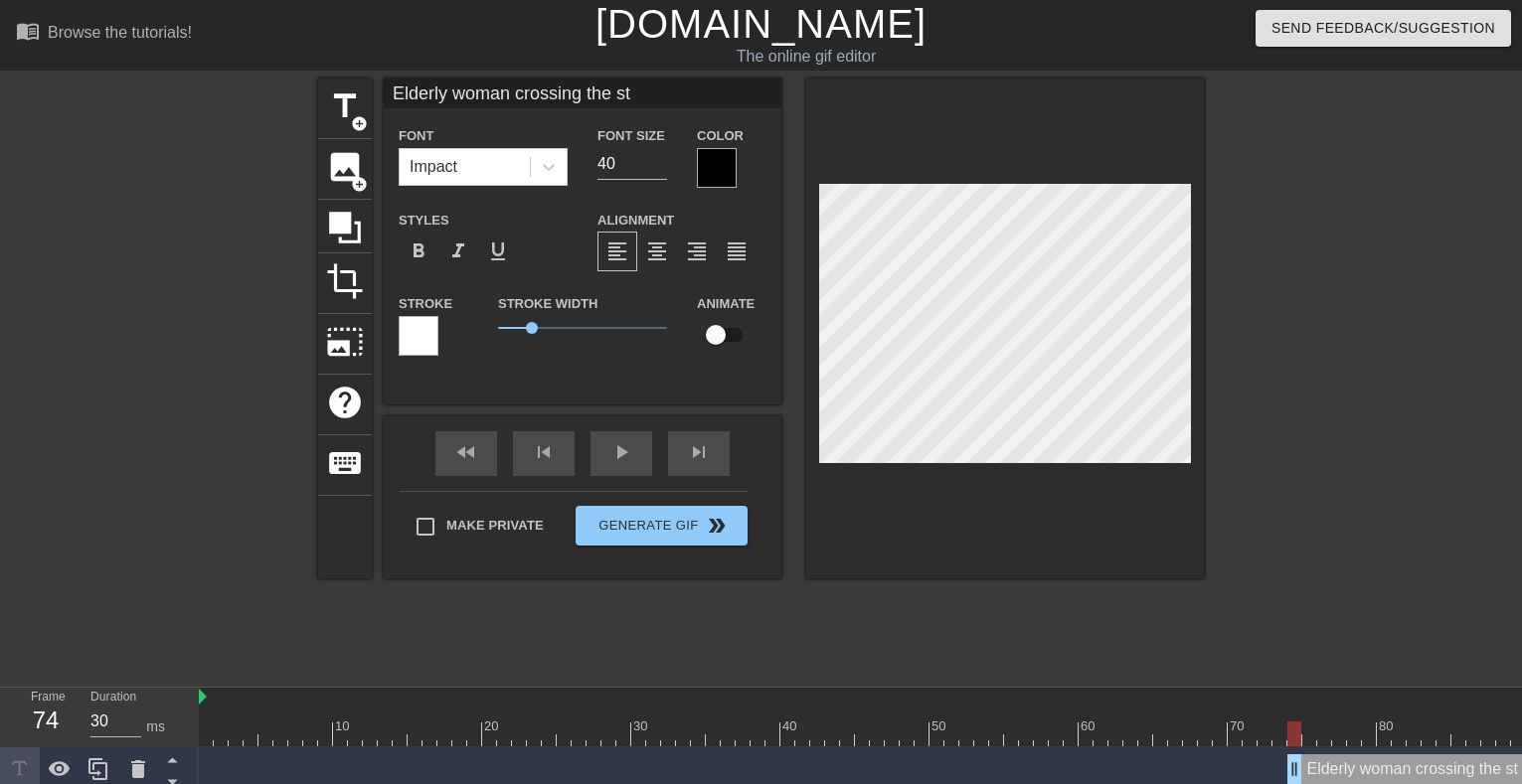 type on "Elderly woman crossing the str" 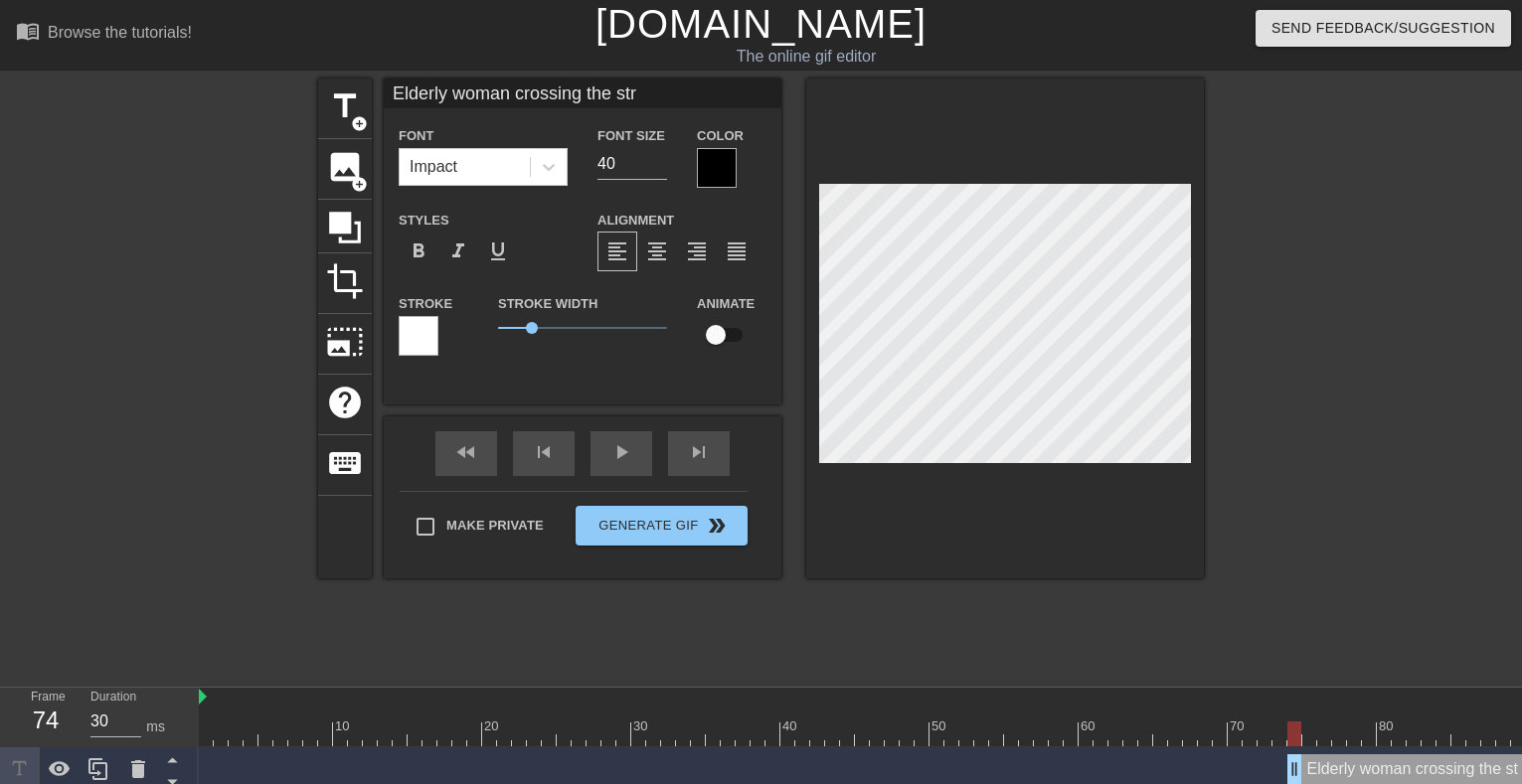 type on "Elderly woman crossing the stre" 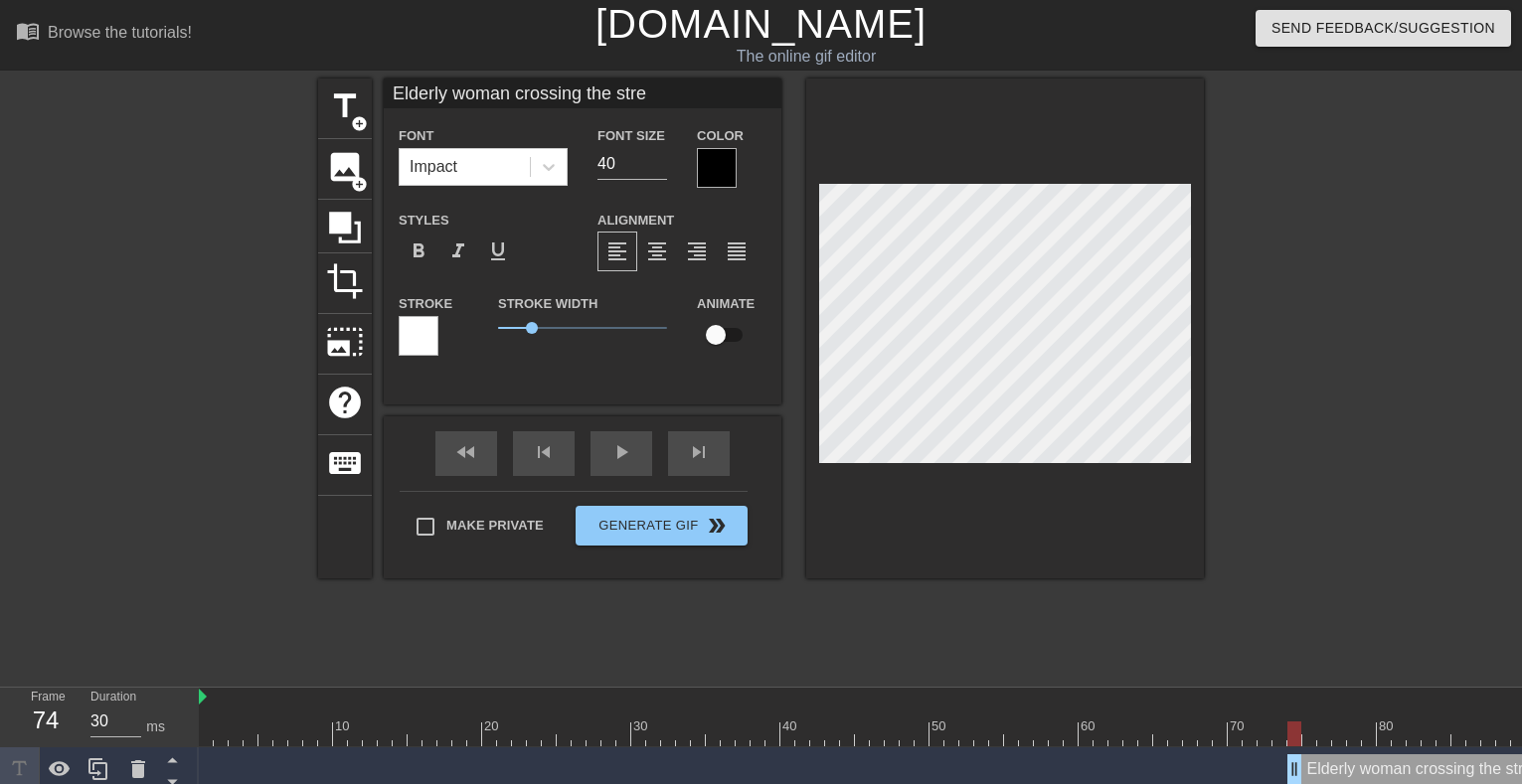 type on "Elderly woman crossing the stree" 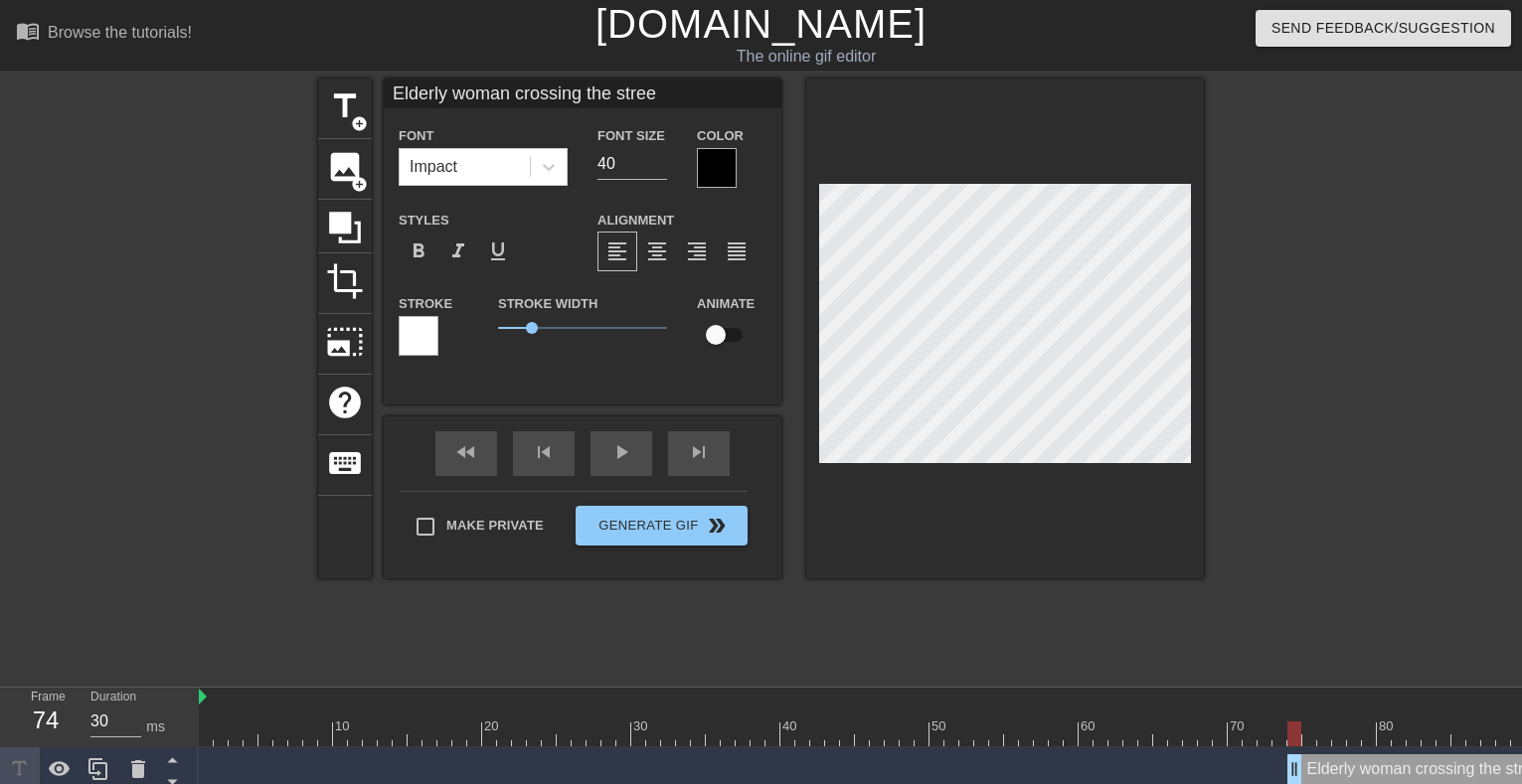 scroll, scrollTop: 3, scrollLeft: 14, axis: both 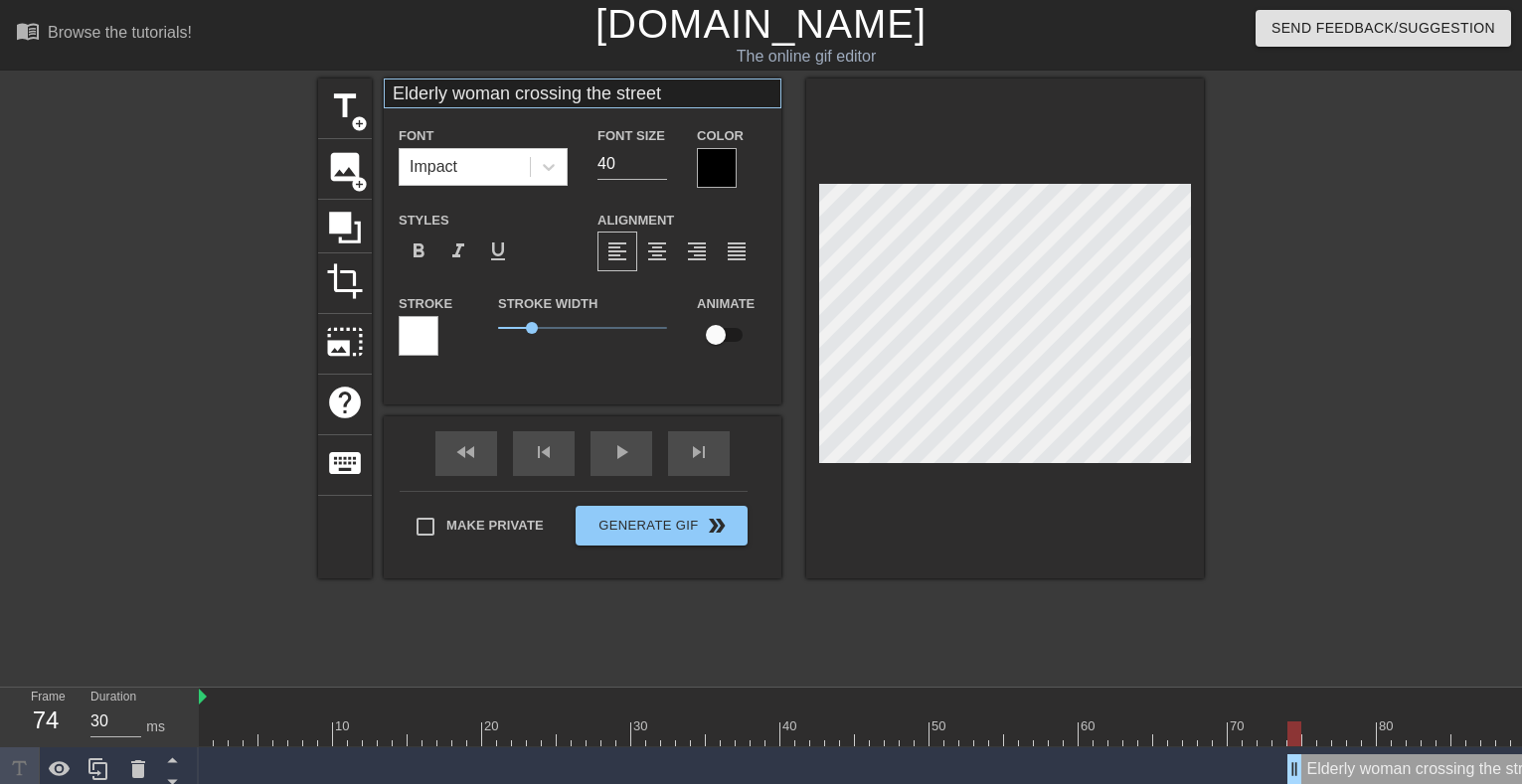 type on "Elderly woman crossing the street" 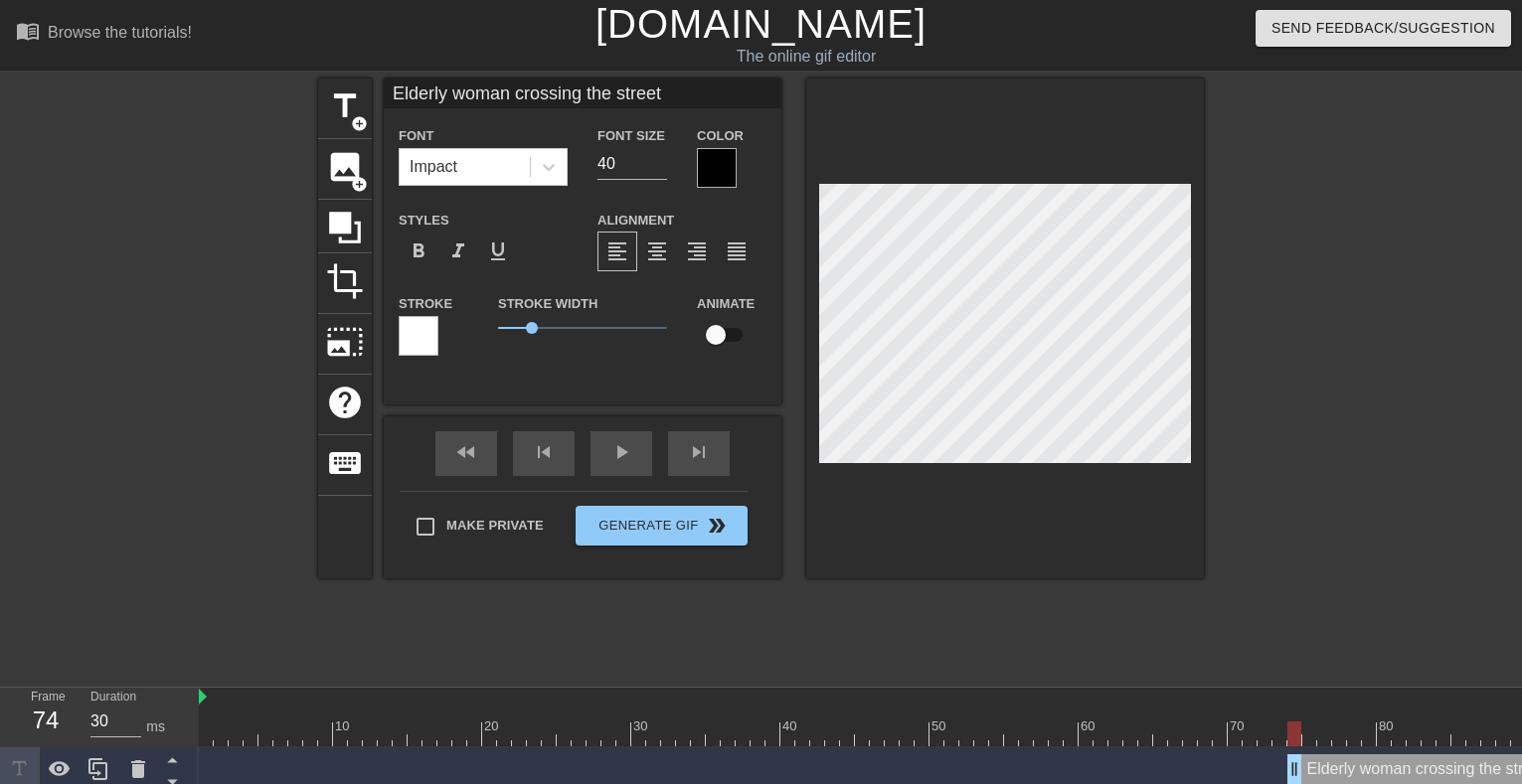 click on "Elderly woman crossing the street" at bounding box center (583, 93) 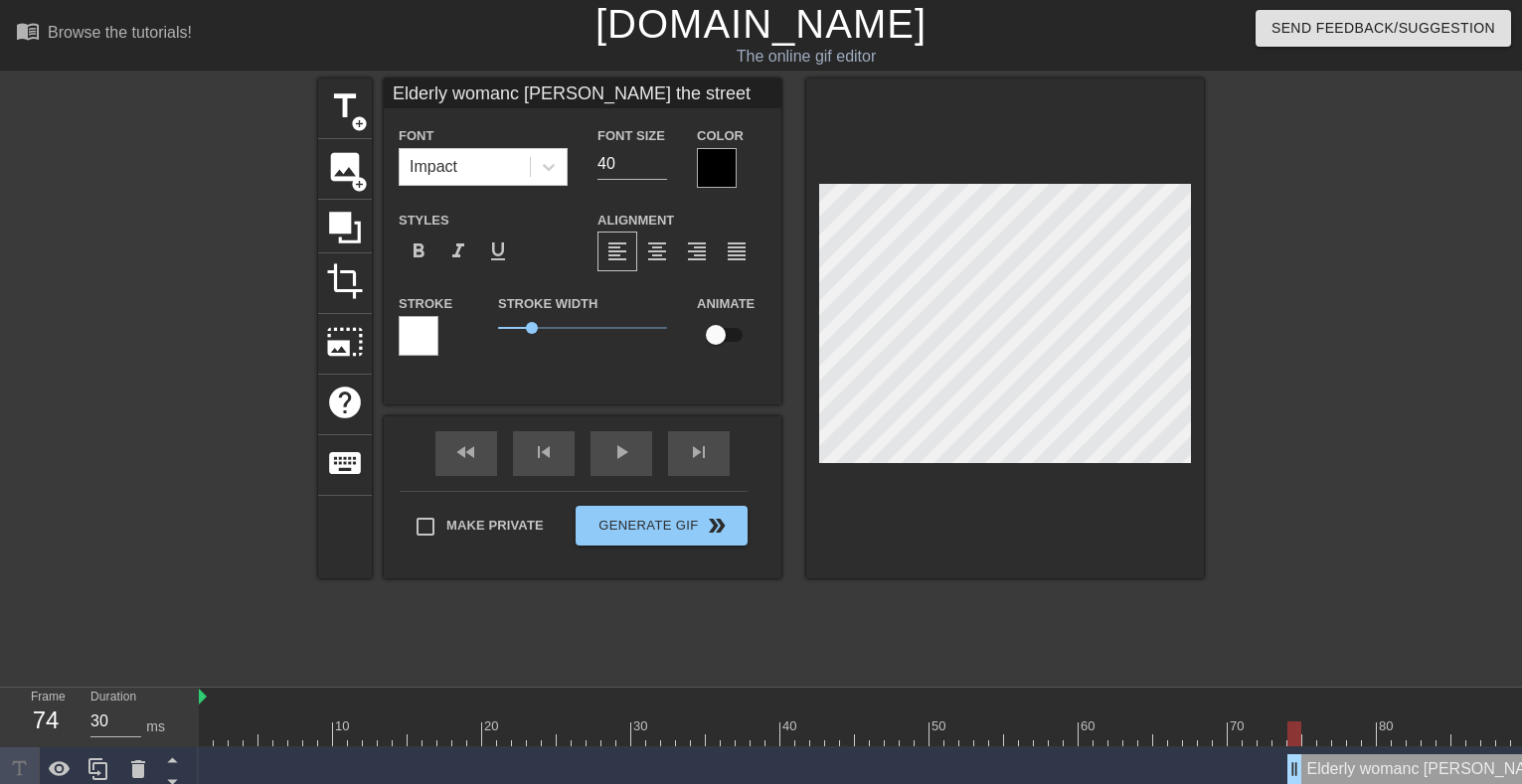drag, startPoint x: 512, startPoint y: 90, endPoint x: 524, endPoint y: 88, distance: 12.165525 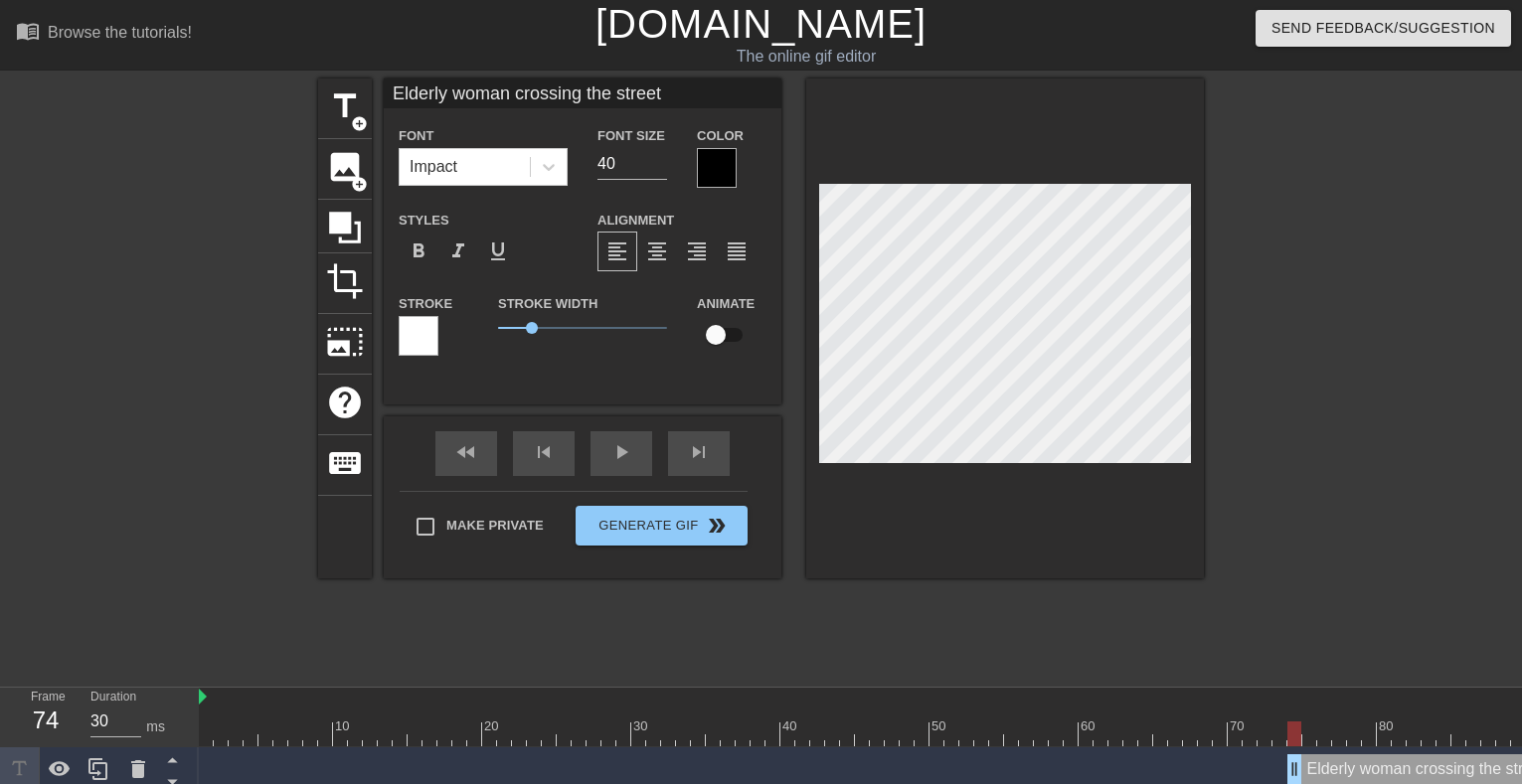 drag, startPoint x: 662, startPoint y: 83, endPoint x: 125, endPoint y: 15, distance: 541.2883 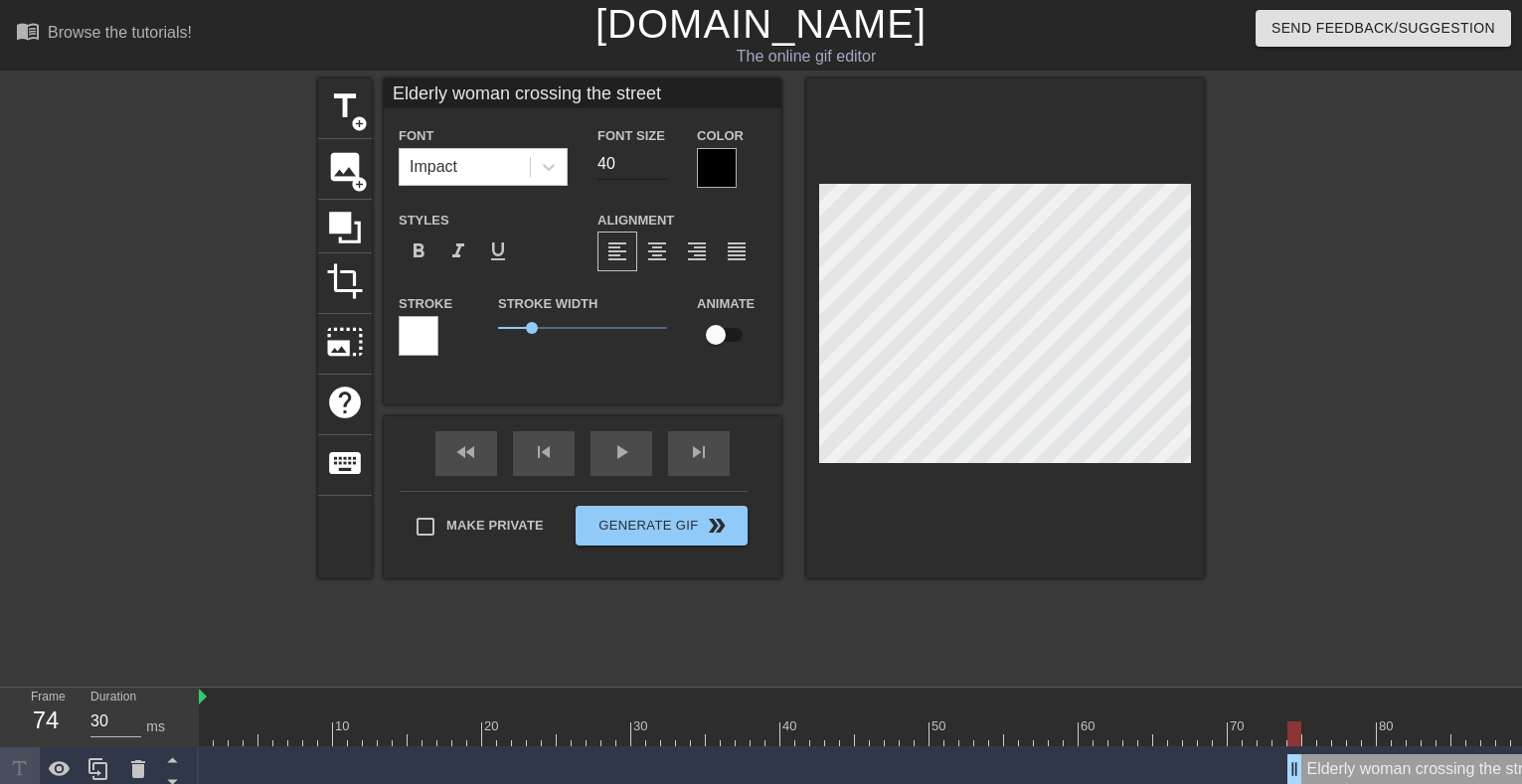 type on "Elderly woman crossing the street" 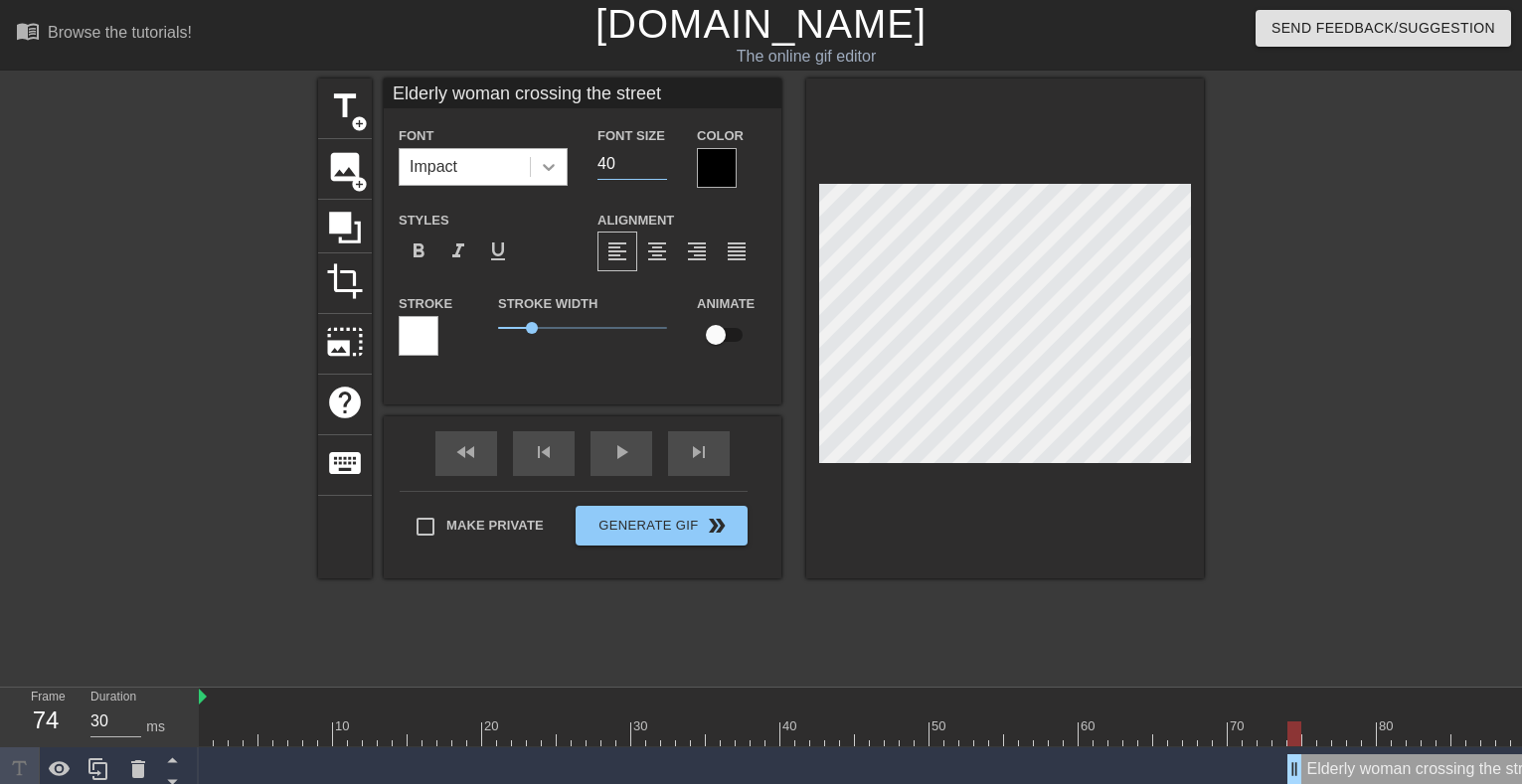 drag, startPoint x: 628, startPoint y: 162, endPoint x: 545, endPoint y: 155, distance: 83.29466 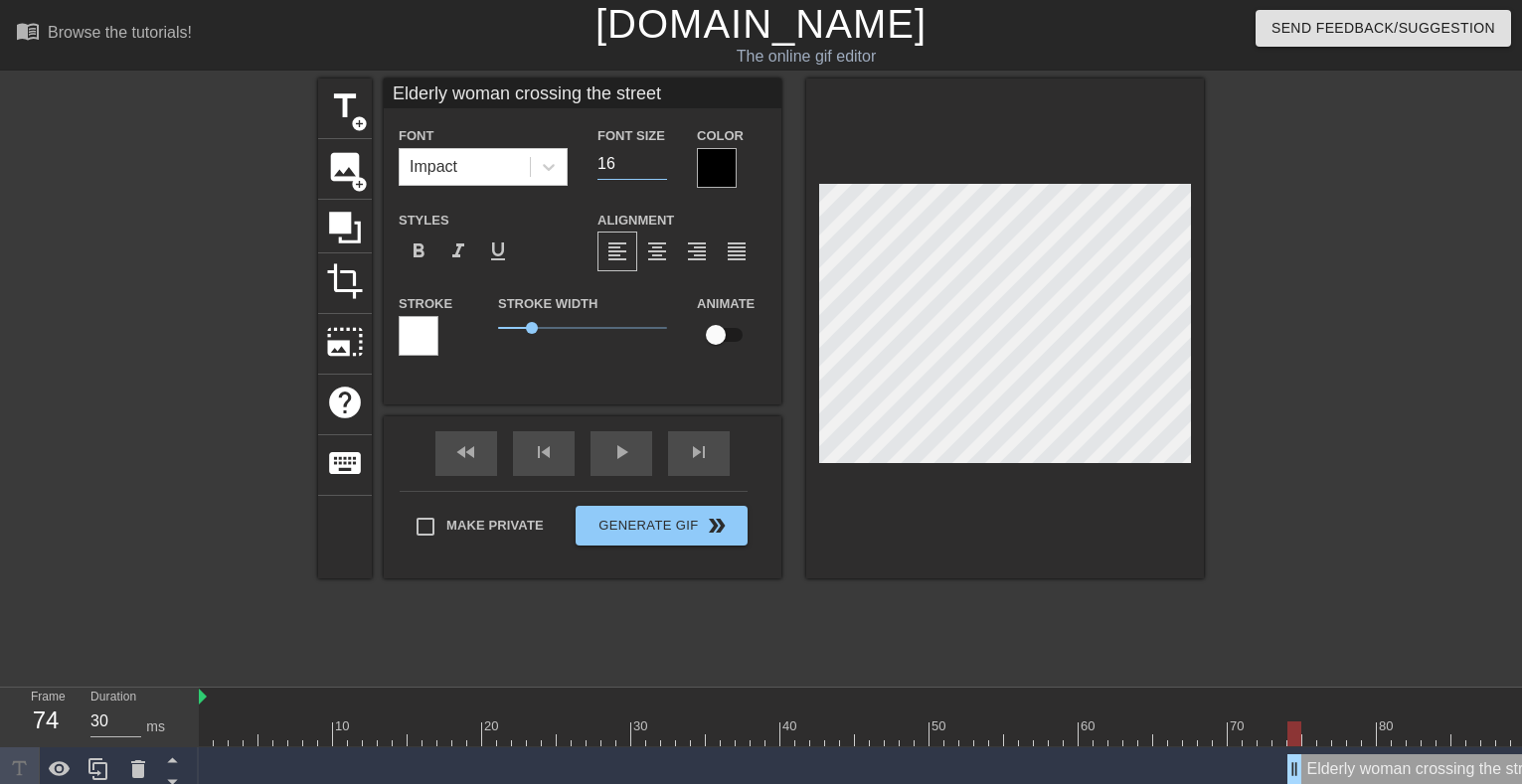 type on "16" 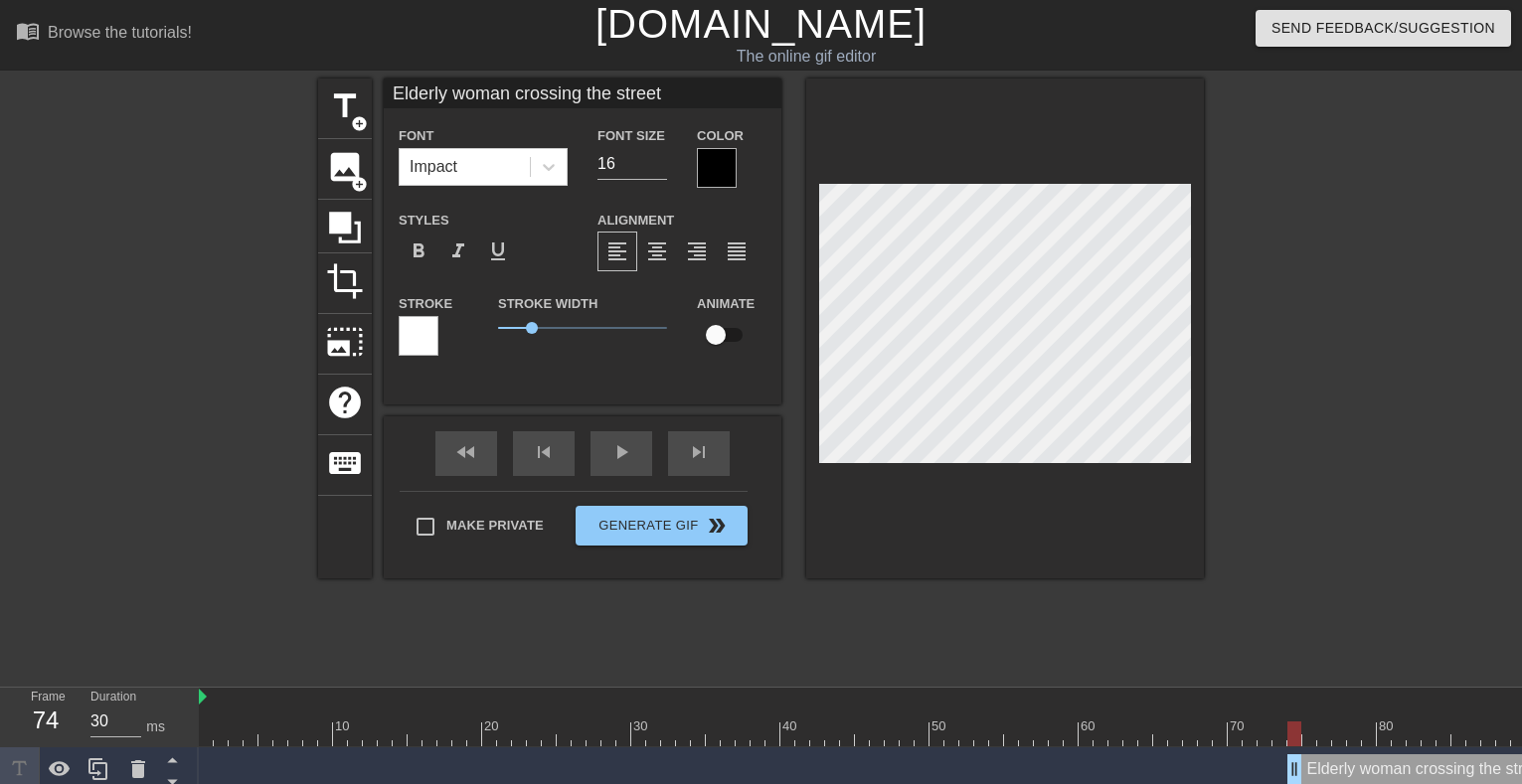 scroll, scrollTop: 3, scrollLeft: 13, axis: both 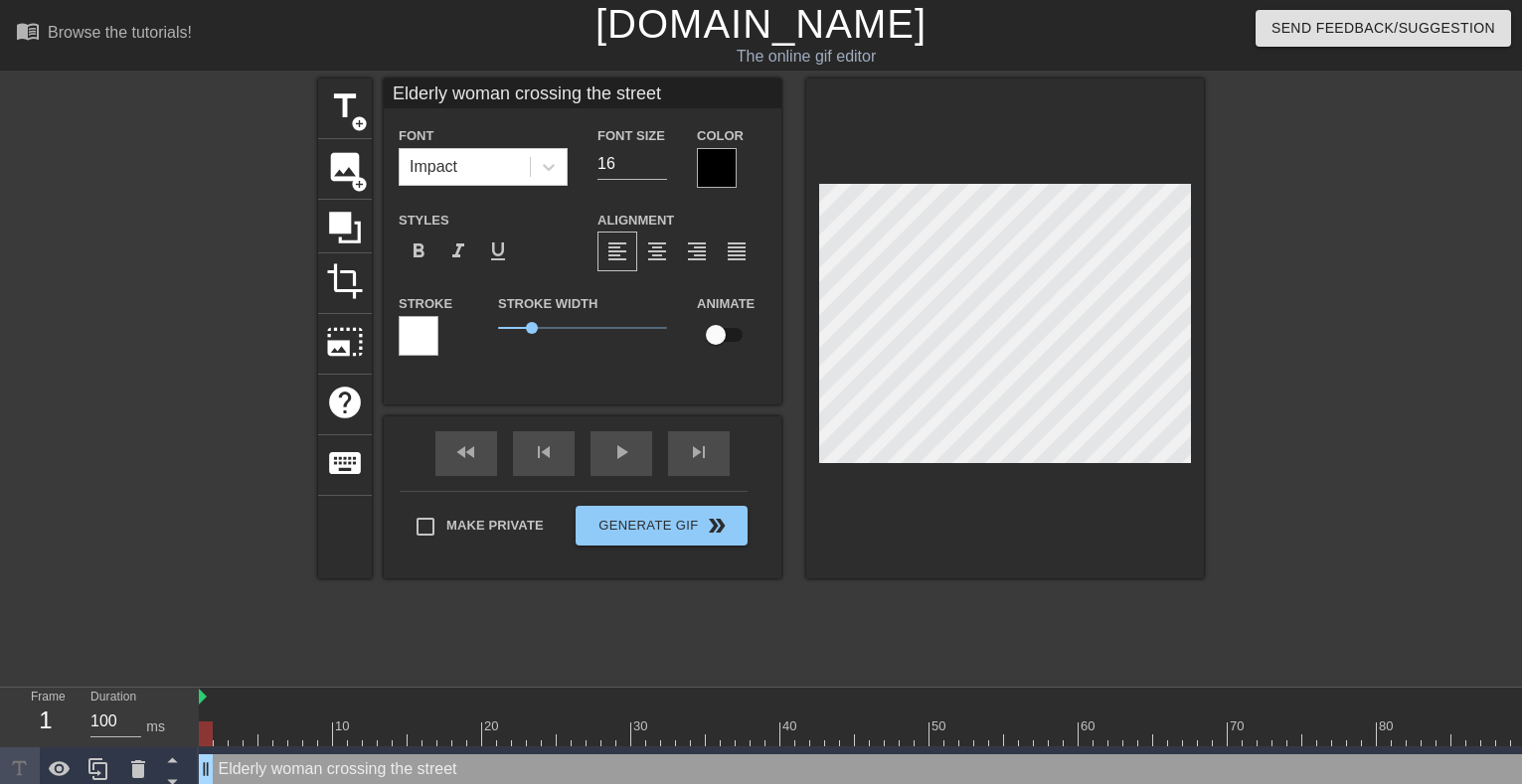 drag, startPoint x: 1298, startPoint y: 773, endPoint x: 119, endPoint y: 698, distance: 1181.3831 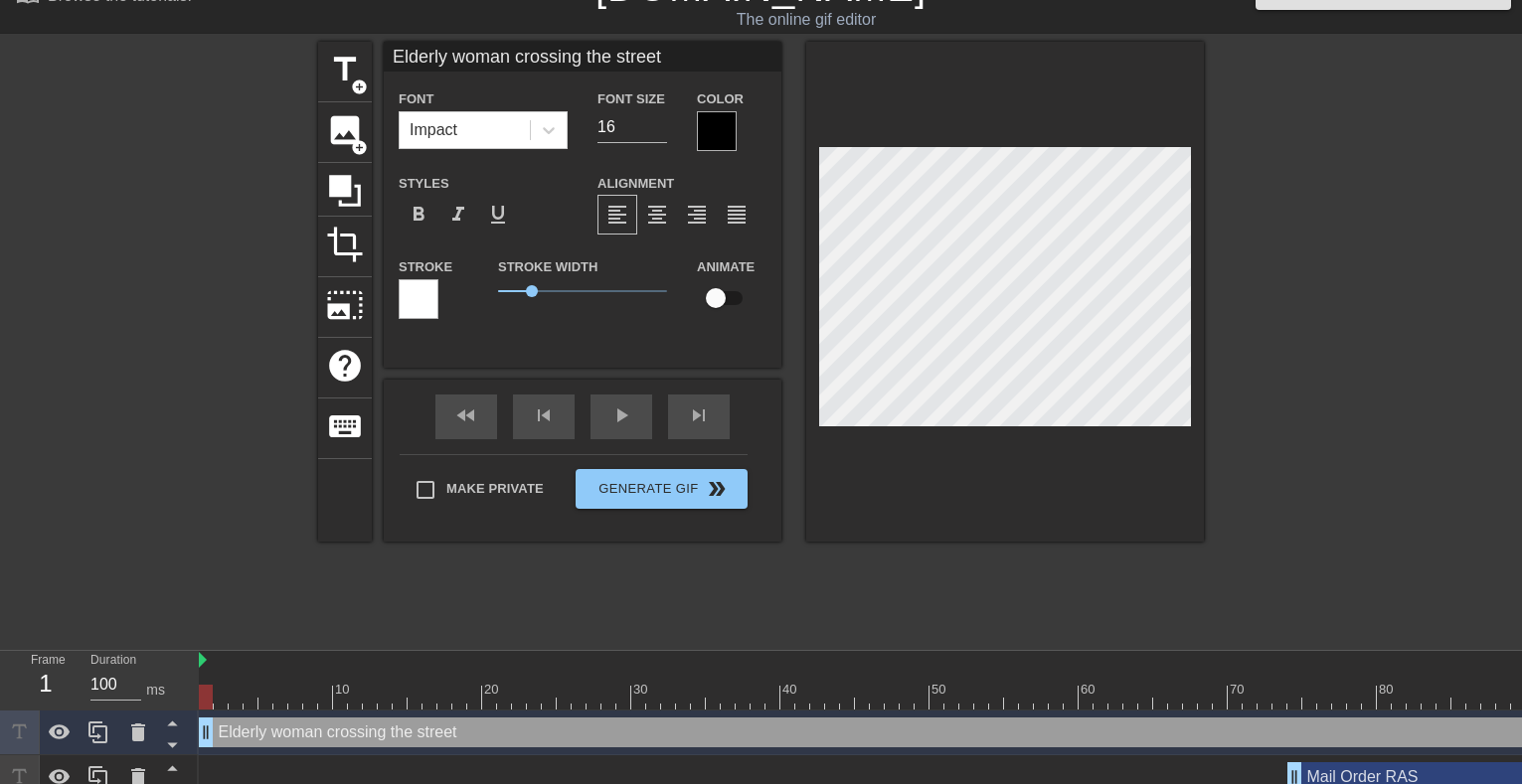 scroll, scrollTop: 57, scrollLeft: 0, axis: vertical 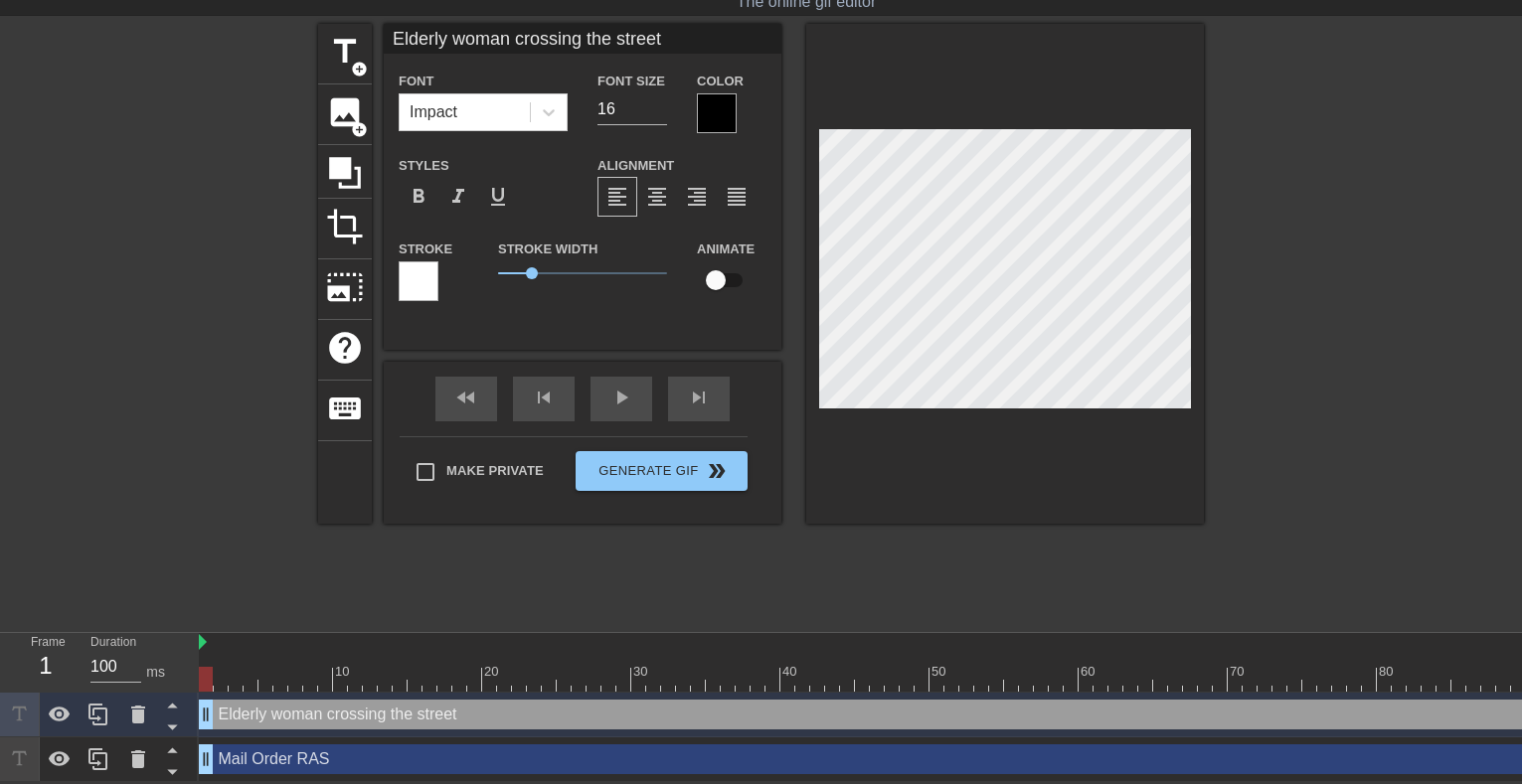 drag, startPoint x: 1301, startPoint y: 758, endPoint x: -161, endPoint y: 745, distance: 1462.0578 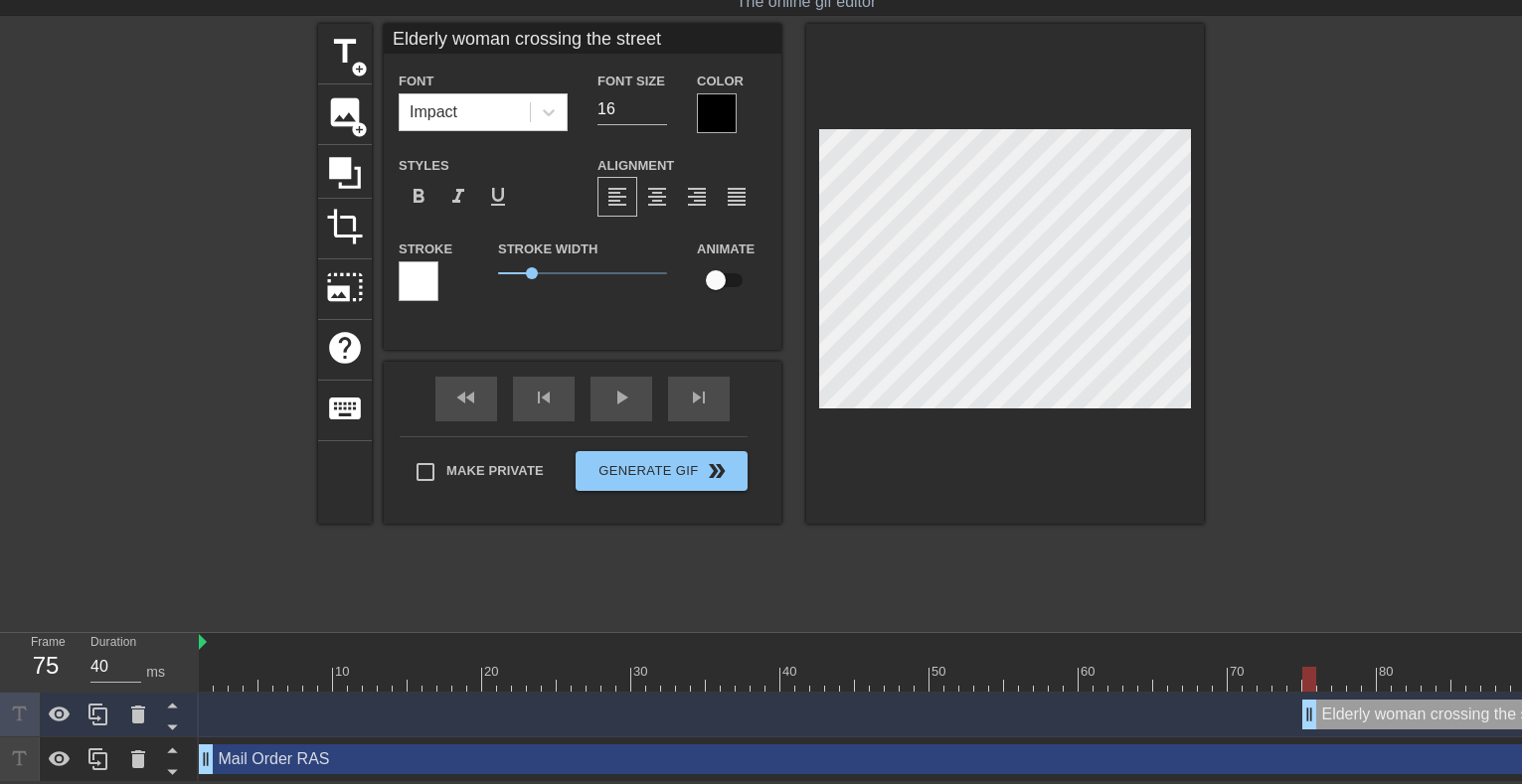 type on "30" 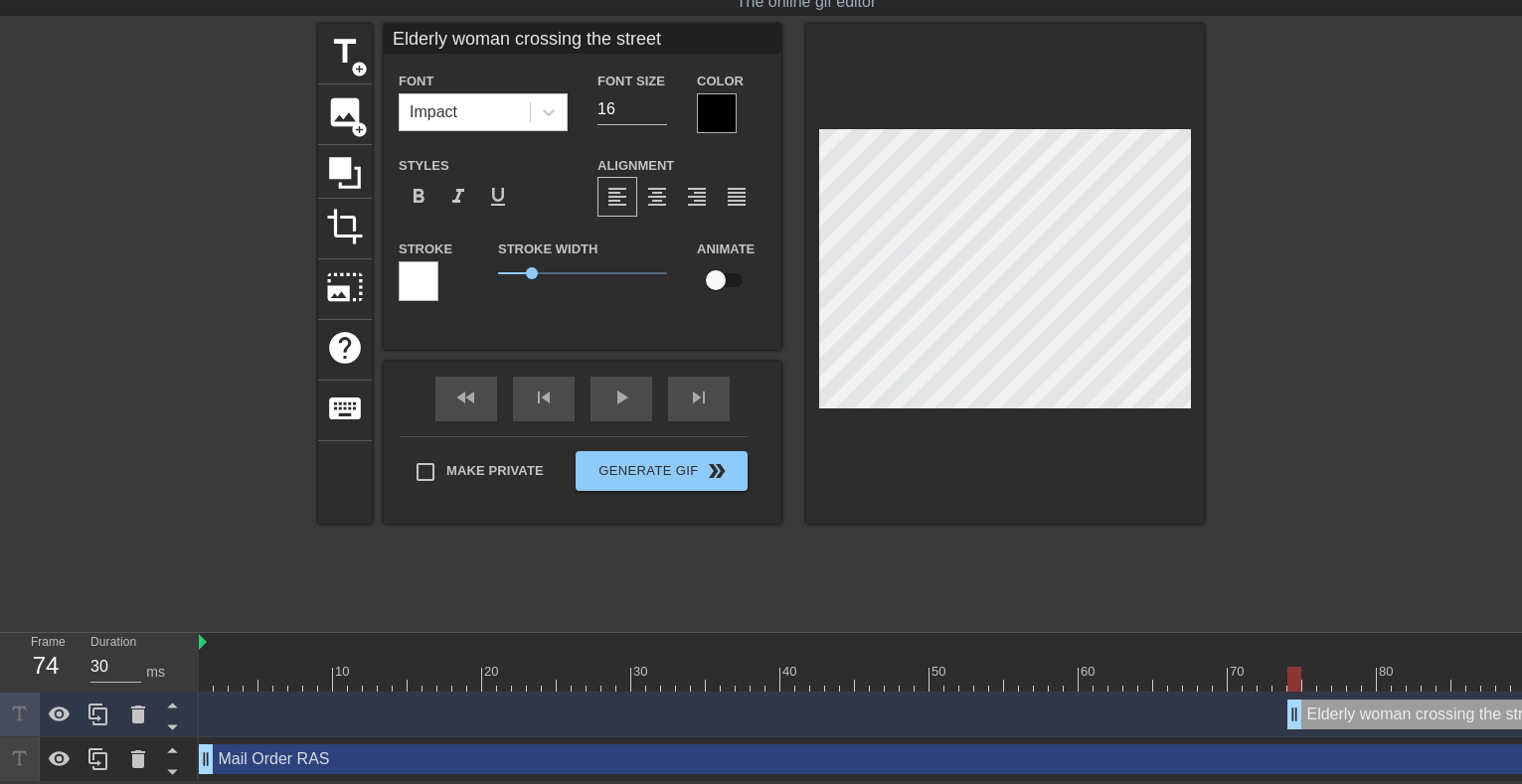 drag, startPoint x: 208, startPoint y: 718, endPoint x: 1296, endPoint y: 706, distance: 1088.0662 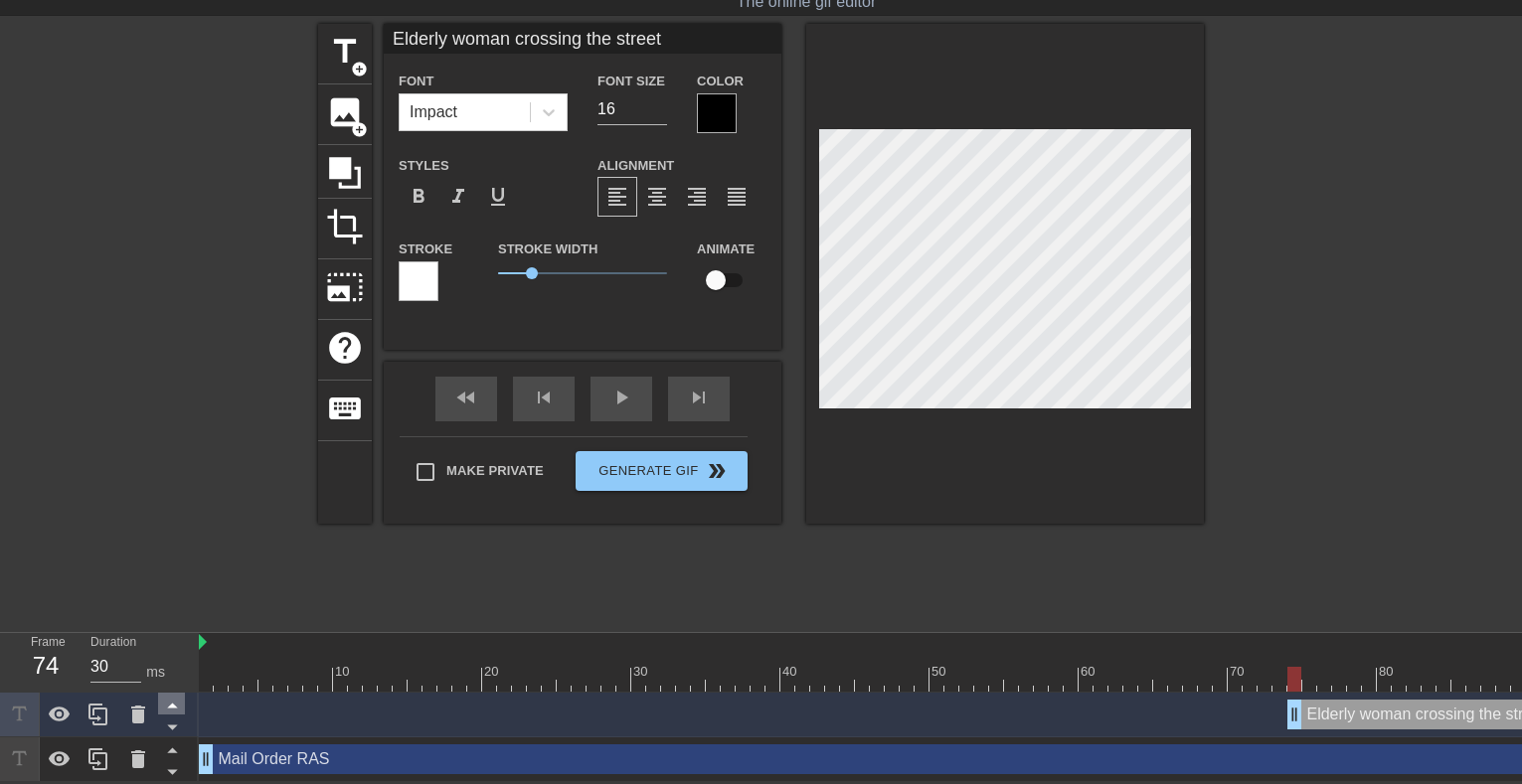 click 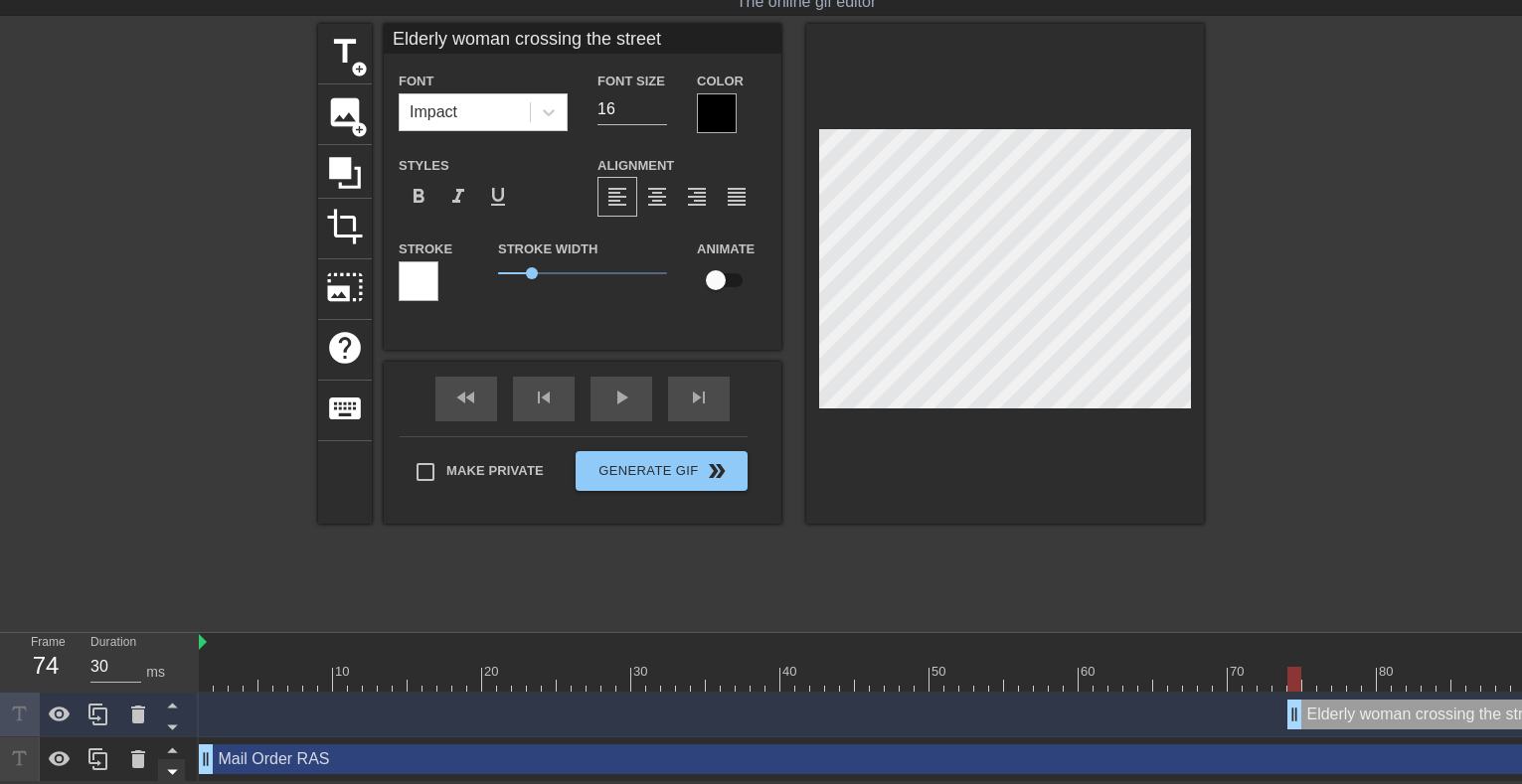 click 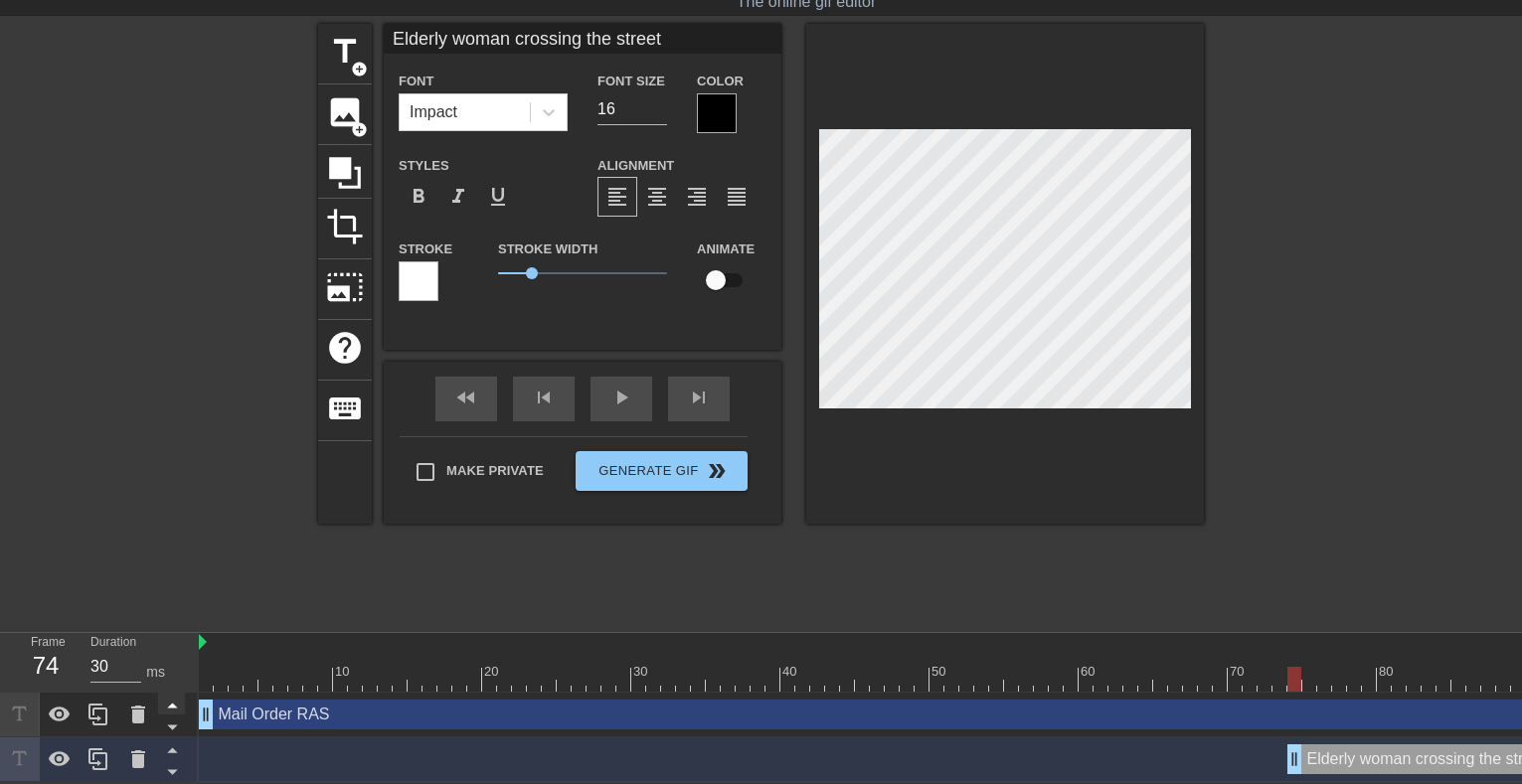 click 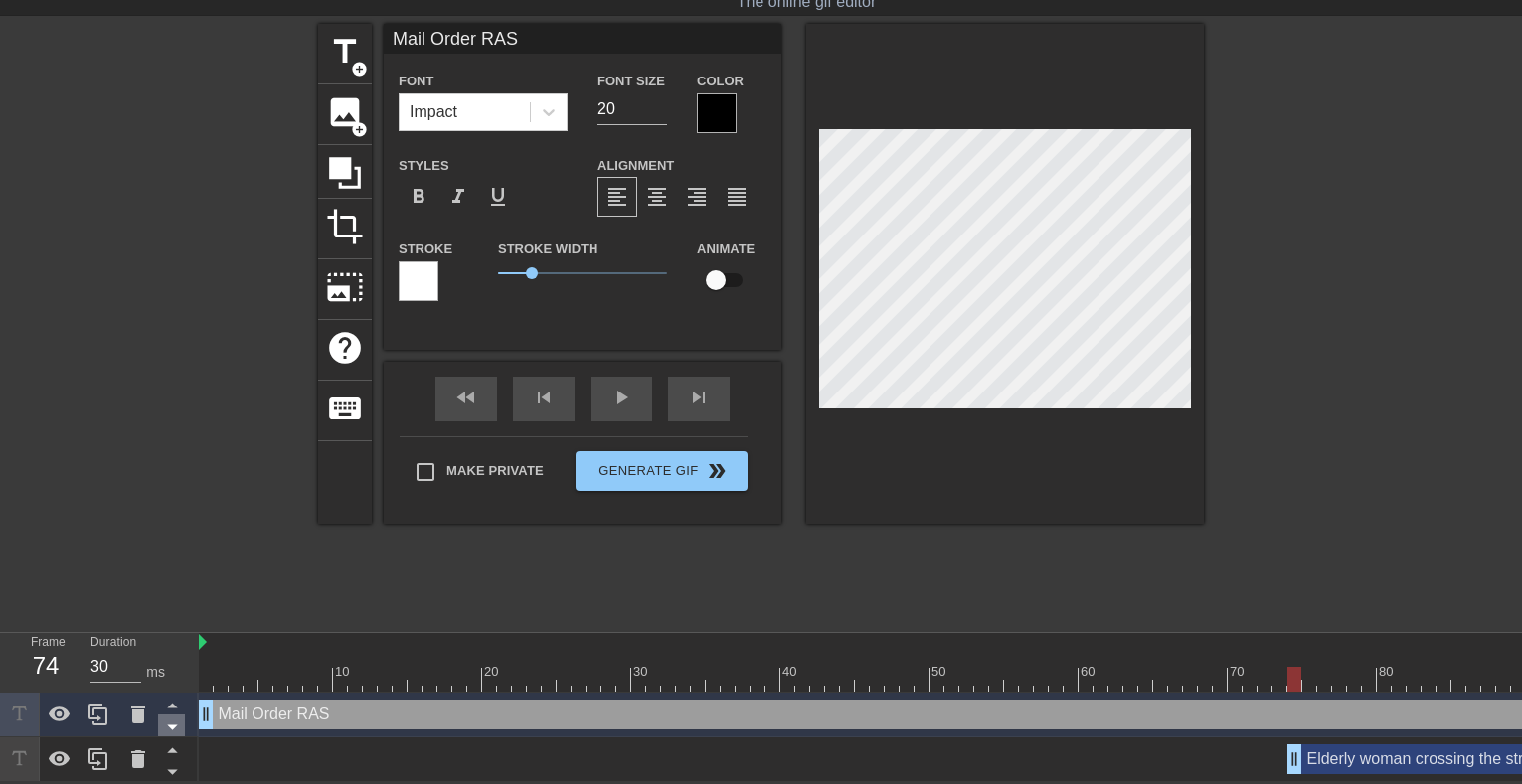 click 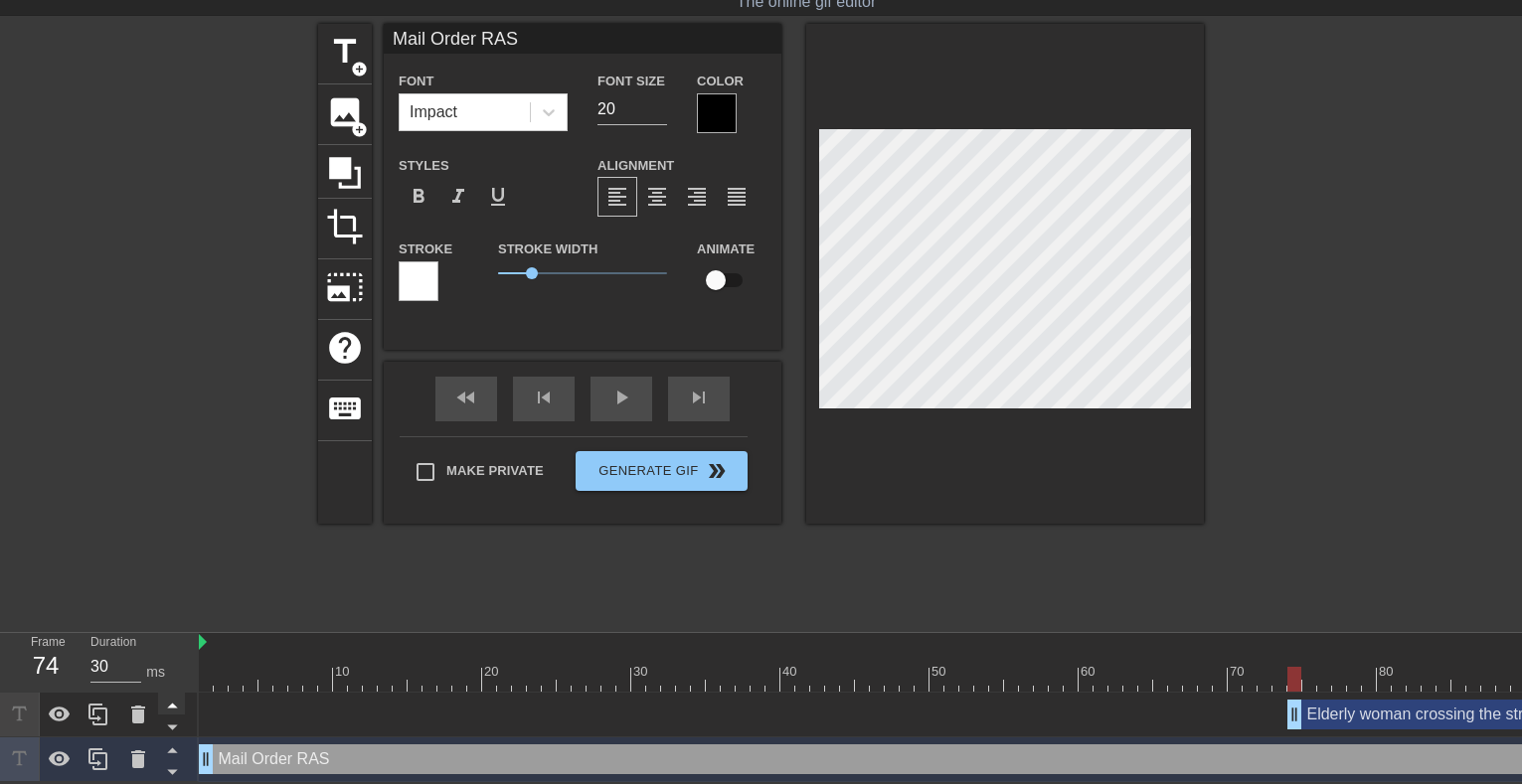 click 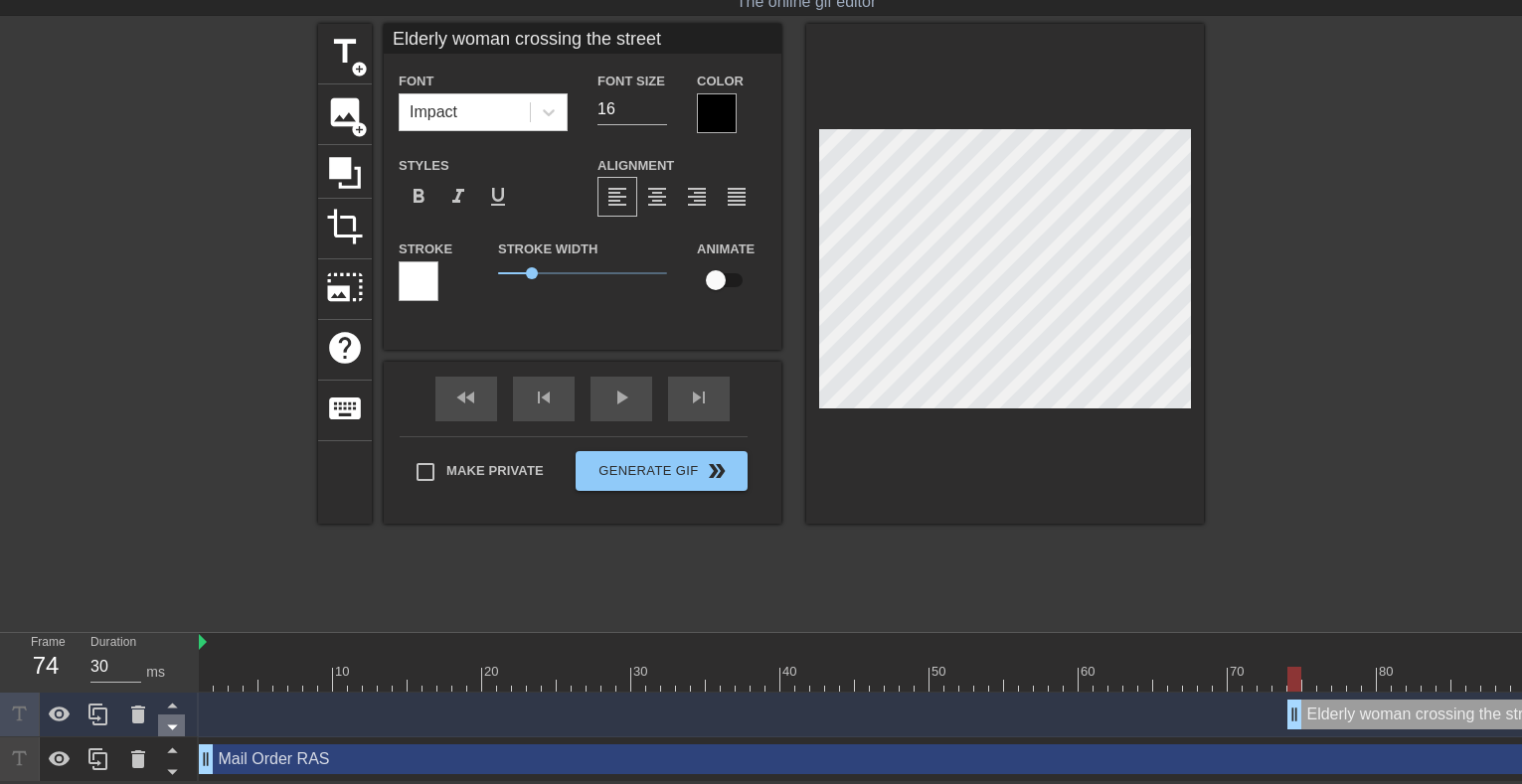 click 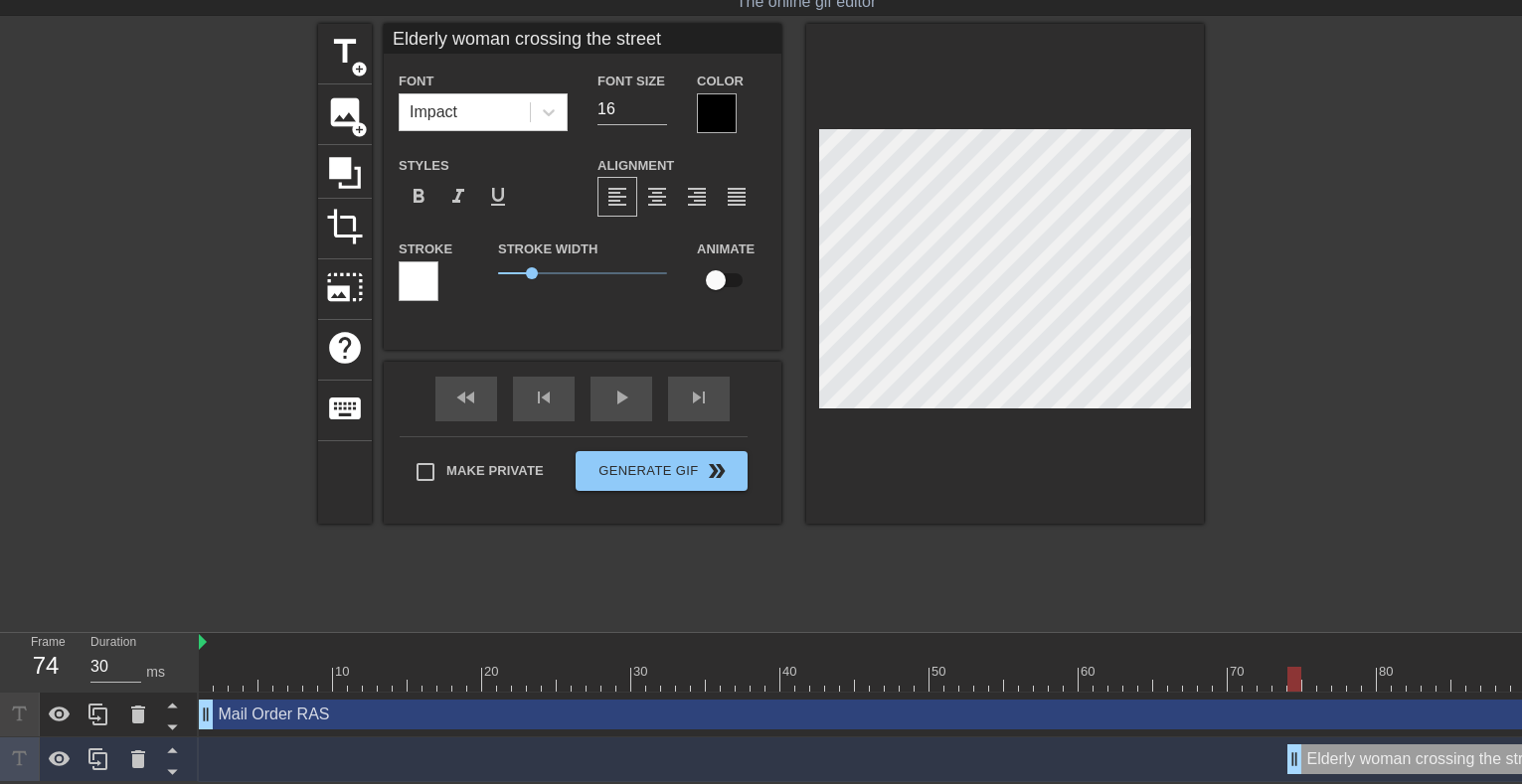 click on "Elderly woman crossing the street drag_handle drag_handle" at bounding box center (1115, 759) 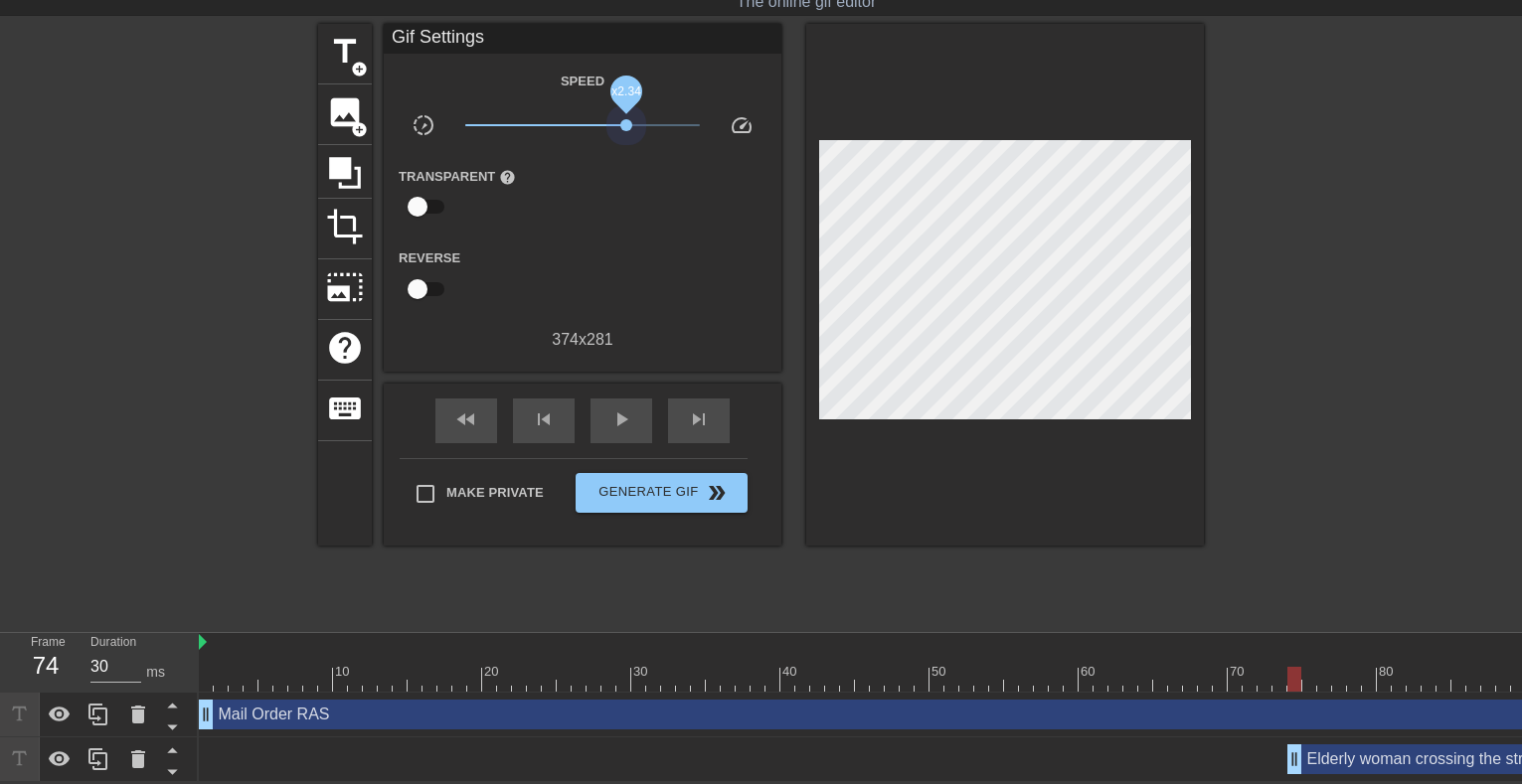 drag, startPoint x: 585, startPoint y: 121, endPoint x: 626, endPoint y: 132, distance: 42.449971 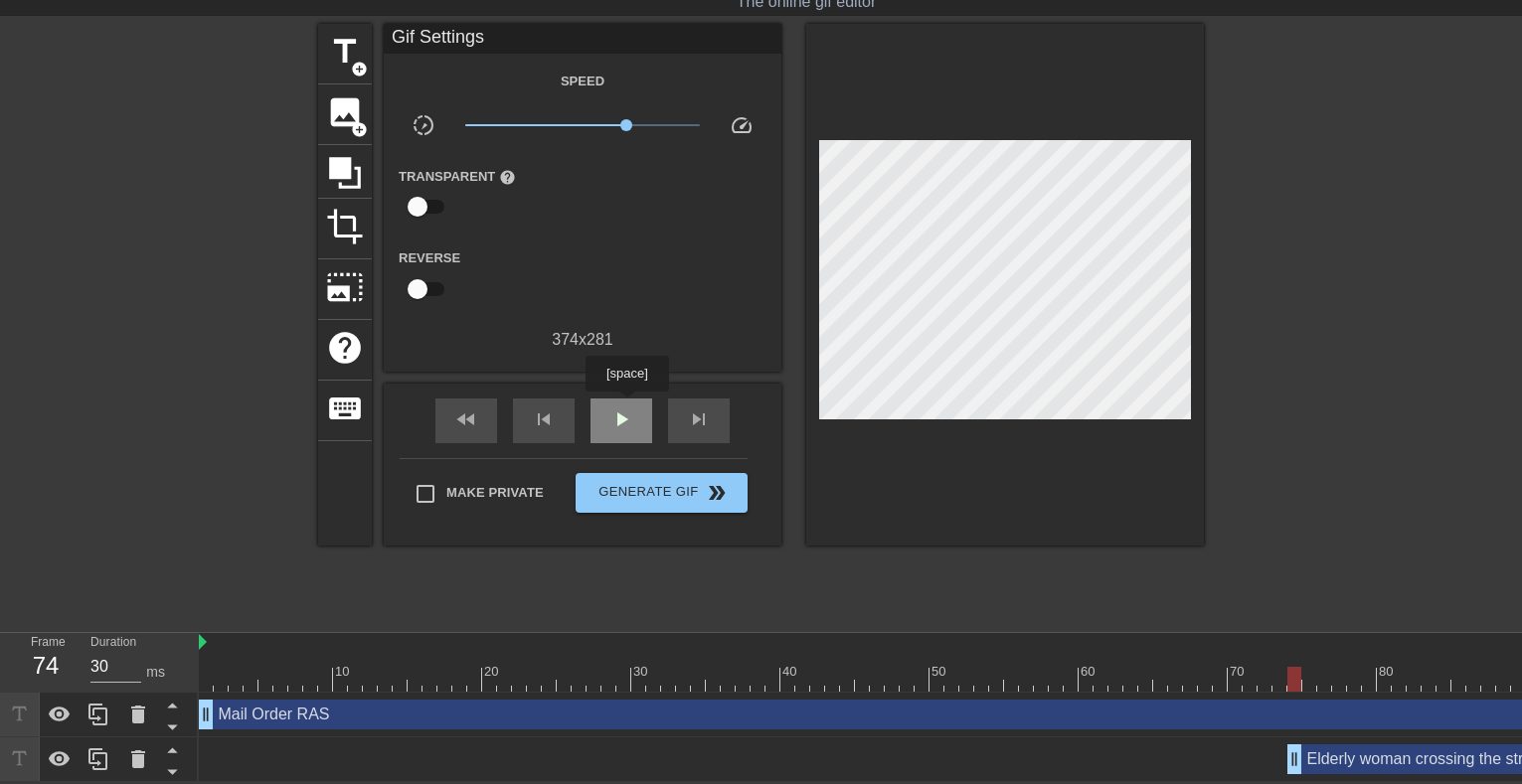 click on "play_arrow" at bounding box center [621, 419] 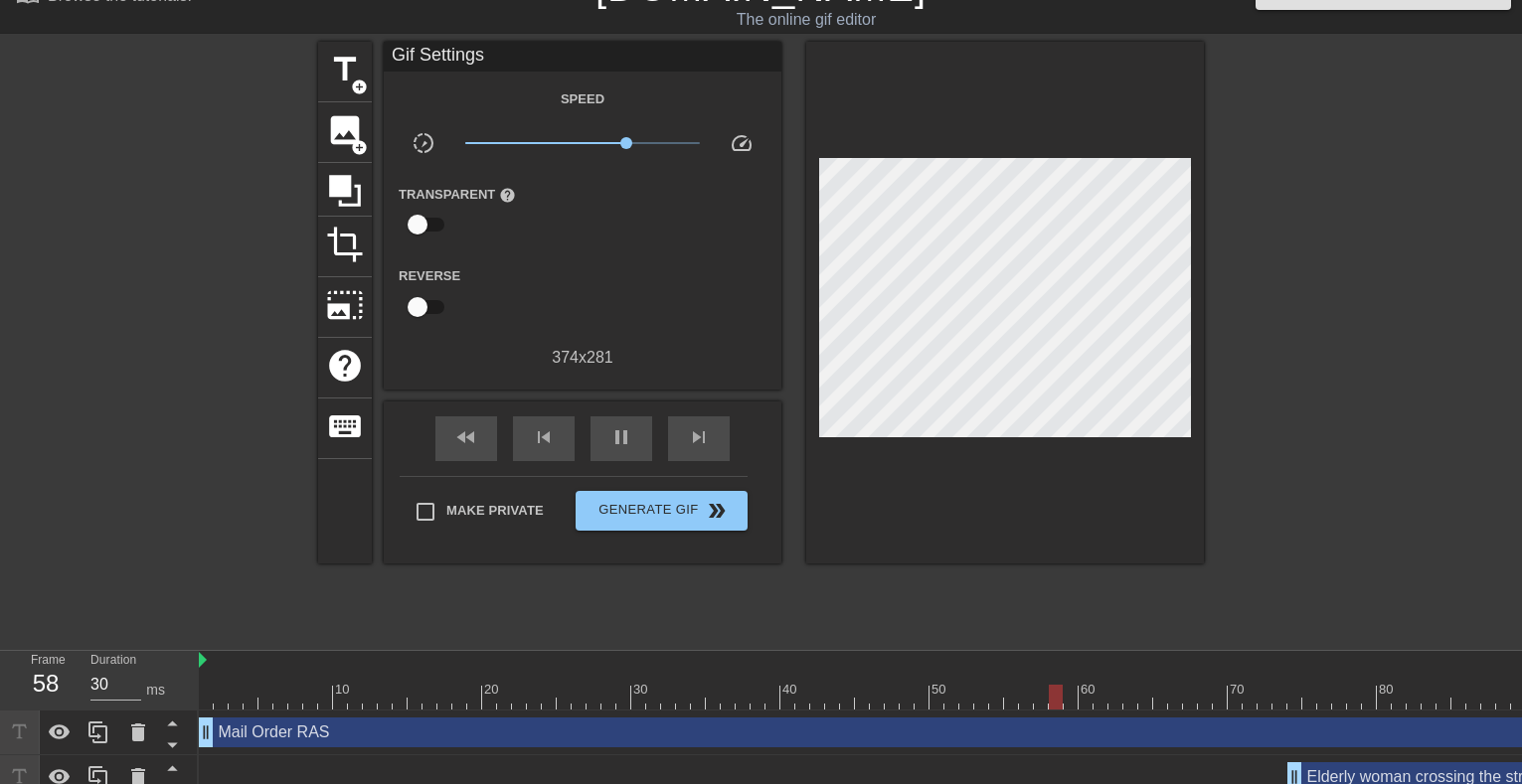 scroll, scrollTop: 57, scrollLeft: 0, axis: vertical 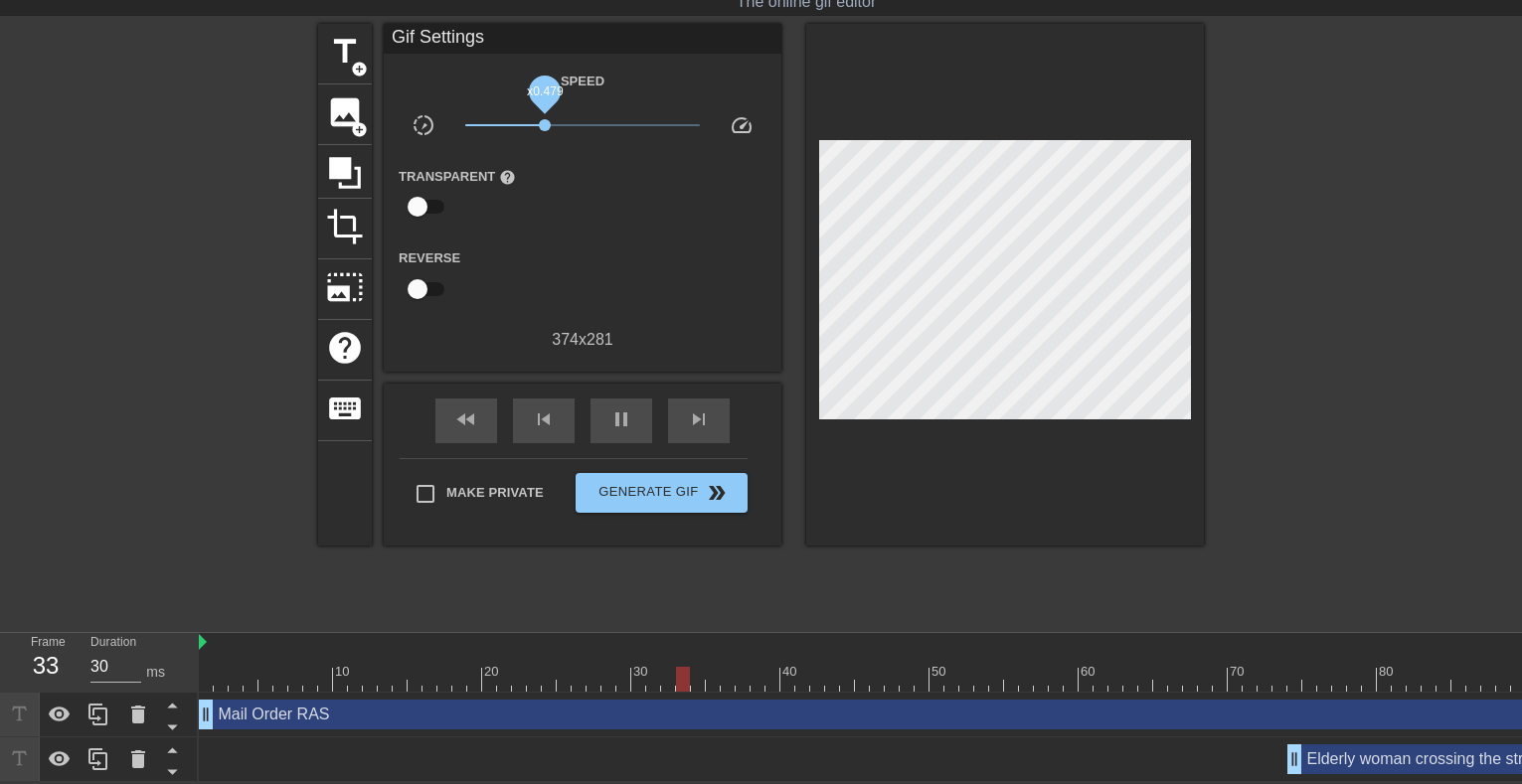 drag, startPoint x: 625, startPoint y: 120, endPoint x: 541, endPoint y: 120, distance: 84 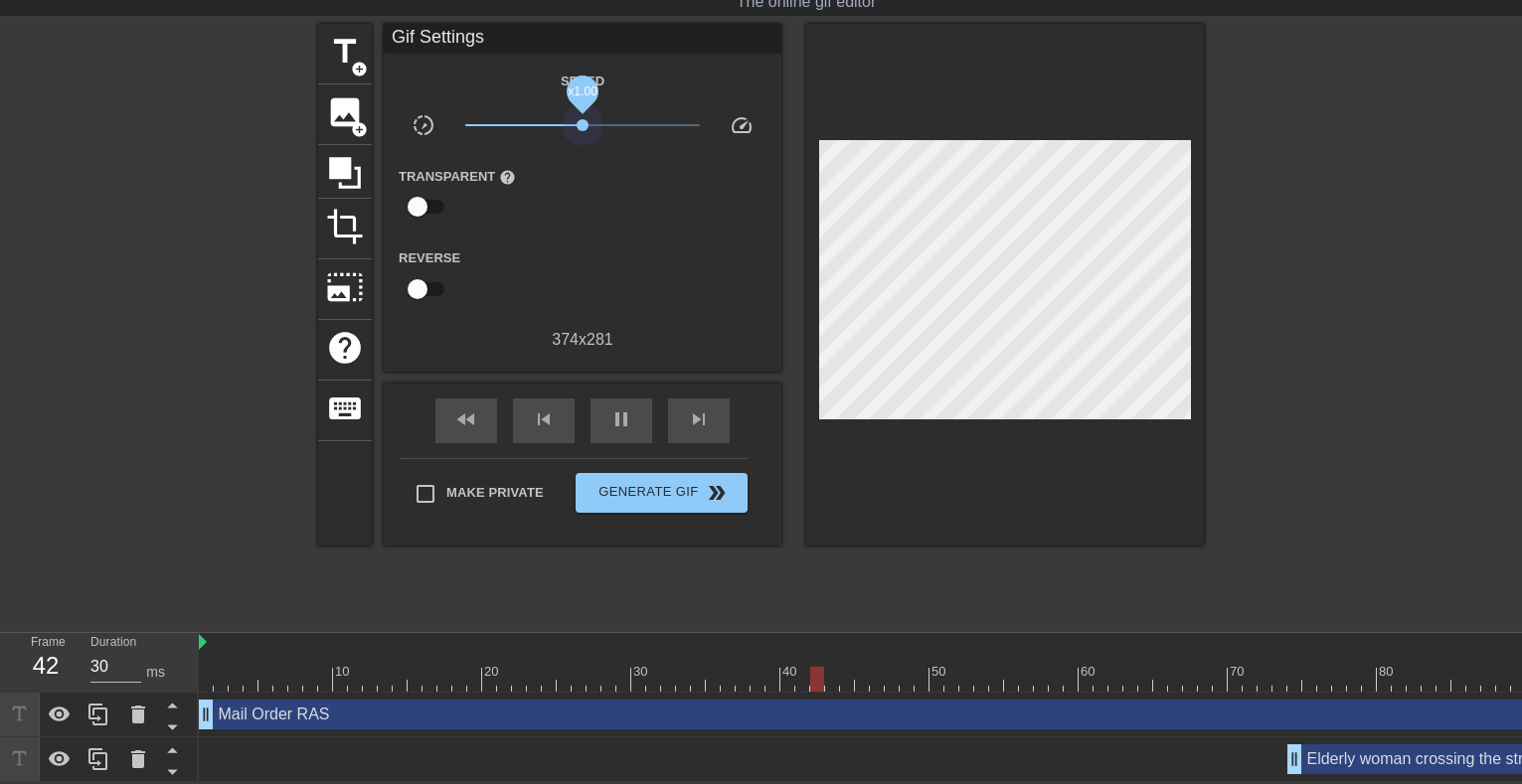 drag, startPoint x: 540, startPoint y: 120, endPoint x: 593, endPoint y: 114, distance: 53.33854 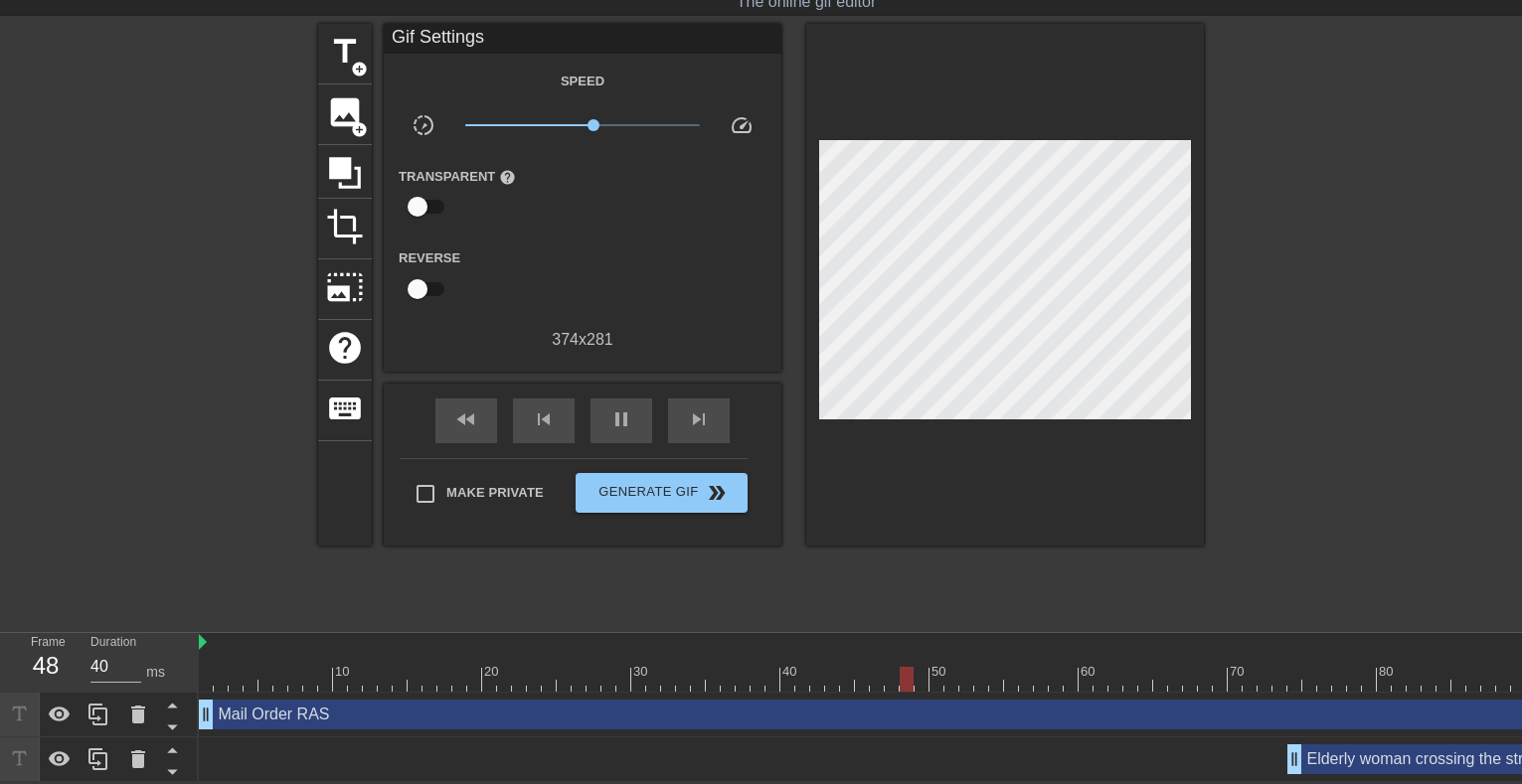 click on "title add_circle image add_circle crop photo_size_select_large help keyboard Gif Settings Speed slow_motion_video x1.24 speed Transparent help Reverse 374  x  281 fast_rewind skip_previous pause skip_next Make Private Generate Gif double_arrow" at bounding box center (761, 322) 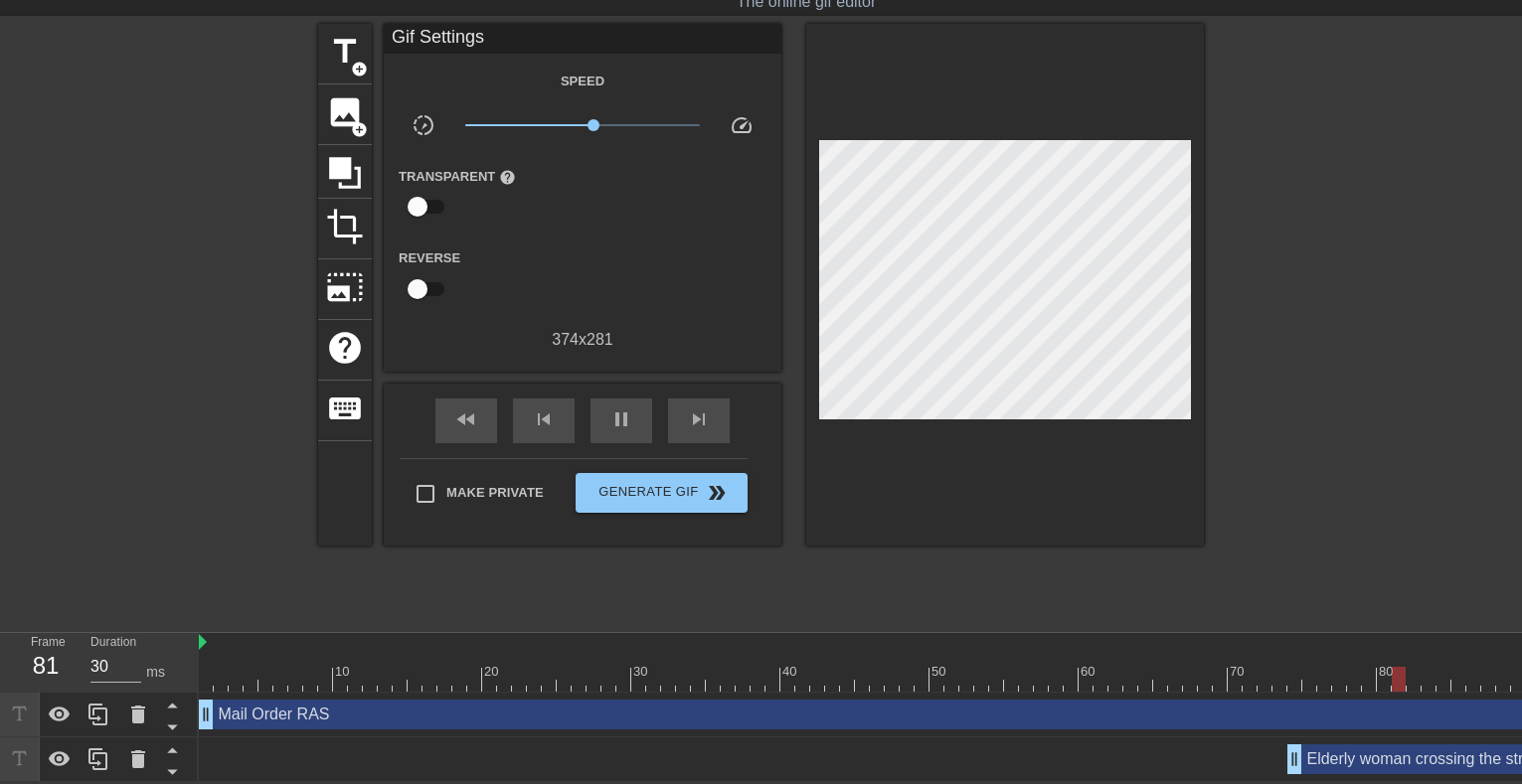 click on "Elderly woman crossing the street drag_handle drag_handle" at bounding box center [1660, 759] 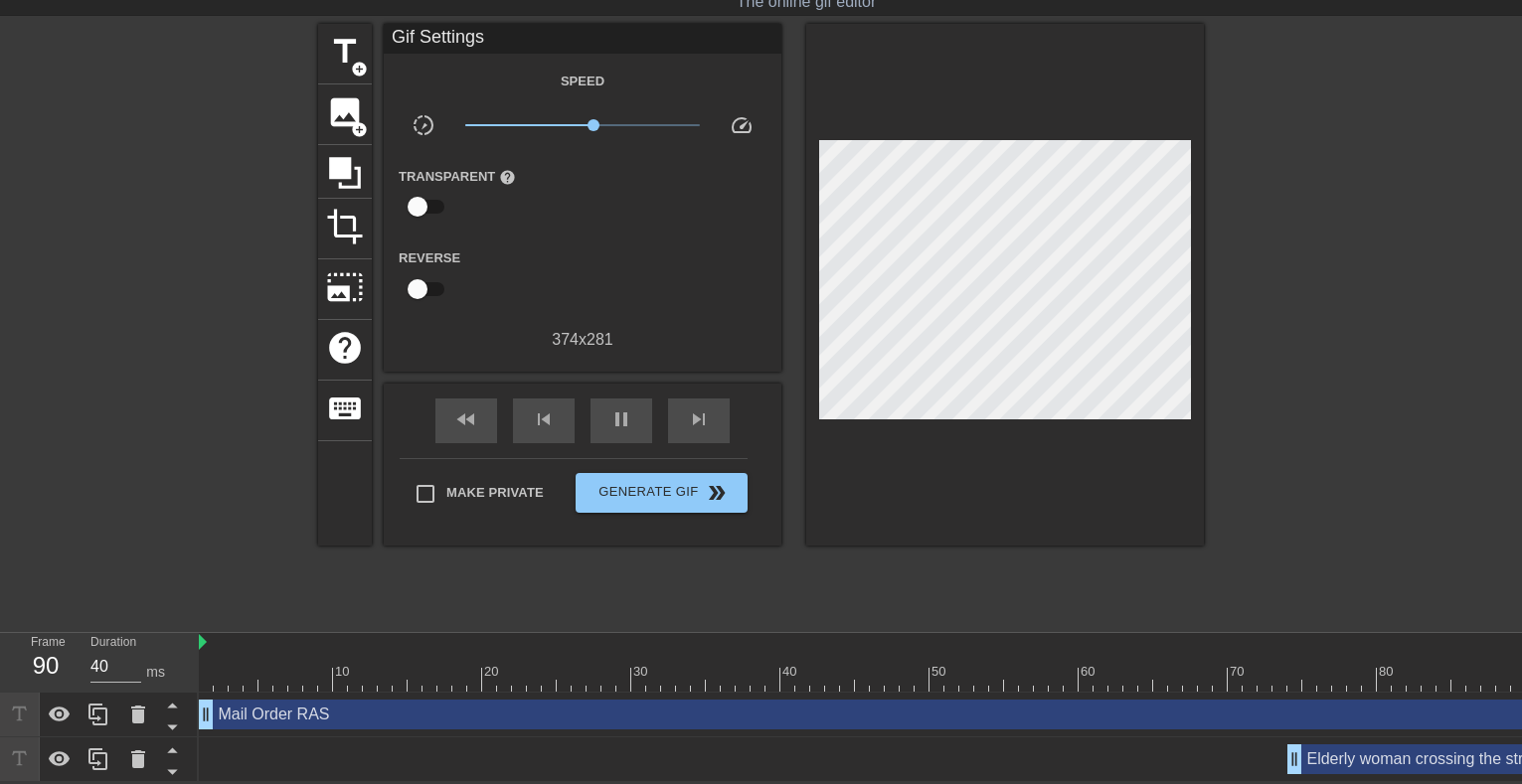 click on "Elderly woman crossing the street drag_handle drag_handle" at bounding box center [1660, 759] 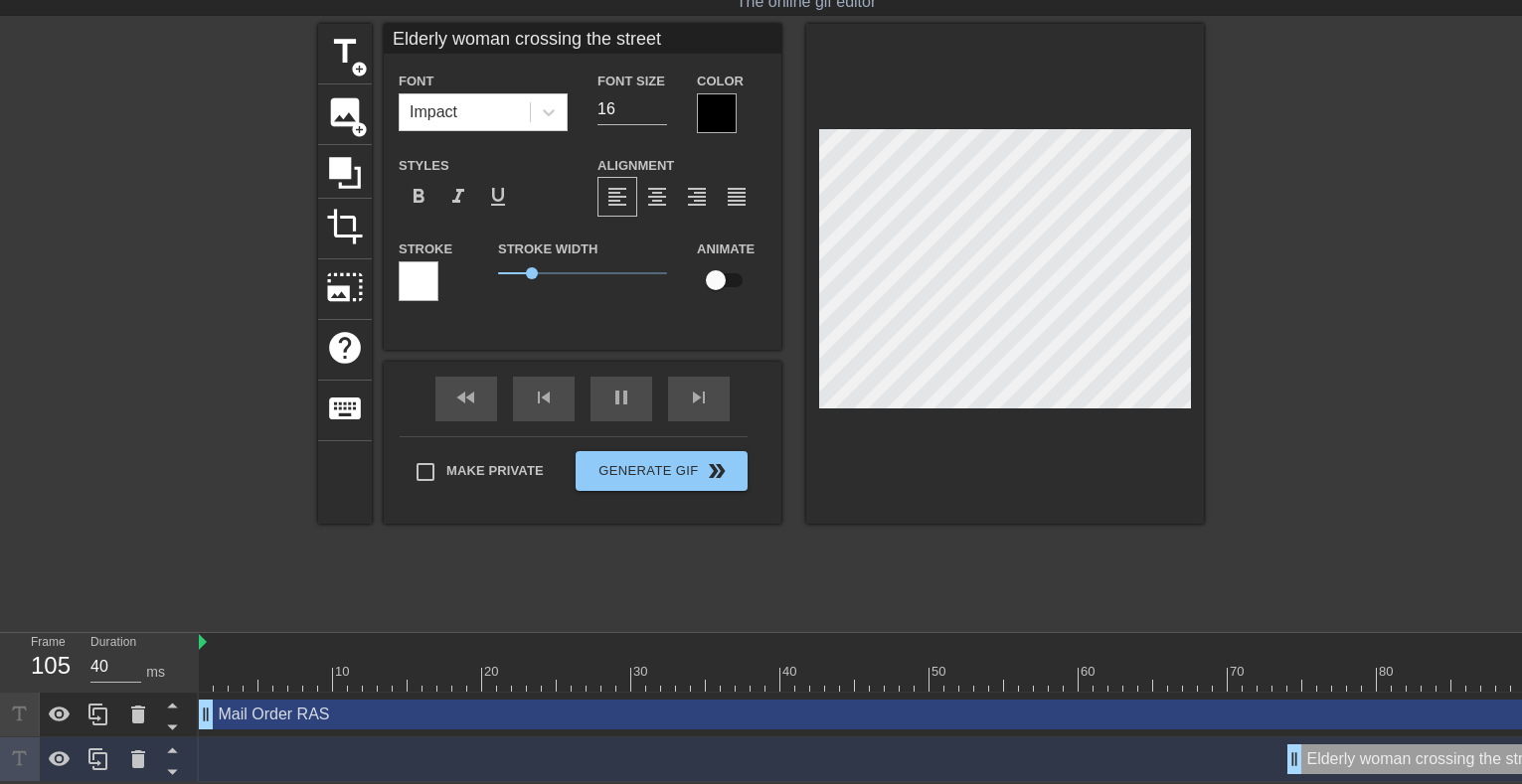 click on "Elderly woman crossing the street drag_handle drag_handle" at bounding box center [1660, 759] 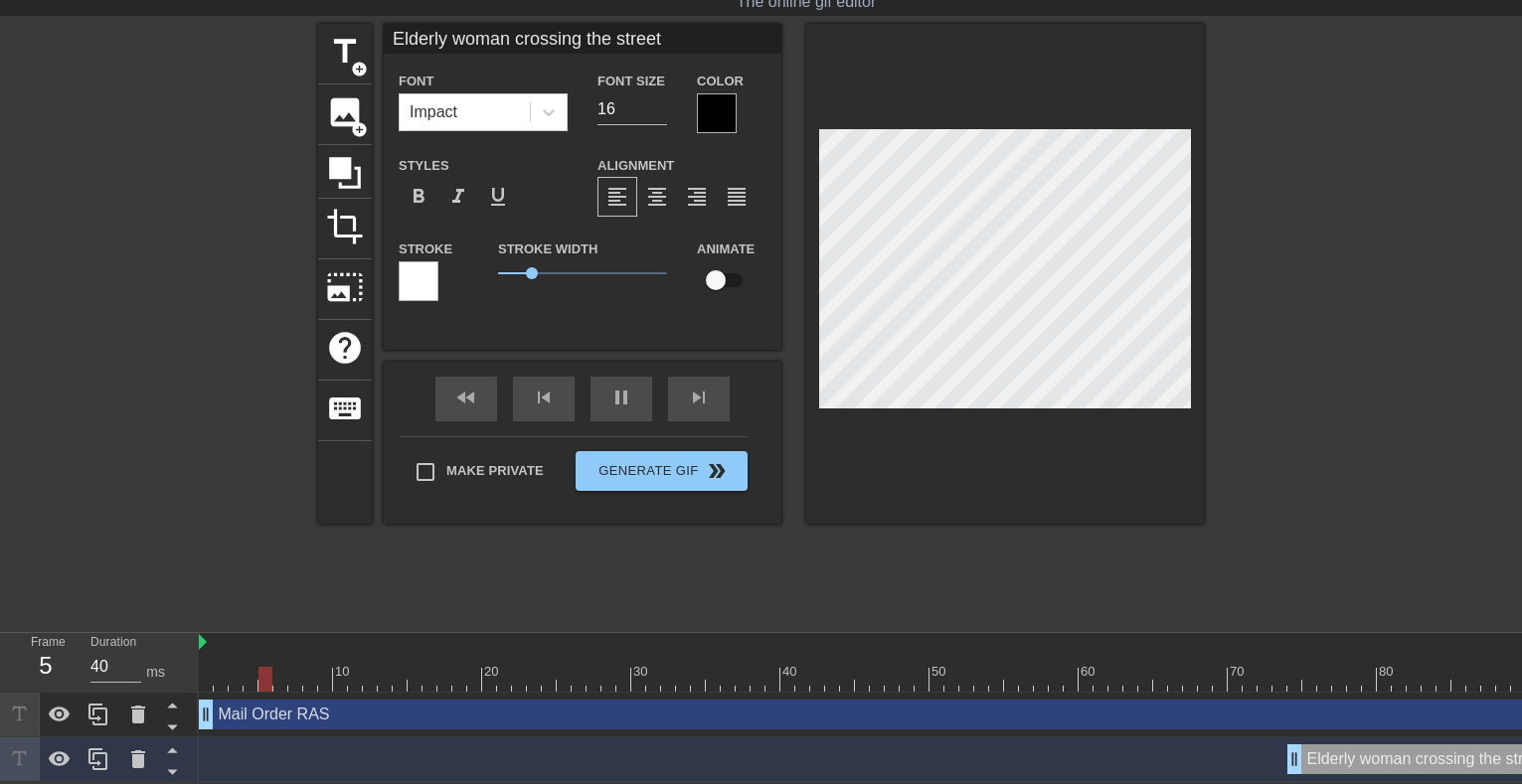 drag, startPoint x: 1380, startPoint y: 760, endPoint x: 1358, endPoint y: 760, distance: 22 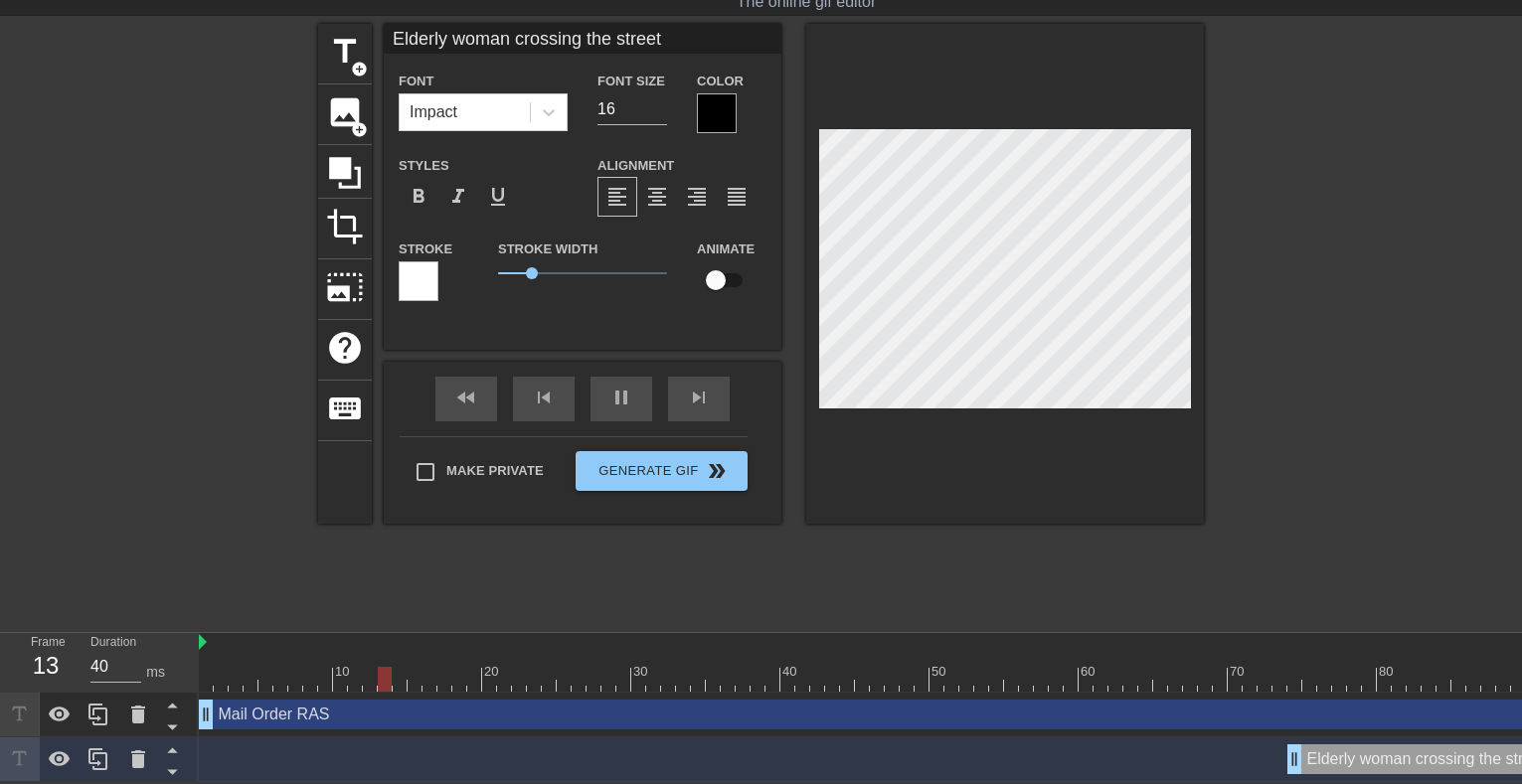 click on "Elderly woman crossing the street drag_handle drag_handle" at bounding box center [1660, 759] 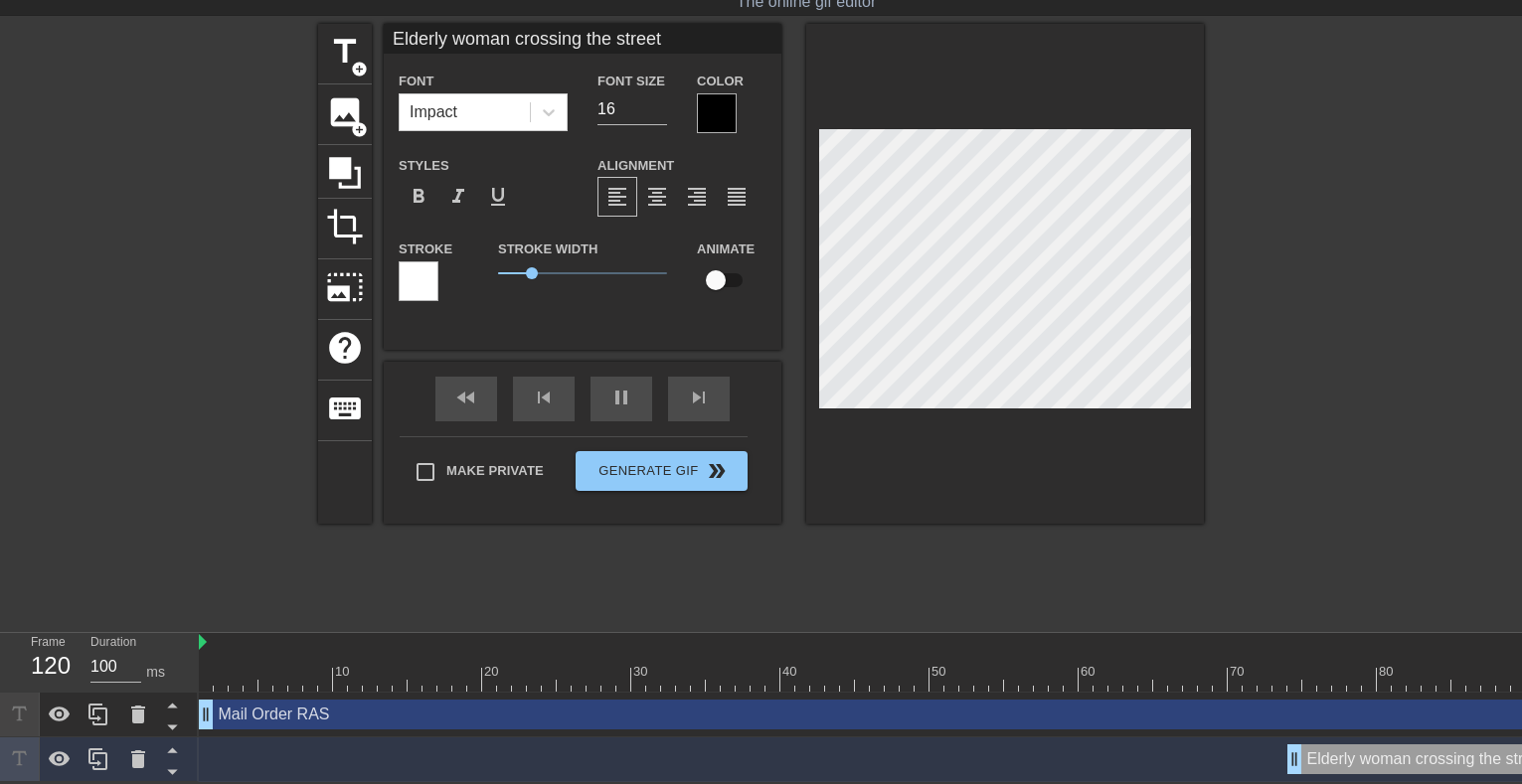 click on "title add_circle image add_circle crop photo_size_select_large help keyboard Elderly woman crossing the street Font Impact Font Size 16 Color Styles format_bold format_italic format_underline Alignment format_align_left format_align_center format_align_right format_align_justify Stroke Stroke Width 1 Animate fast_rewind skip_previous pause skip_next Make Private Generate Gif double_arrow" at bounding box center [761, 322] 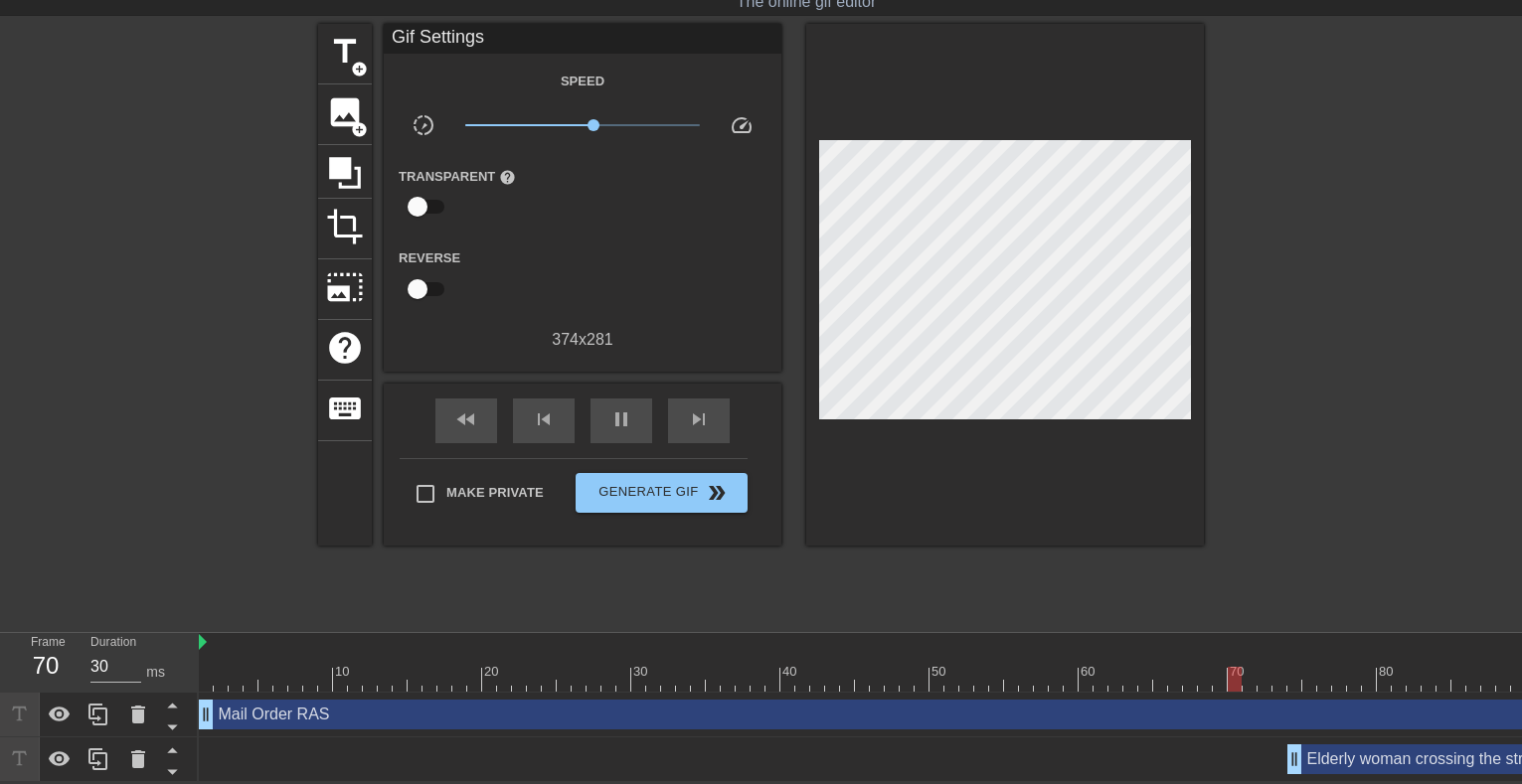 click on "Elderly woman crossing the street drag_handle drag_handle" at bounding box center (1660, 759) 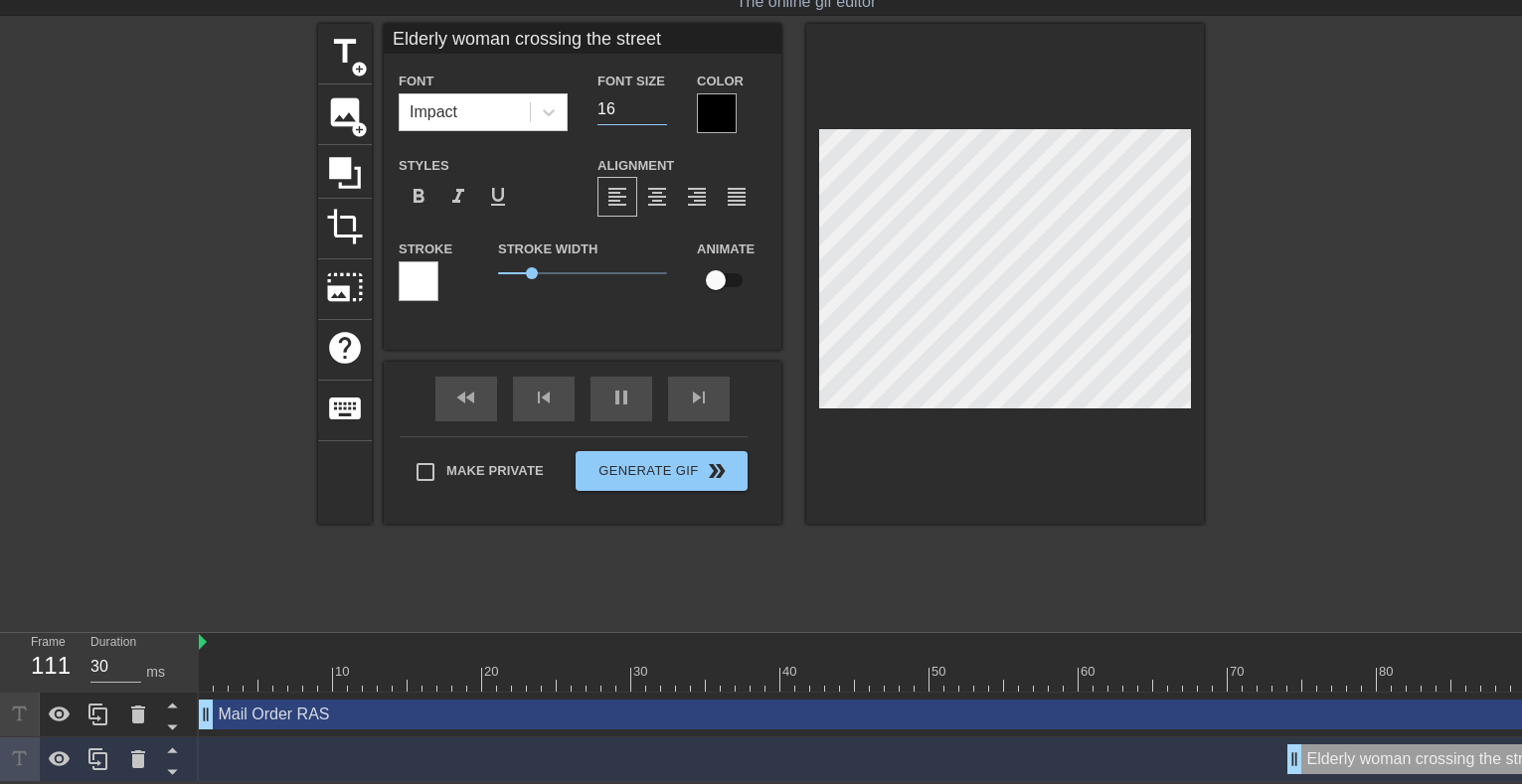 drag, startPoint x: 628, startPoint y: 105, endPoint x: 586, endPoint y: 103, distance: 42.047592 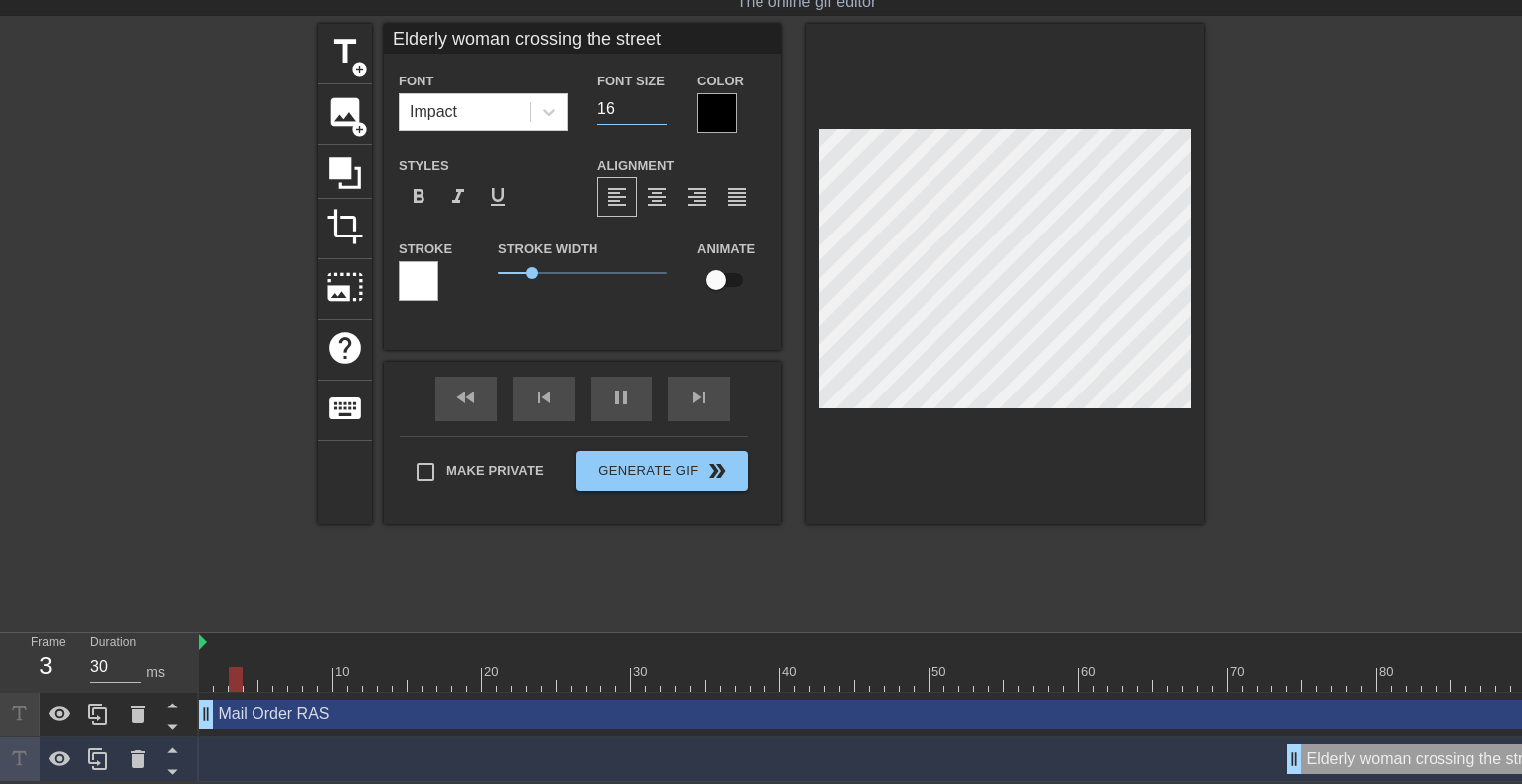 type on "40" 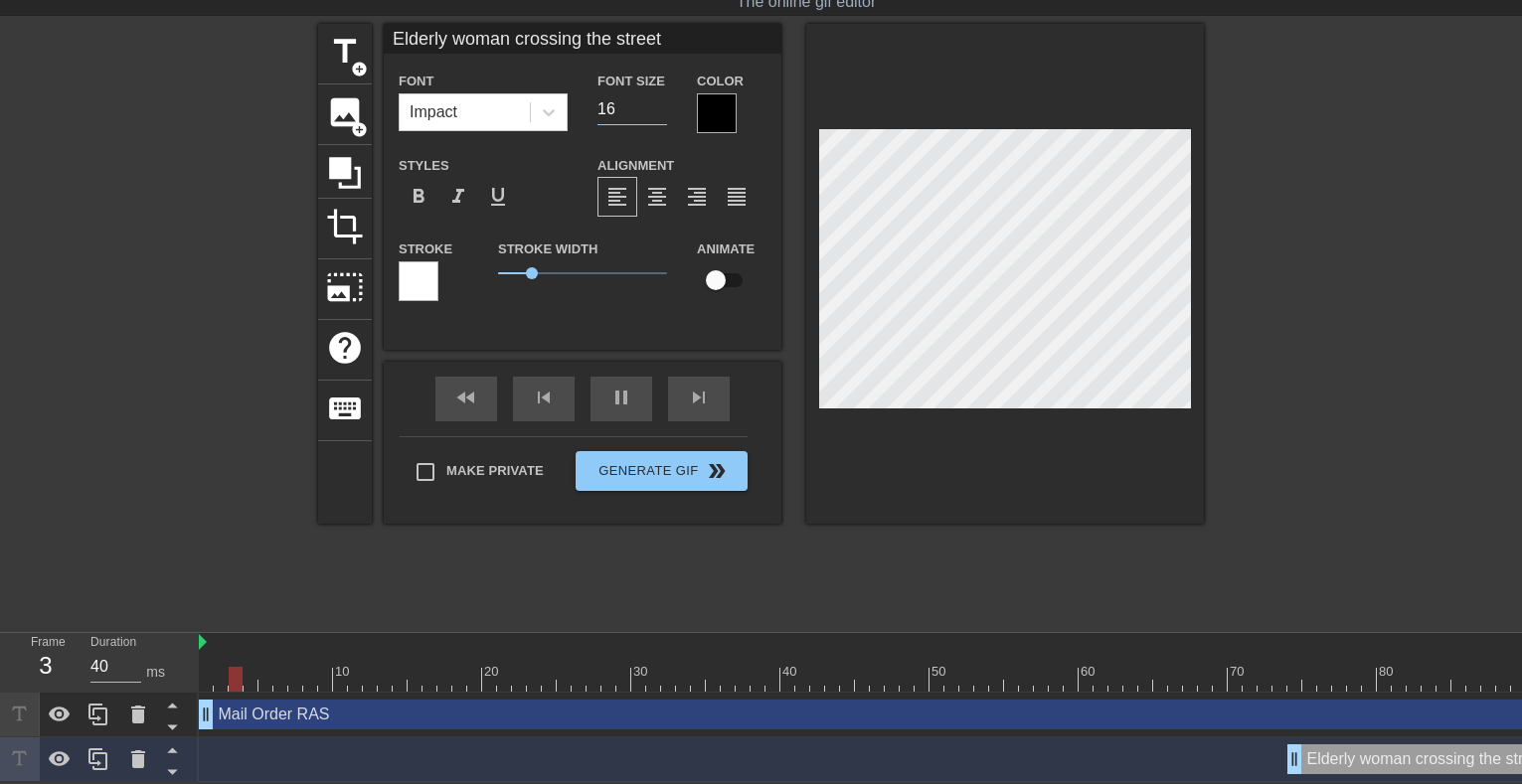 type on "1" 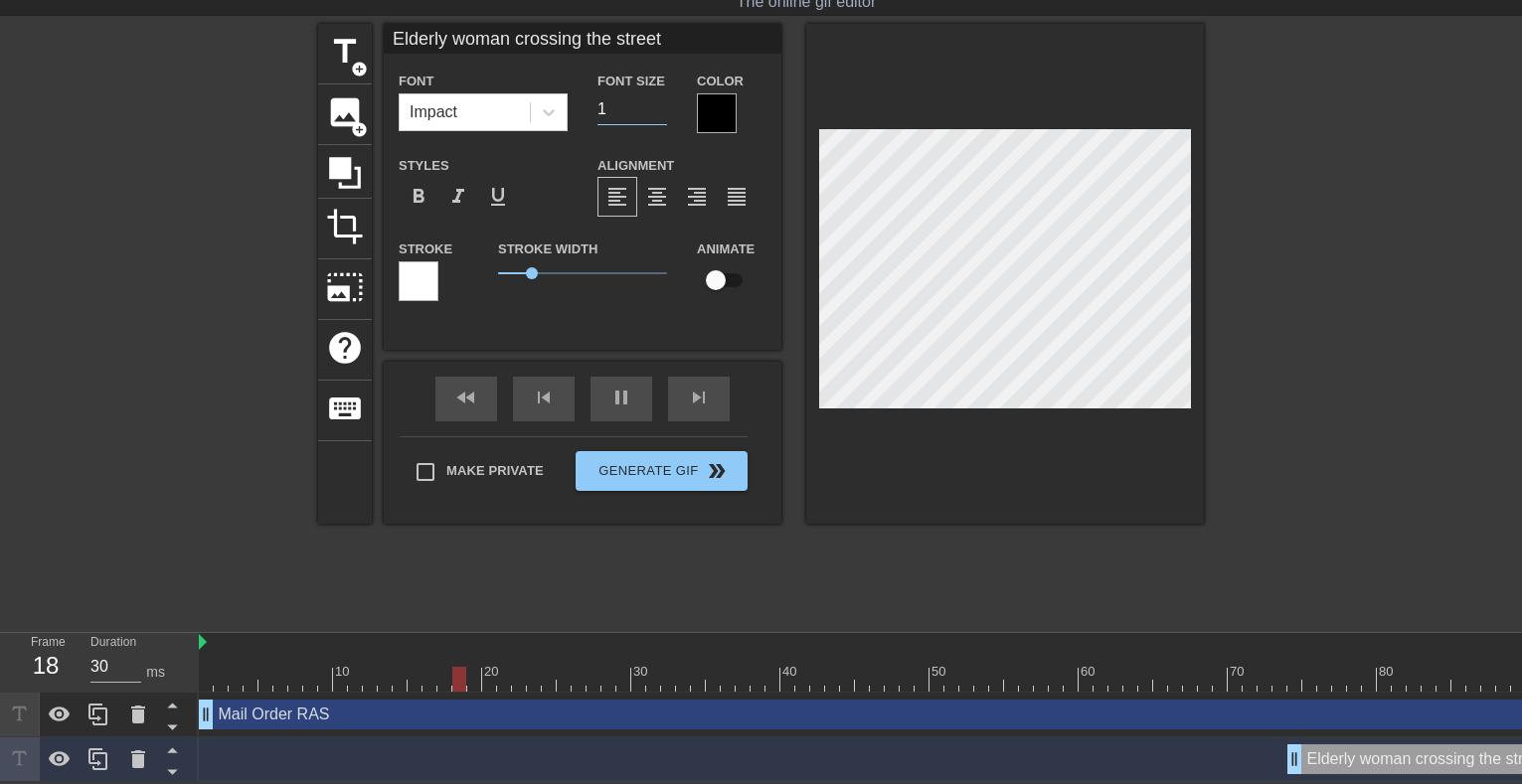 type on "40" 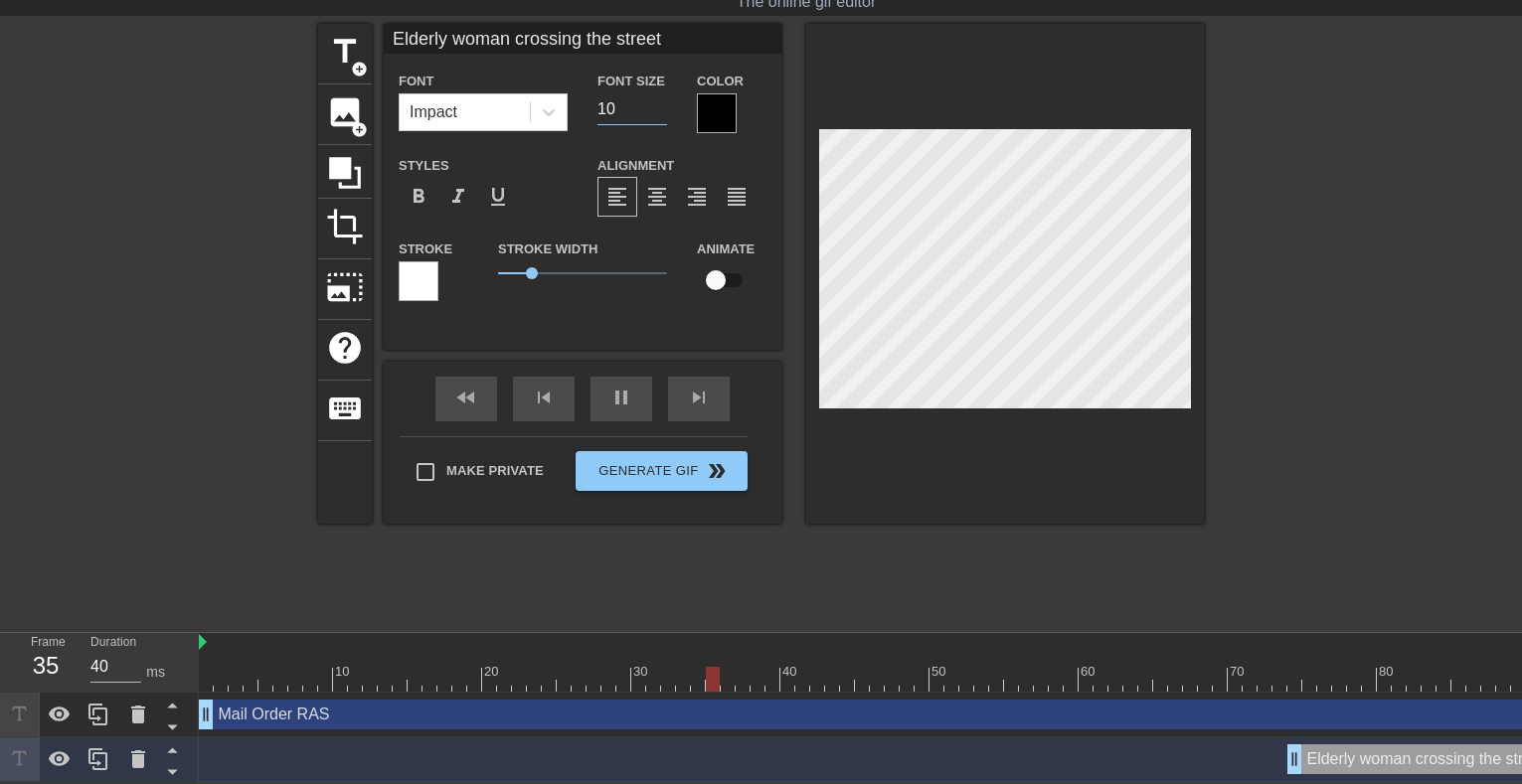 type on "30" 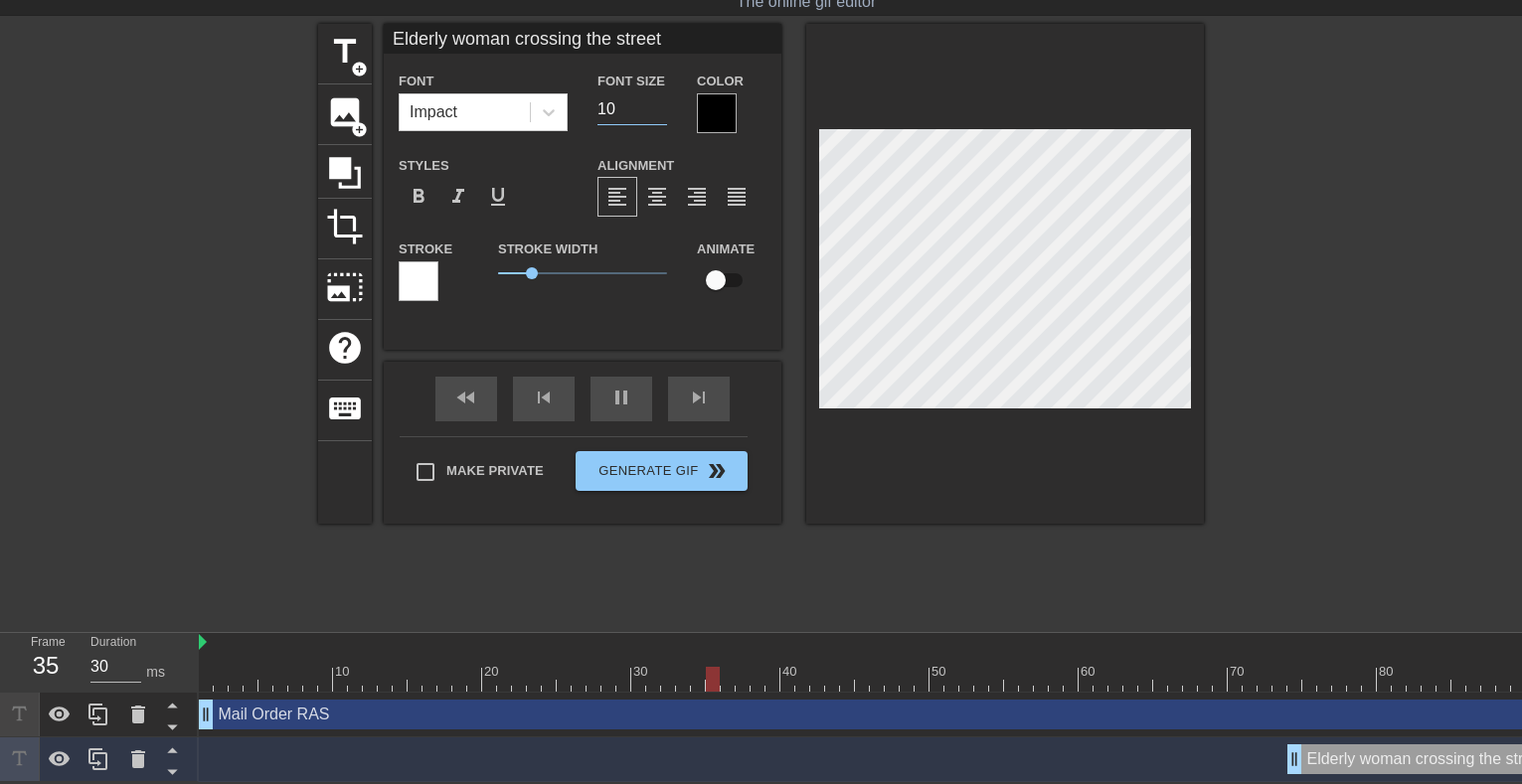 type on "10" 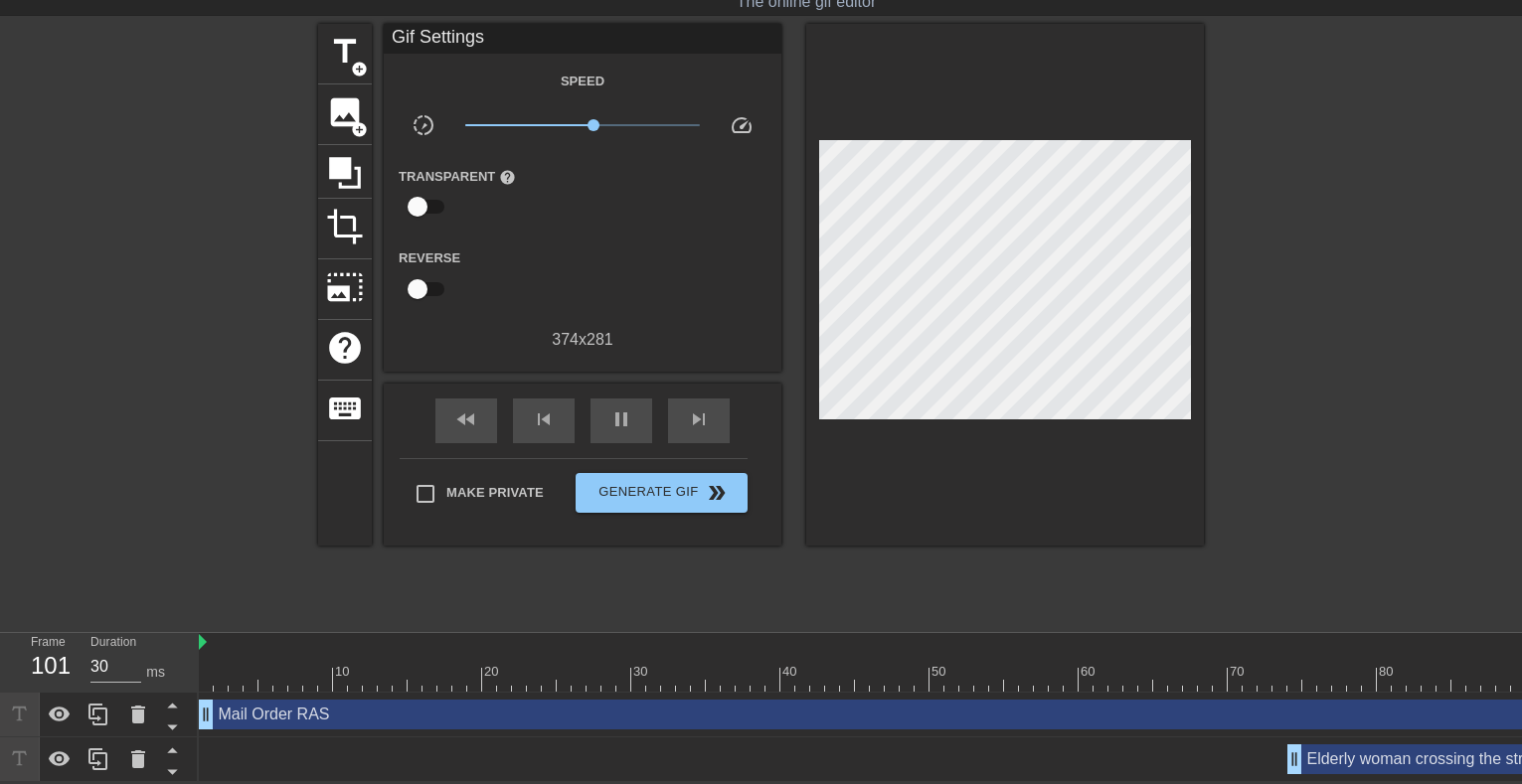 click on "Elderly woman crossing the street drag_handle drag_handle" at bounding box center [1660, 759] 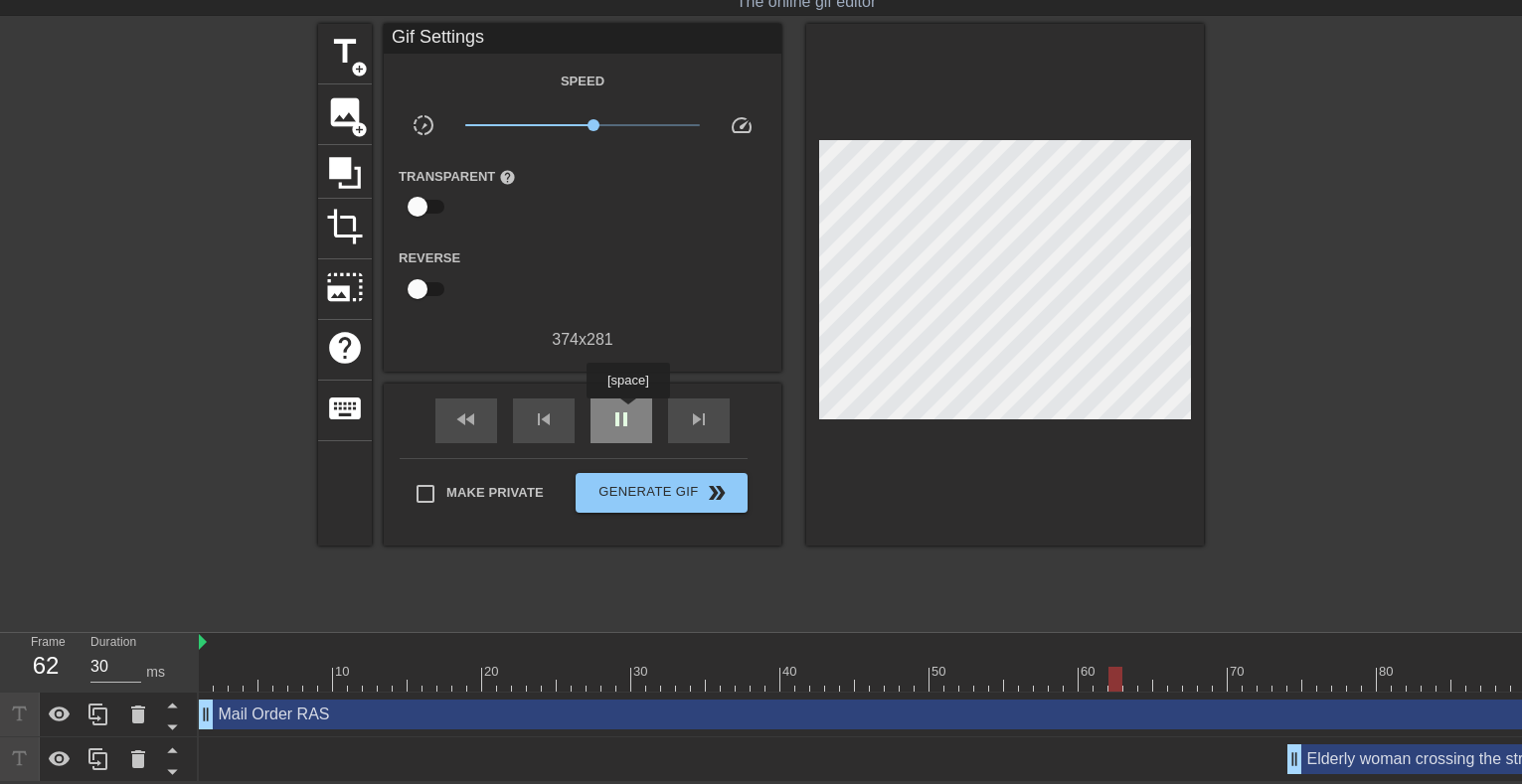 click on "pause" at bounding box center (621, 419) 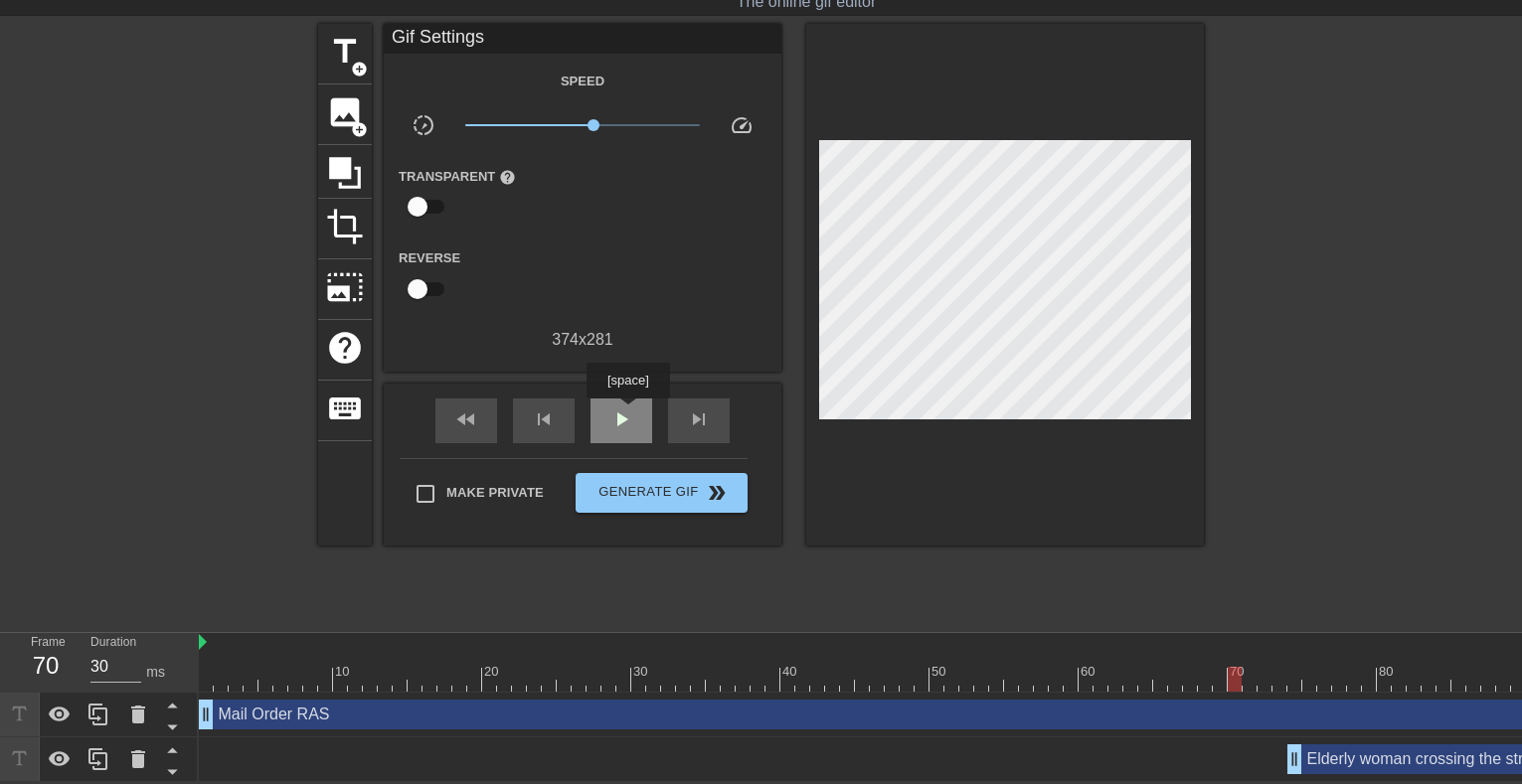 click on "play_arrow" at bounding box center [621, 419] 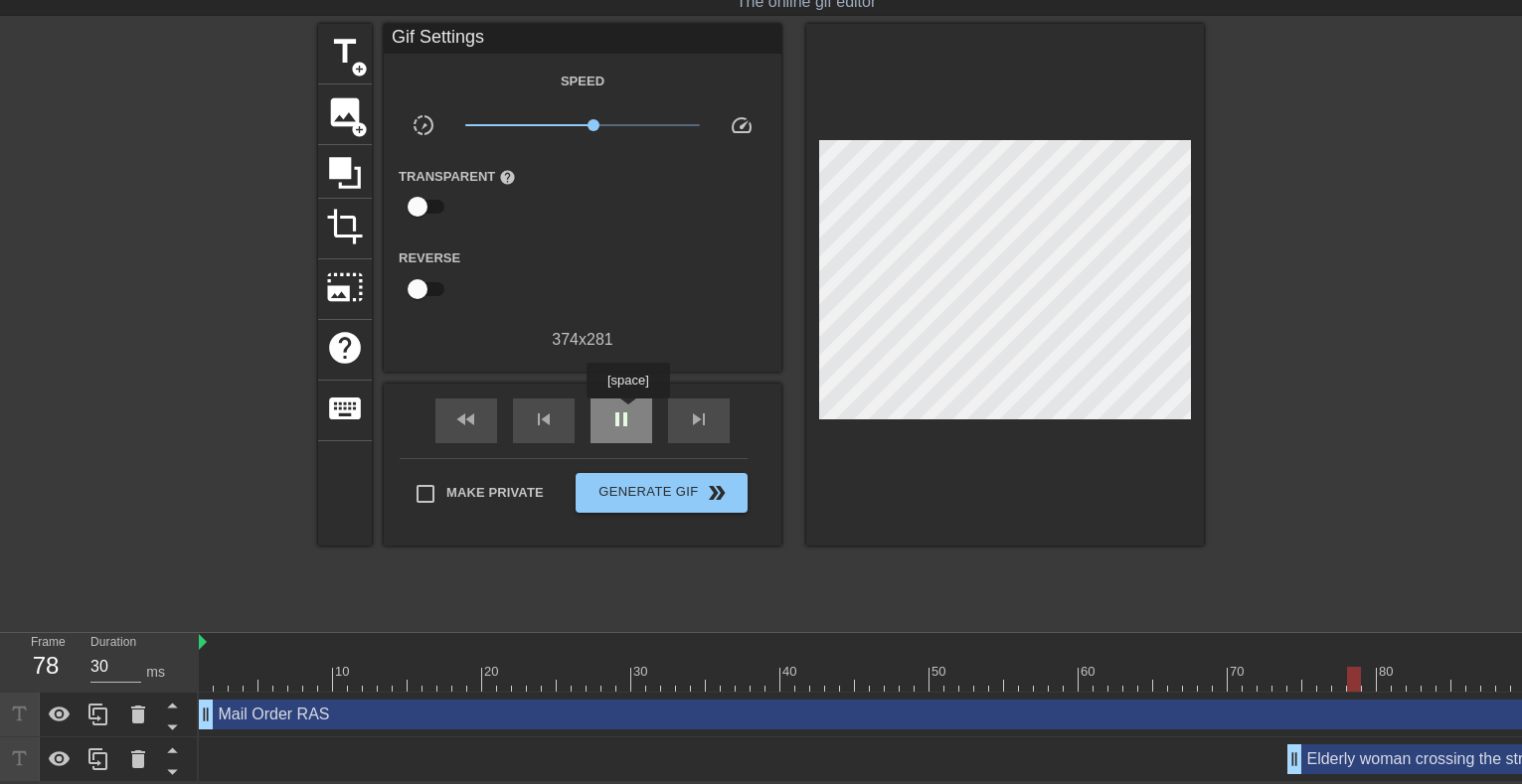 type on "40" 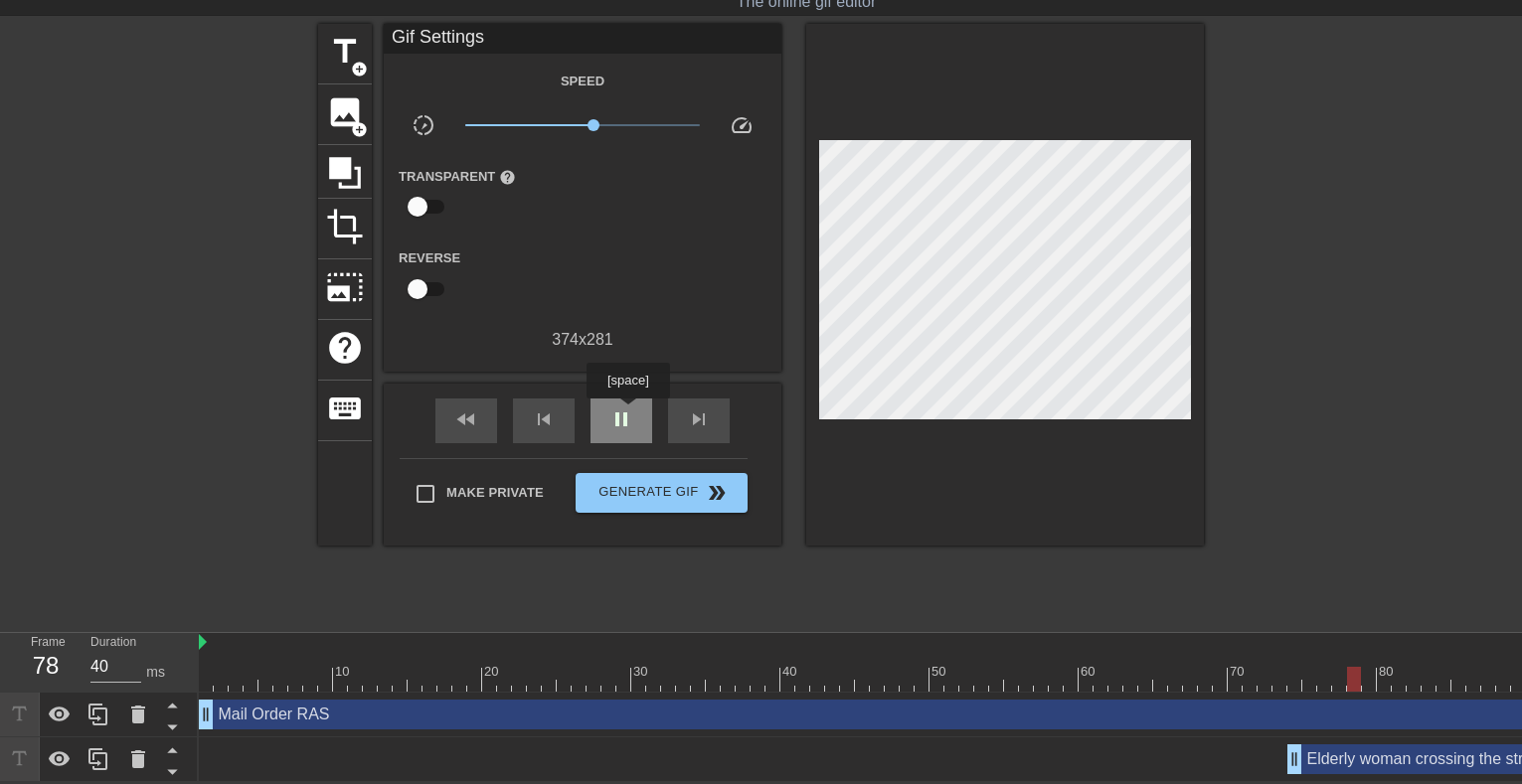 click on "pause" at bounding box center [621, 419] 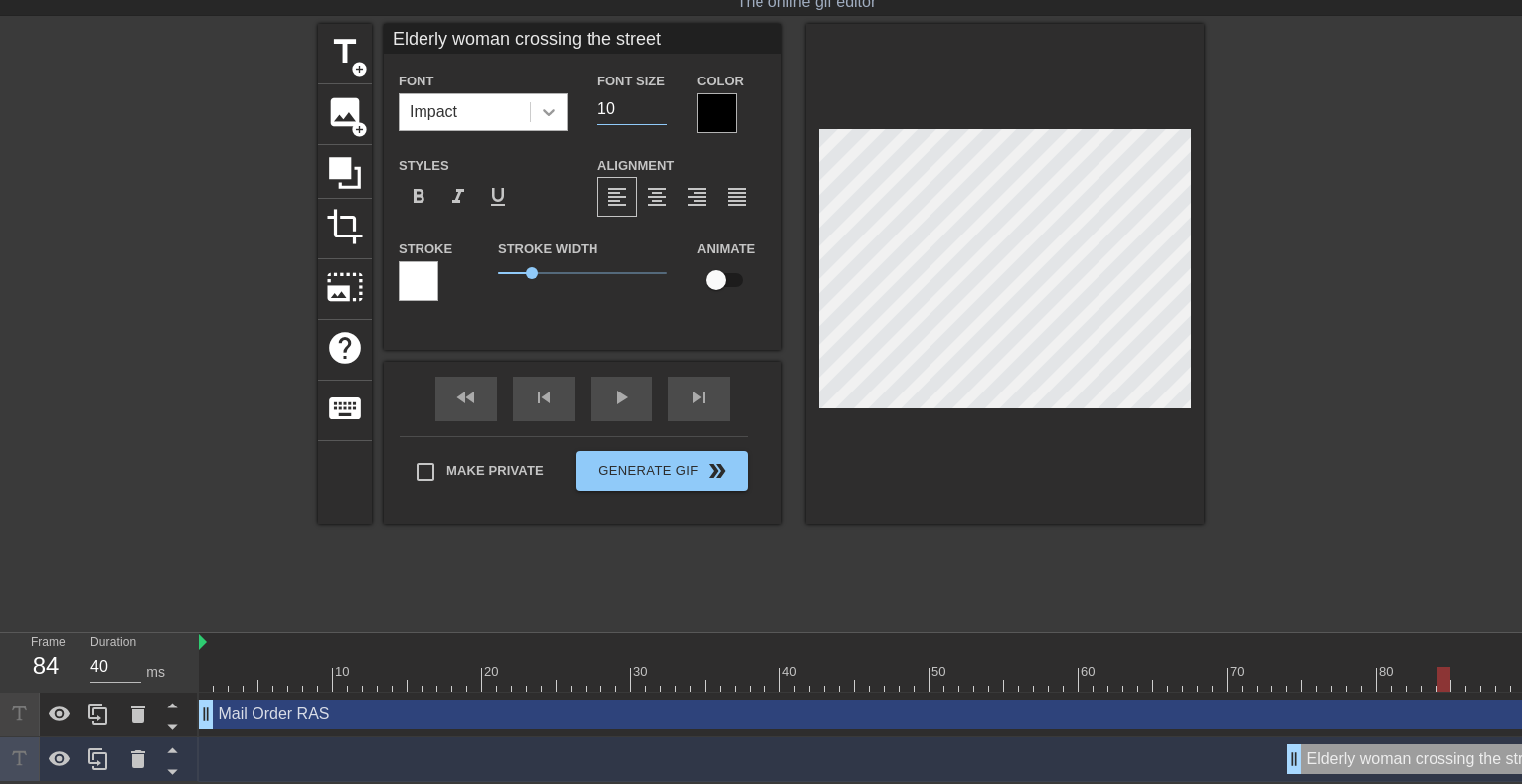 drag, startPoint x: 614, startPoint y: 106, endPoint x: 547, endPoint y: 105, distance: 67.007462 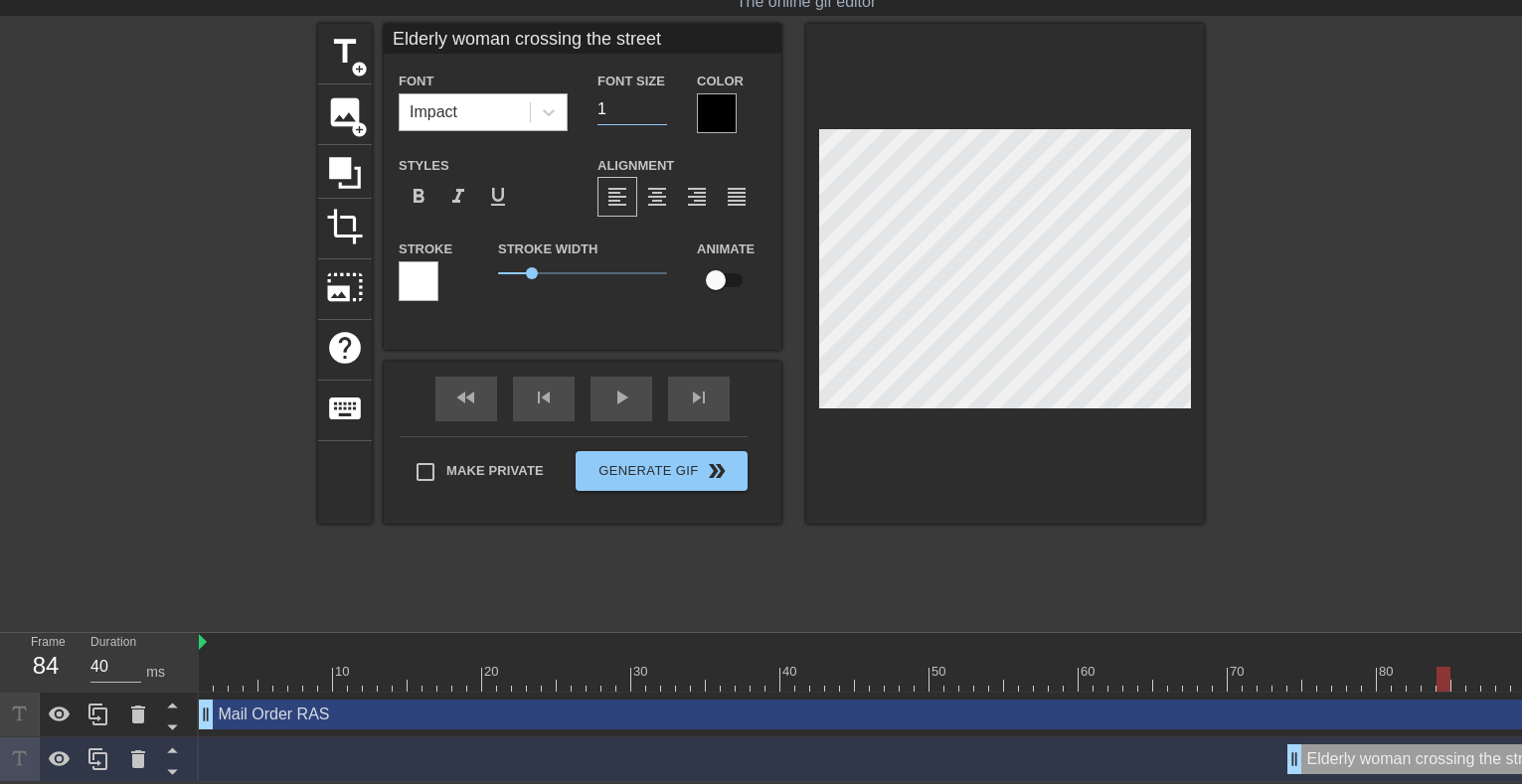 type on "16" 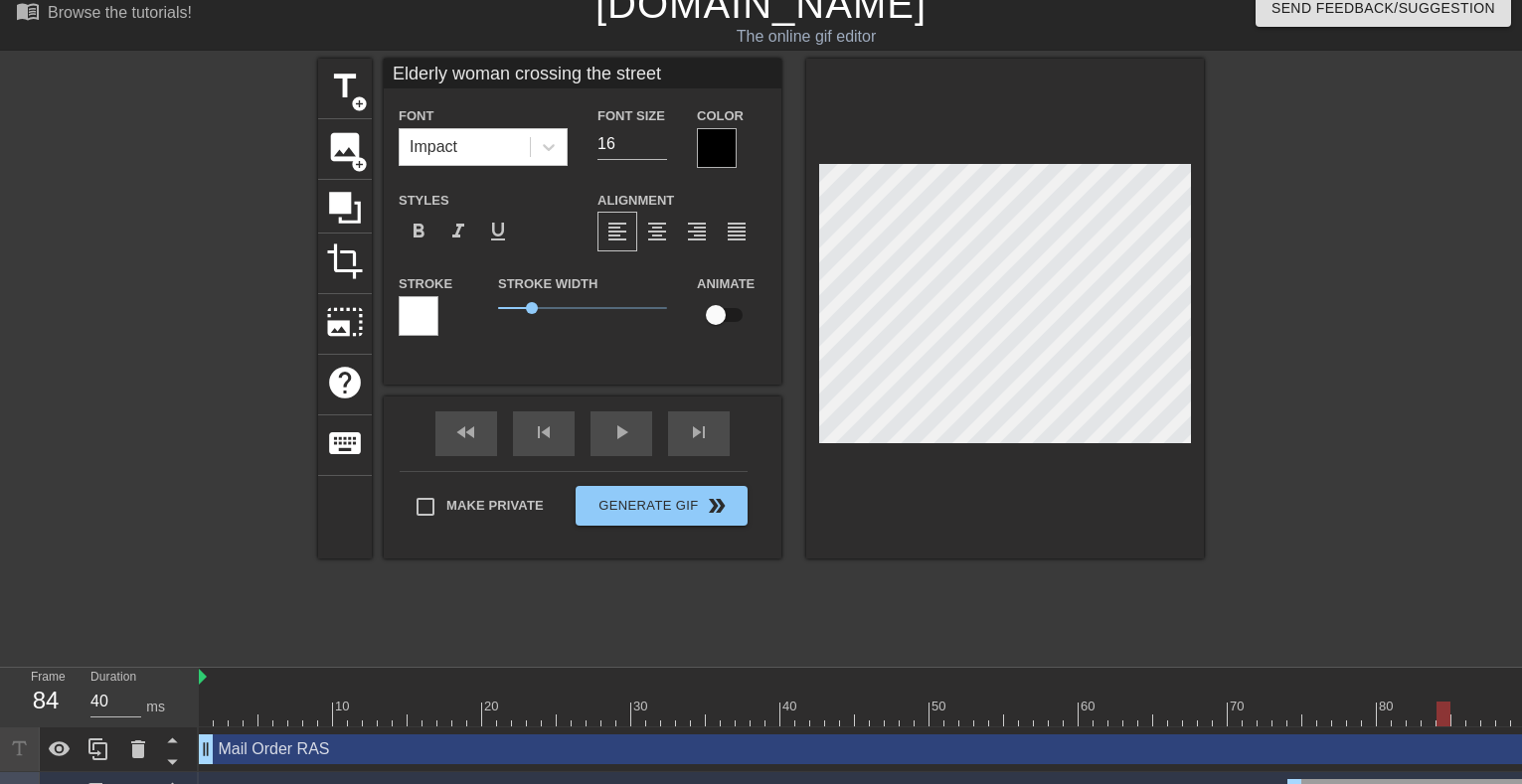 scroll, scrollTop: 0, scrollLeft: 0, axis: both 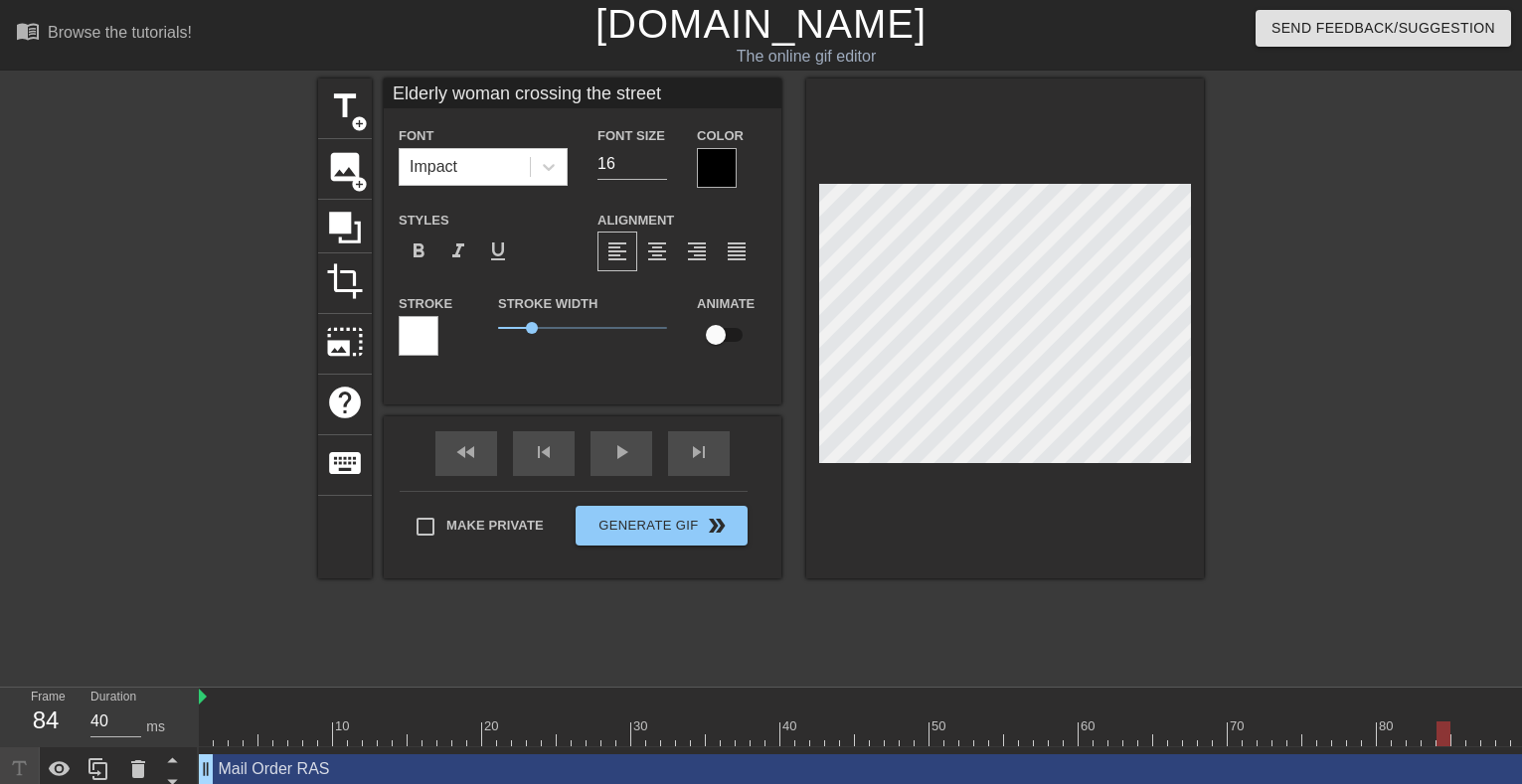 click at bounding box center (716, 335) 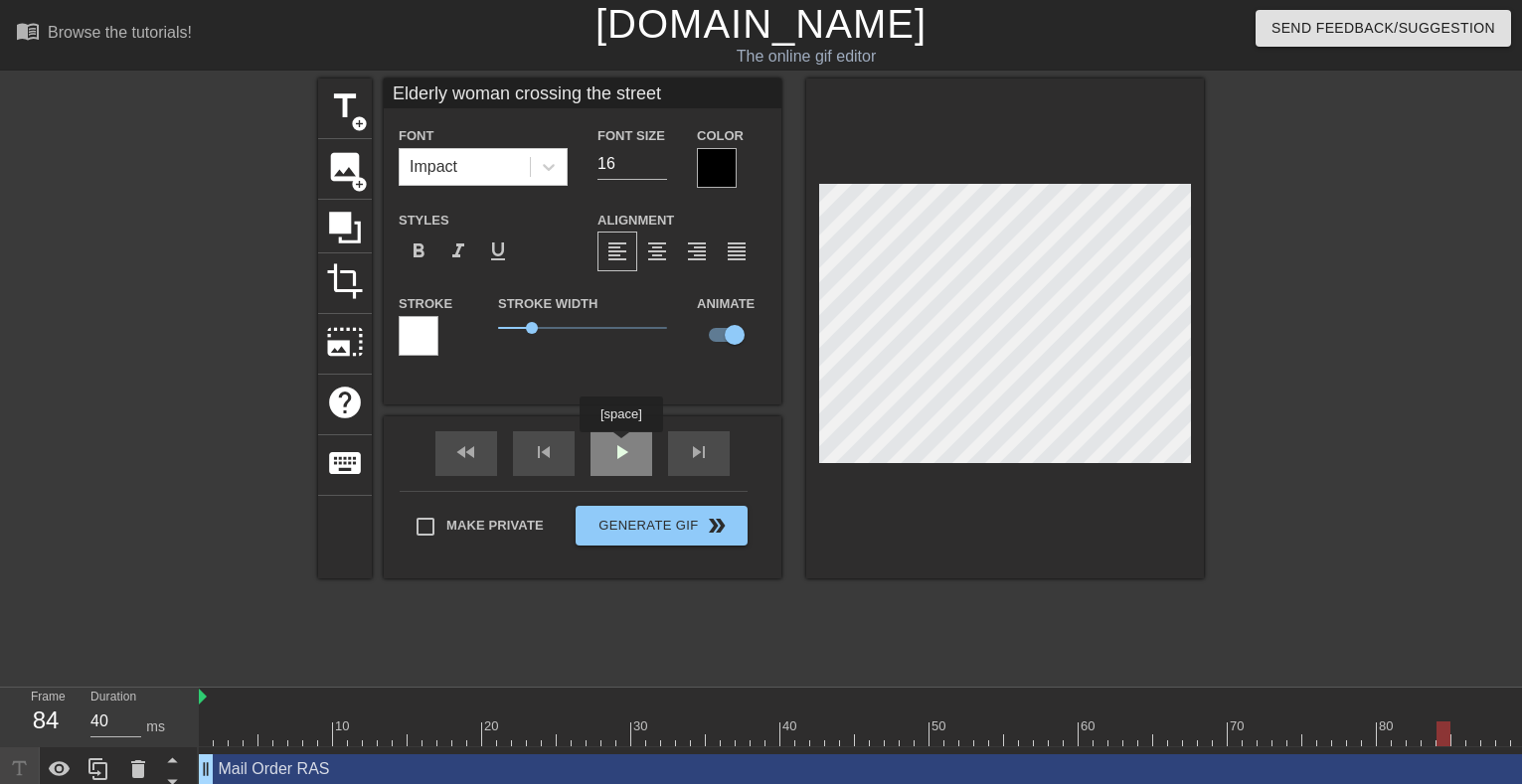 click on "fast_rewind skip_previous play_arrow skip_next" at bounding box center (583, 453) 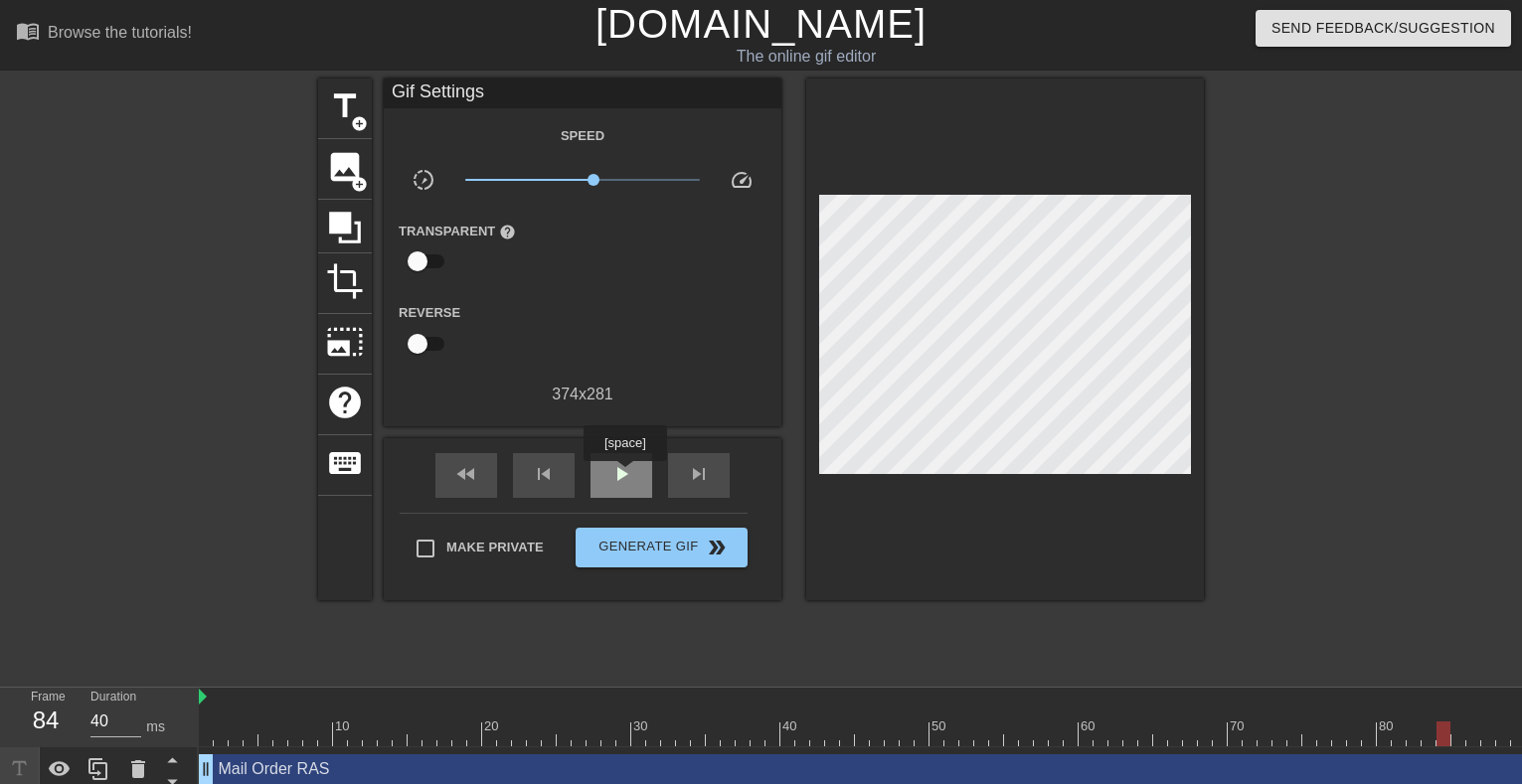 click on "play_arrow" at bounding box center (621, 474) 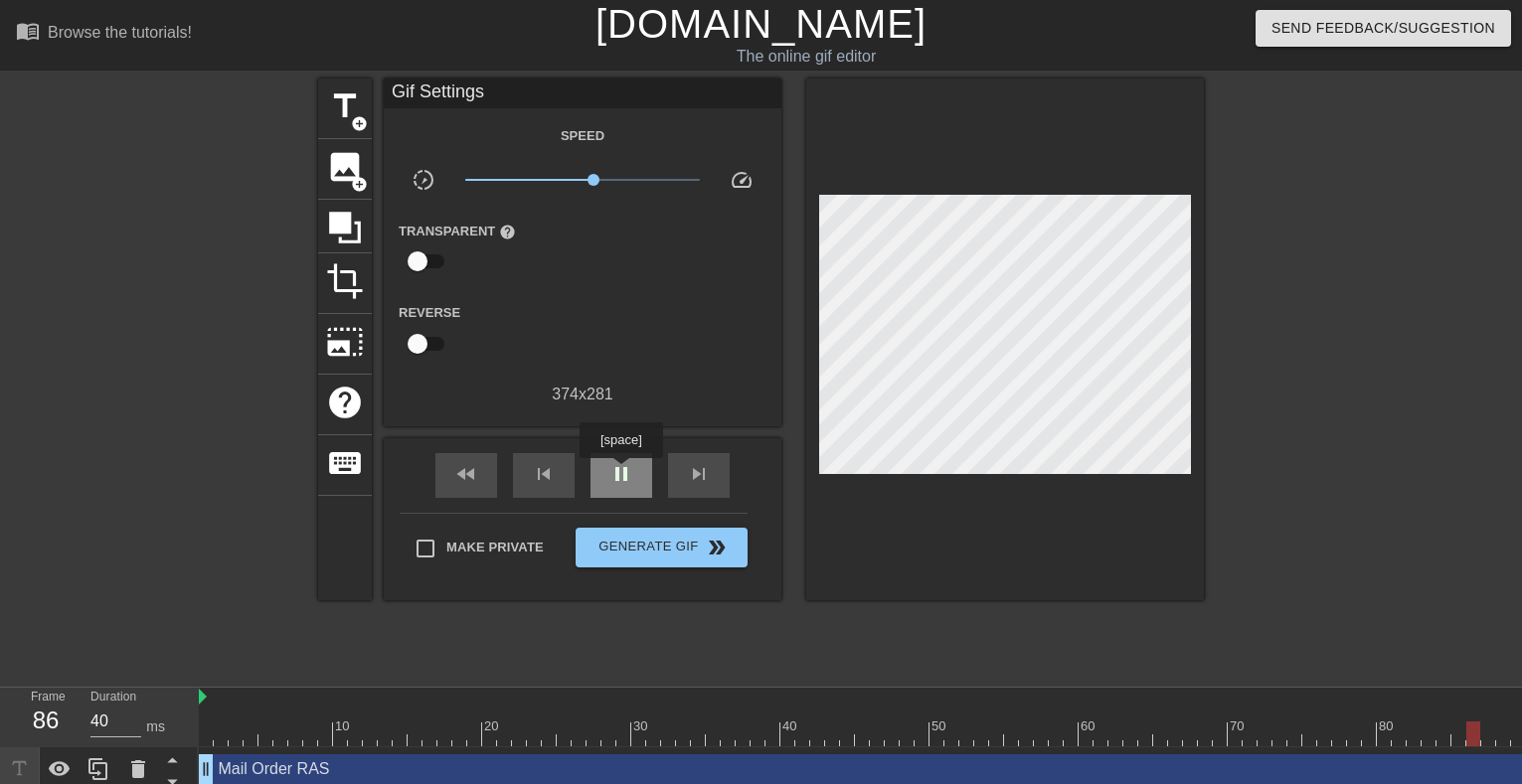 click on "pause" at bounding box center [621, 474] 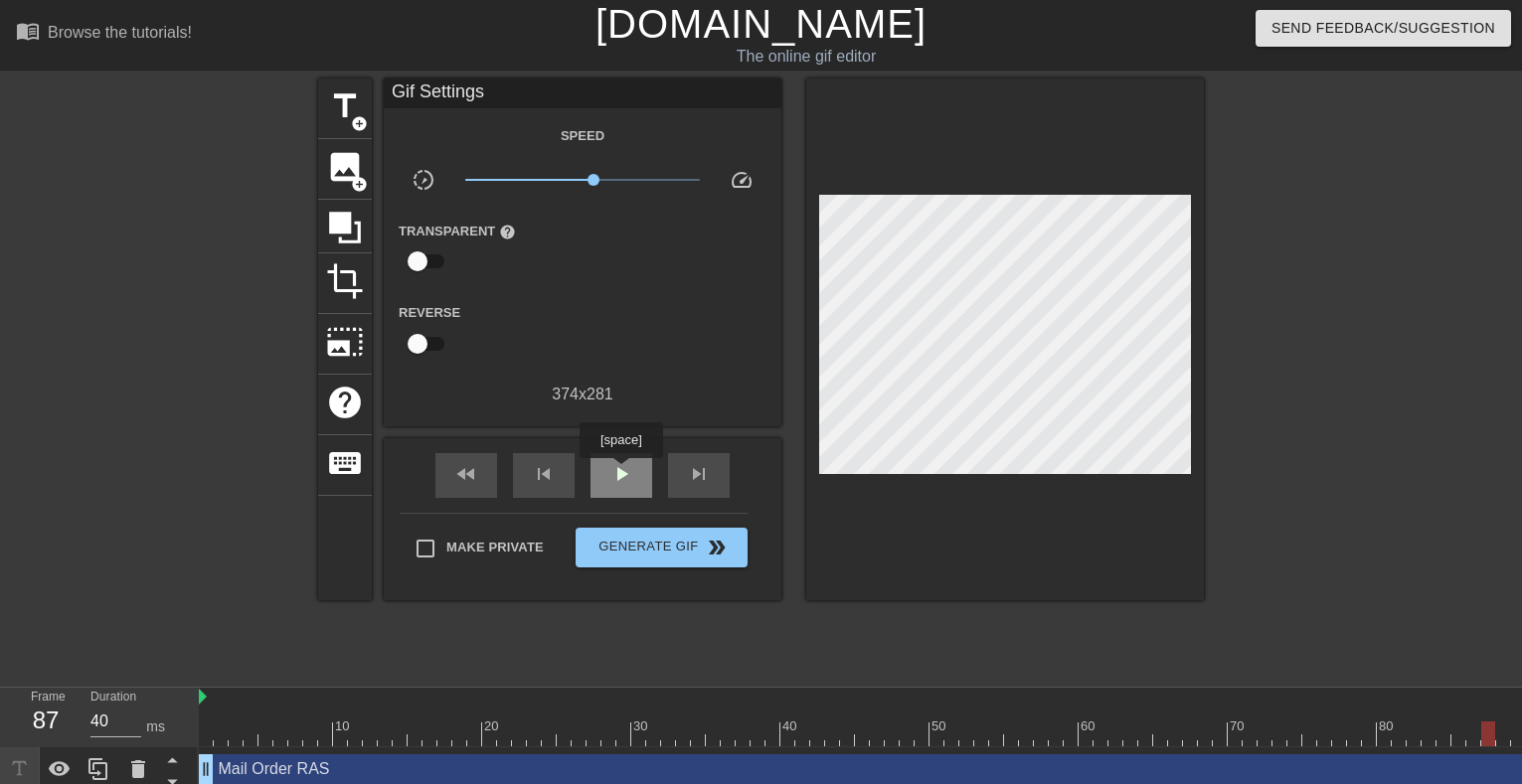 click on "play_arrow" at bounding box center [621, 474] 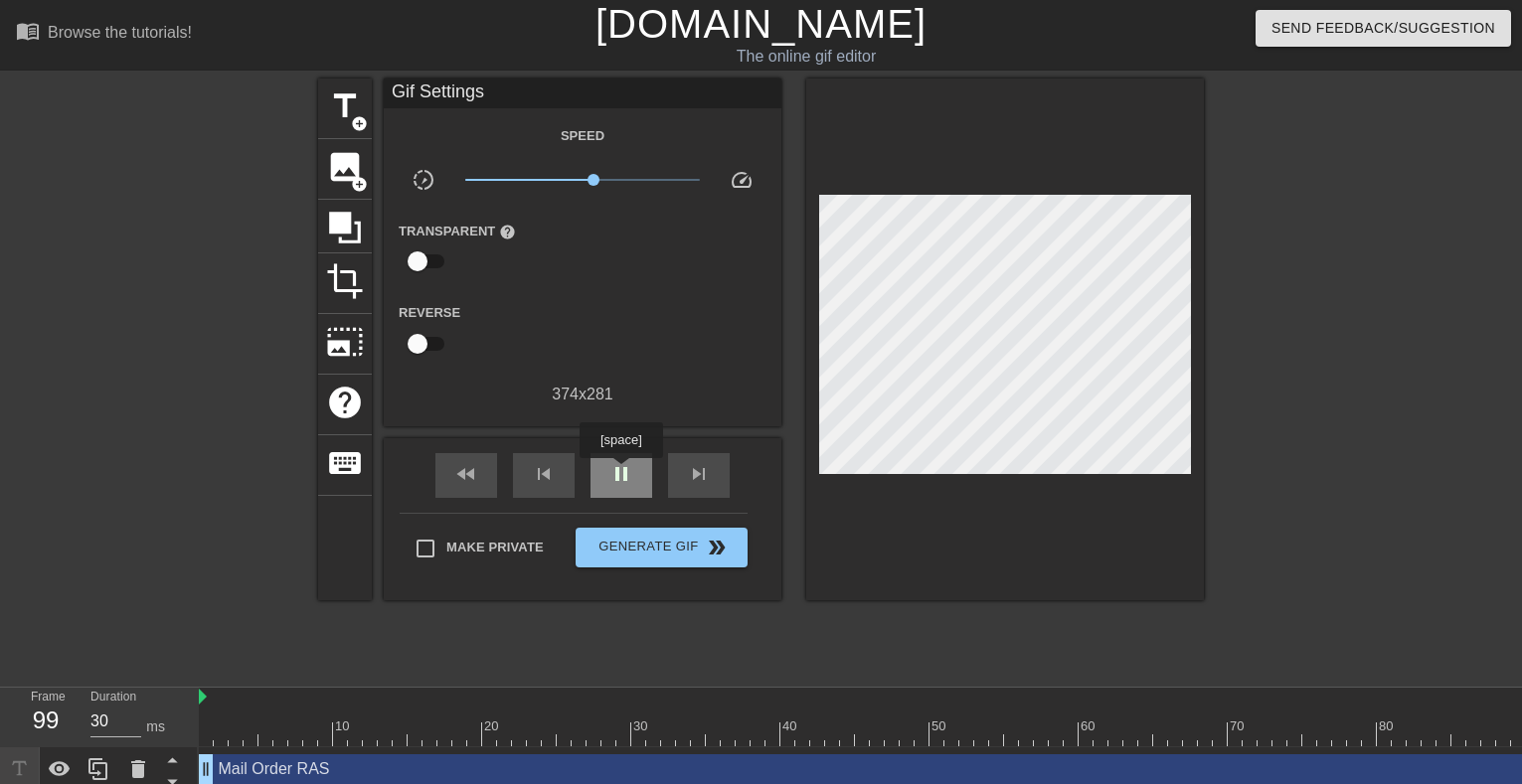 click on "pause" at bounding box center [621, 474] 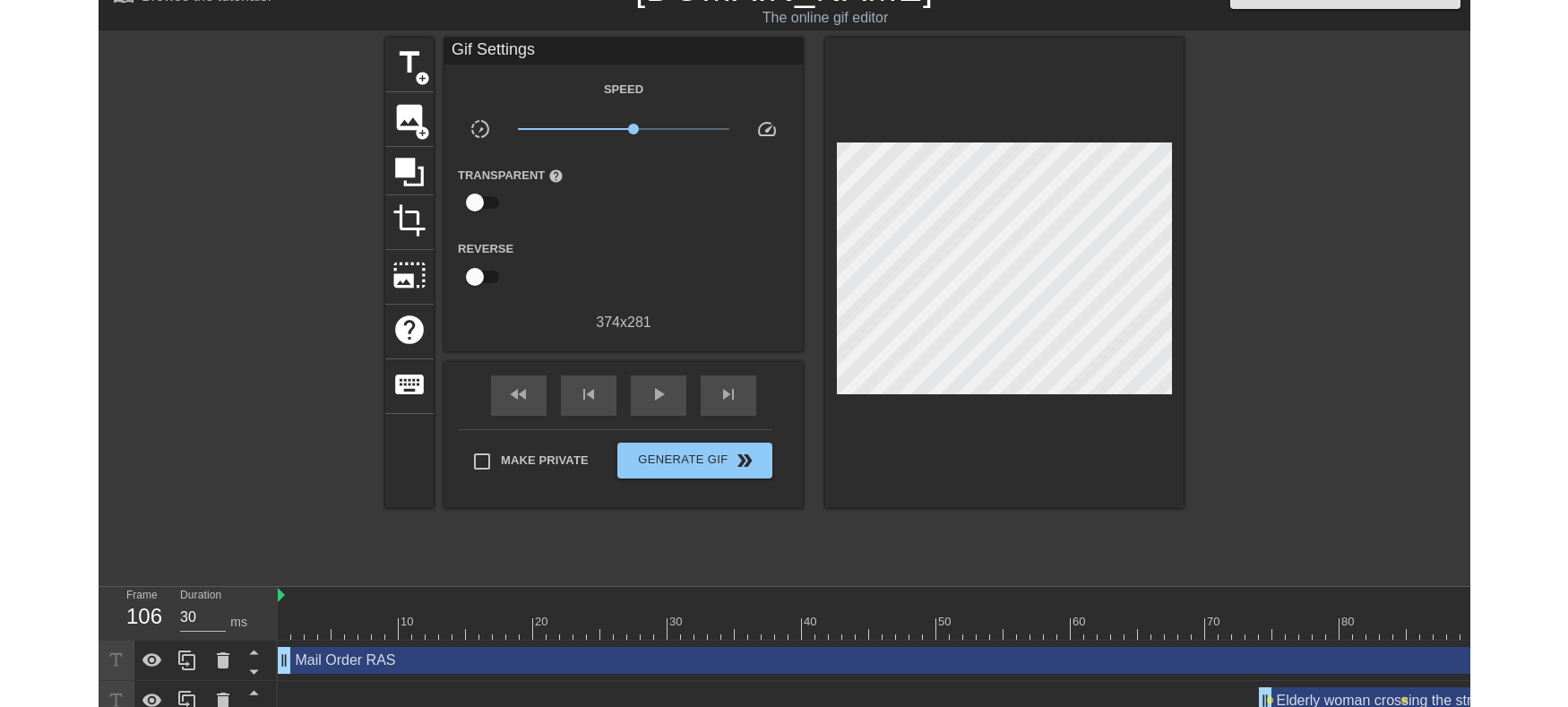 scroll, scrollTop: 51, scrollLeft: 0, axis: vertical 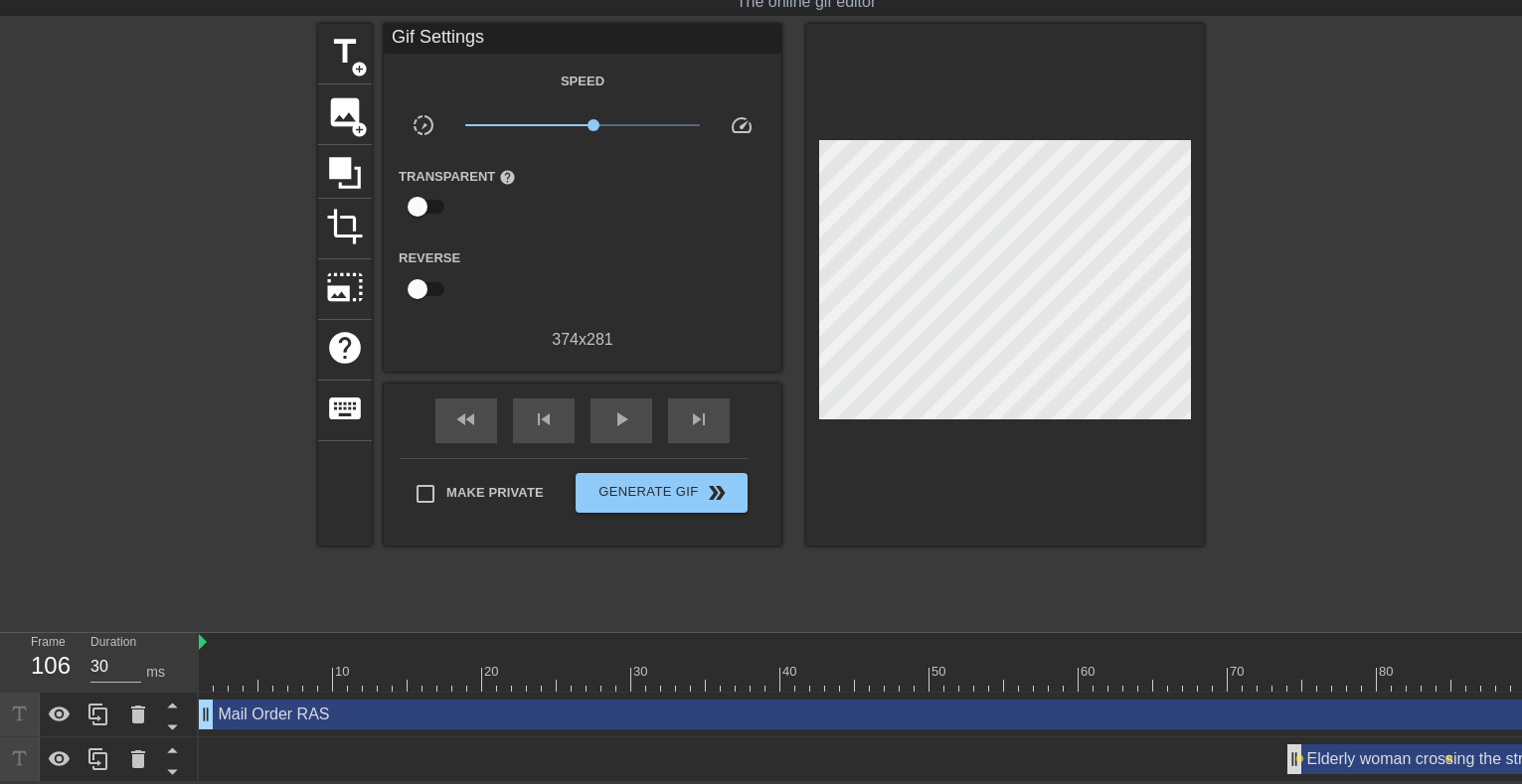 click on "Elderly woman crossing the street drag_handle drag_handle lens lens" at bounding box center [1115, 759] 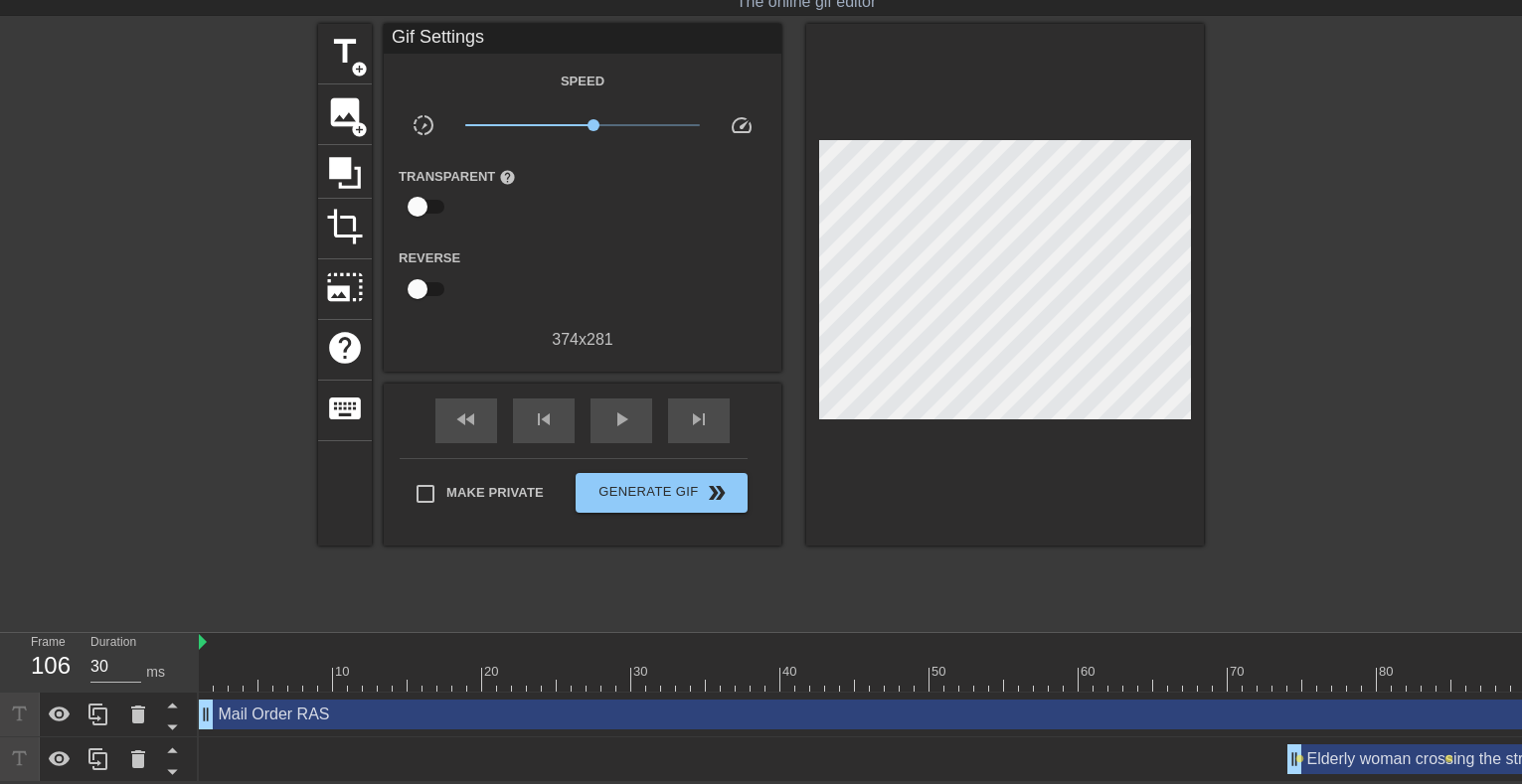 drag, startPoint x: 1299, startPoint y: 756, endPoint x: 1285, endPoint y: 757, distance: 14.035669 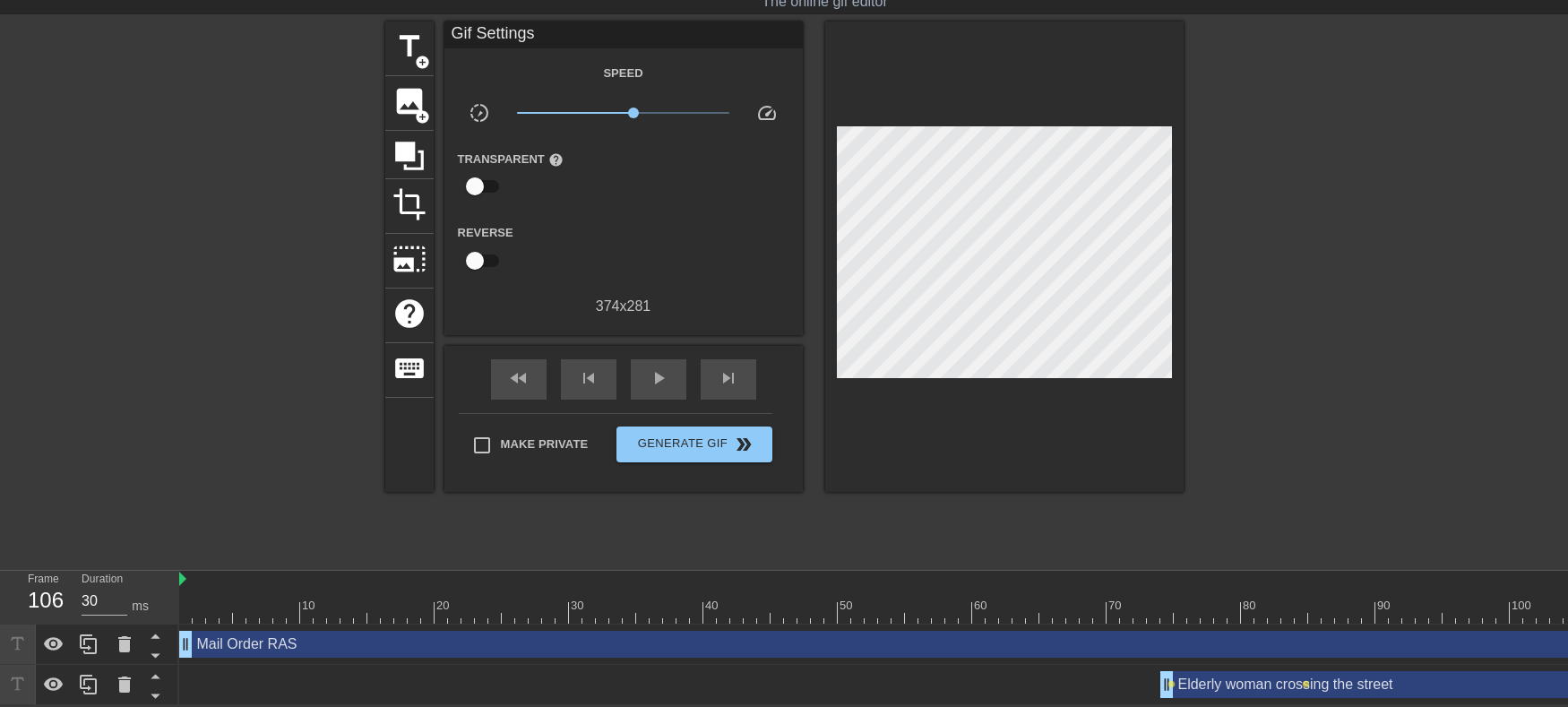 click on "Elderly woman crossing the street drag_handle drag_handle" at bounding box center (1496, 685) 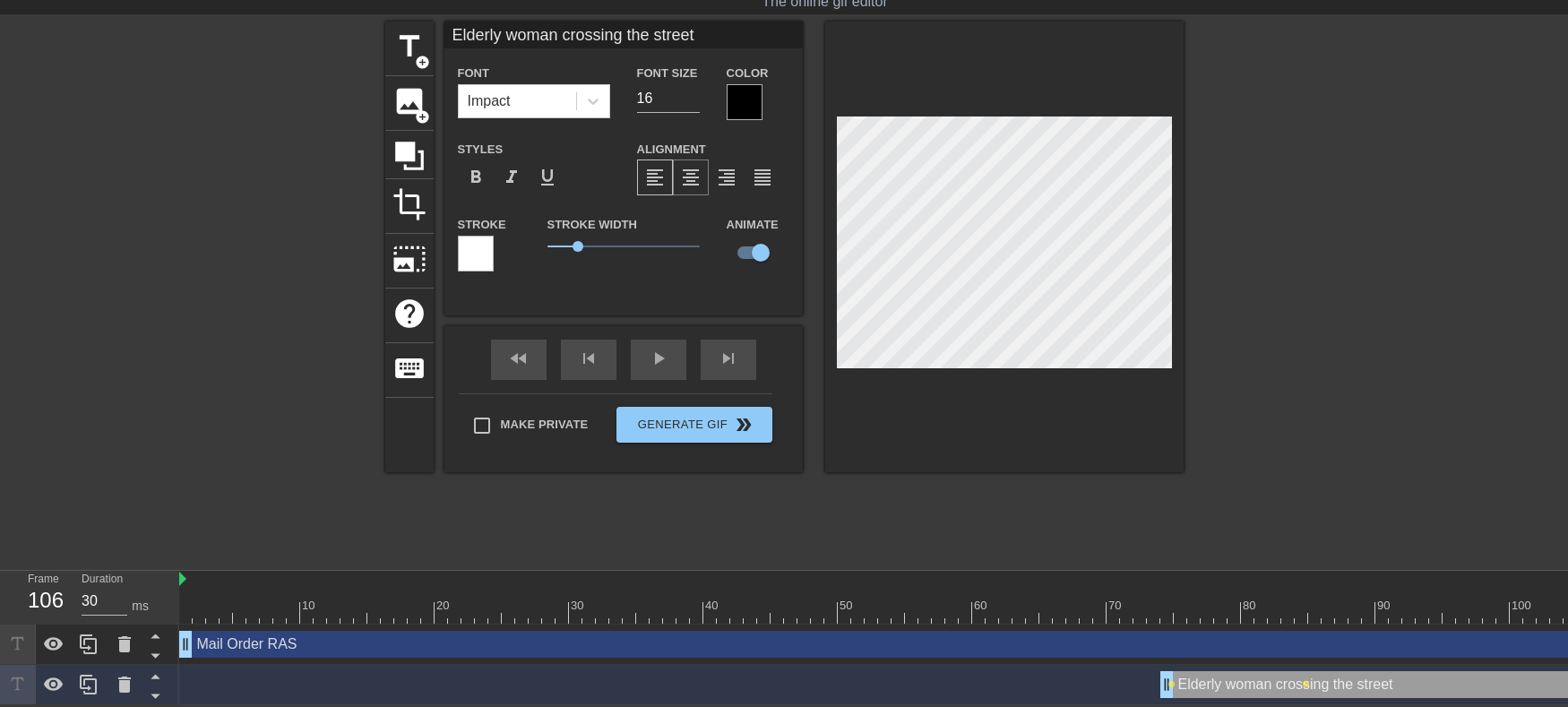 click on "format_align_center" at bounding box center [691, 177] 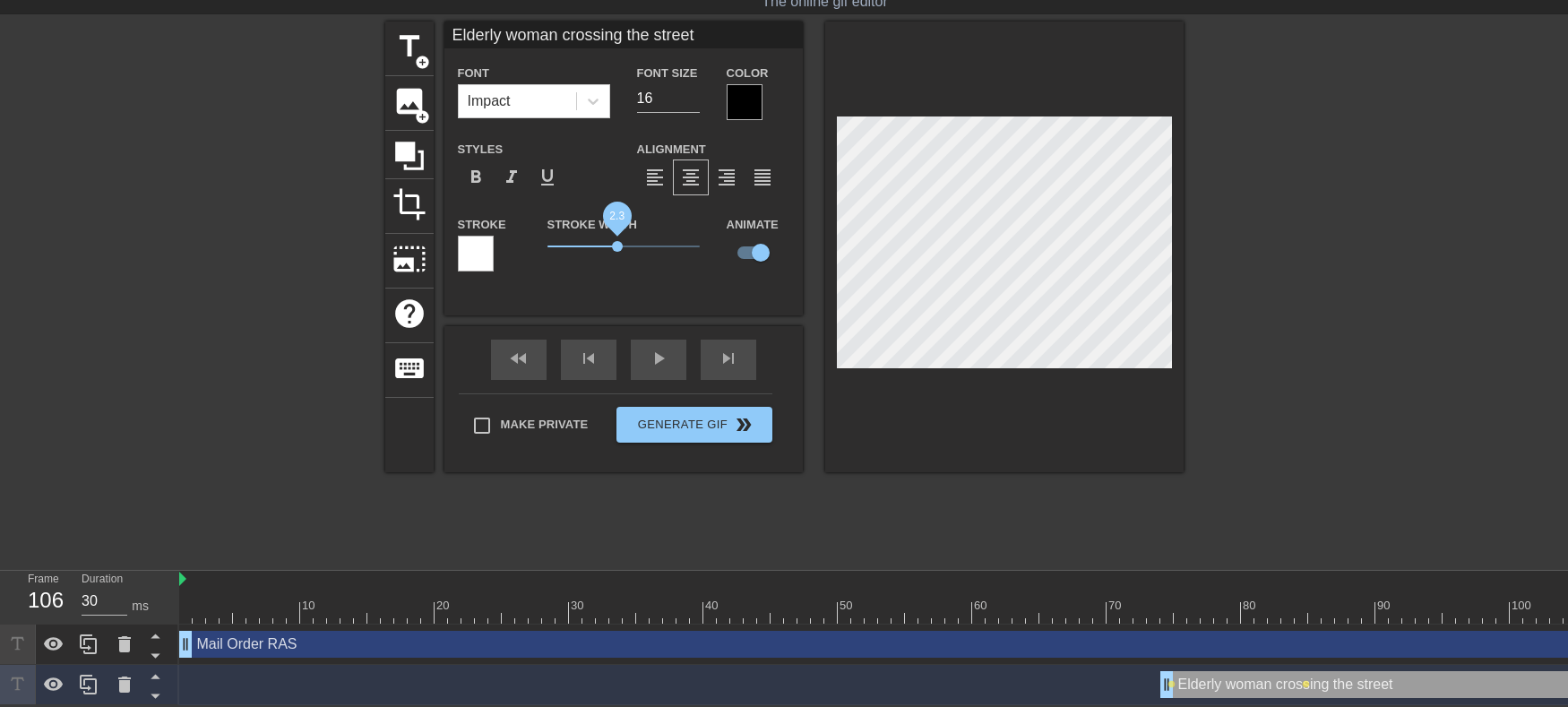 drag, startPoint x: 582, startPoint y: 249, endPoint x: 634, endPoint y: 246, distance: 52.086467 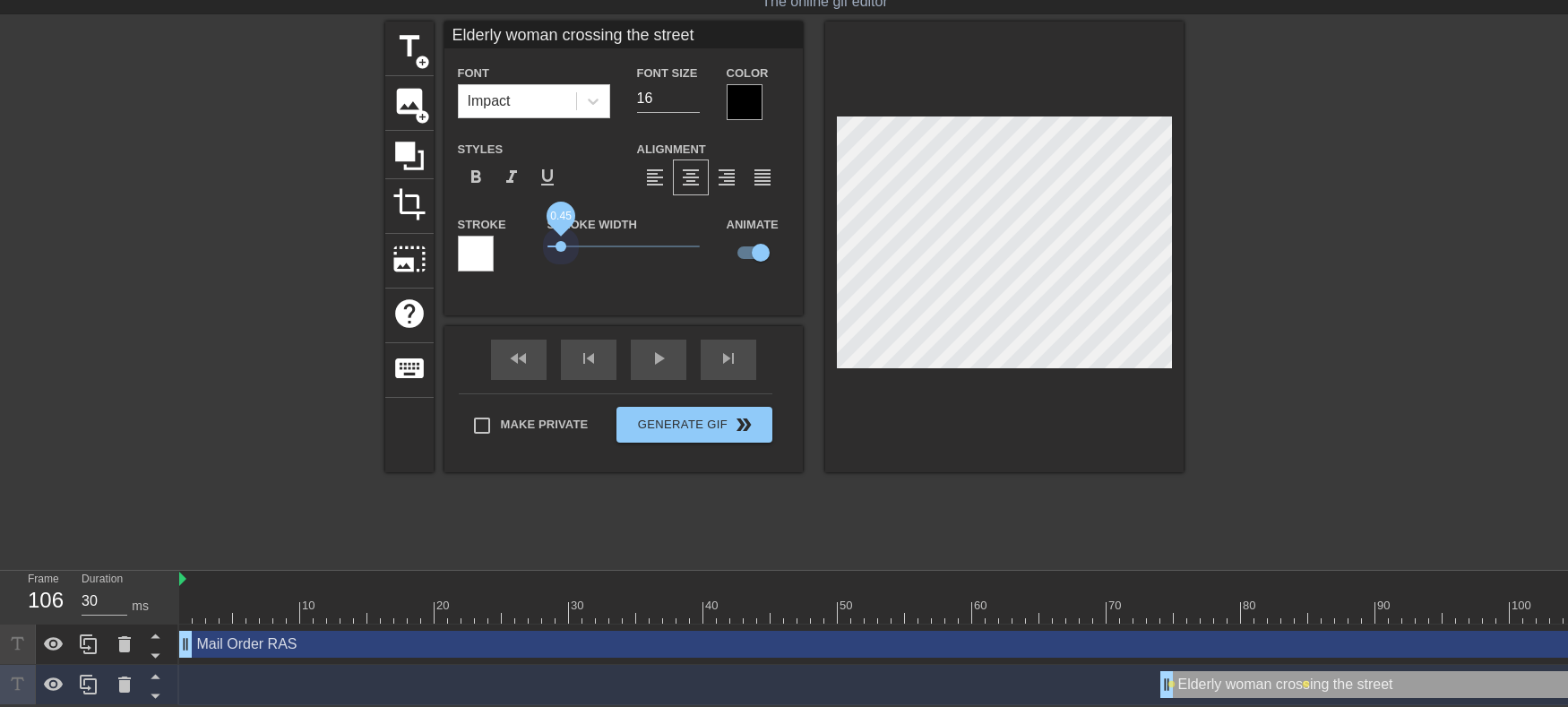 drag, startPoint x: 634, startPoint y: 246, endPoint x: 561, endPoint y: 237, distance: 73.552702 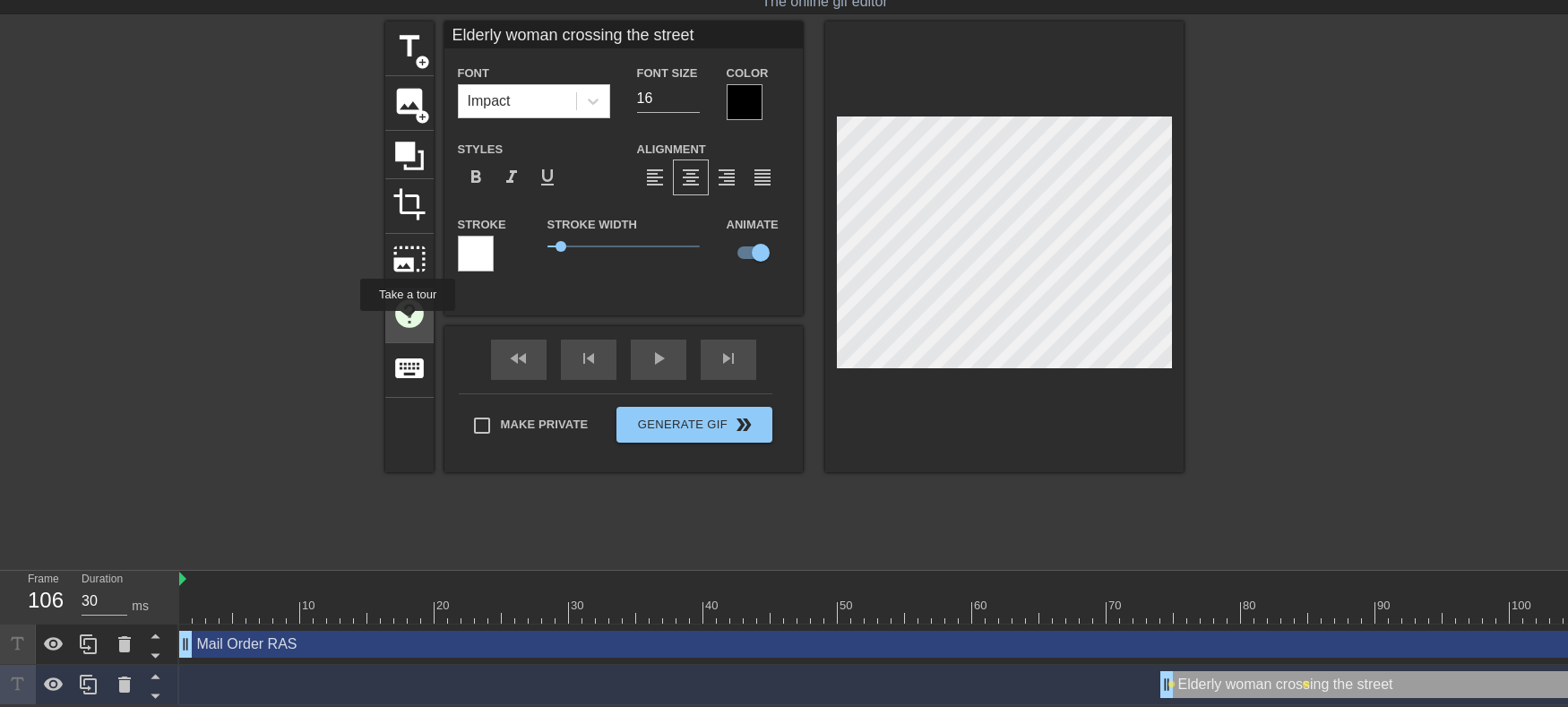 click on "help" at bounding box center (409, 314) 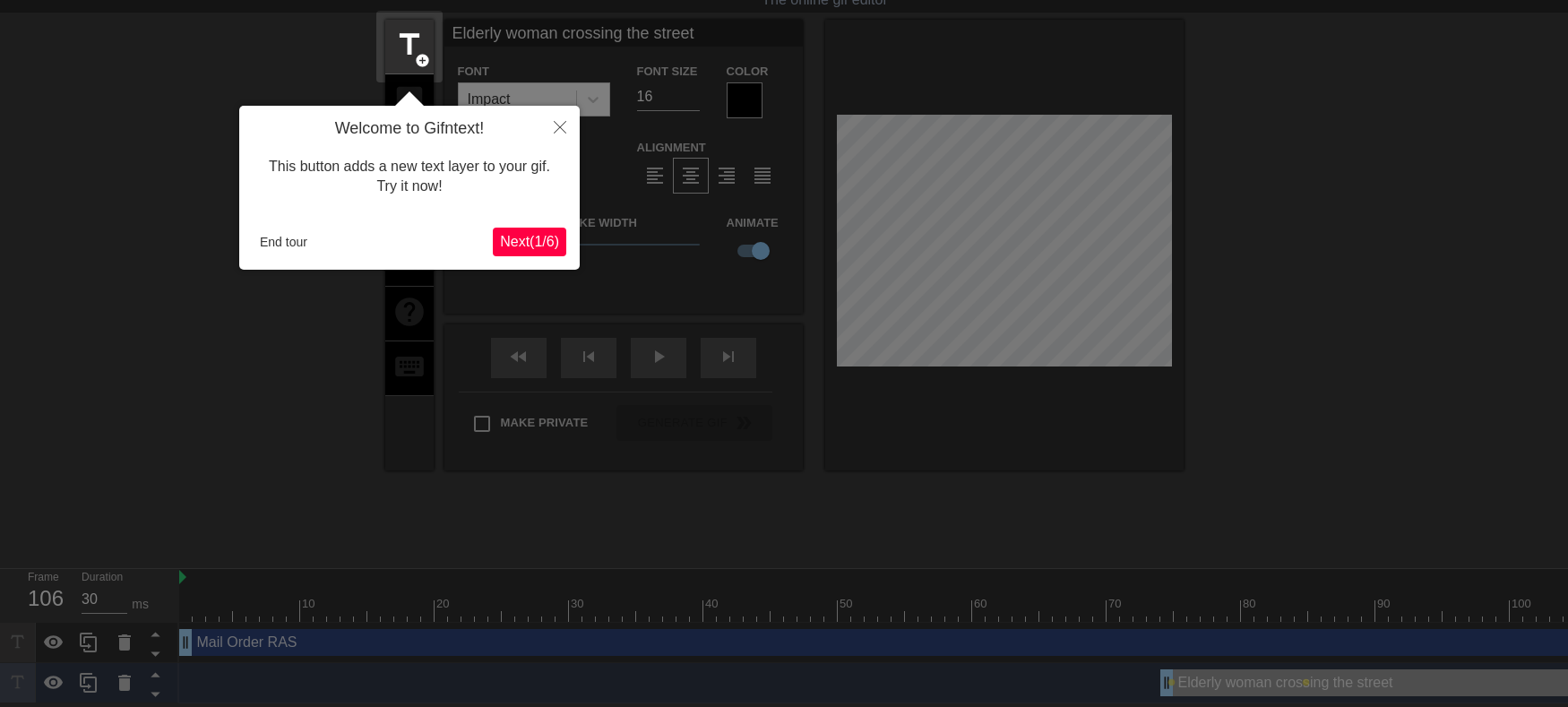 scroll, scrollTop: 44, scrollLeft: 0, axis: vertical 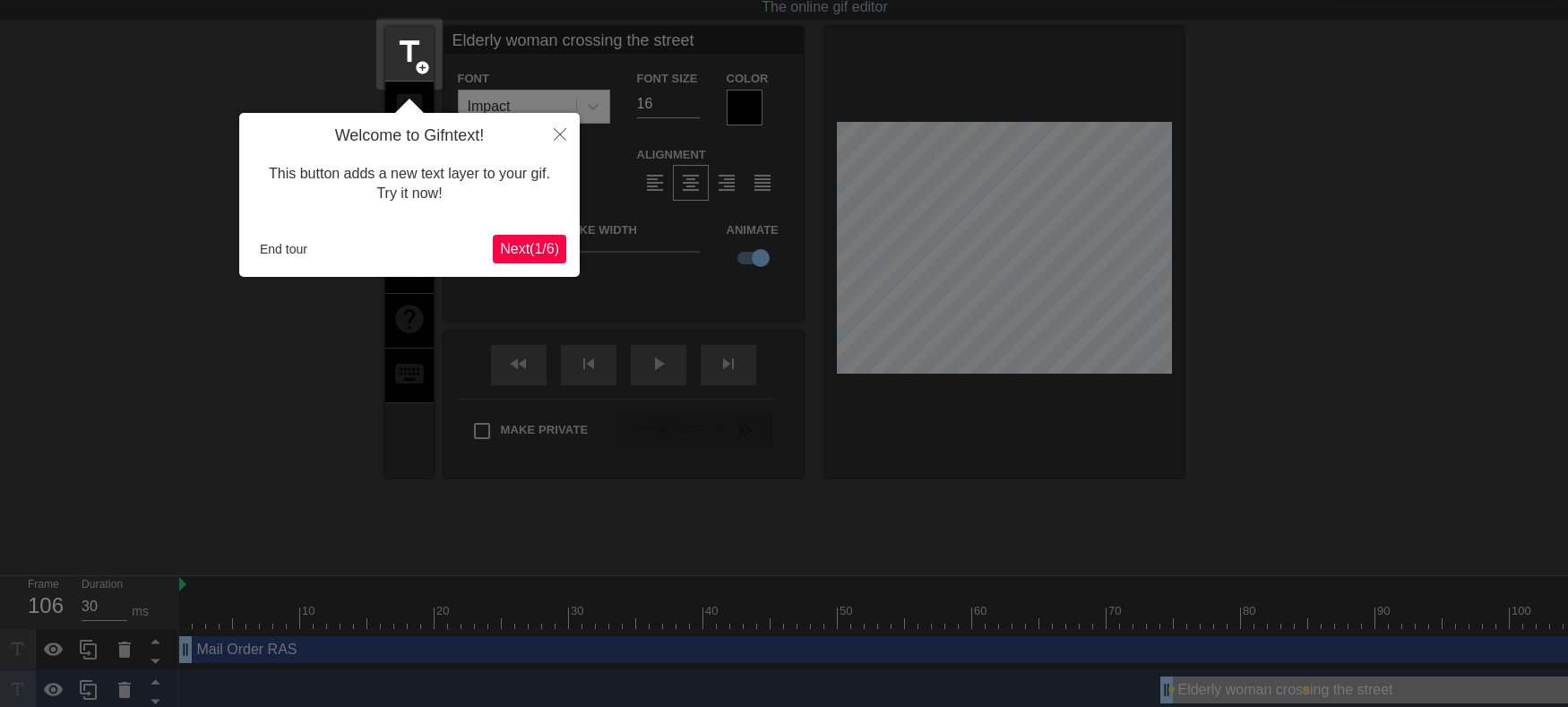 click on "Next  ( 1 / 6 )" at bounding box center [530, 248] 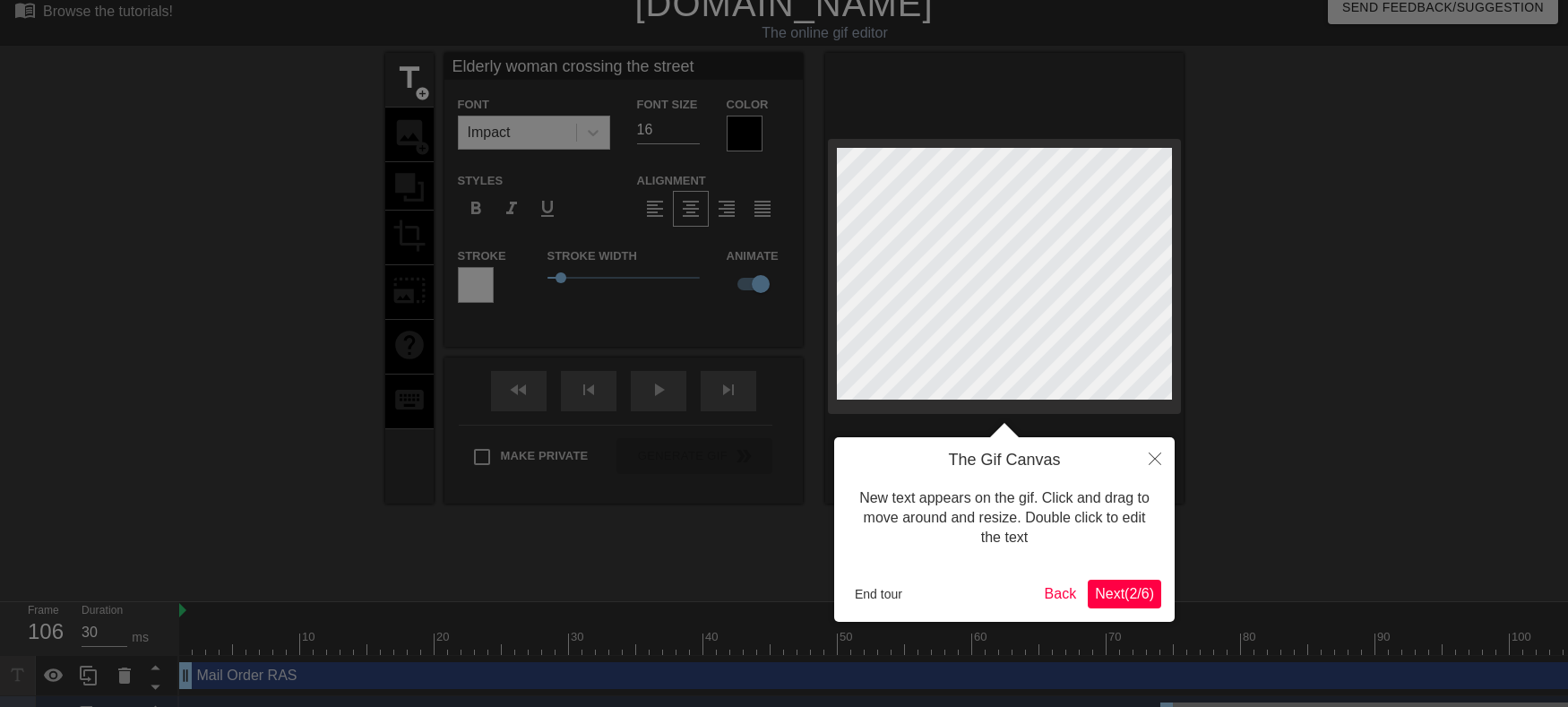 scroll, scrollTop: 0, scrollLeft: 0, axis: both 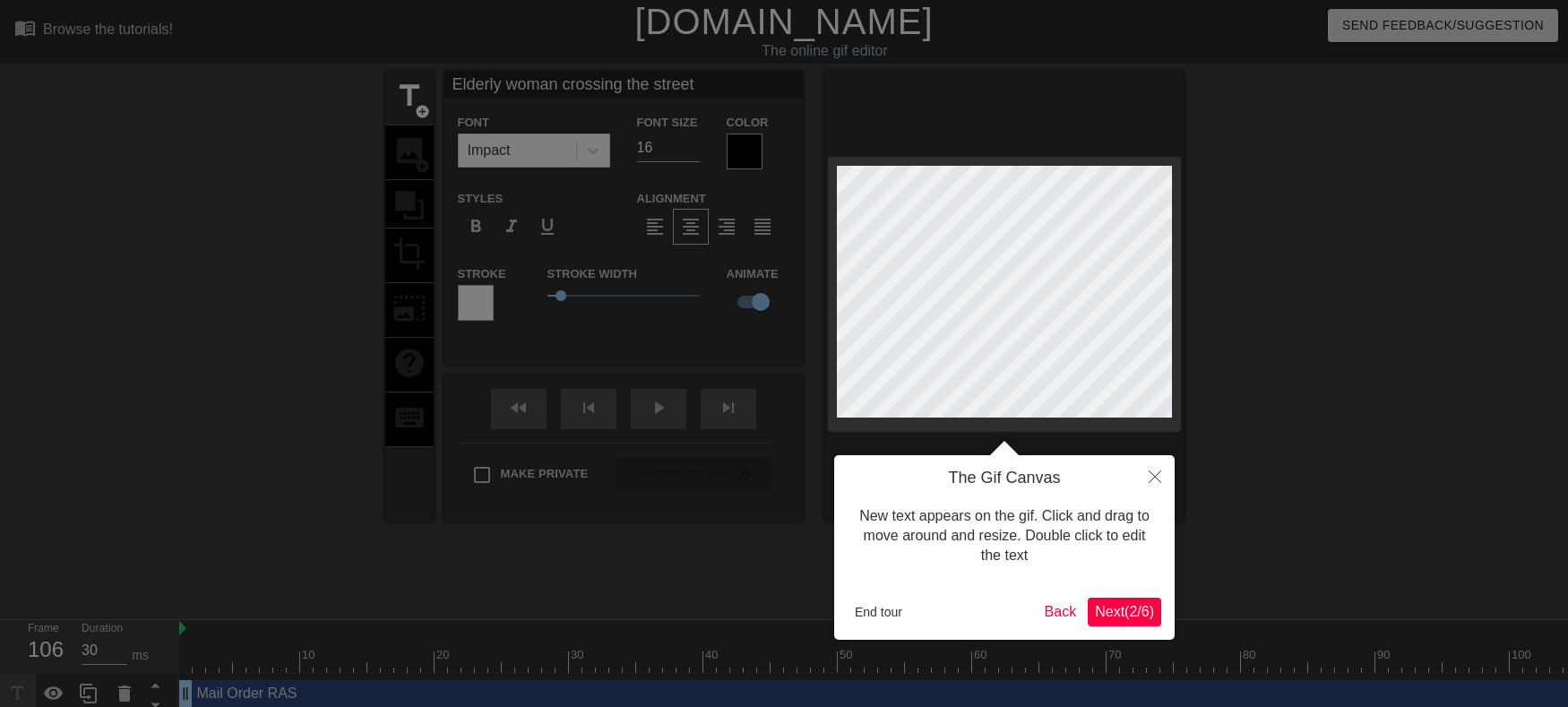 click on "Next  ( 2 / 6 )" at bounding box center [1124, 611] 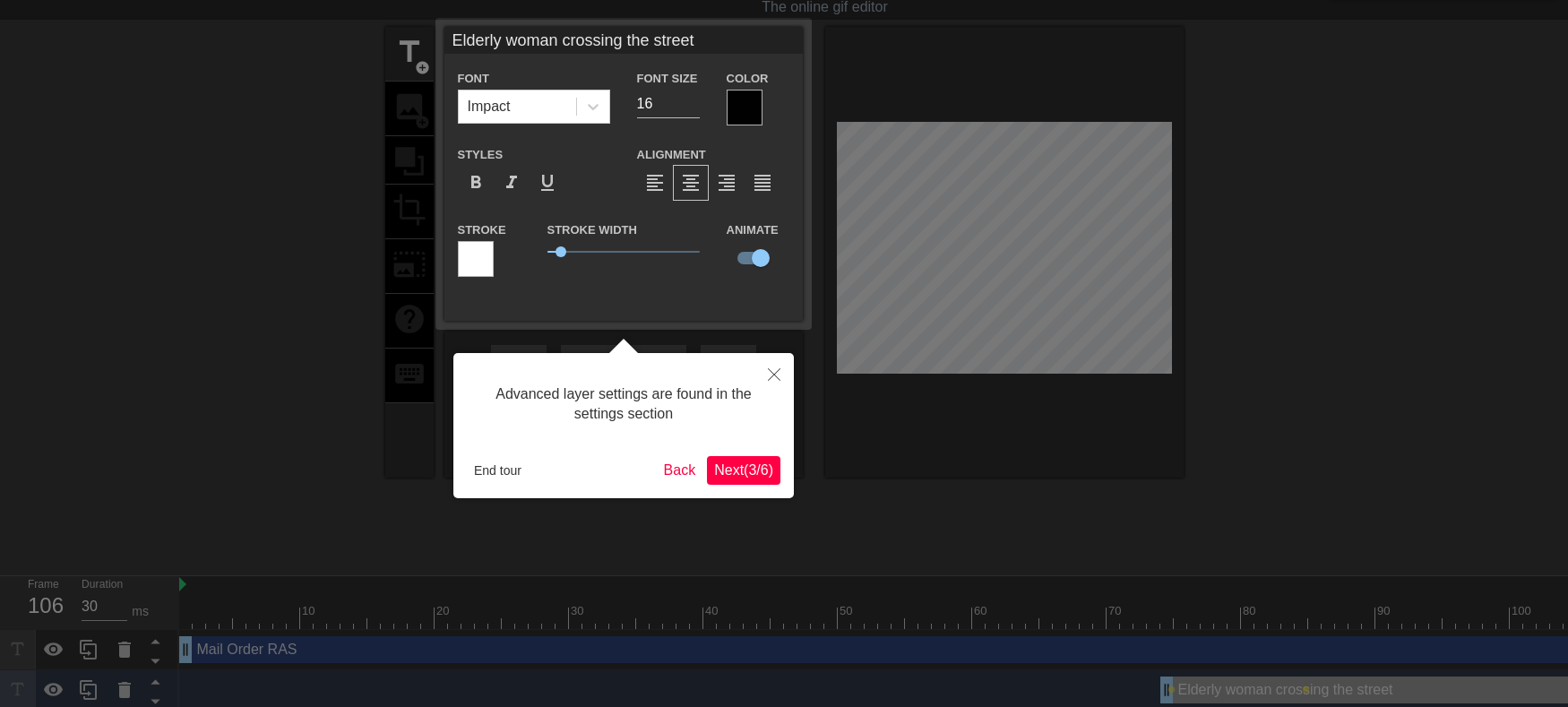 click on "Next  ( 3 / 6 )" at bounding box center [744, 470] 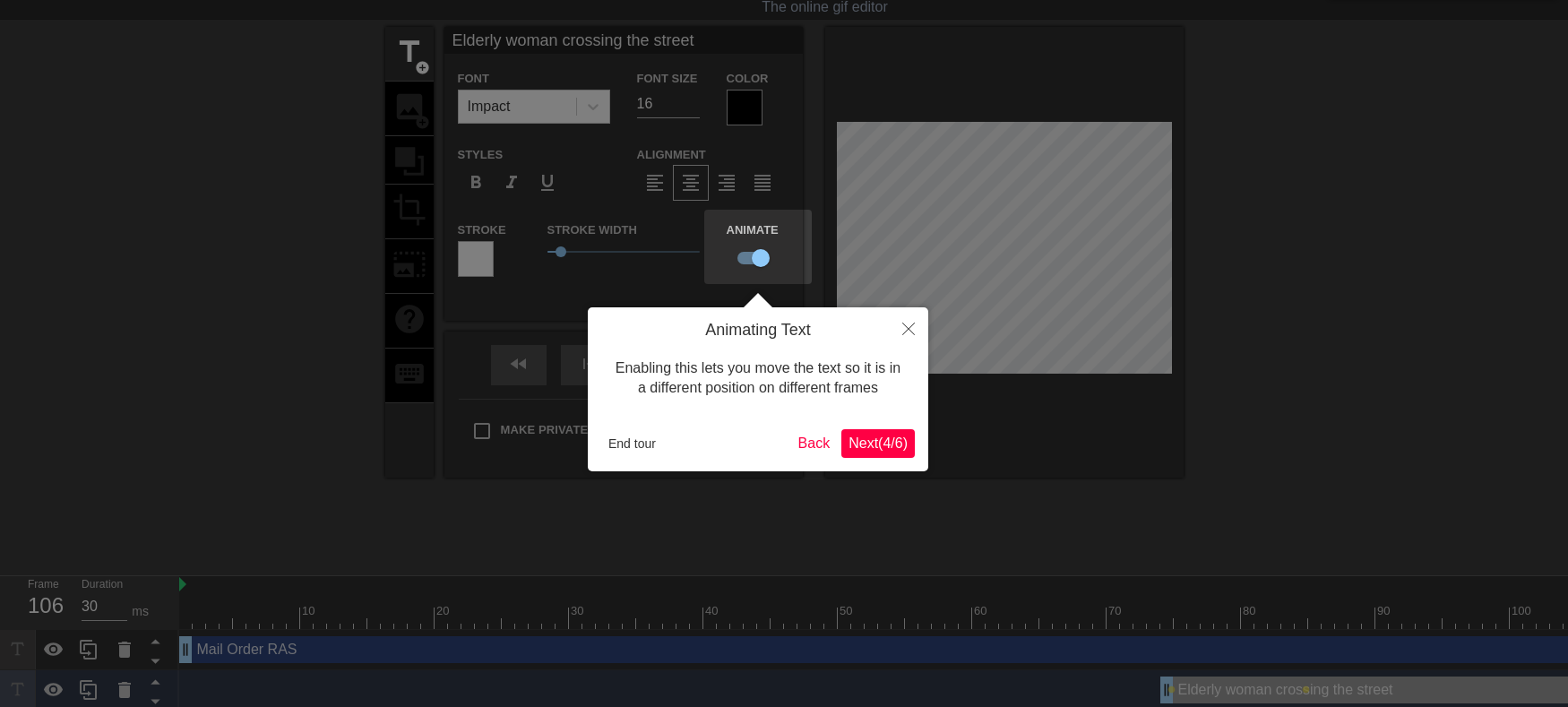 scroll, scrollTop: 0, scrollLeft: 0, axis: both 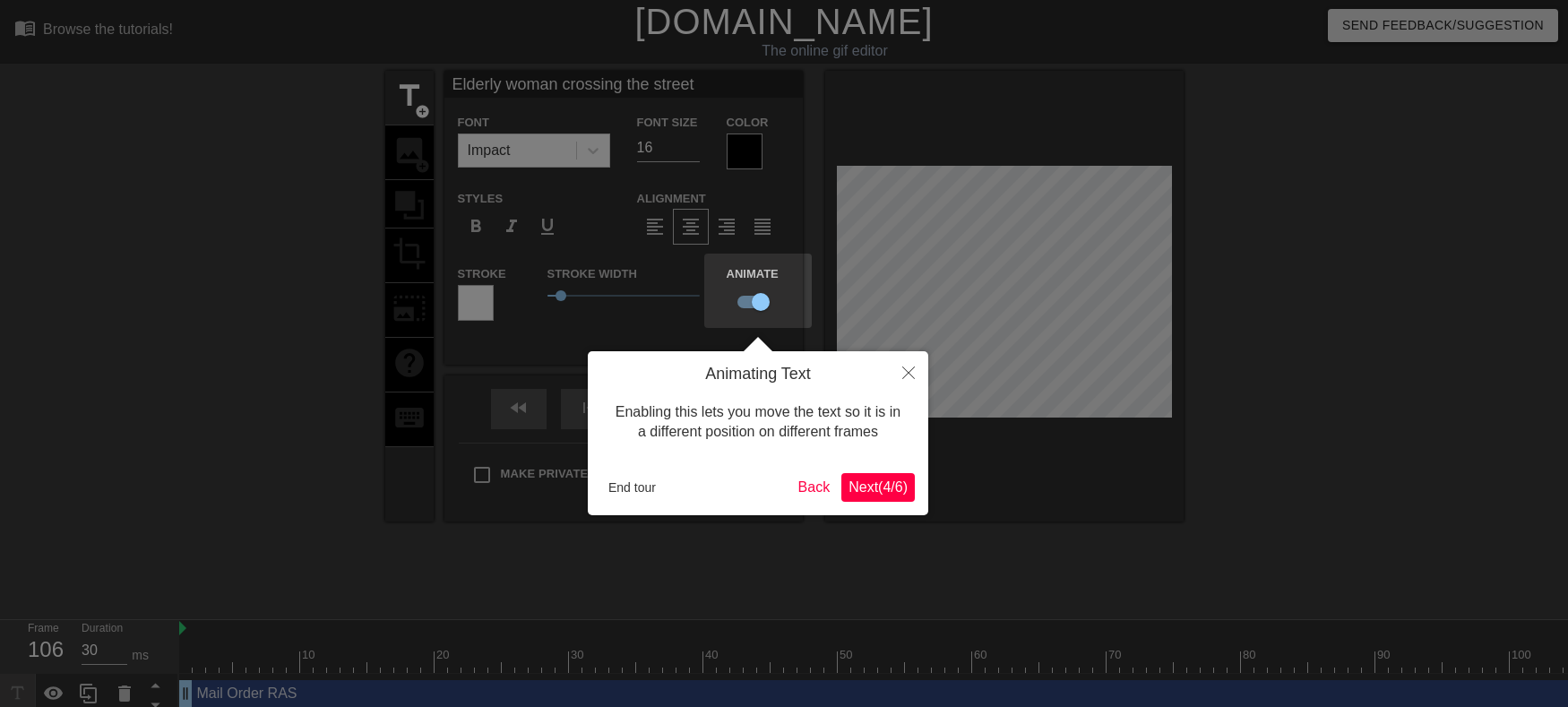 click on "Next  ( 4 / 6 )" at bounding box center (878, 487) 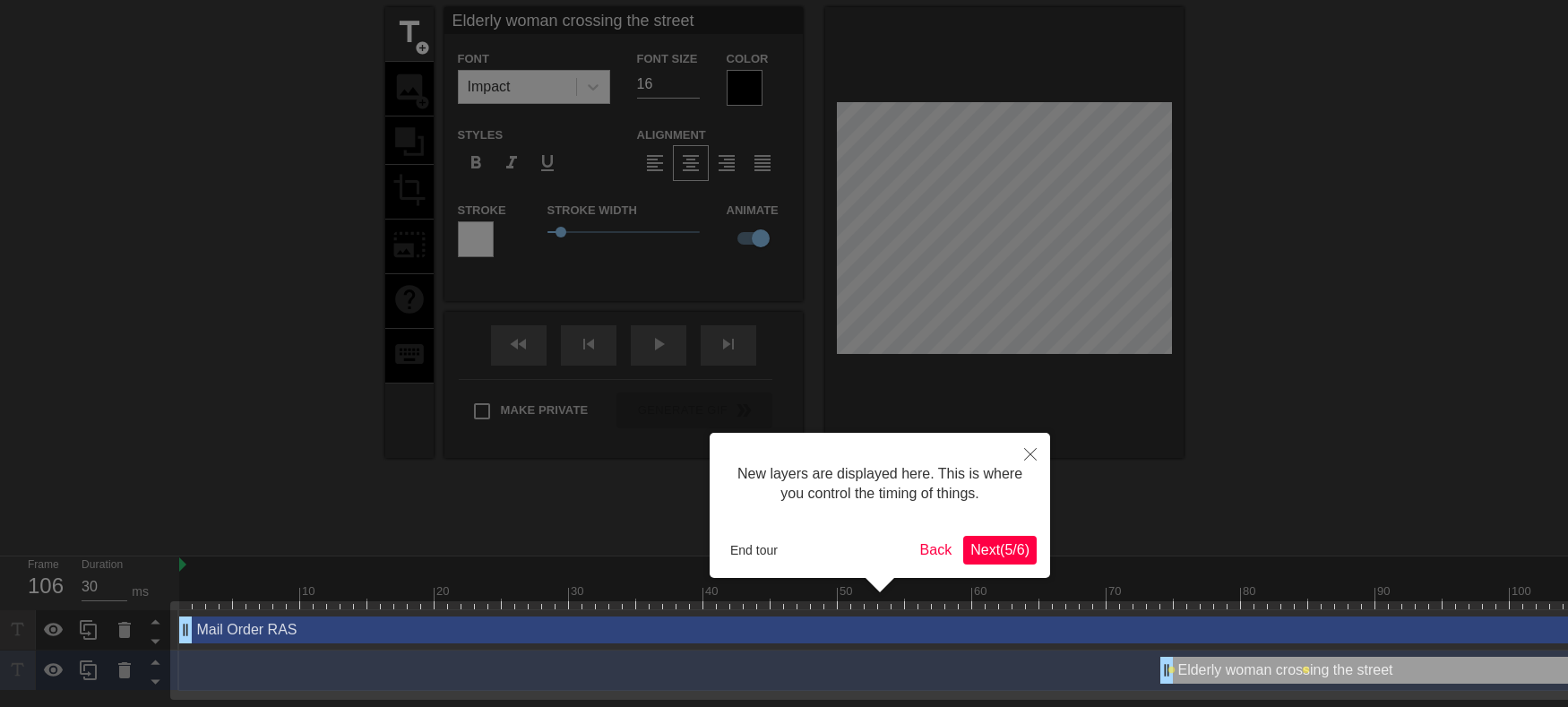 click on "Next  ( 5 / 6 )" at bounding box center [1000, 549] 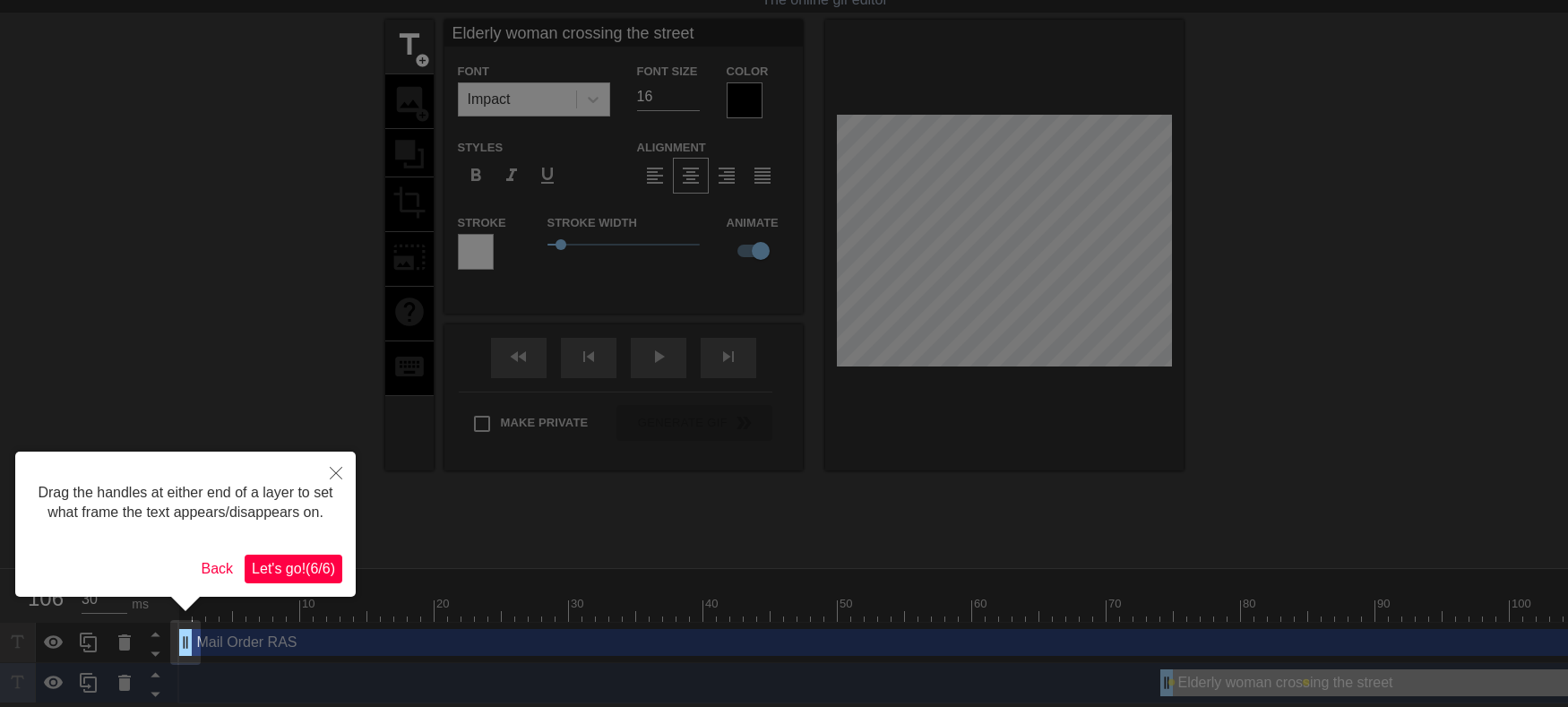 scroll, scrollTop: 0, scrollLeft: 0, axis: both 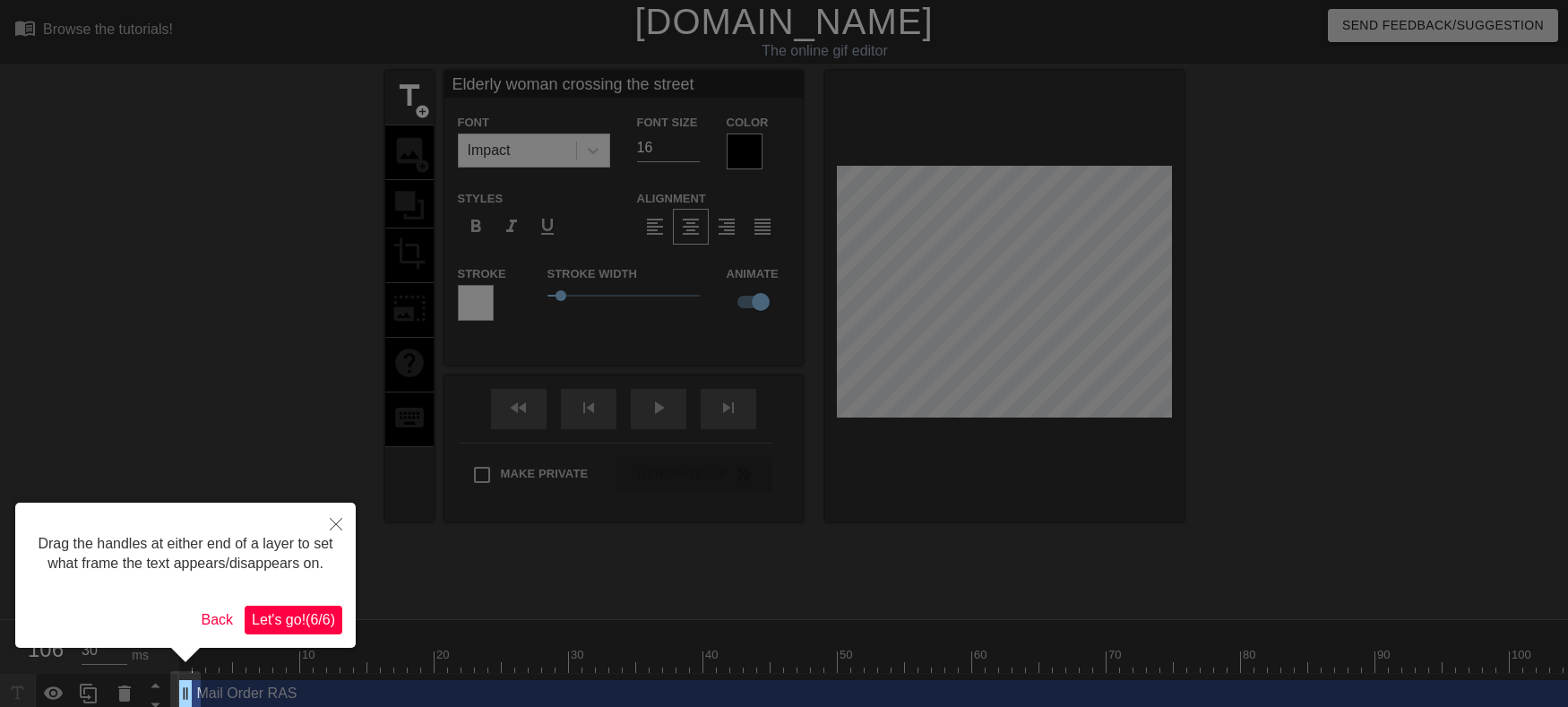 click on "Let's go!  ( 6 / 6 )" at bounding box center [293, 619] 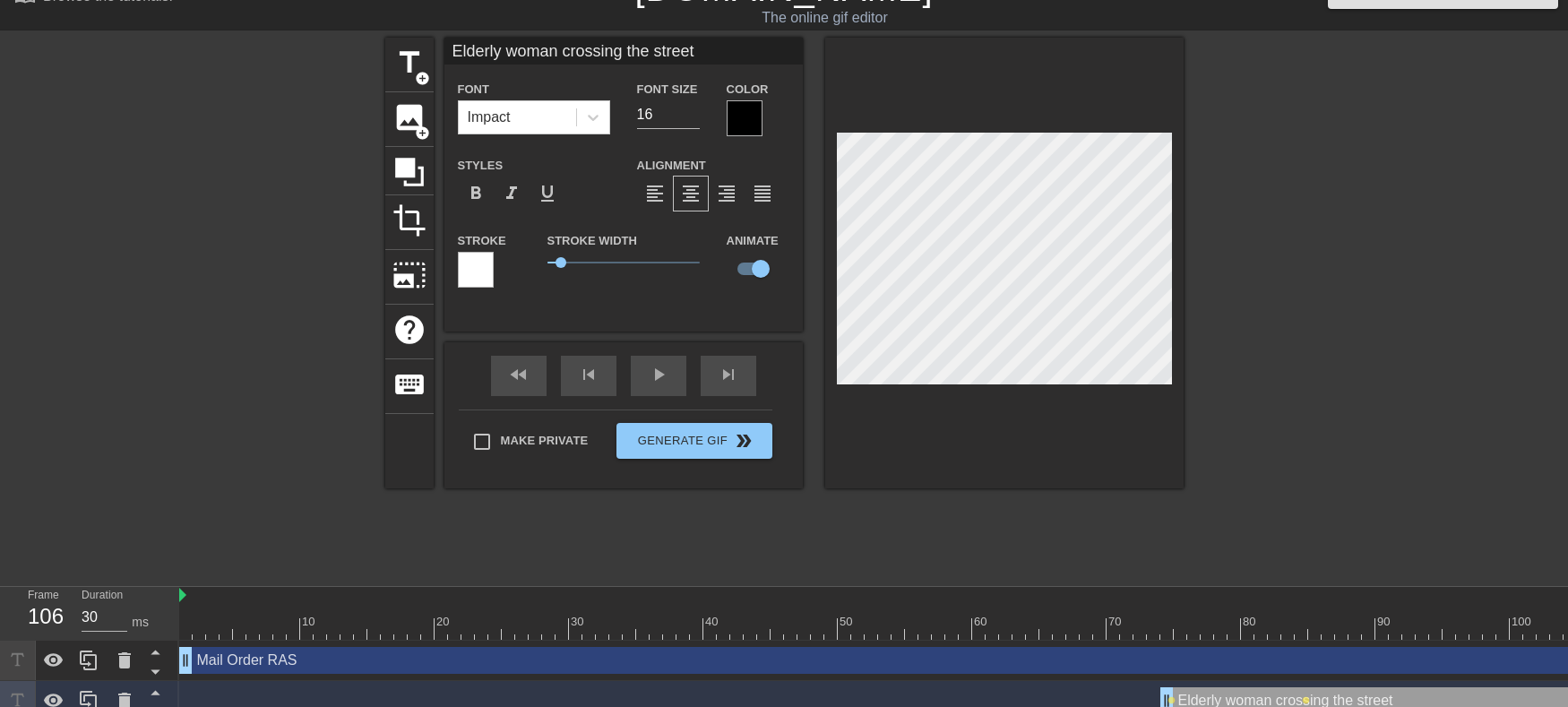 scroll, scrollTop: 51, scrollLeft: 0, axis: vertical 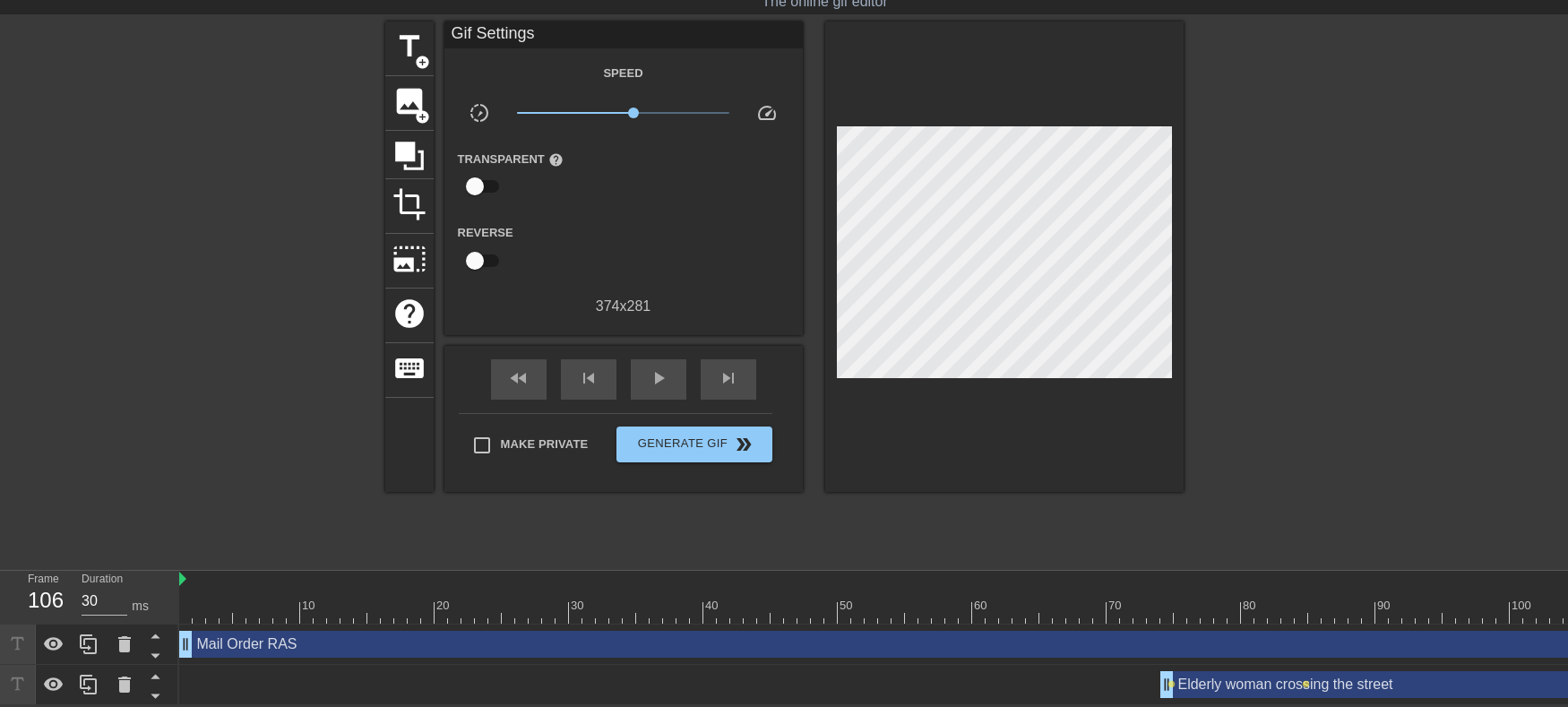 click on "Elderly woman crossing the street drag_handle drag_handle lens lens lens" at bounding box center (1005, 685) 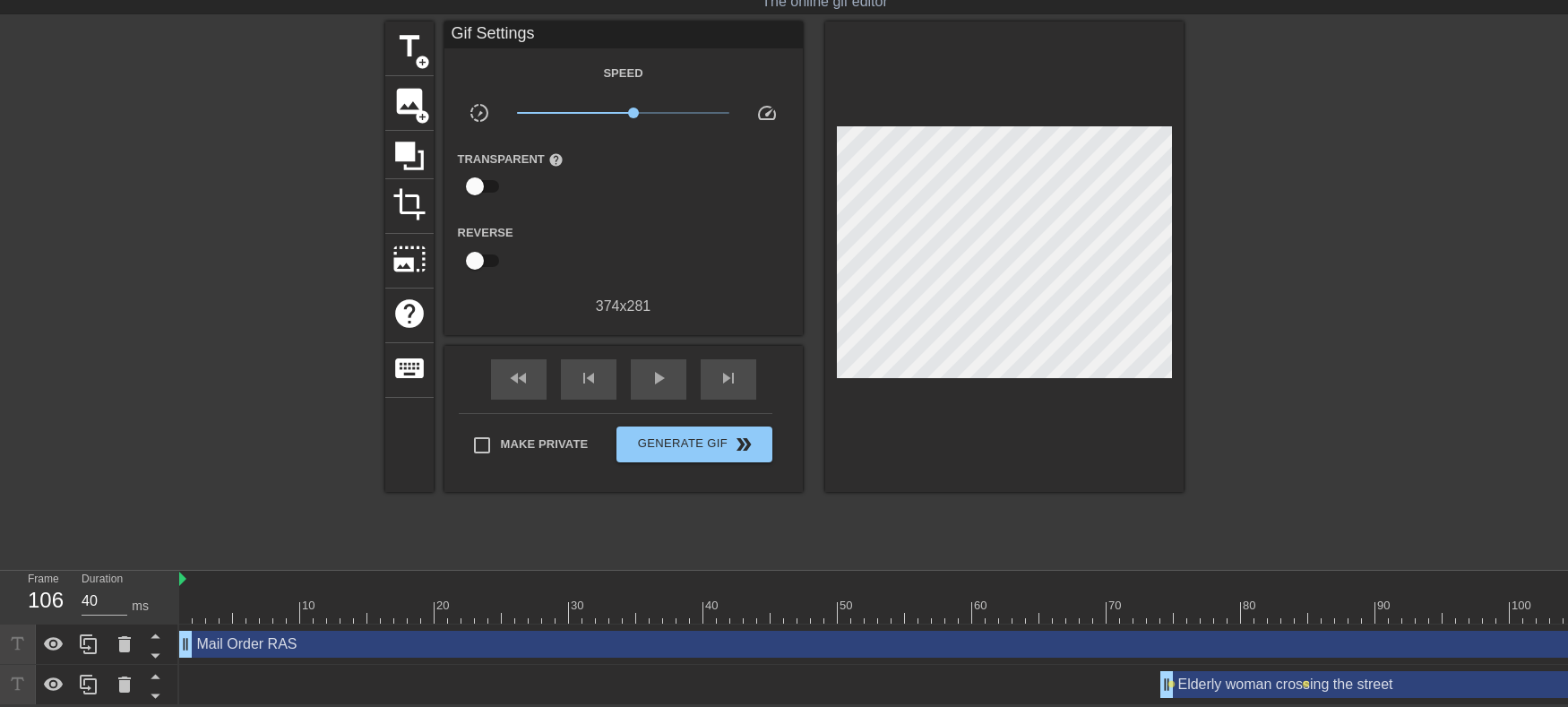 drag, startPoint x: 981, startPoint y: 593, endPoint x: 993, endPoint y: 591, distance: 12.165525 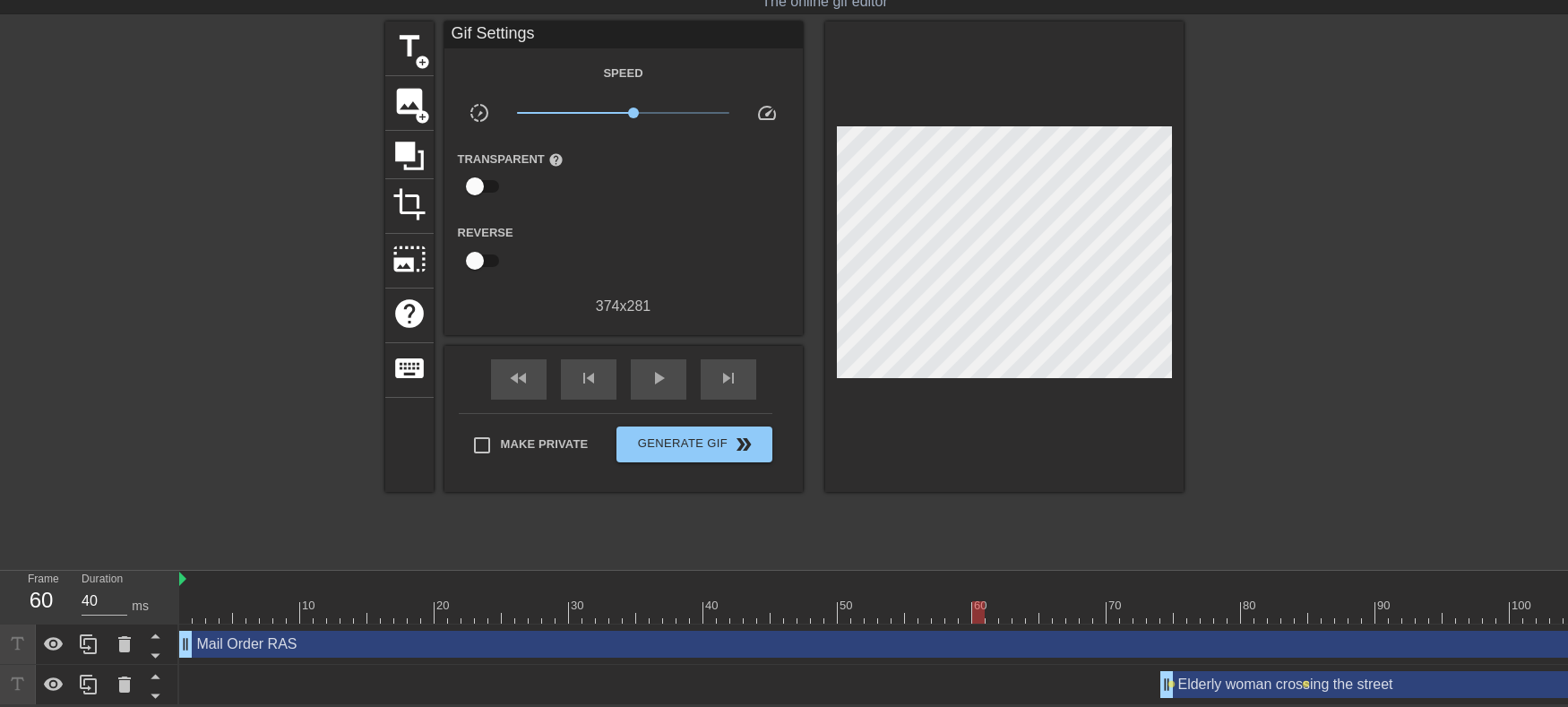 click at bounding box center (1005, 580) 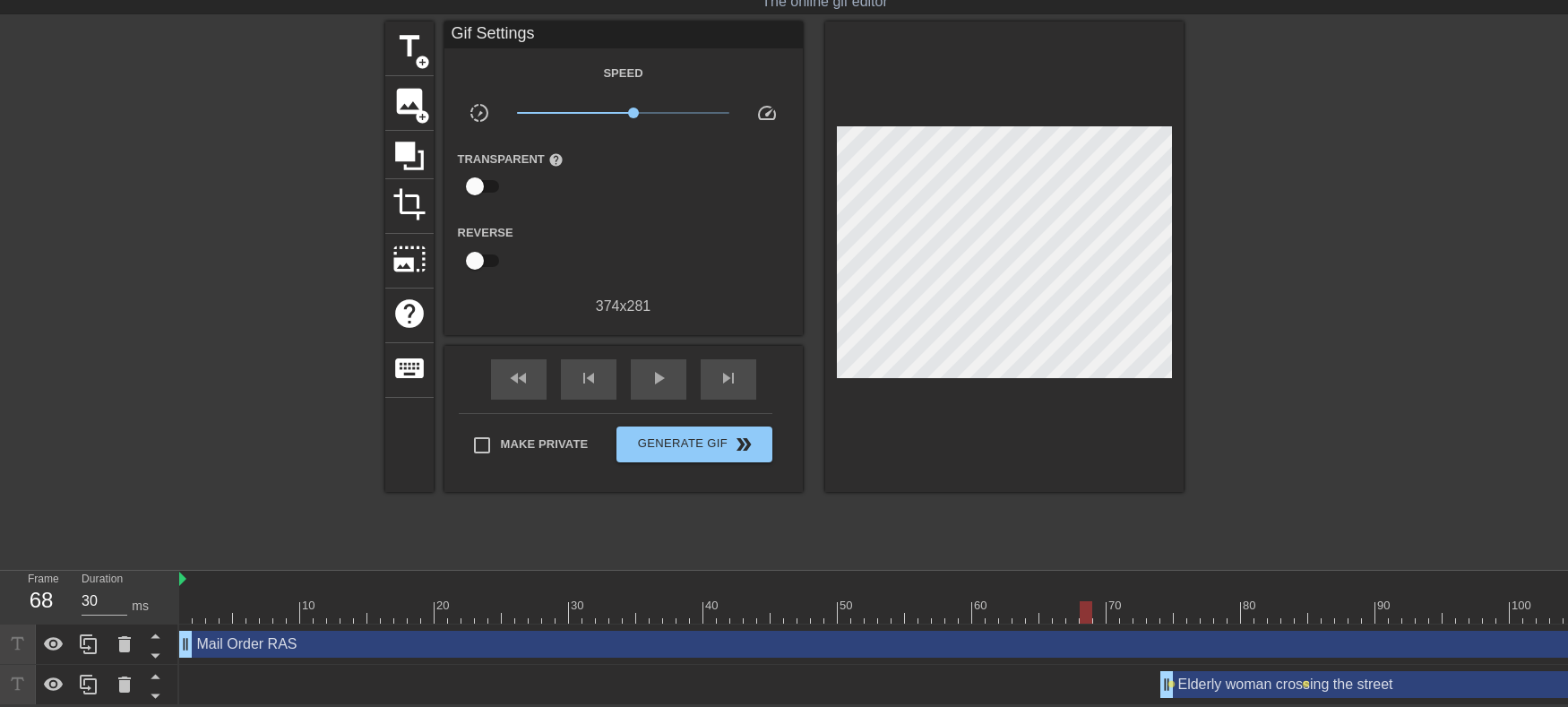 click at bounding box center (1005, 612) 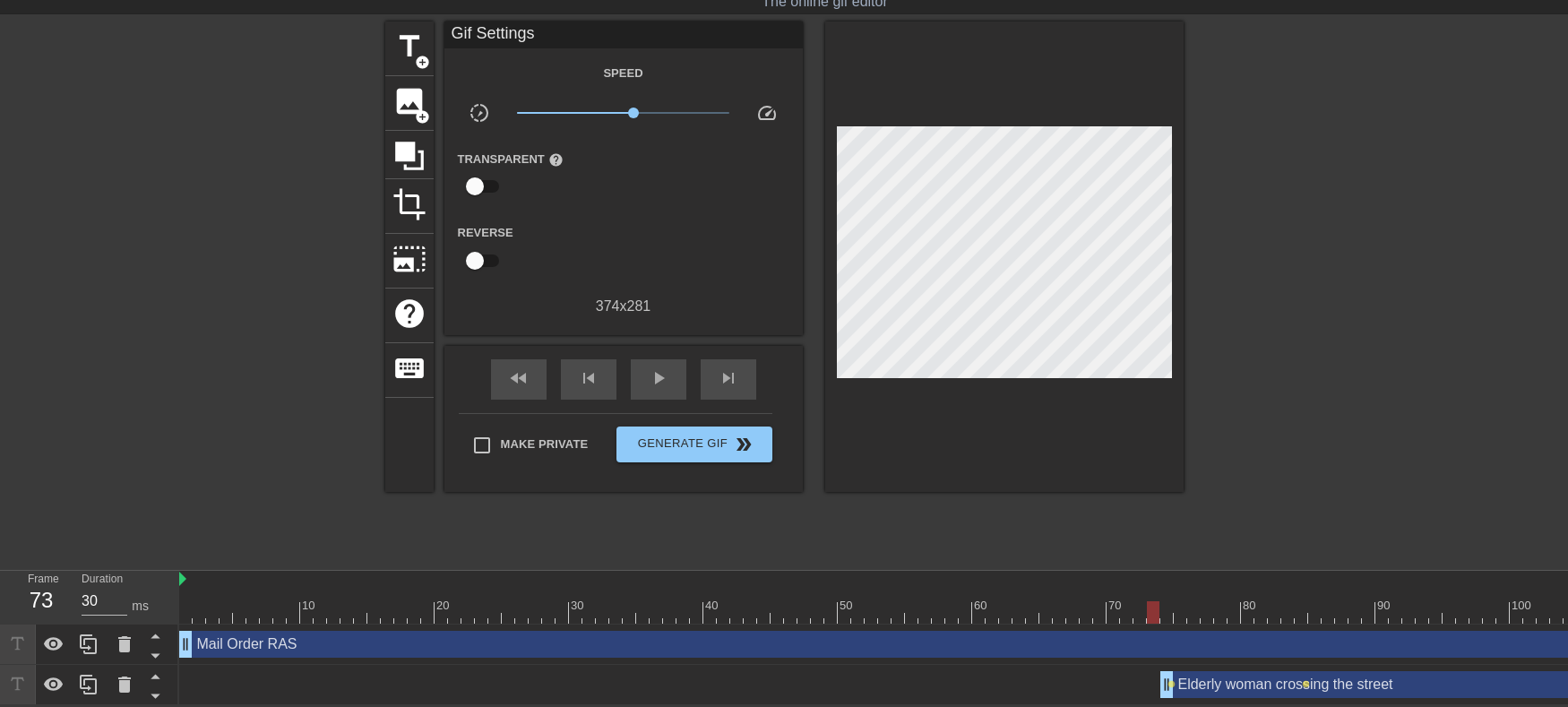 click at bounding box center (1005, 612) 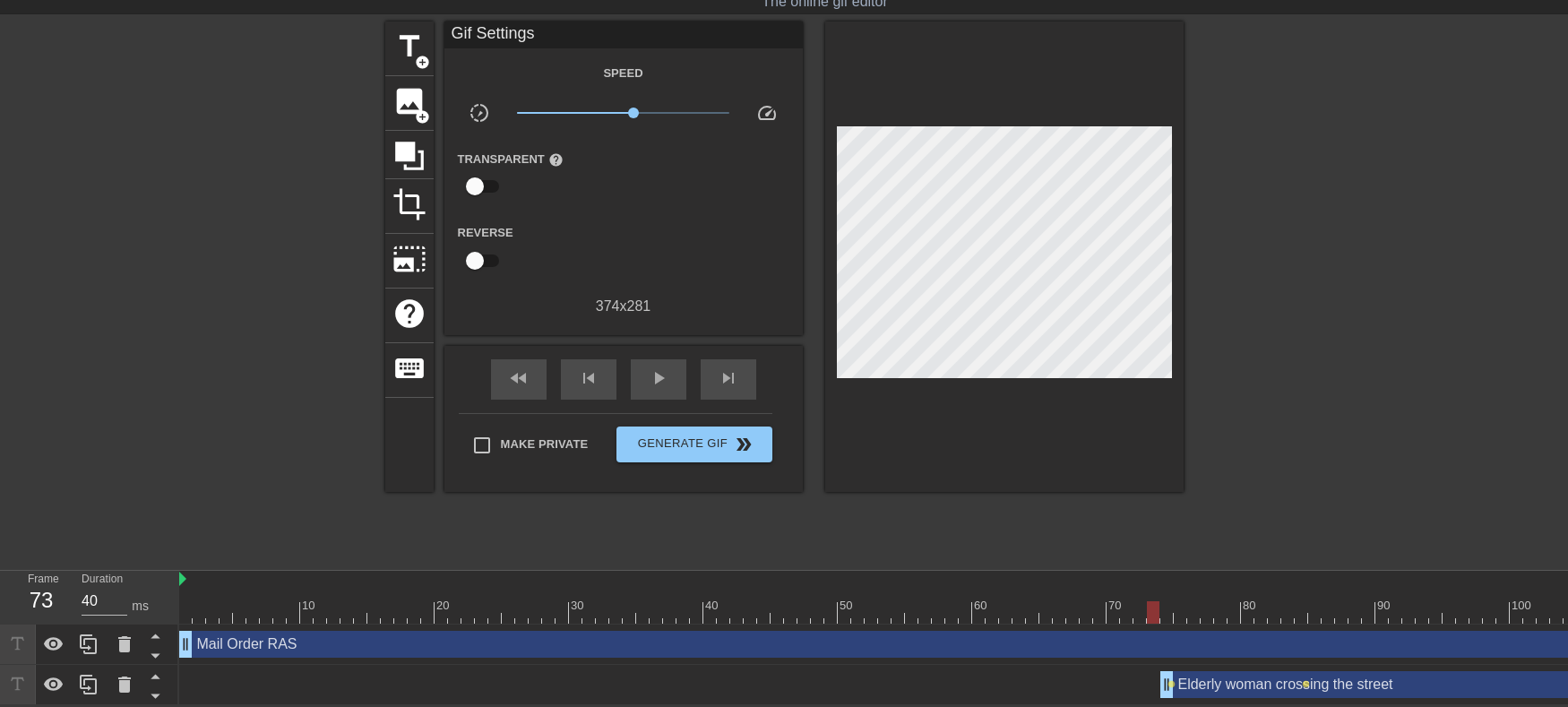 click at bounding box center [1005, 612] 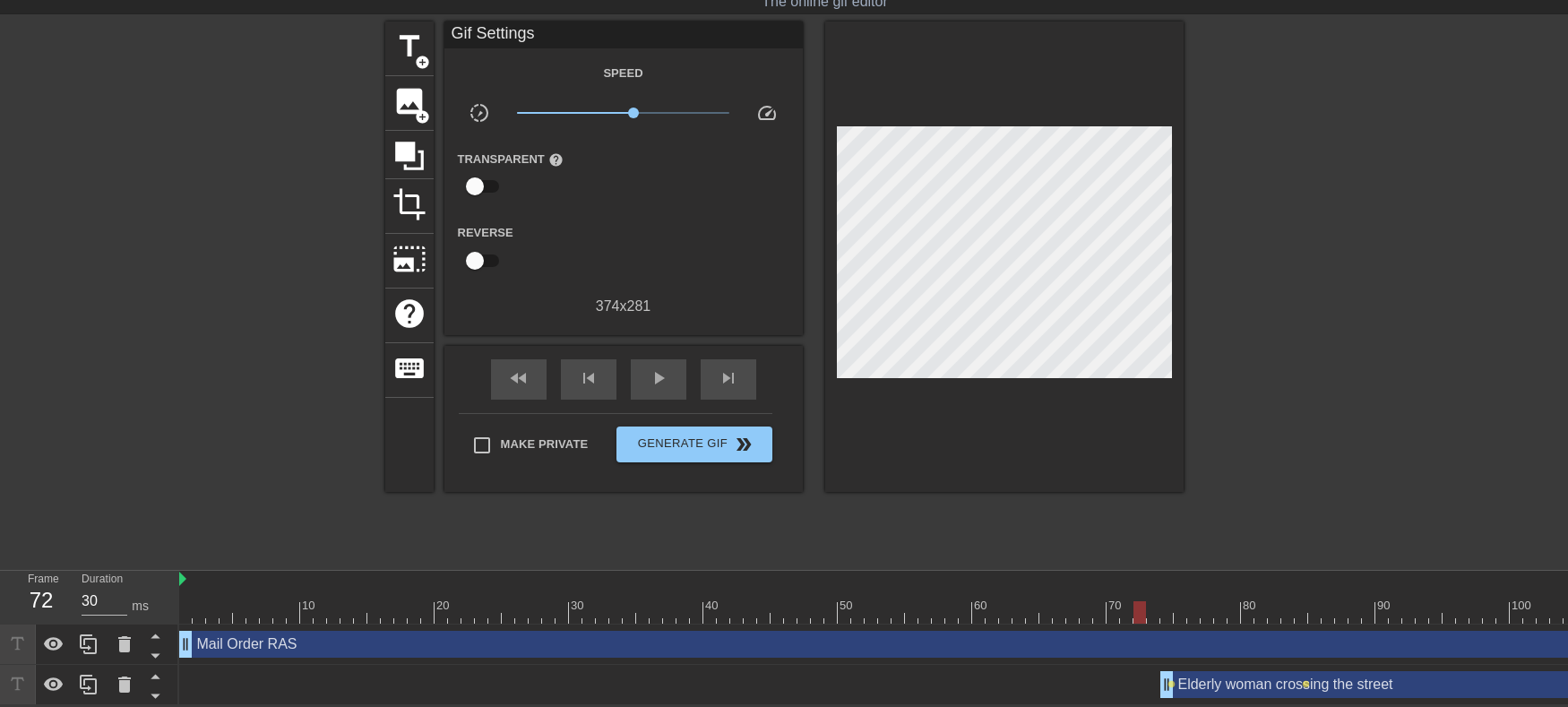 click at bounding box center (1005, 612) 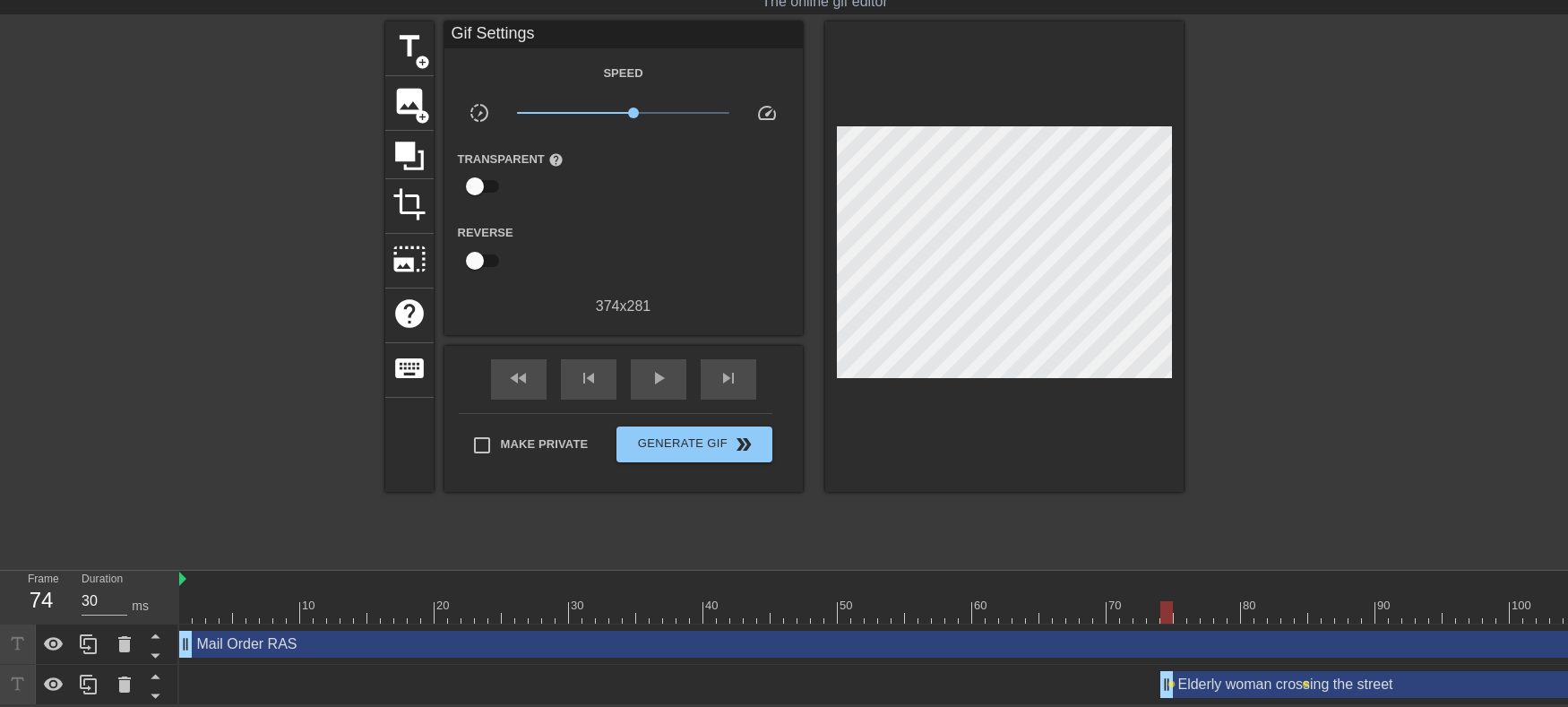 click at bounding box center (1005, 612) 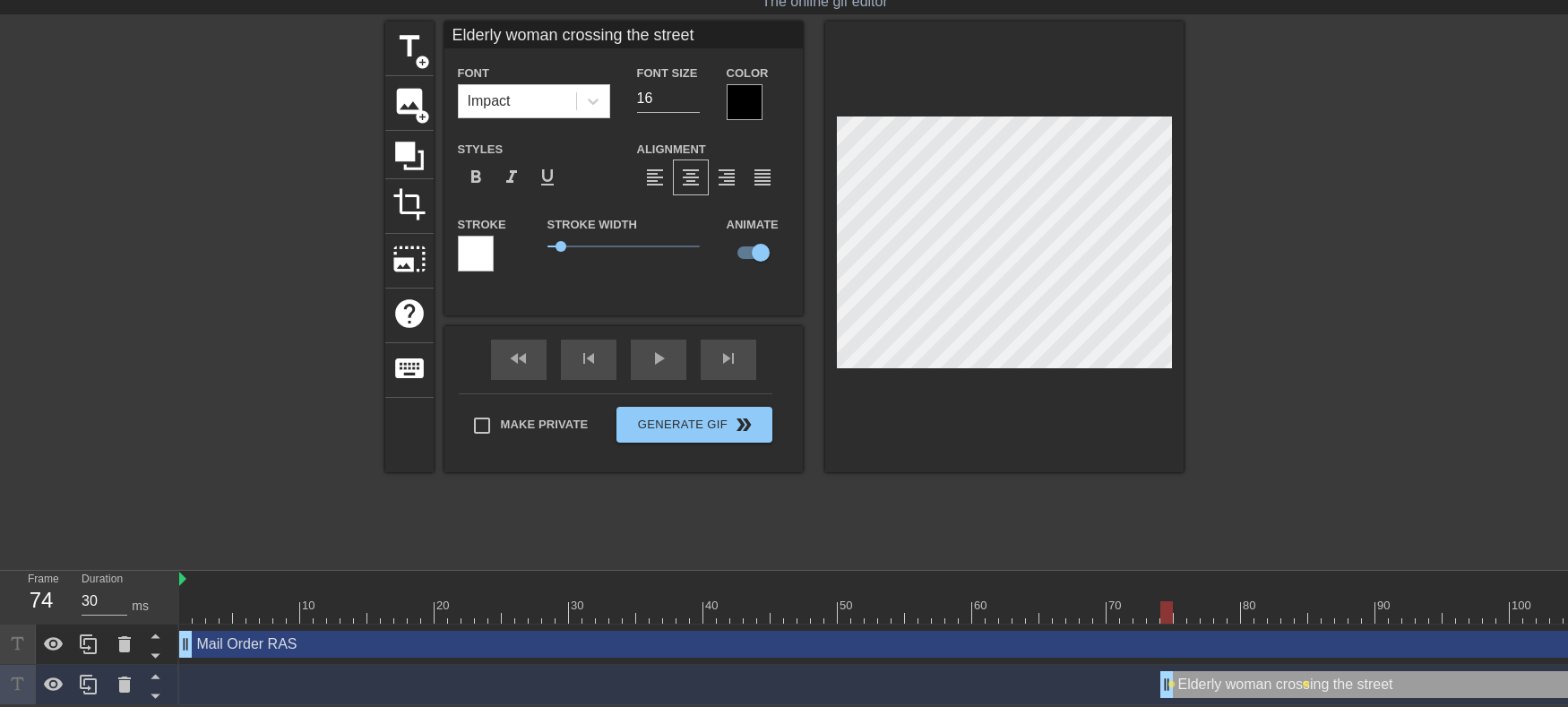 click on "title add_circle image add_circle crop photo_size_select_large help keyboard Elderly woman crossing the street Font Impact Font Size 16 Color Styles format_bold format_italic format_underline Alignment format_align_left format_align_center format_align_right format_align_justify Stroke Stroke Width 0.45 Animate fast_rewind skip_previous play_arrow skip_next Make Private Generate Gif double_arrow" at bounding box center [784, 246] 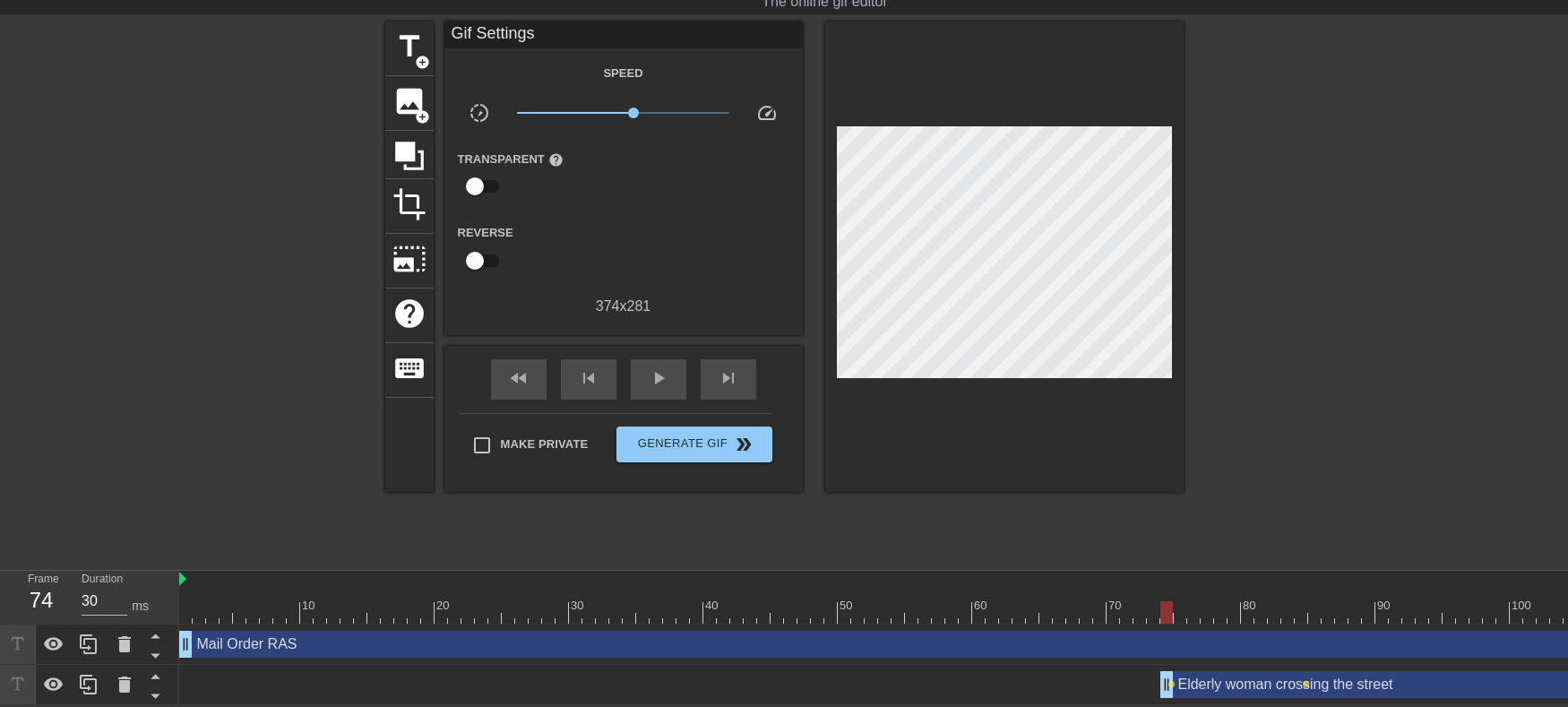 drag, startPoint x: 1307, startPoint y: 682, endPoint x: 1345, endPoint y: 683, distance: 38.0132 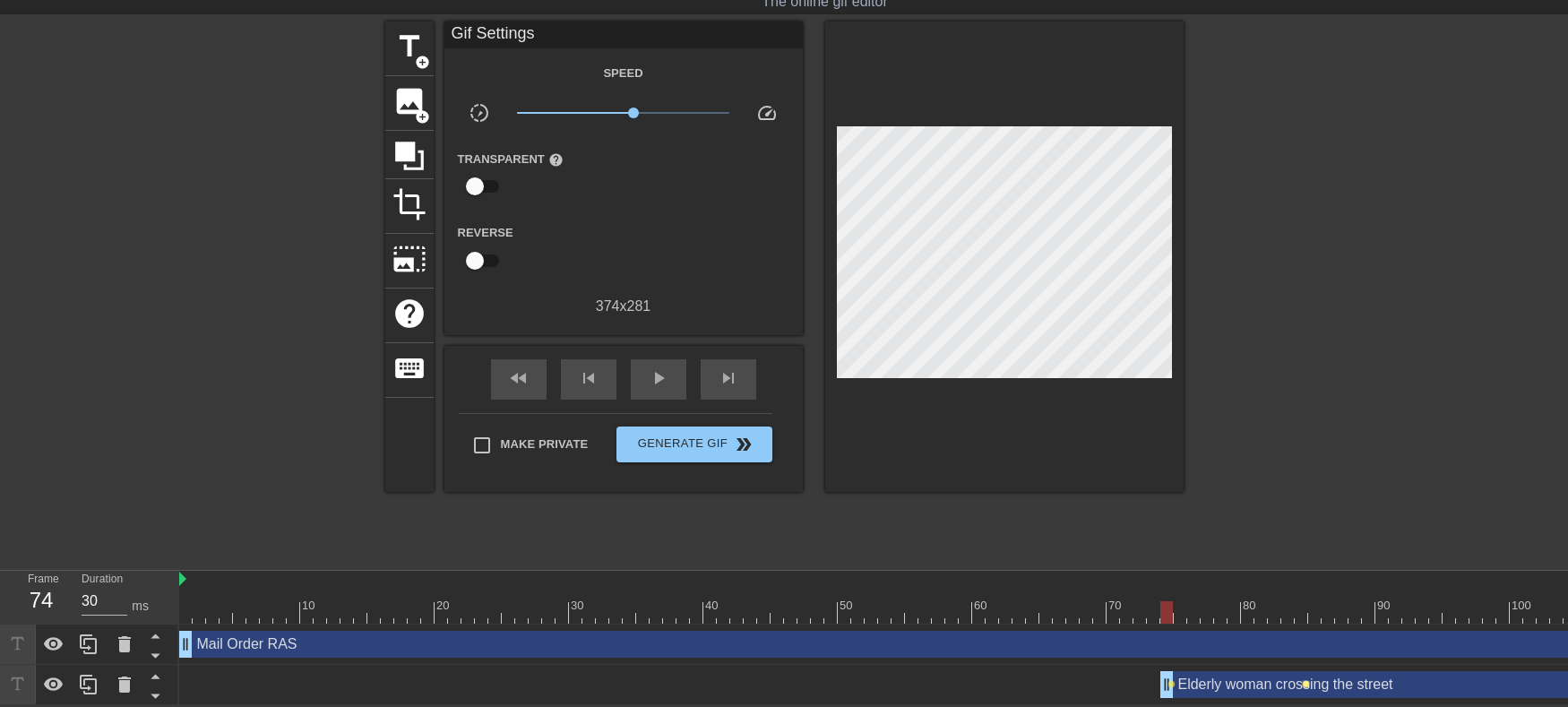 click on "lens" at bounding box center [1305, 684] 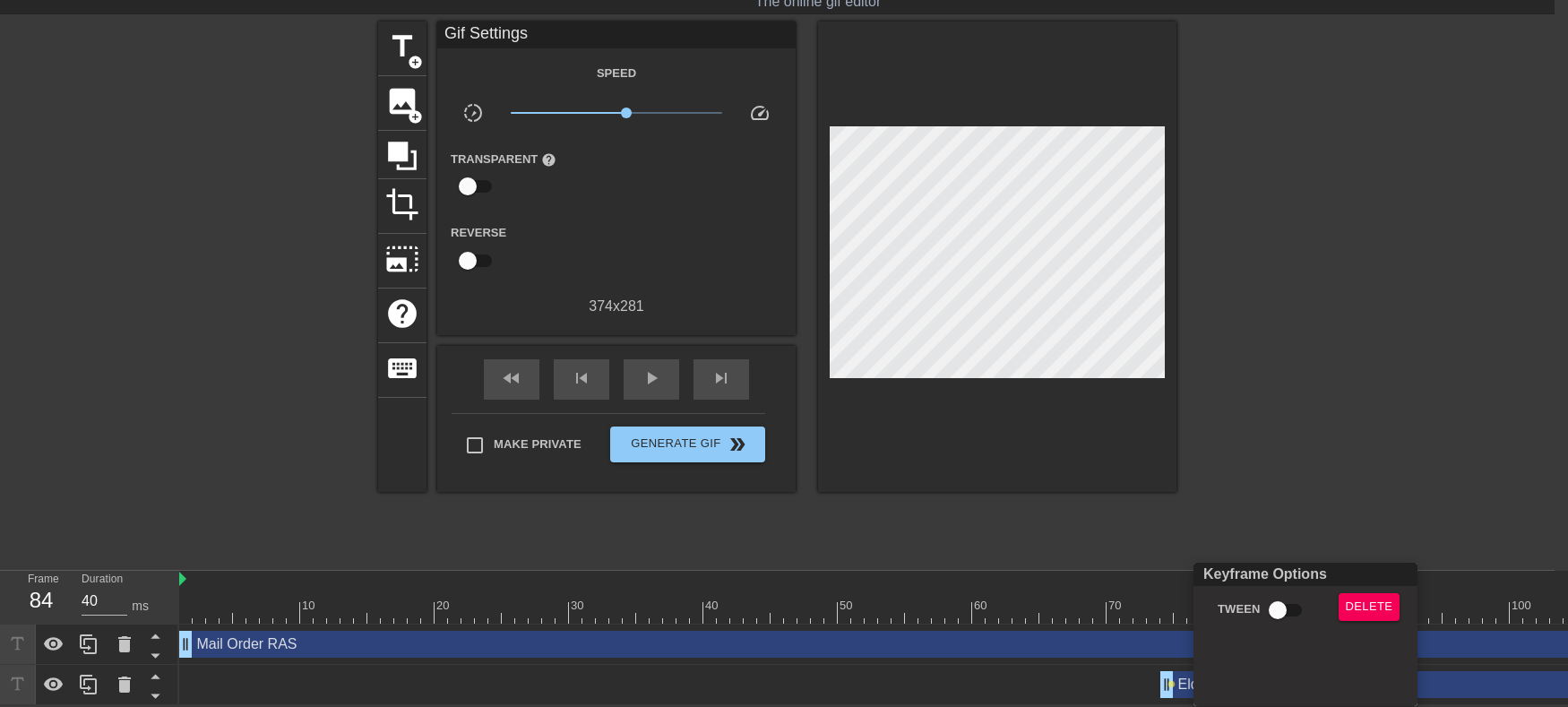 scroll, scrollTop: 38, scrollLeft: 0, axis: vertical 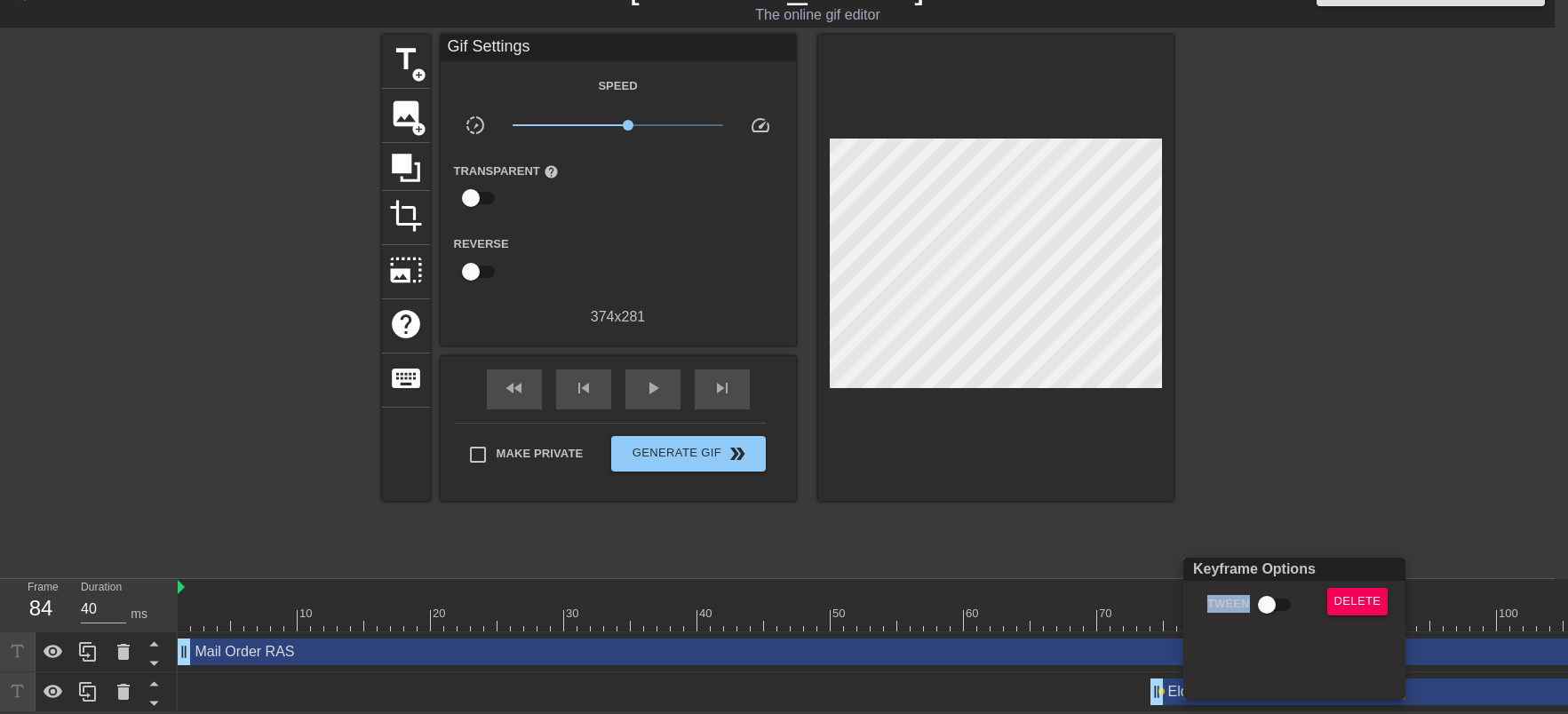 click on "Keyframe Options Tween Delete" at bounding box center (1294, 629) 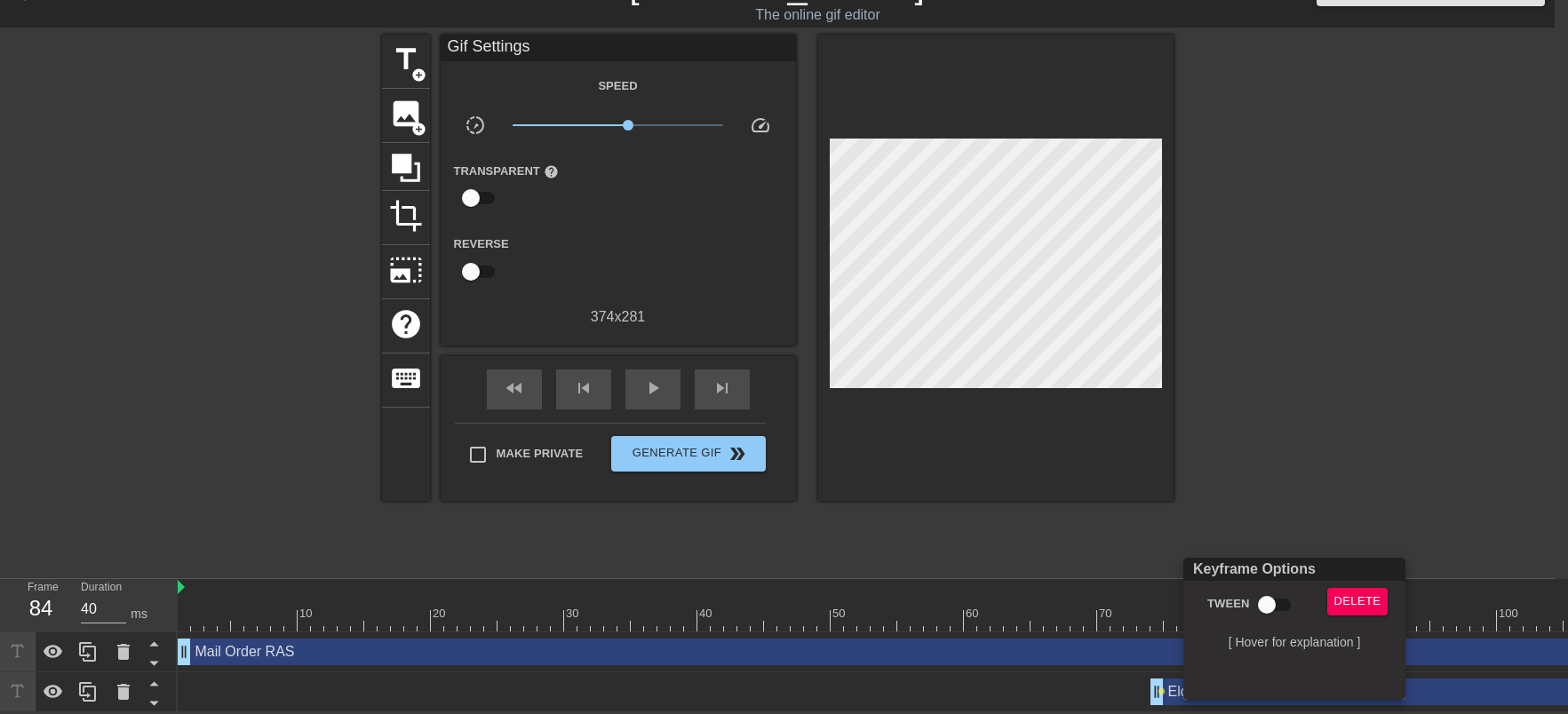 click at bounding box center [784, 357] 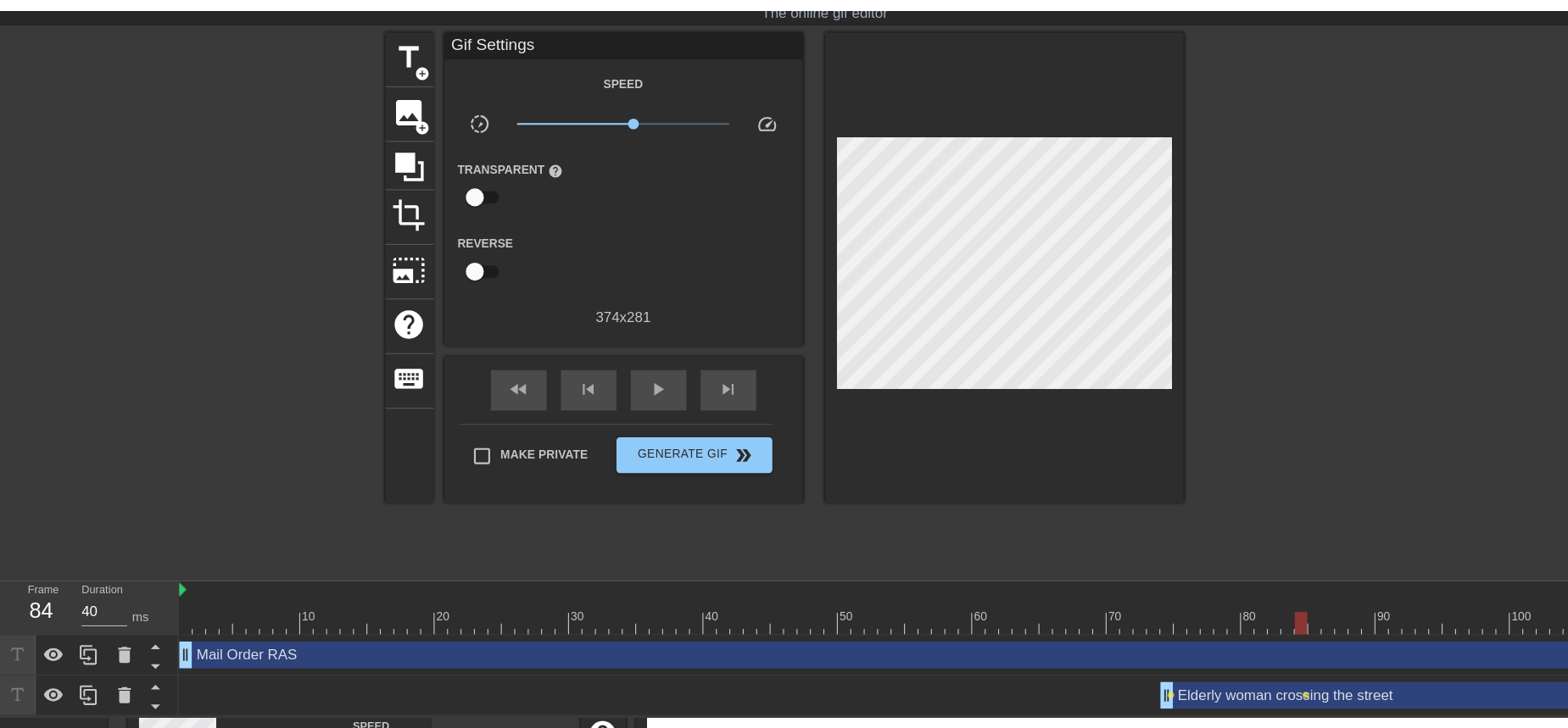 scroll, scrollTop: 0, scrollLeft: 0, axis: both 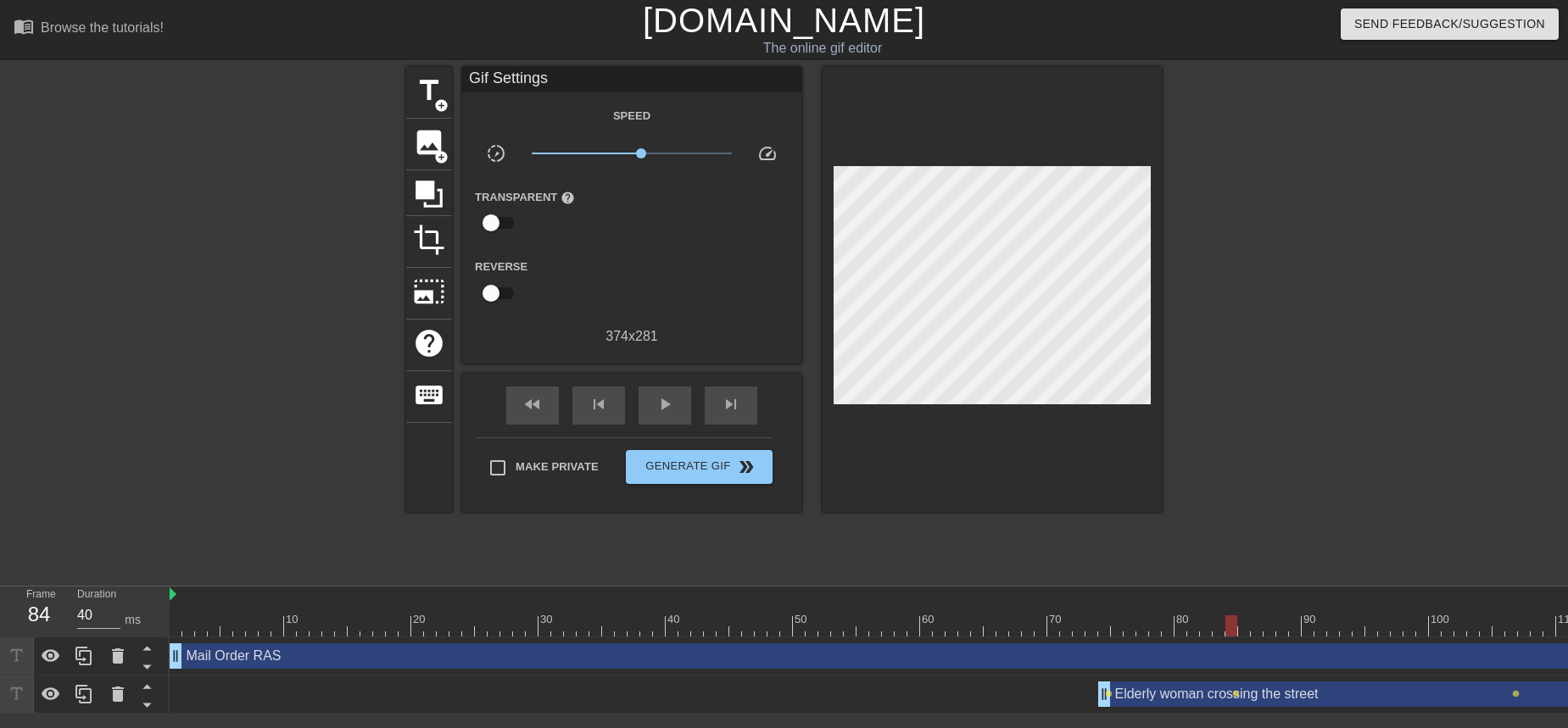 drag, startPoint x: 1513, startPoint y: 696, endPoint x: 1549, endPoint y: 694, distance: 36.055513 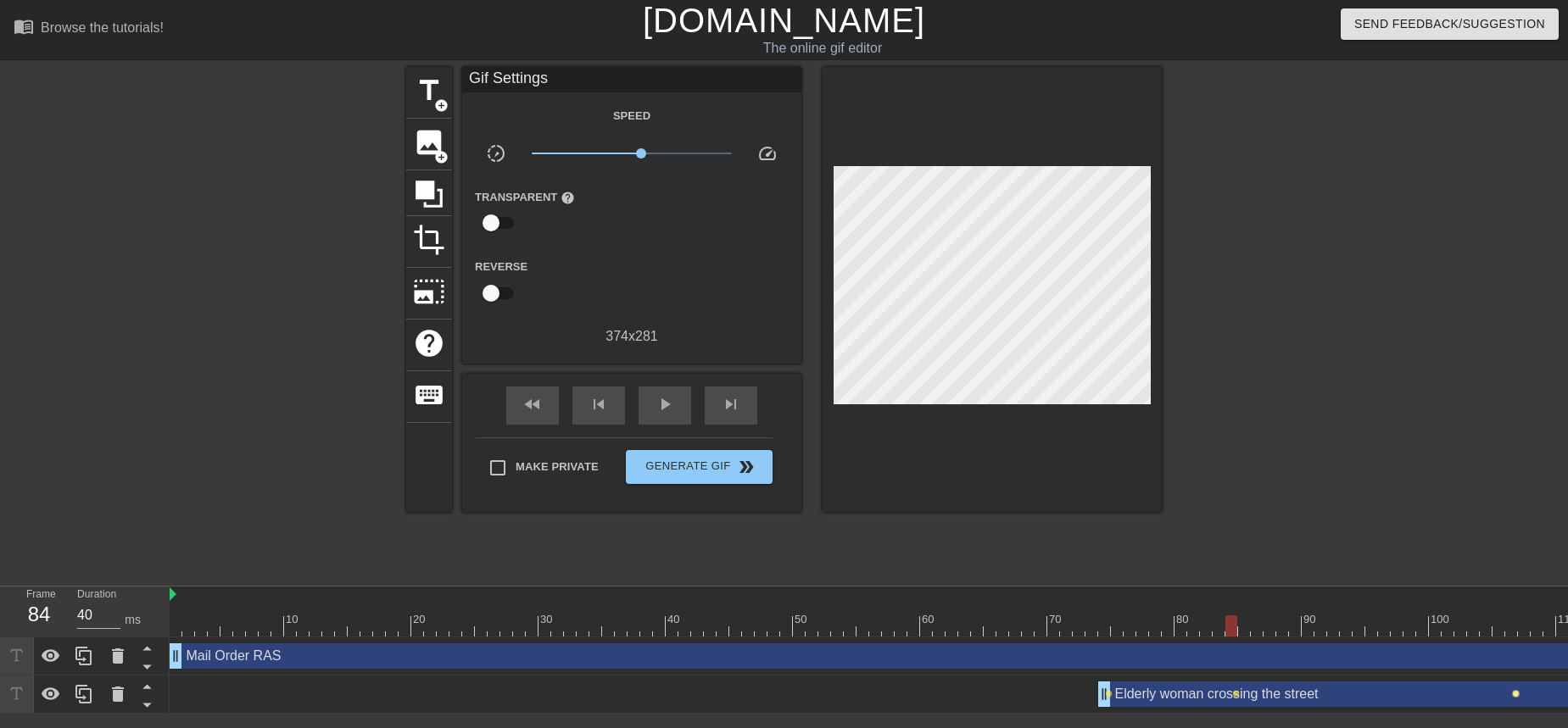 click on "lens" at bounding box center (1515, 693) 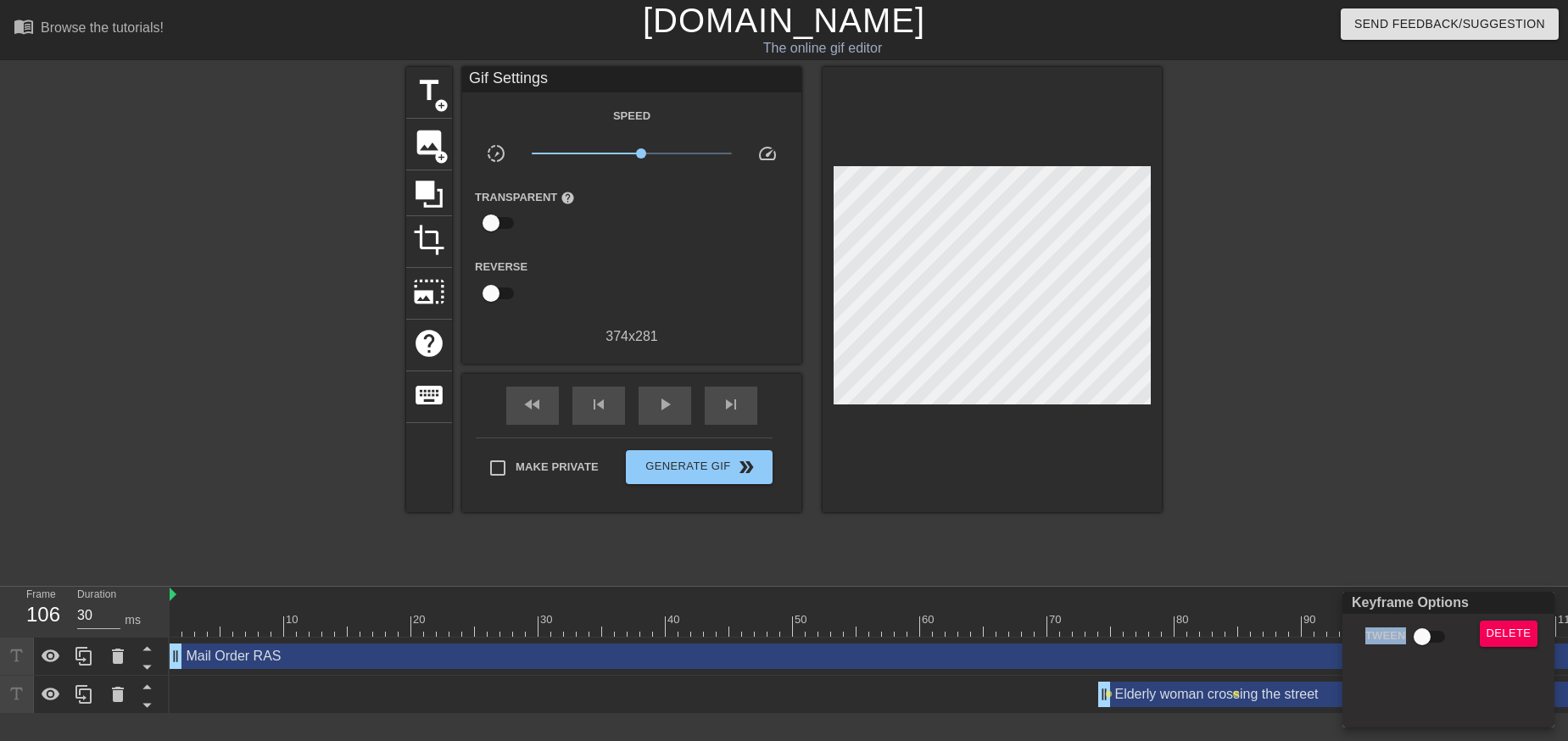 click on "Keyframe Options Tween Delete" at bounding box center (1448, 660) 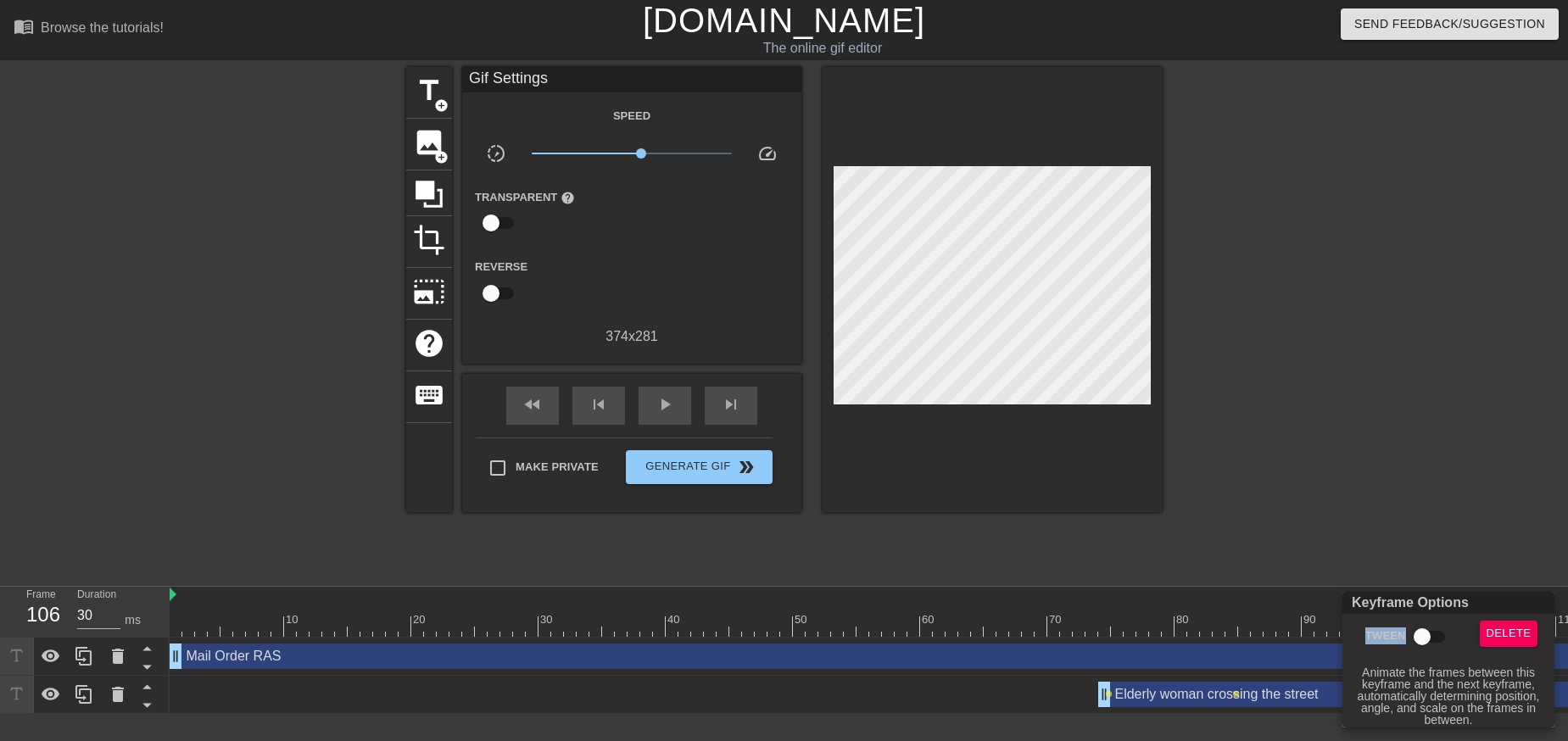 click on "Tween" at bounding box center [1422, 637] 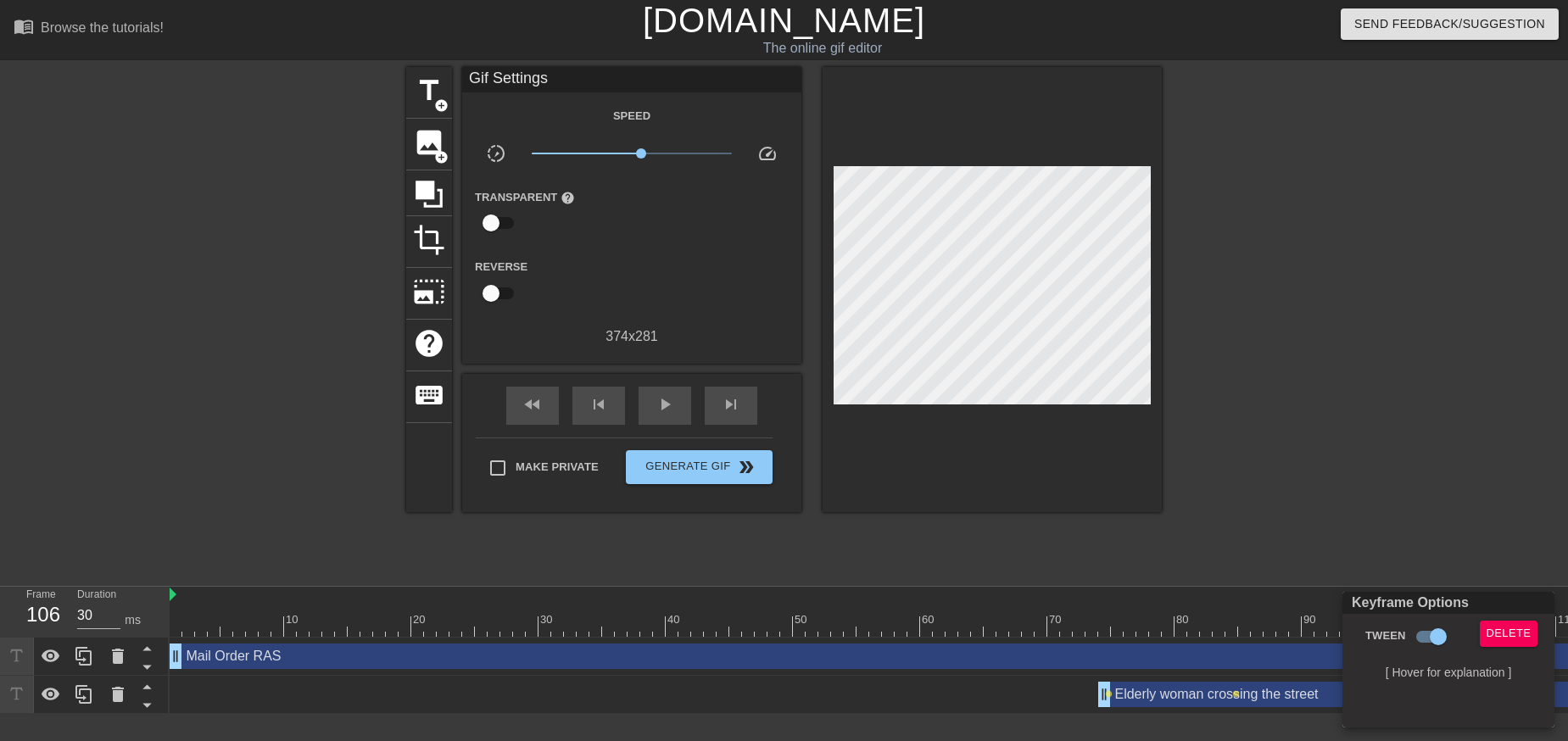 click at bounding box center [784, 370] 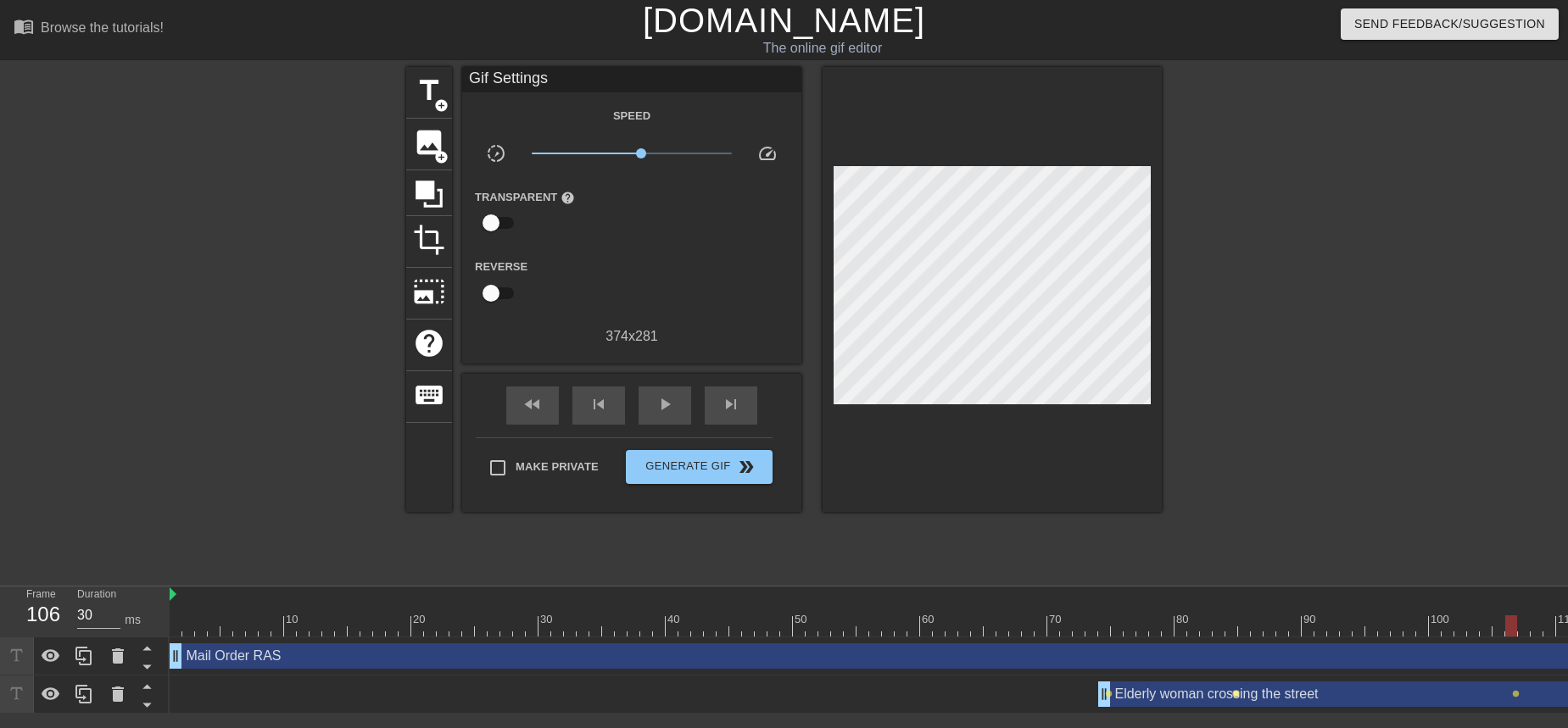 click on "lens" at bounding box center [1236, 693] 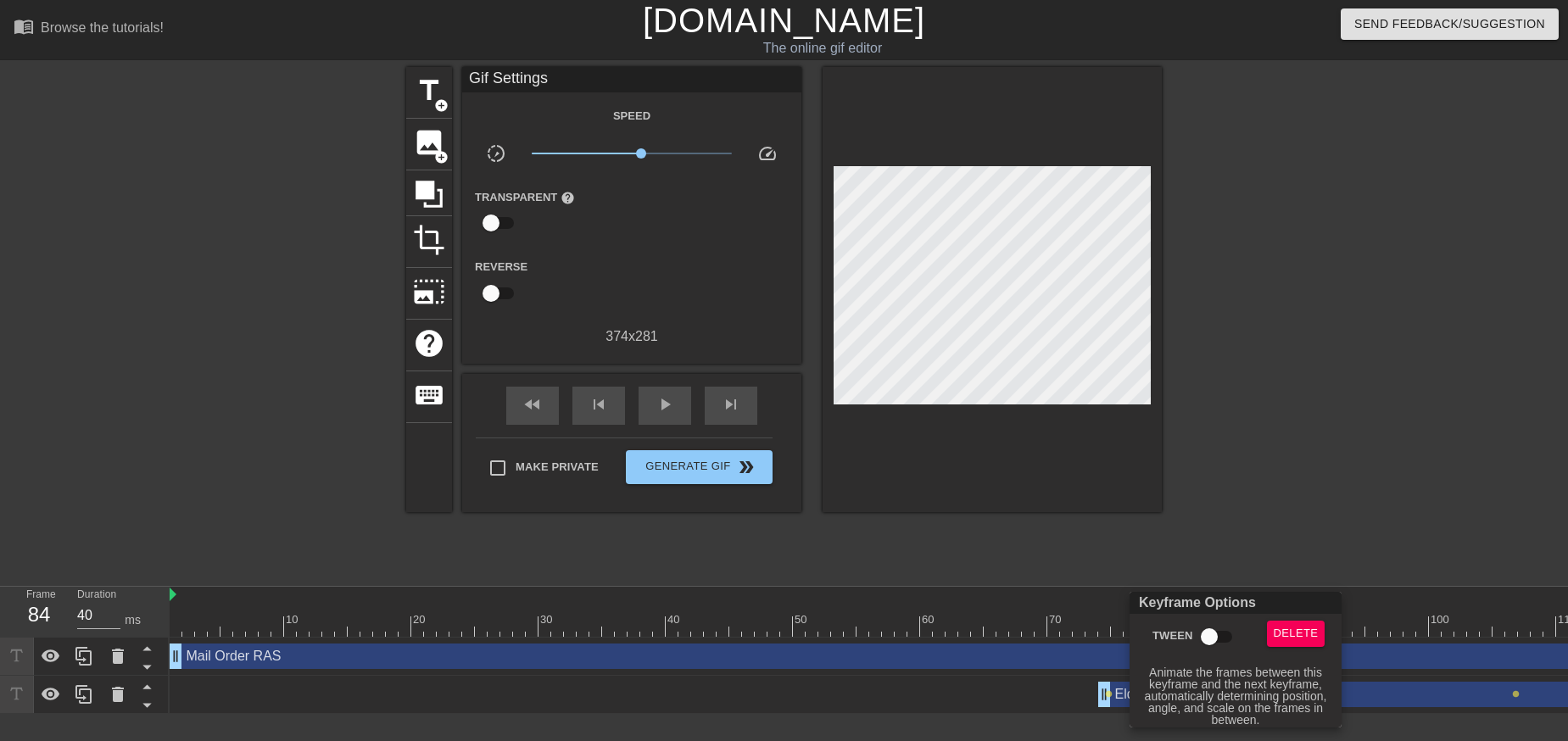 click on "Tween" at bounding box center [1209, 637] 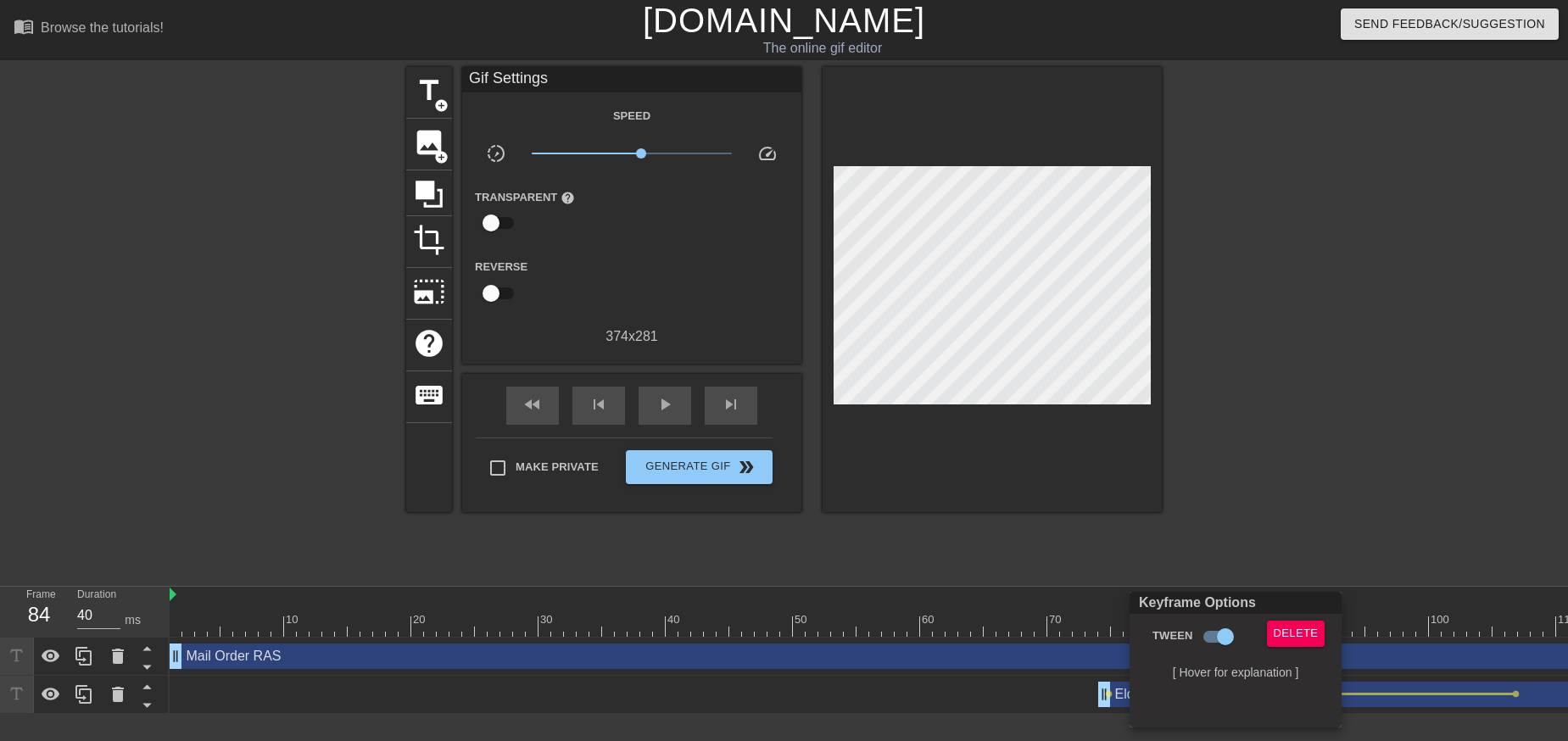 click at bounding box center (784, 370) 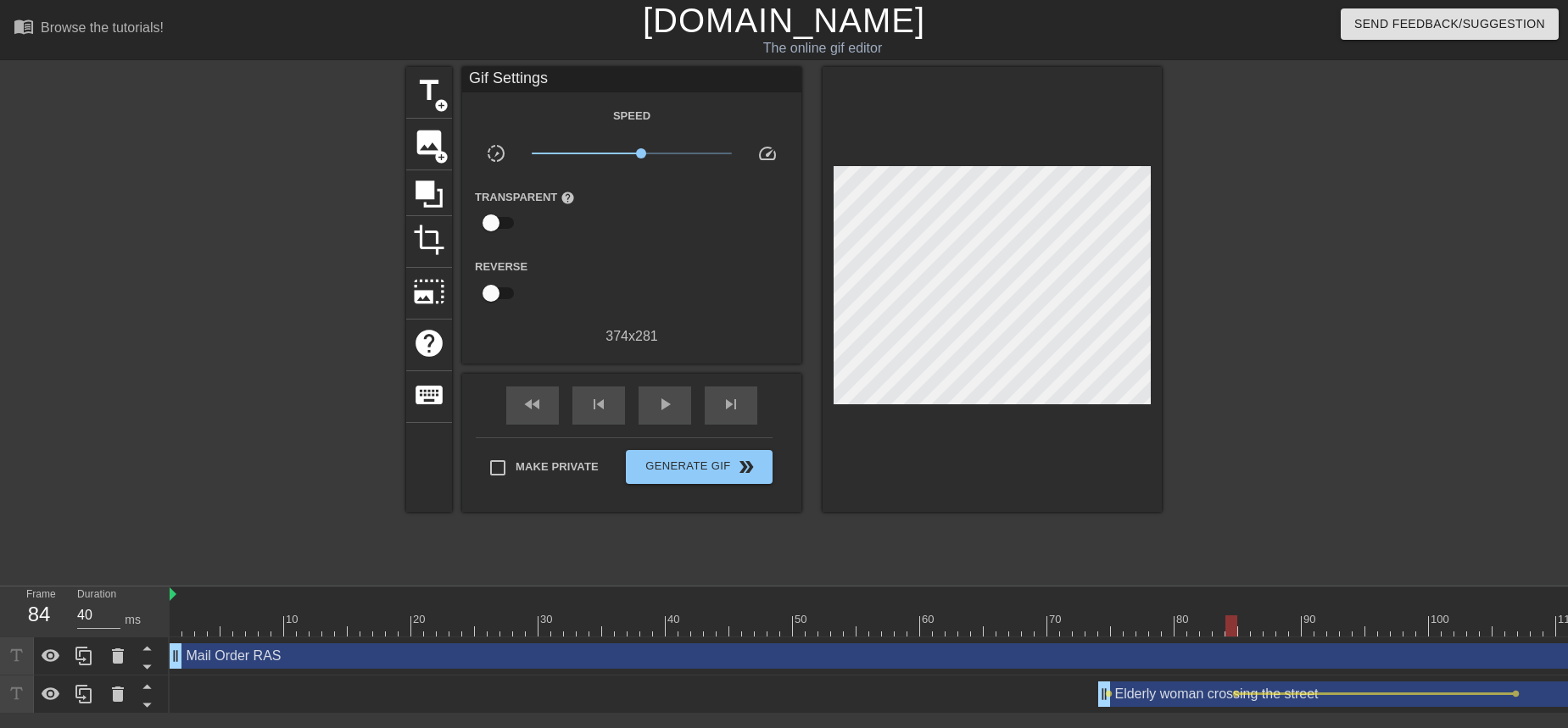 click on "Elderly woman crossing the street drag_handle drag_handle" at bounding box center (1416, 694) 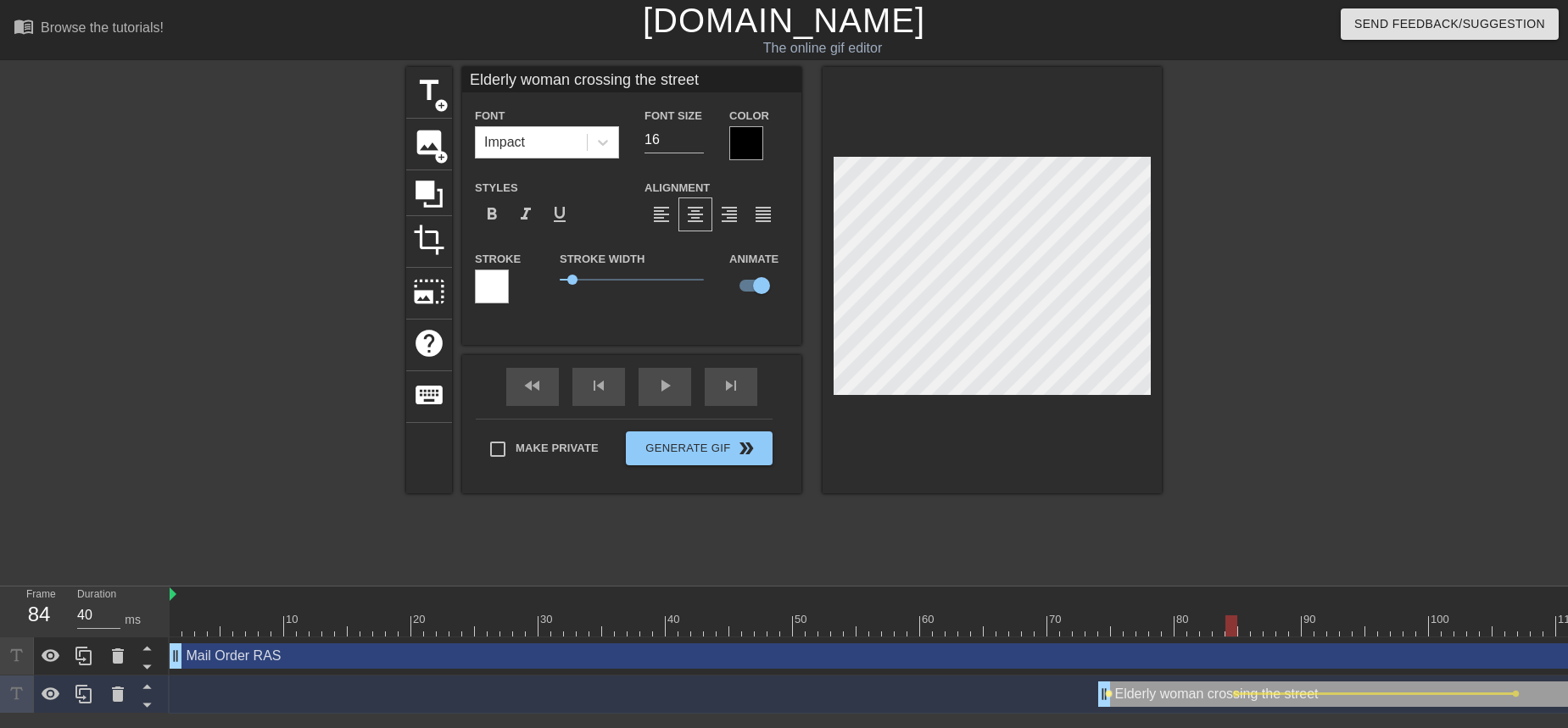 click on "lens" at bounding box center [1108, 693] 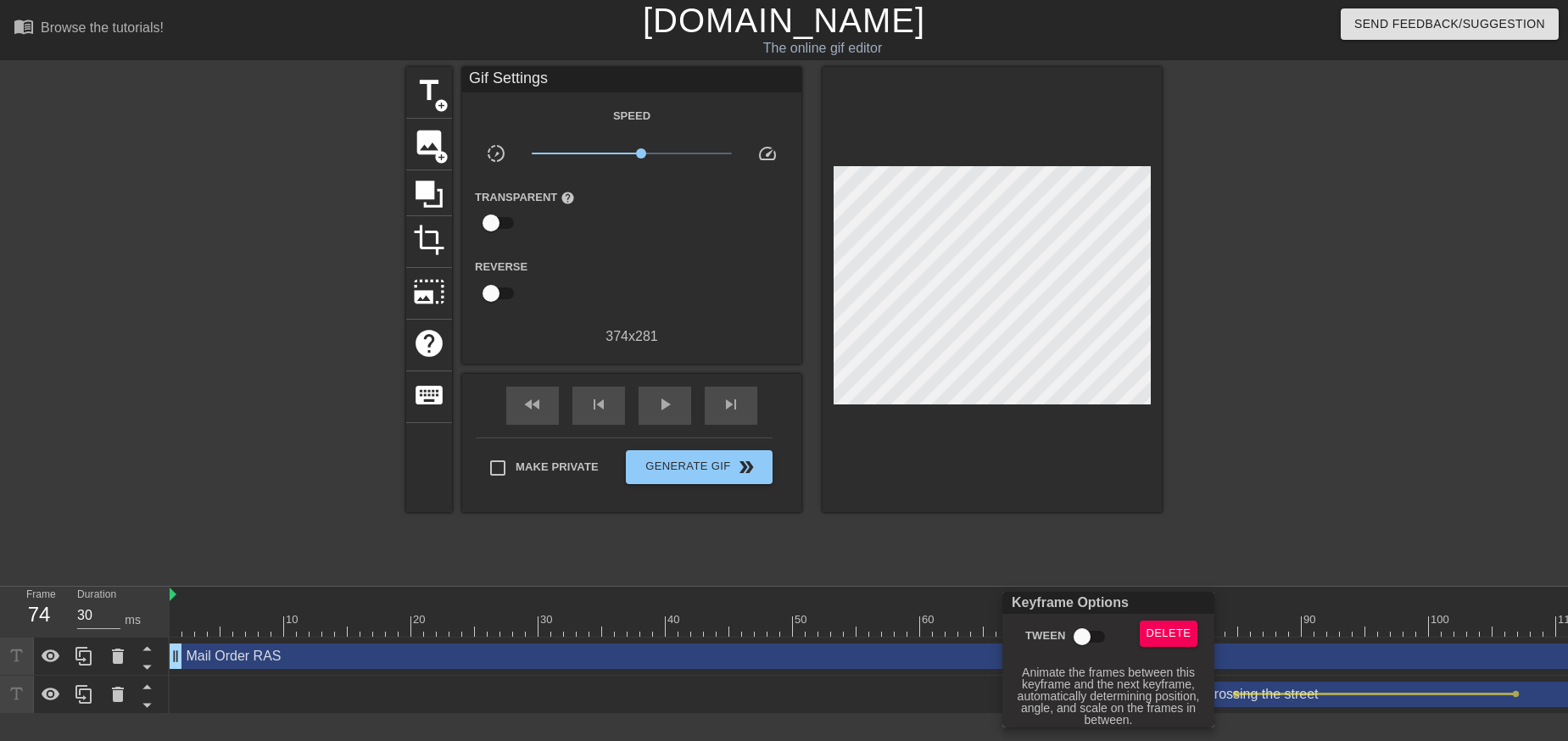 click on "Tween" at bounding box center [1082, 637] 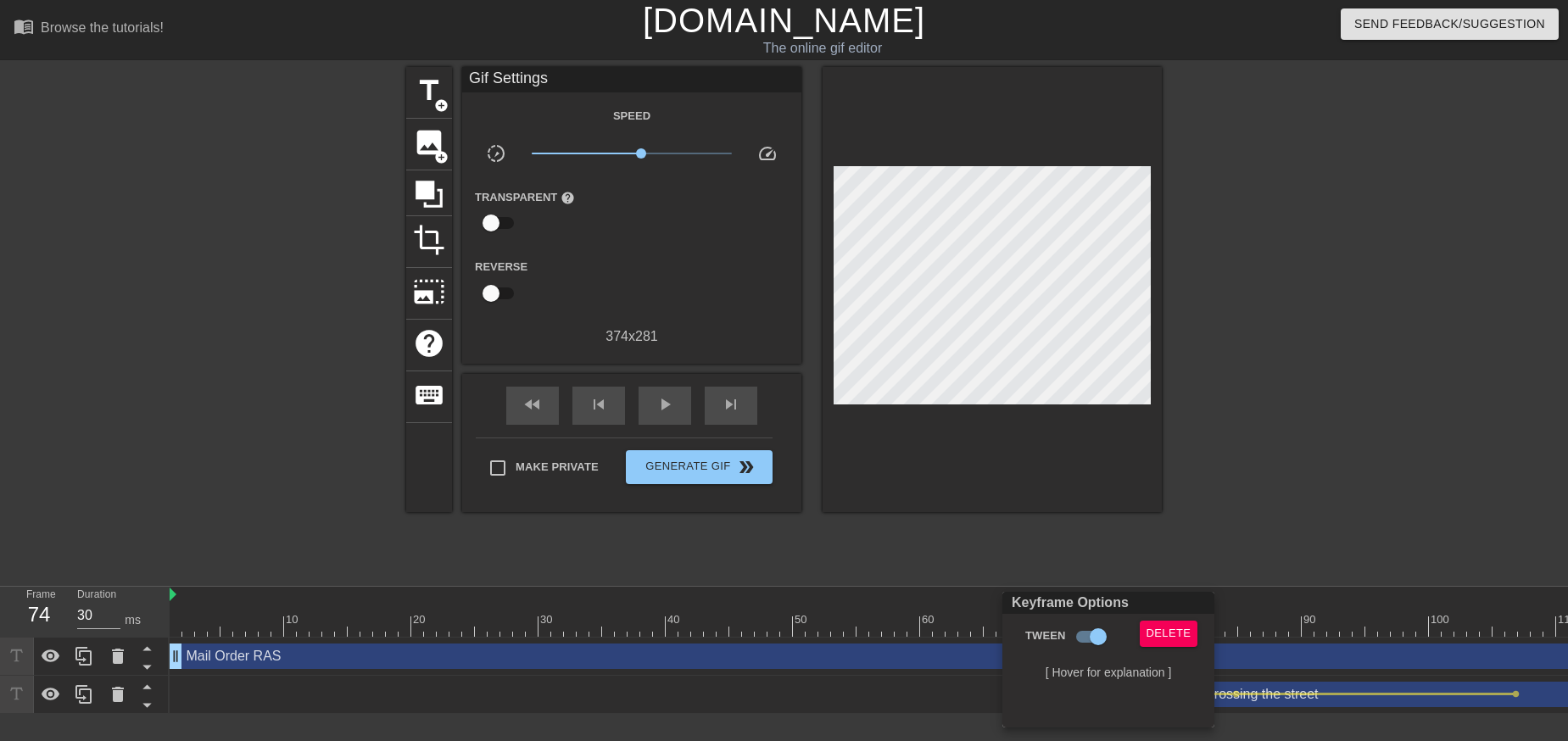 click at bounding box center (784, 370) 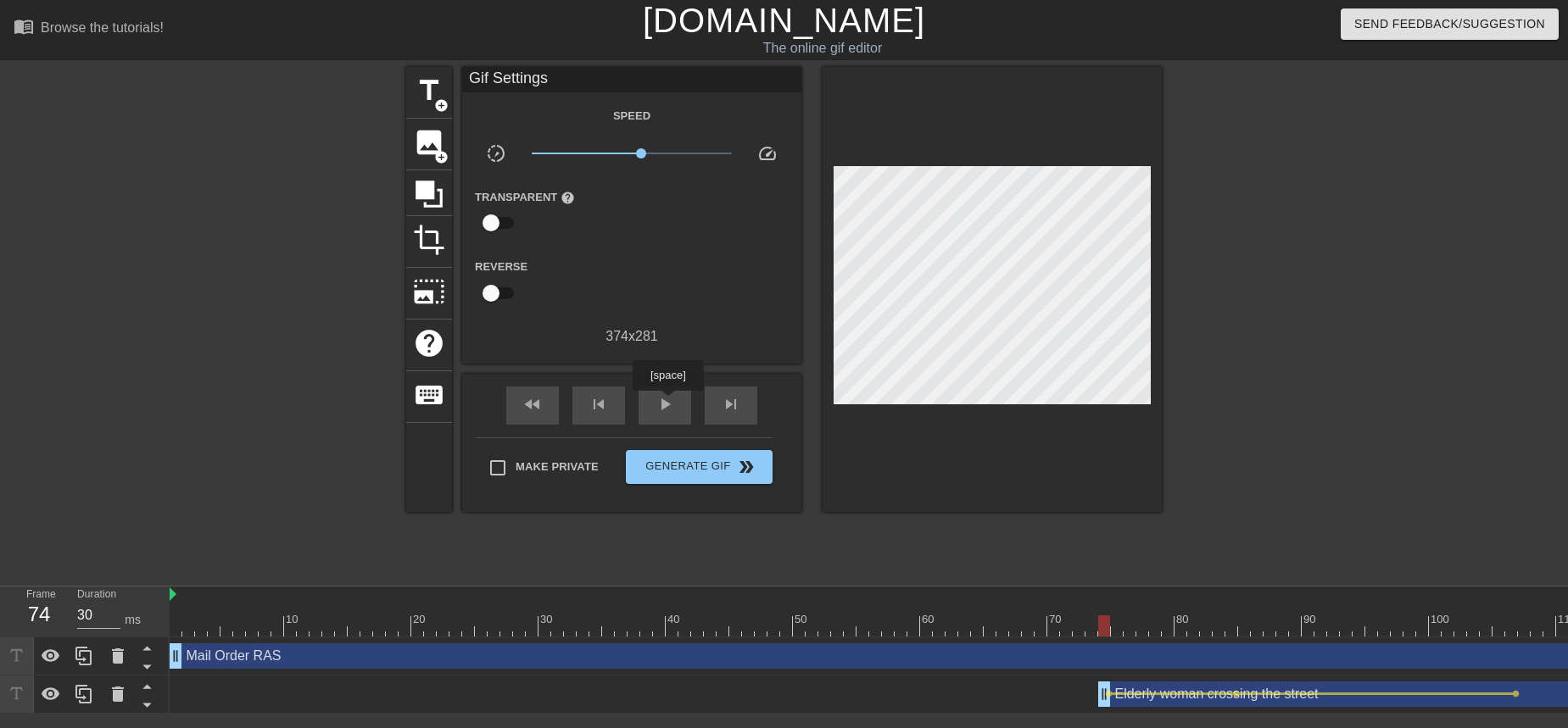click on "play_arrow" at bounding box center (665, 404) 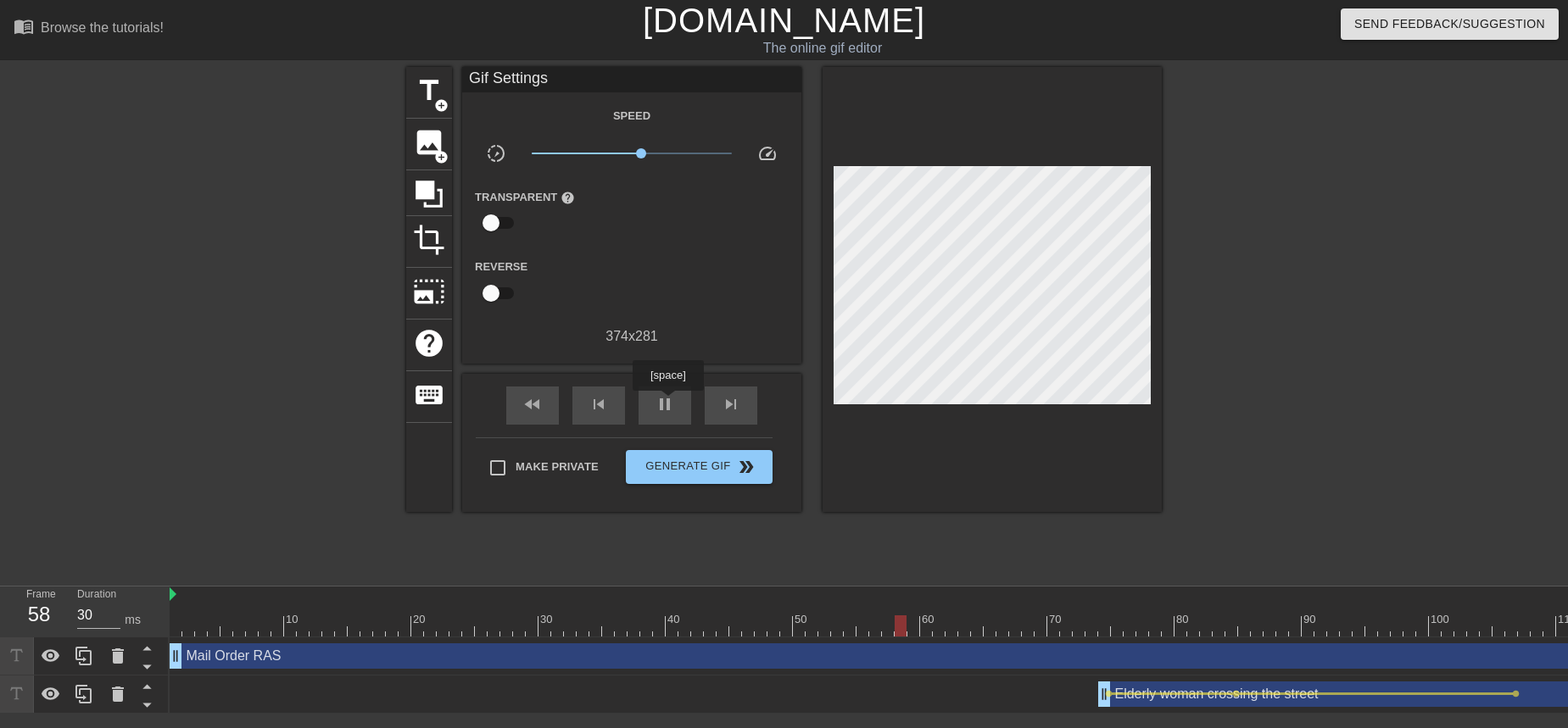 click on "pause" at bounding box center (665, 404) 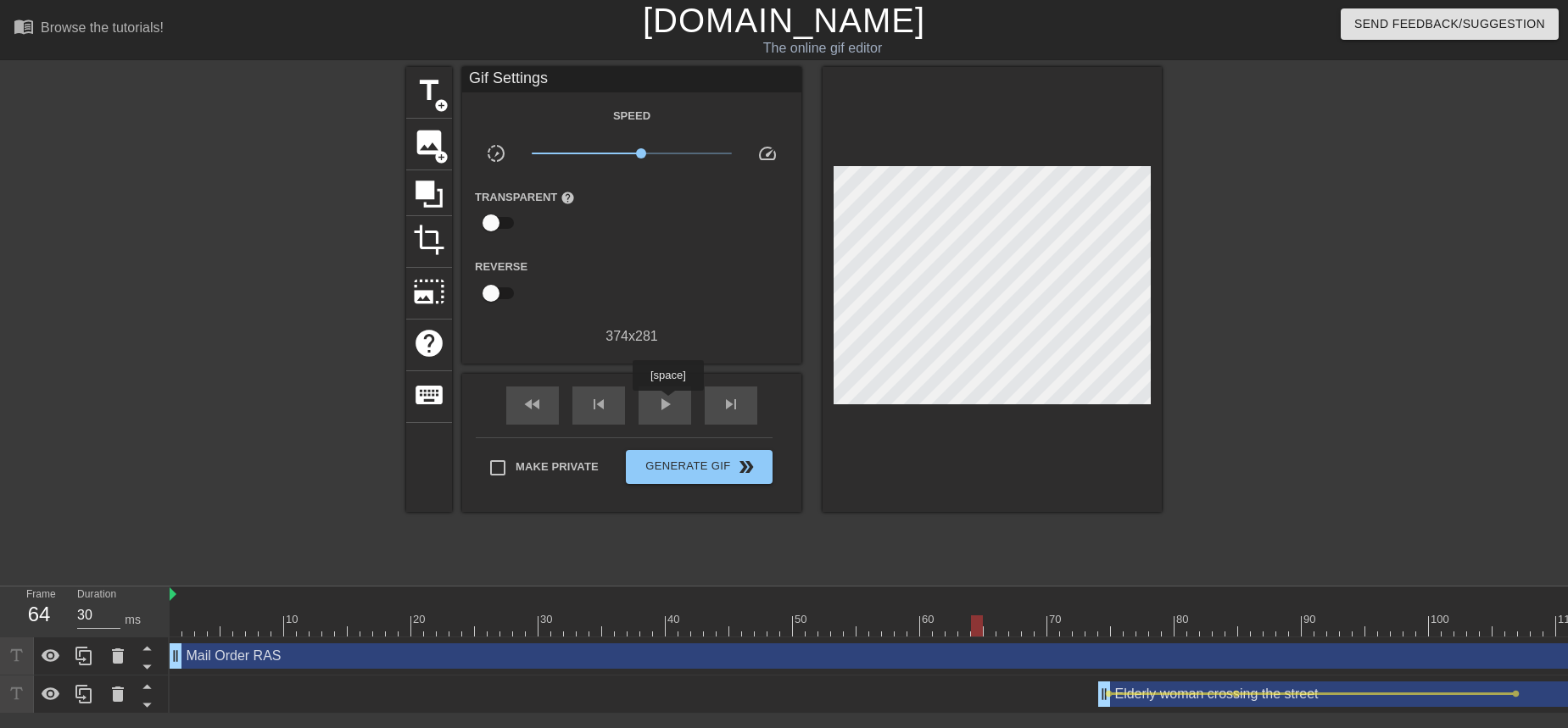 click on "play_arrow" at bounding box center [665, 404] 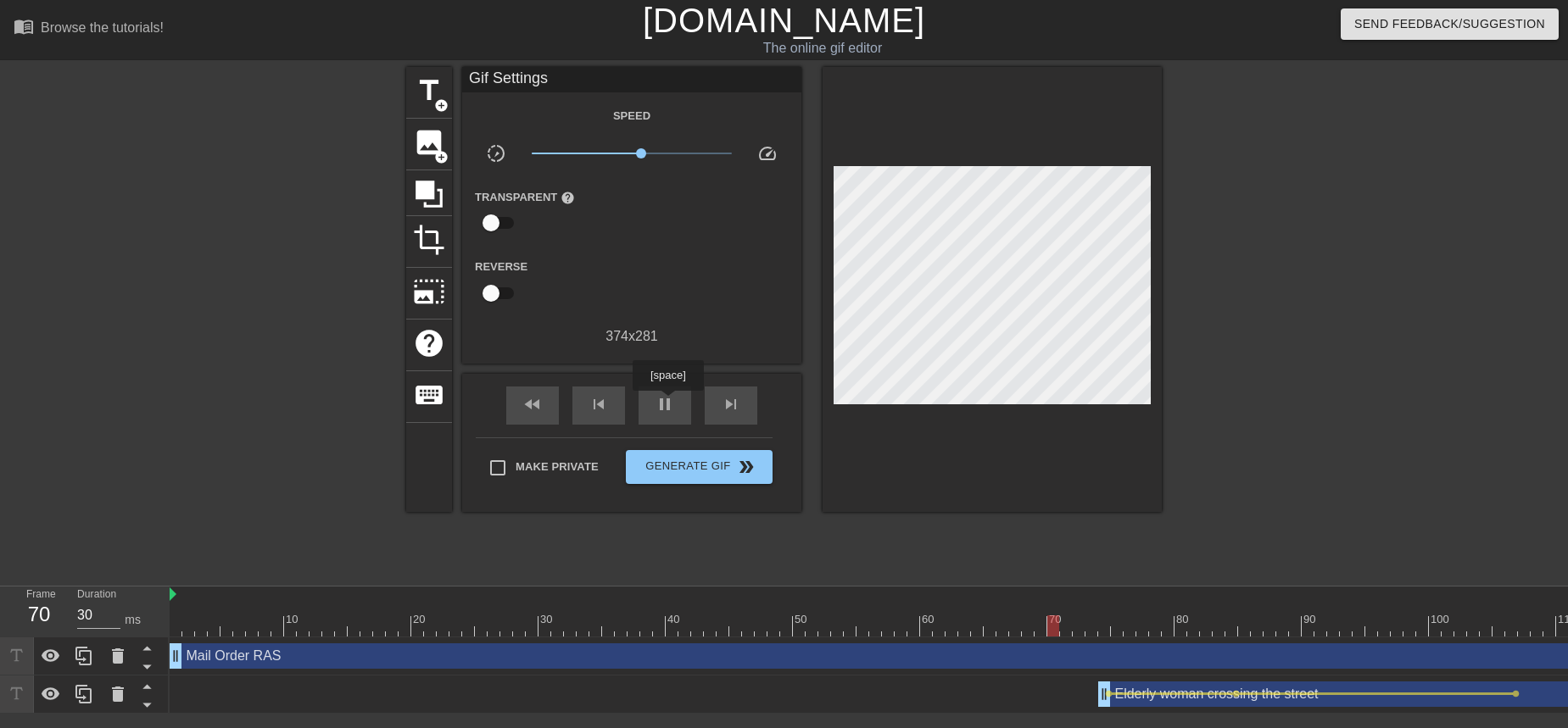 click on "pause" at bounding box center (665, 404) 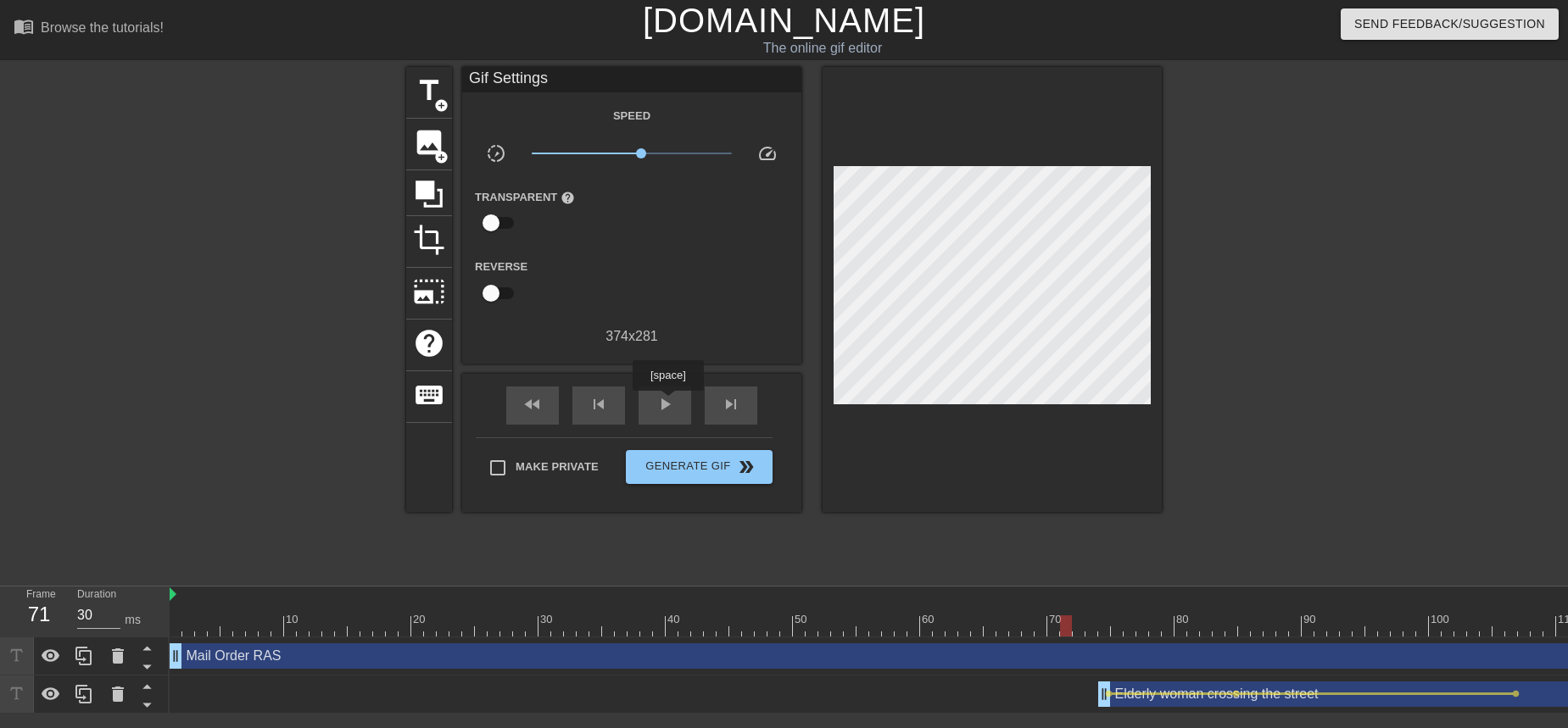 click on "play_arrow" at bounding box center [665, 404] 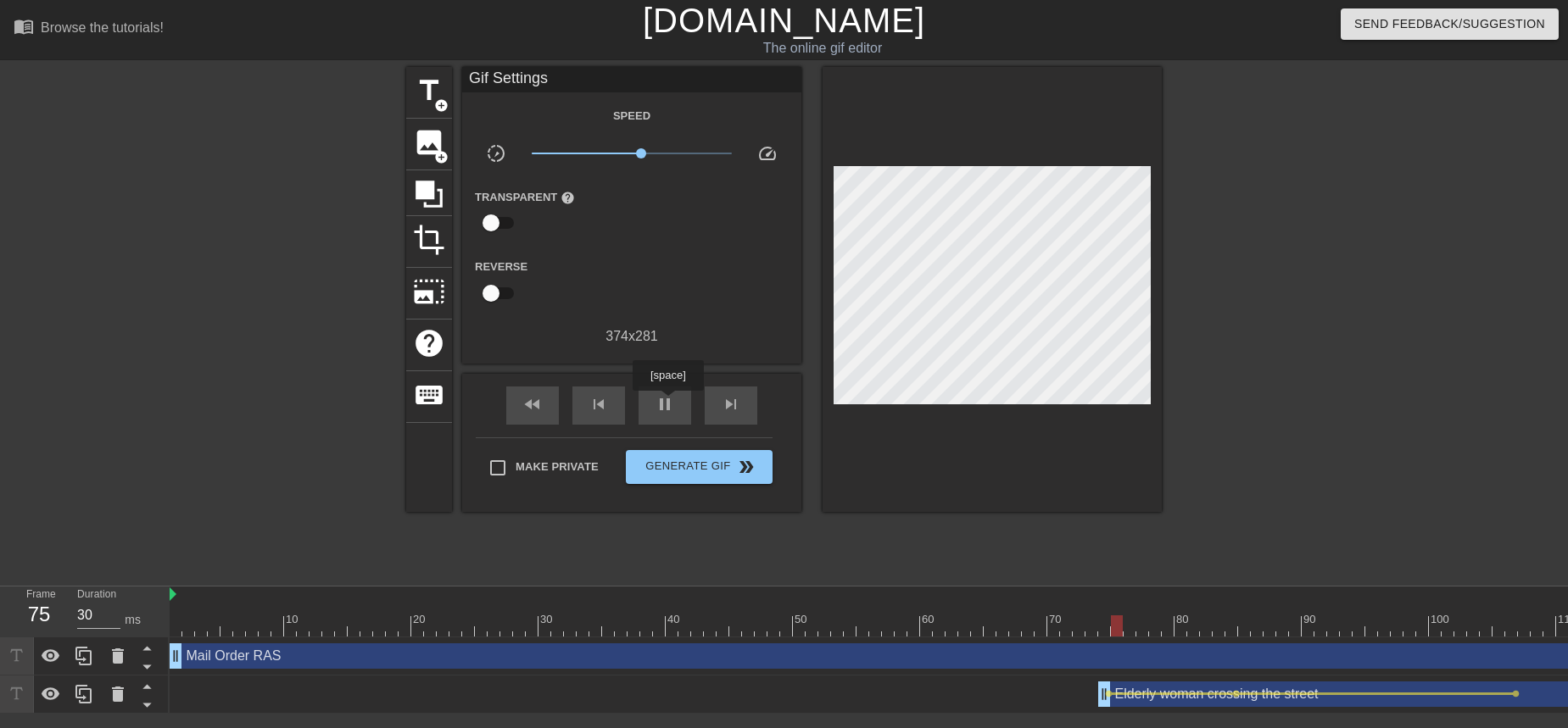 click on "pause" at bounding box center (665, 404) 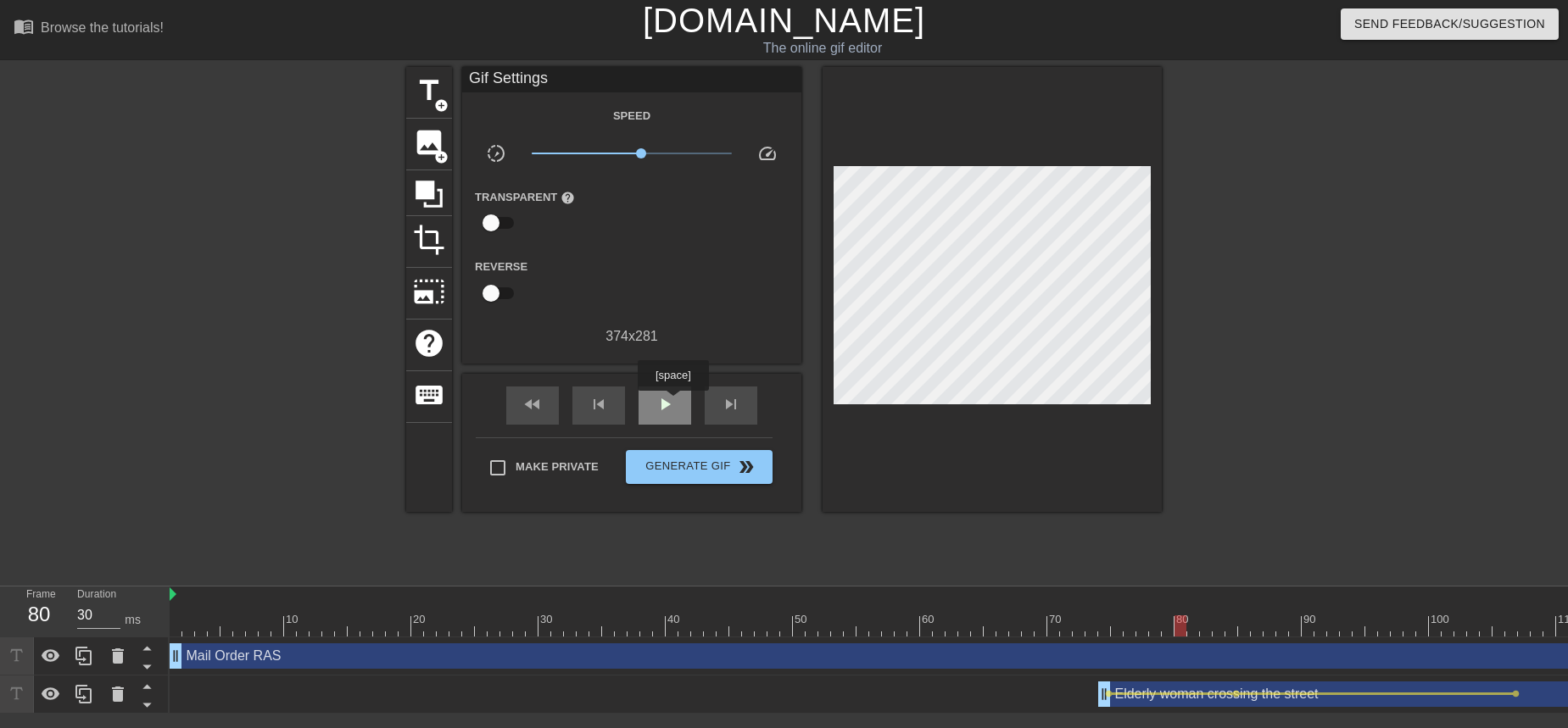 click on "play_arrow" at bounding box center (665, 404) 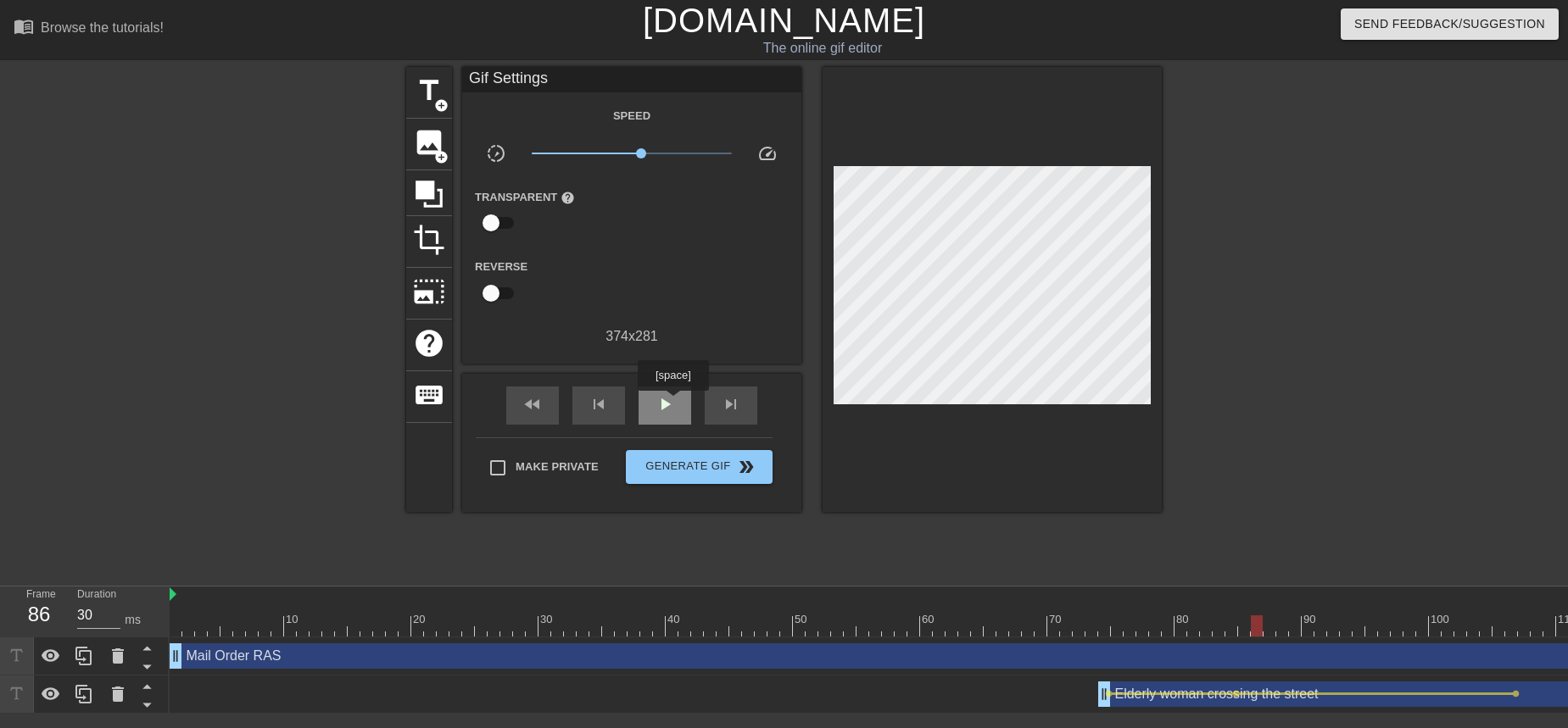 click on "play_arrow" at bounding box center [665, 404] 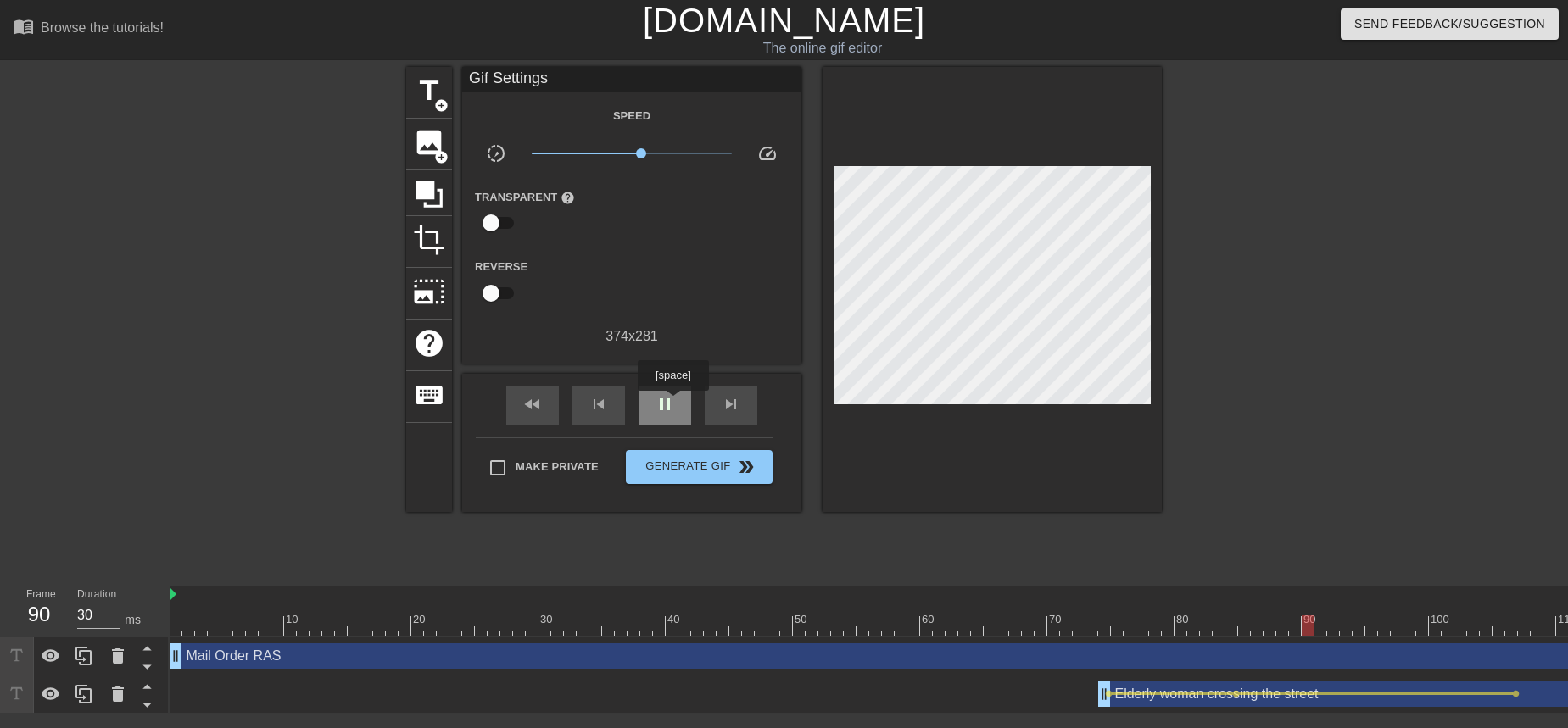 click on "pause" at bounding box center [665, 404] 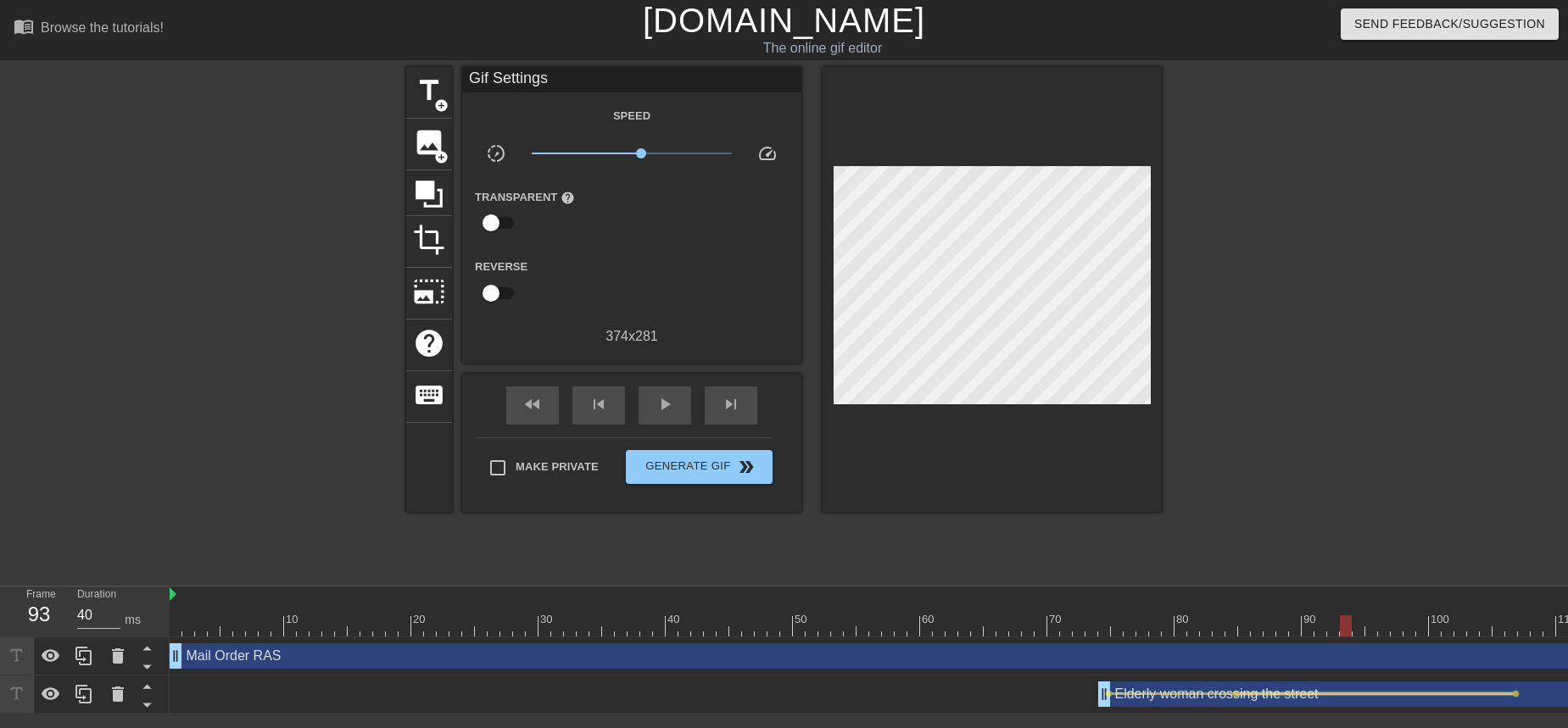 drag, startPoint x: 1516, startPoint y: 694, endPoint x: 1465, endPoint y: 694, distance: 51 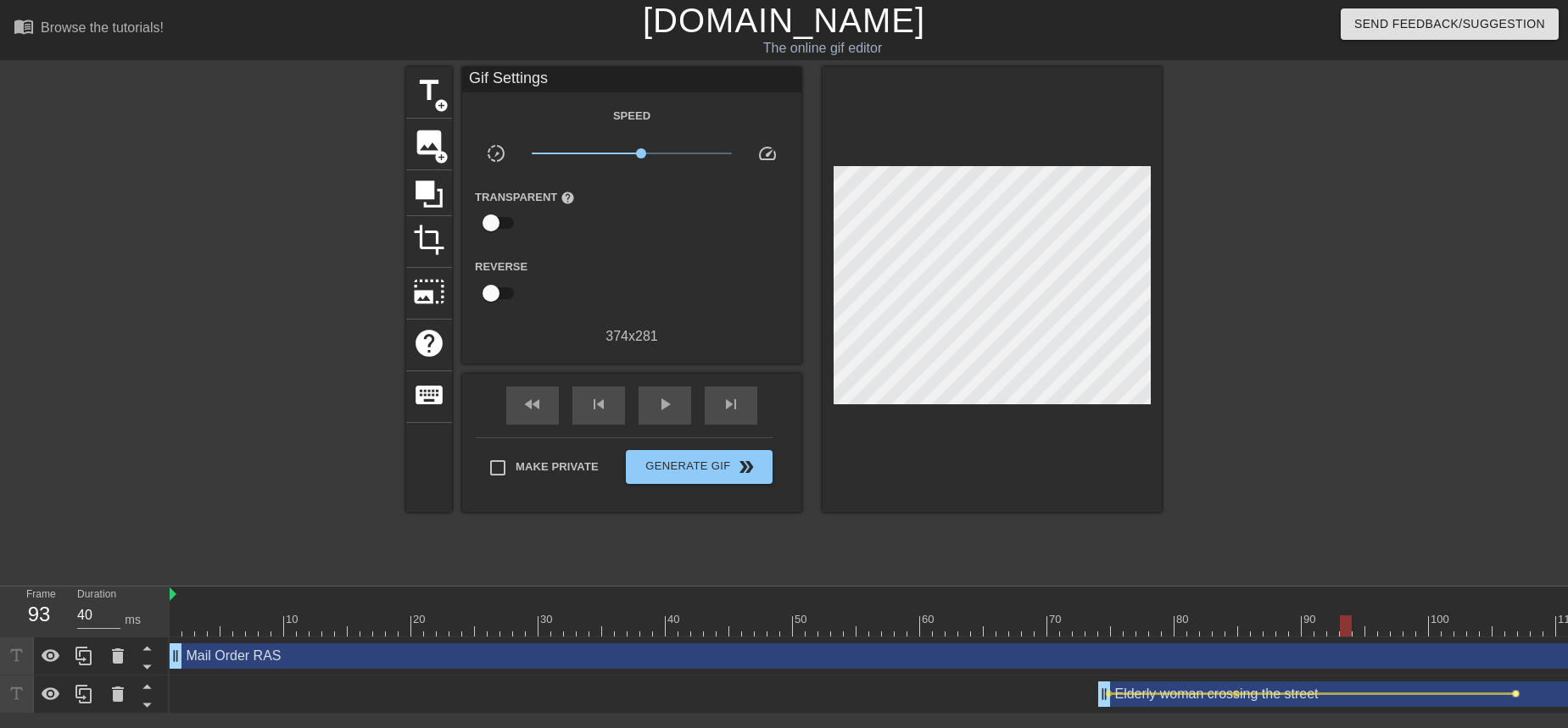click on "lens" at bounding box center (1515, 693) 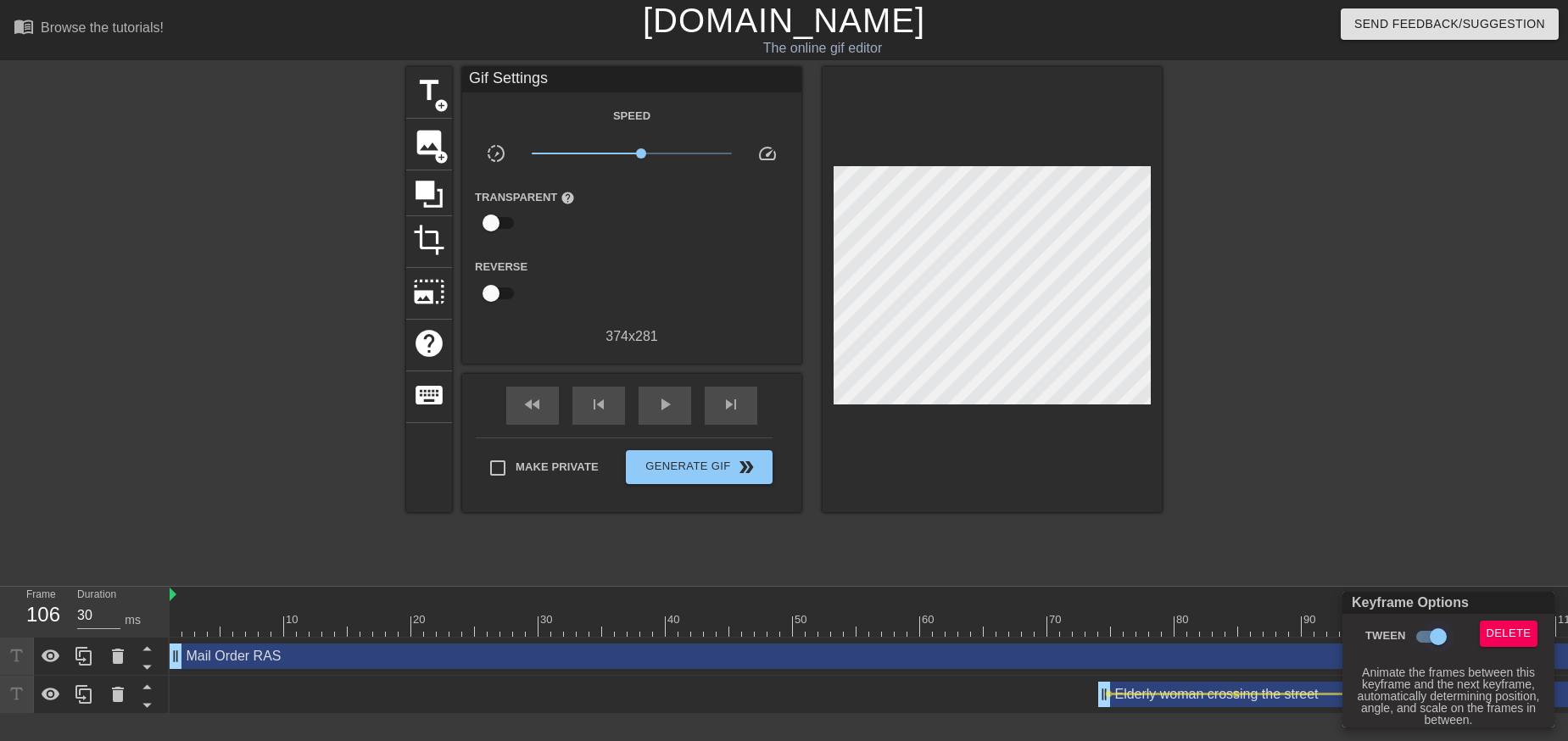click on "Tween" at bounding box center [1438, 637] 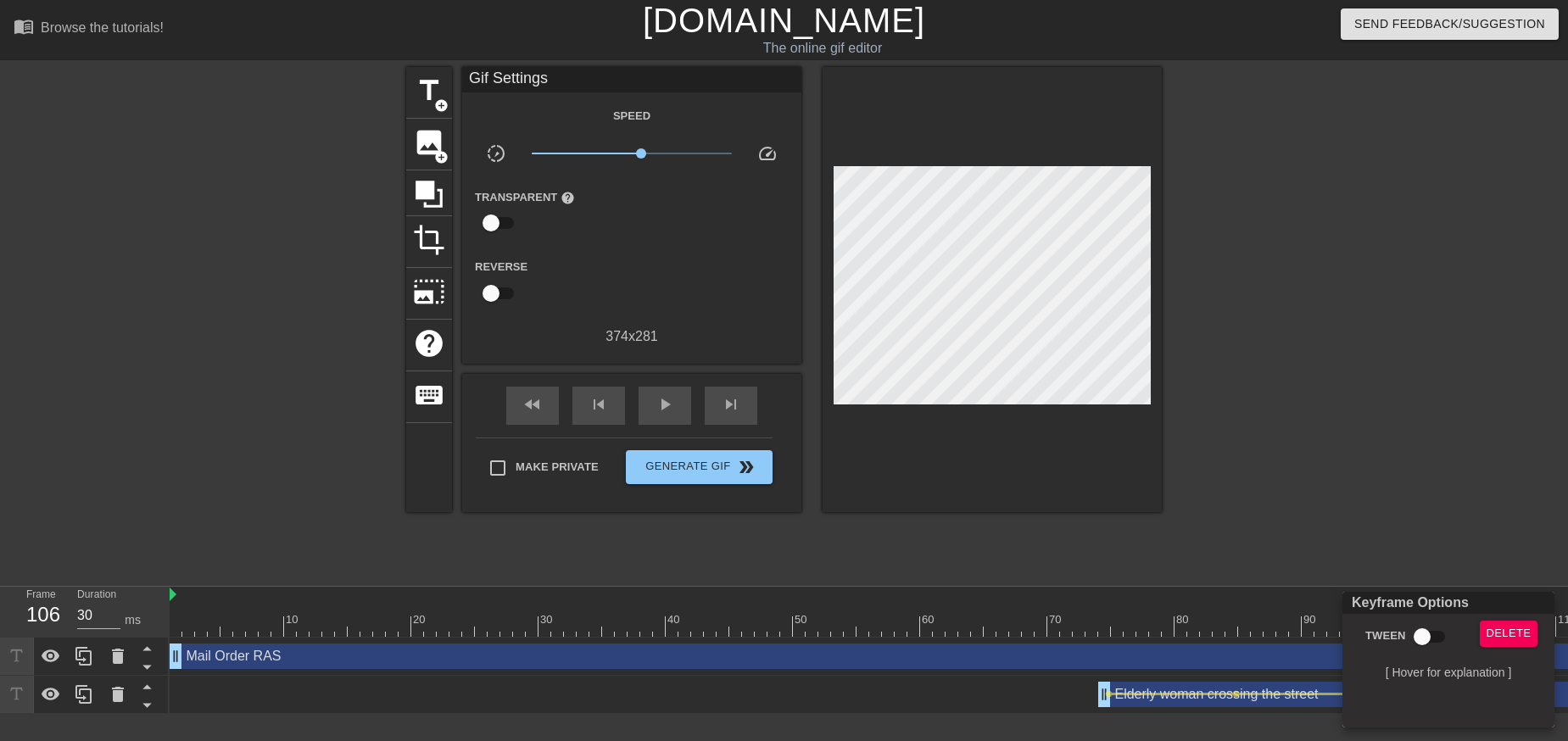 click at bounding box center (784, 370) 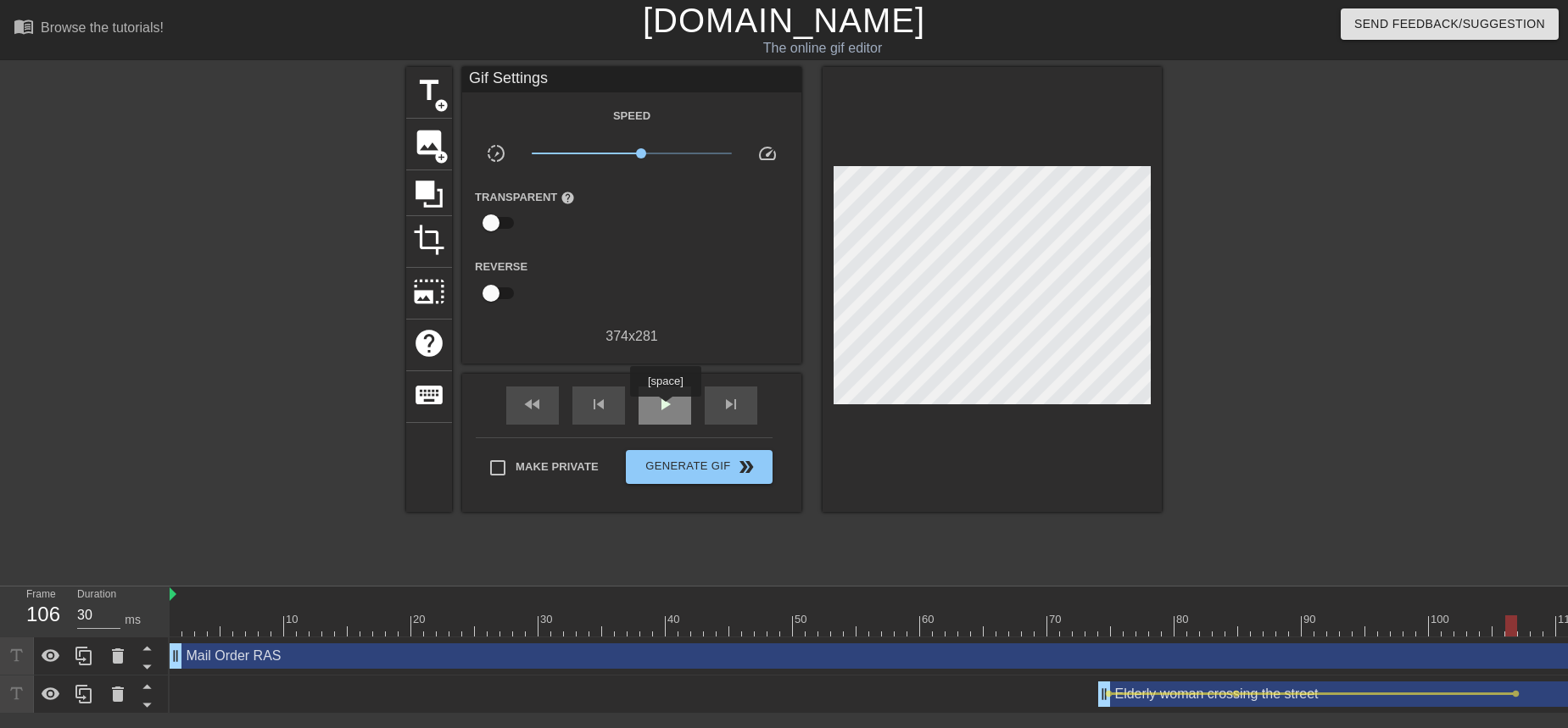 click on "play_arrow" at bounding box center [665, 404] 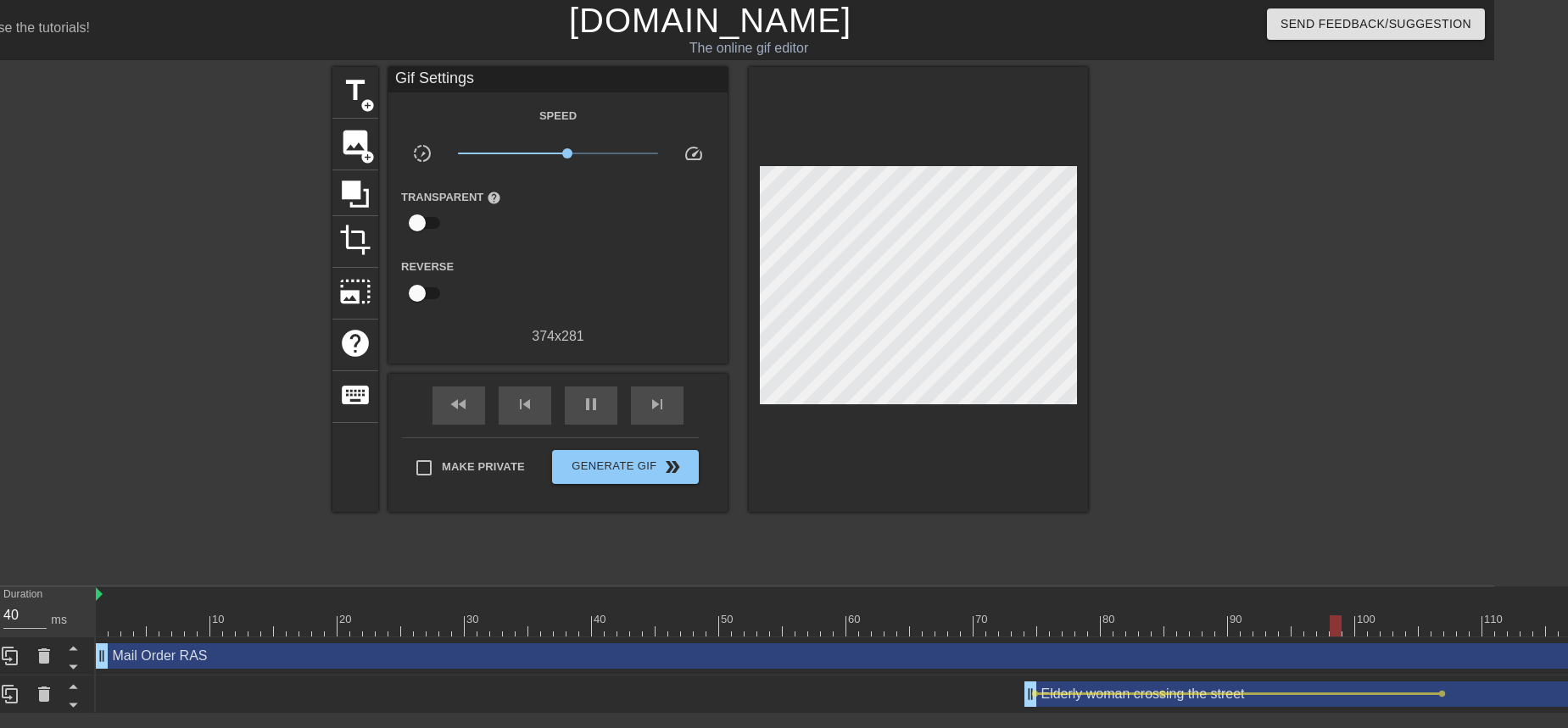 scroll, scrollTop: 0, scrollLeft: 170, axis: horizontal 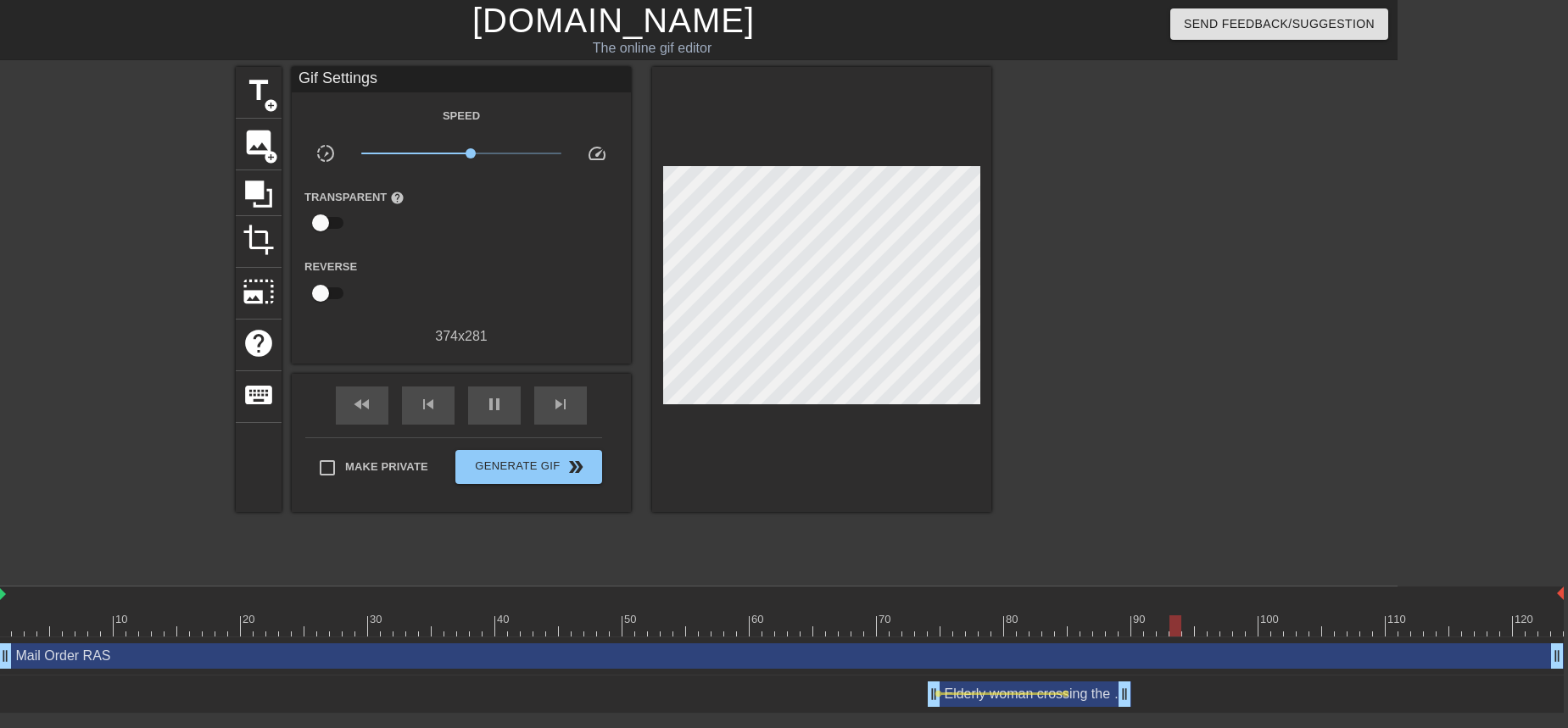drag, startPoint x: 1560, startPoint y: 696, endPoint x: 1134, endPoint y: 695, distance: 426.001 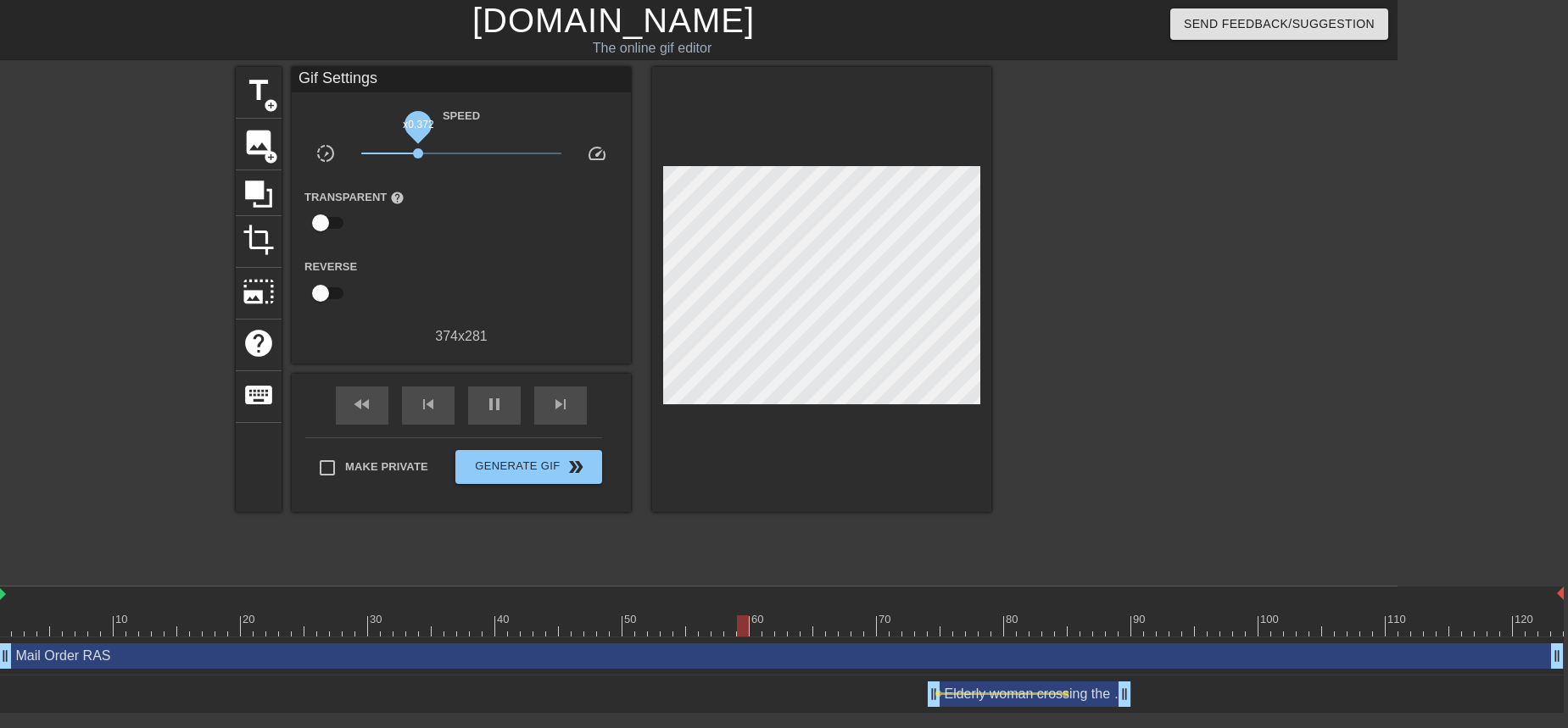 drag, startPoint x: 472, startPoint y: 151, endPoint x: 418, endPoint y: 152, distance: 54.00926 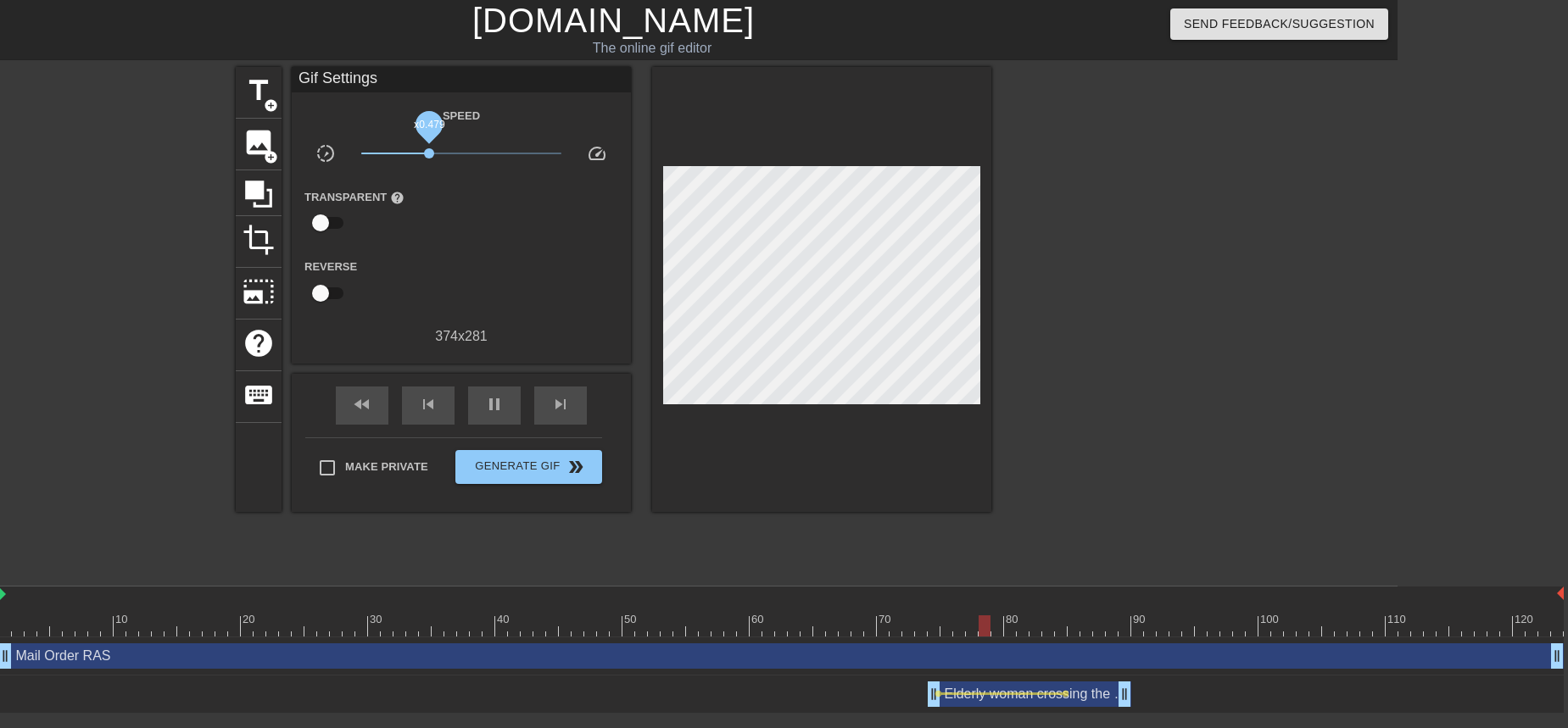 click on "x0.479" at bounding box center [429, 153] 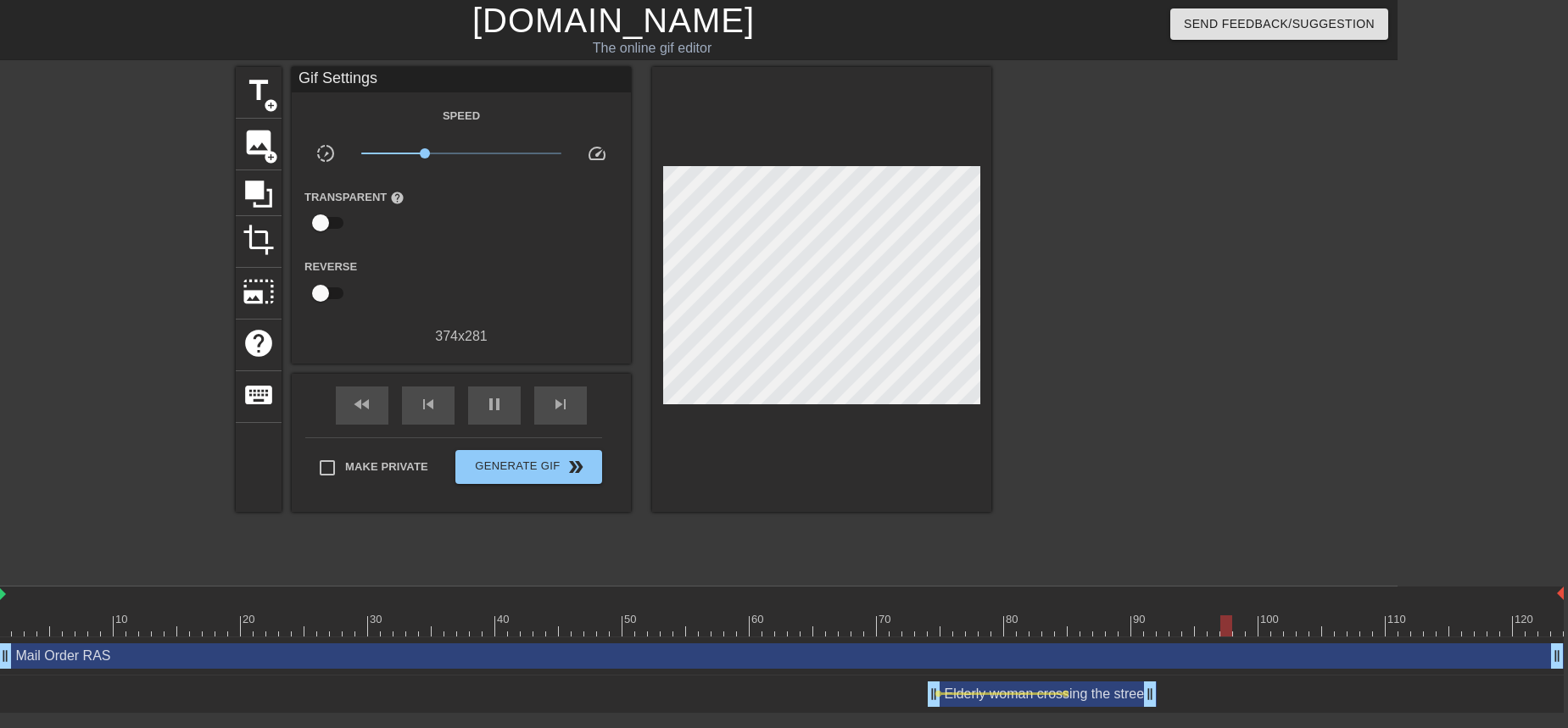 drag, startPoint x: 1120, startPoint y: 692, endPoint x: 1144, endPoint y: 701, distance: 25.632011 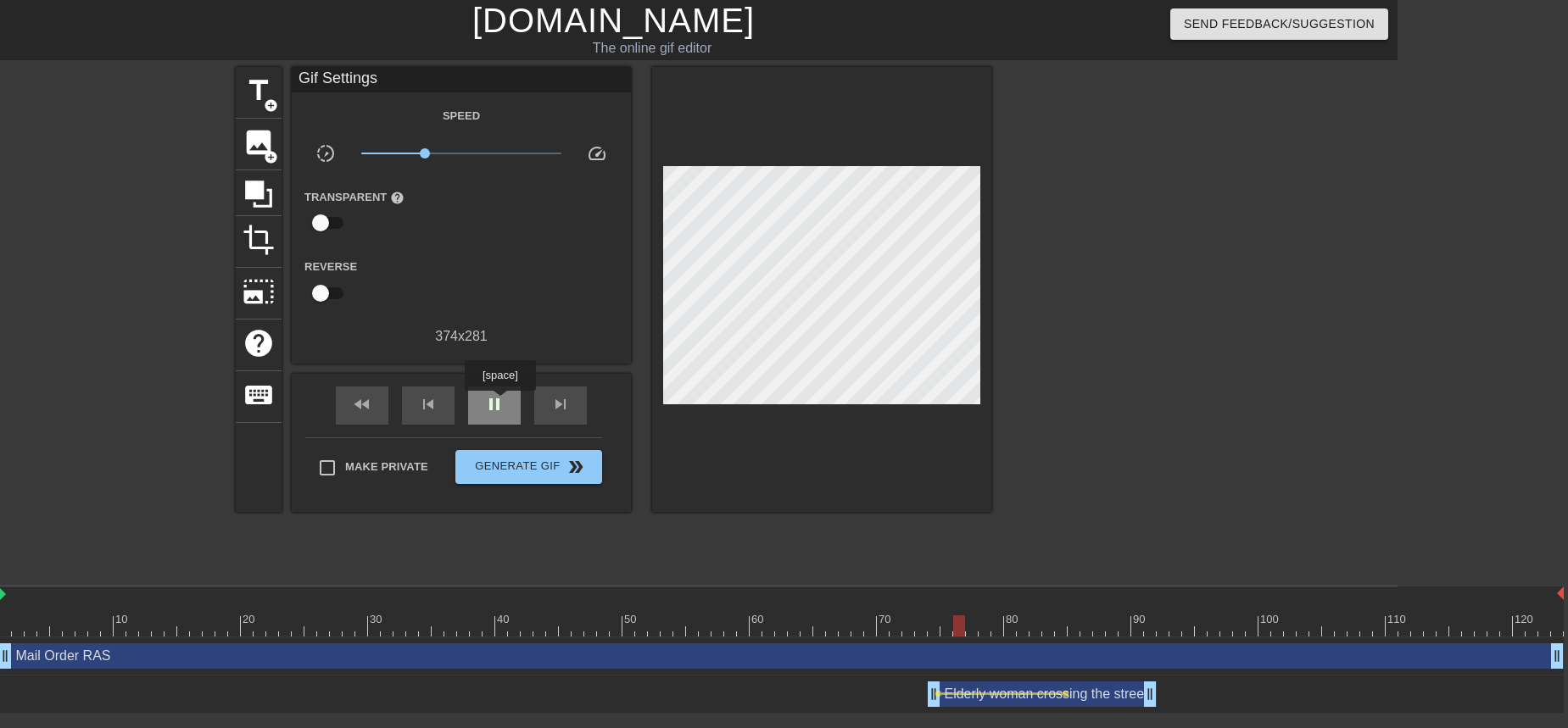 click on "pause" at bounding box center [494, 404] 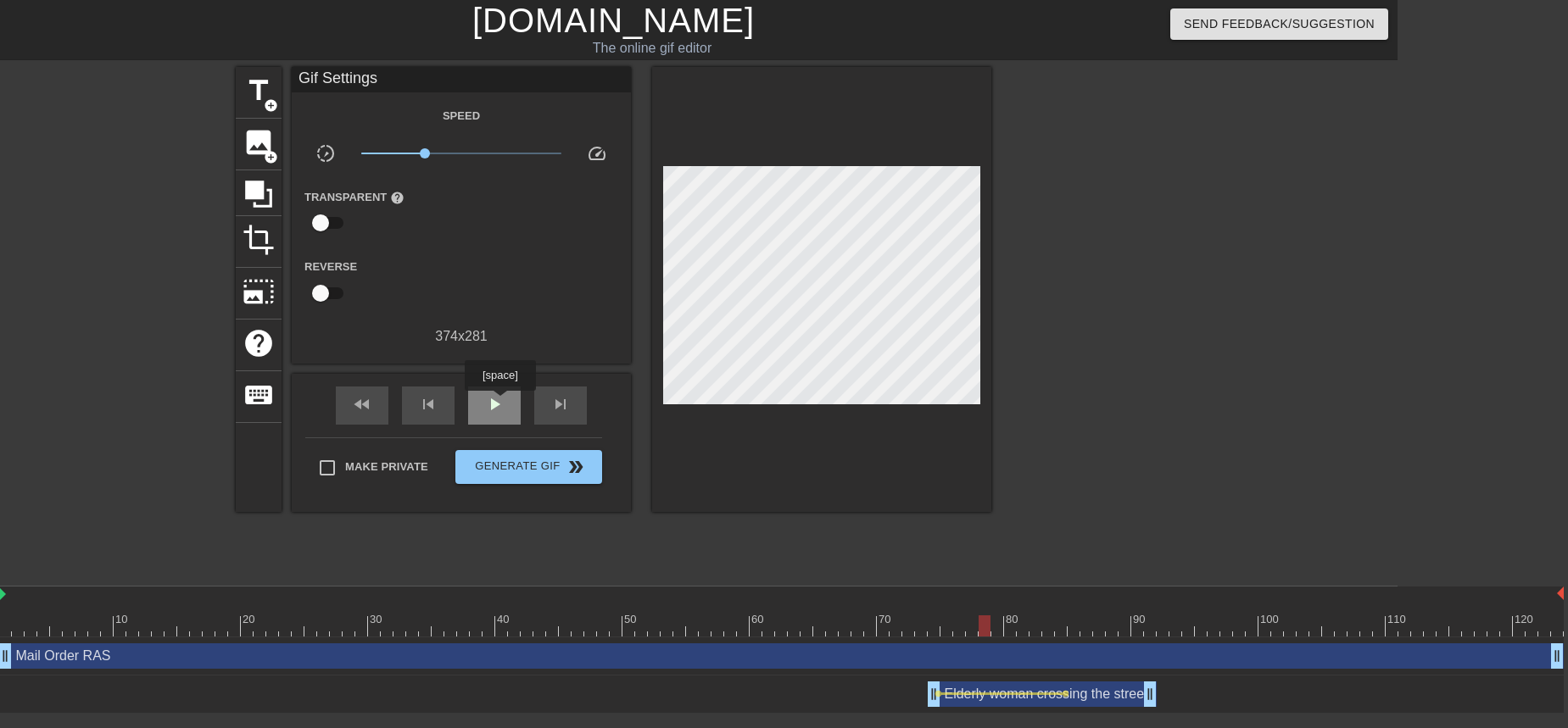 click on "play_arrow" at bounding box center (494, 404) 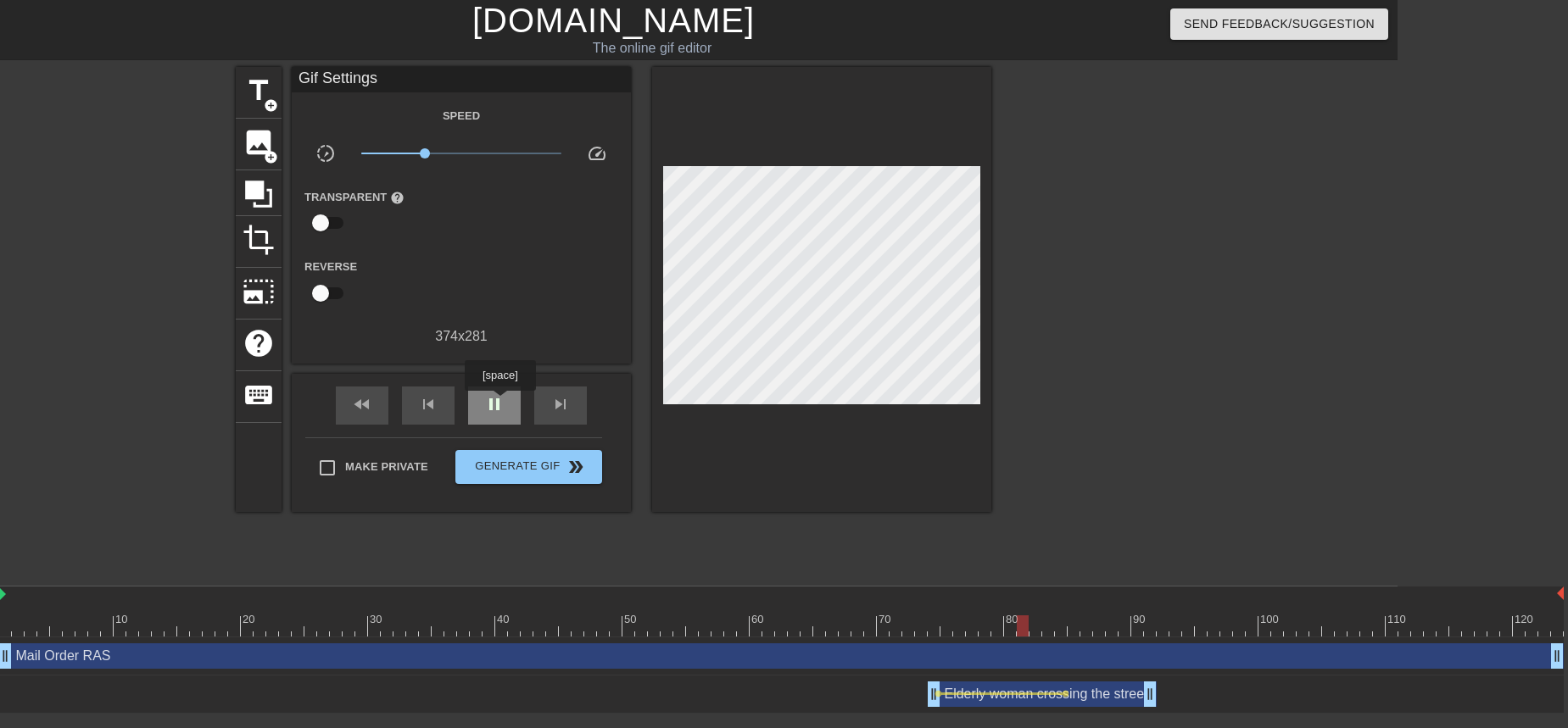 click on "pause" at bounding box center [494, 404] 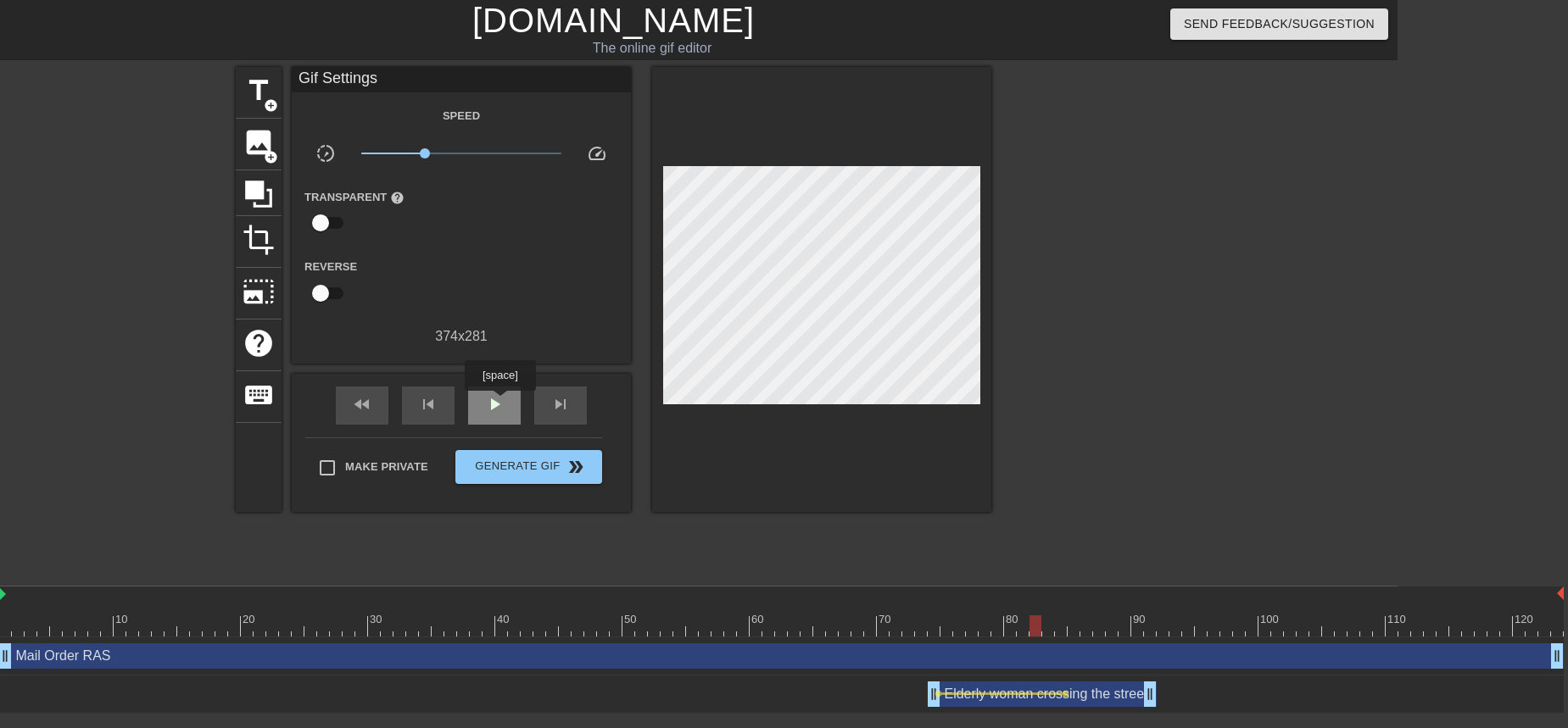 click on "play_arrow" at bounding box center (494, 404) 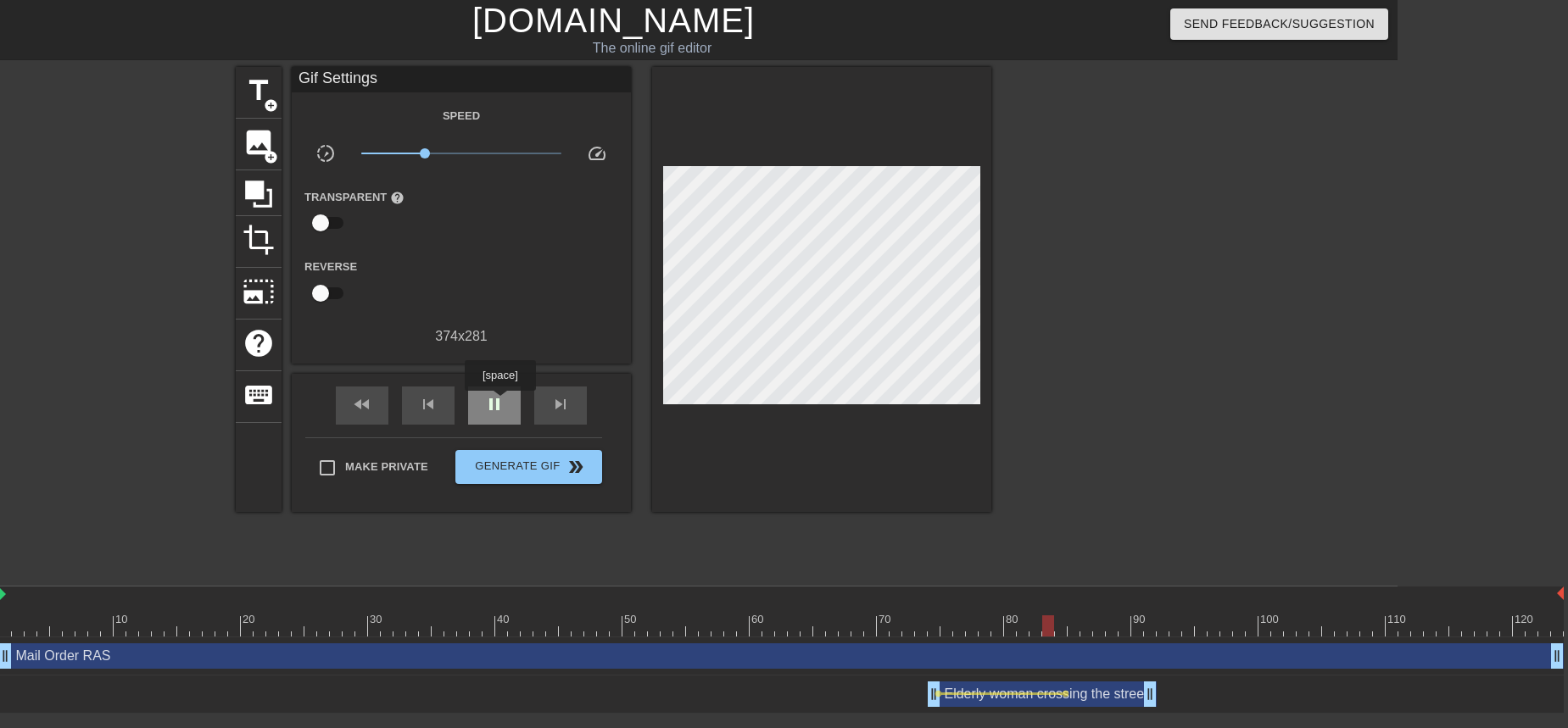 click on "pause" at bounding box center (494, 404) 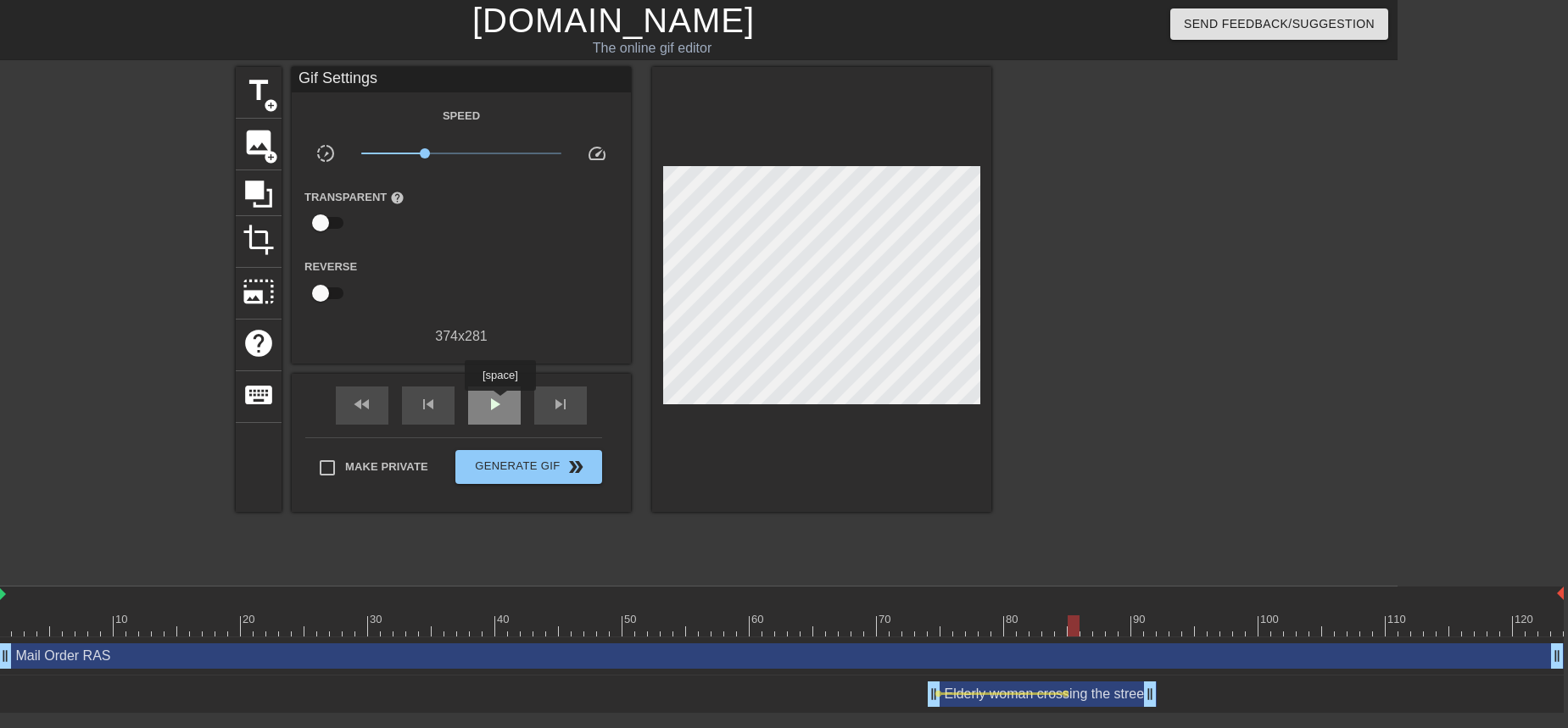 click on "play_arrow" at bounding box center (494, 404) 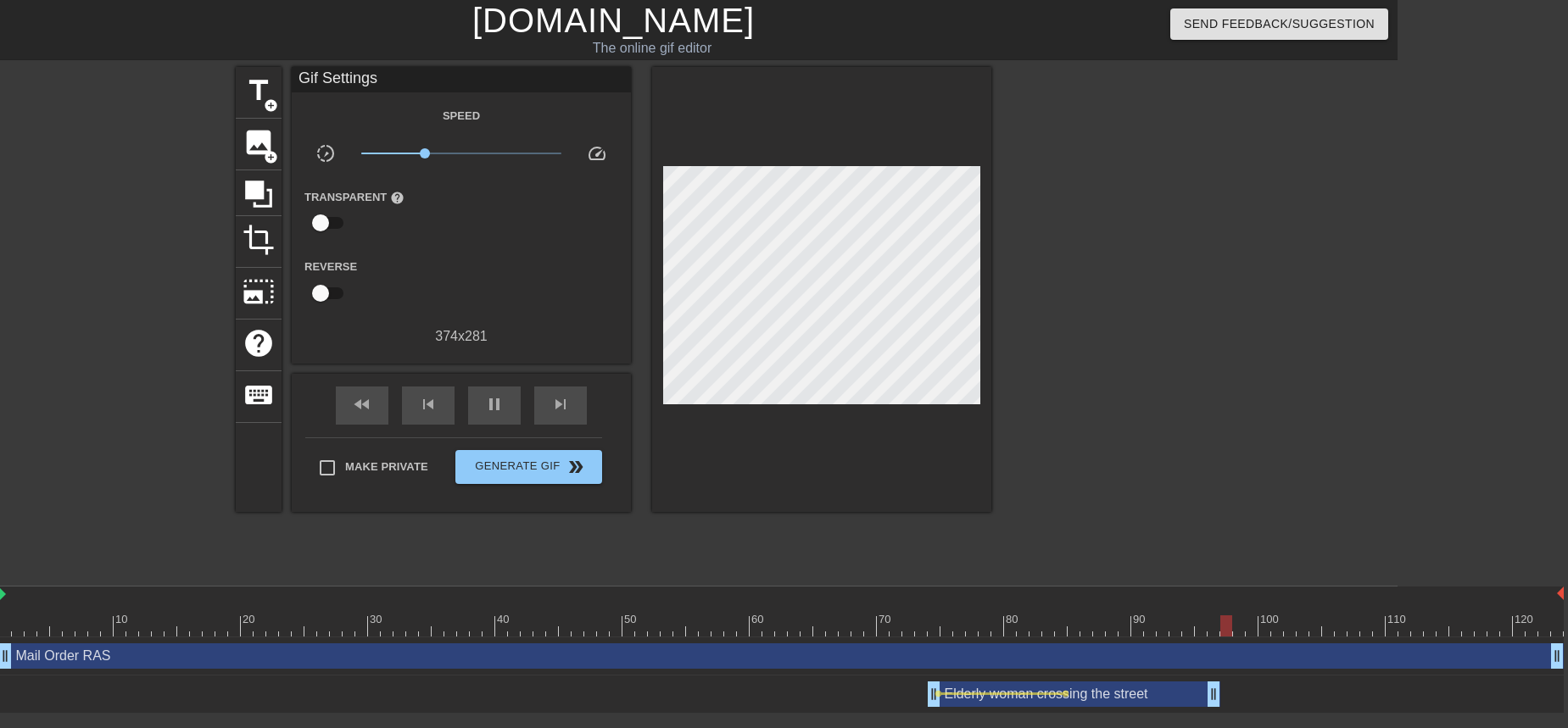 drag, startPoint x: 1151, startPoint y: 694, endPoint x: 1213, endPoint y: 699, distance: 62.20129 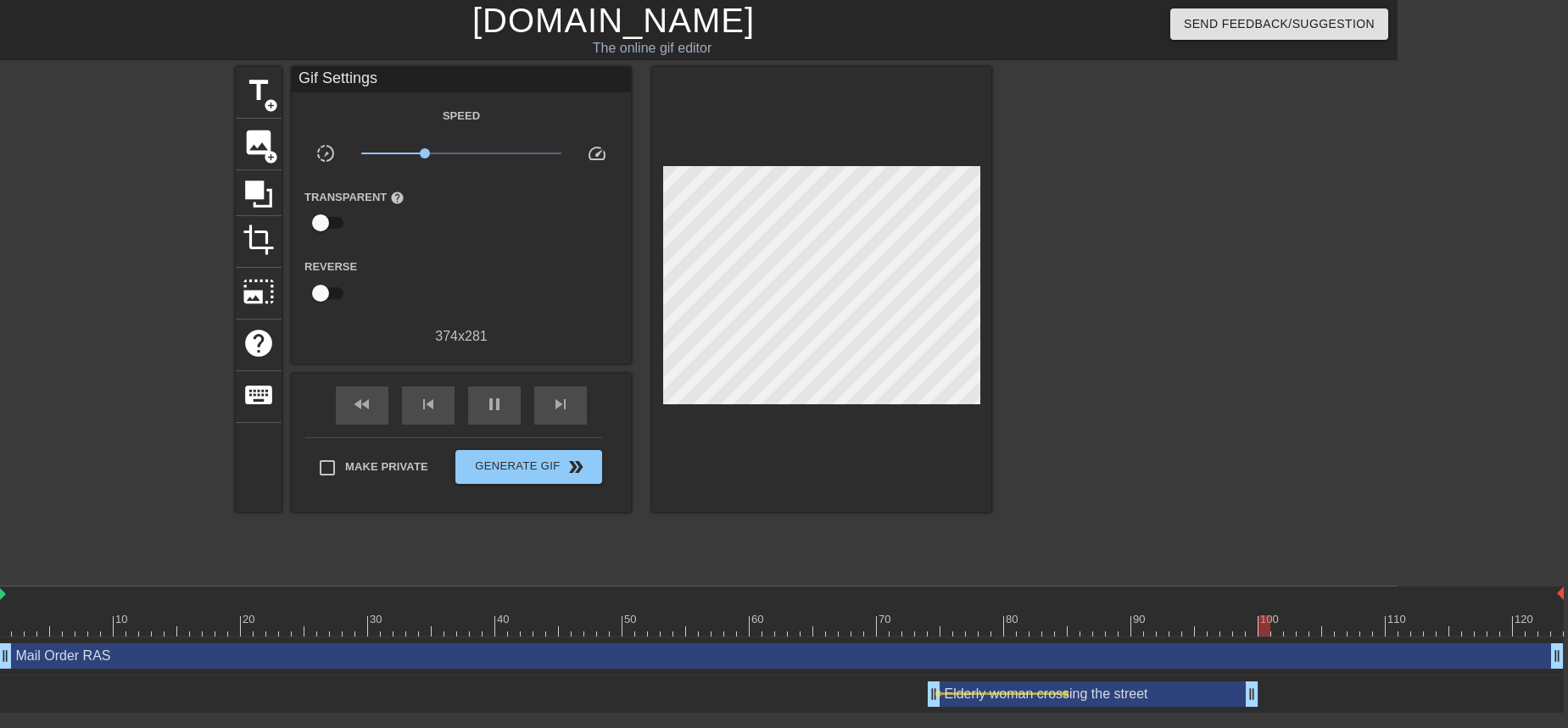 drag, startPoint x: 1217, startPoint y: 699, endPoint x: 1260, endPoint y: 698, distance: 43.011626 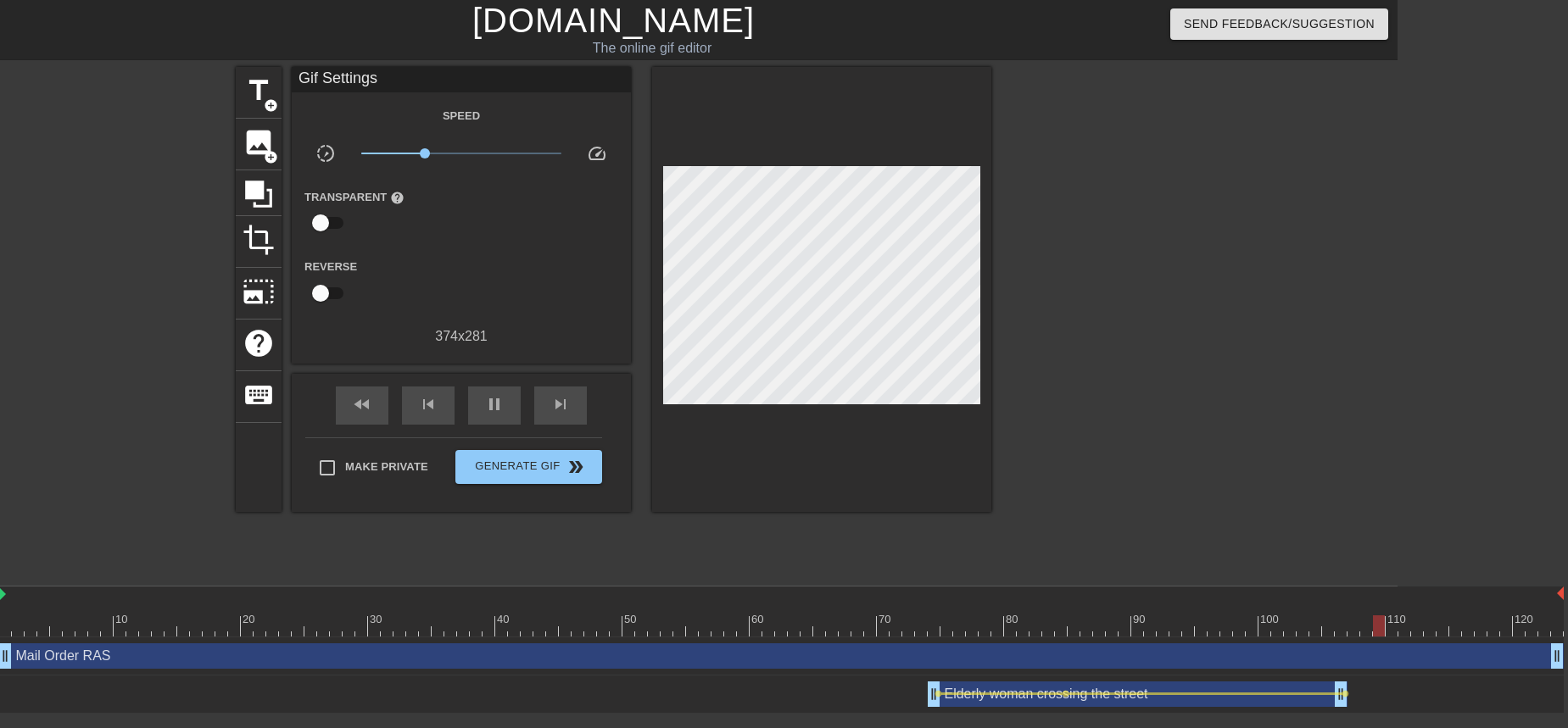 drag, startPoint x: 1253, startPoint y: 694, endPoint x: 1348, endPoint y: 685, distance: 95.42536 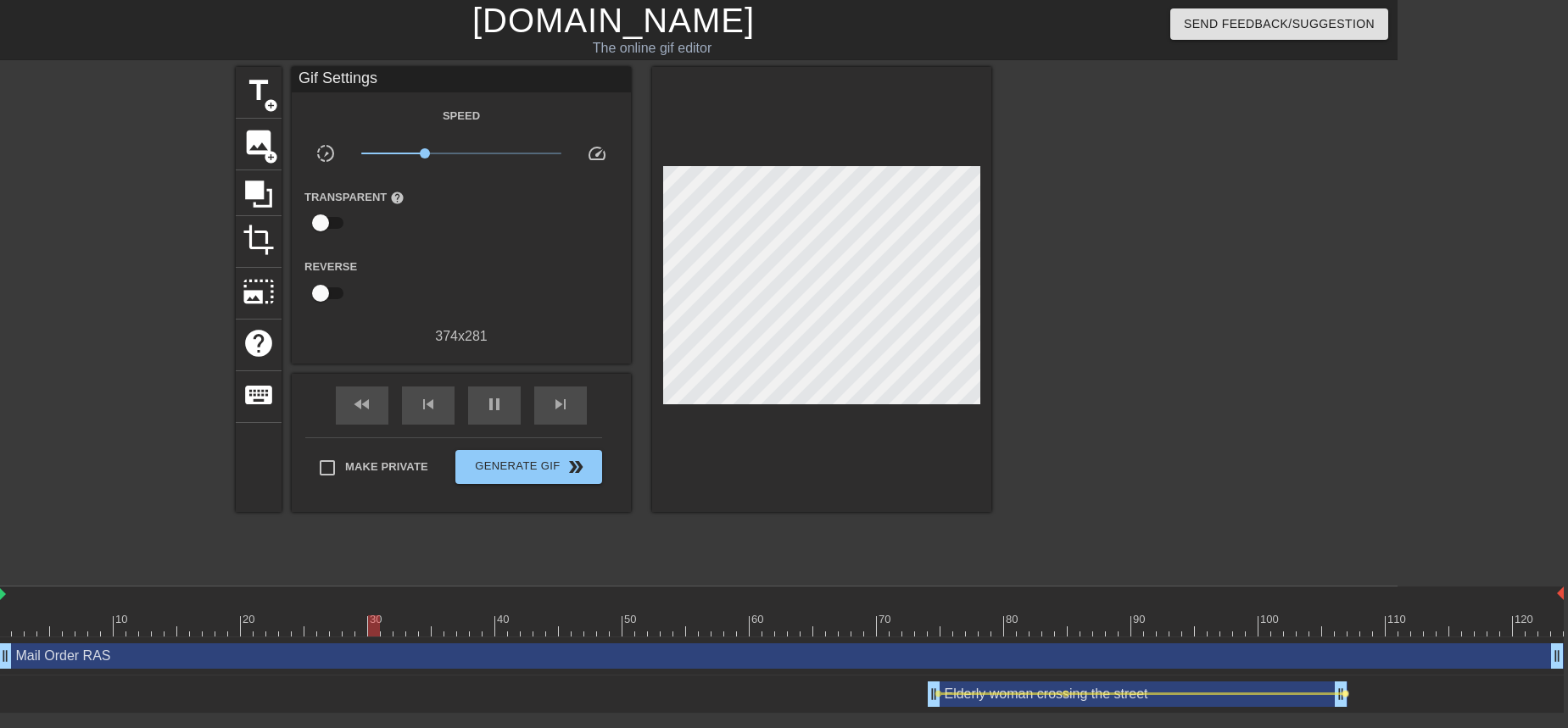 click on "lens" at bounding box center (1345, 693) 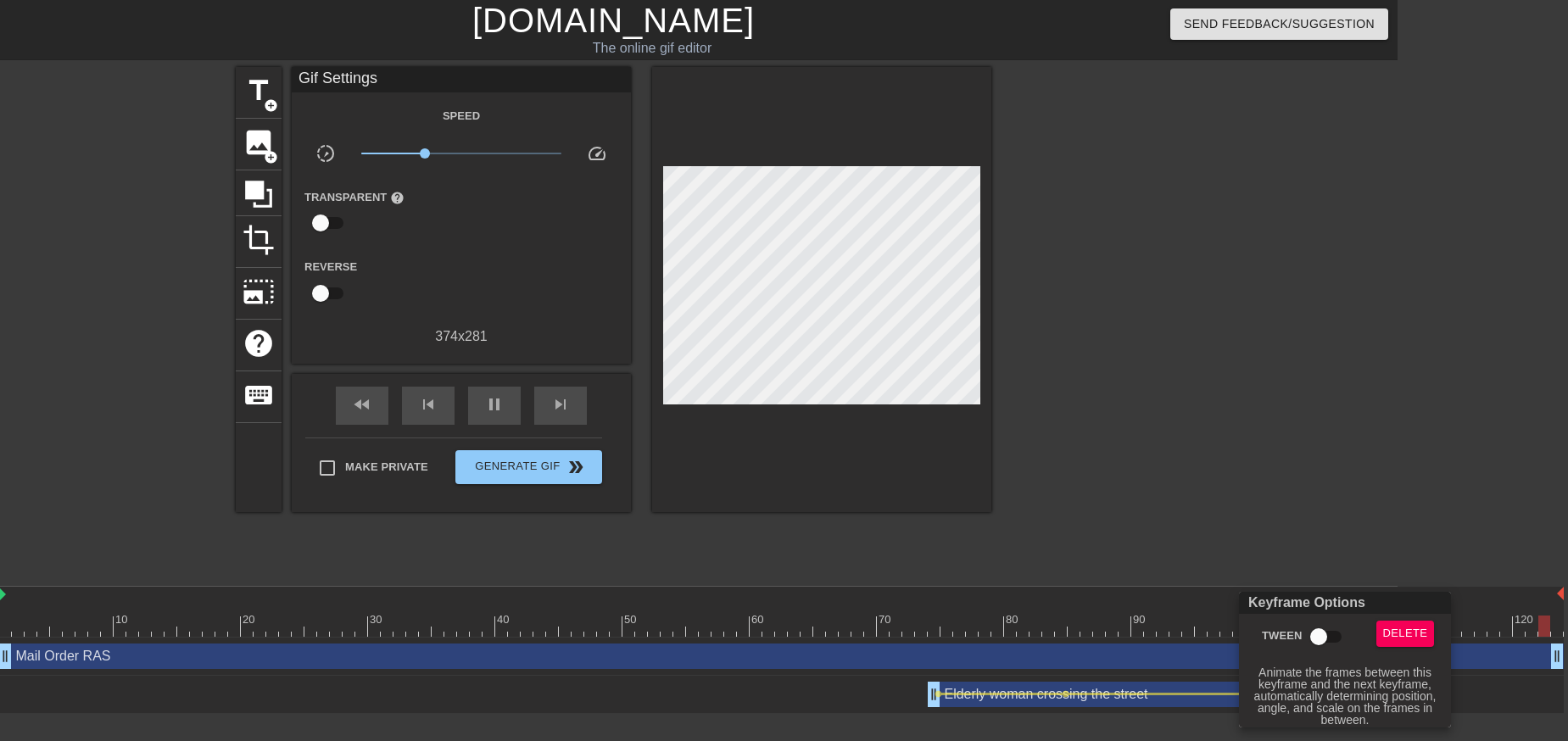 type on "100" 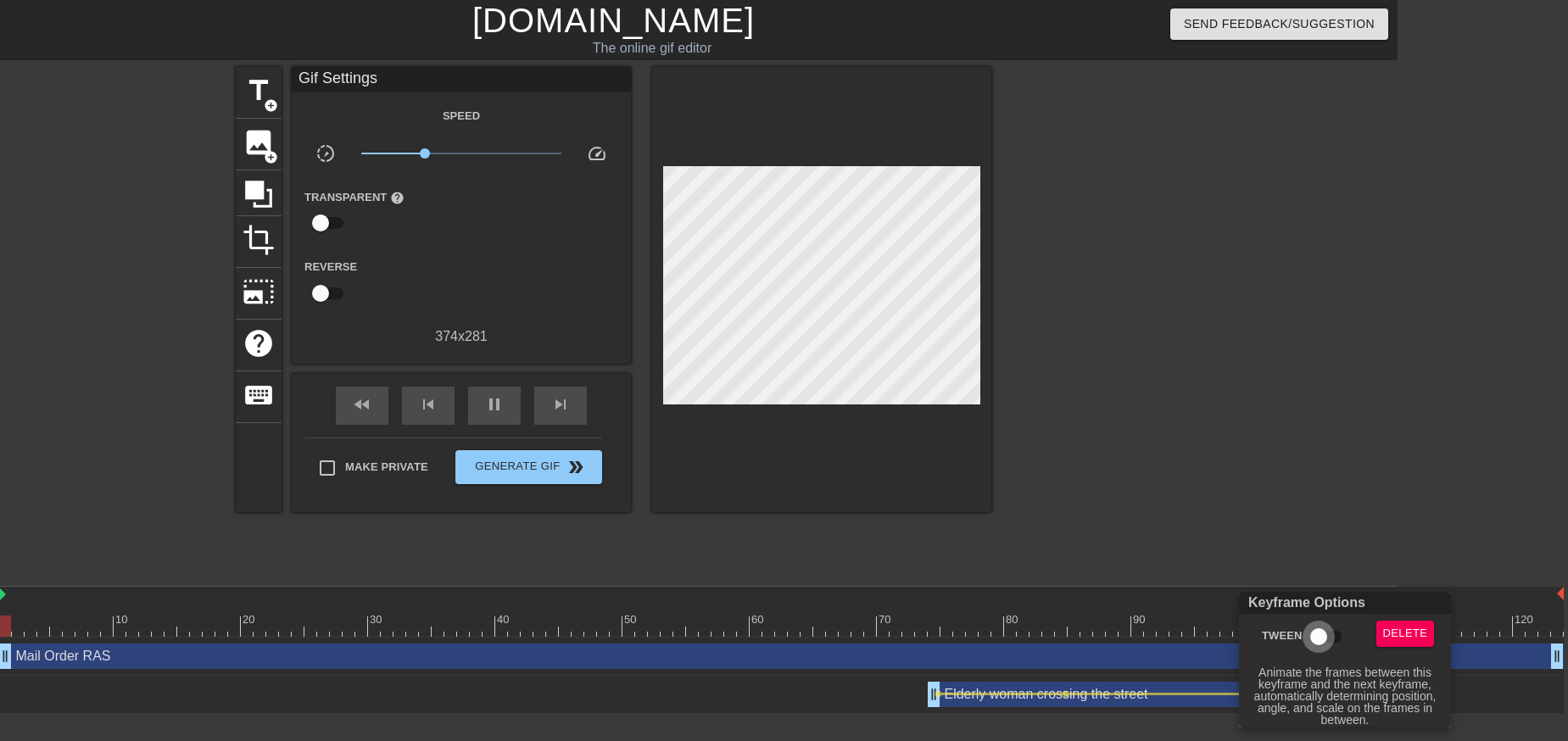 click on "Tween" at bounding box center [1319, 637] 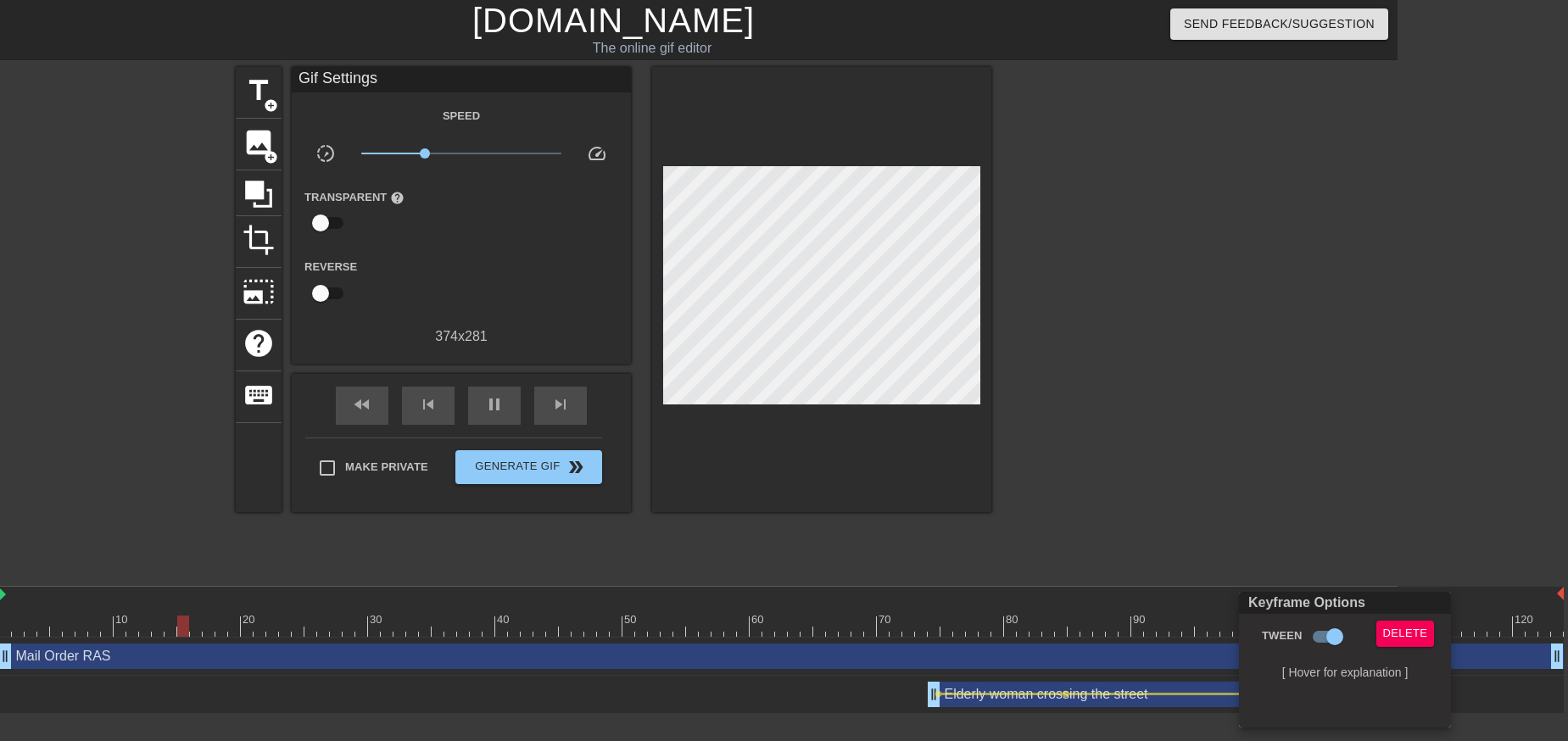 click at bounding box center (784, 370) 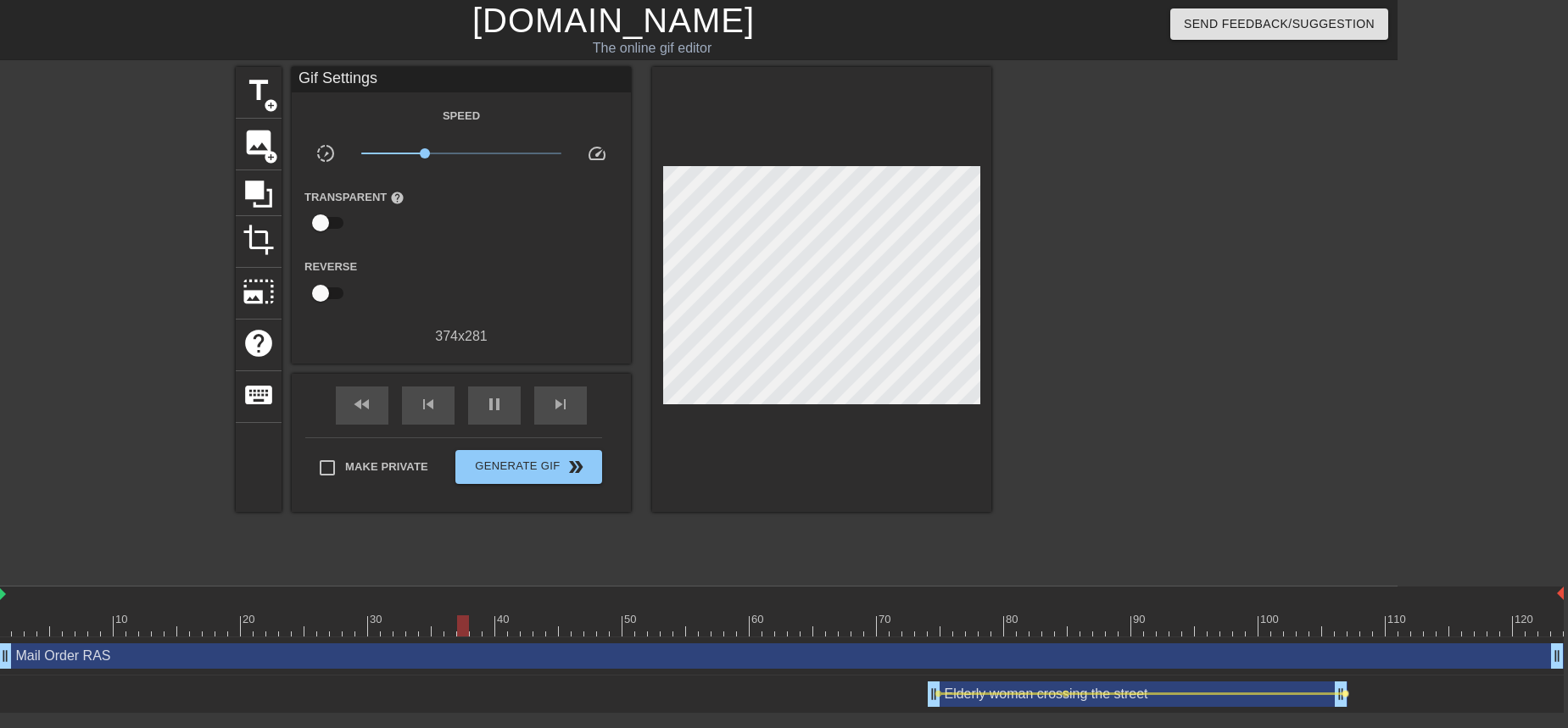 click on "lens" at bounding box center [1345, 693] 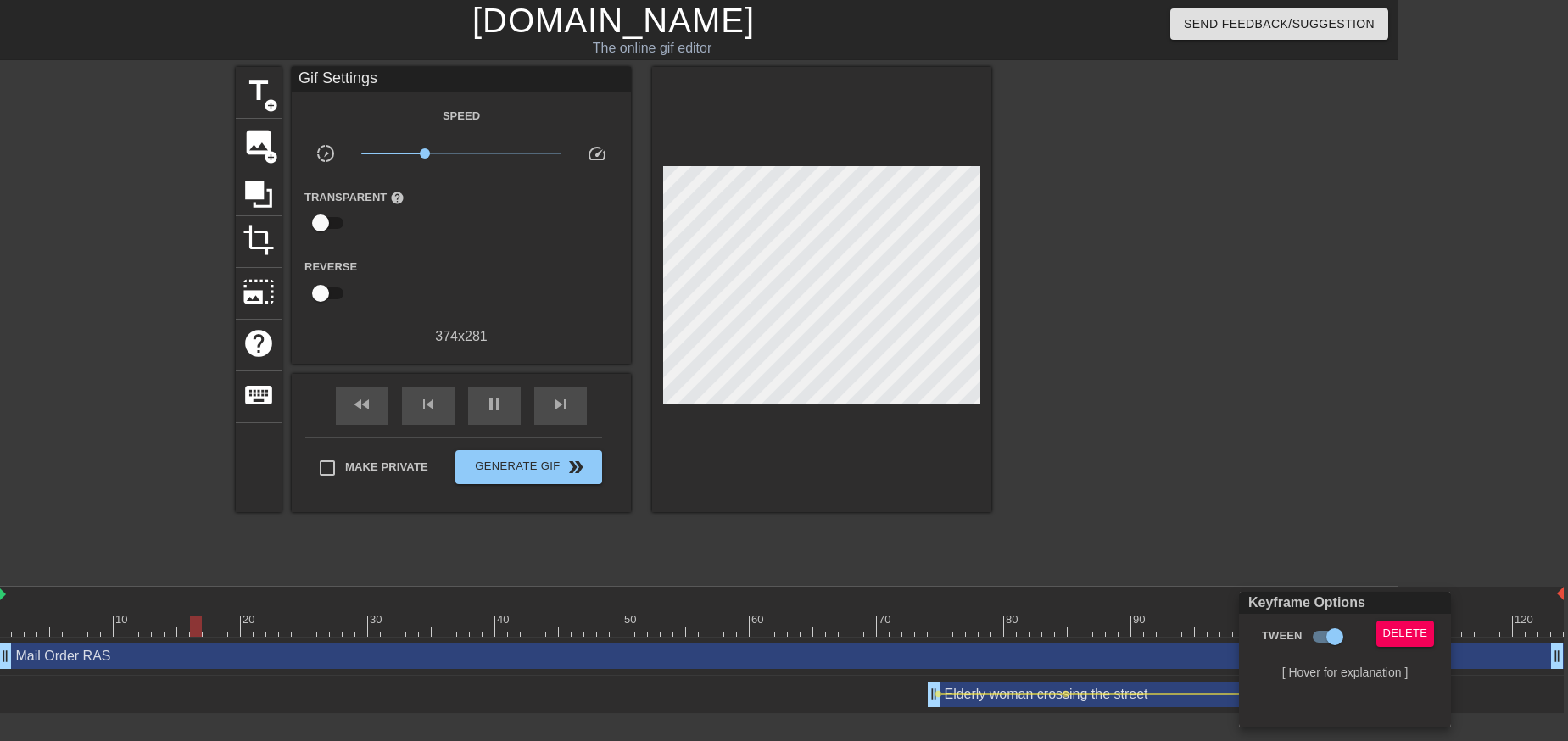 click at bounding box center [784, 370] 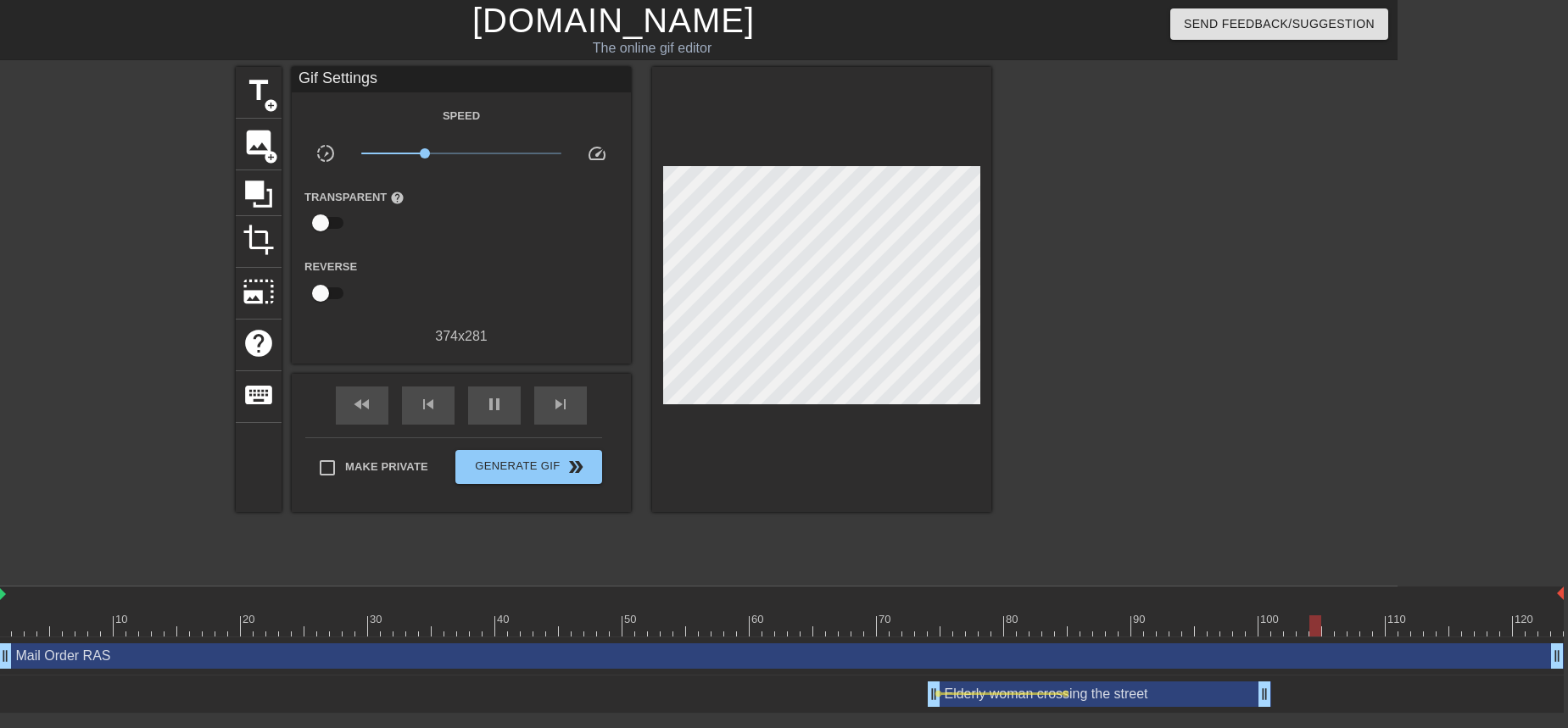 drag, startPoint x: 1340, startPoint y: 699, endPoint x: 1259, endPoint y: 704, distance: 81.154174 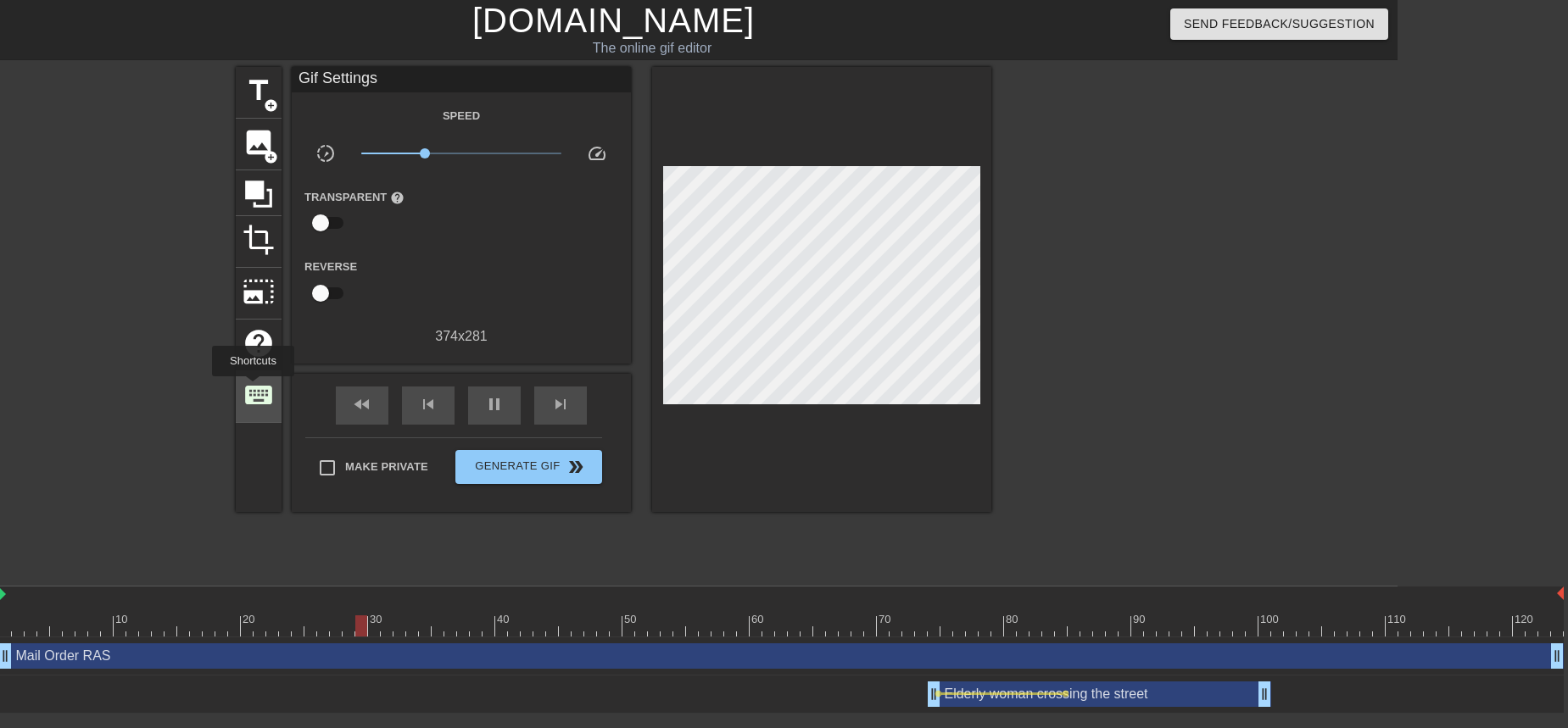 click on "keyboard" at bounding box center [259, 395] 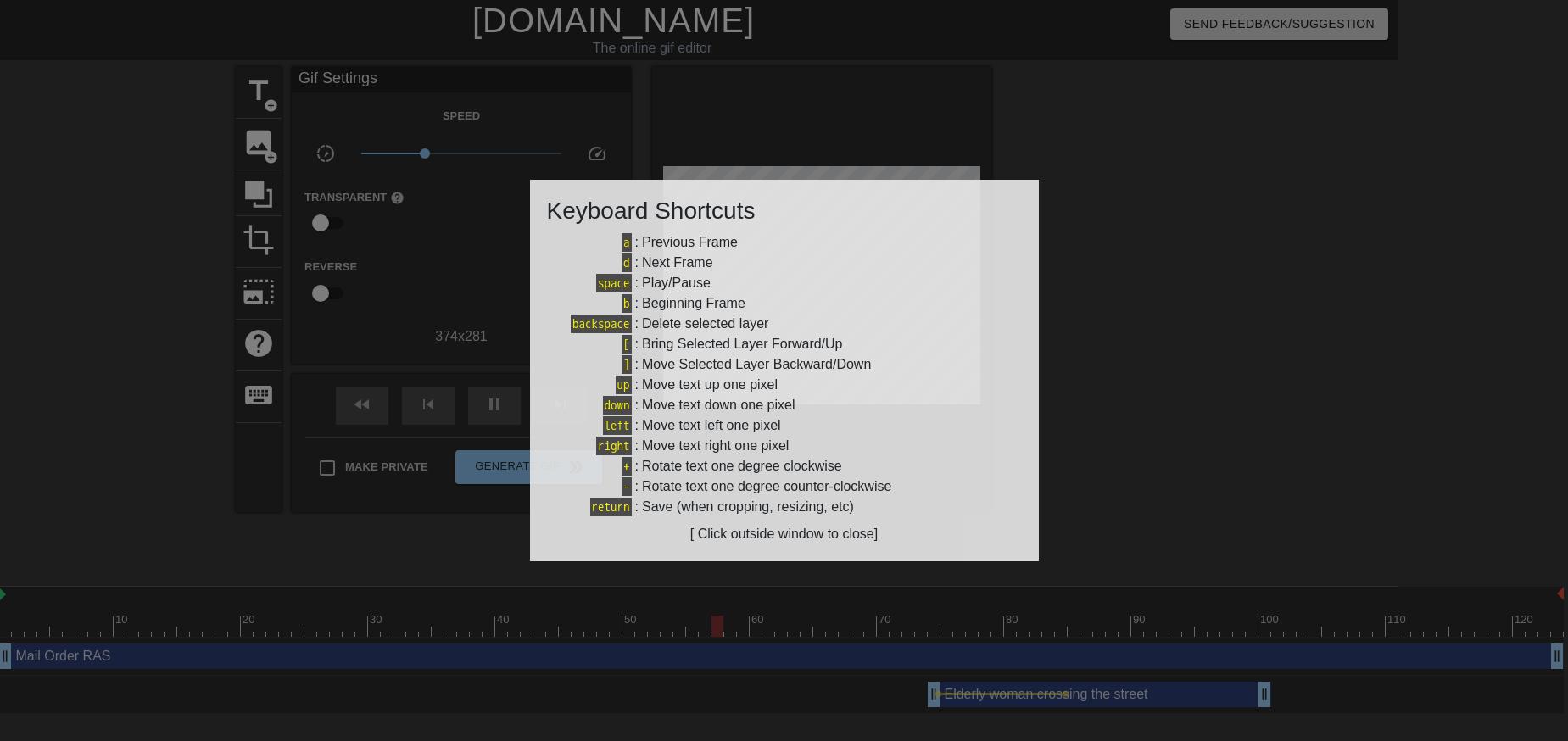 click at bounding box center [784, 370] 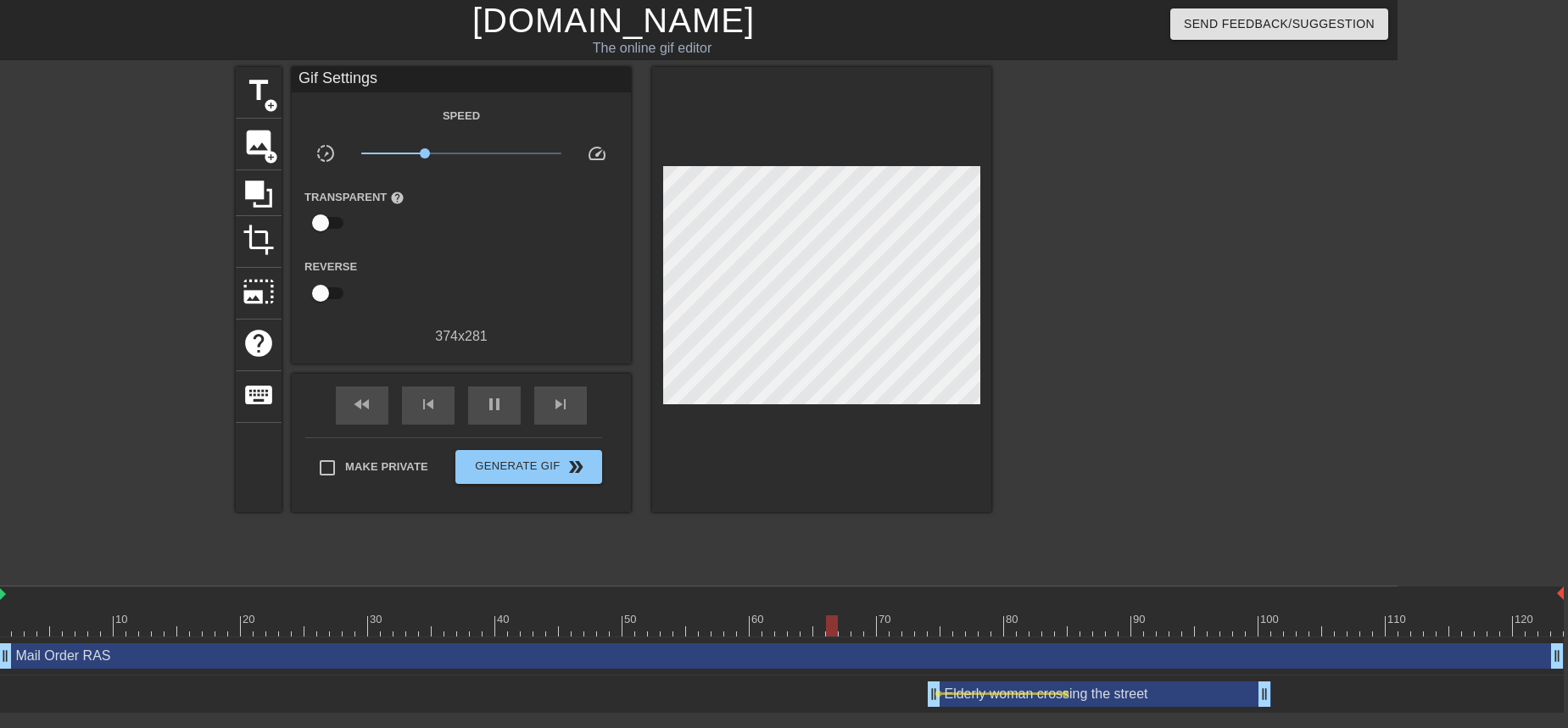 click on "Elderly woman crossing the street drag_handle drag_handle" at bounding box center [1099, 694] 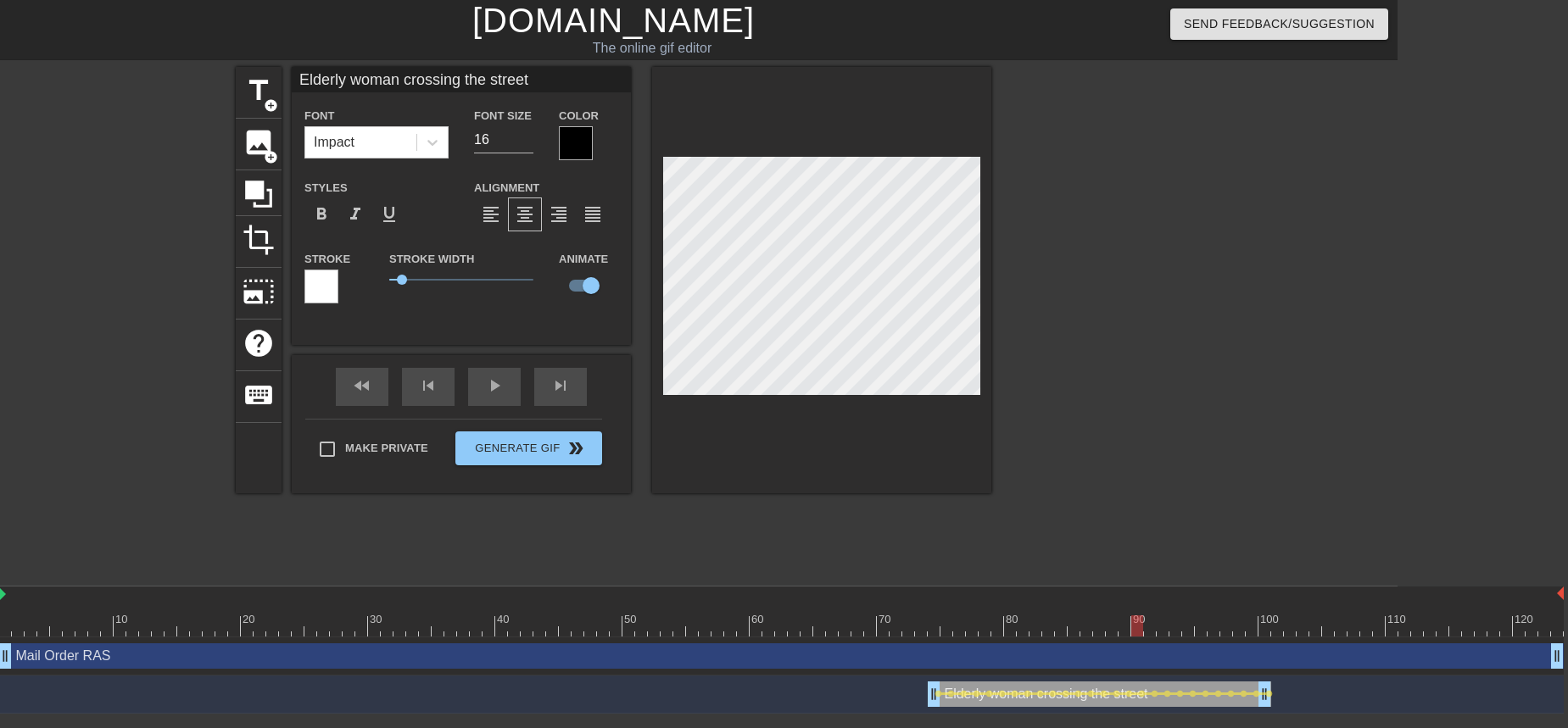 click on "90" at bounding box center [1137, 614] 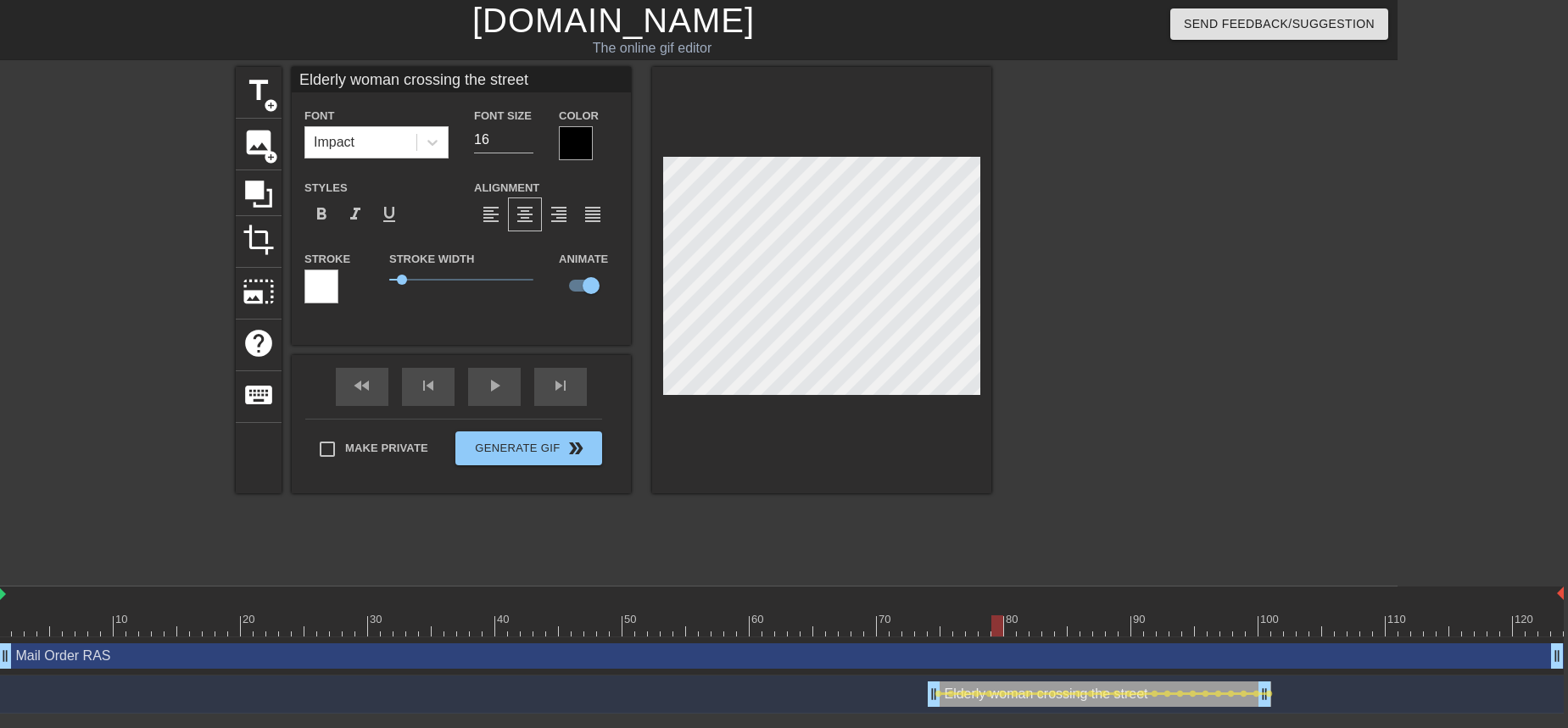 click at bounding box center (997, 614) 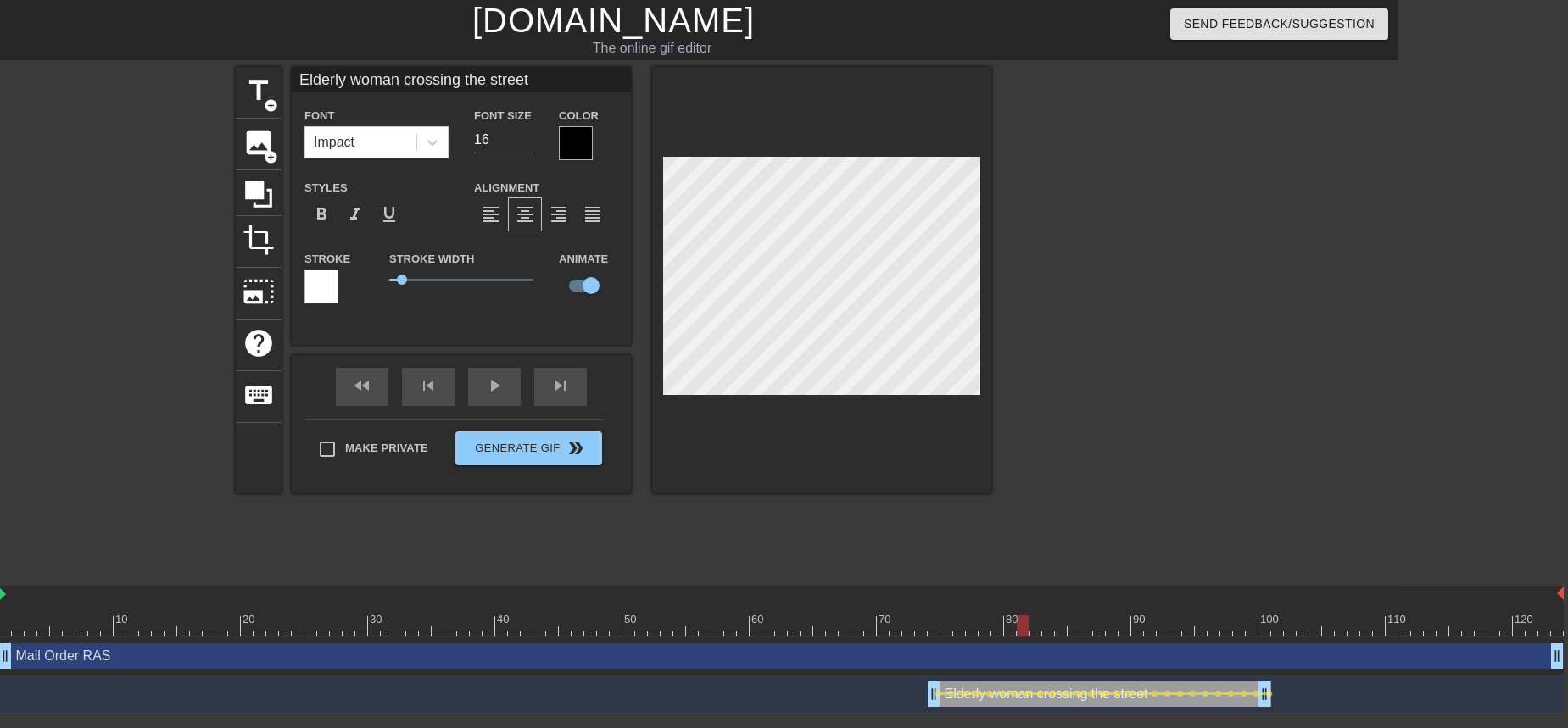 click at bounding box center (781, 625) 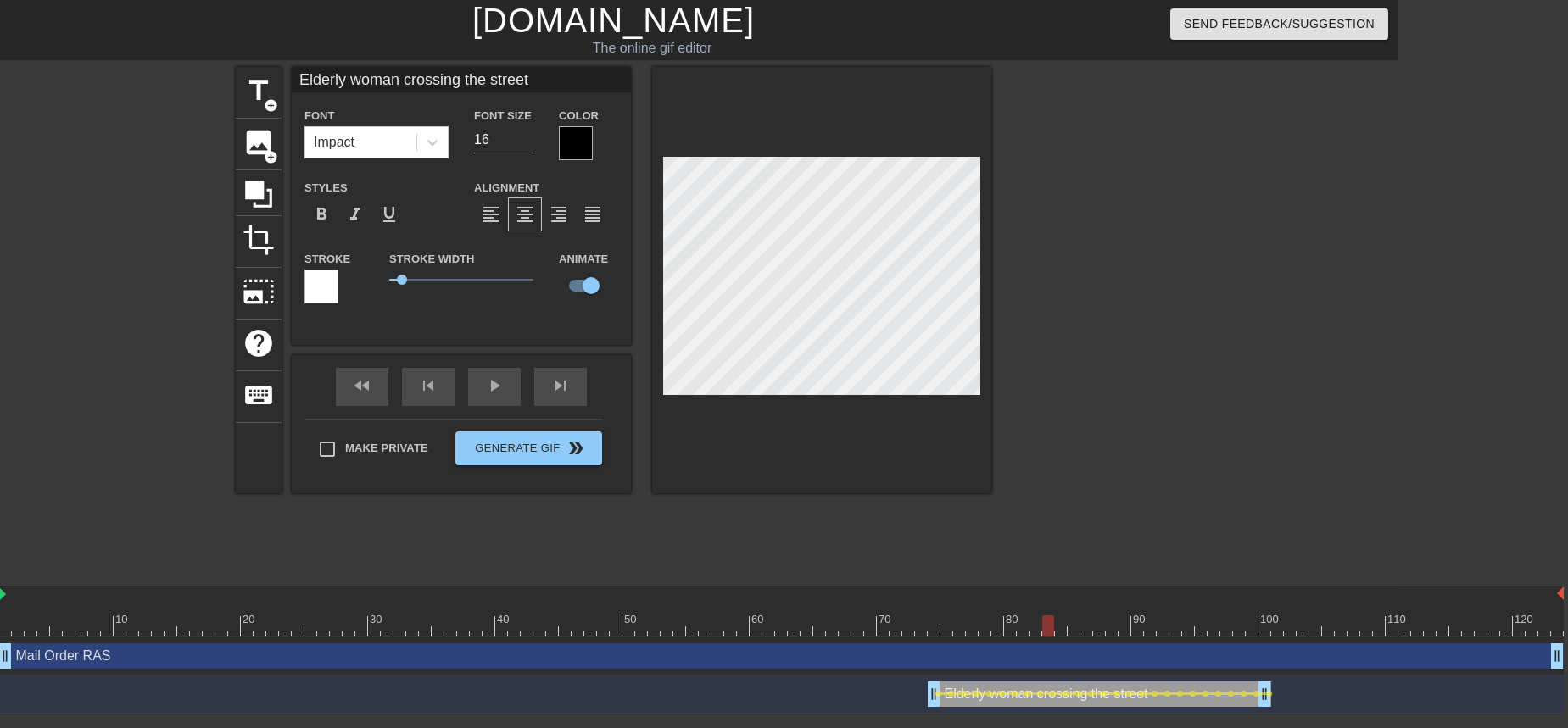 click at bounding box center [1048, 625] 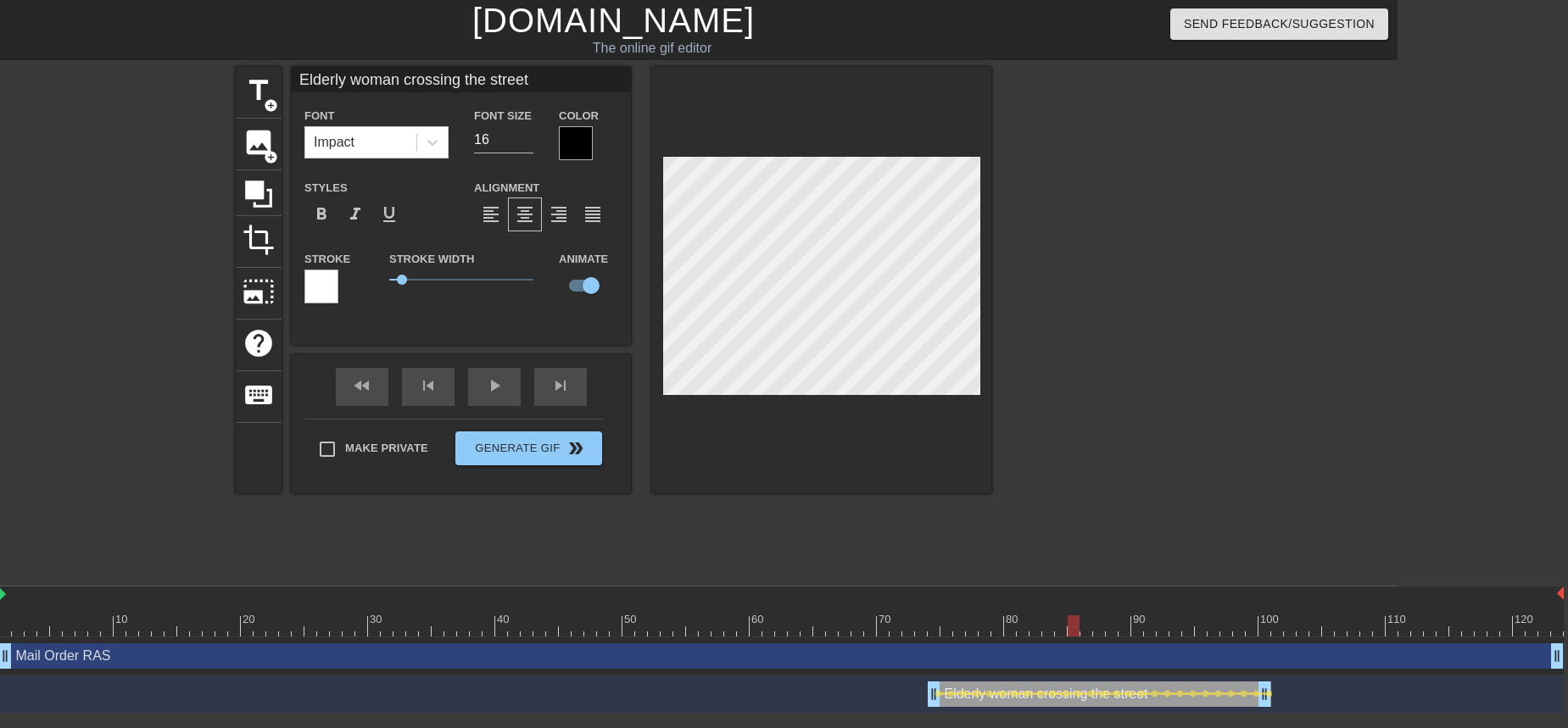 click at bounding box center (781, 625) 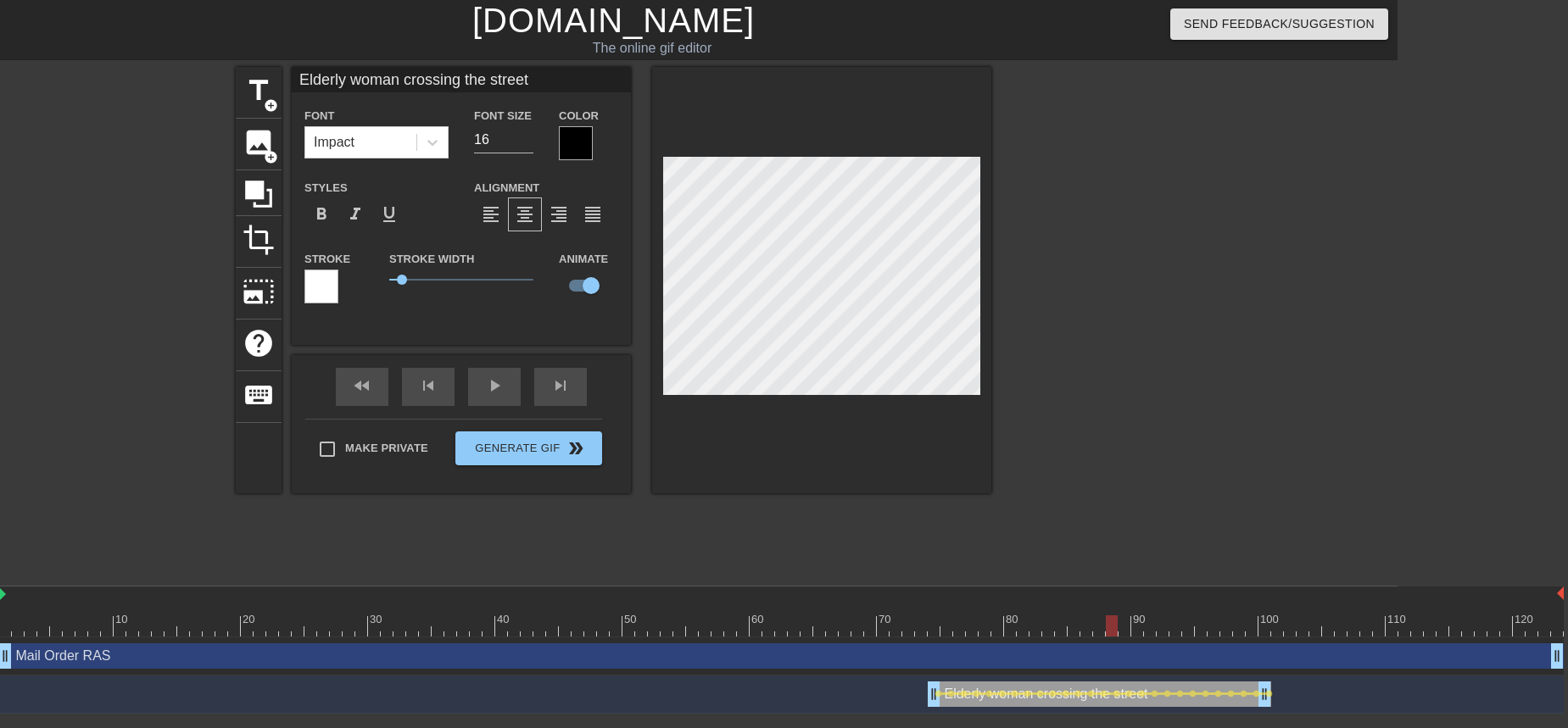 click at bounding box center [781, 625] 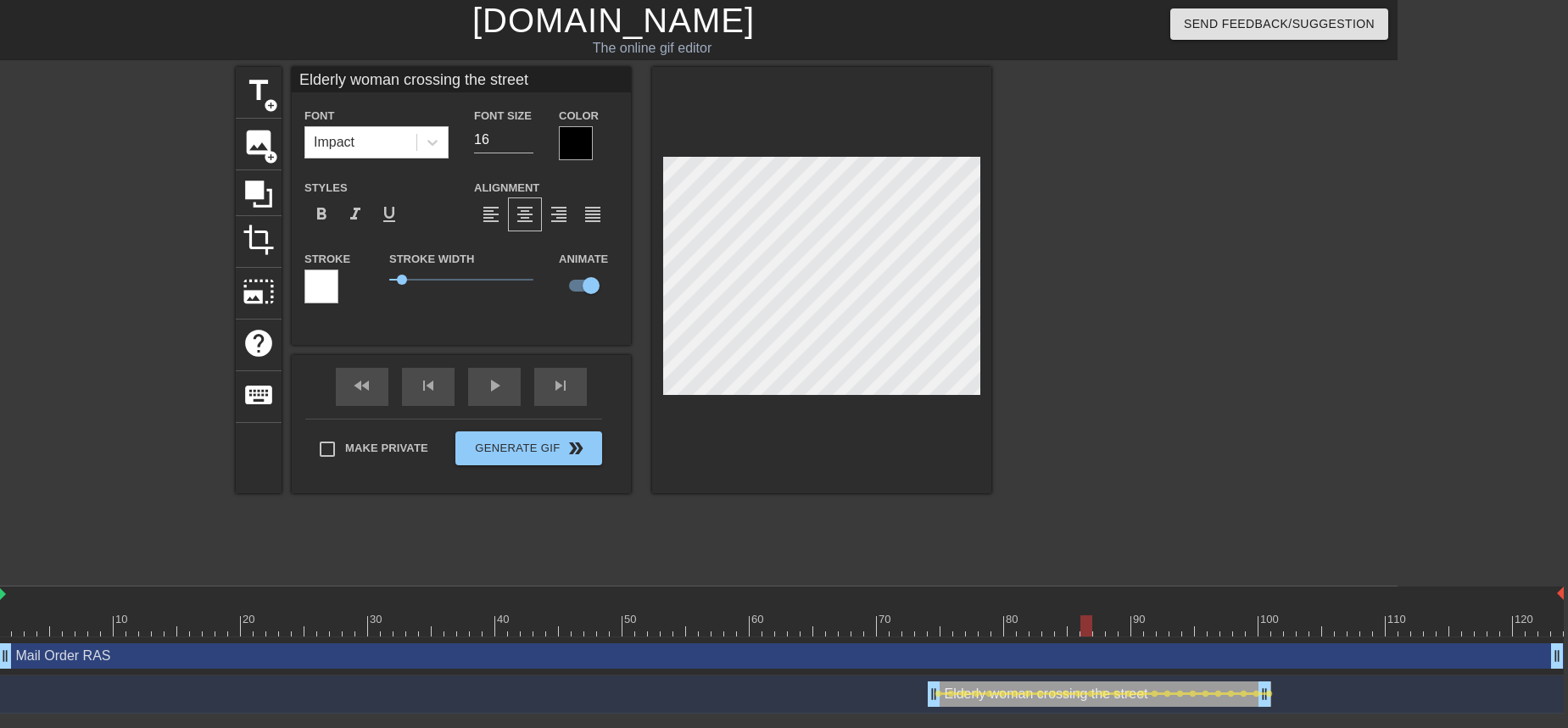 click at bounding box center (781, 625) 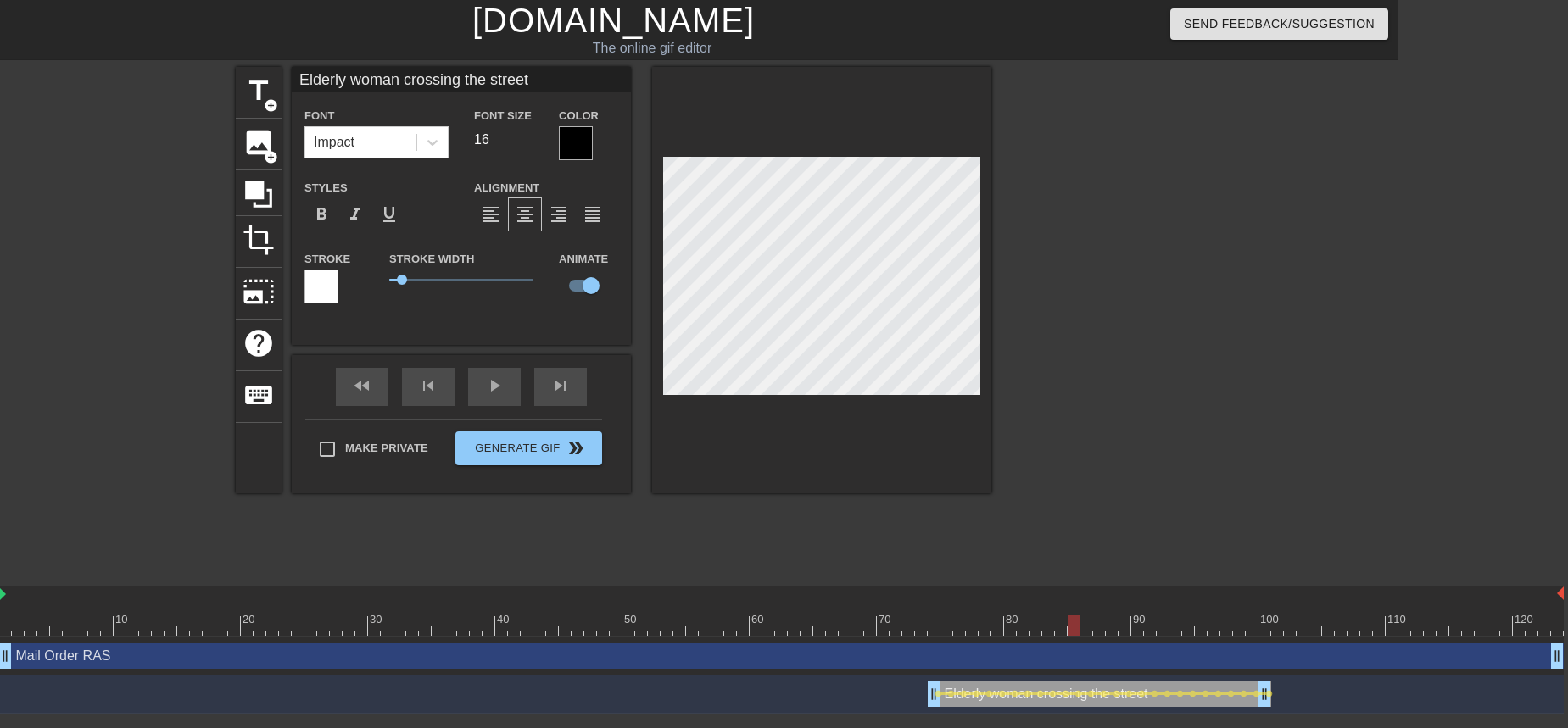click at bounding box center [1074, 625] 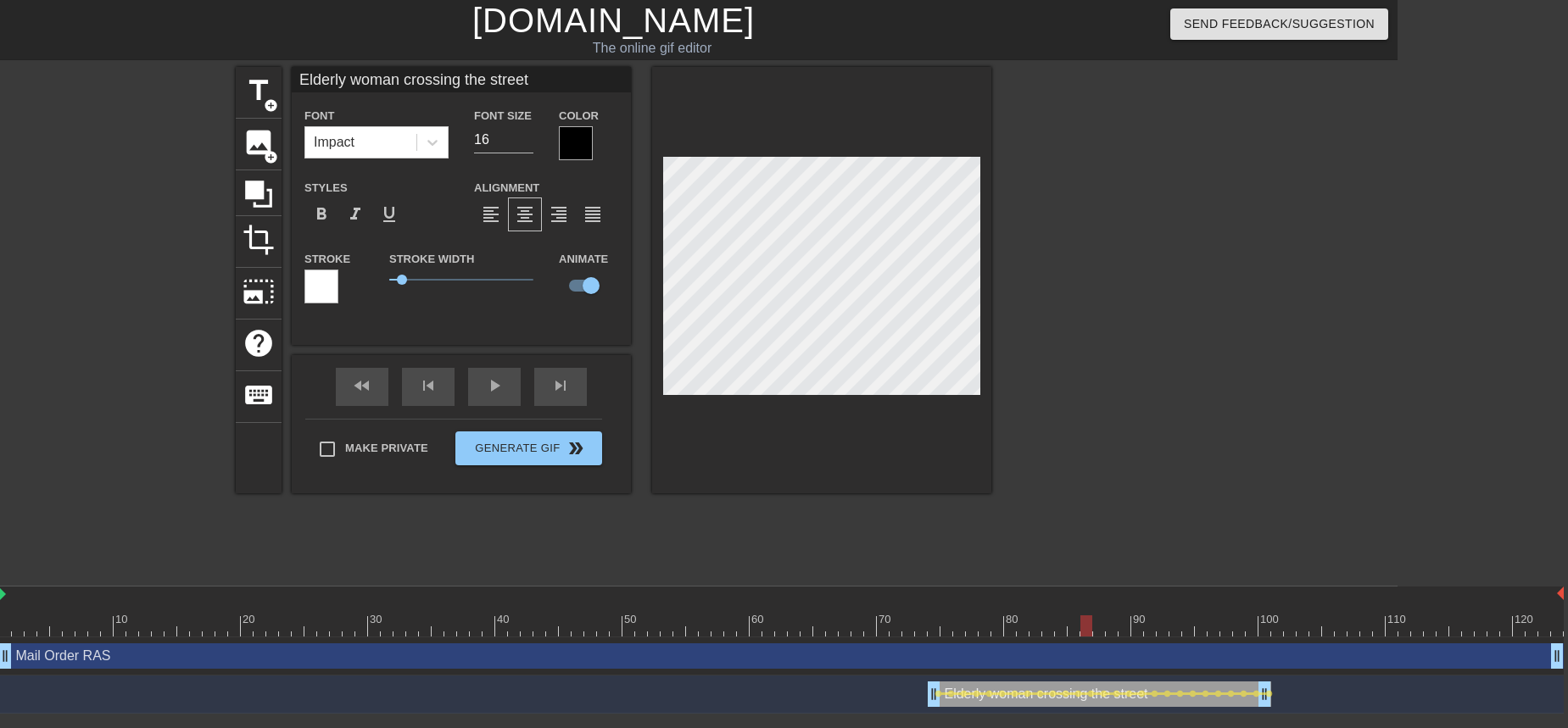 click at bounding box center (781, 625) 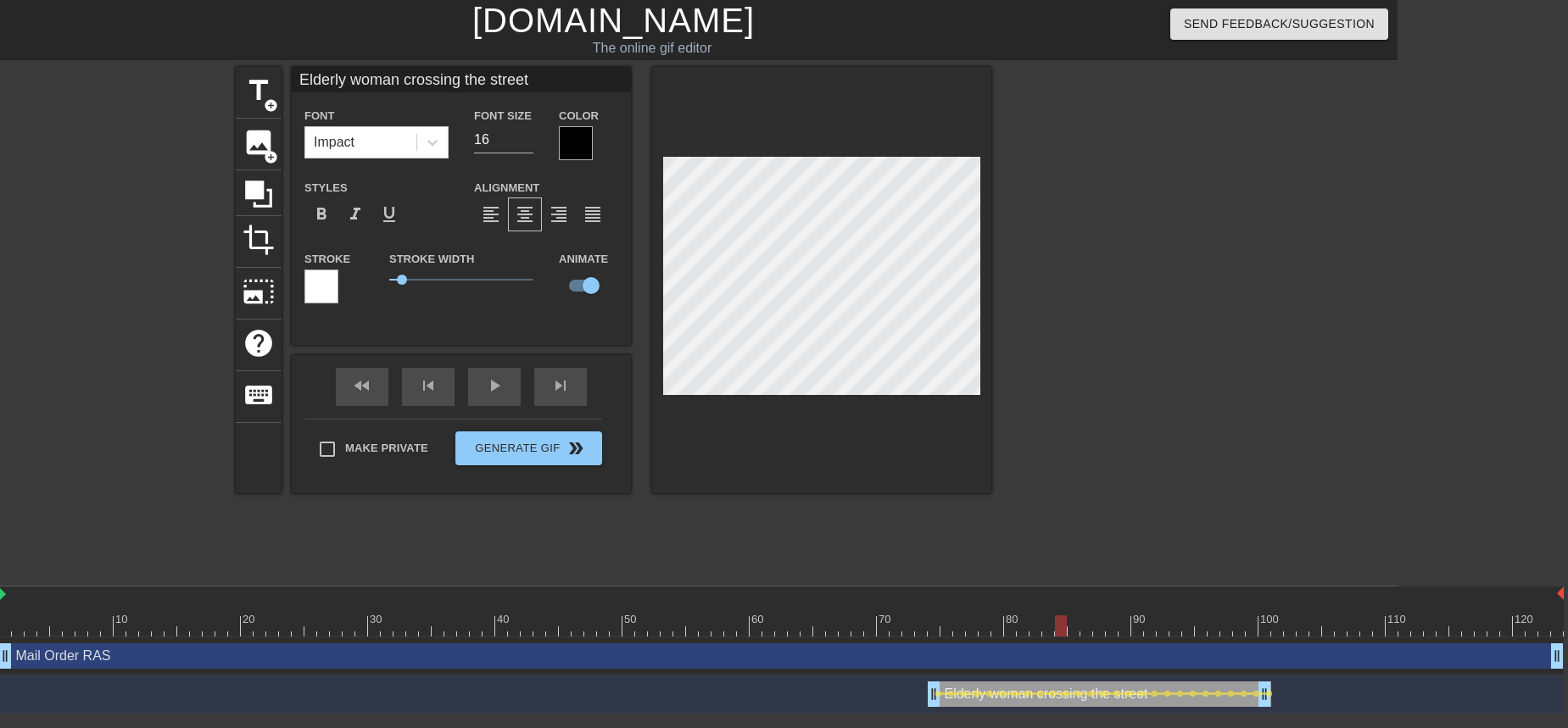 click at bounding box center (781, 625) 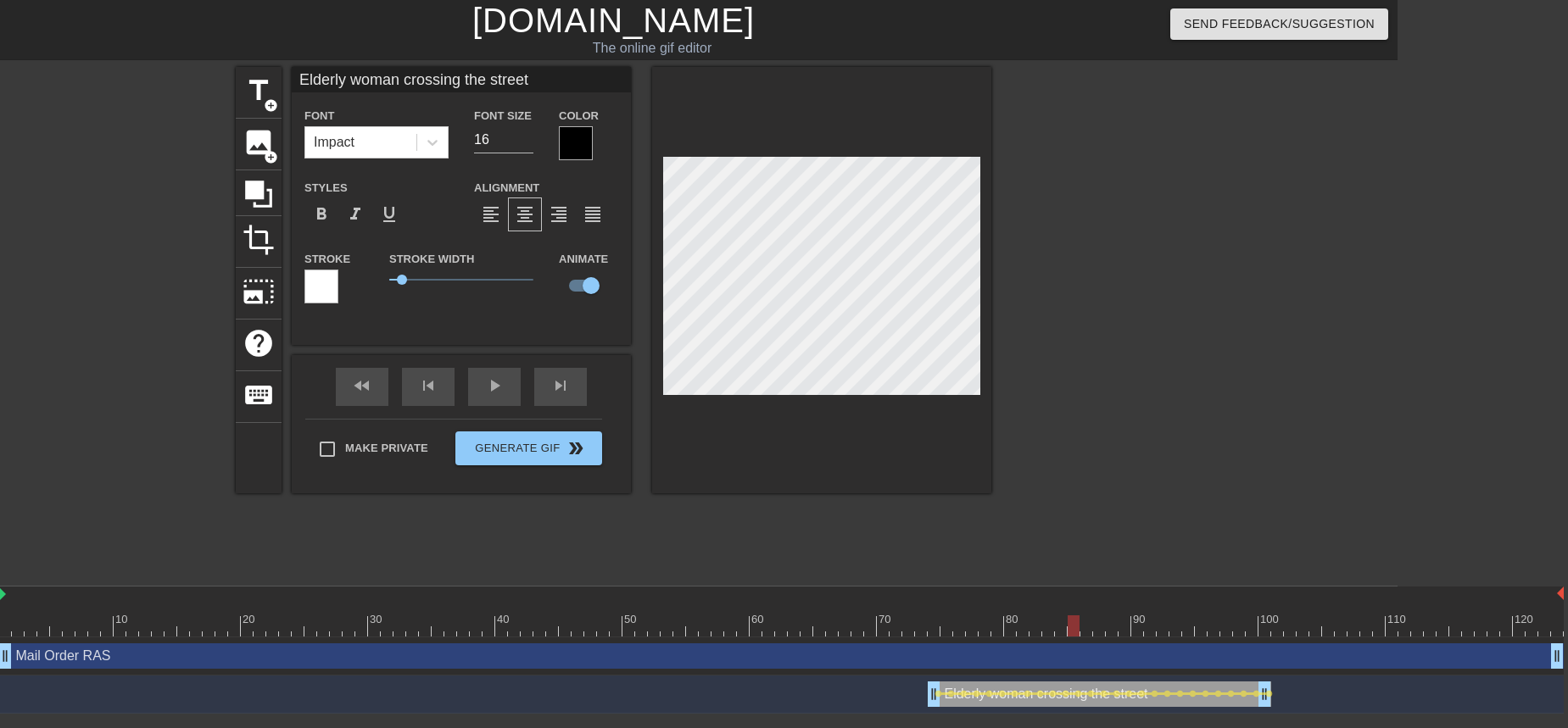click at bounding box center (781, 625) 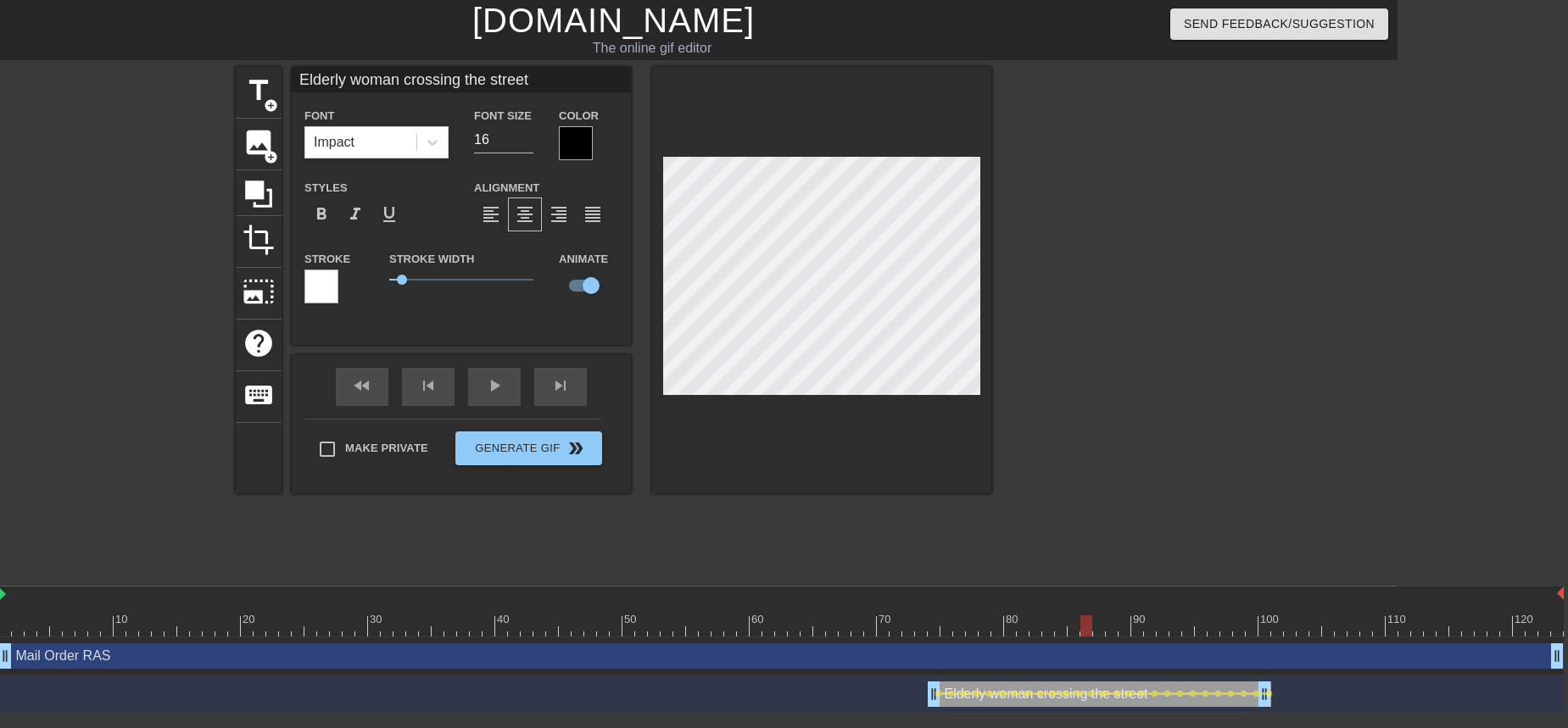 click at bounding box center (781, 625) 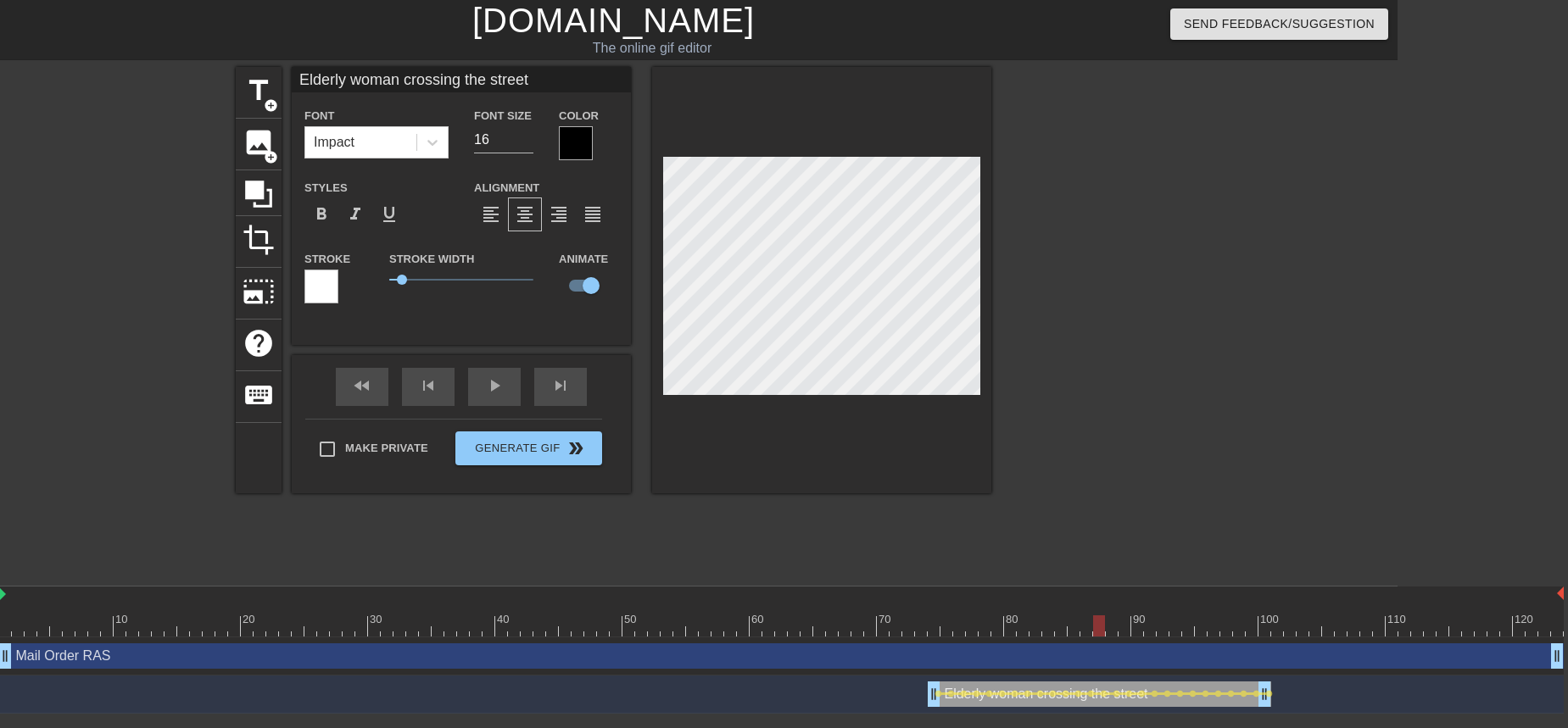 click at bounding box center [781, 625] 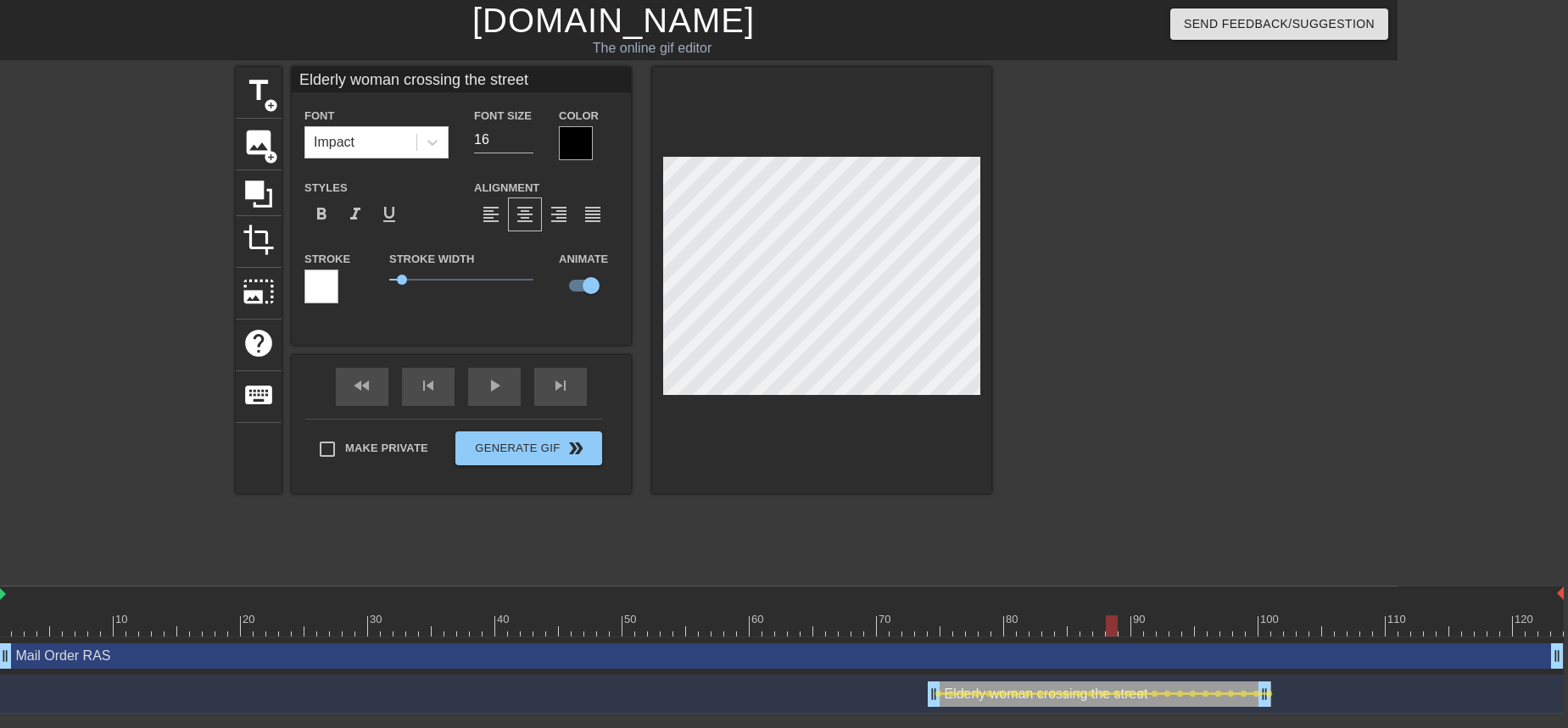 click at bounding box center [781, 625] 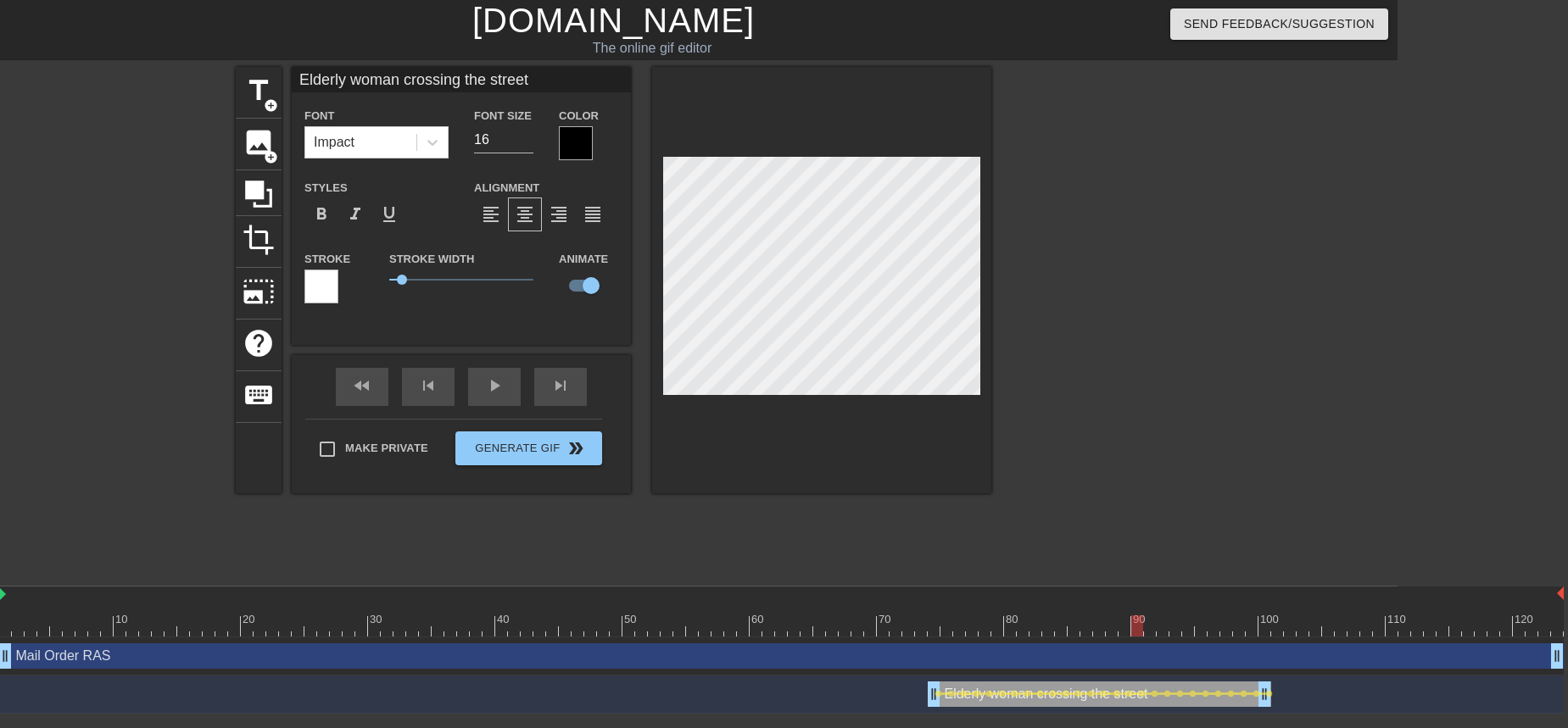 click at bounding box center (781, 625) 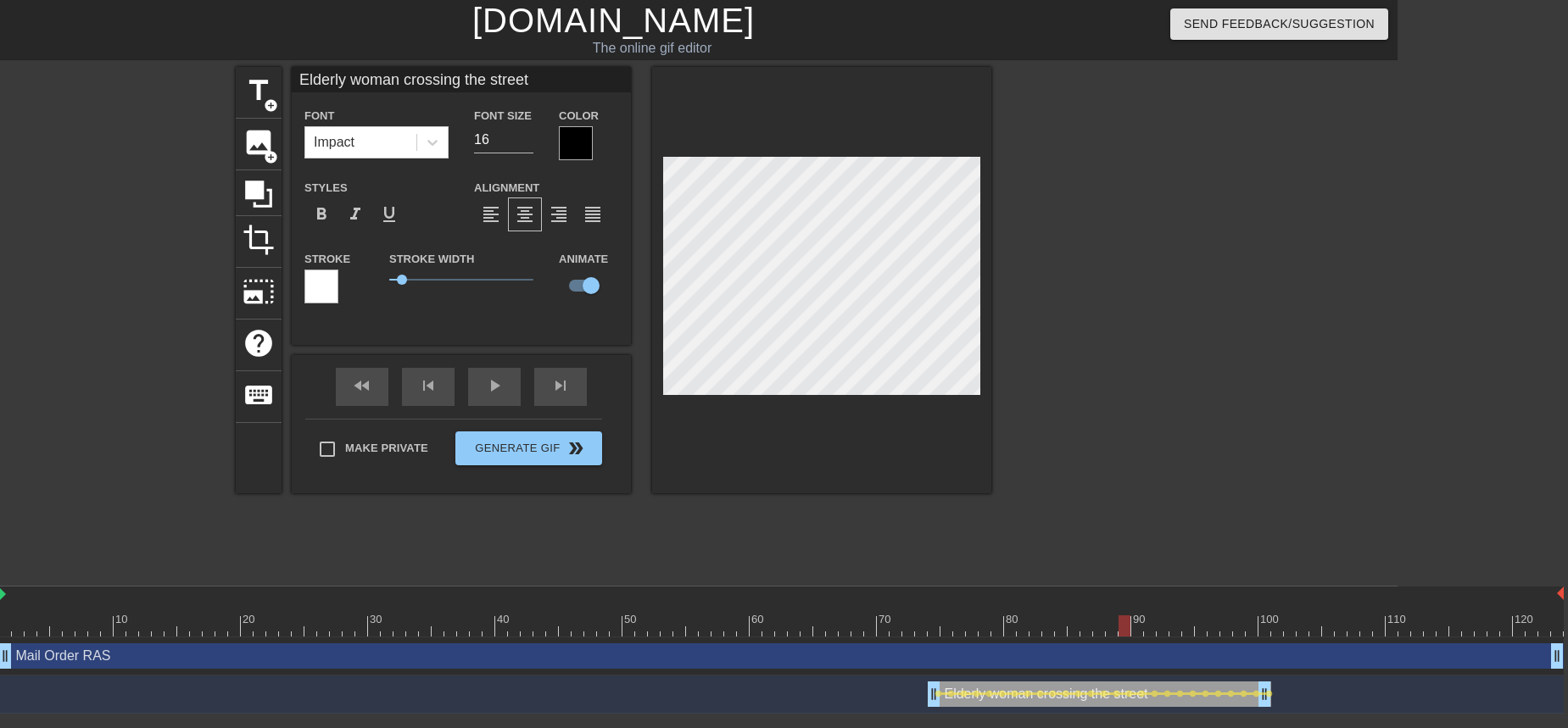 click at bounding box center [781, 625] 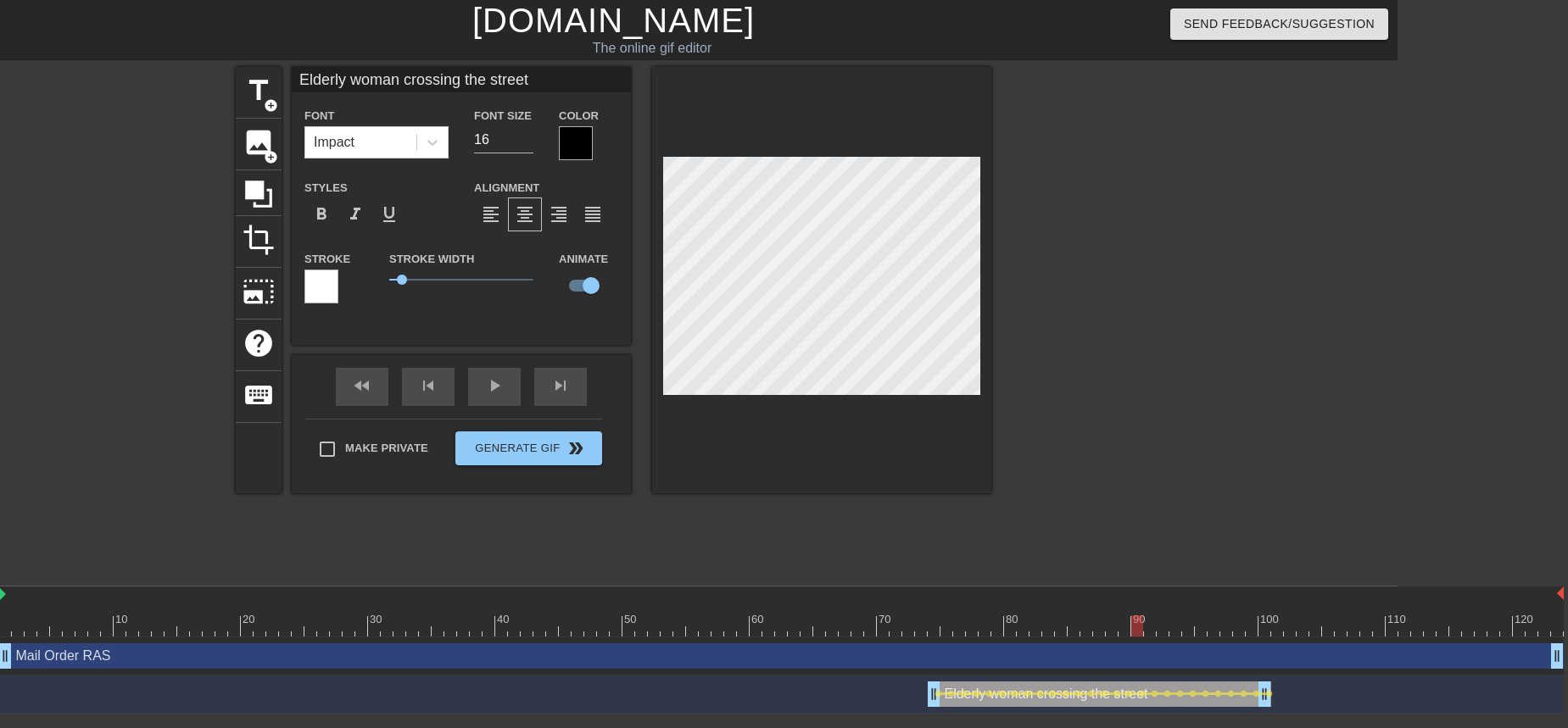 click at bounding box center [781, 625] 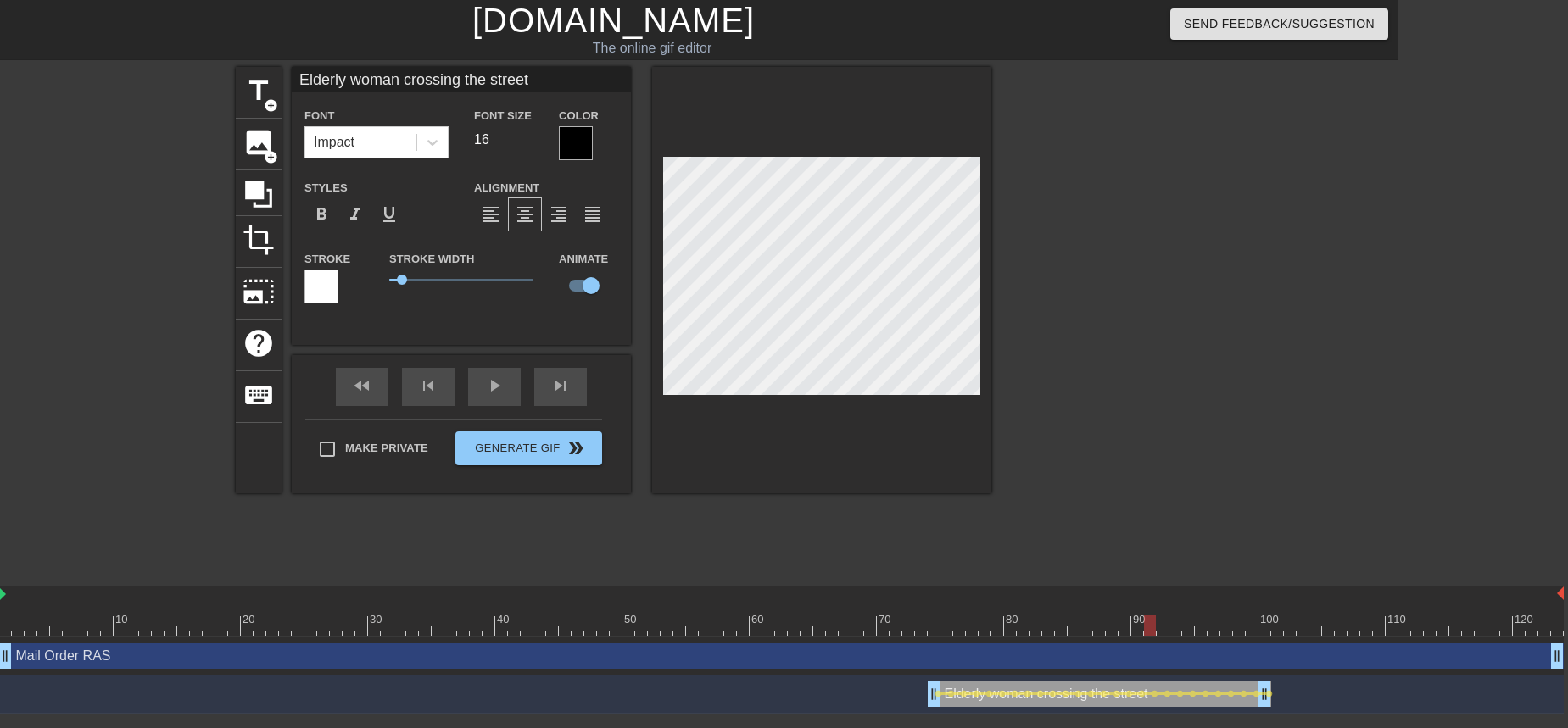 click at bounding box center [781, 625] 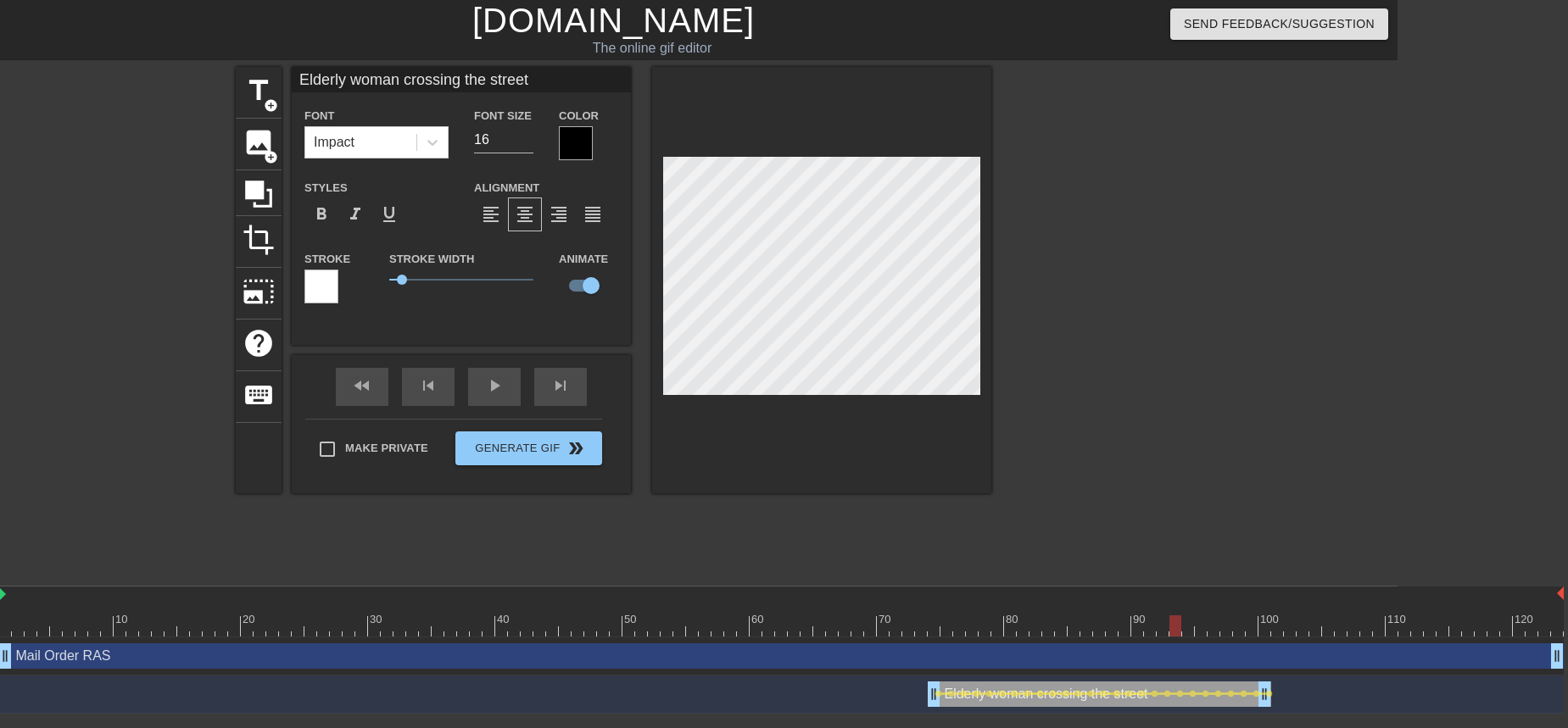 click at bounding box center (781, 625) 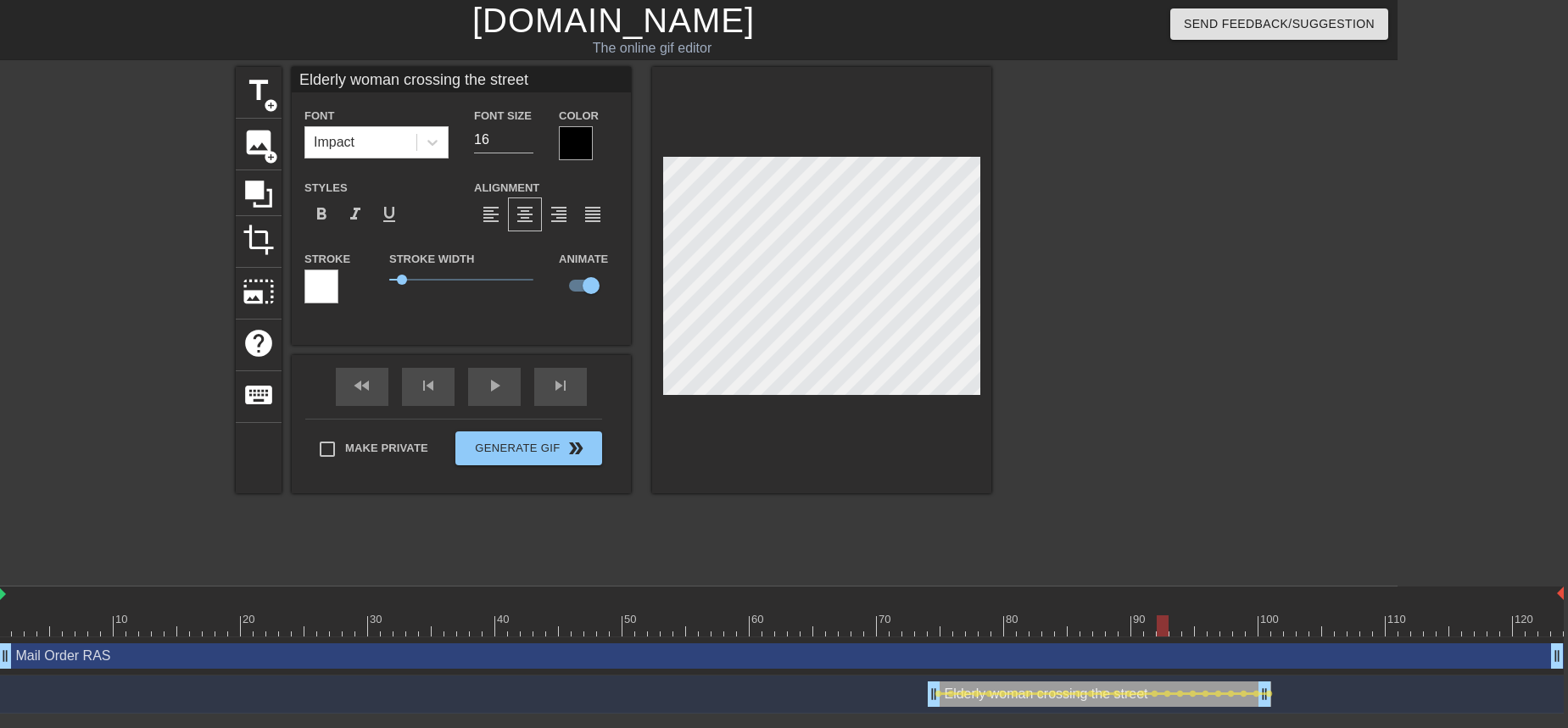 click at bounding box center [781, 625] 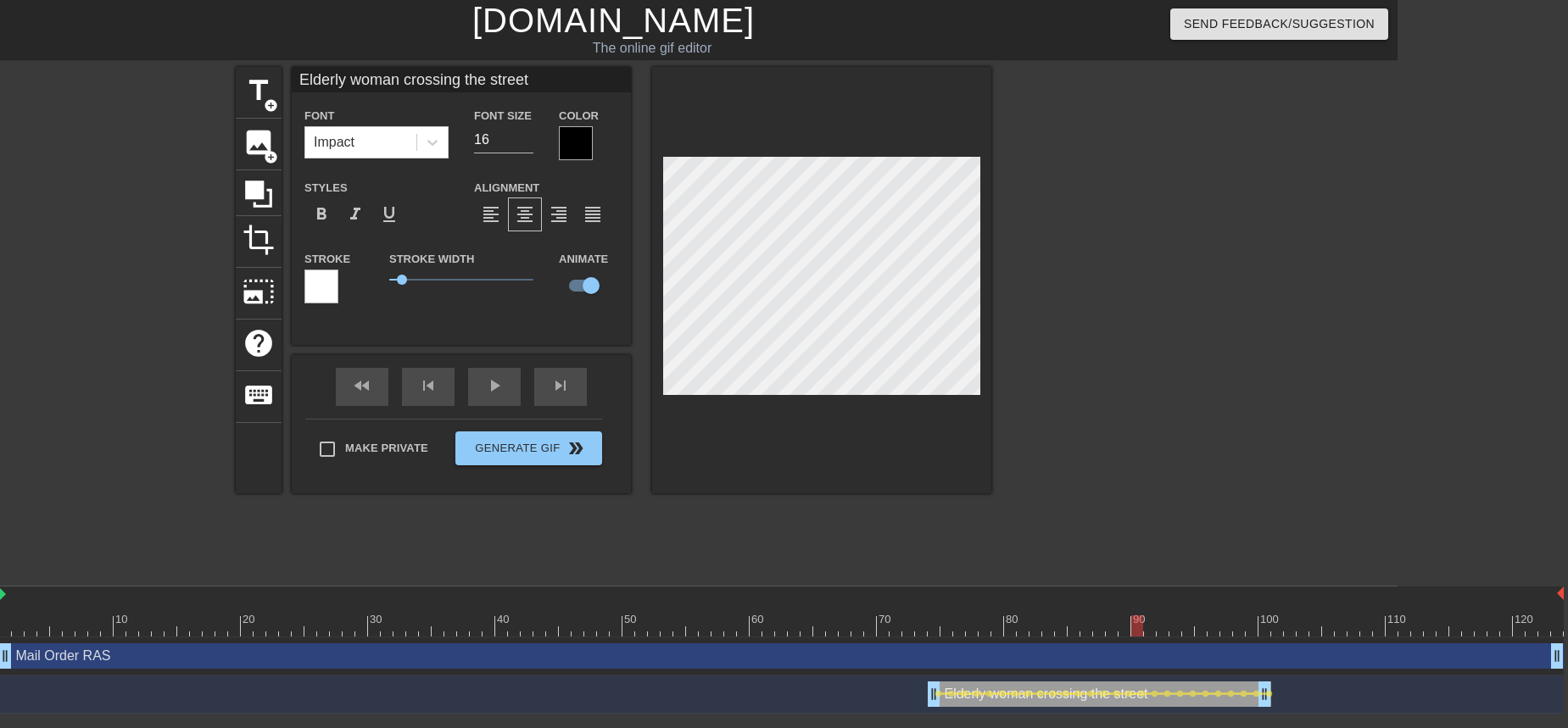 click at bounding box center (781, 625) 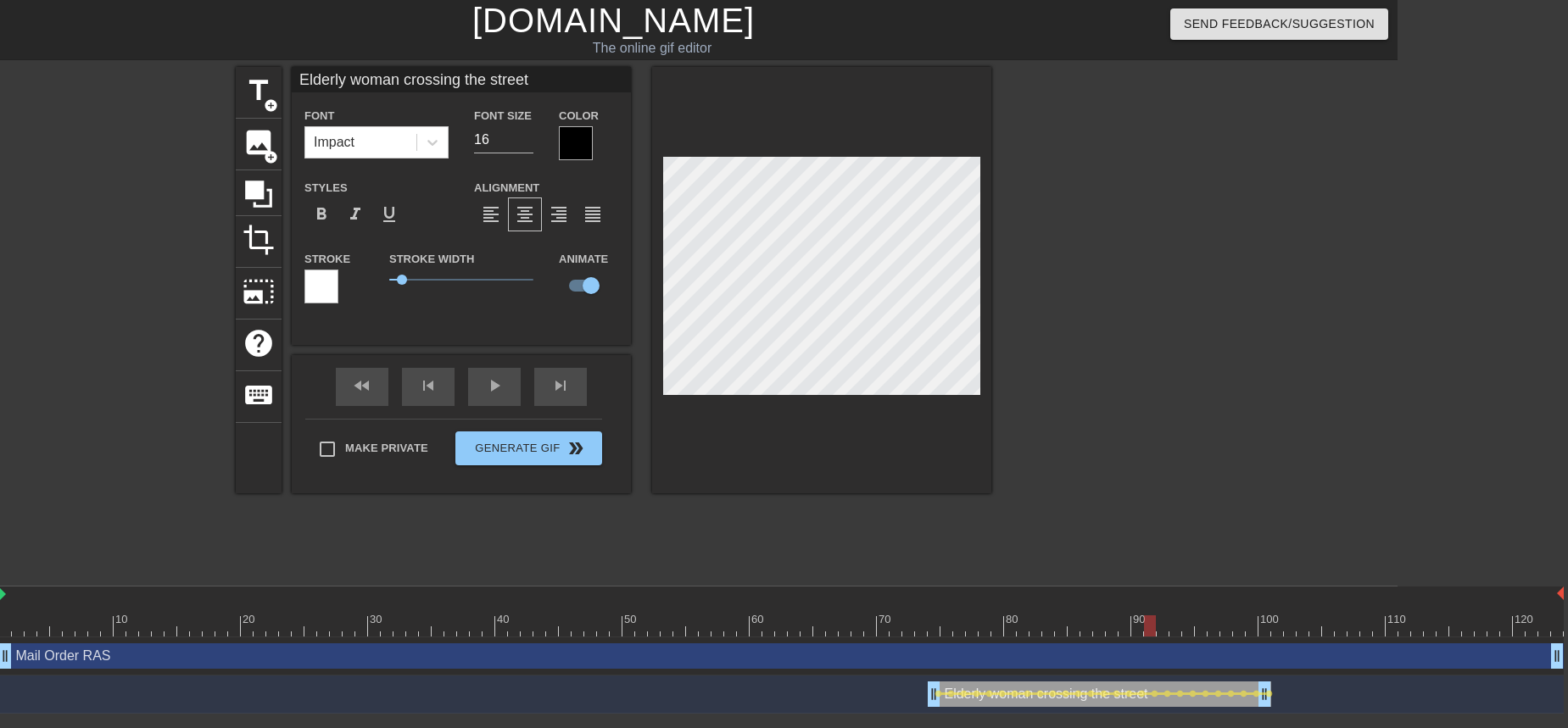 click at bounding box center [781, 625] 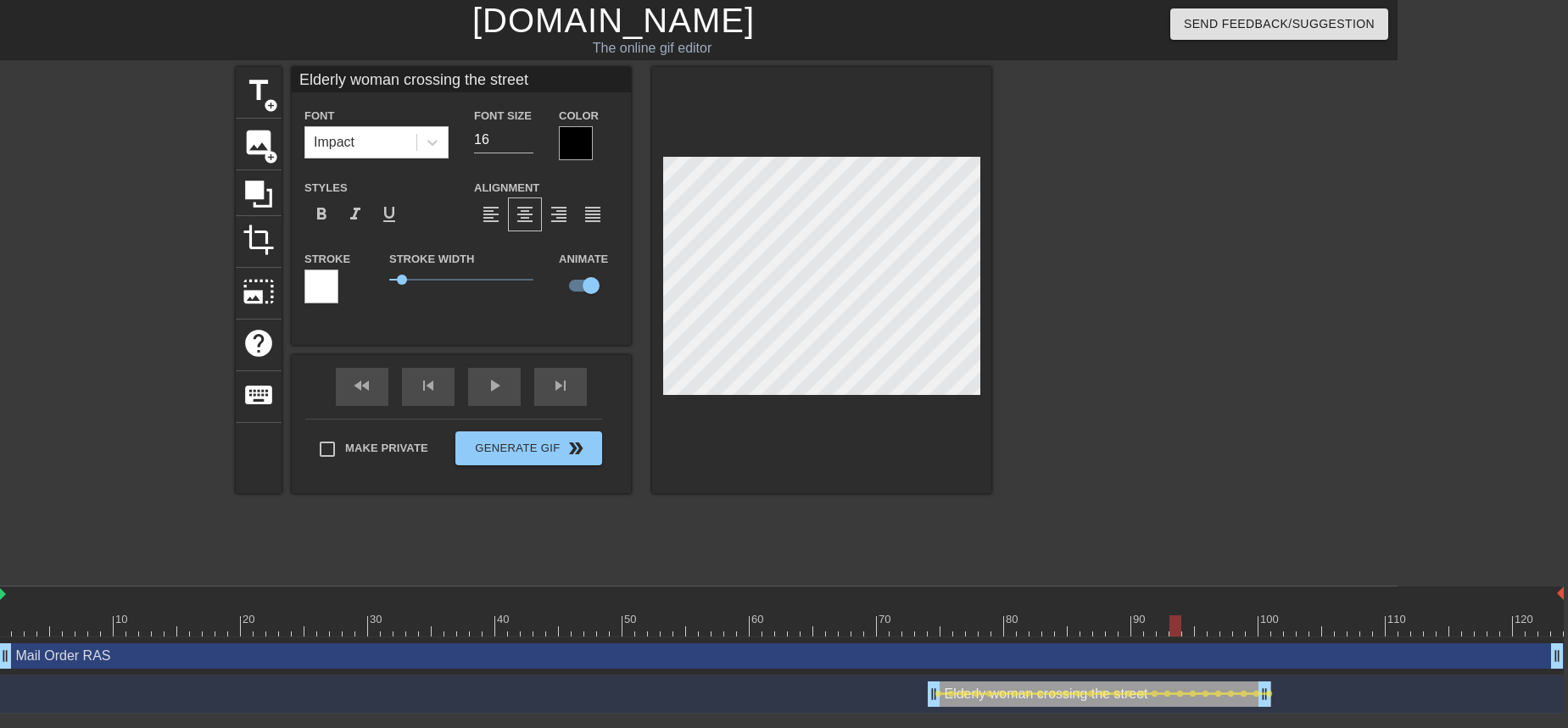 click at bounding box center [781, 625] 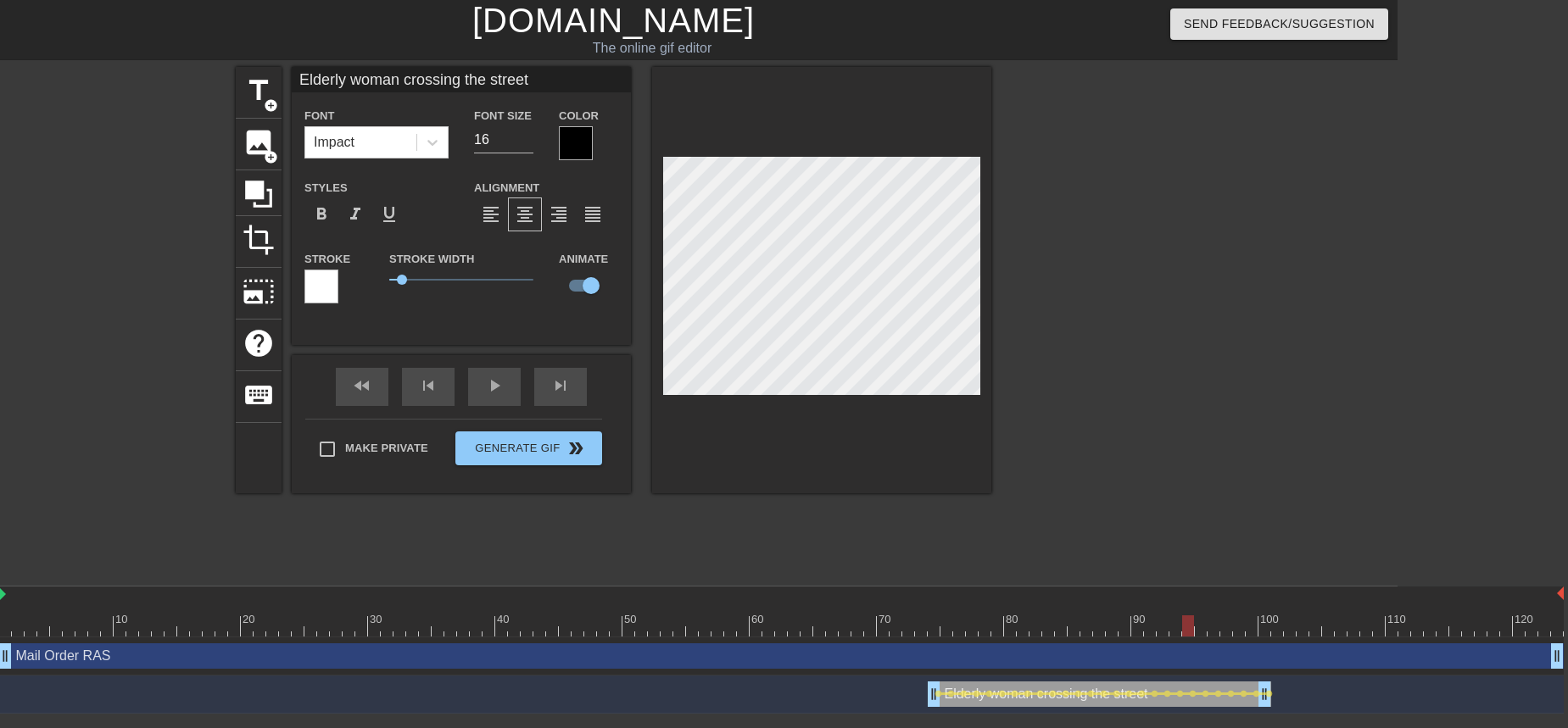 click at bounding box center [781, 625] 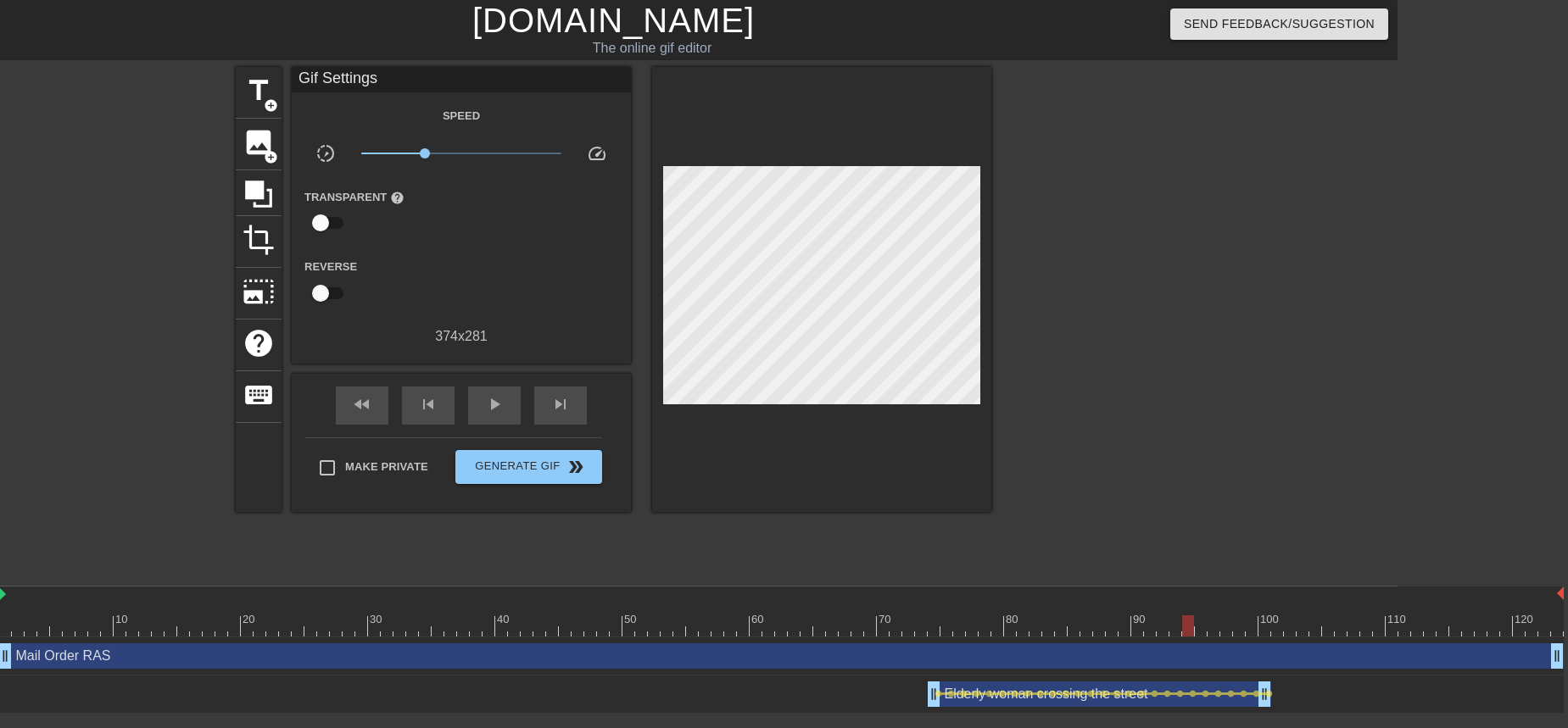 click on "title add_circle image add_circle crop photo_size_select_large help keyboard Gif Settings Speed slow_motion_video x0.432 speed Transparent help Reverse 374  x  281 fast_rewind skip_previous play_arrow skip_next Make Private Generate Gif double_arrow" at bounding box center (613, 321) 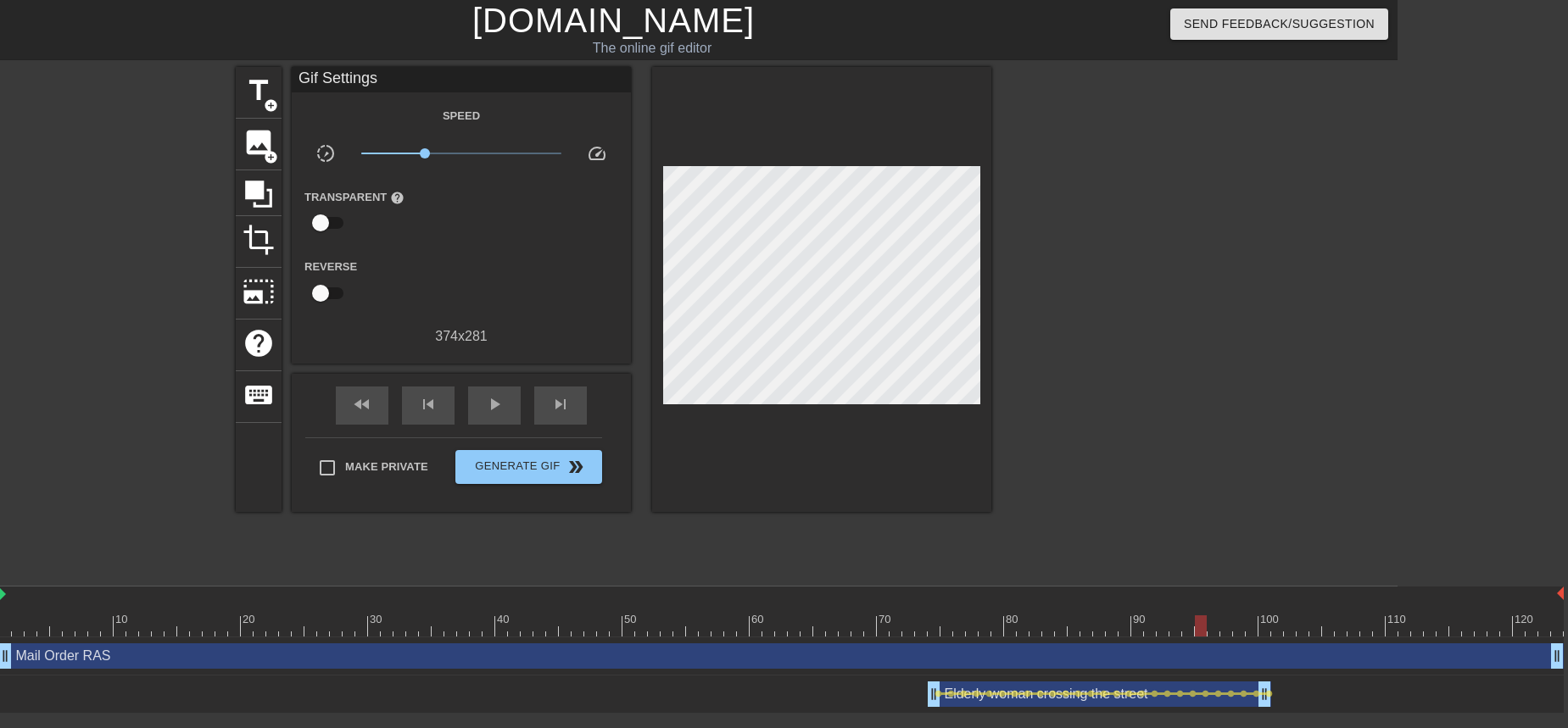 click at bounding box center [781, 625] 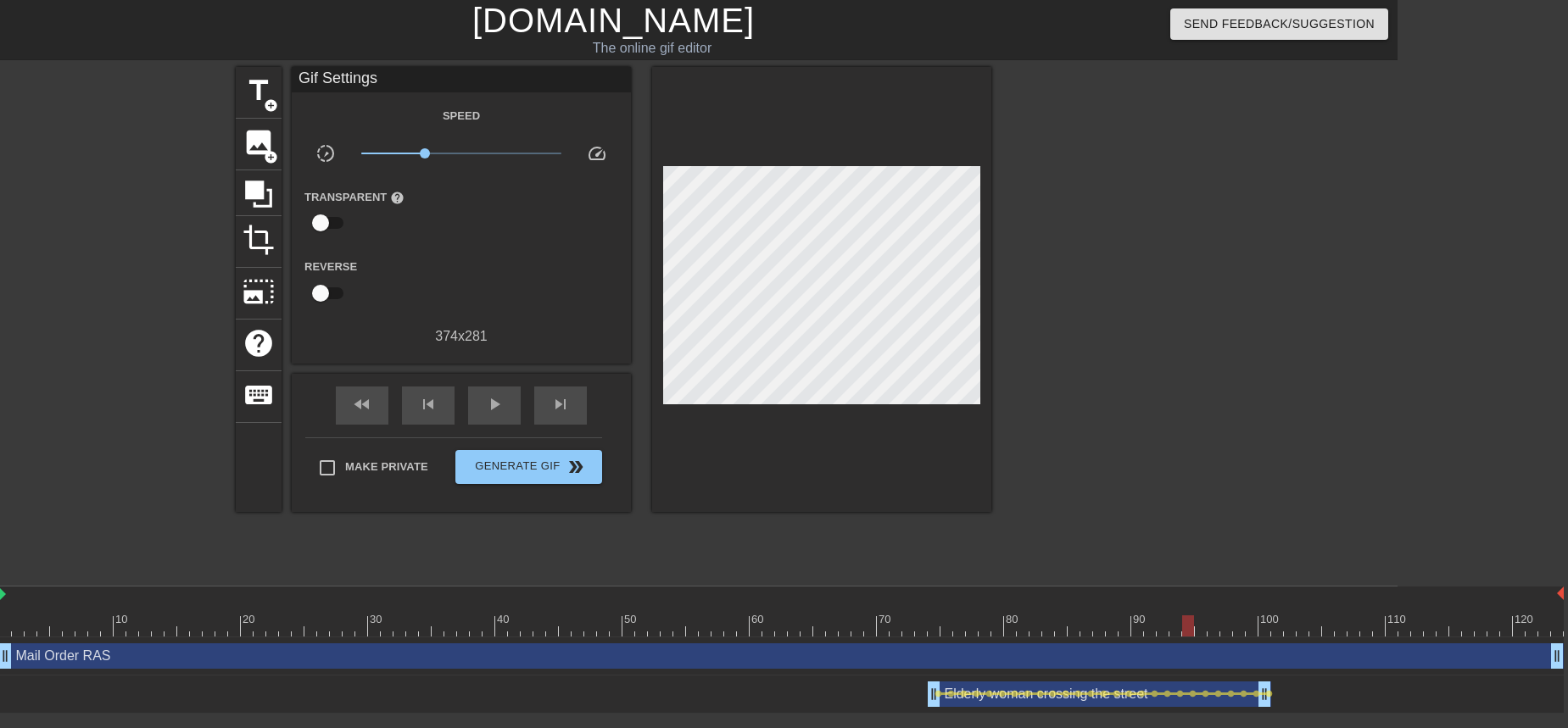 click at bounding box center (781, 625) 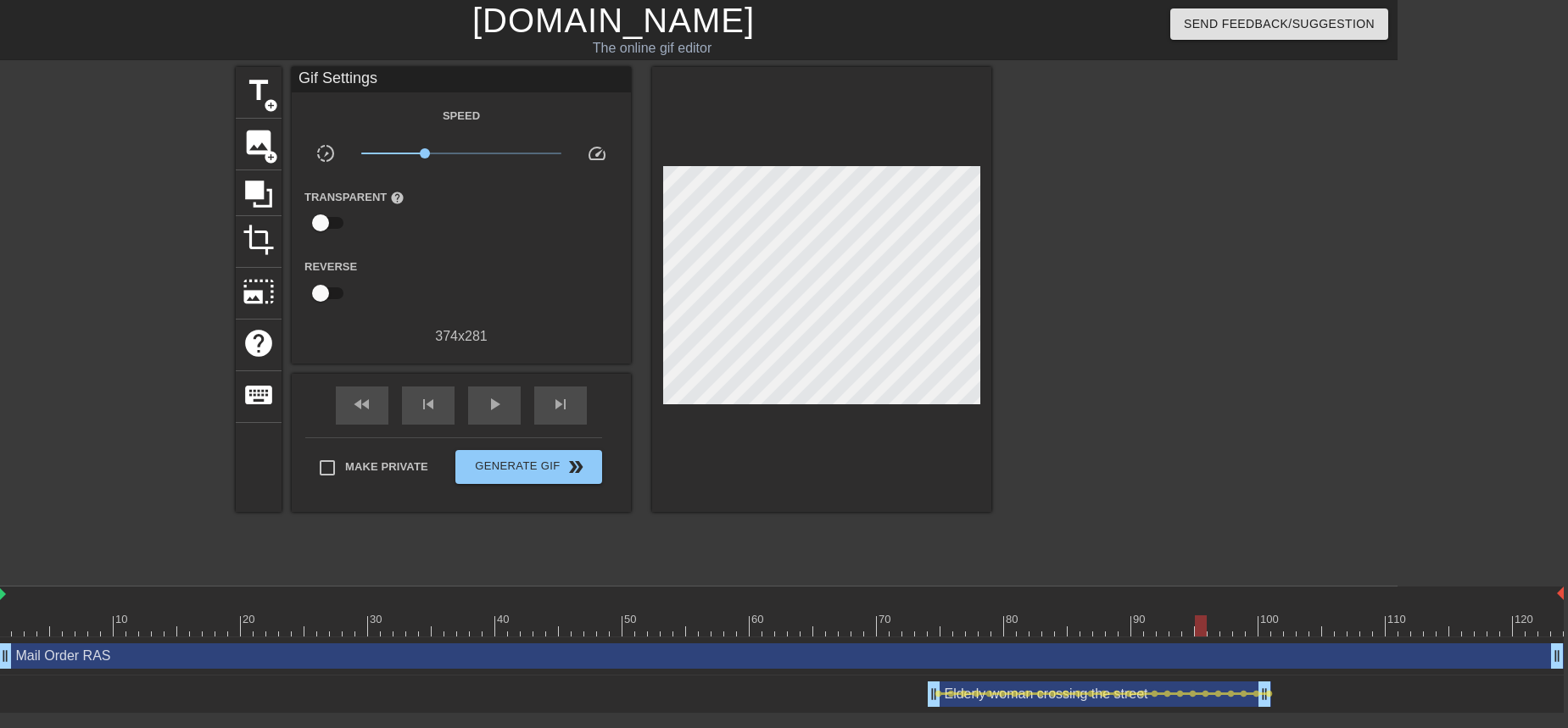 click on "Elderly woman crossing the street drag_handle drag_handle" at bounding box center [1099, 694] 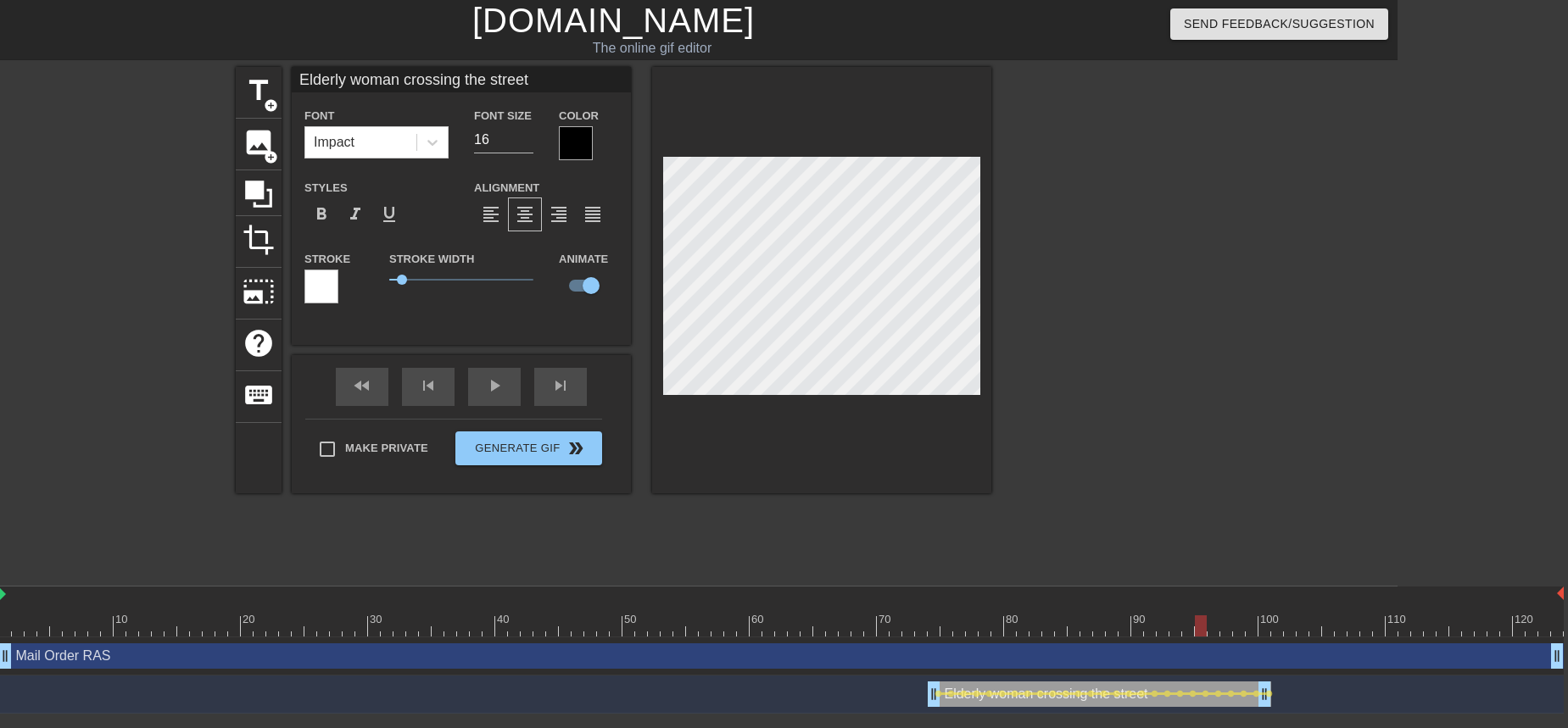 click at bounding box center [781, 625] 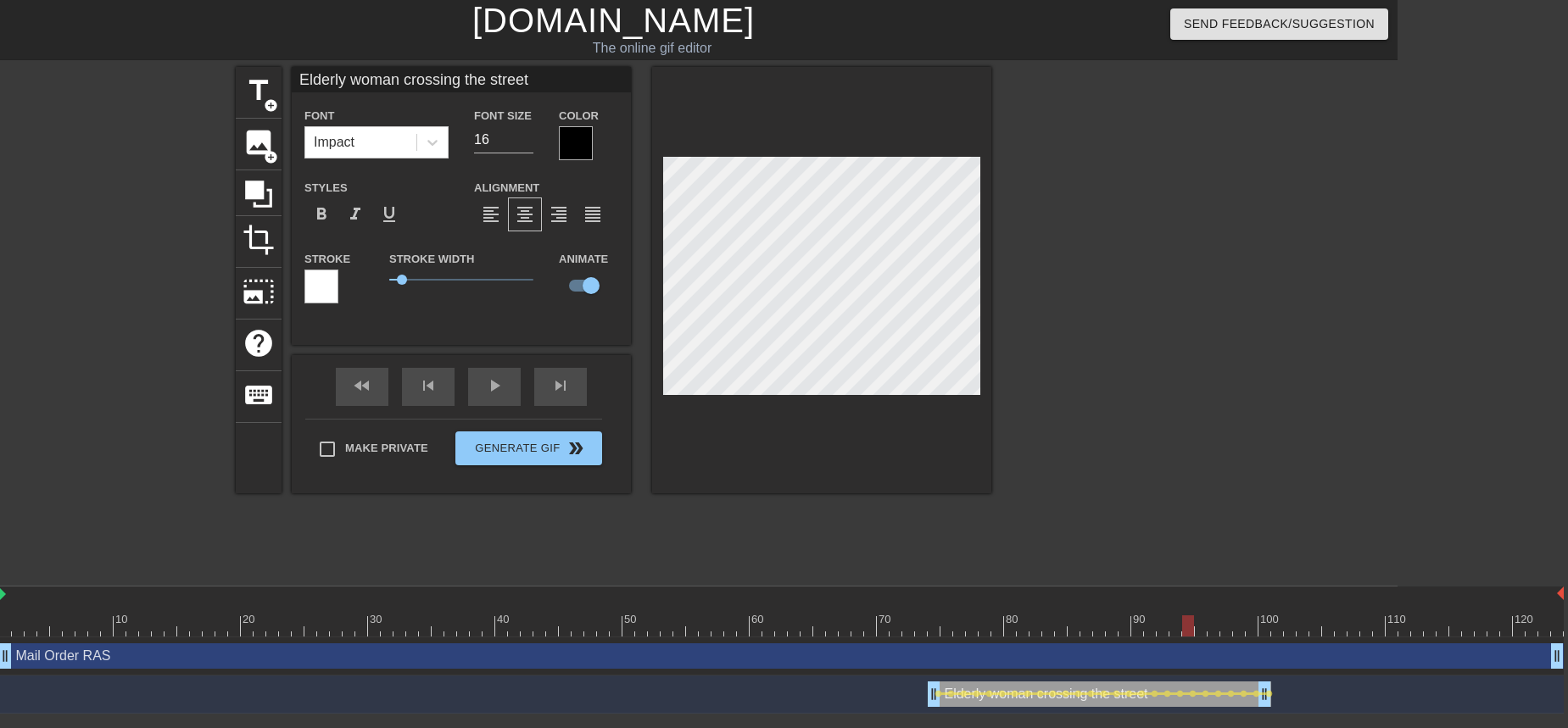 click at bounding box center [781, 625] 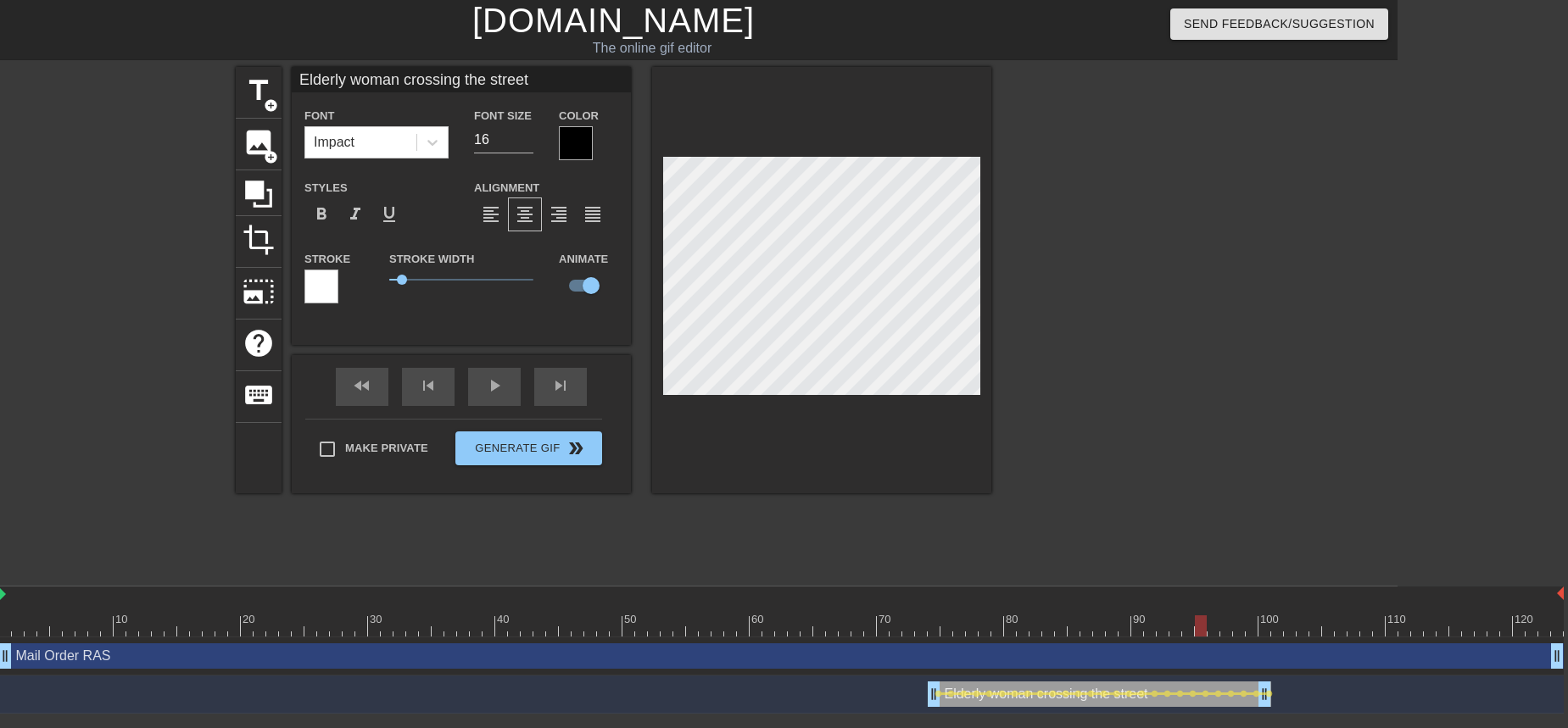 click at bounding box center [781, 625] 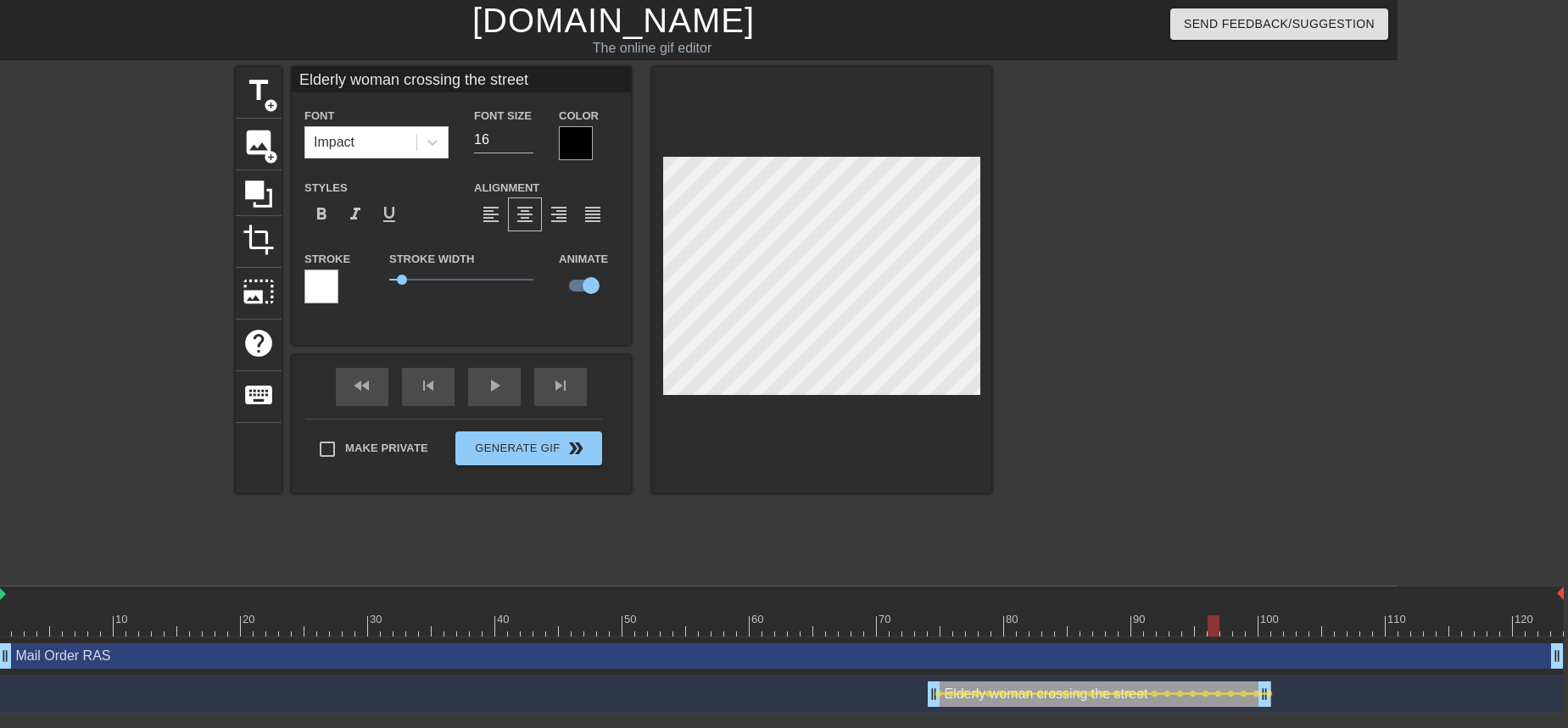 click at bounding box center (781, 625) 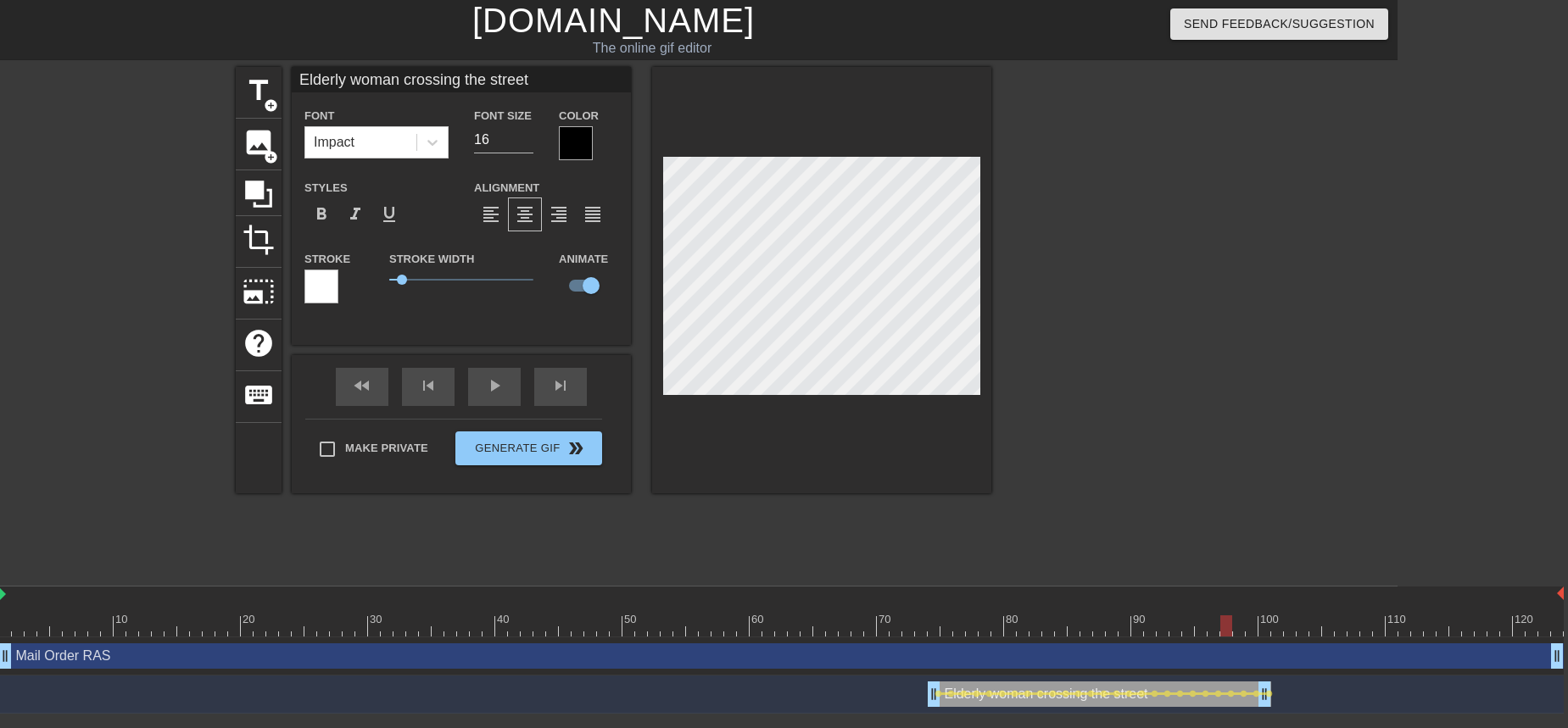 click at bounding box center (822, 280) 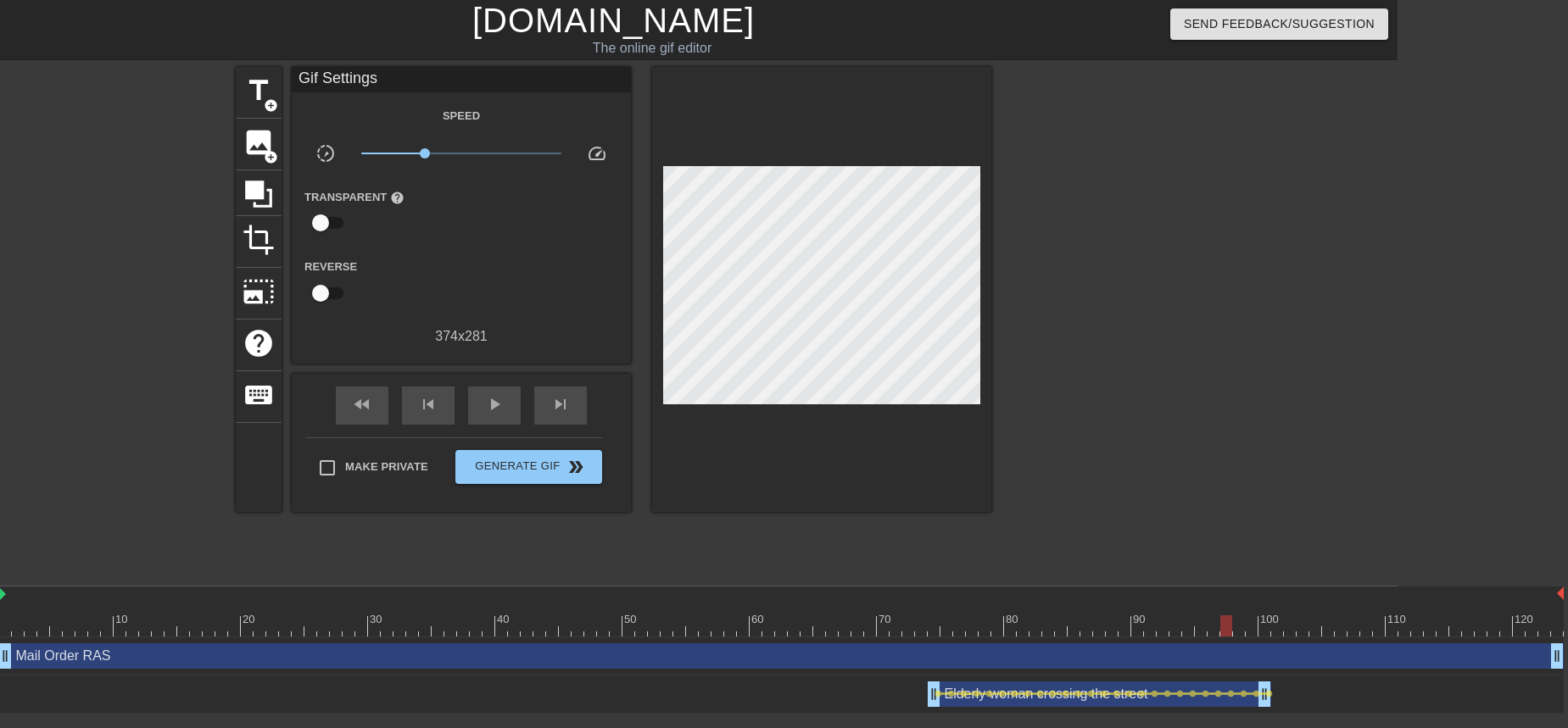 click at bounding box center (781, 625) 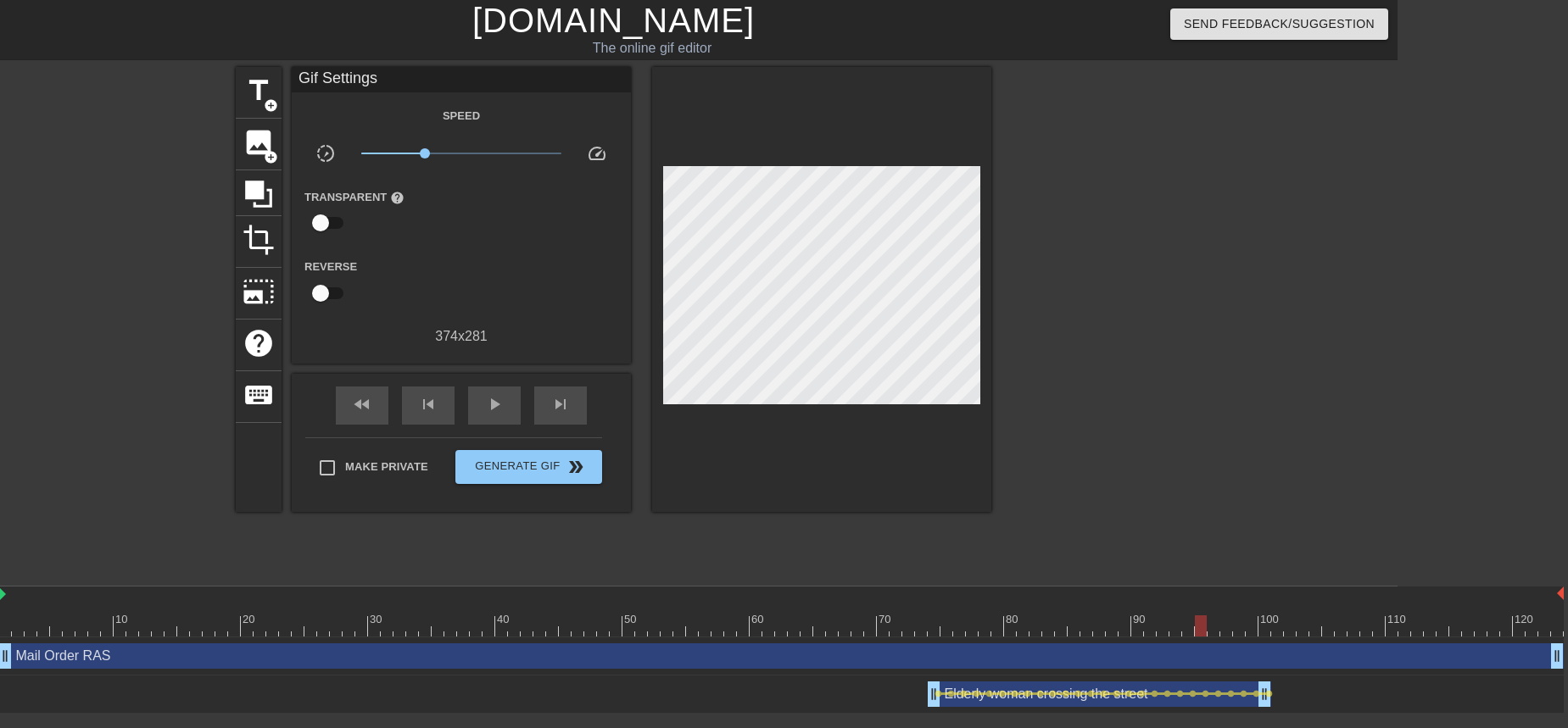 click at bounding box center (781, 625) 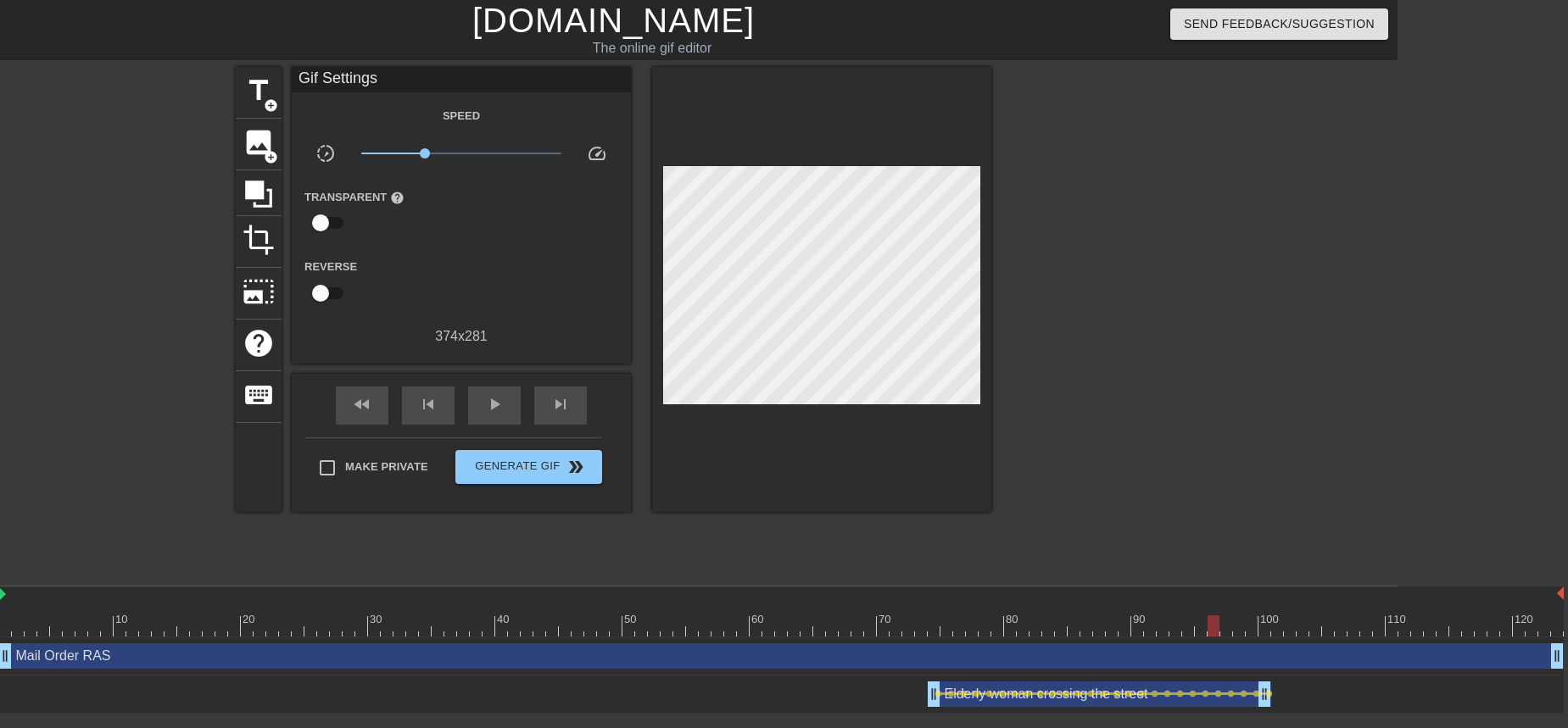 click at bounding box center [781, 625] 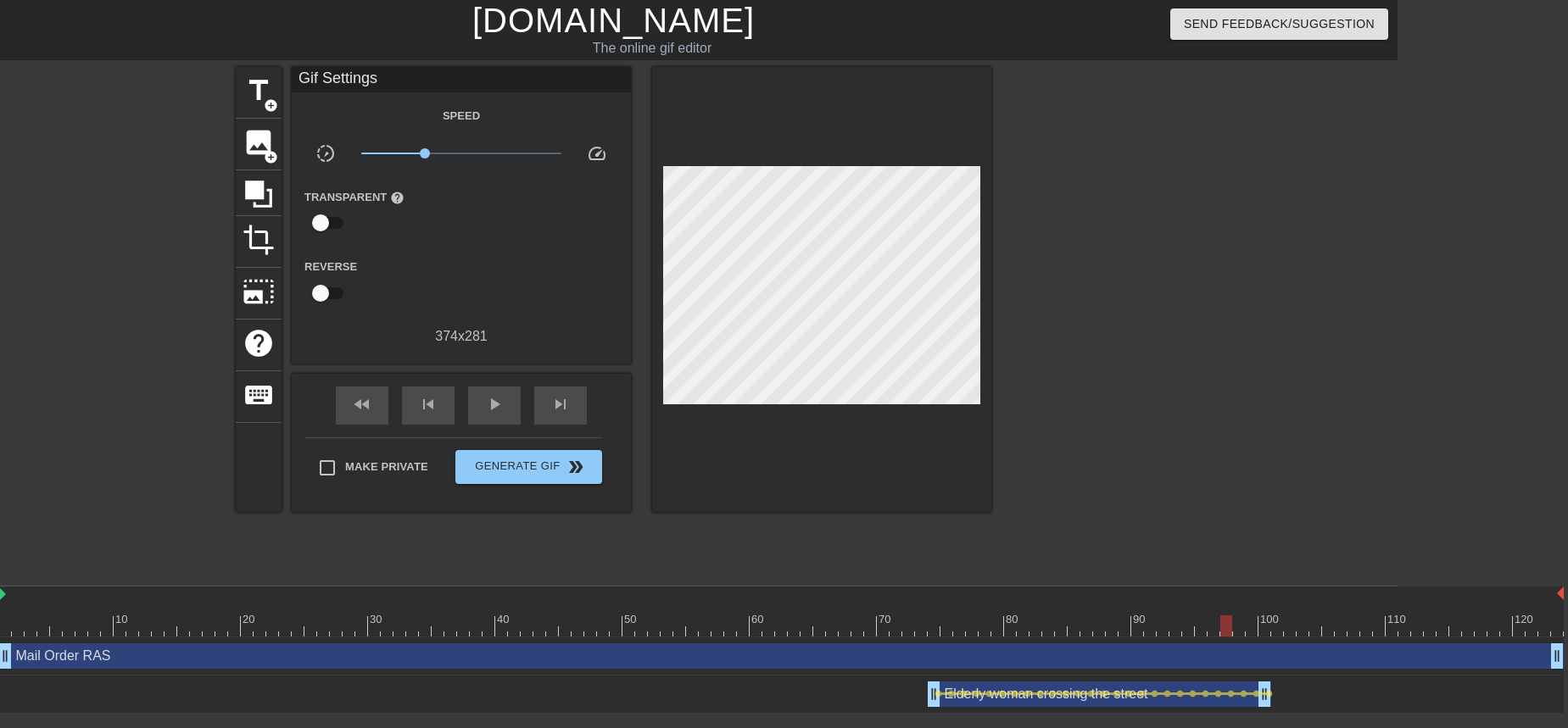 click at bounding box center (781, 625) 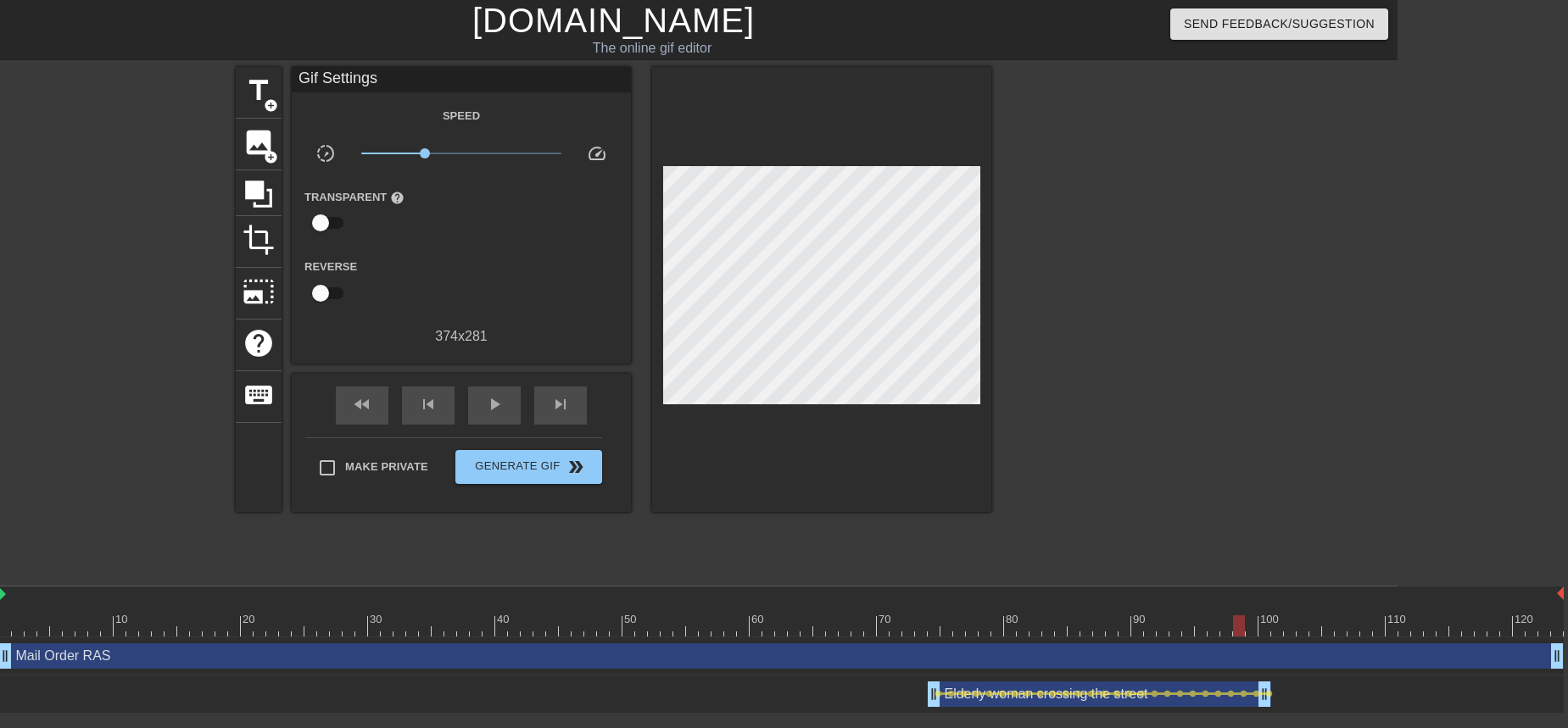 click at bounding box center (781, 625) 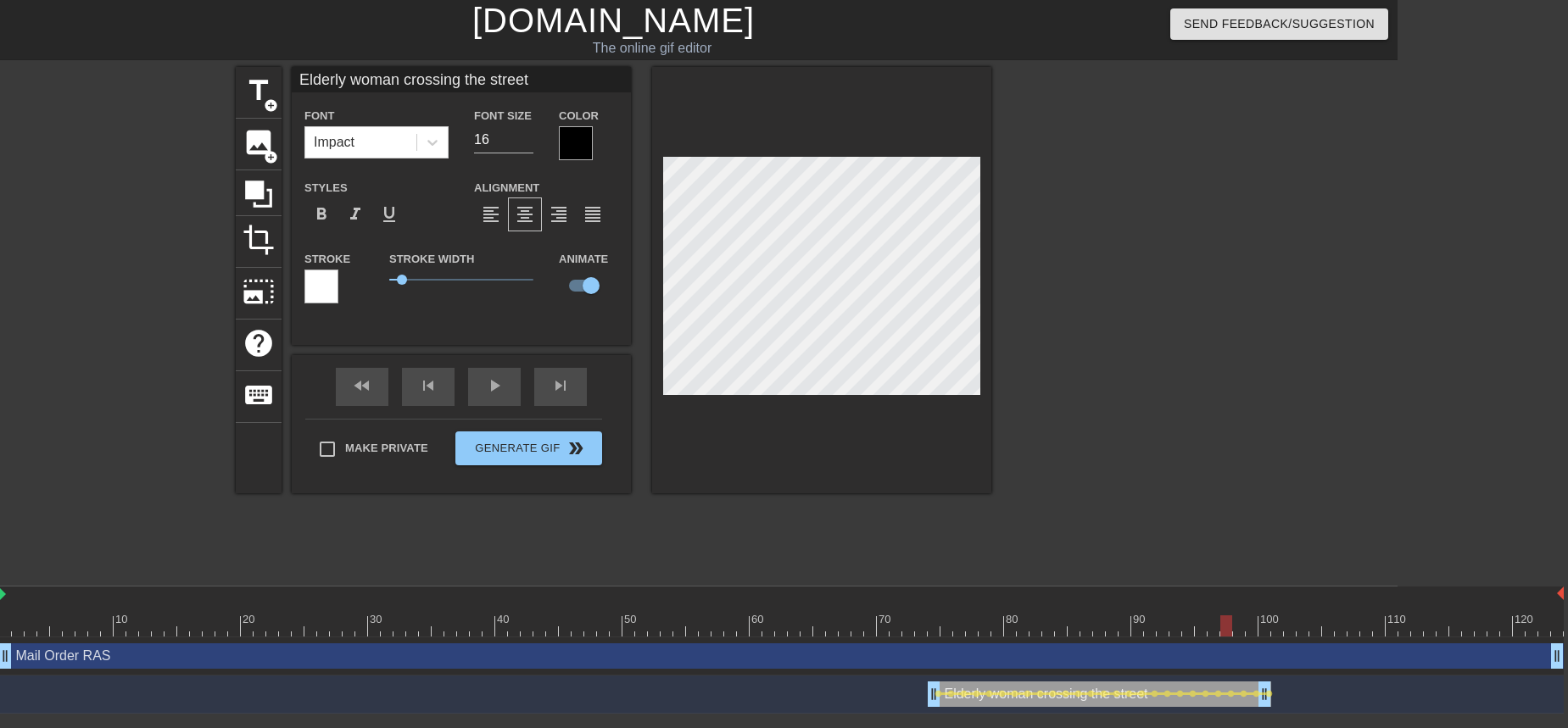 click at bounding box center (781, 625) 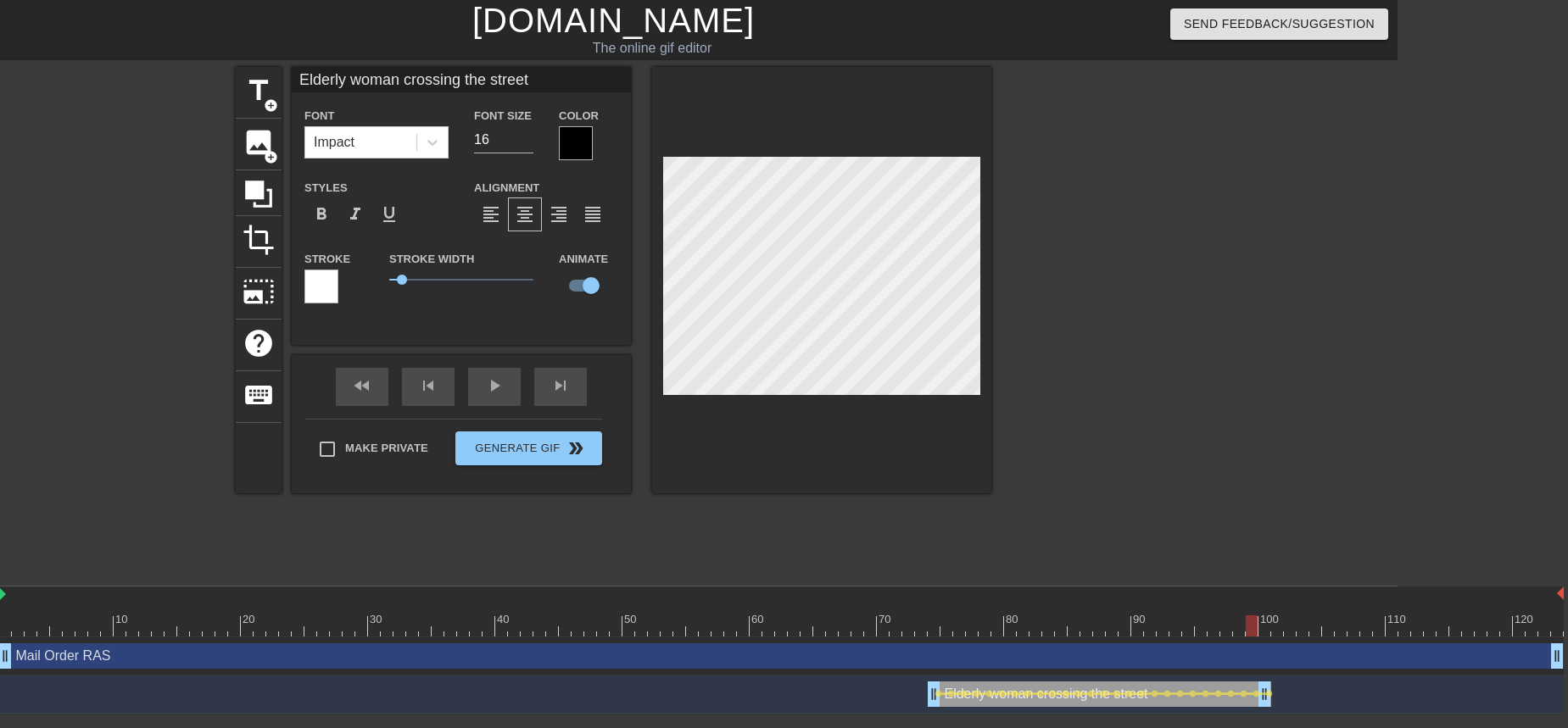 click at bounding box center [781, 625] 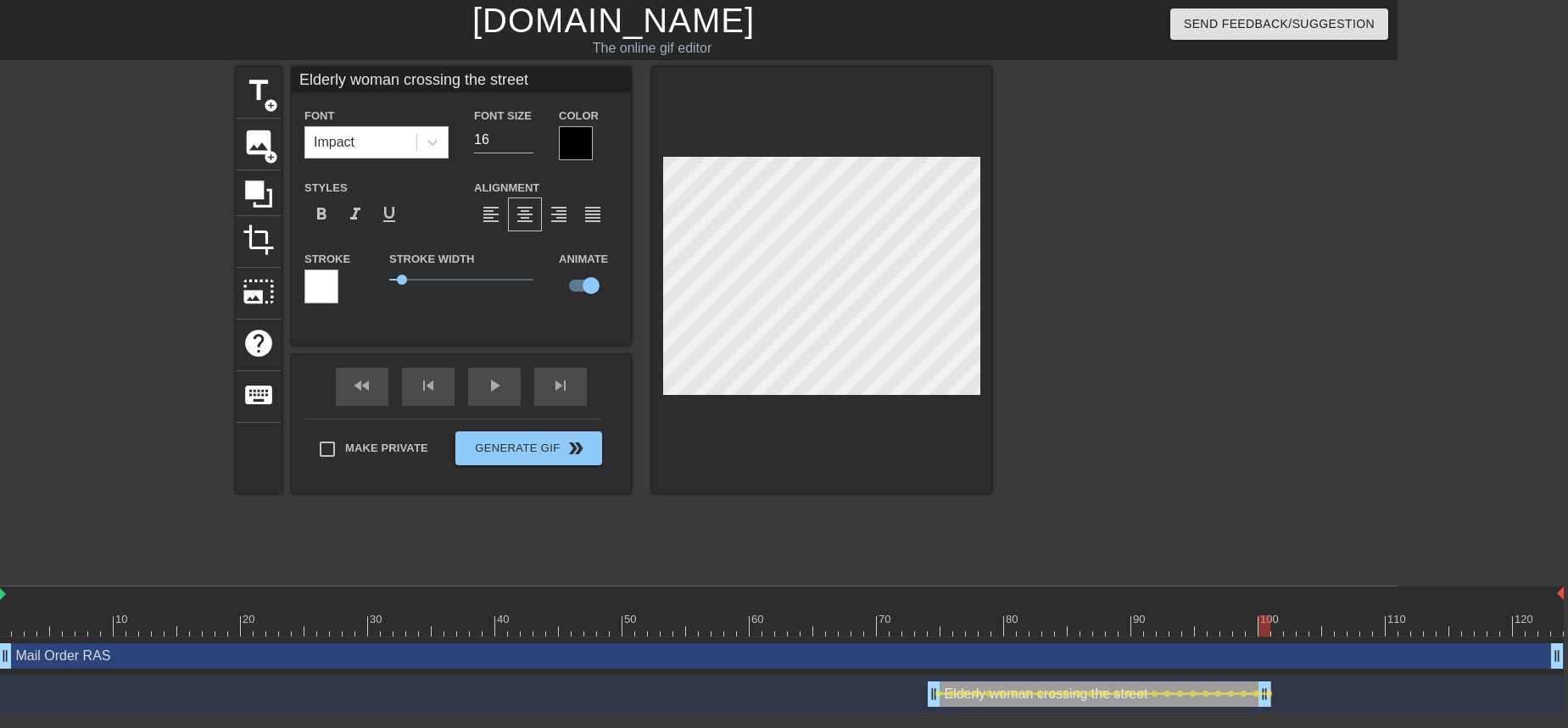 click at bounding box center (781, 625) 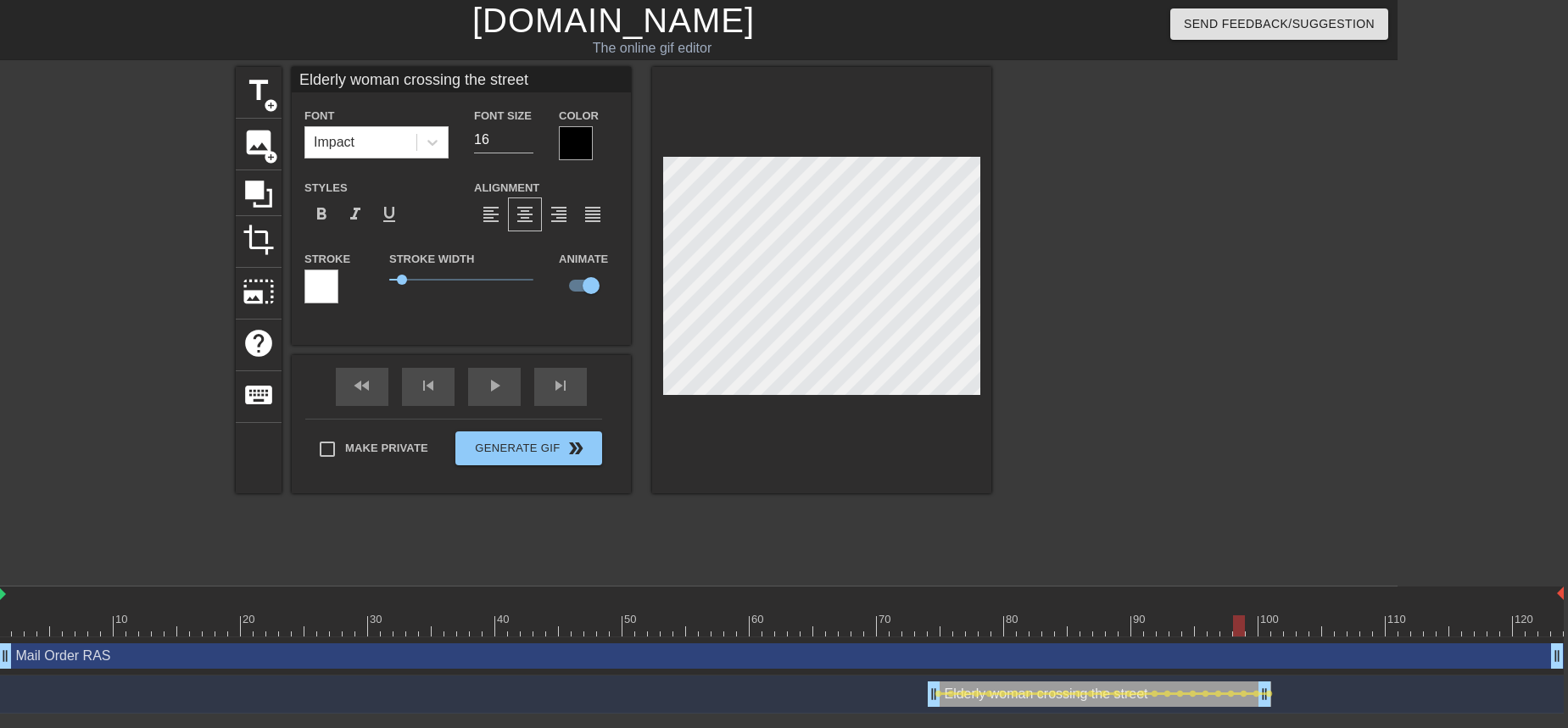 click at bounding box center [781, 625] 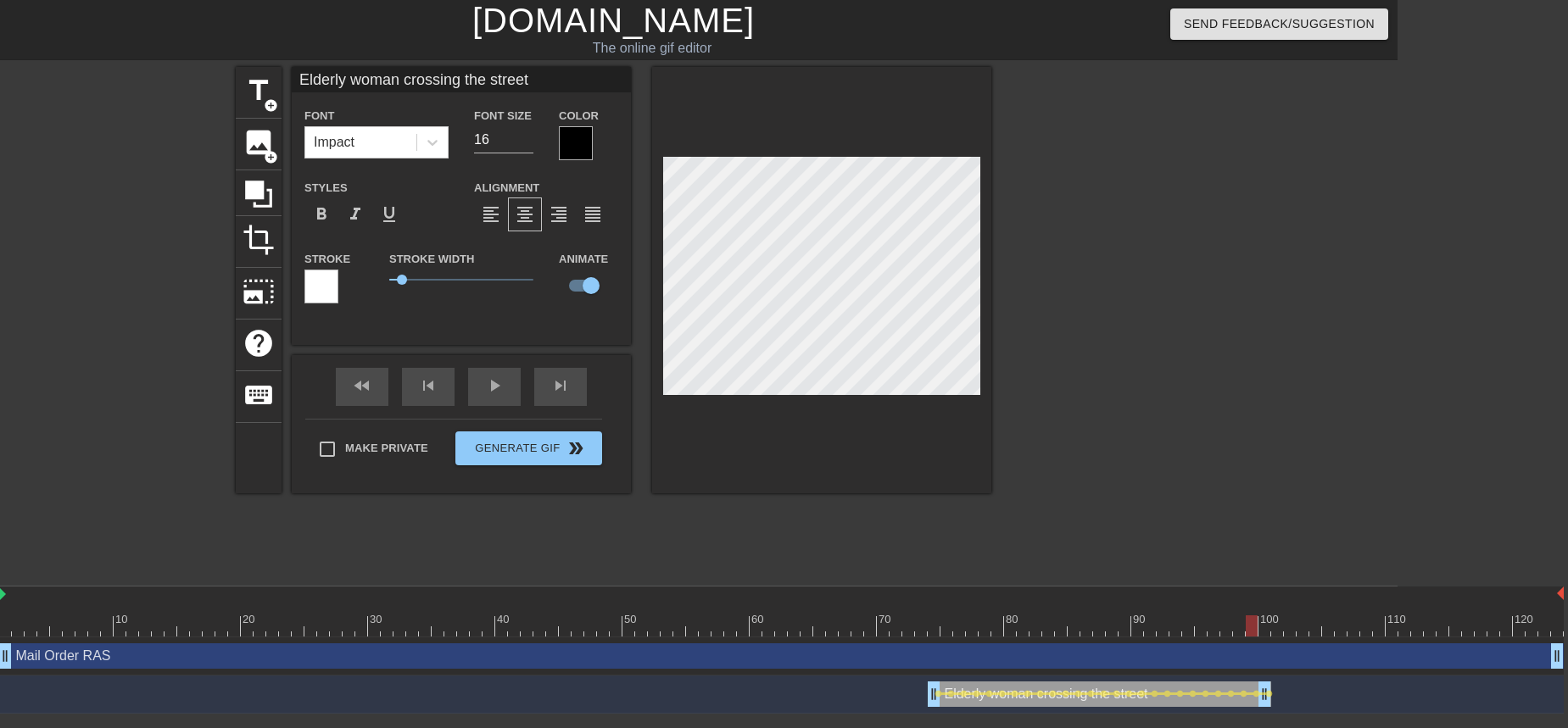 click at bounding box center (781, 625) 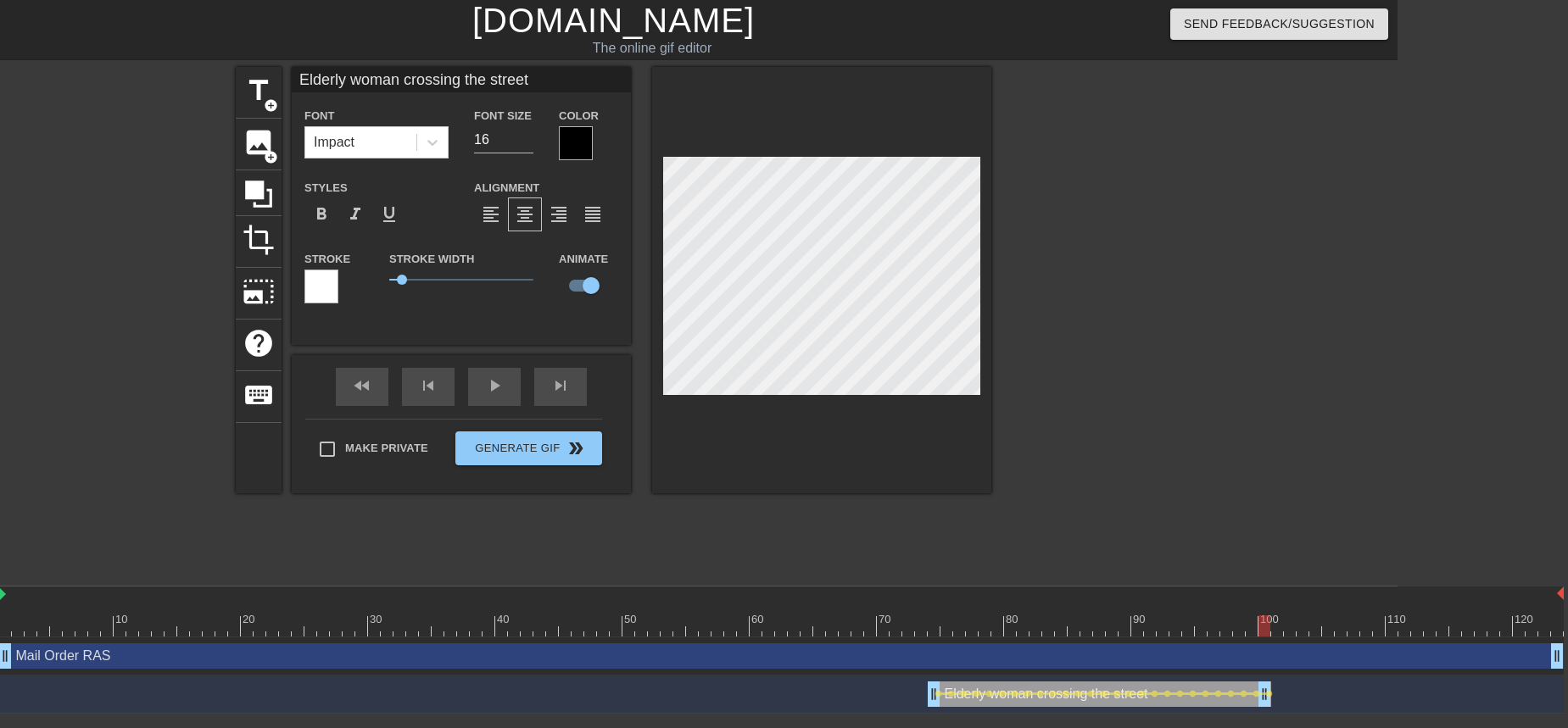 click at bounding box center (781, 625) 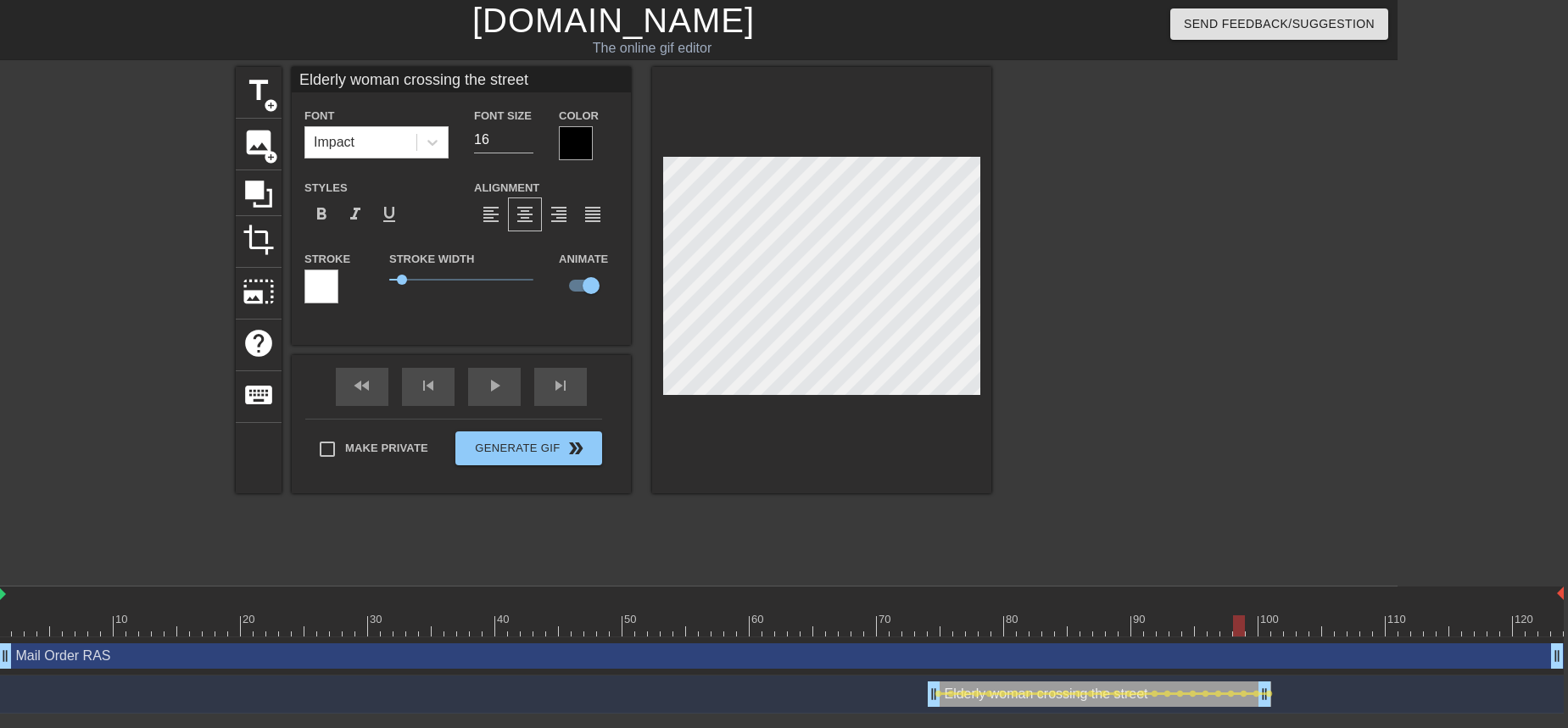 click at bounding box center (781, 625) 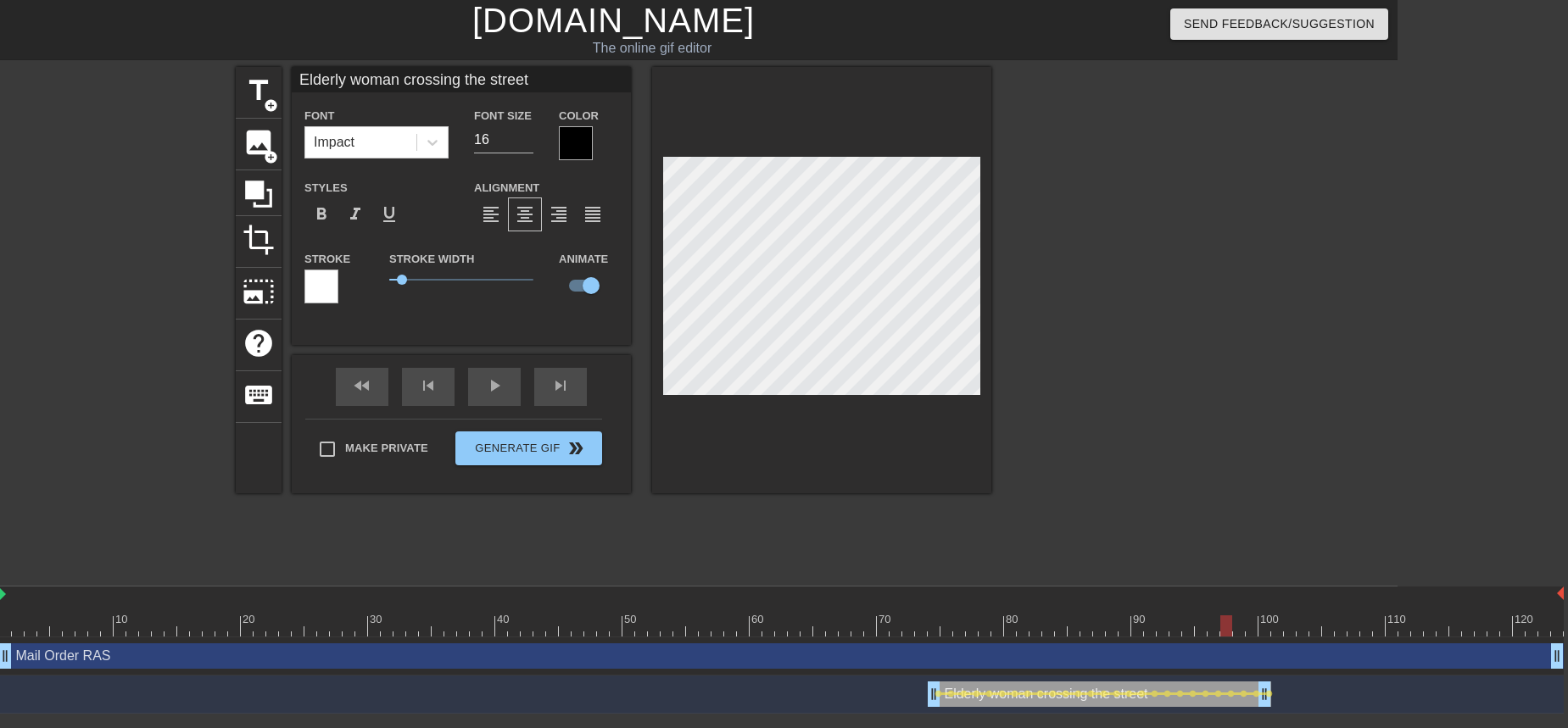 click at bounding box center [781, 625] 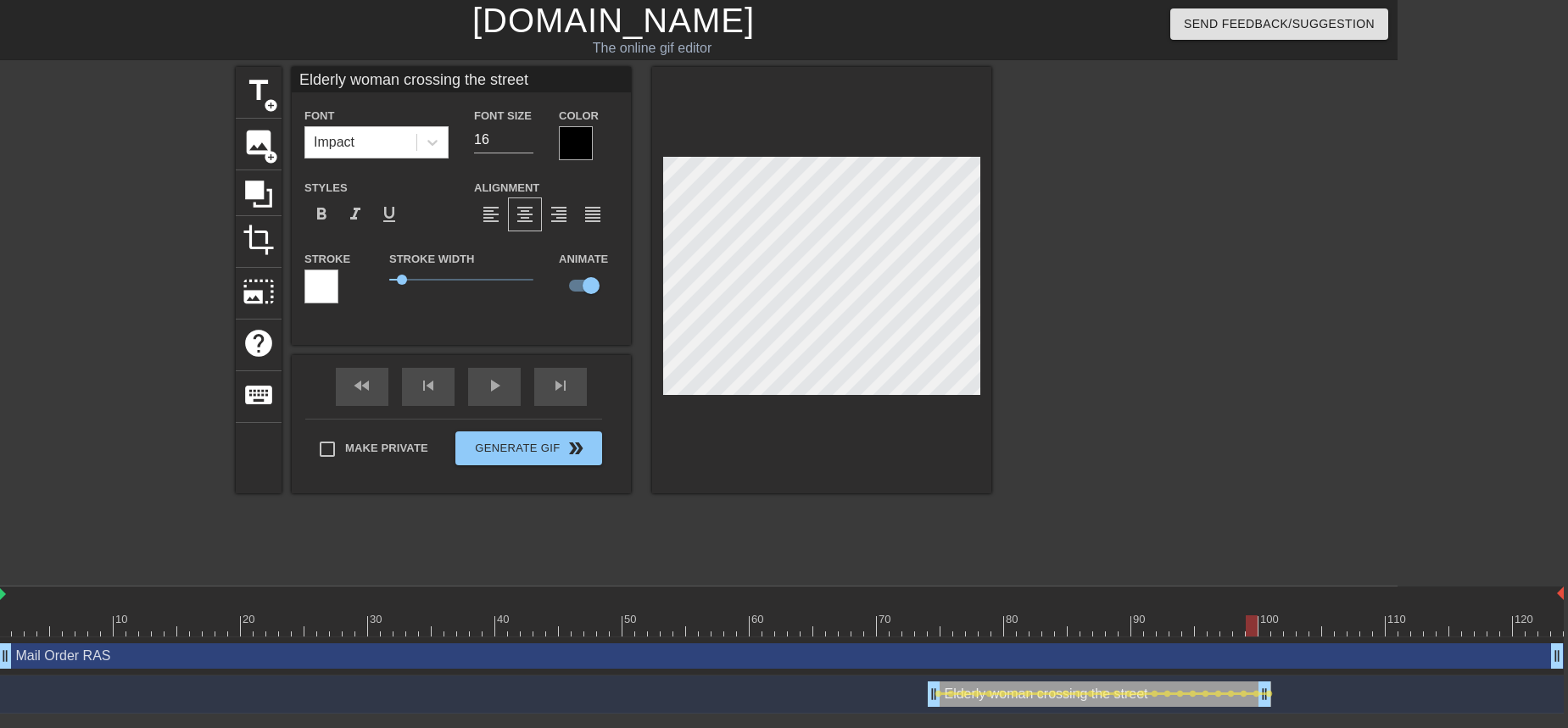 click at bounding box center (781, 625) 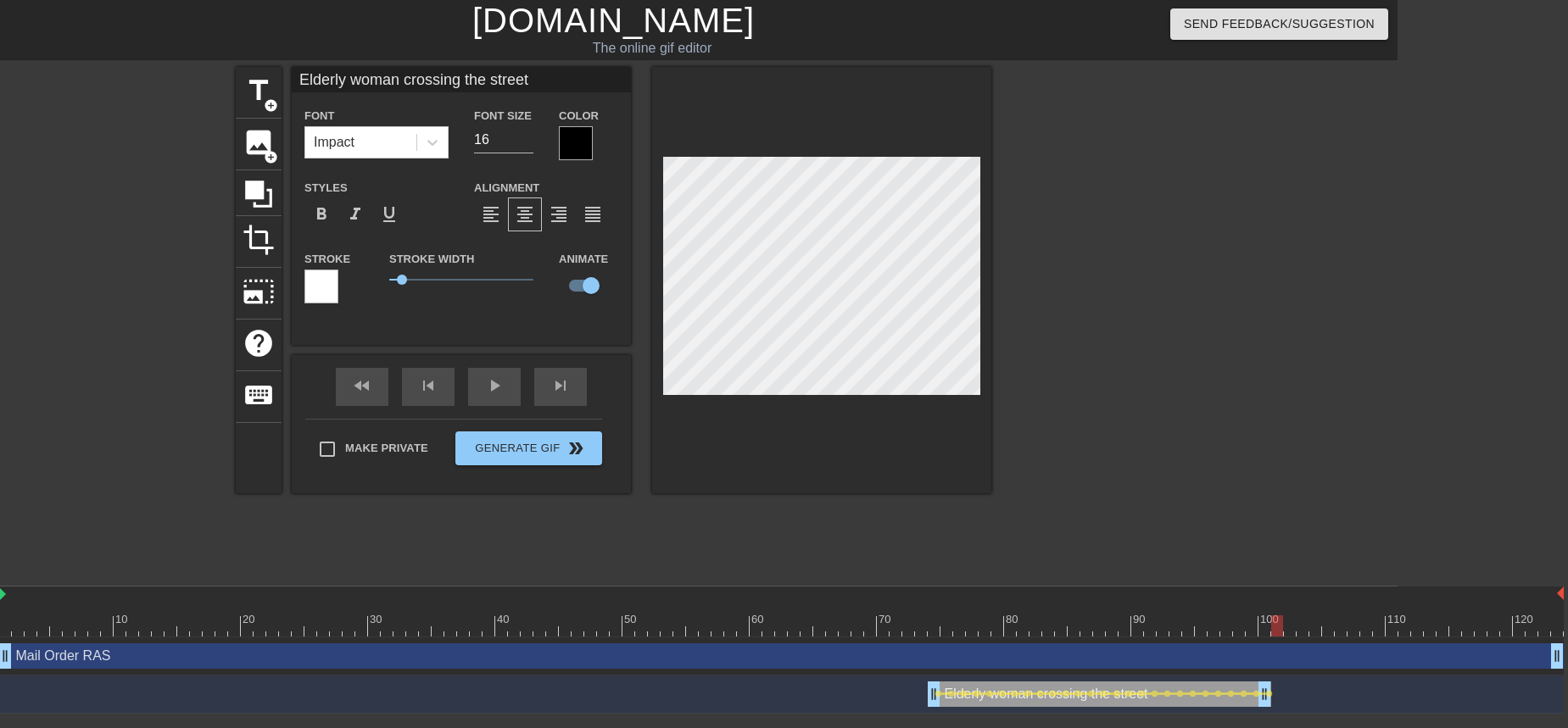 click at bounding box center [781, 625] 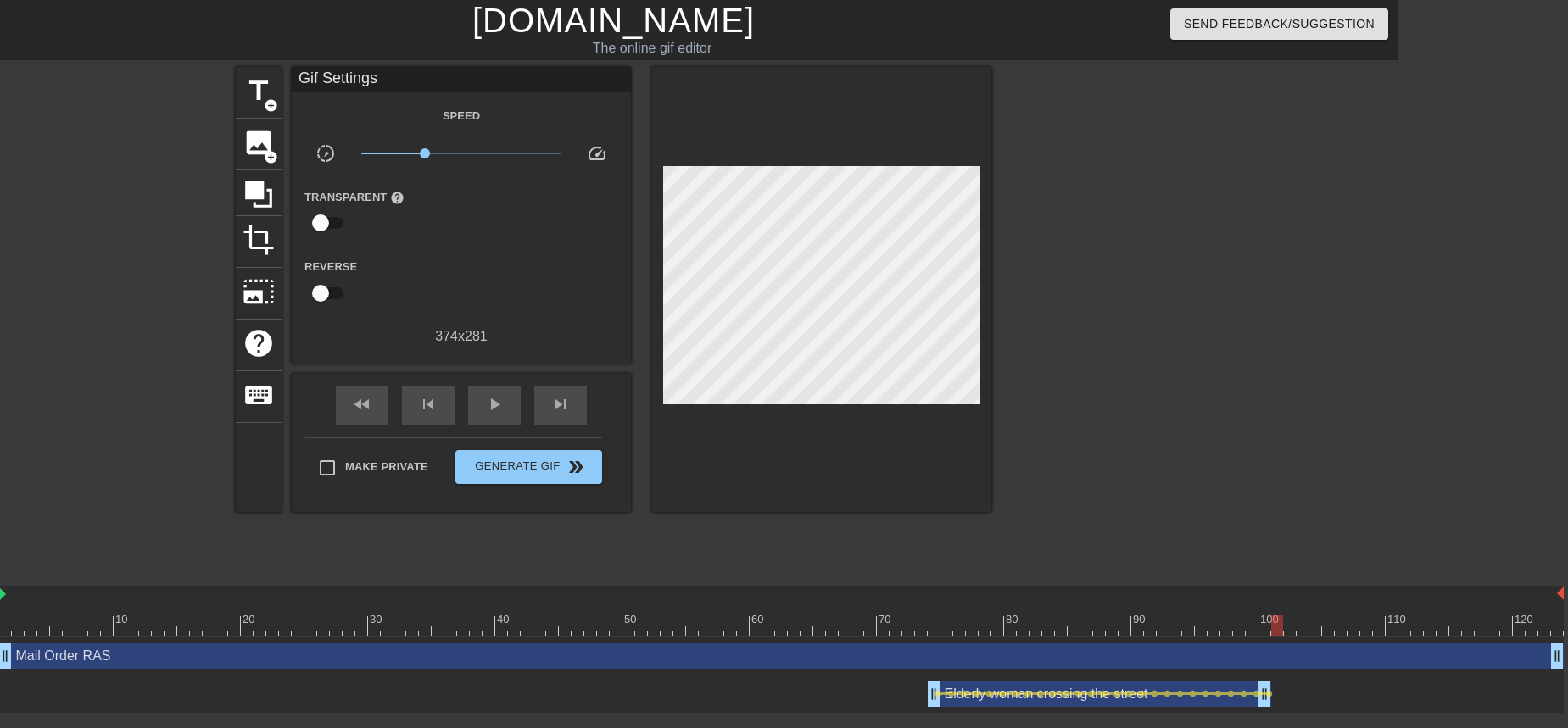 click on "Elderly woman crossing the street drag_handle drag_handle lens   lens   lens   lens   lens   lens   lens   lens   lens   lens   lens   lens   lens   lens   lens   lens   lens   lens   lens   lens   lens   lens   lens   lens   lens   lens   lens" at bounding box center [781, 694] 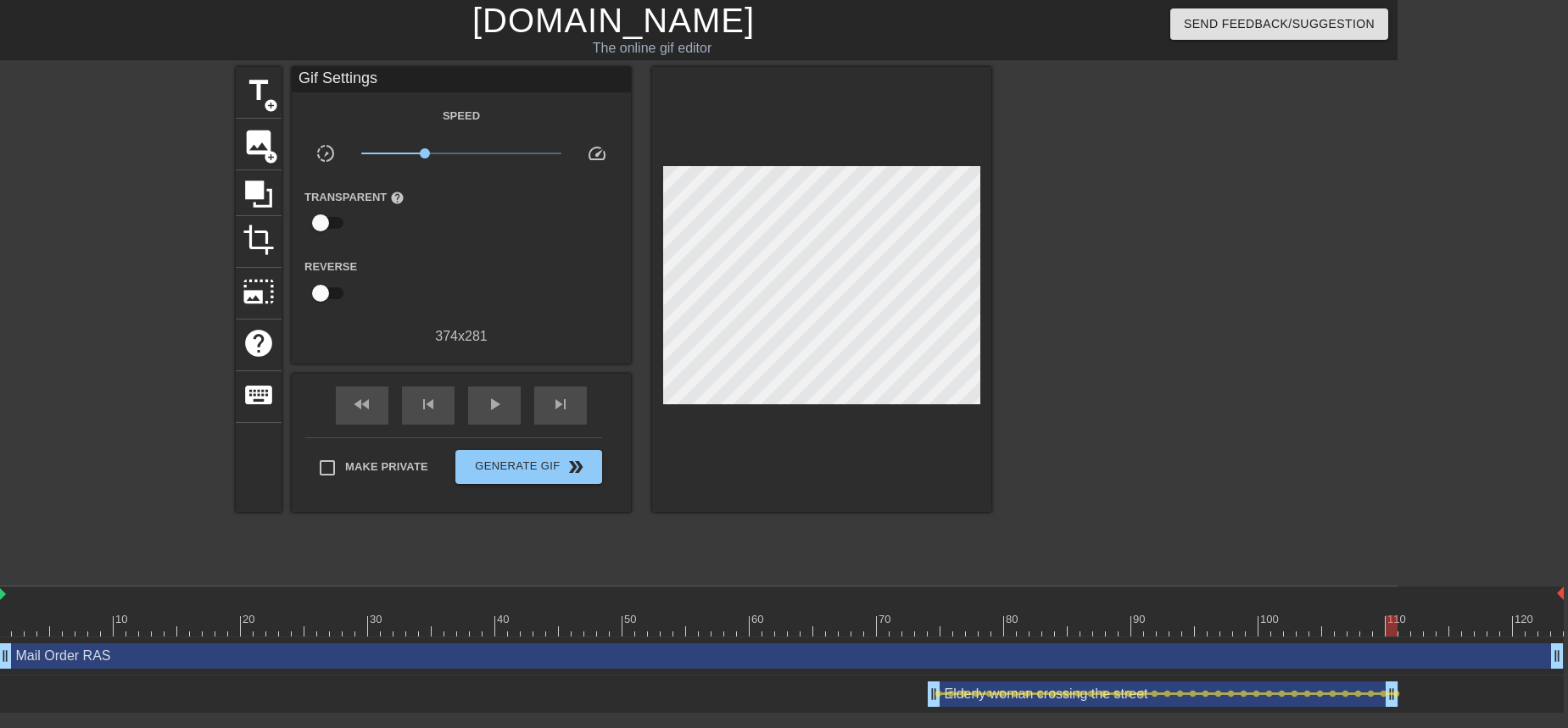 drag, startPoint x: 1268, startPoint y: 686, endPoint x: 1389, endPoint y: 686, distance: 121 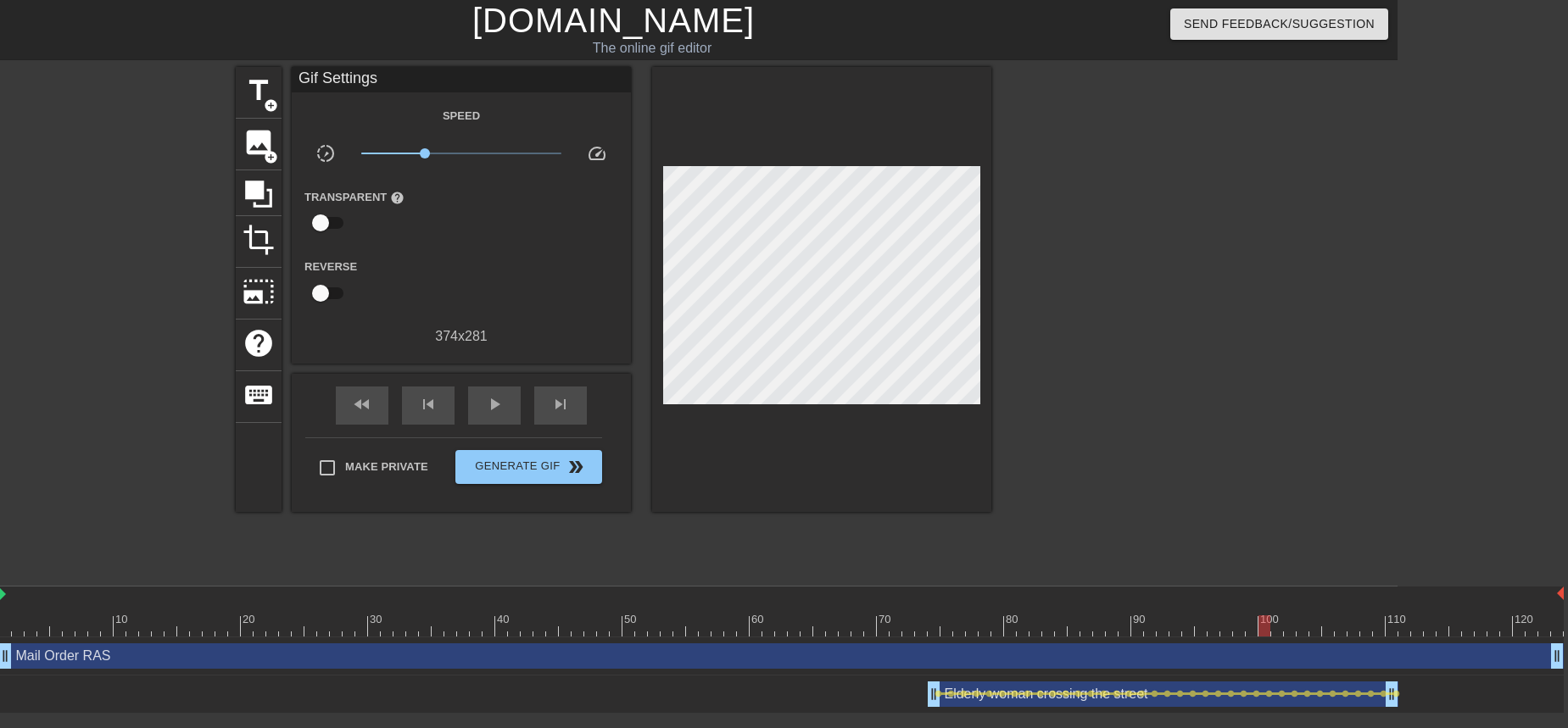click at bounding box center (781, 625) 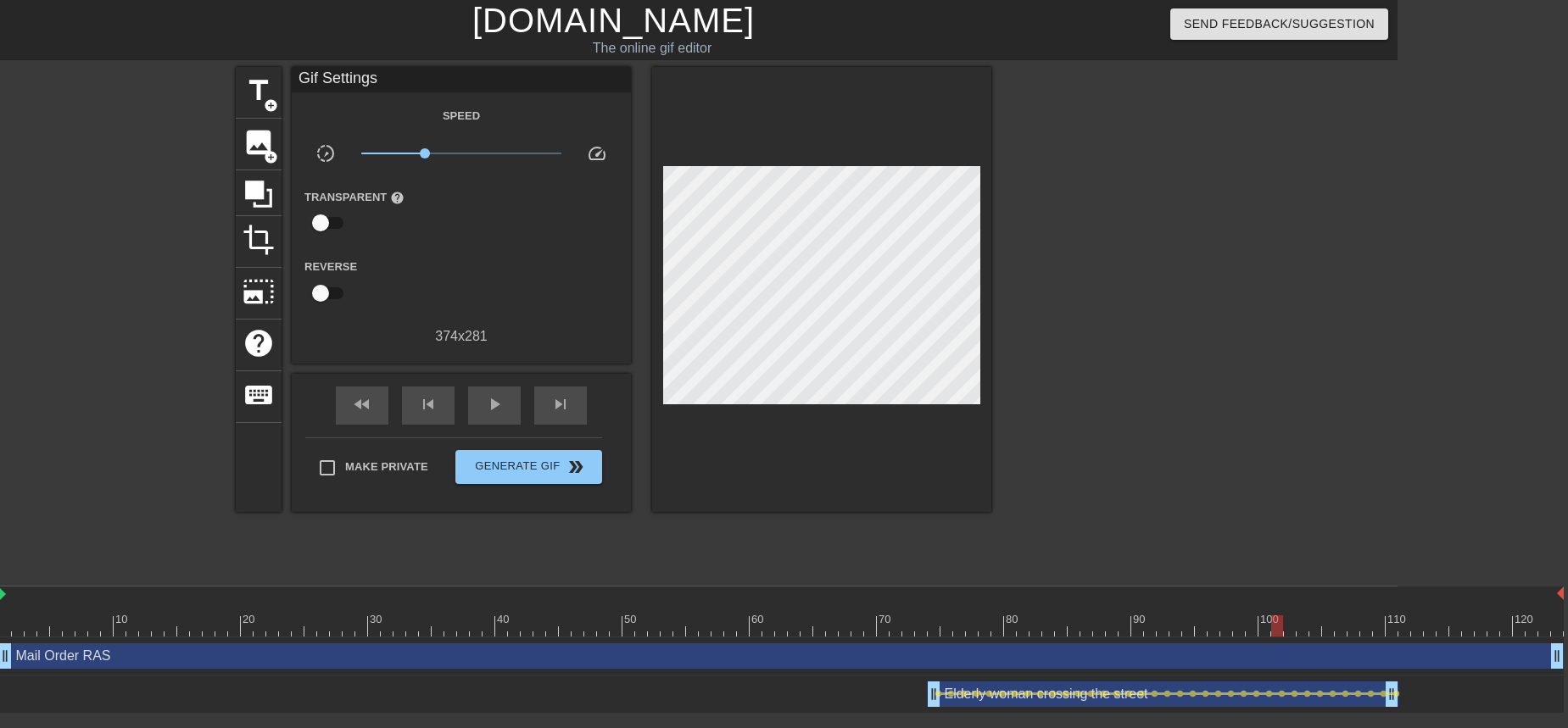 click on "Elderly woman crossing the street drag_handle drag_handle lens   lens   lens   lens   lens   lens   lens   lens   lens   lens   lens   lens   lens   lens   lens   lens   lens   lens   lens   lens   lens   lens   lens   lens   lens   lens   lens   lens   lens   lens   lens   lens   lens   lens   lens   lens   lens" at bounding box center (781, 694) 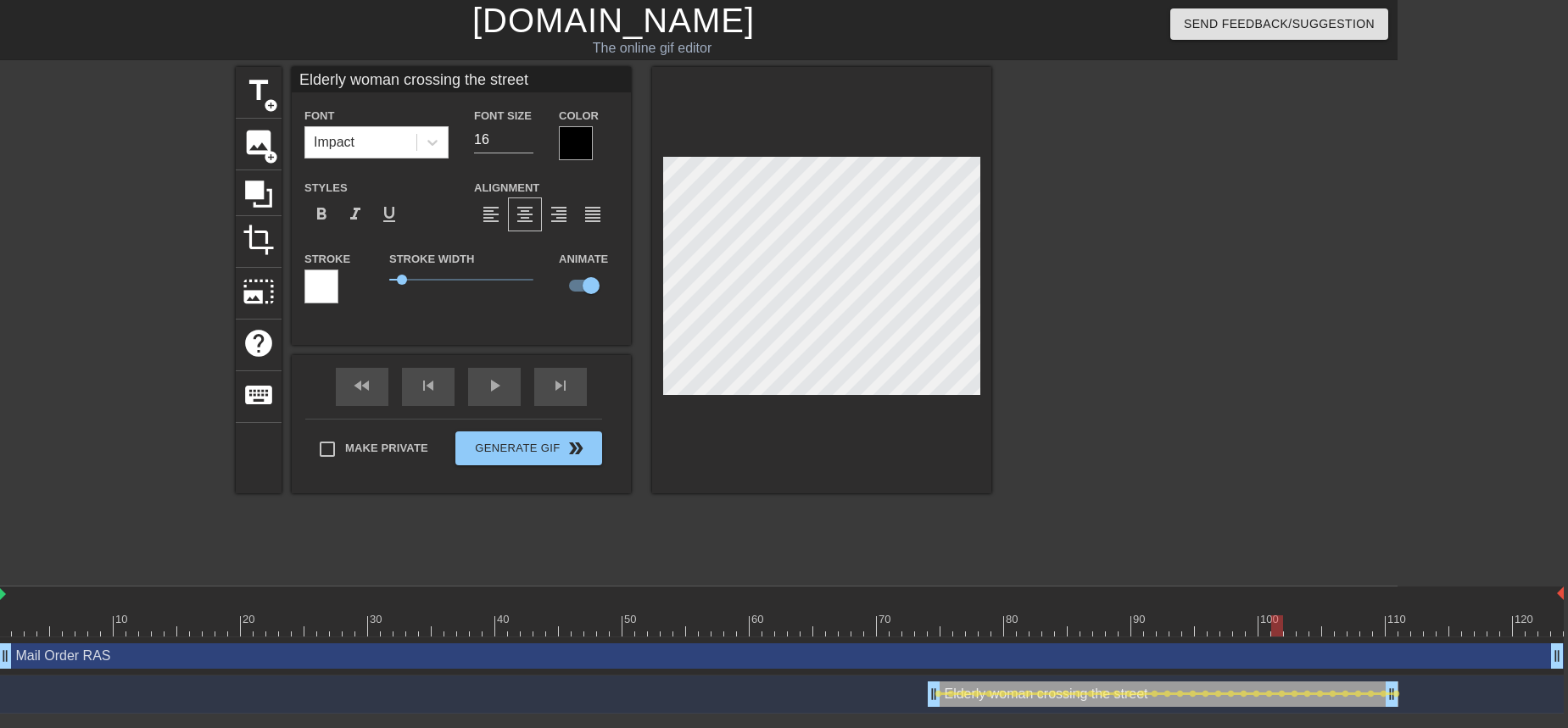 click on "Elderly woman crossing the street drag_handle drag_handle lens   lens   lens   lens   lens   lens   lens   lens   lens   lens   lens   lens   lens   lens   lens   lens   lens   lens   lens   lens   lens   lens   lens   lens   lens   lens   lens   lens   lens   lens   lens   lens   lens   lens   lens   lens   lens" at bounding box center (781, 694) 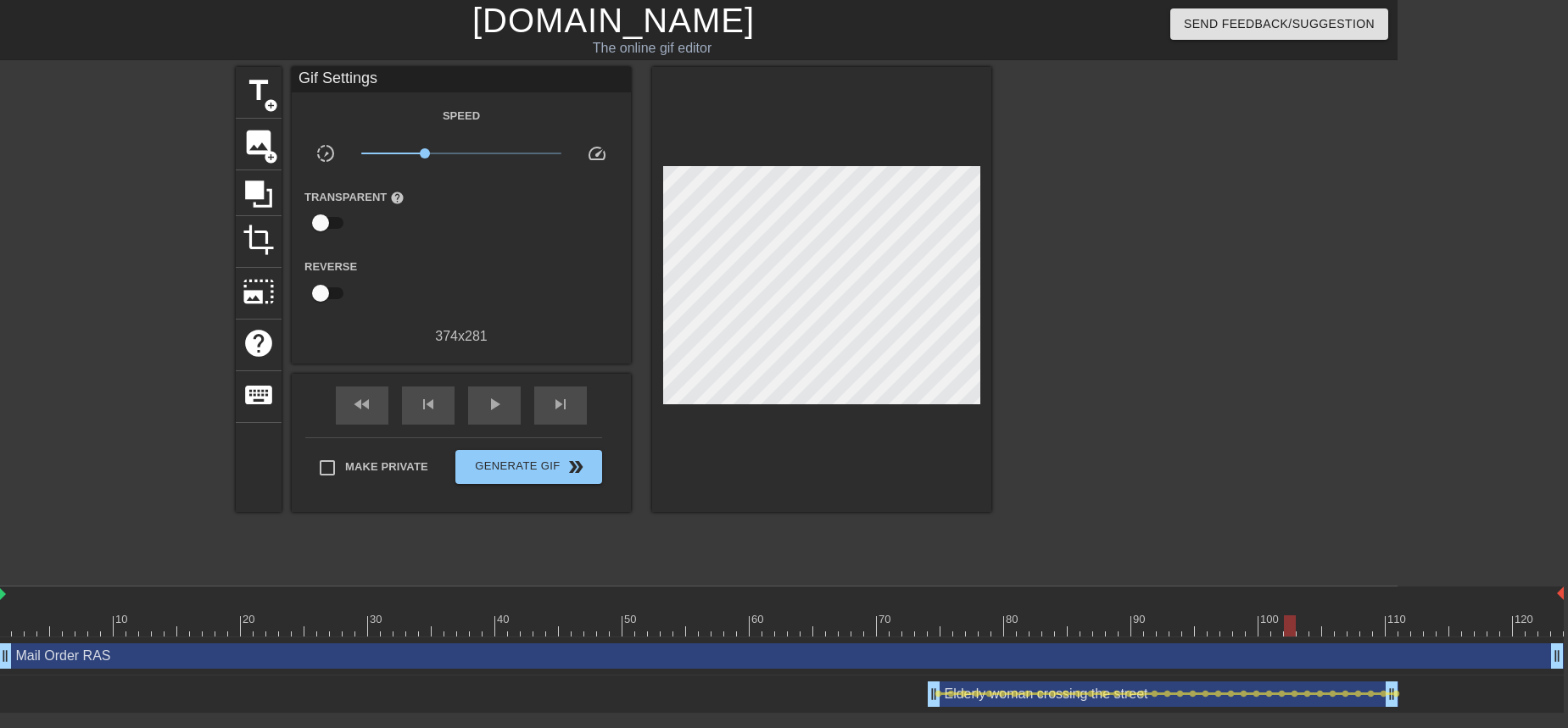 click at bounding box center (781, 625) 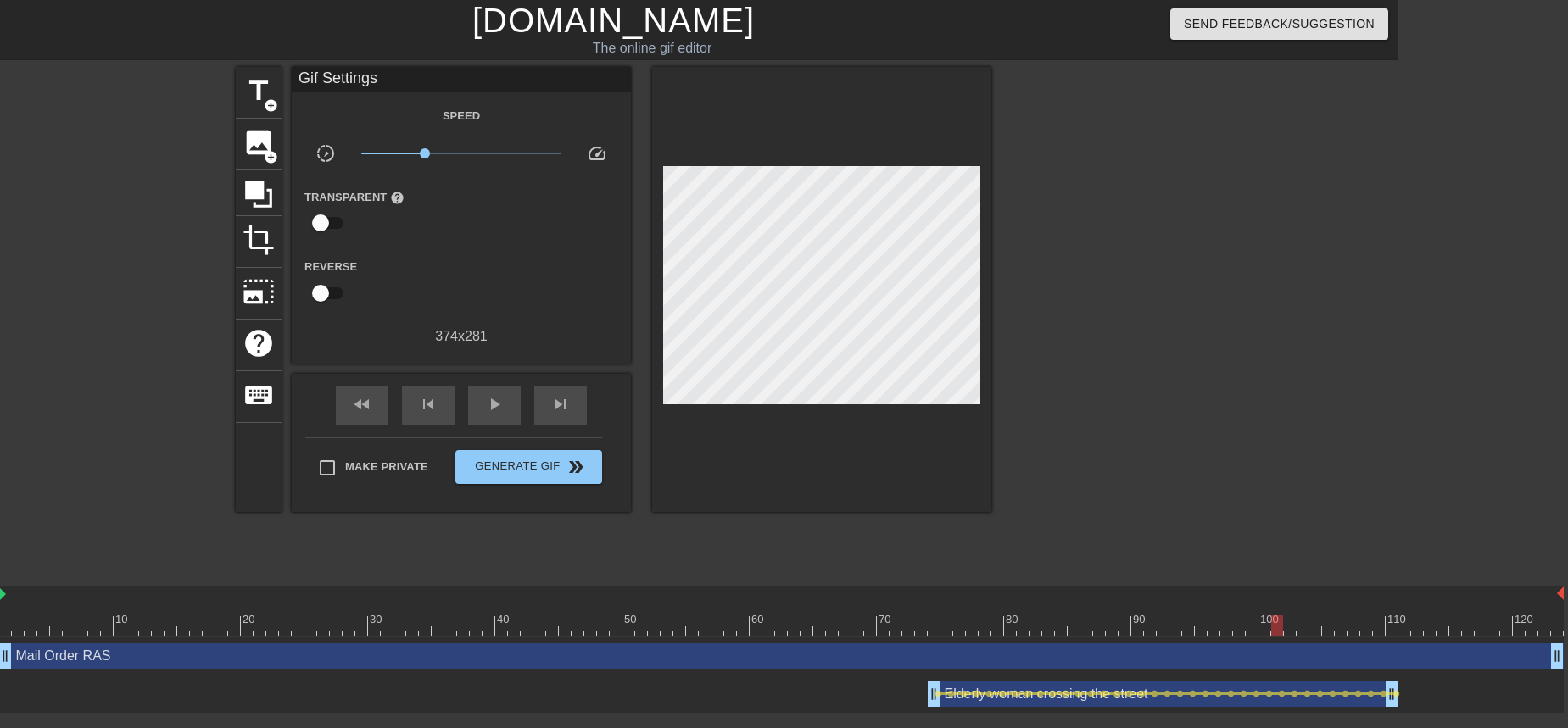 click at bounding box center (781, 625) 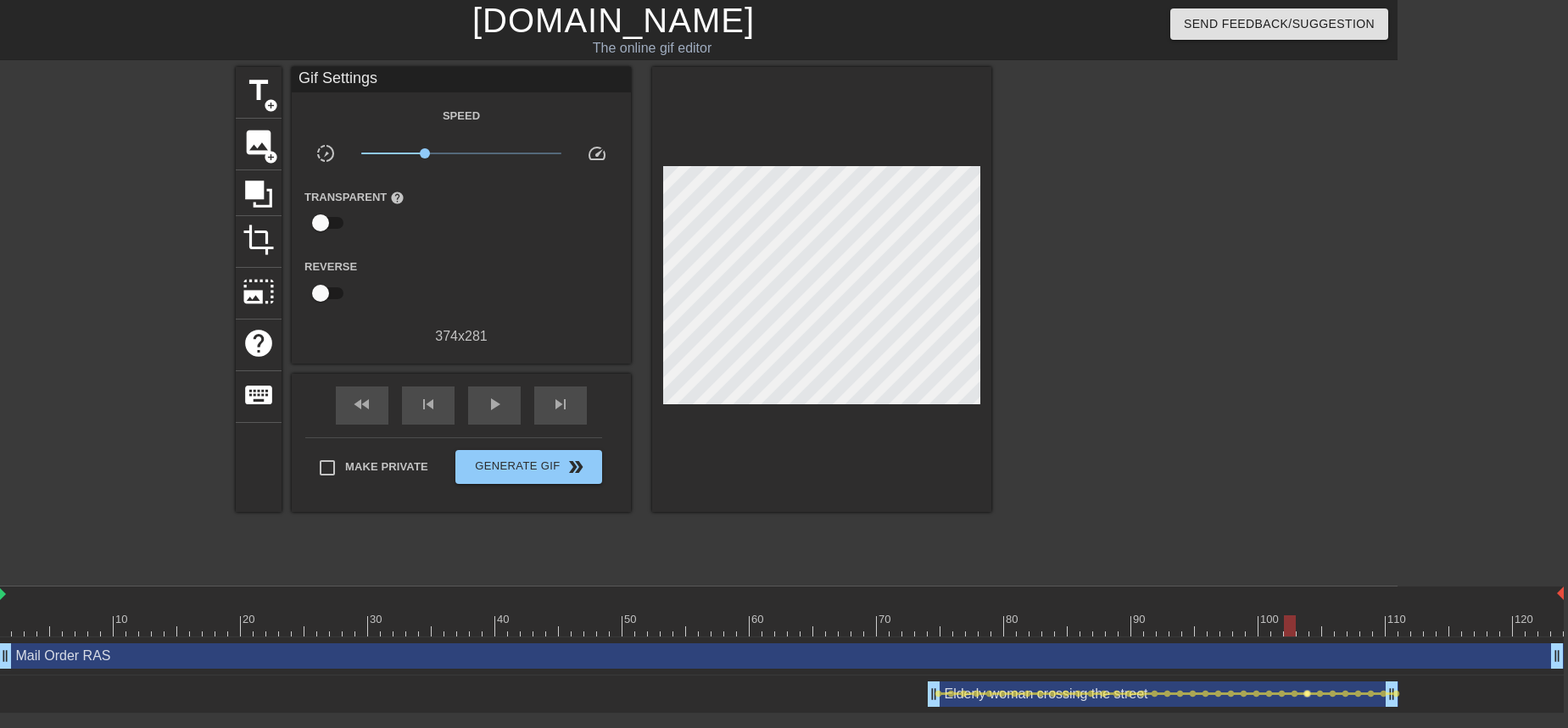 click on "lens" at bounding box center [1307, 693] 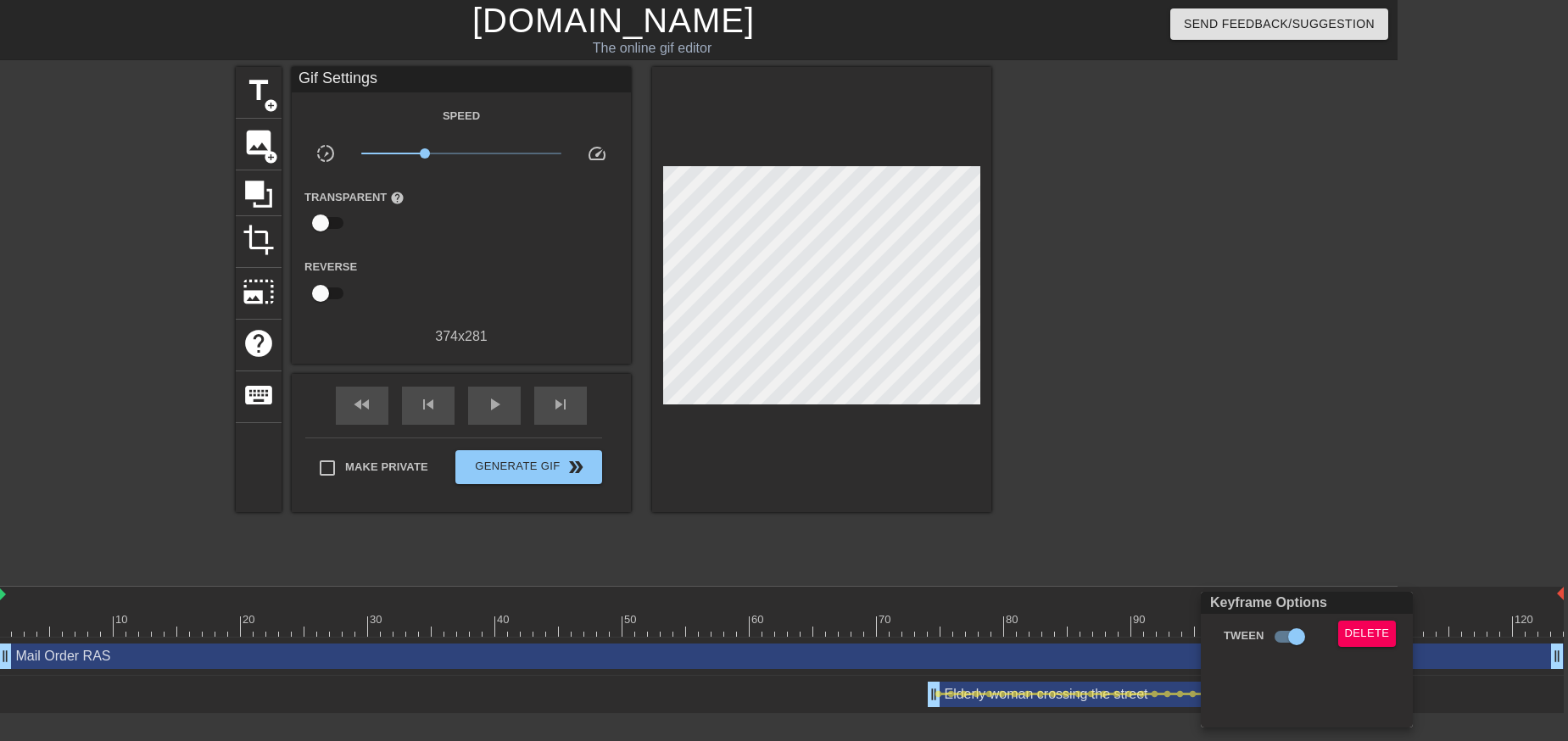 click at bounding box center [784, 370] 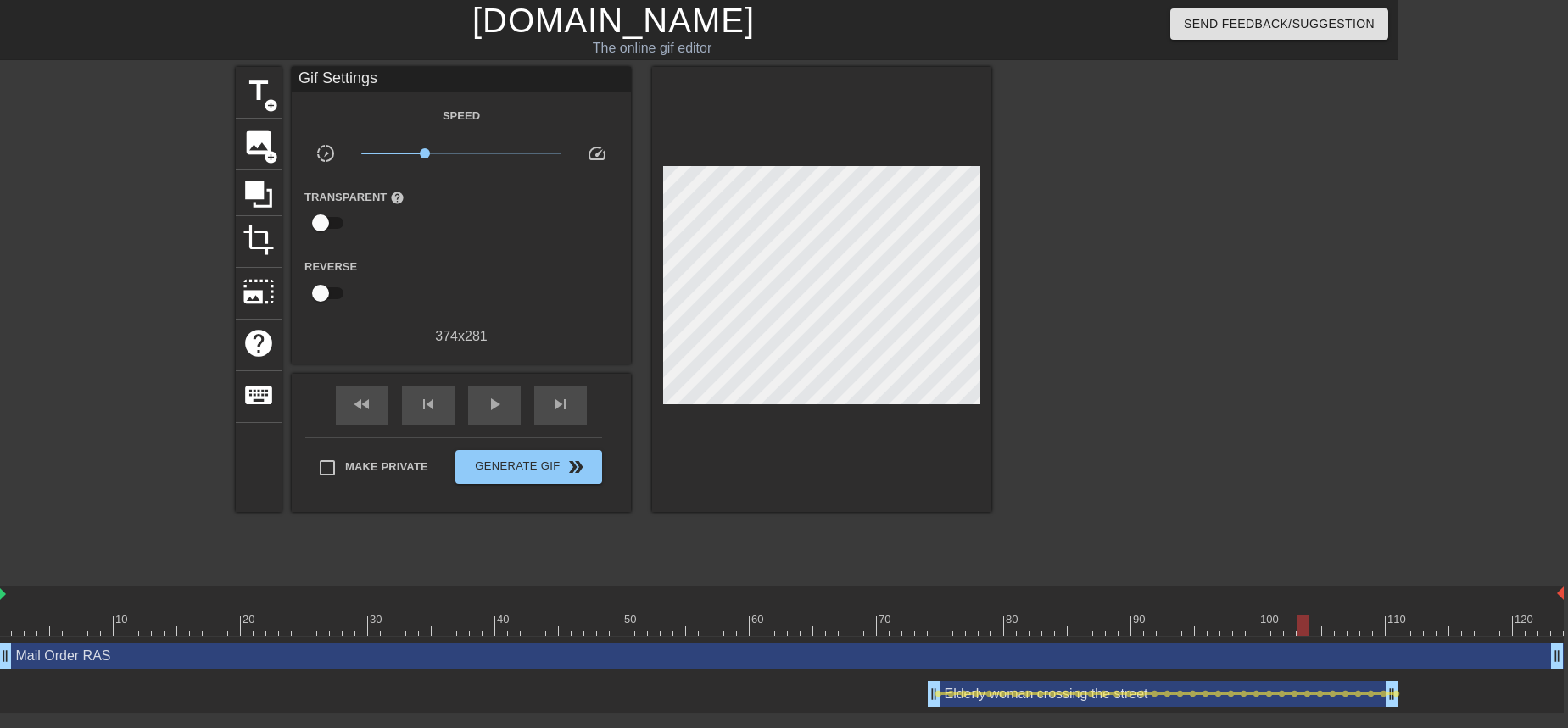 click on "Elderly woman crossing the street drag_handle drag_handle" at bounding box center (1163, 694) 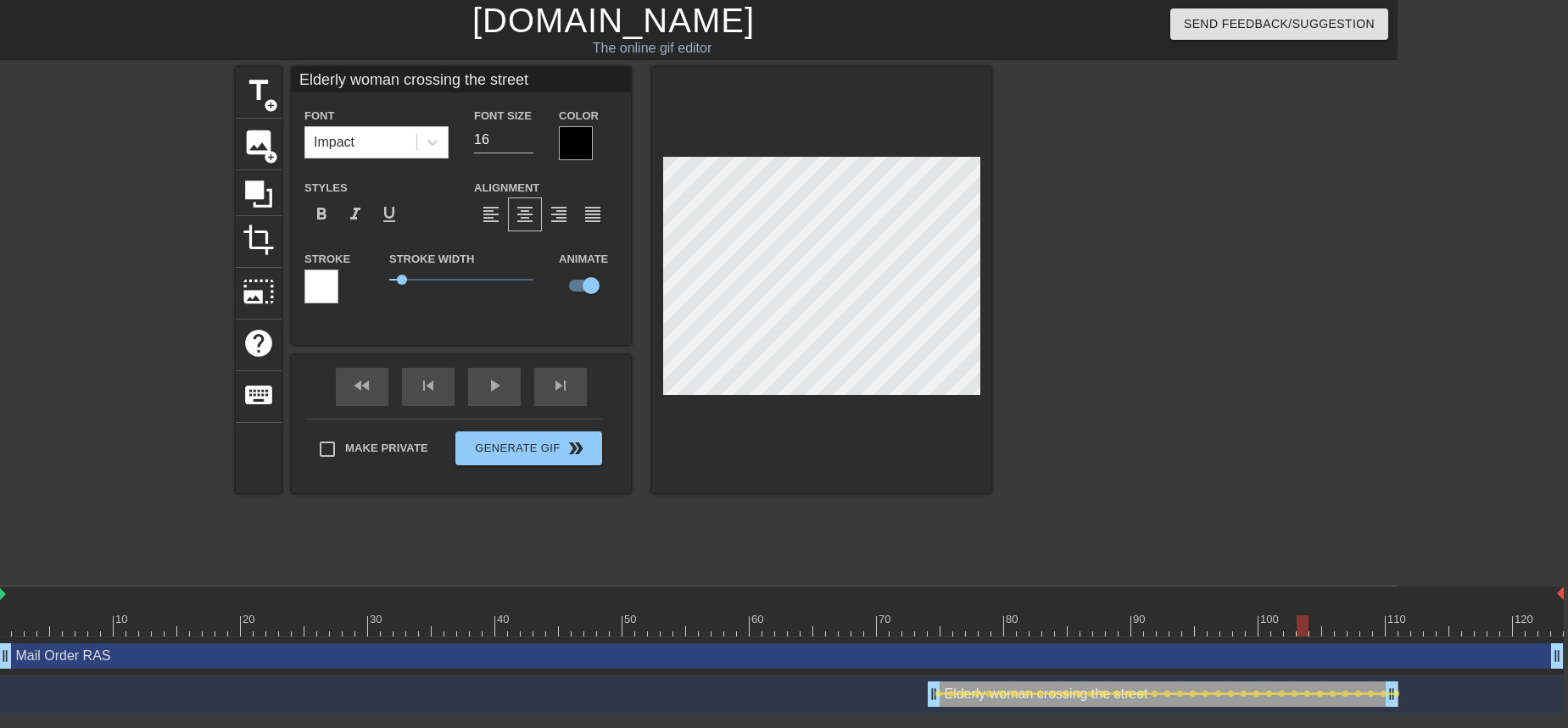 click at bounding box center (781, 625) 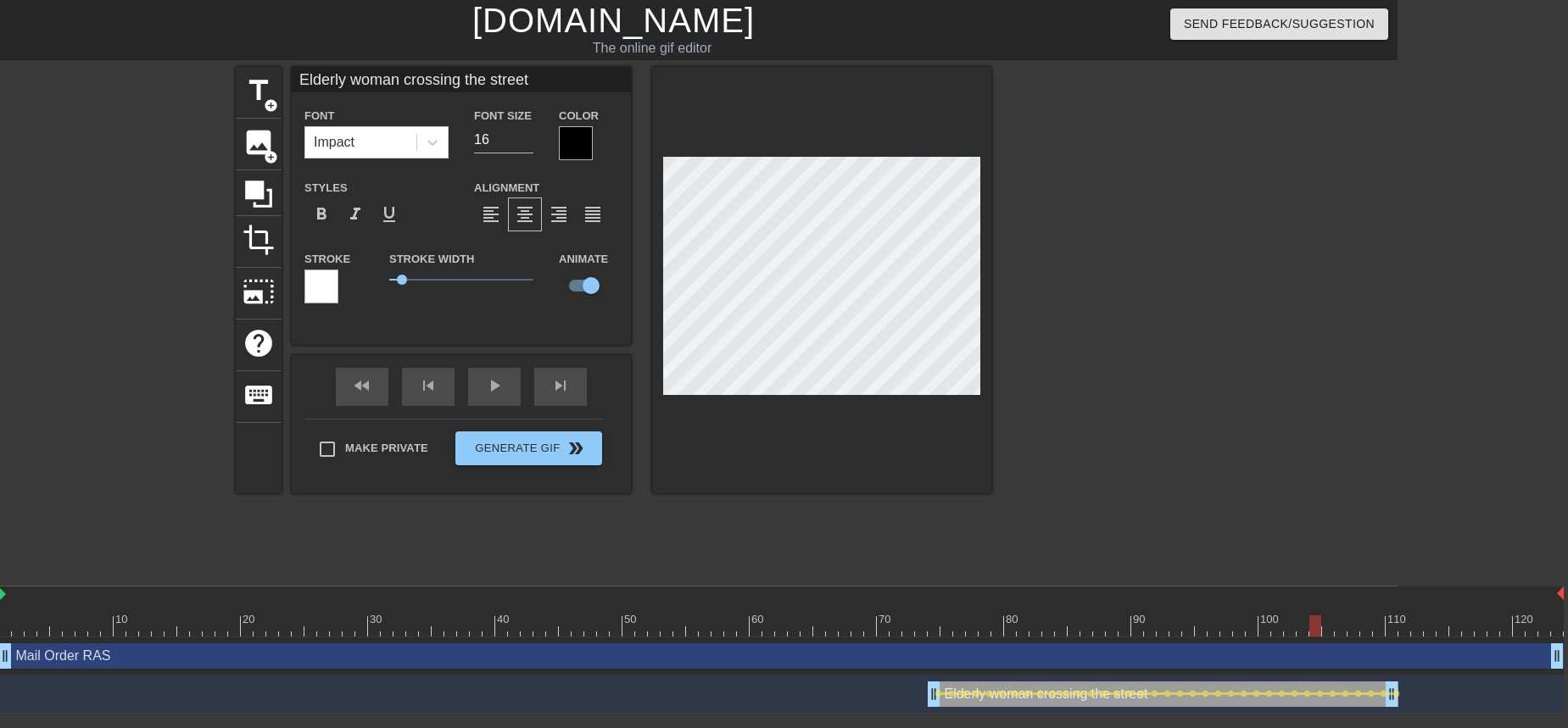 click at bounding box center (781, 625) 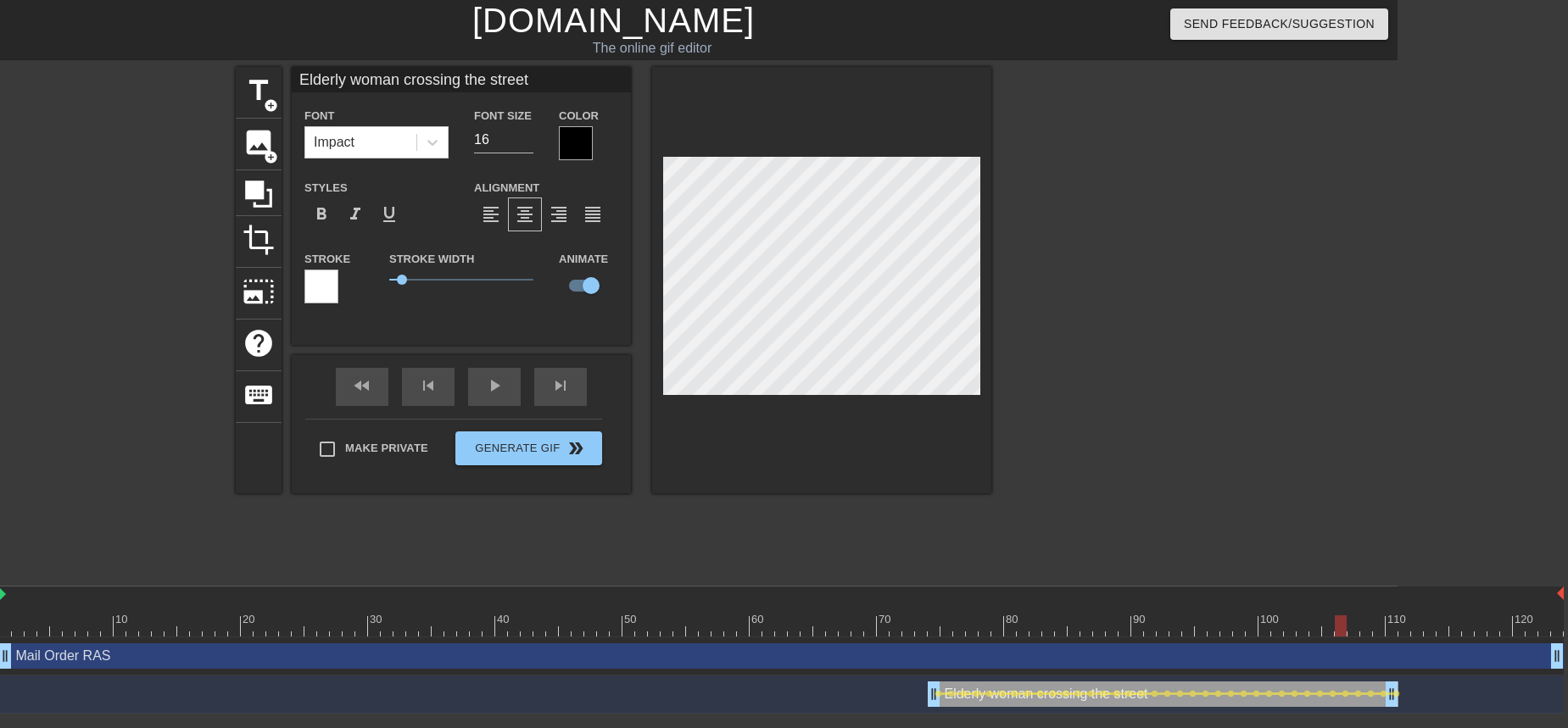 click at bounding box center [781, 625] 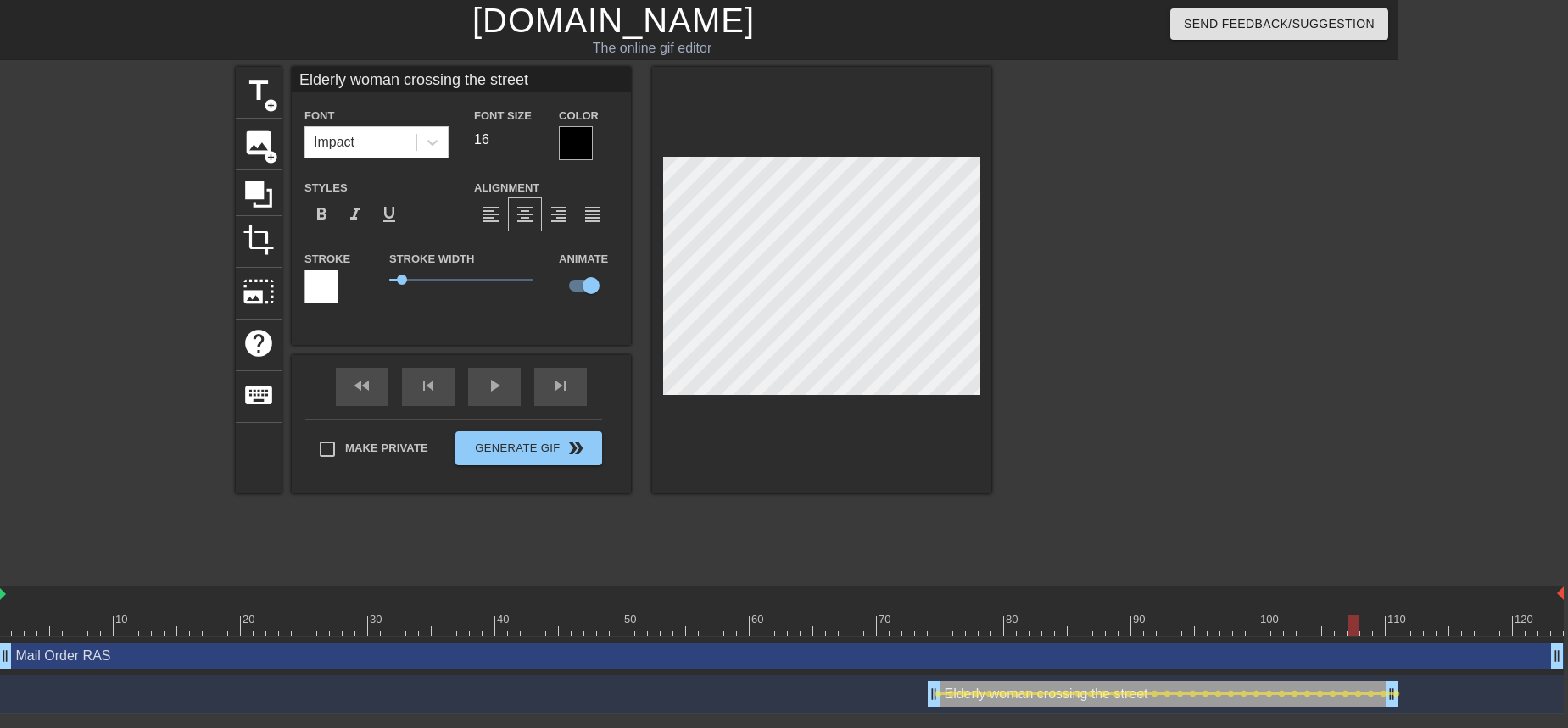 click at bounding box center (781, 625) 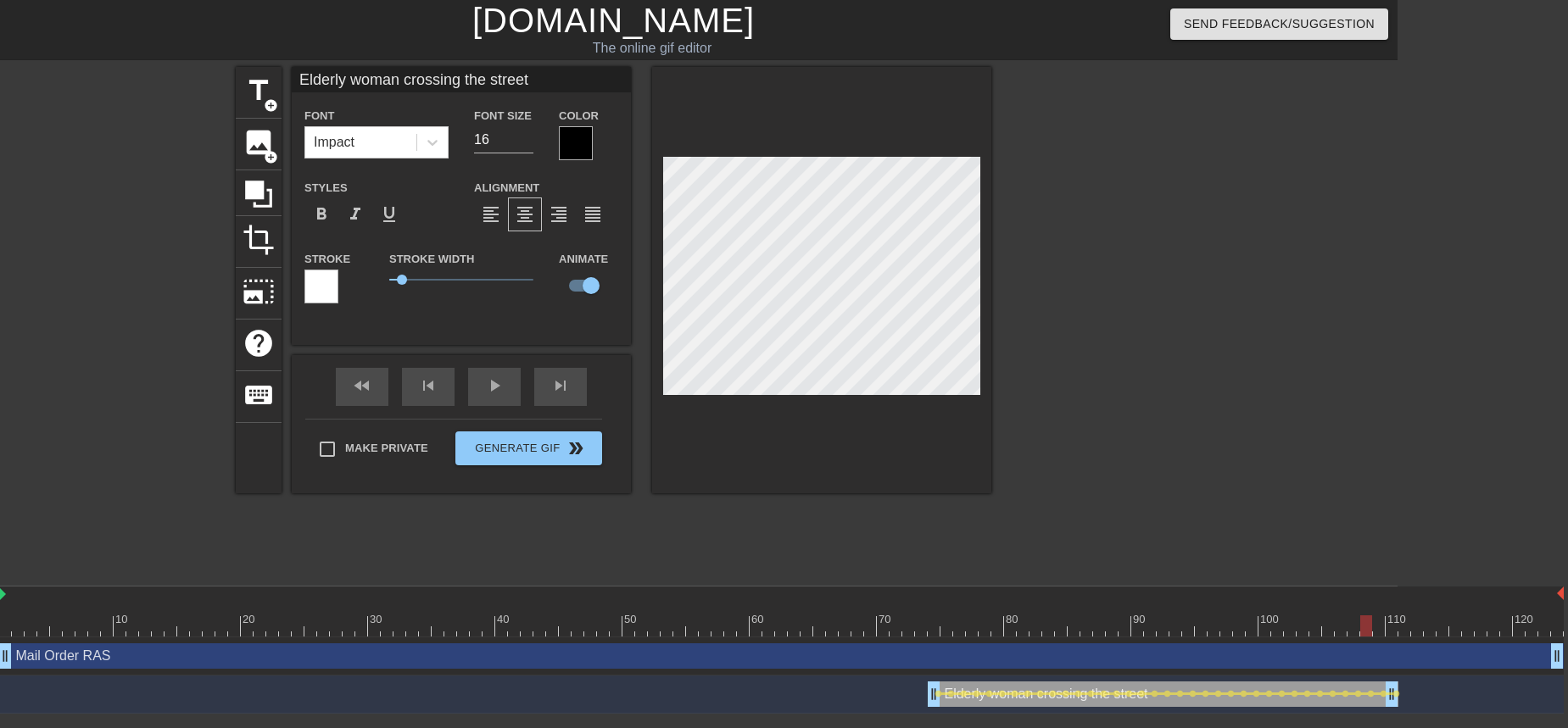 click on "Elderly woman crossing the street" at bounding box center (461, 80) 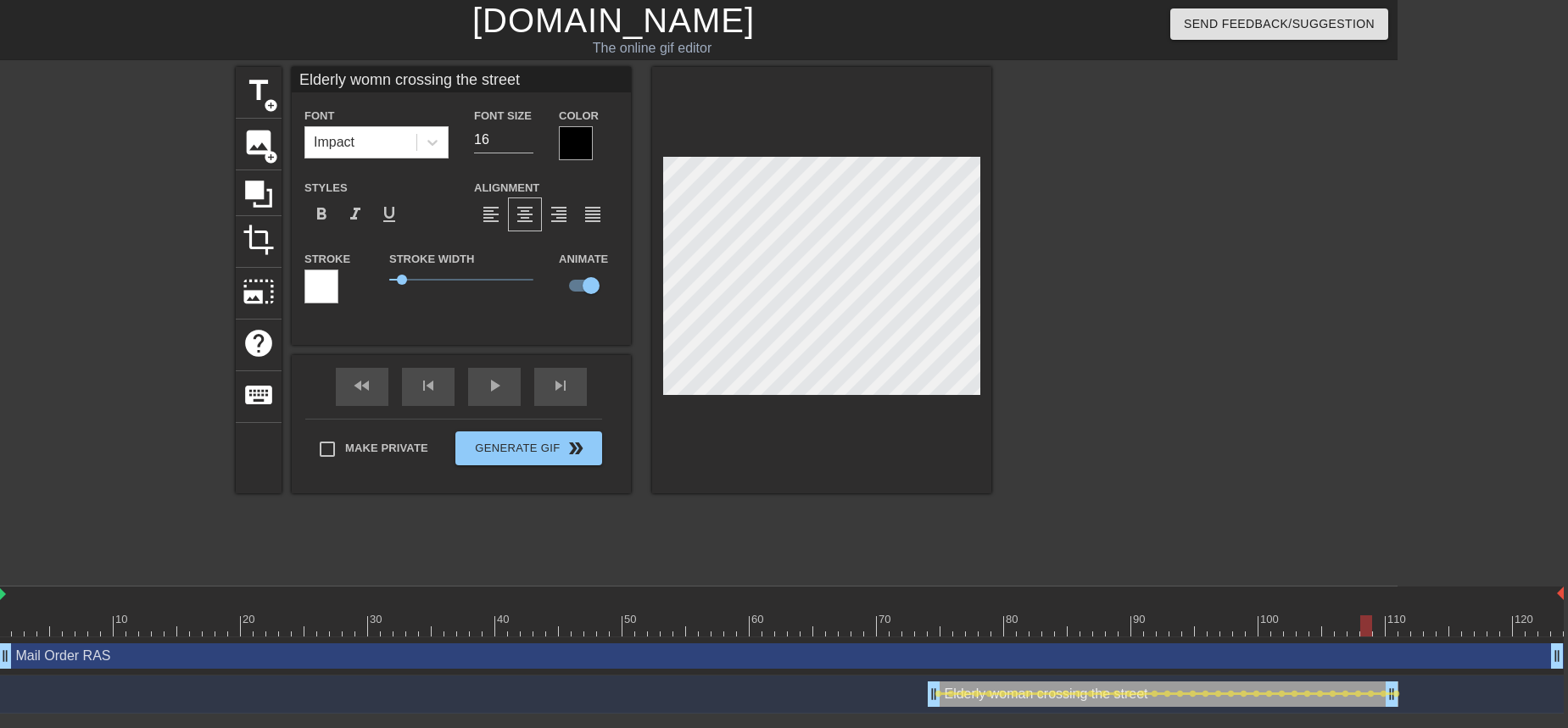 type on "Elderly women crossing the street" 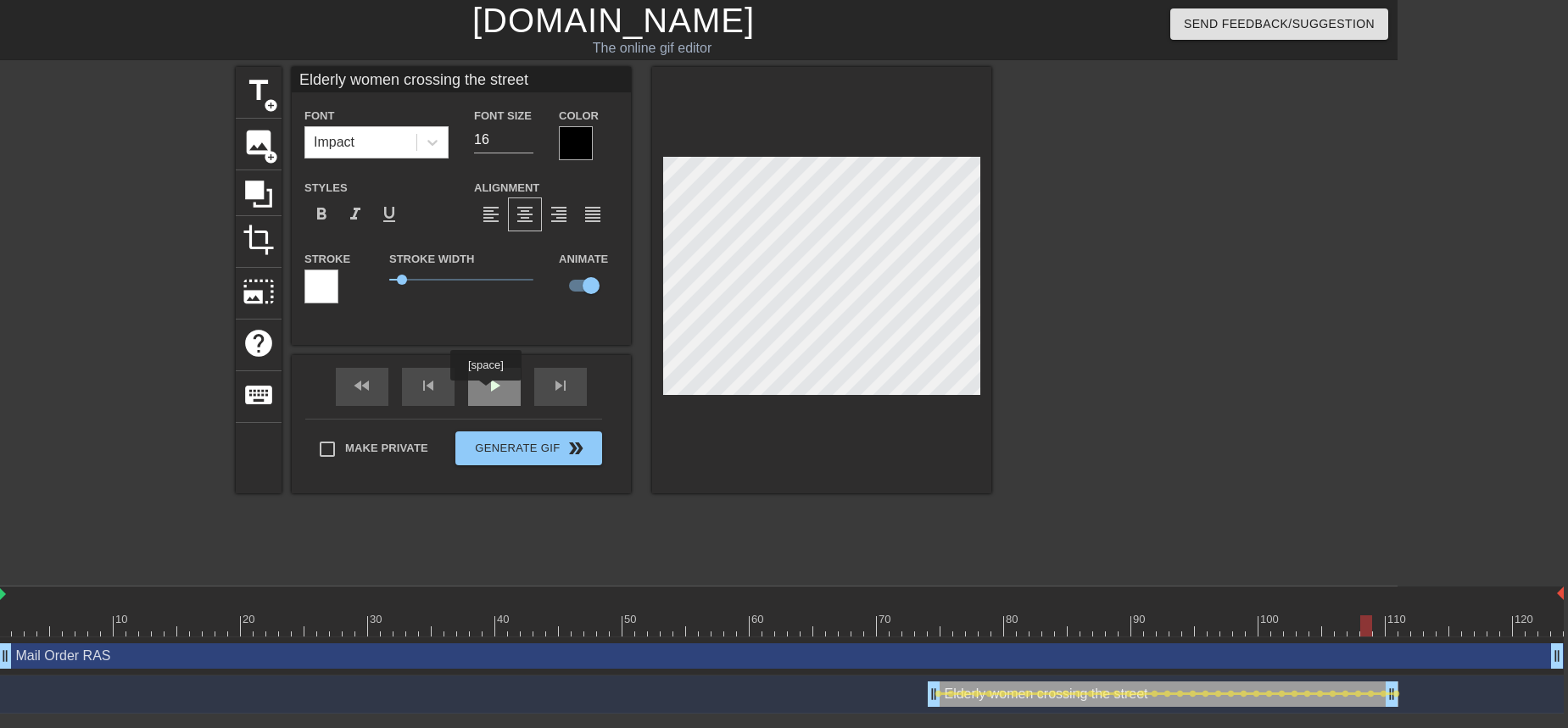 click on "play_arrow" at bounding box center (494, 386) 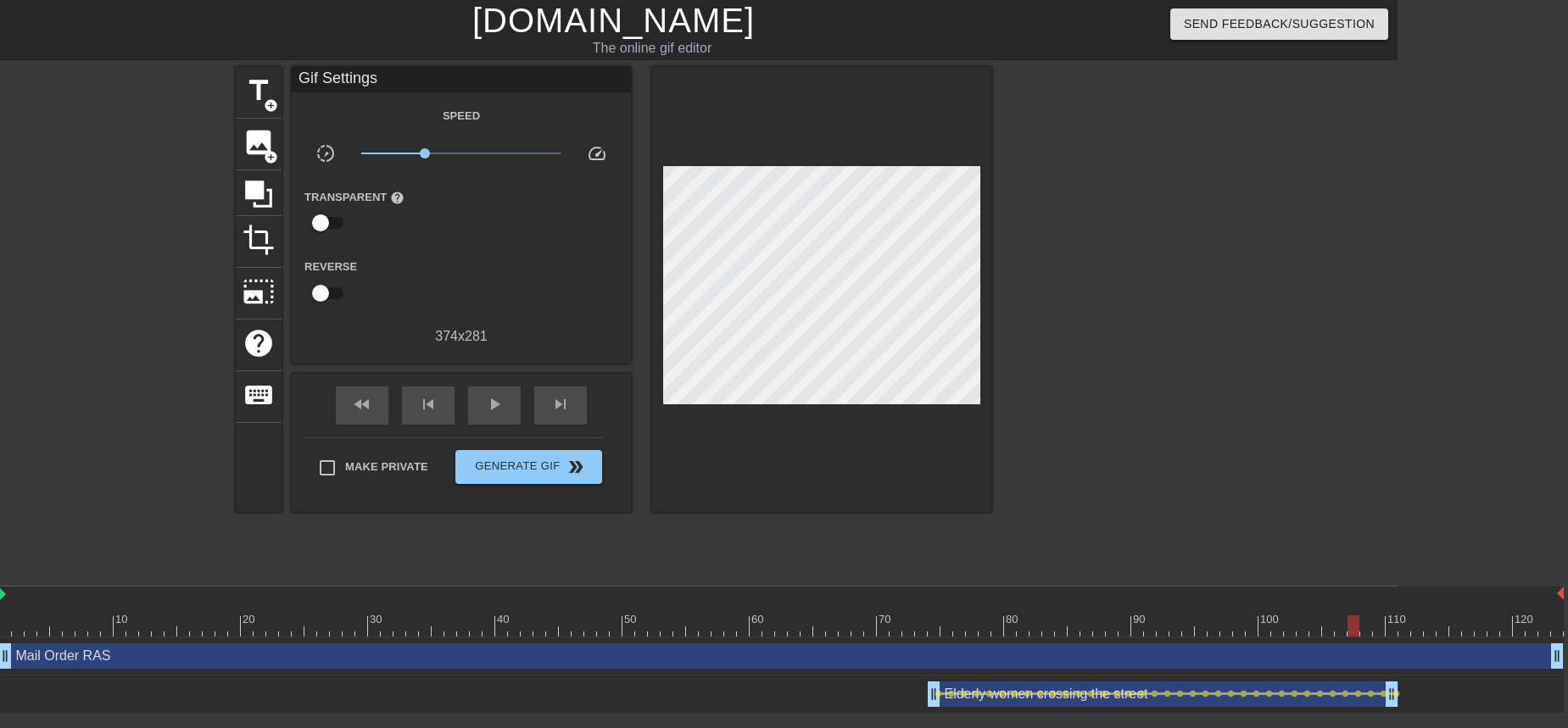 click at bounding box center (781, 625) 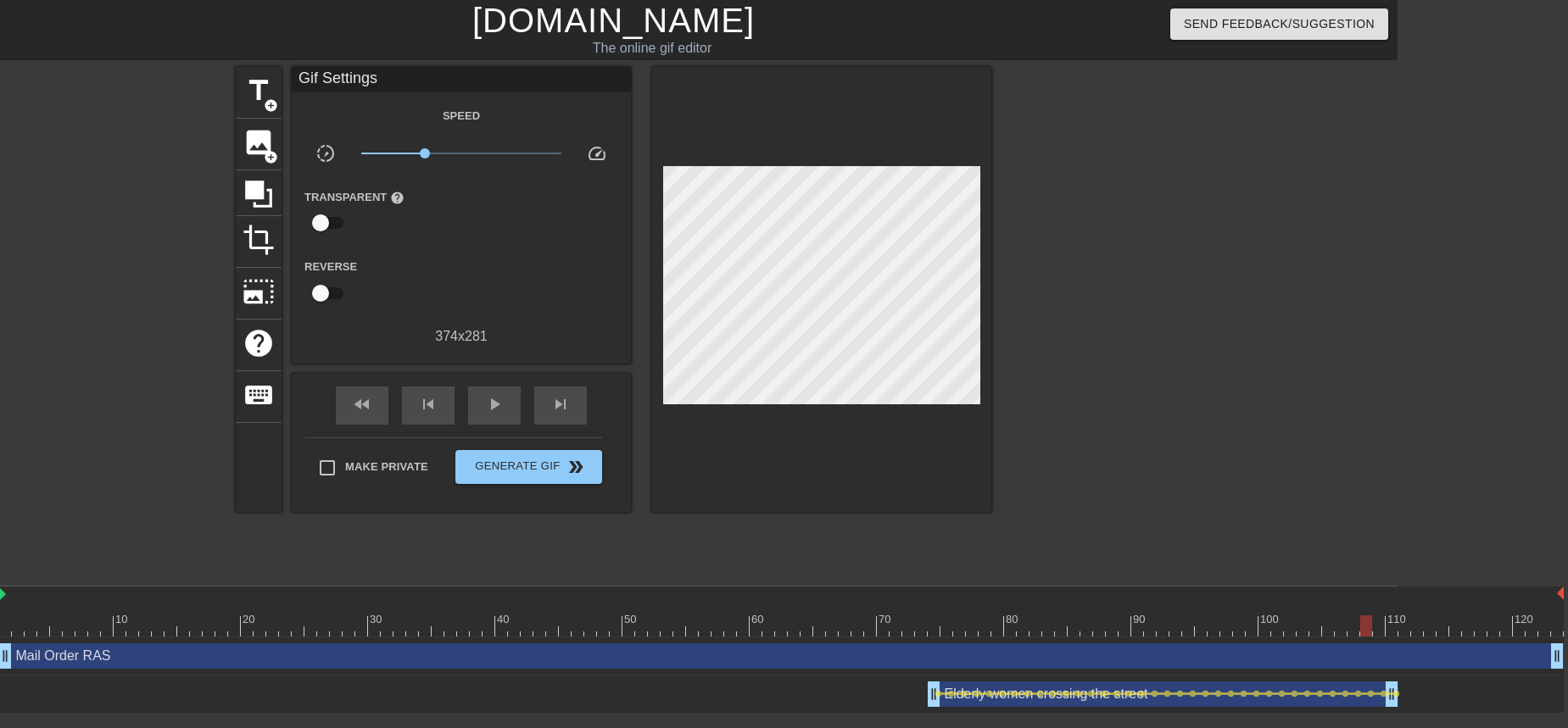 click at bounding box center [781, 625] 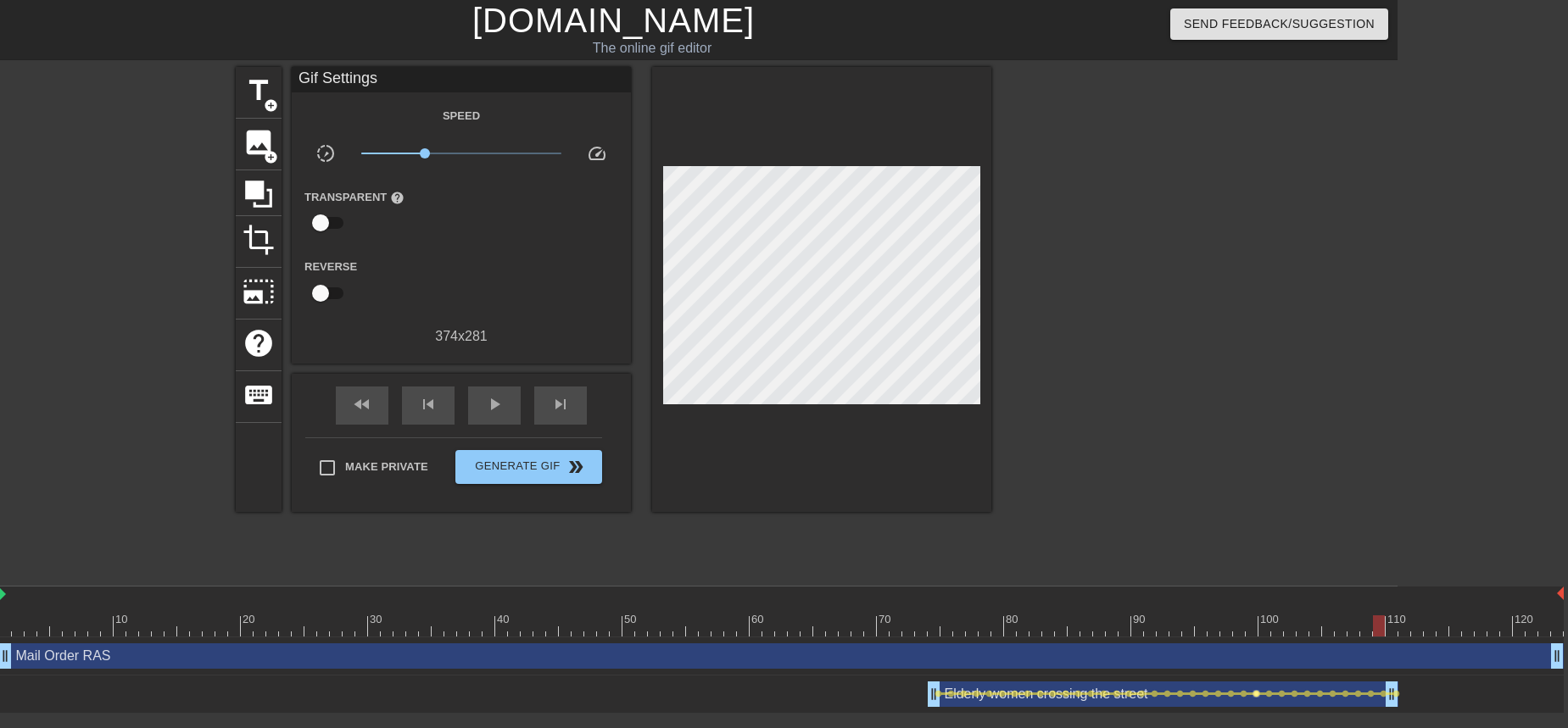 click on "lens" at bounding box center (1256, 693) 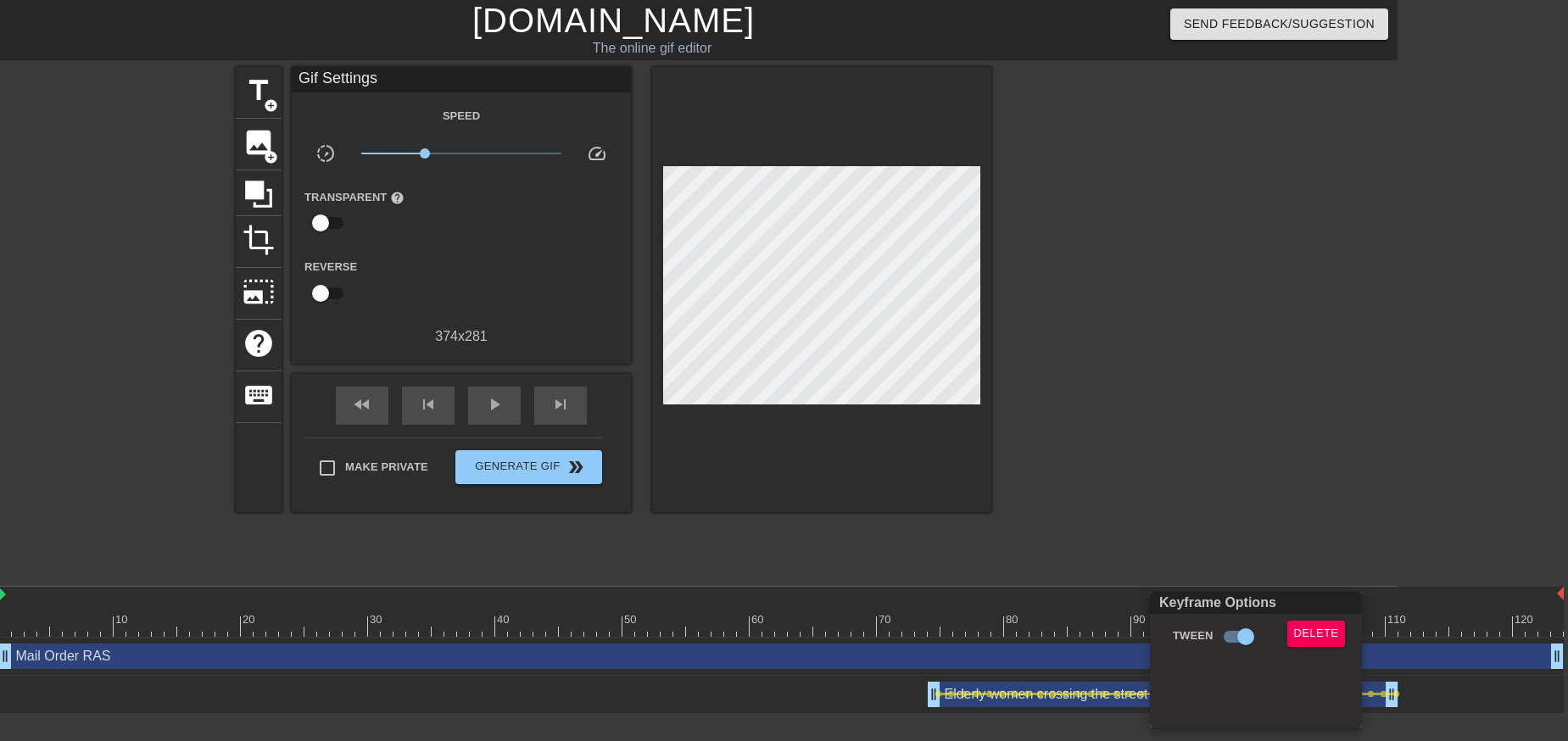 click at bounding box center [784, 370] 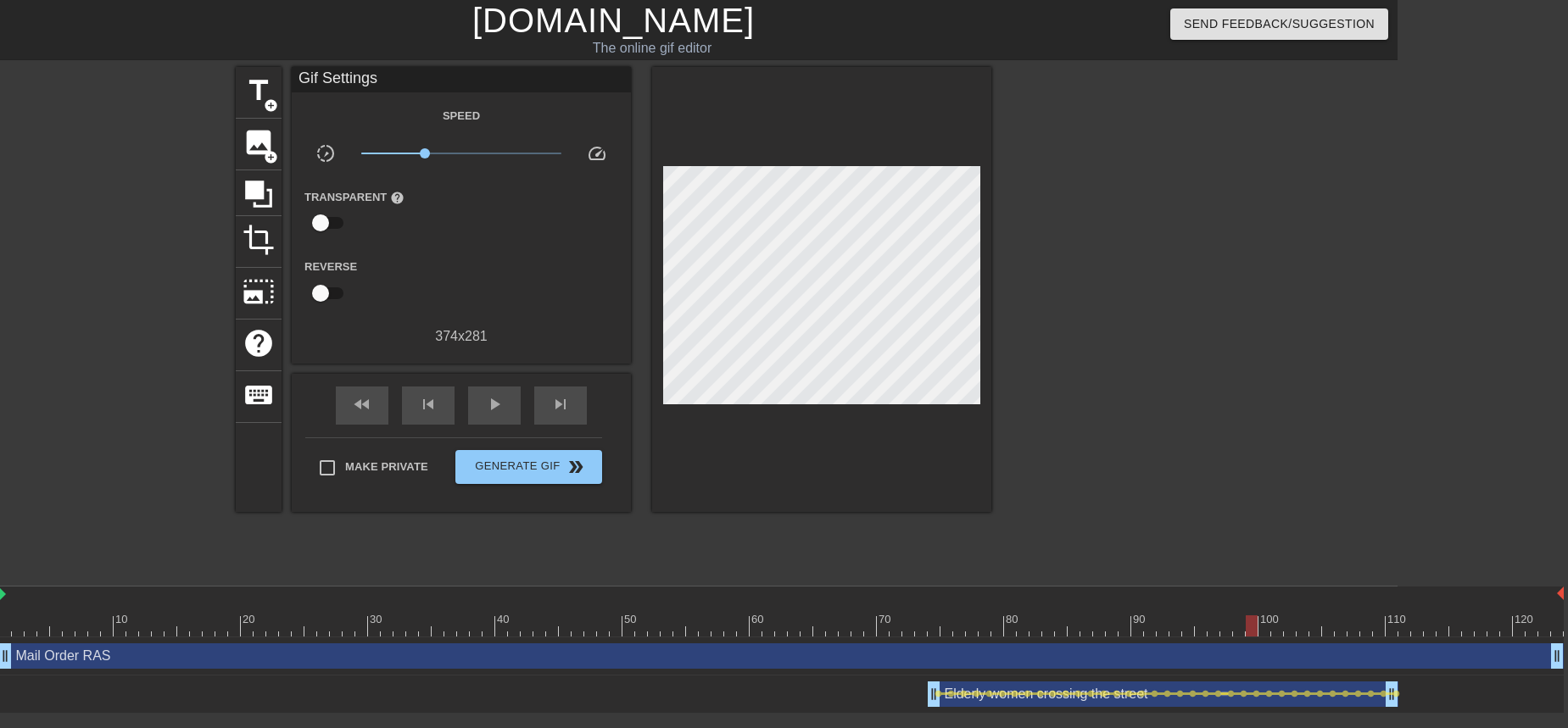 click at bounding box center (1225, 693) 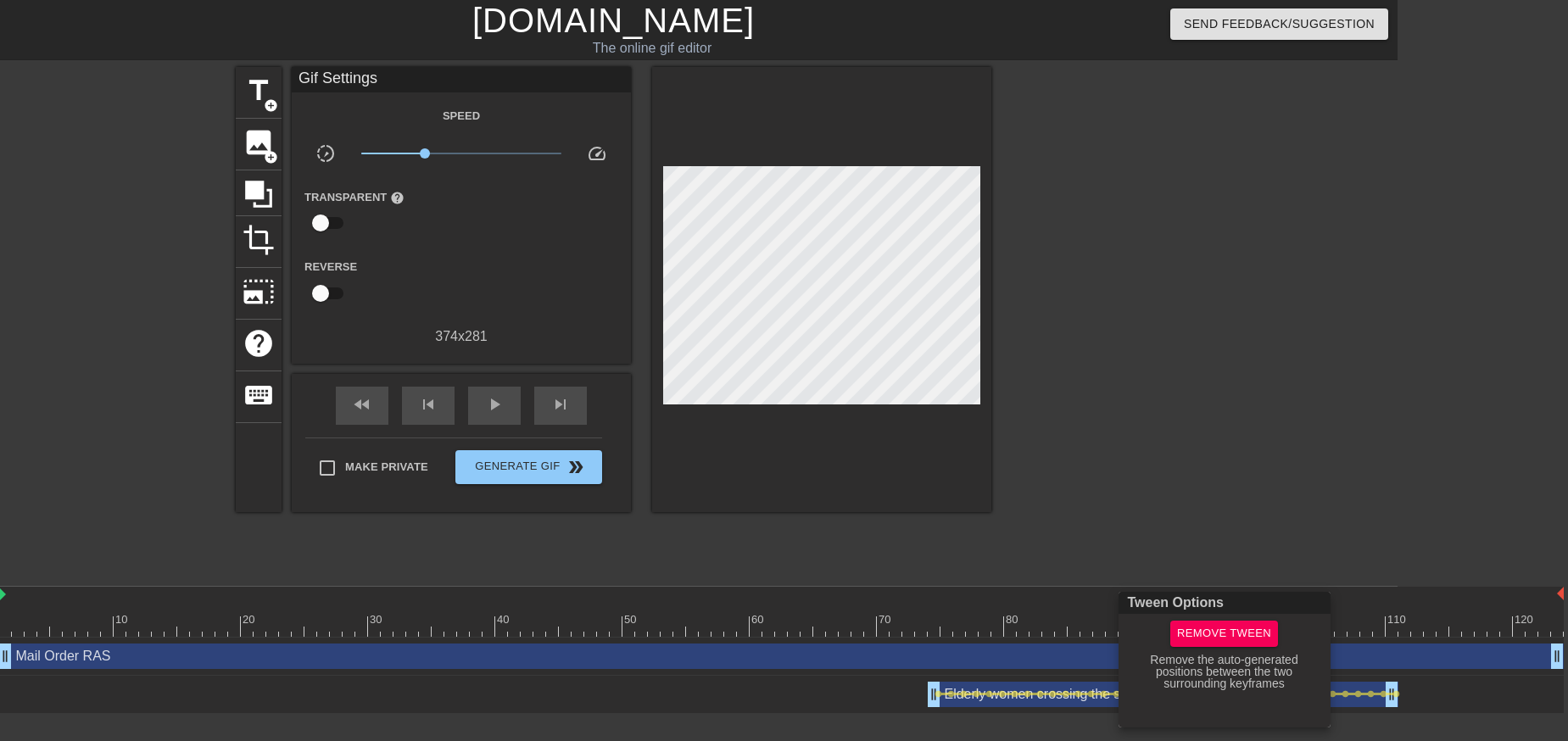 click at bounding box center (784, 370) 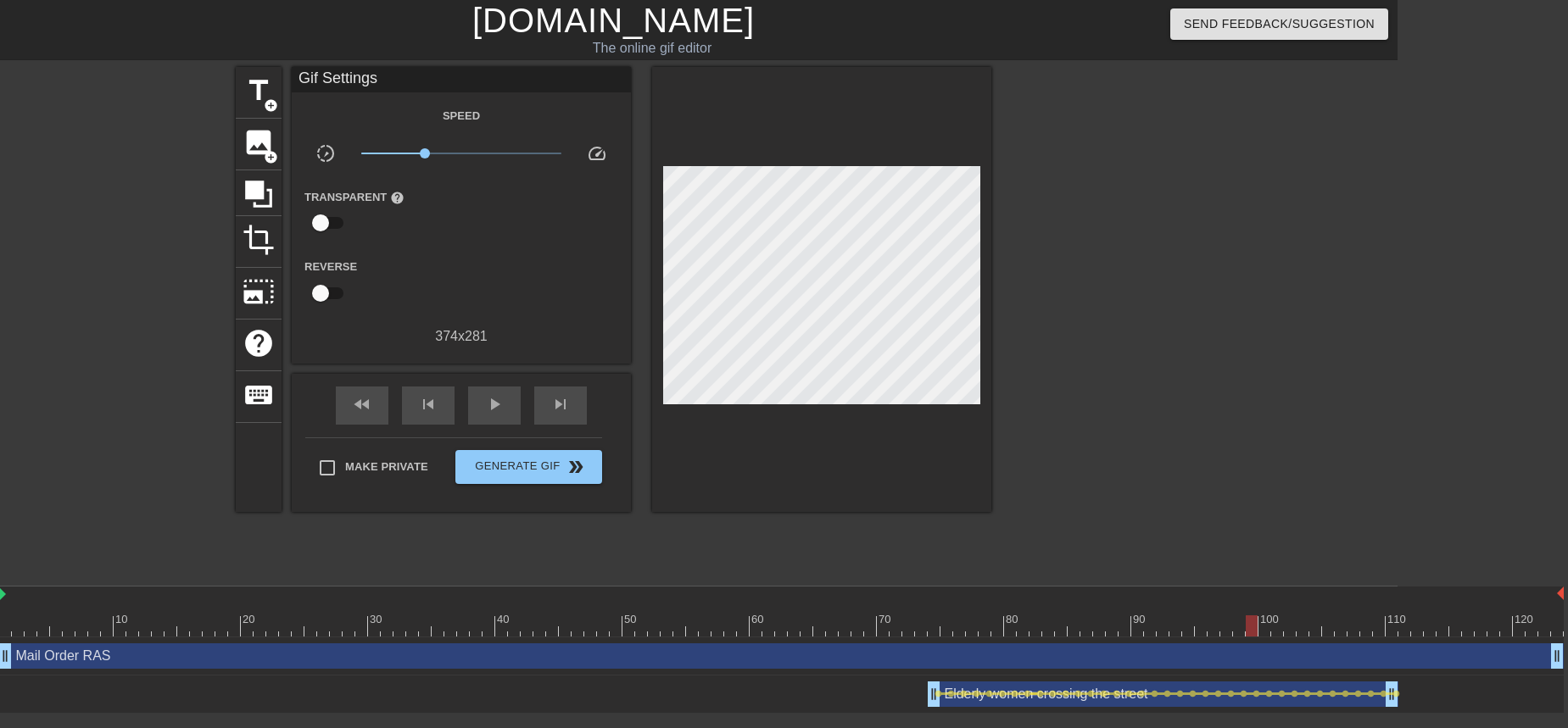 click at bounding box center [1034, 693] 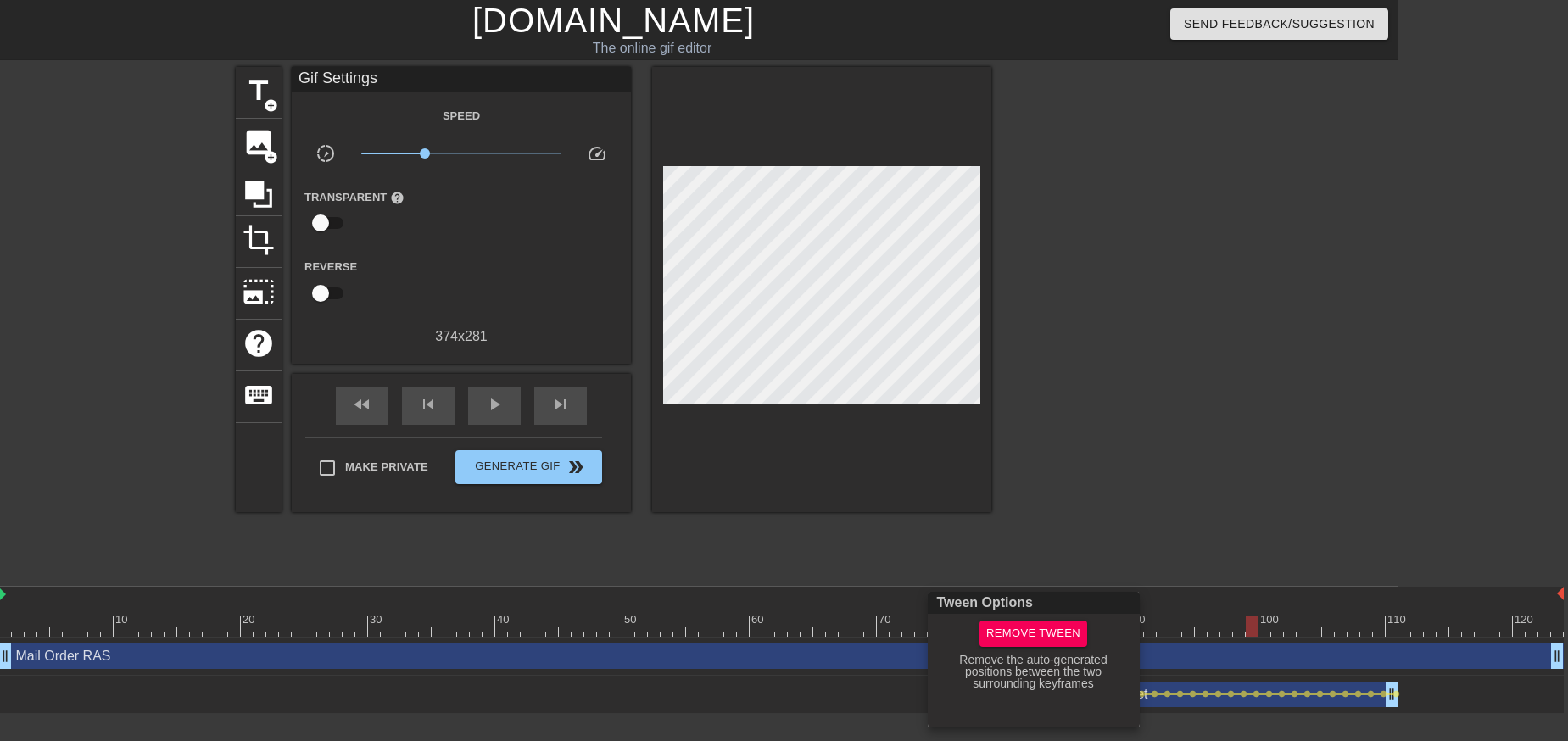 click at bounding box center (784, 370) 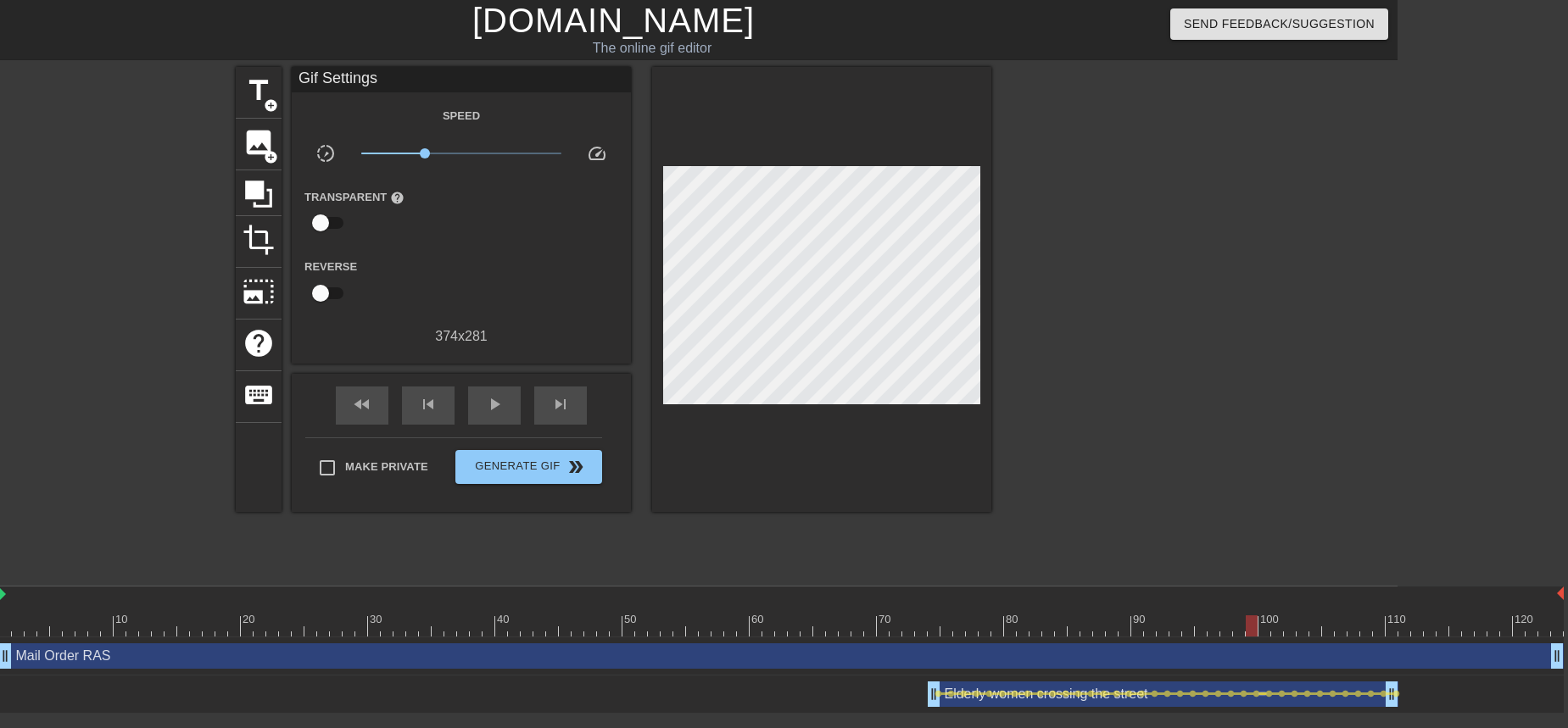 click at bounding box center [1263, 693] 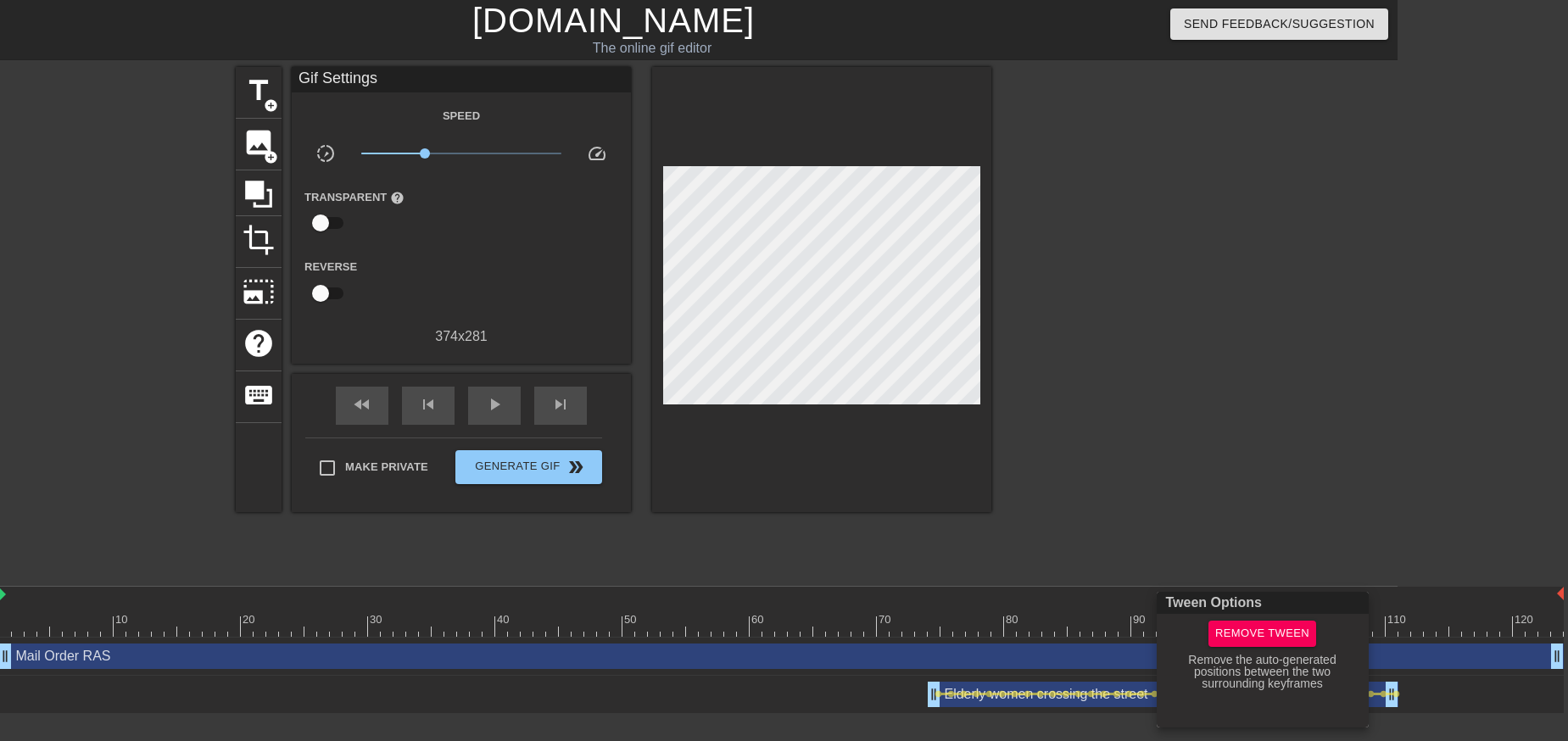 click at bounding box center (784, 370) 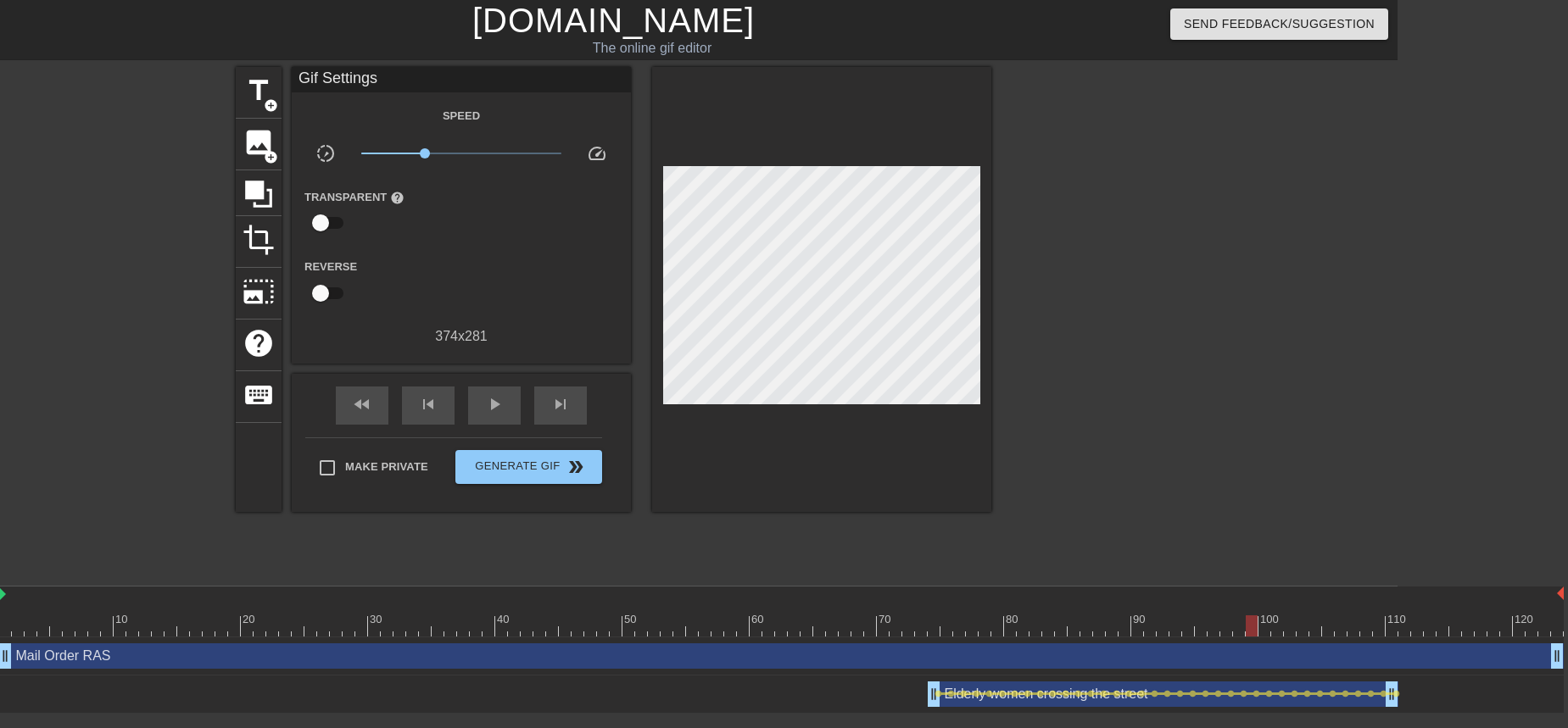 click on "Elderly women crossing the street drag_handle drag_handle" at bounding box center (1163, 694) 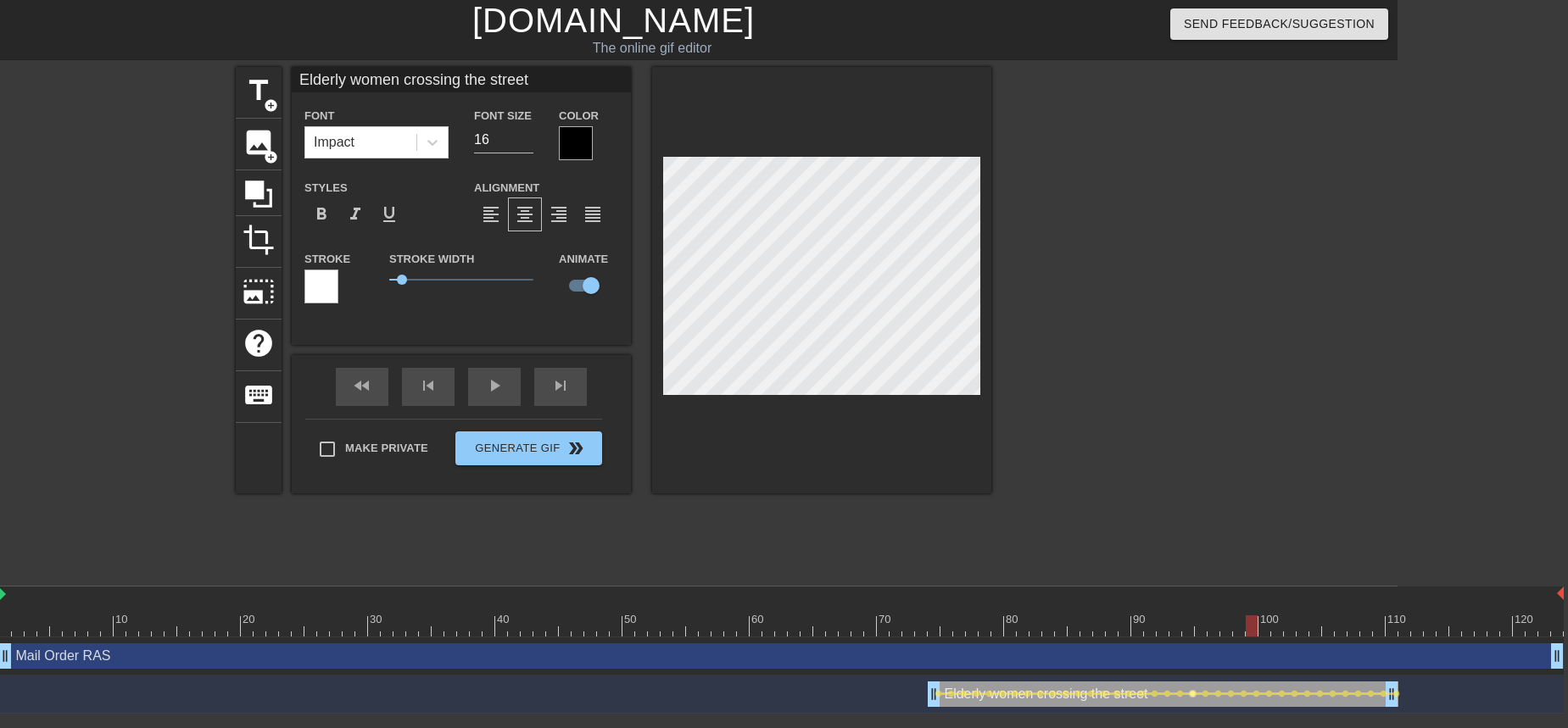 click on "lens" at bounding box center [1192, 693] 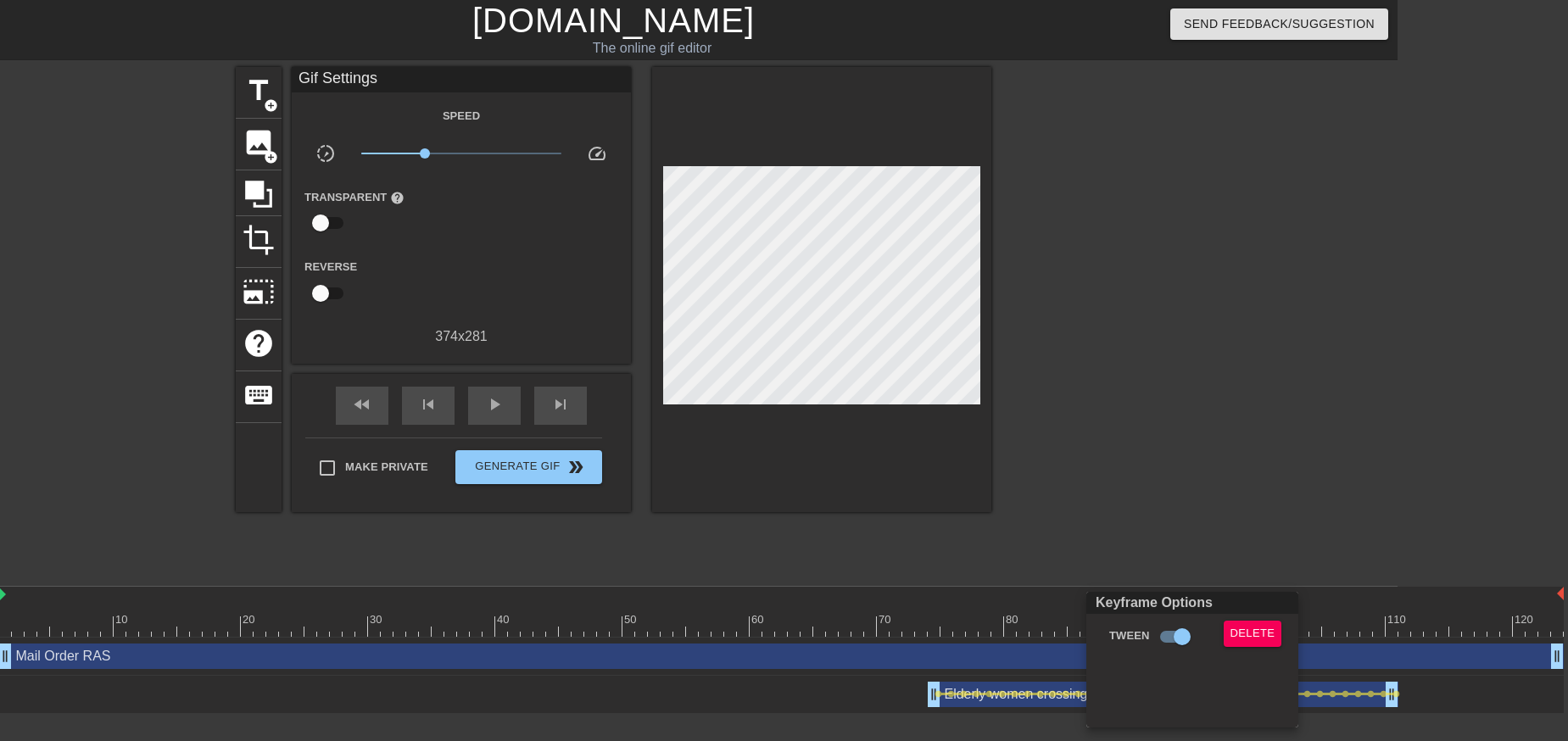 click on "Keyframe Options Tween Delete" at bounding box center [1192, 660] 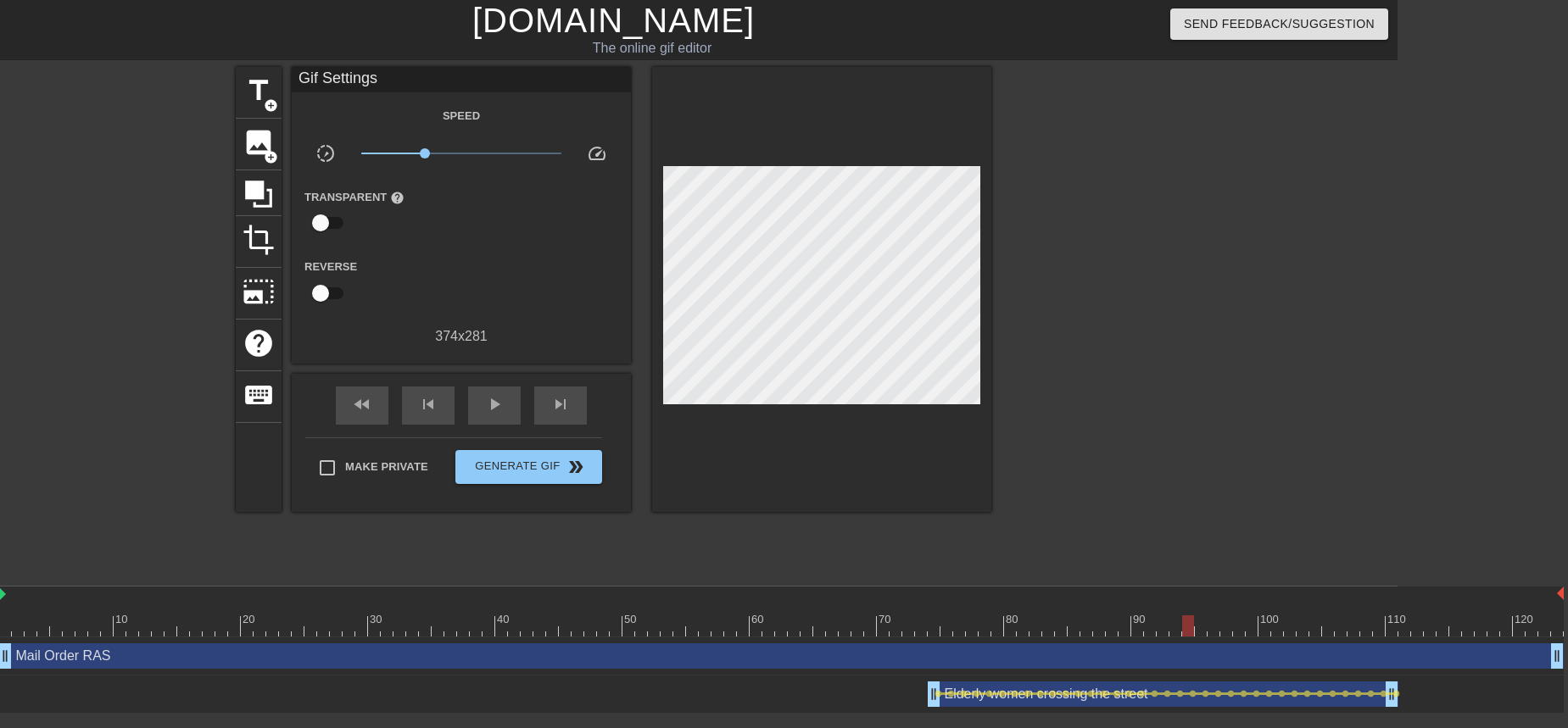 click on "Elderly women crossing the street drag_handle drag_handle" at bounding box center (1163, 694) 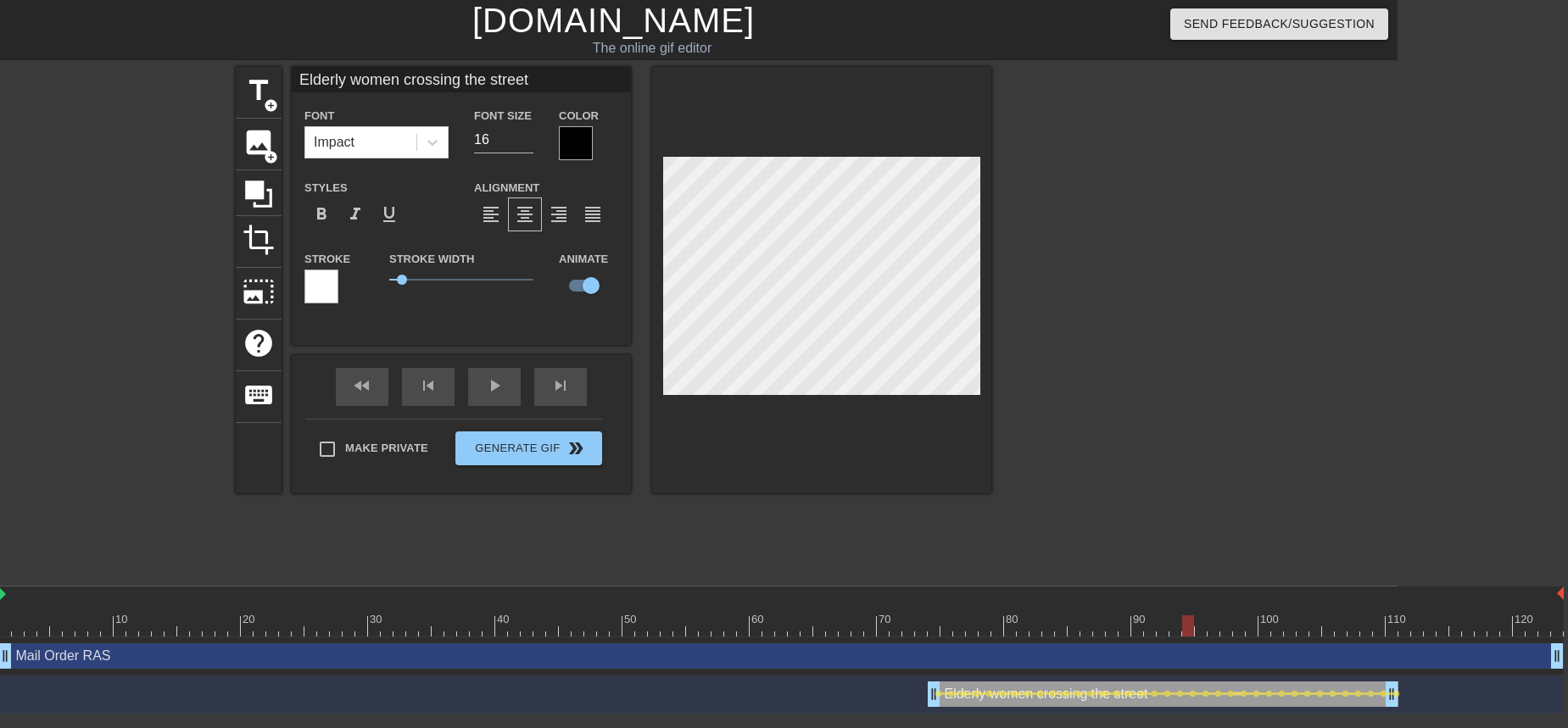 click at bounding box center [1237, 693] 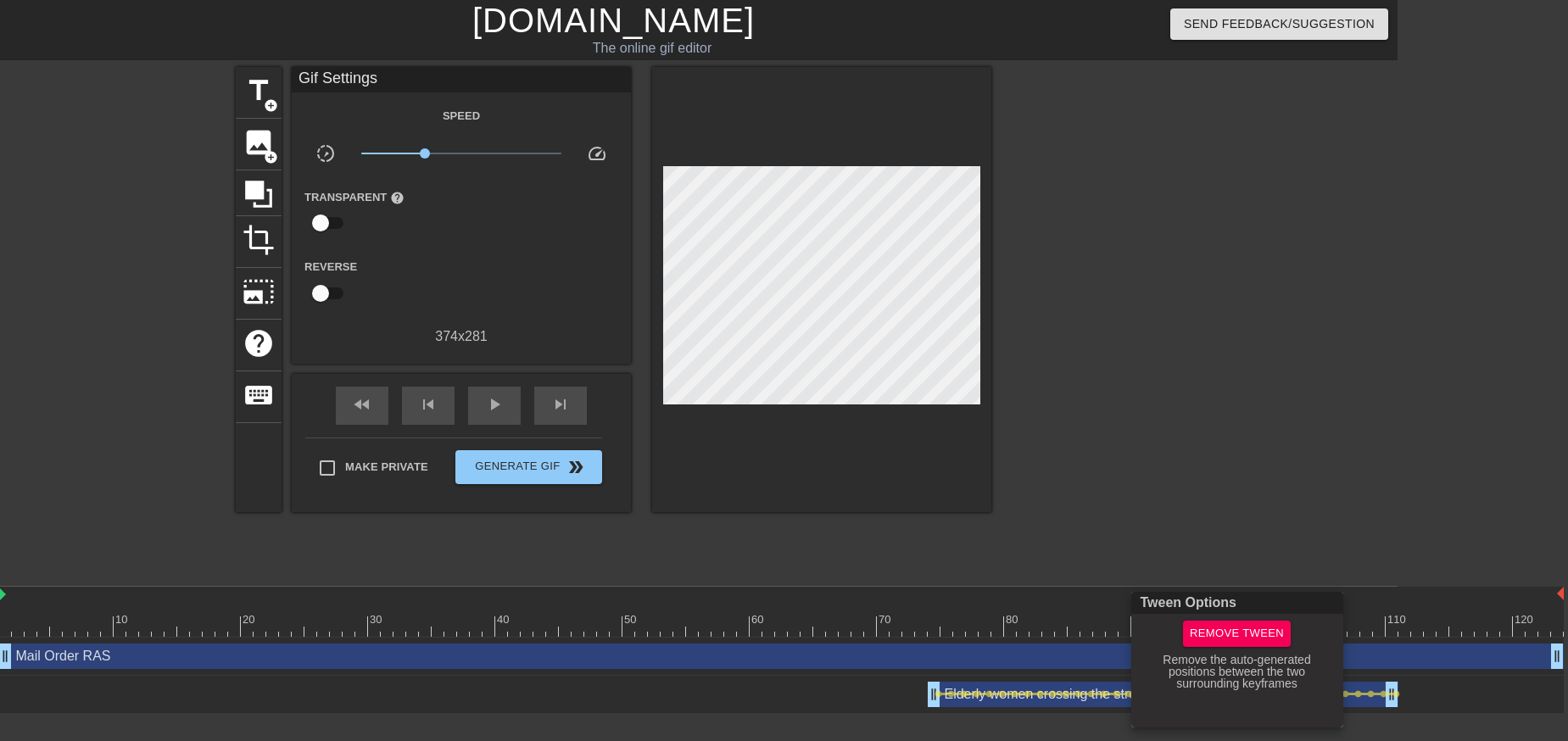 click at bounding box center [784, 370] 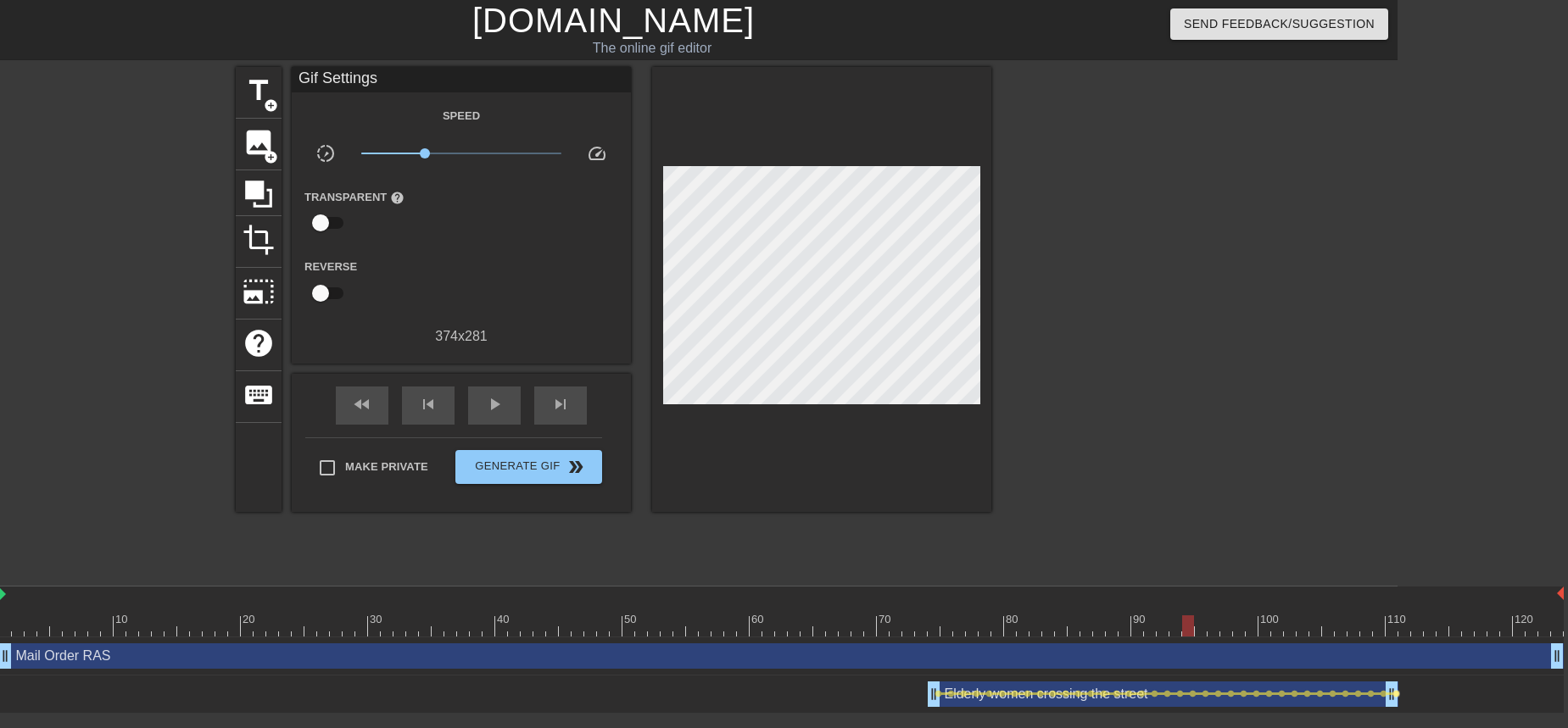 click on "lens" at bounding box center (1396, 693) 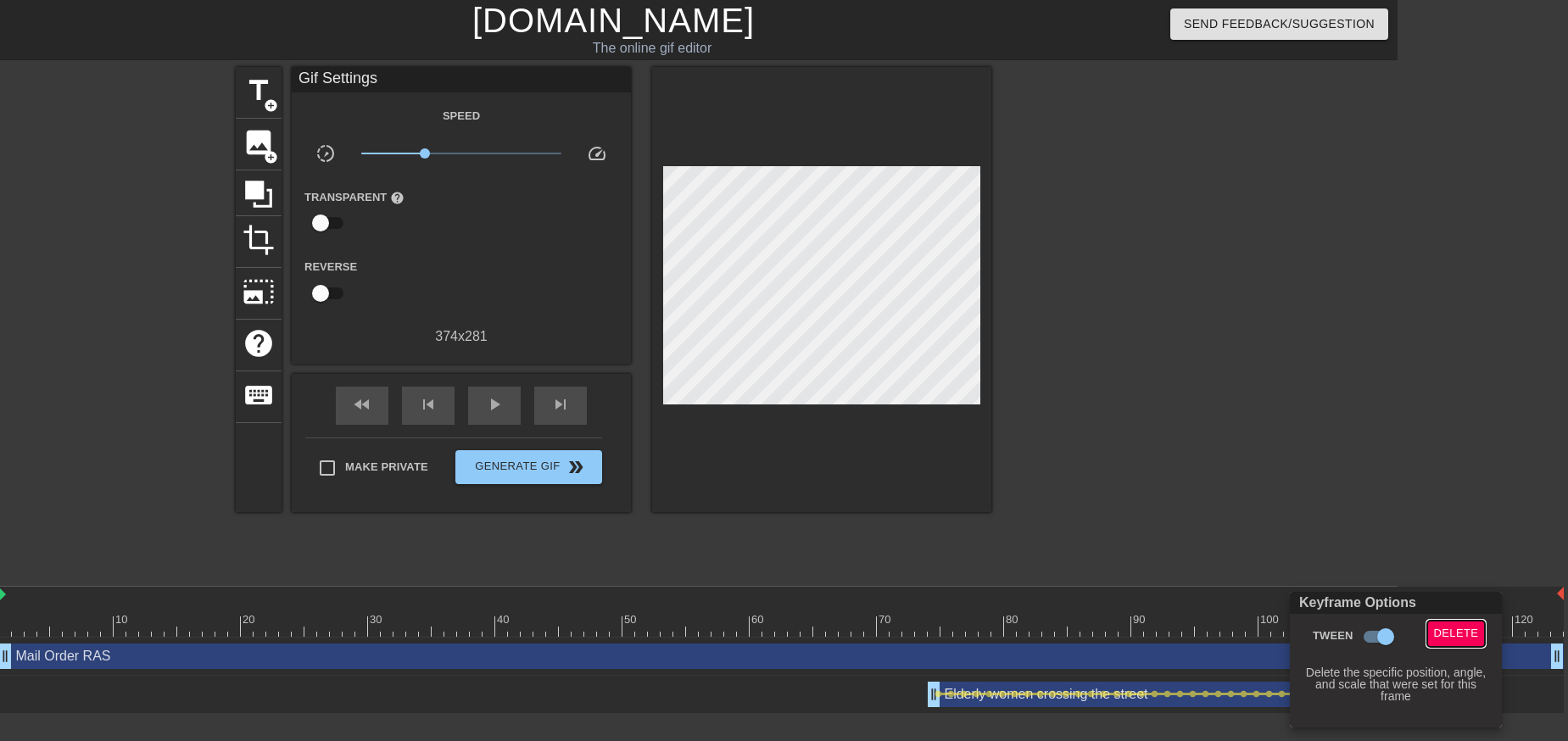 click on "Delete" at bounding box center (1456, 633) 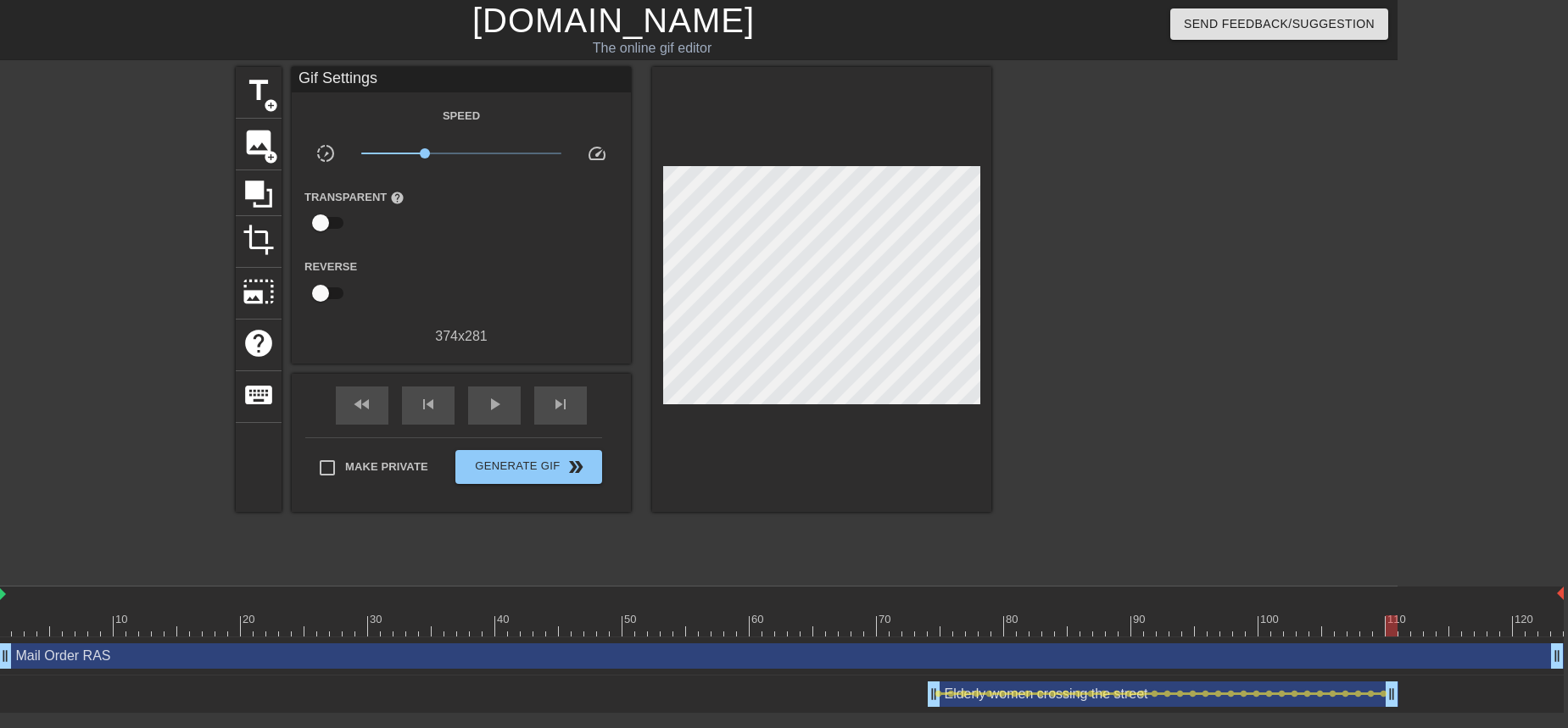 drag, startPoint x: 961, startPoint y: 696, endPoint x: 1299, endPoint y: 686, distance: 338.1479 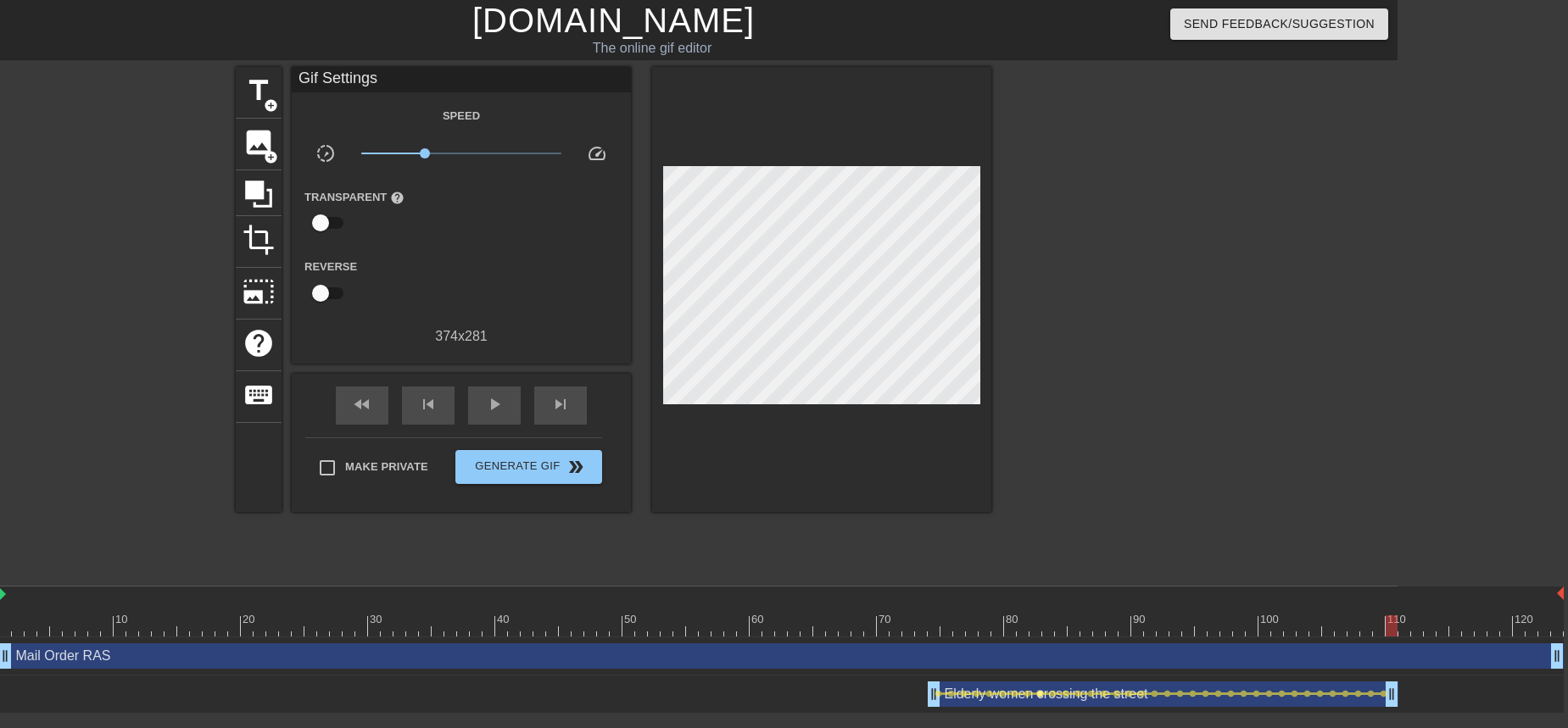 drag, startPoint x: 1068, startPoint y: 687, endPoint x: 1041, endPoint y: 691, distance: 27.29469 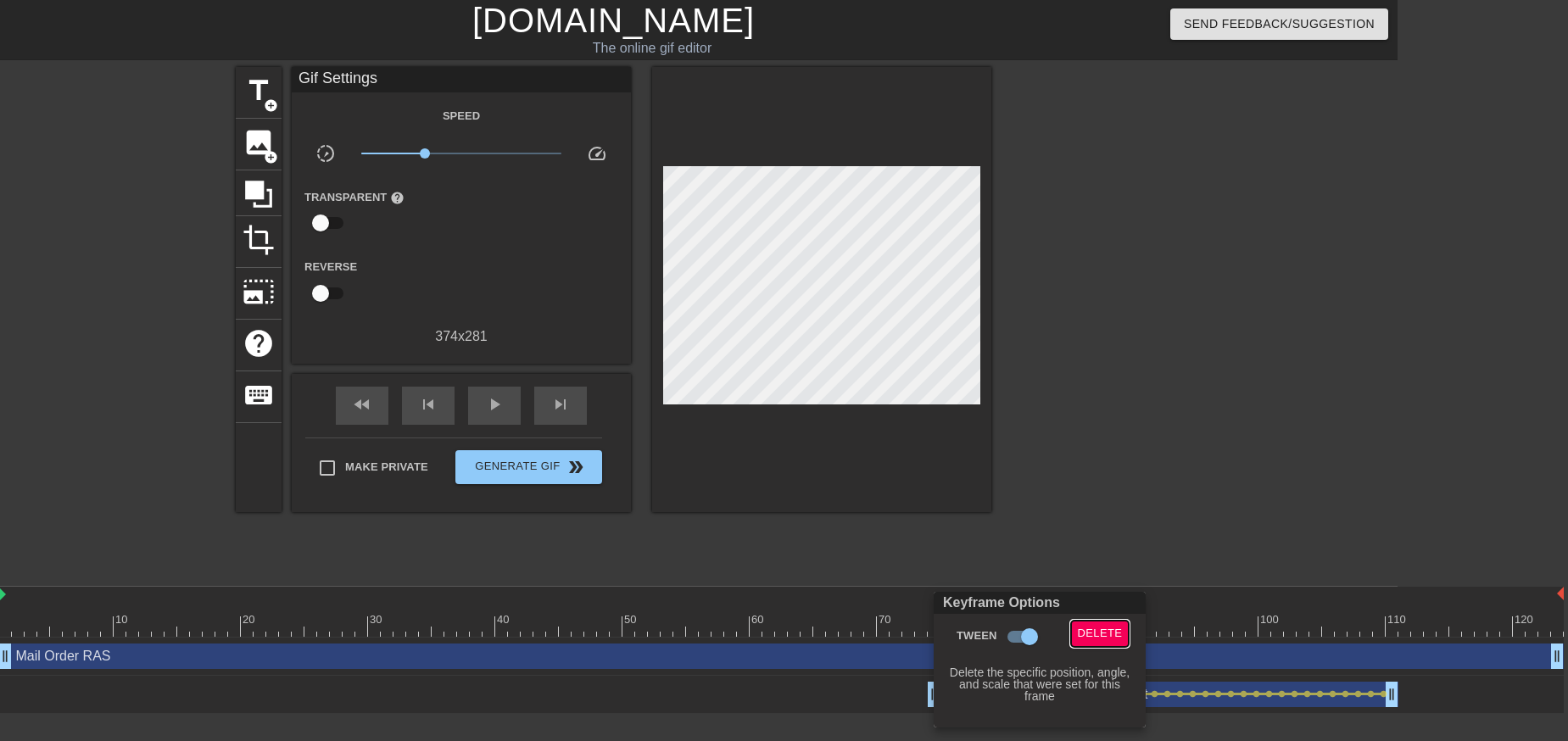 click on "Delete" at bounding box center [1100, 633] 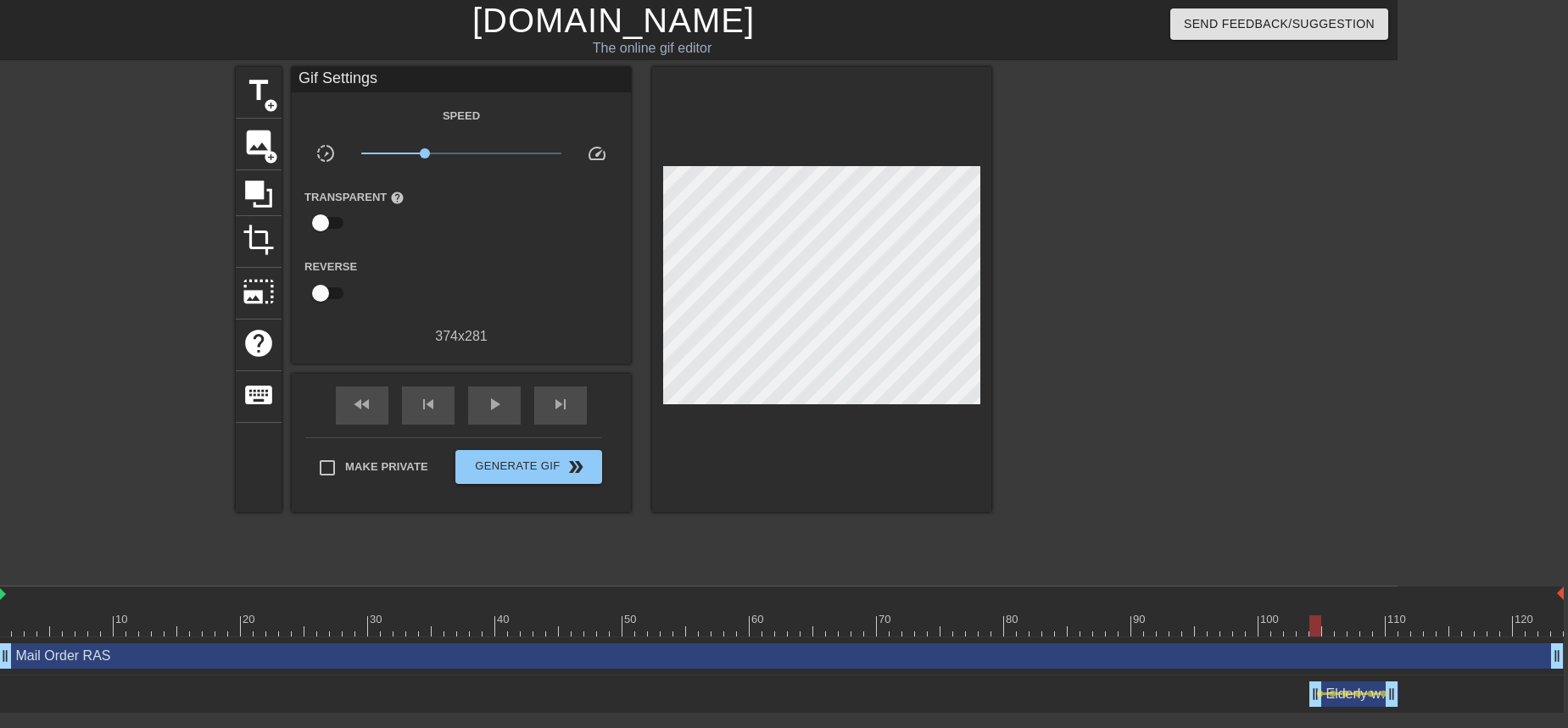 type on "30" 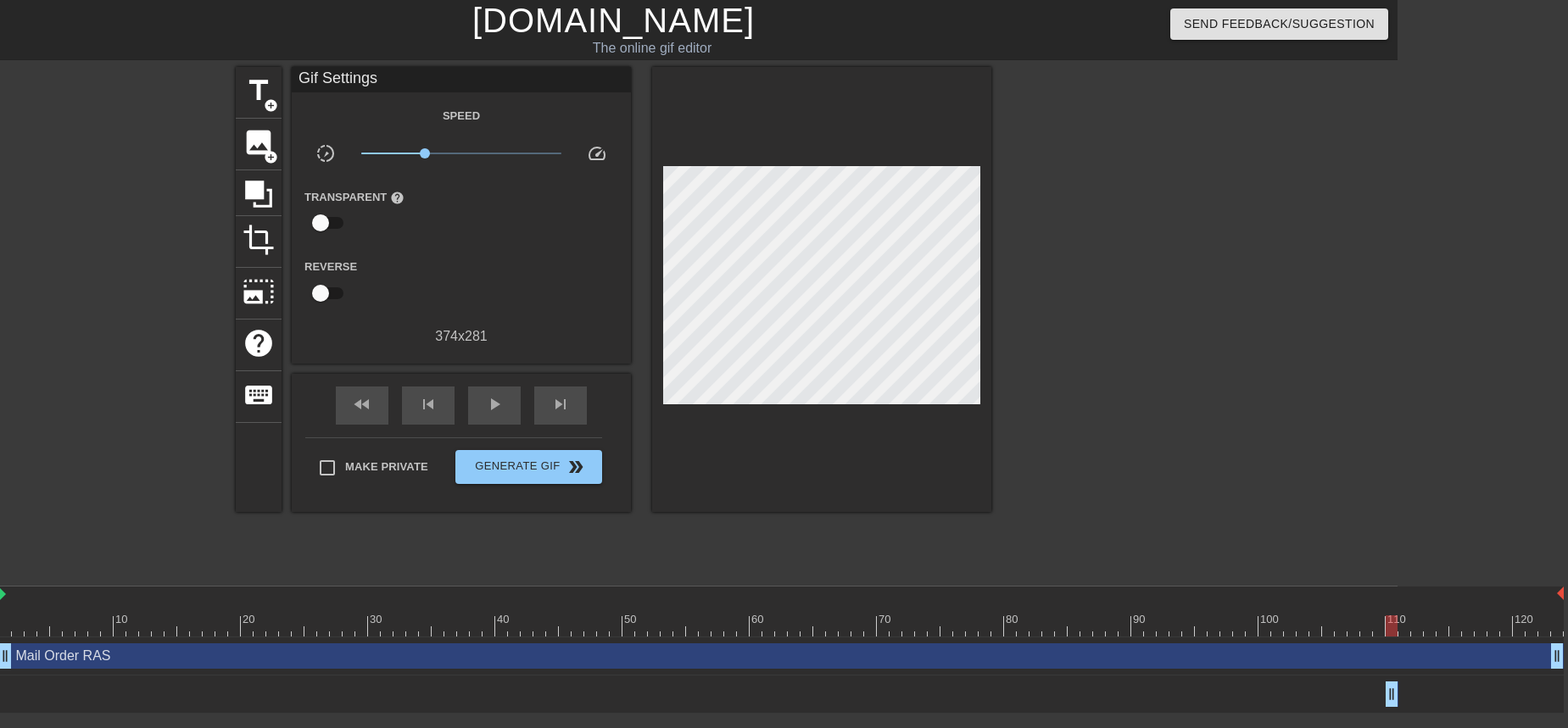 drag, startPoint x: 933, startPoint y: 695, endPoint x: 1469, endPoint y: 673, distance: 536.4513 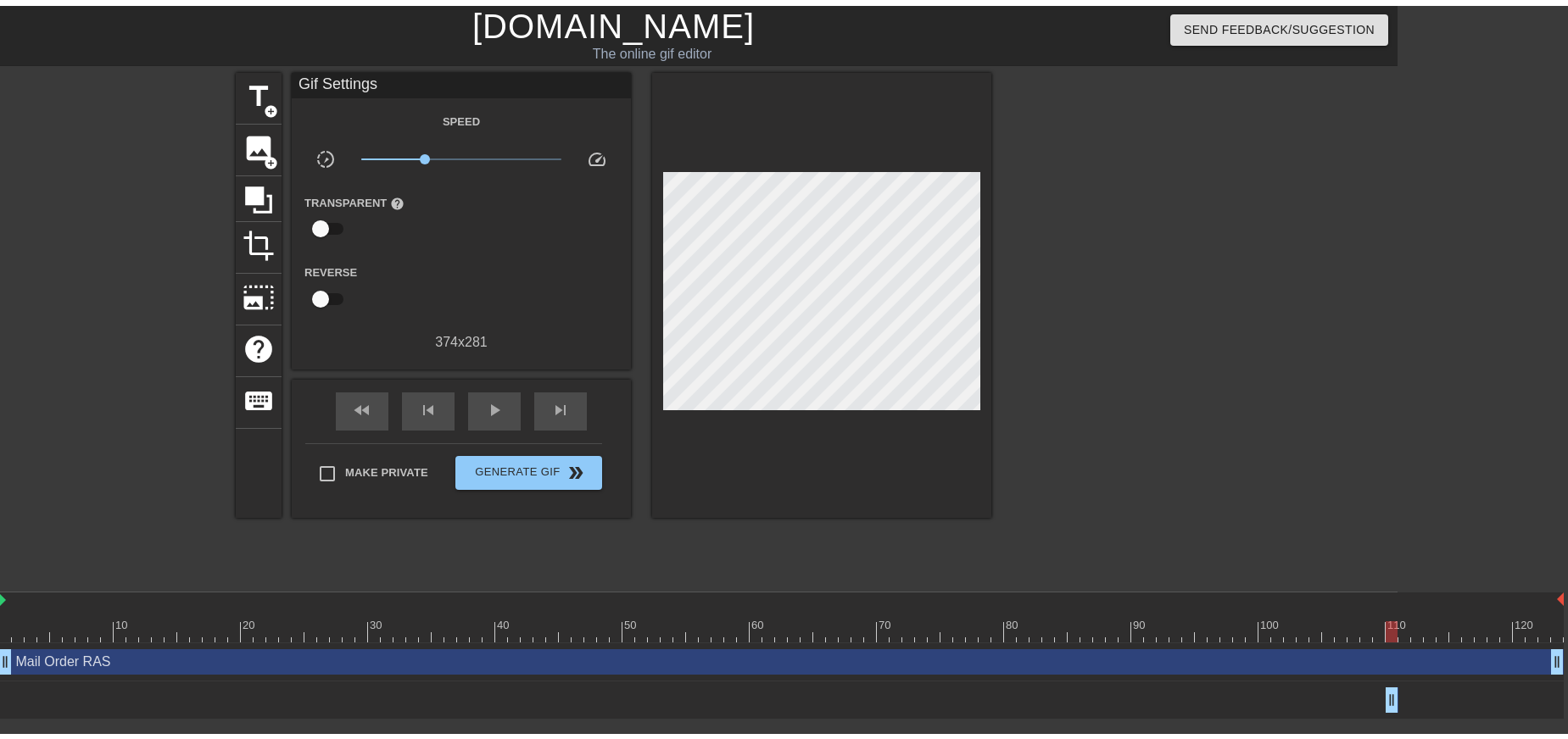 scroll, scrollTop: 0, scrollLeft: 0, axis: both 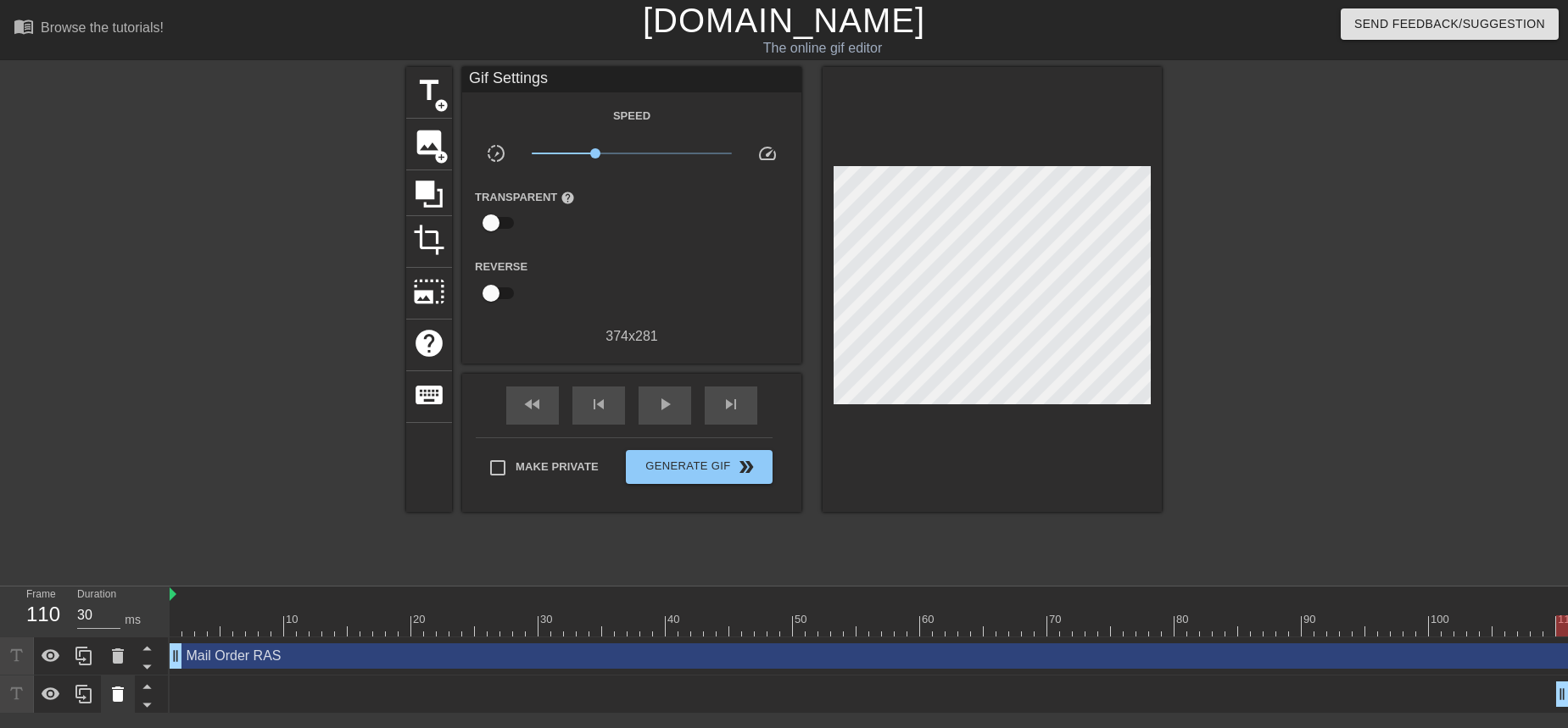 click 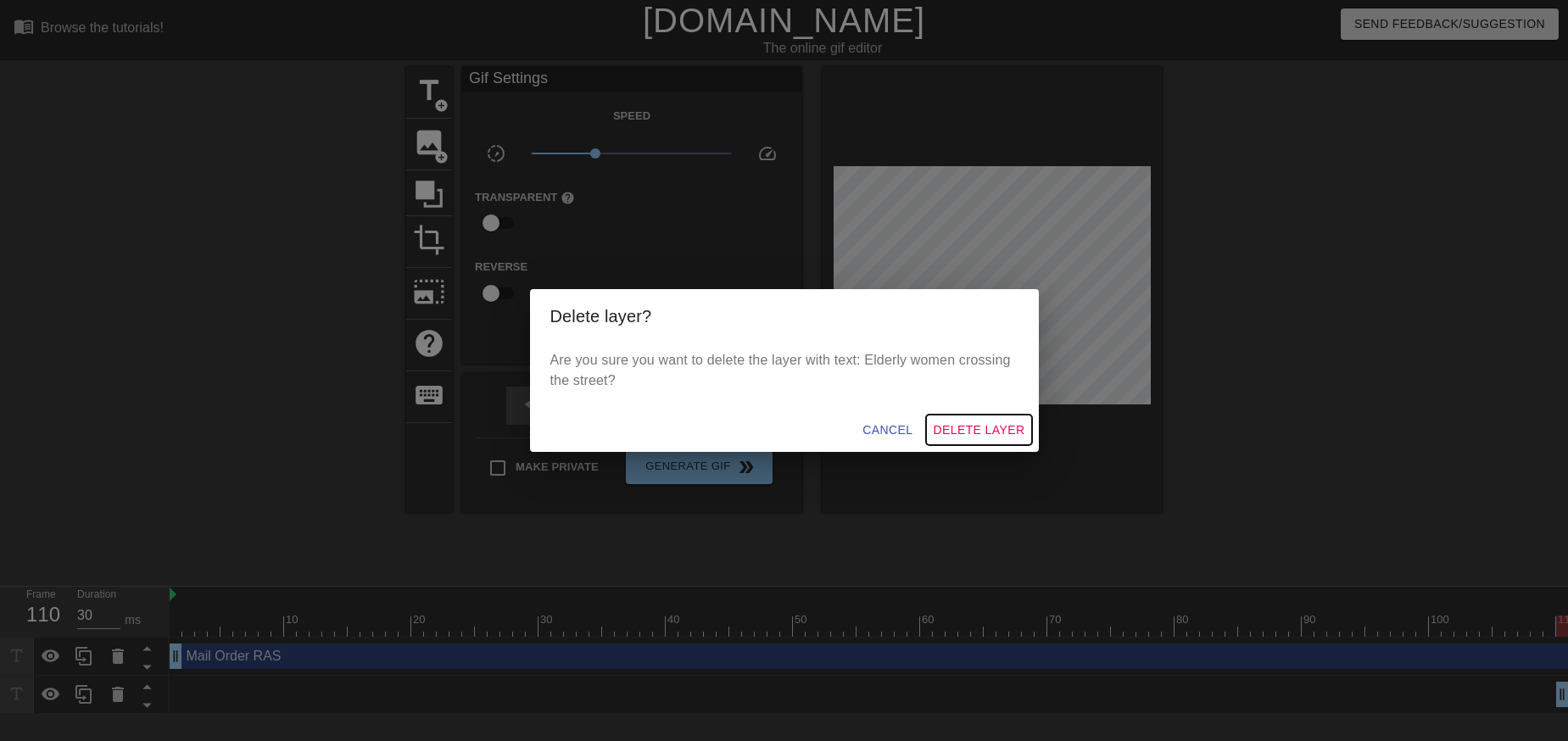 click on "Delete Layer" at bounding box center (979, 430) 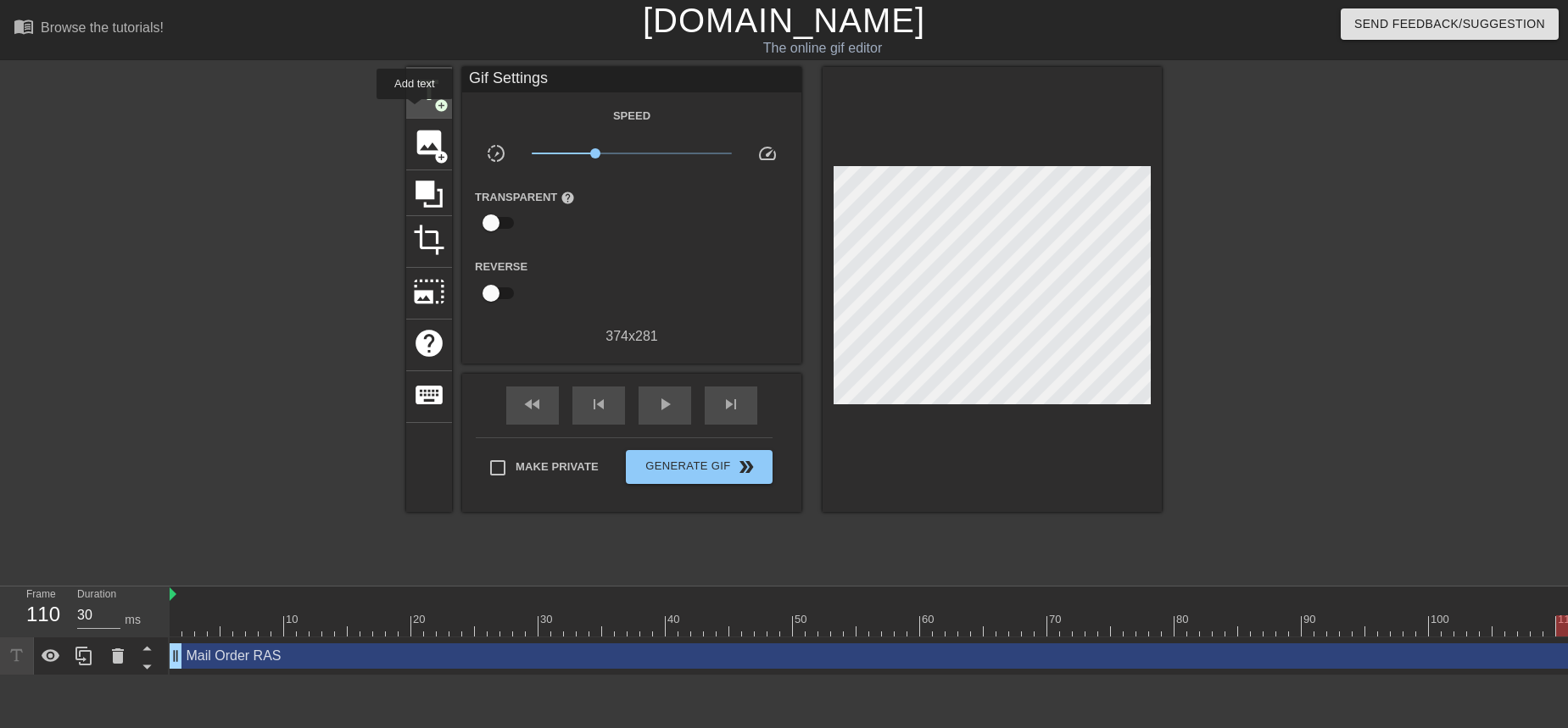click on "title add_circle" at bounding box center [429, 92] 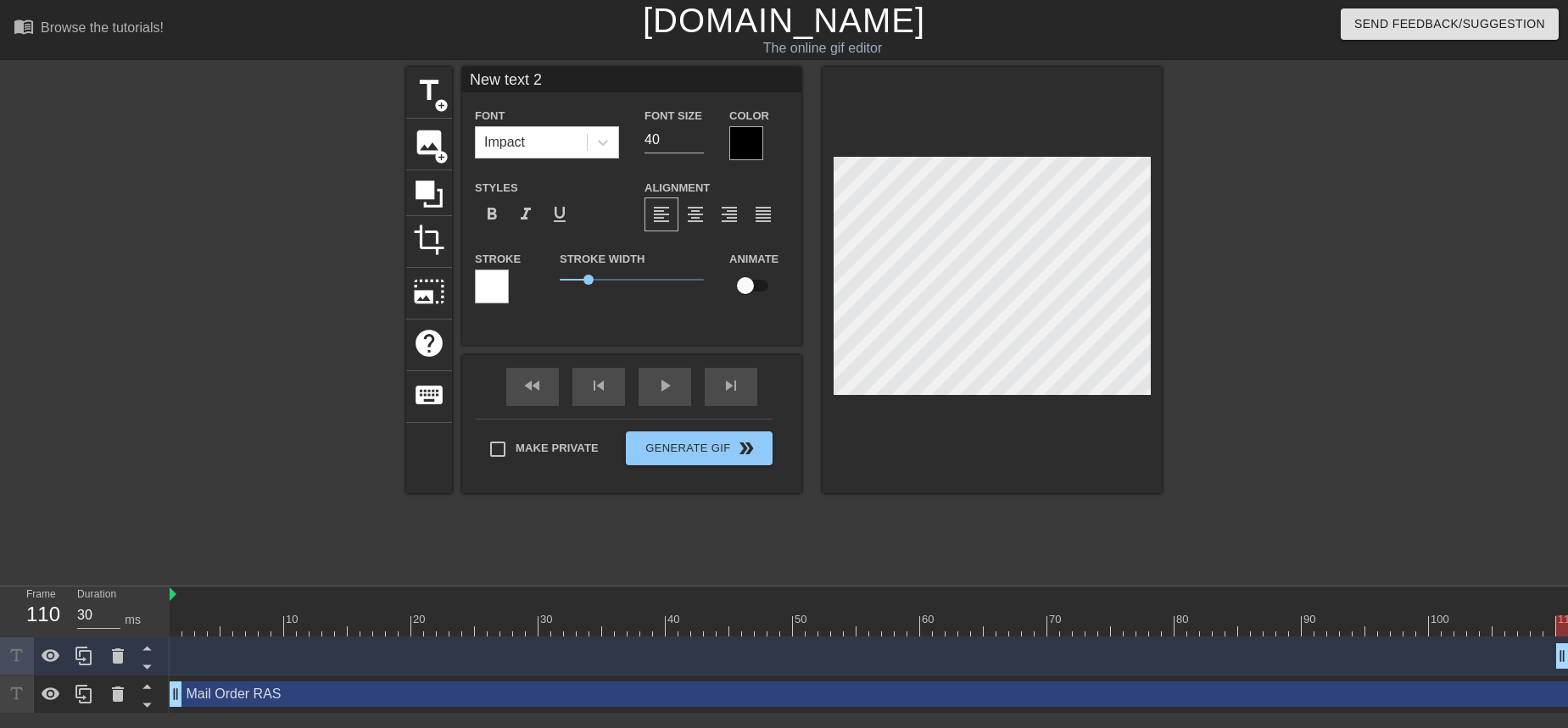 drag, startPoint x: 559, startPoint y: 80, endPoint x: 454, endPoint y: 79, distance: 105.004762 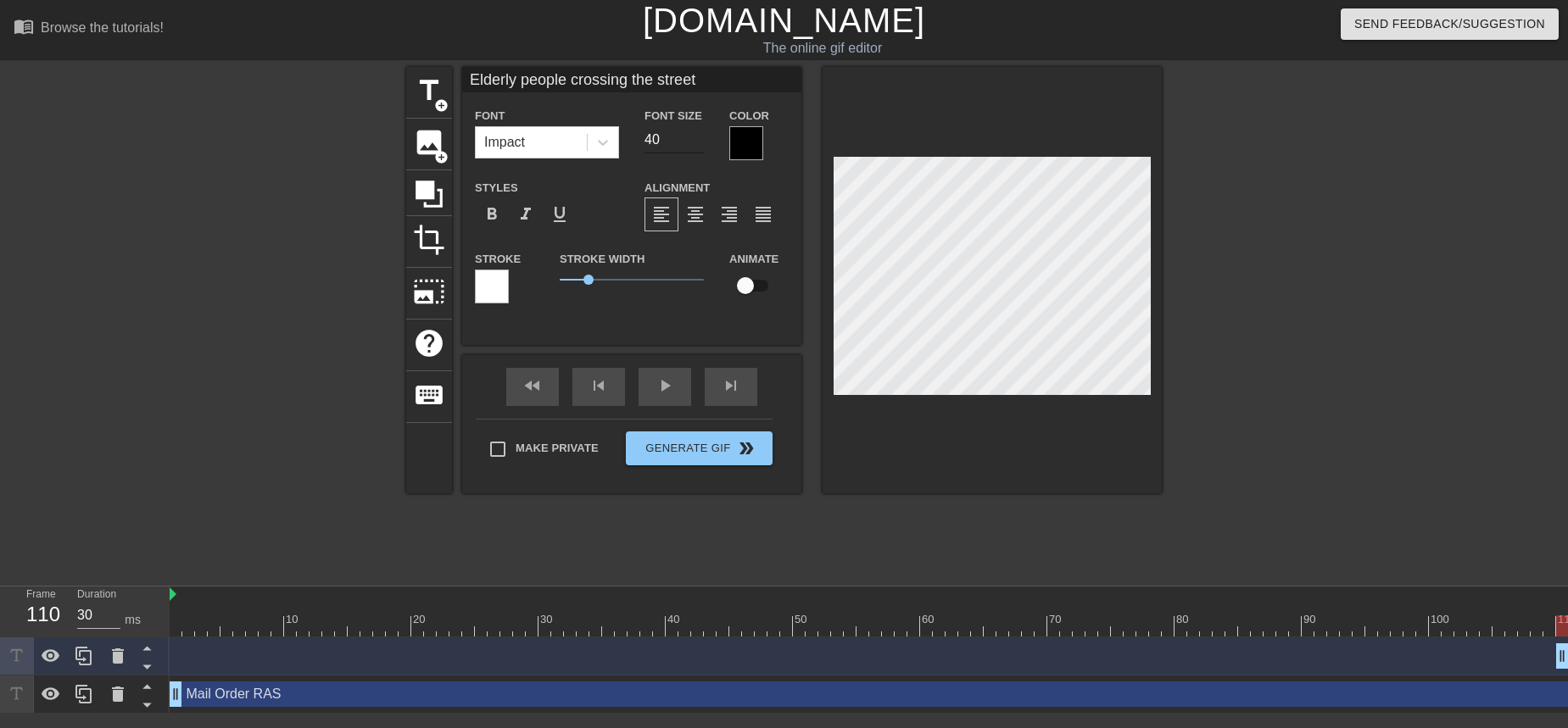 type on "Elderly people crossing the street" 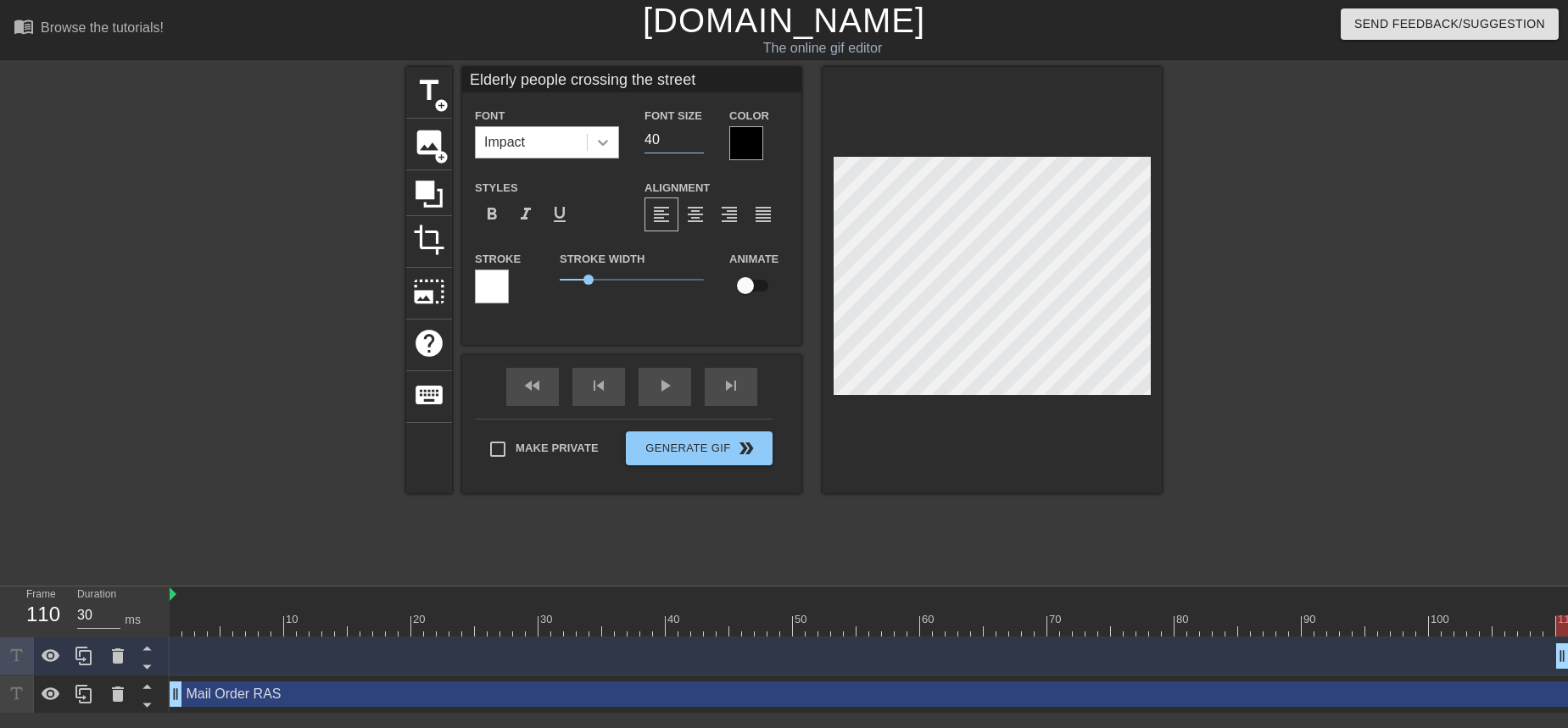drag, startPoint x: 668, startPoint y: 135, endPoint x: 592, endPoint y: 146, distance: 76.791927 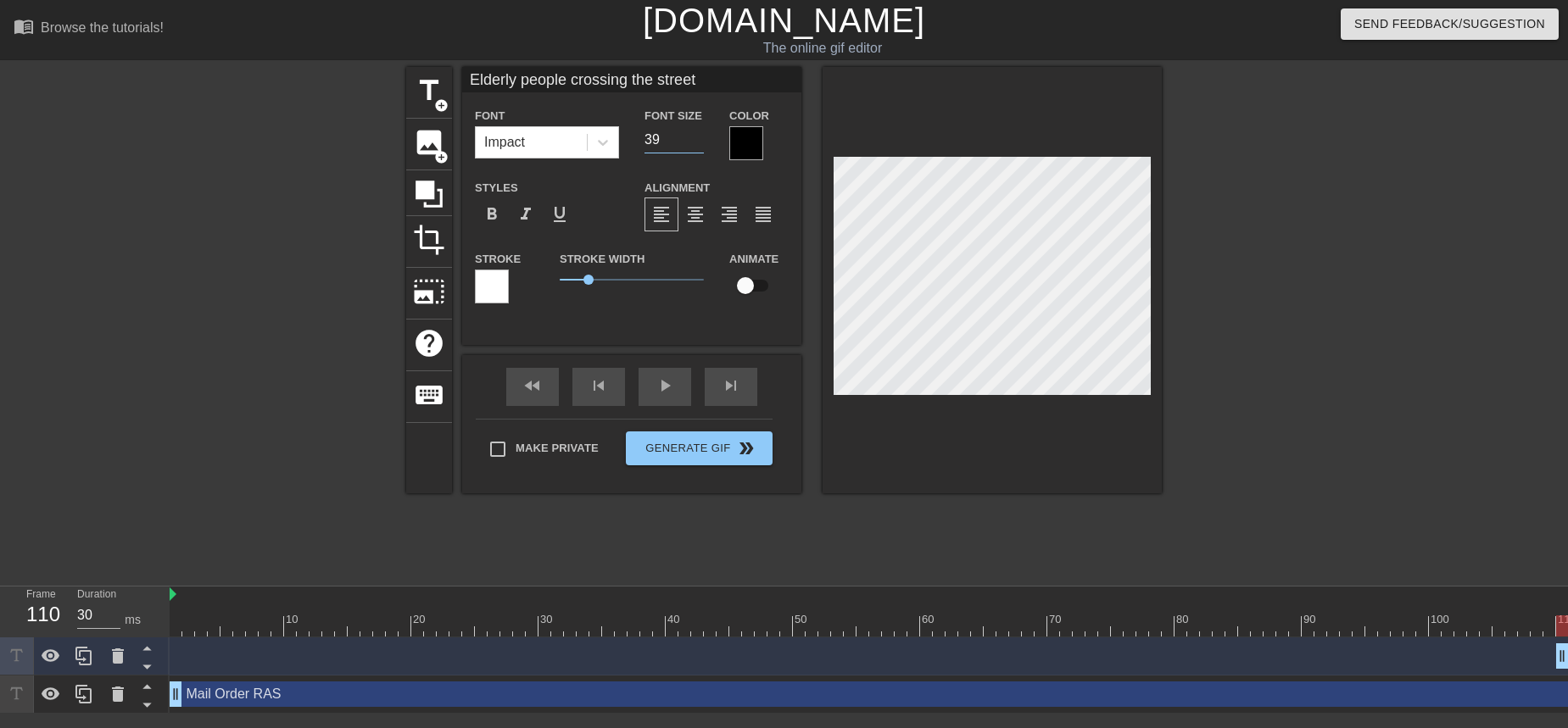 click on "39" at bounding box center [674, 140] 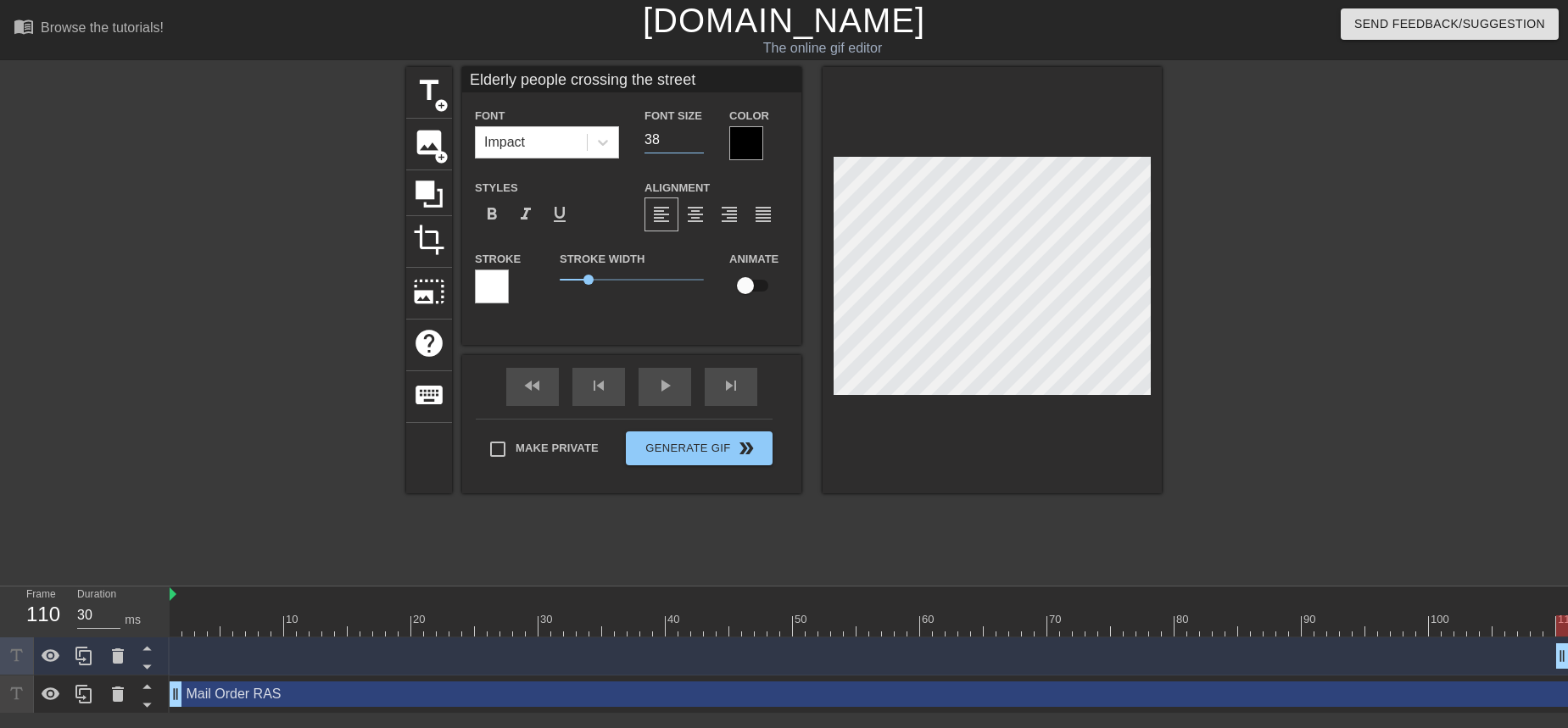 click on "38" at bounding box center (674, 140) 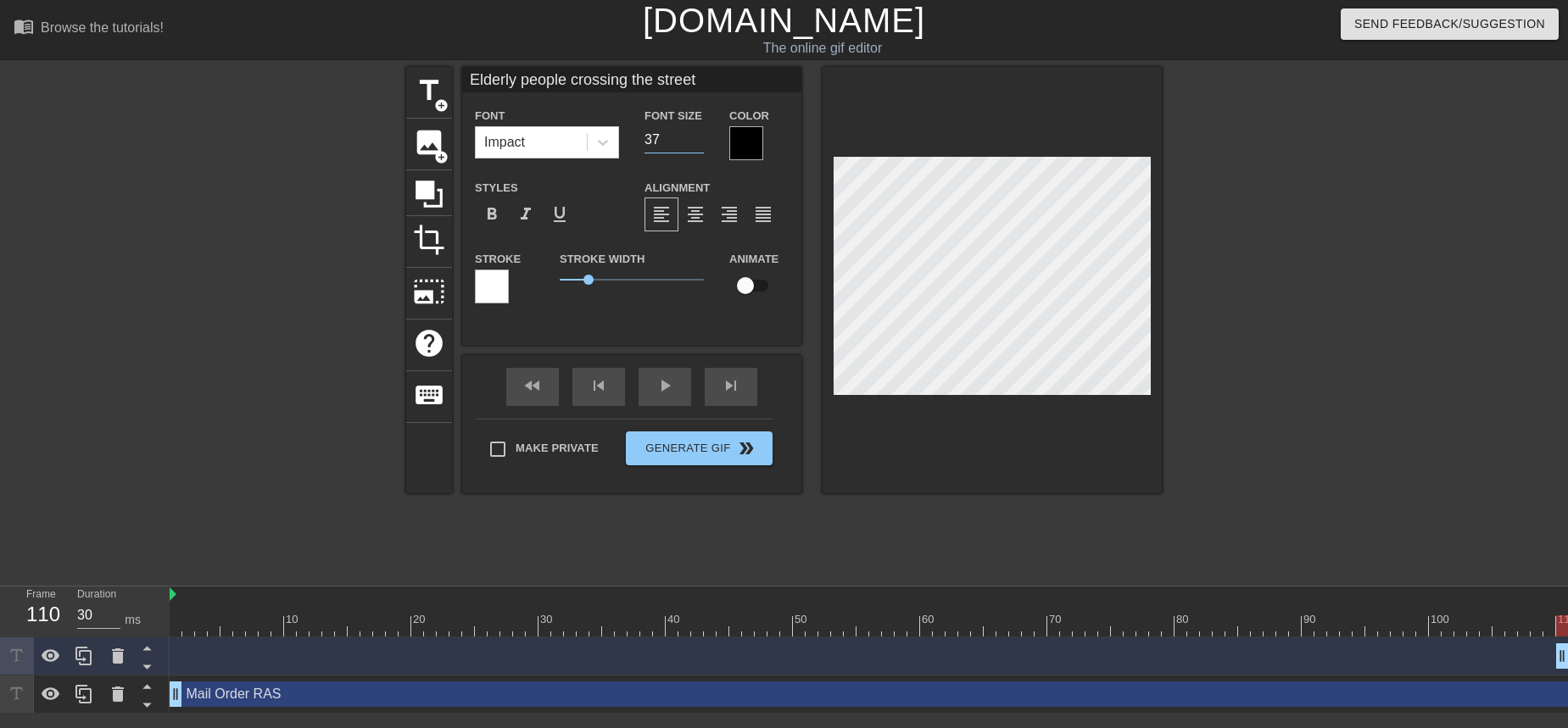click on "37" at bounding box center (674, 140) 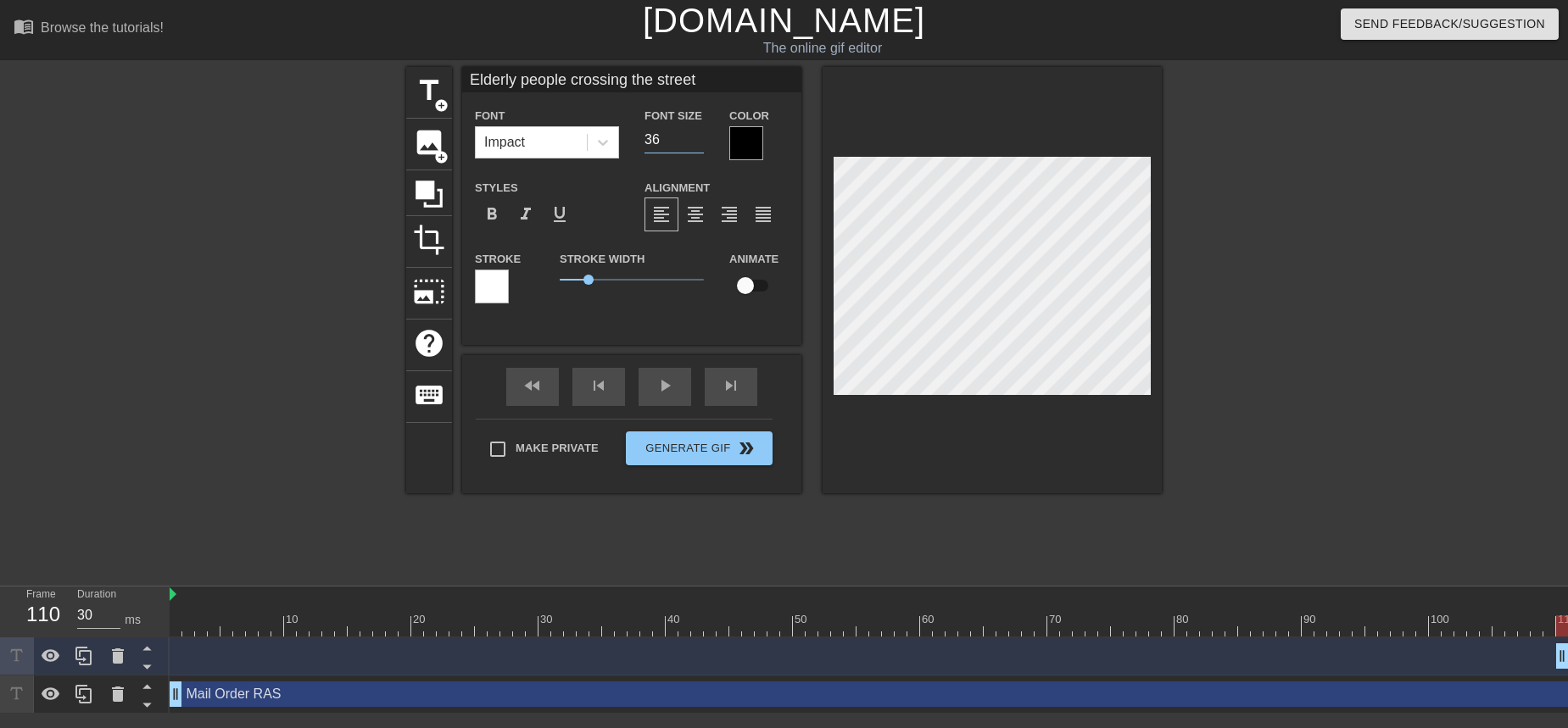 click on "36" at bounding box center (674, 140) 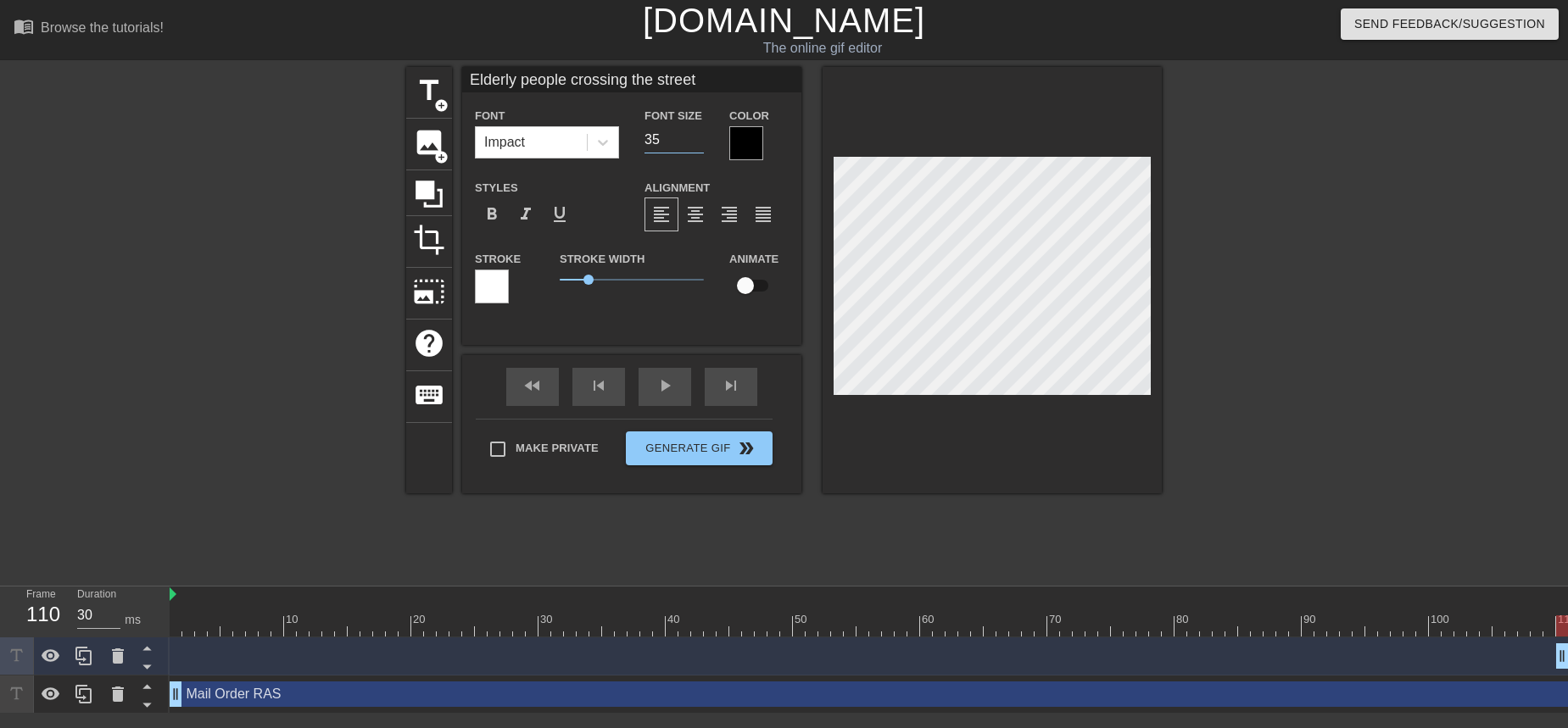 click on "35" at bounding box center (674, 140) 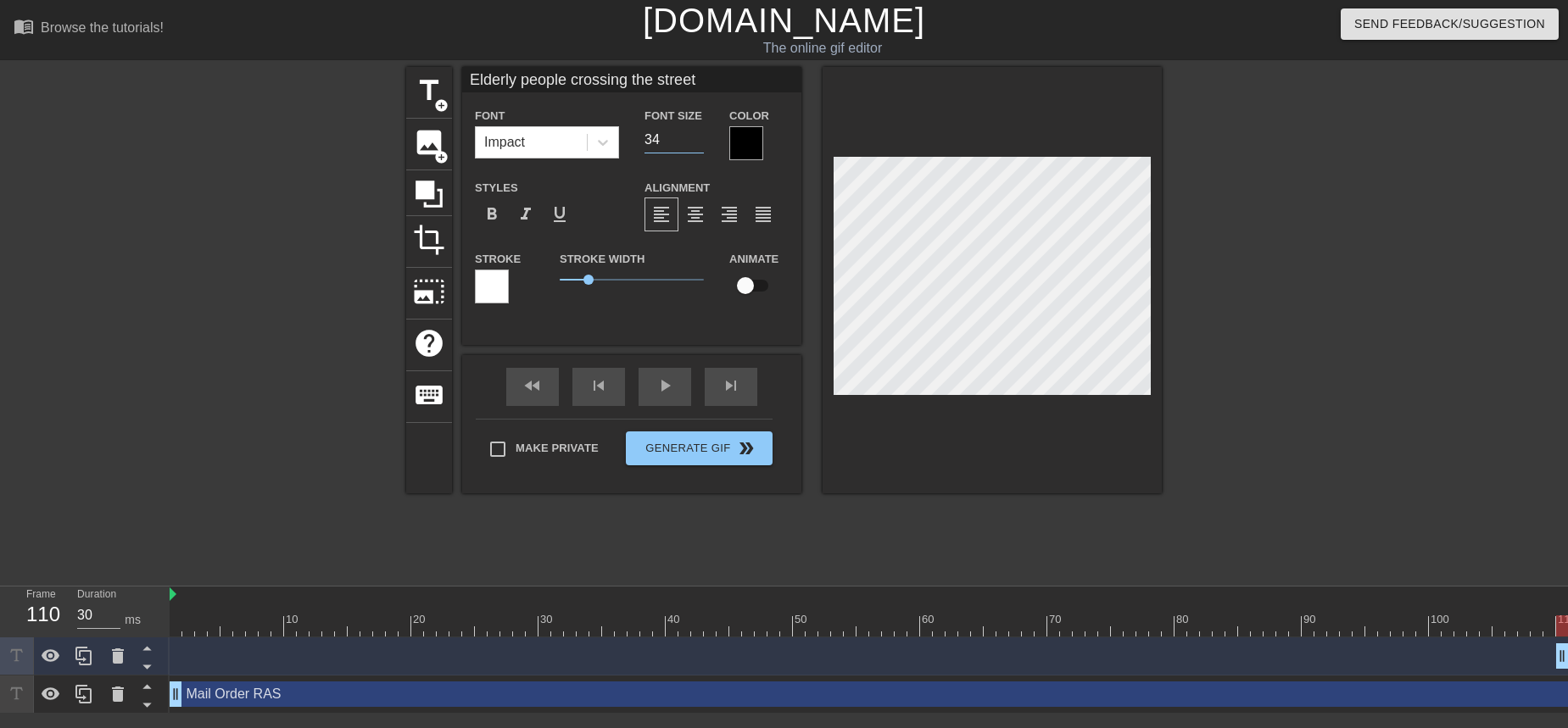 click on "34" at bounding box center (674, 140) 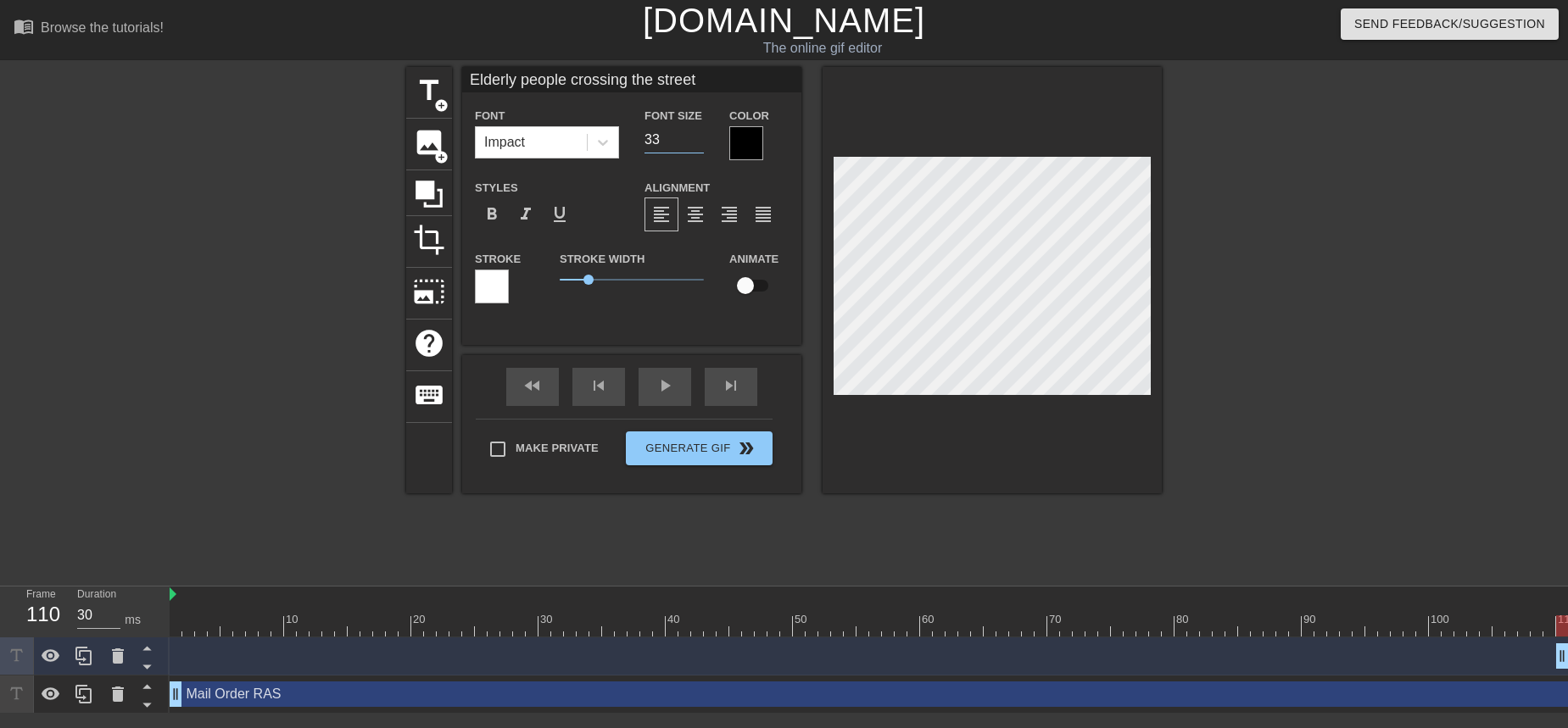 click on "33" at bounding box center [674, 140] 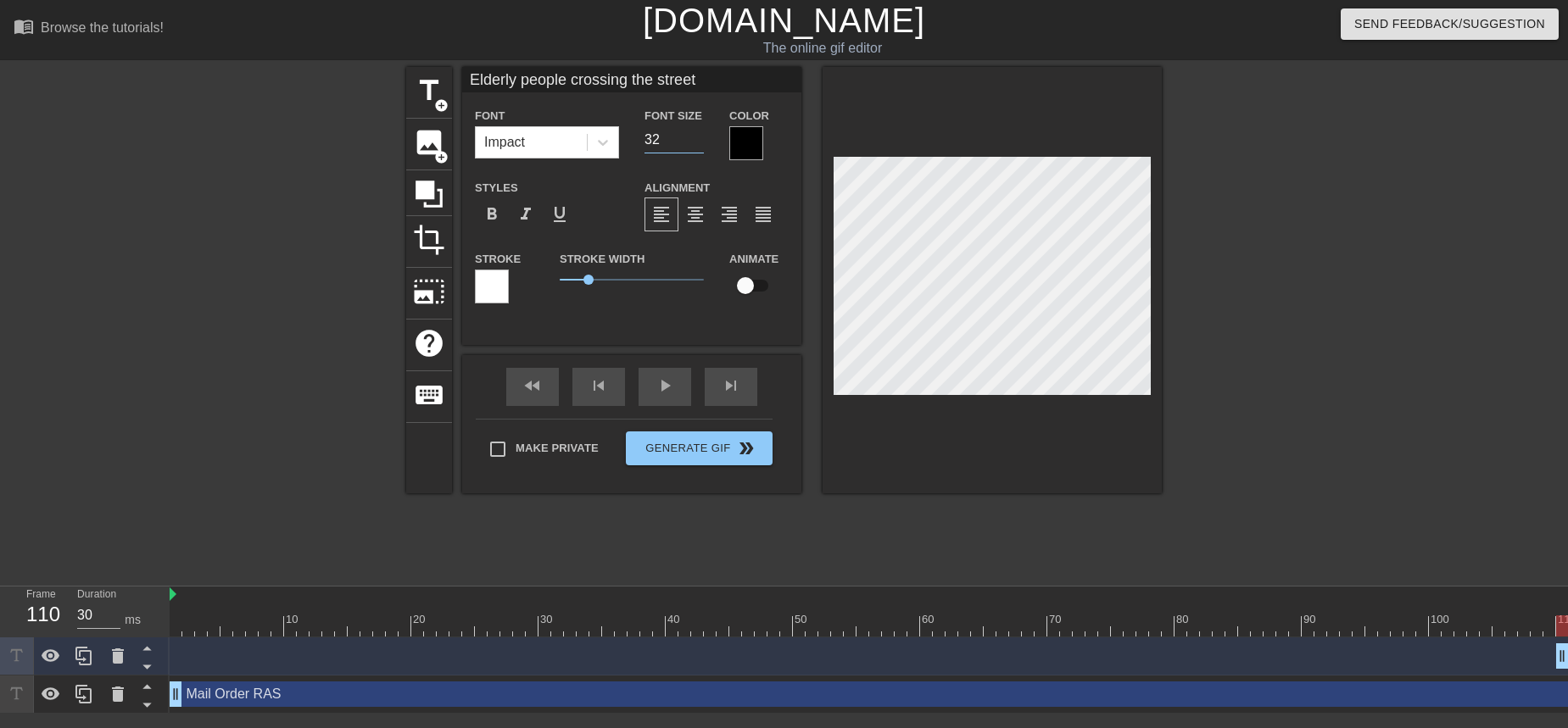 click on "32" at bounding box center [674, 140] 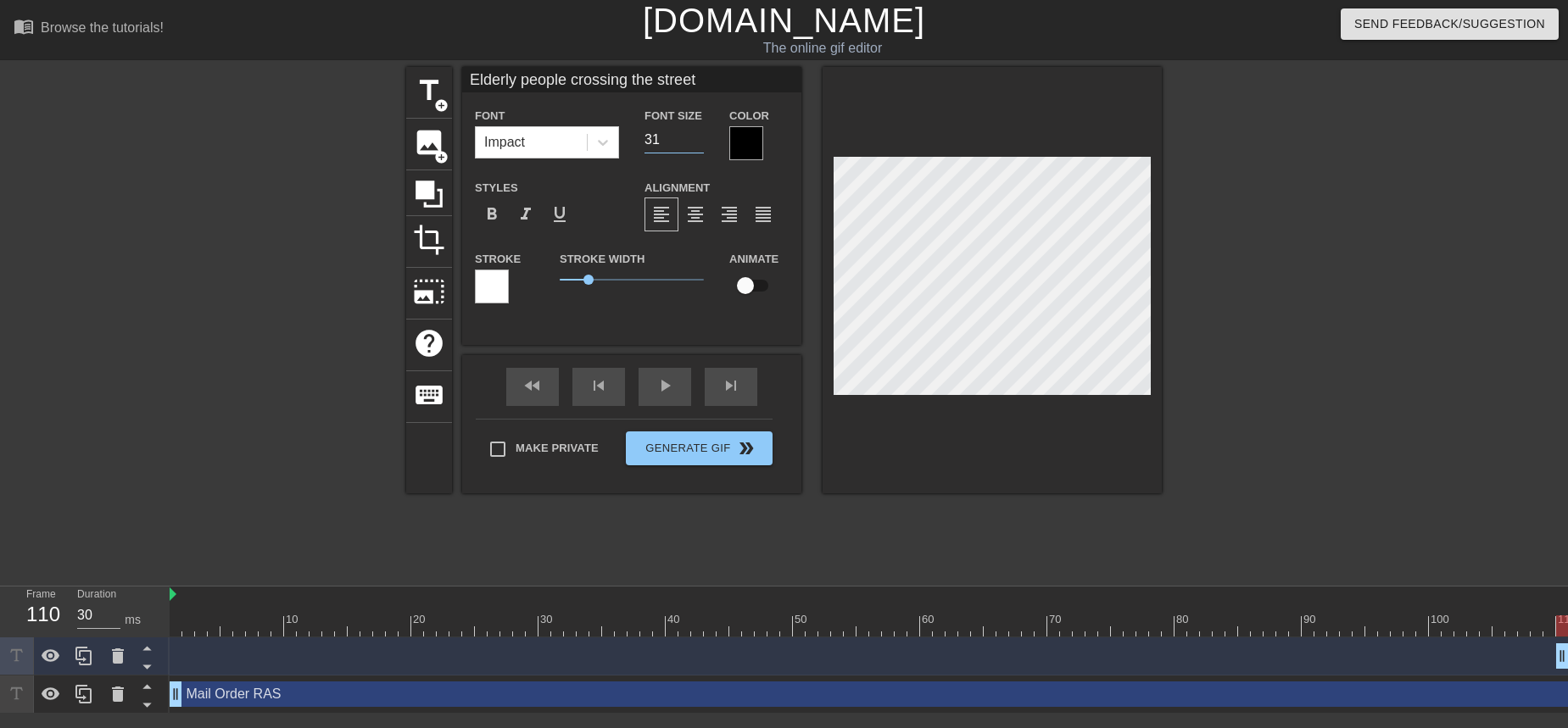 click on "31" at bounding box center (674, 140) 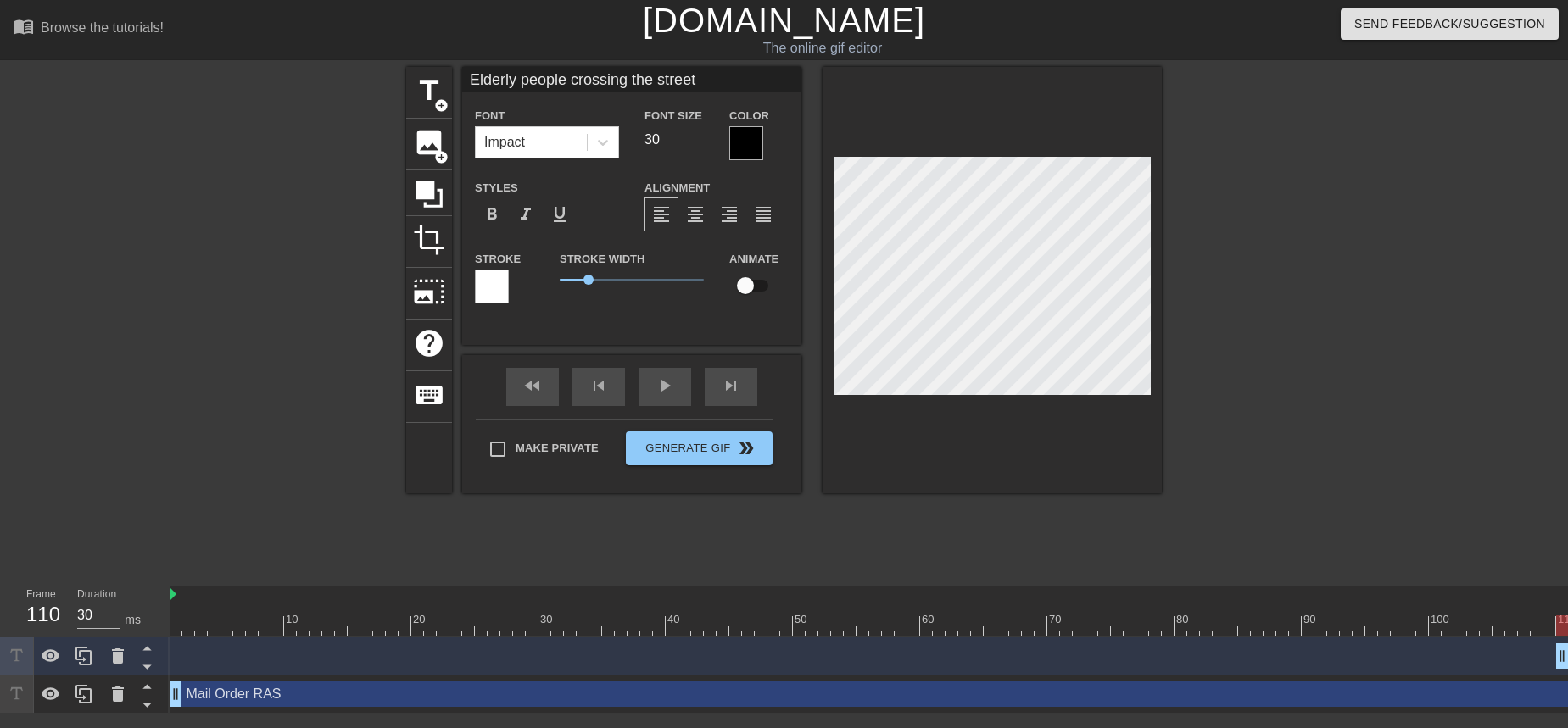 click on "30" at bounding box center [674, 140] 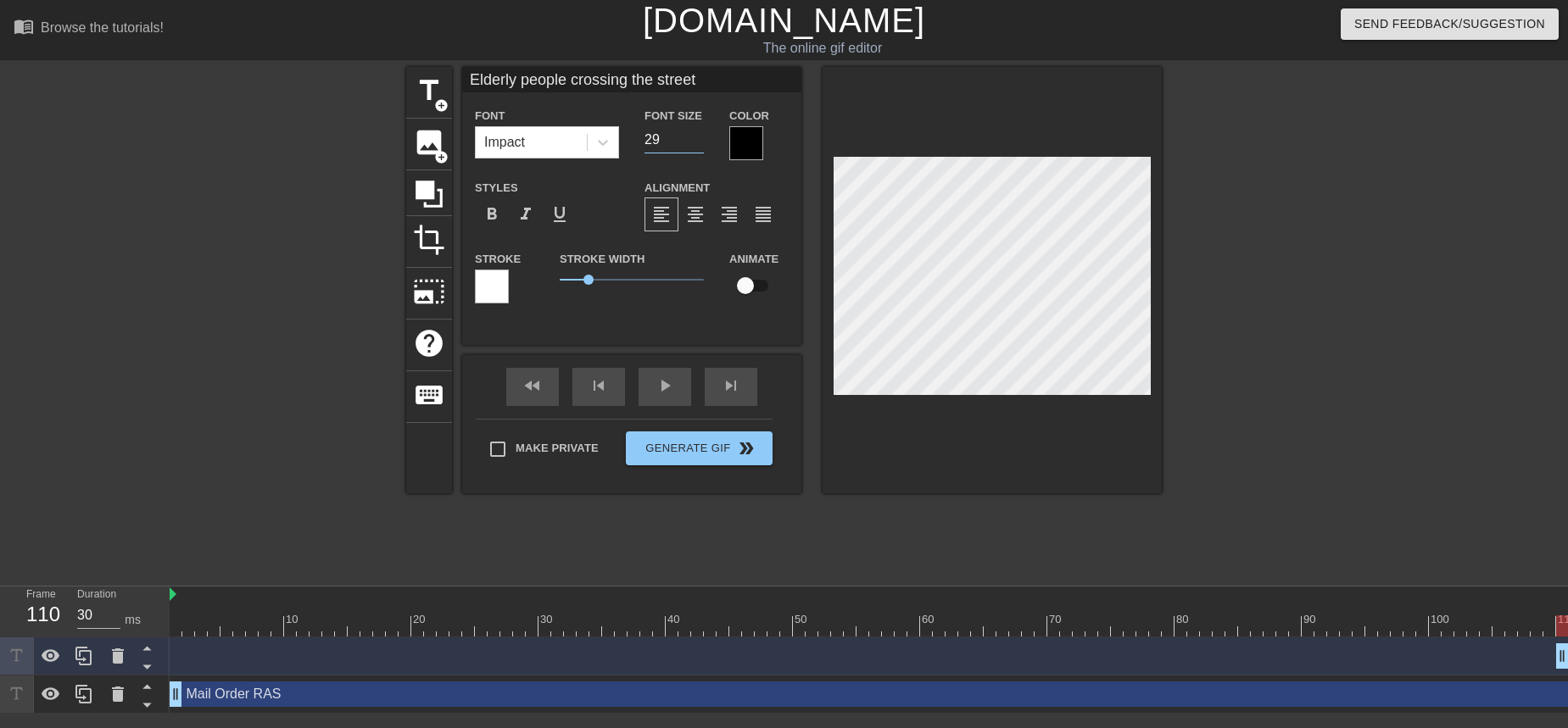 click on "29" at bounding box center [674, 140] 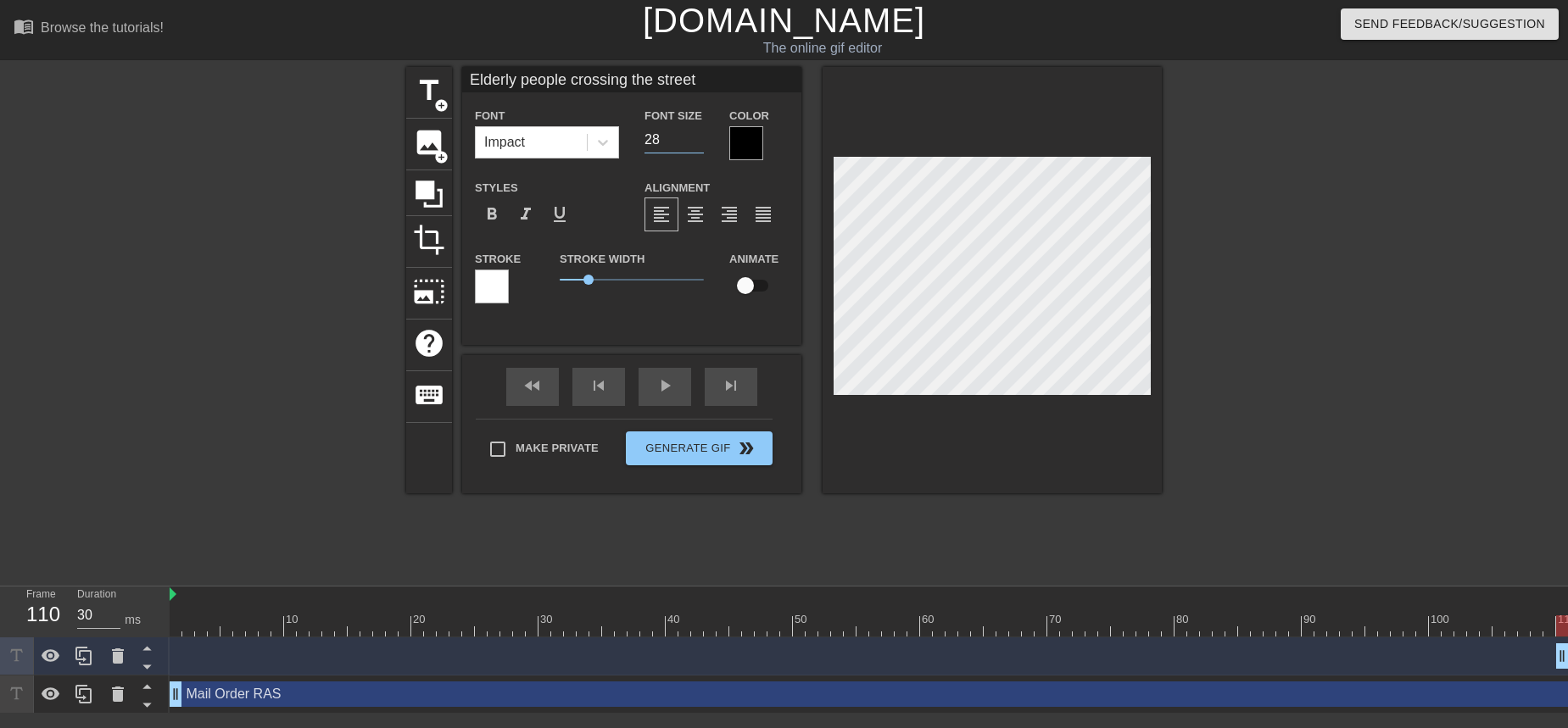 click on "28" at bounding box center (674, 140) 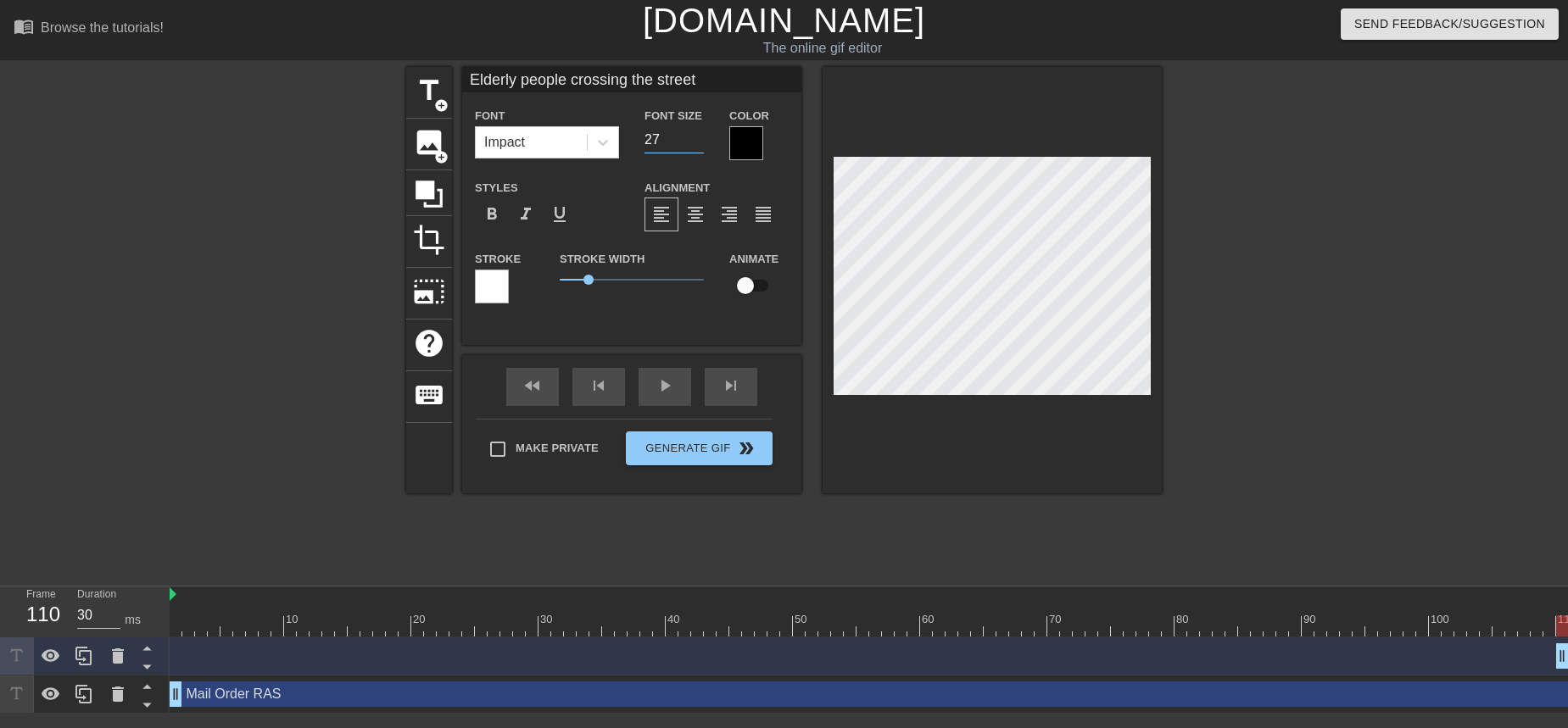 click on "27" at bounding box center [674, 140] 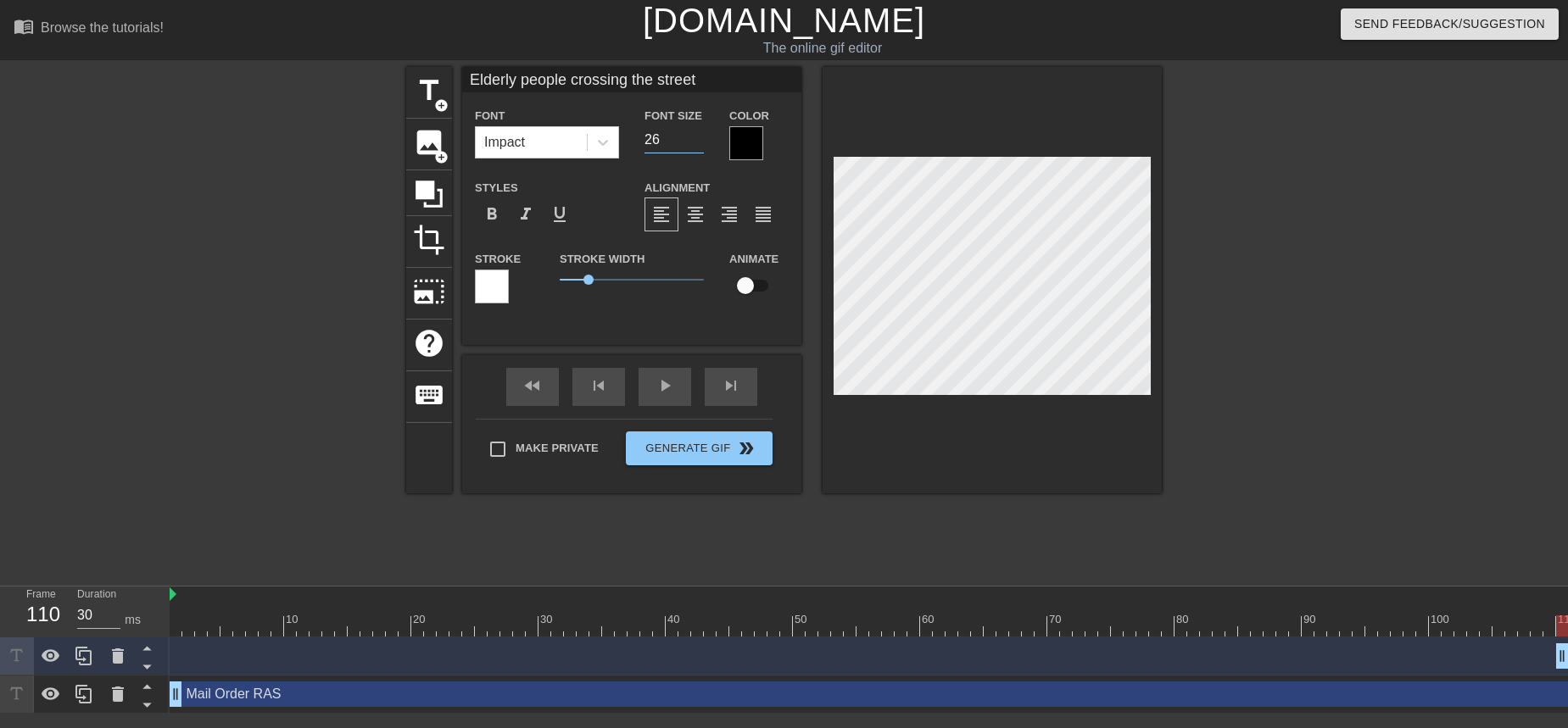 click on "26" at bounding box center (674, 140) 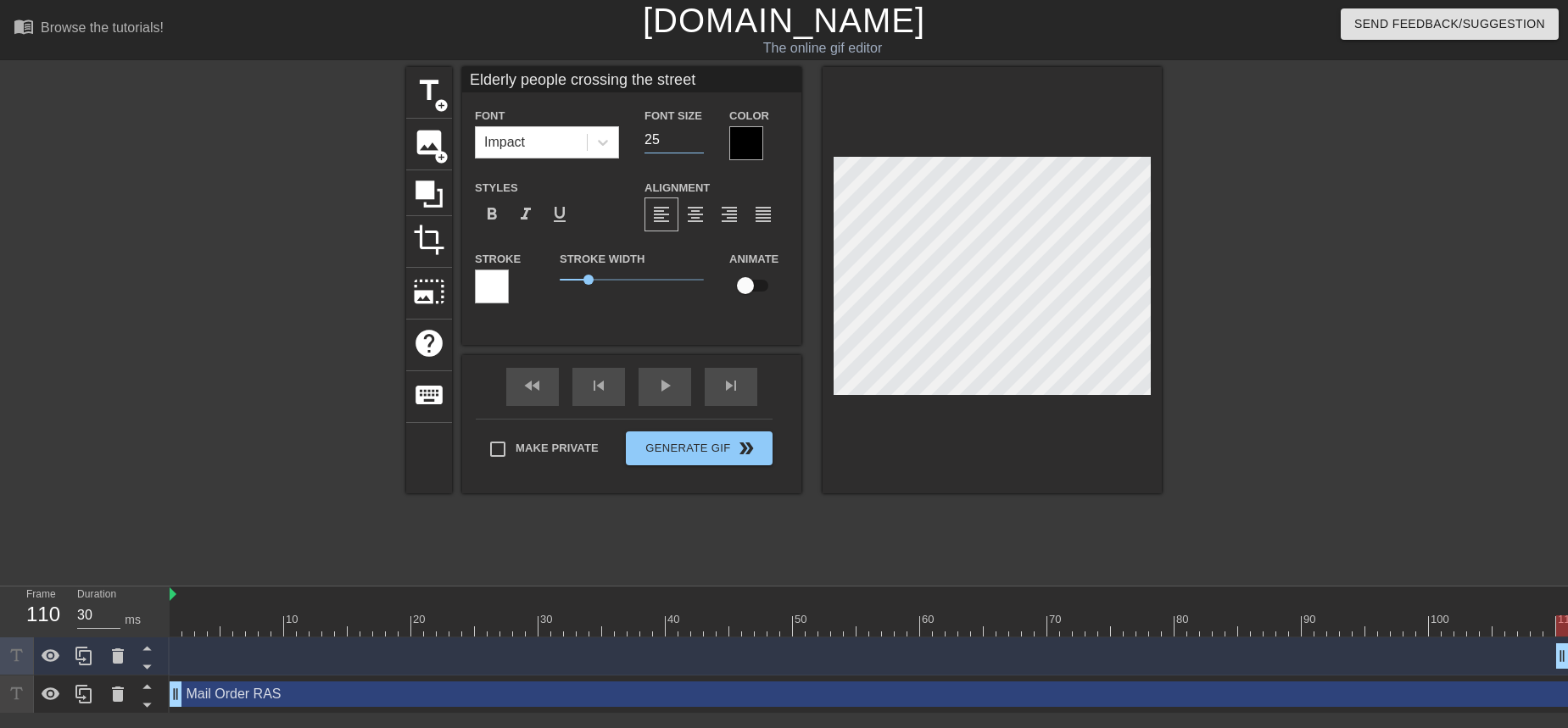 type on "25" 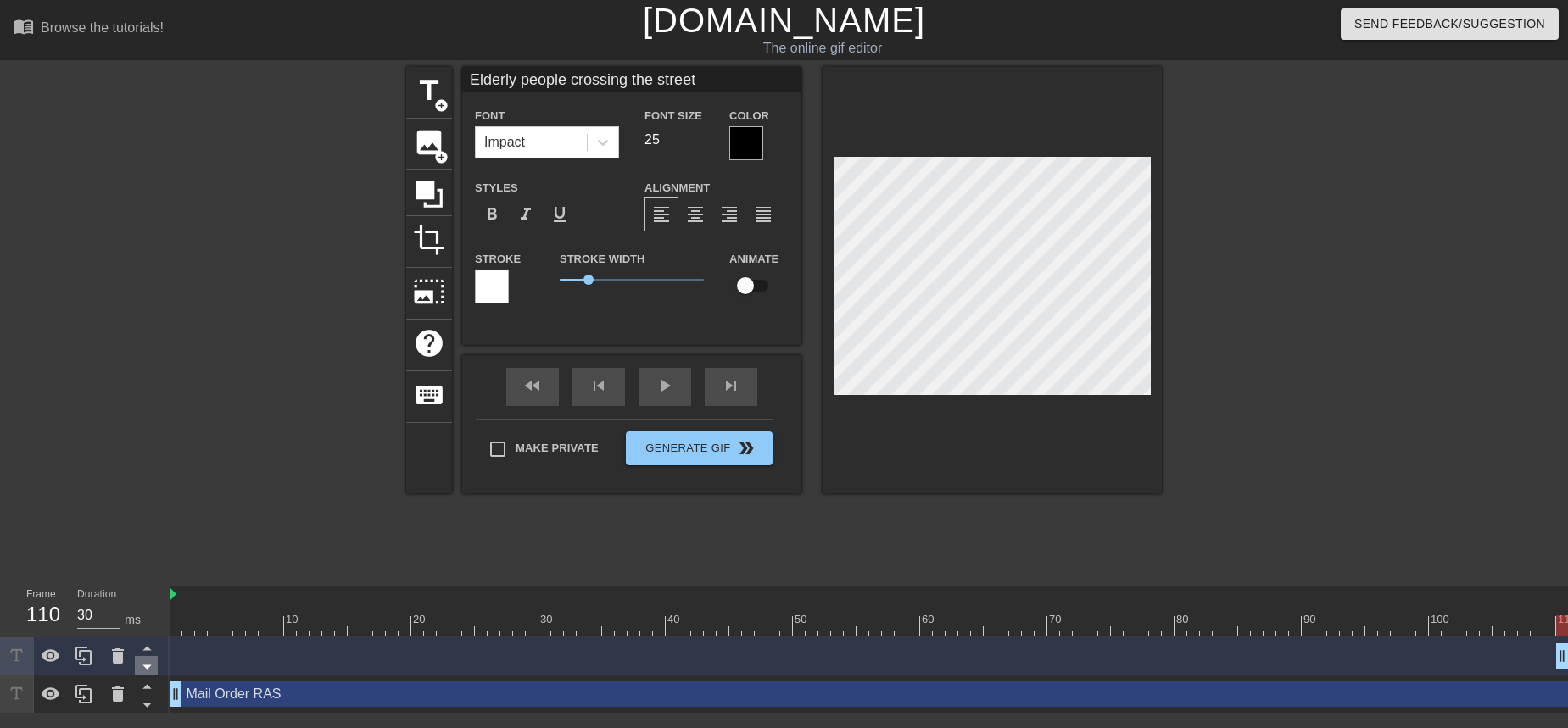 click 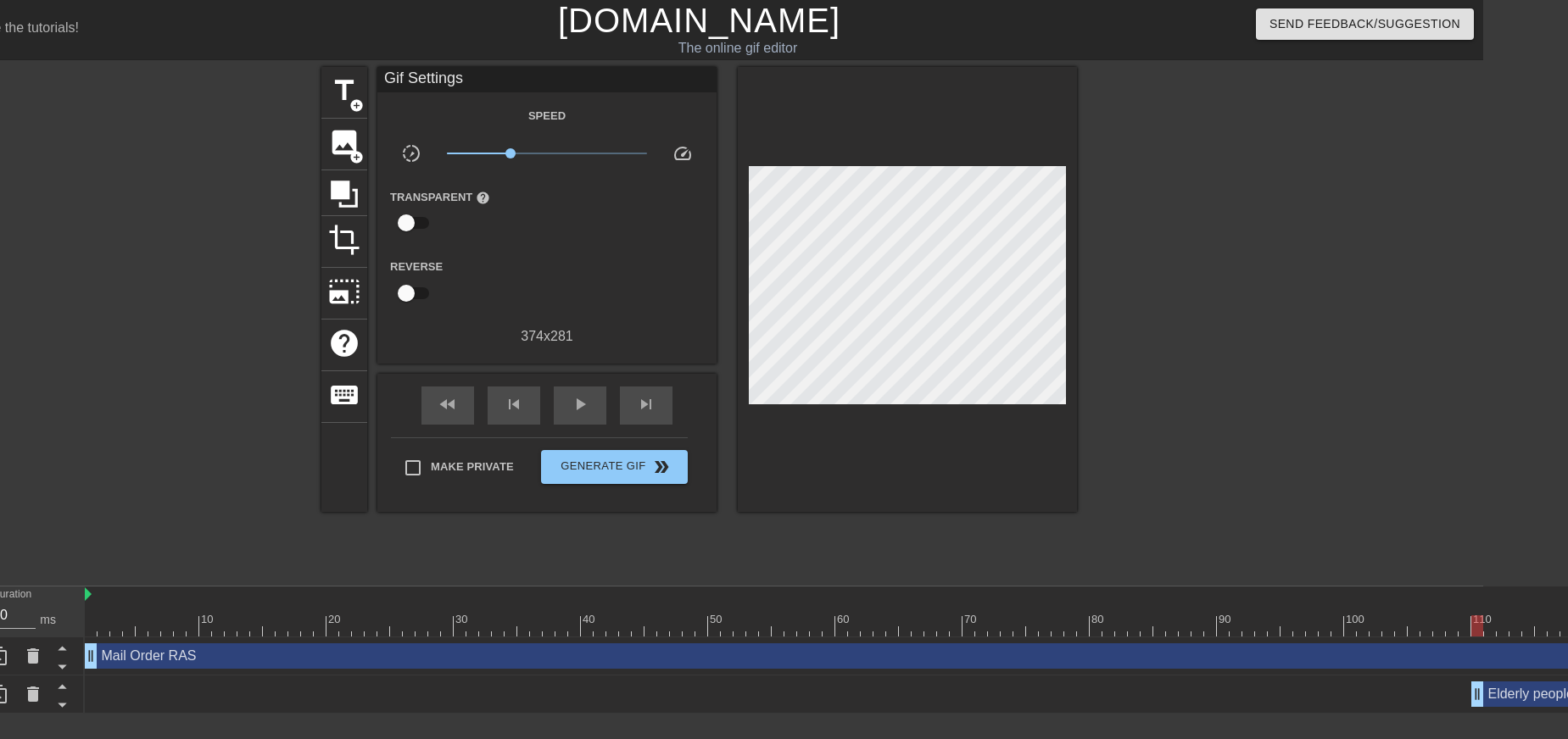 scroll, scrollTop: 0, scrollLeft: 170, axis: horizontal 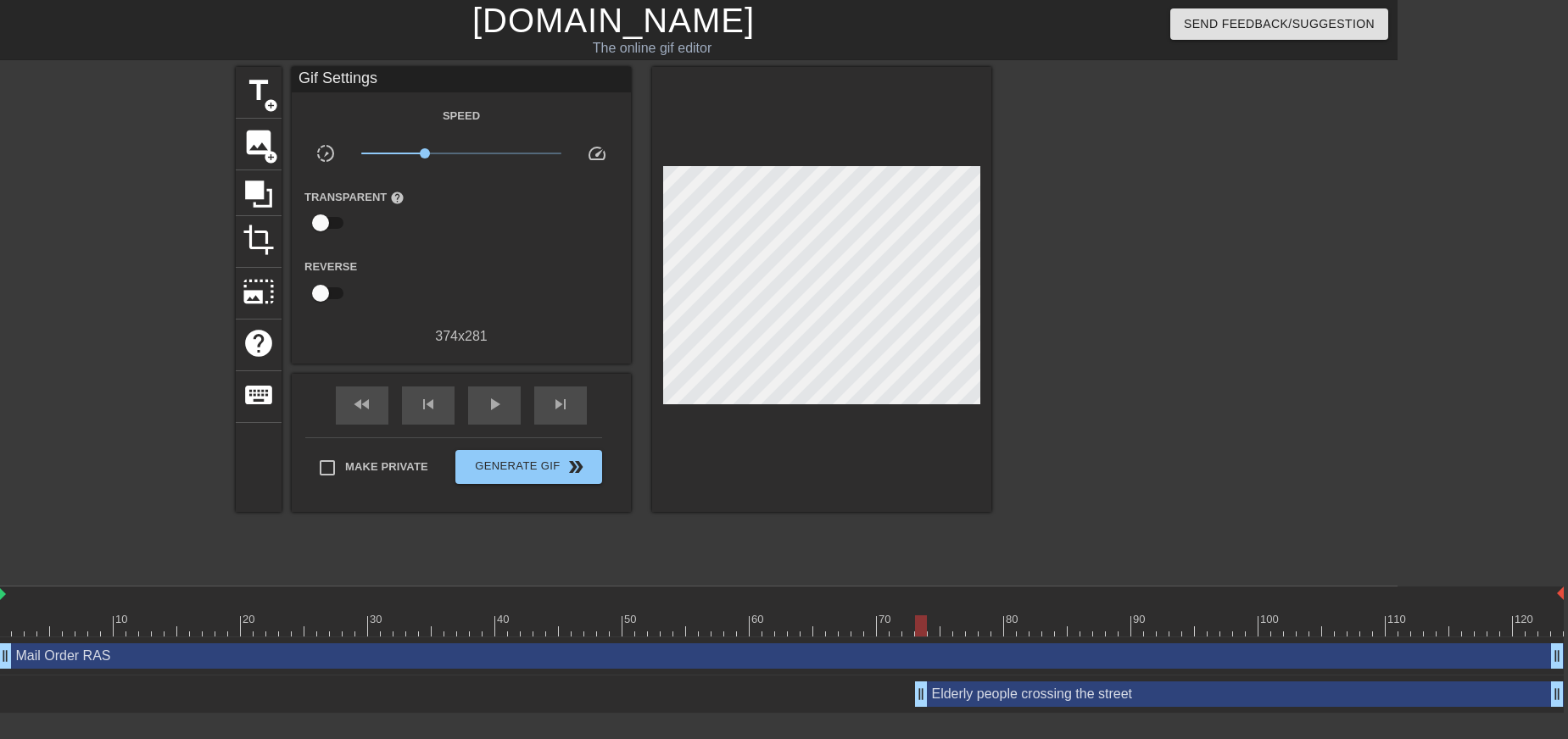 drag, startPoint x: 1395, startPoint y: 695, endPoint x: 929, endPoint y: 670, distance: 466.67012 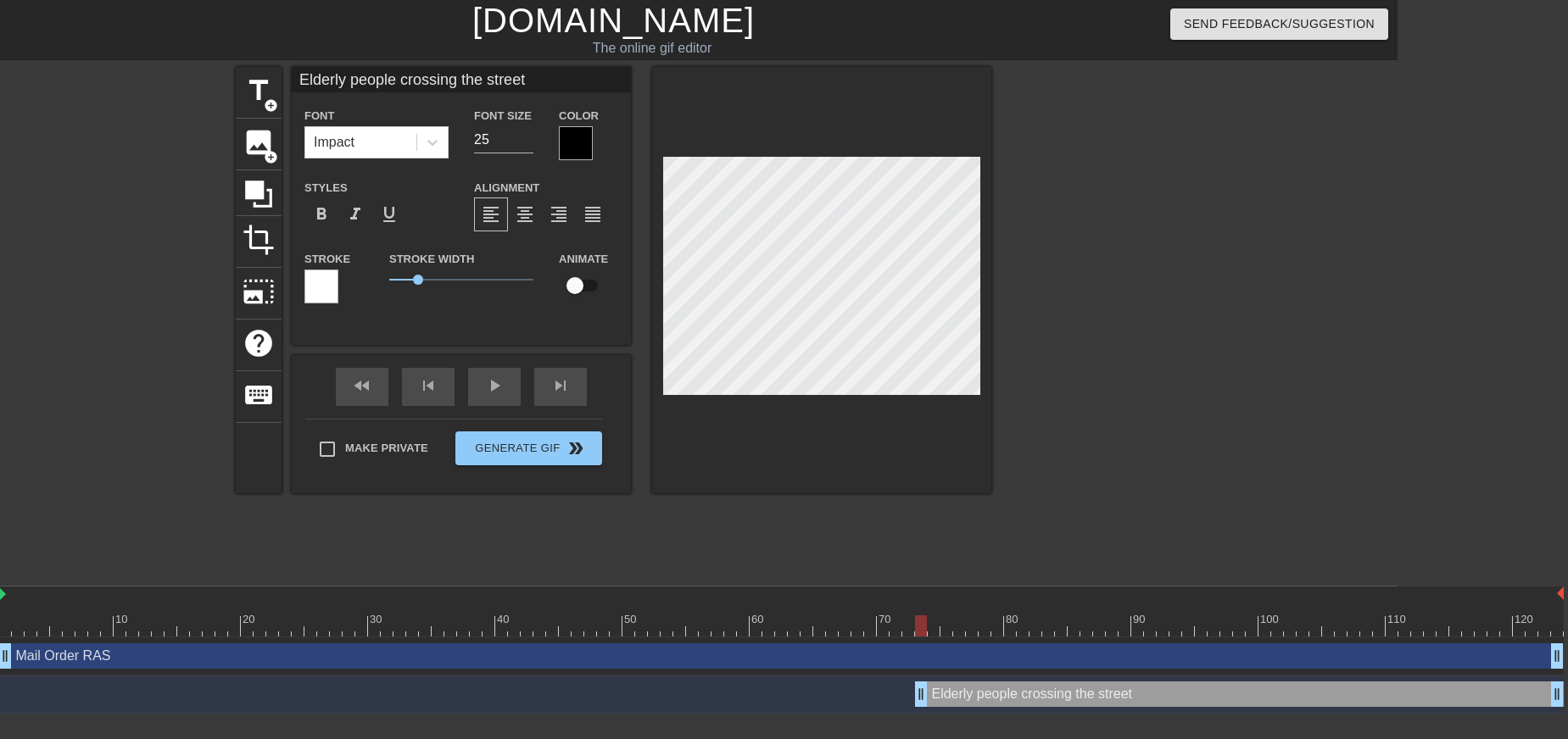 click on "title add_circle image add_circle crop photo_size_select_large help keyboard Elderly people crossing the street Font Impact Font Size 25 Color Styles format_bold format_italic format_underline Alignment format_align_left format_align_center format_align_right format_align_justify Stroke Stroke Width 1 Animate fast_rewind skip_previous play_arrow skip_next Make Private Generate Gif double_arrow" at bounding box center (613, 280) 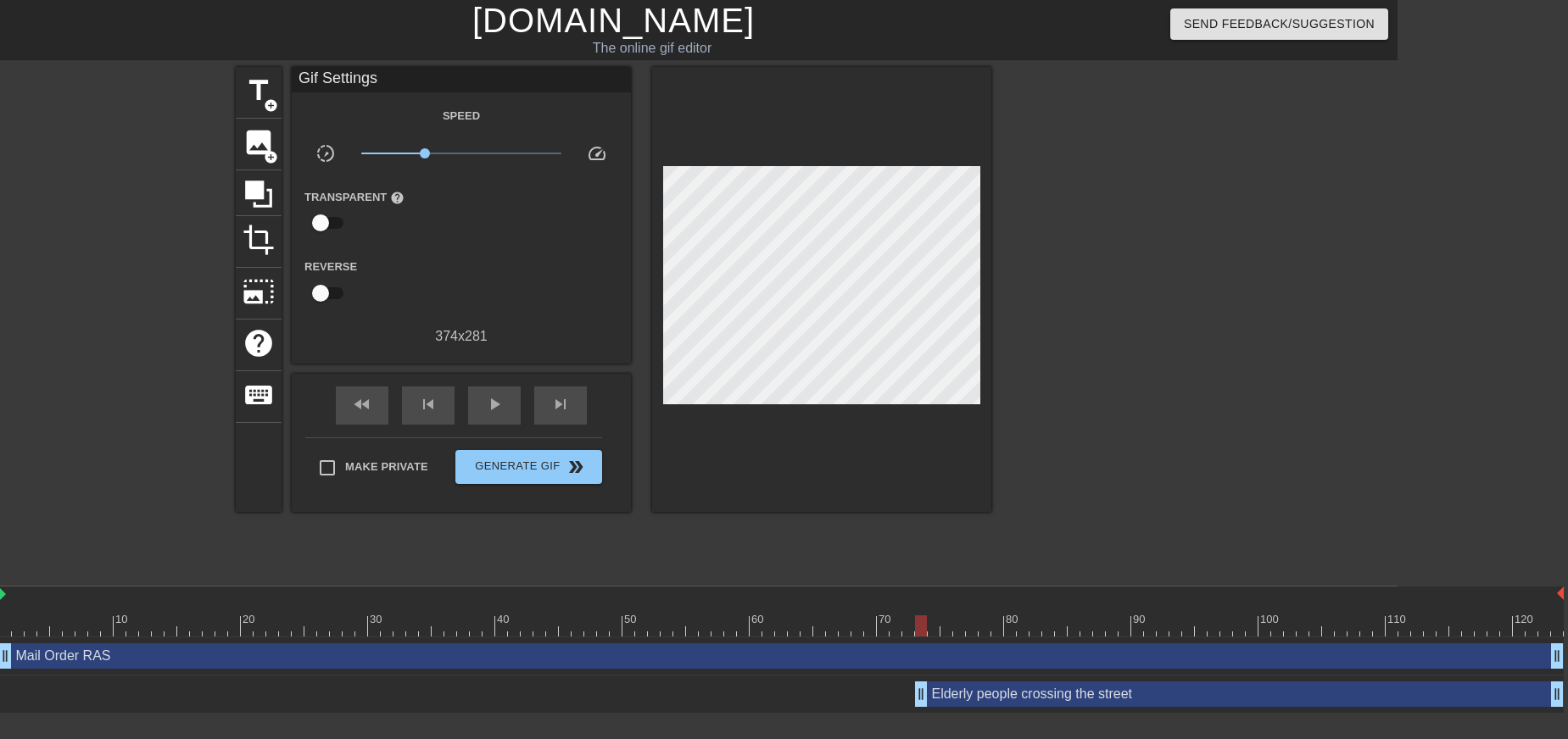 click on "Elderly people crossing the street drag_handle drag_handle" at bounding box center [1239, 694] 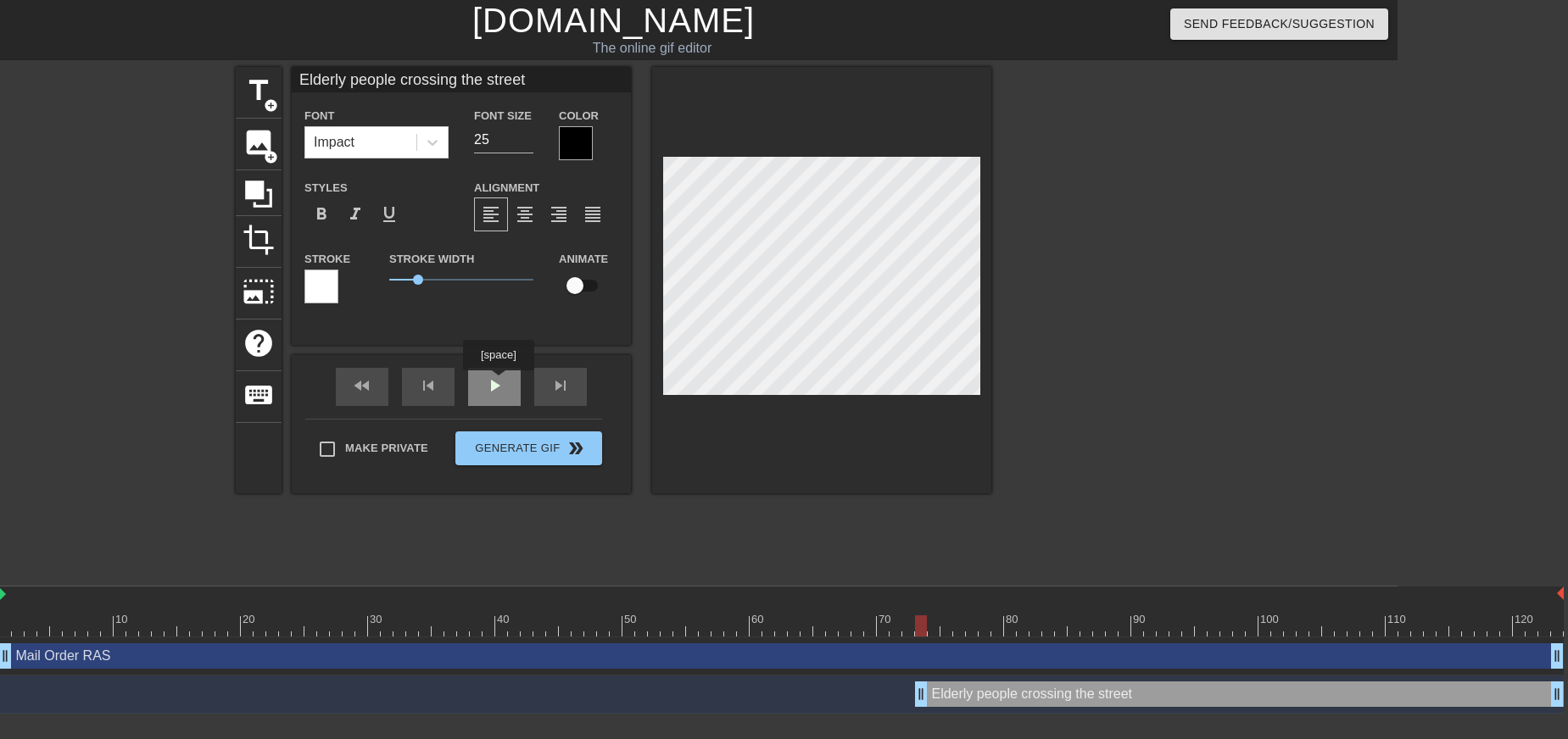click on "fast_rewind skip_previous play_arrow skip_next" at bounding box center (461, 386) 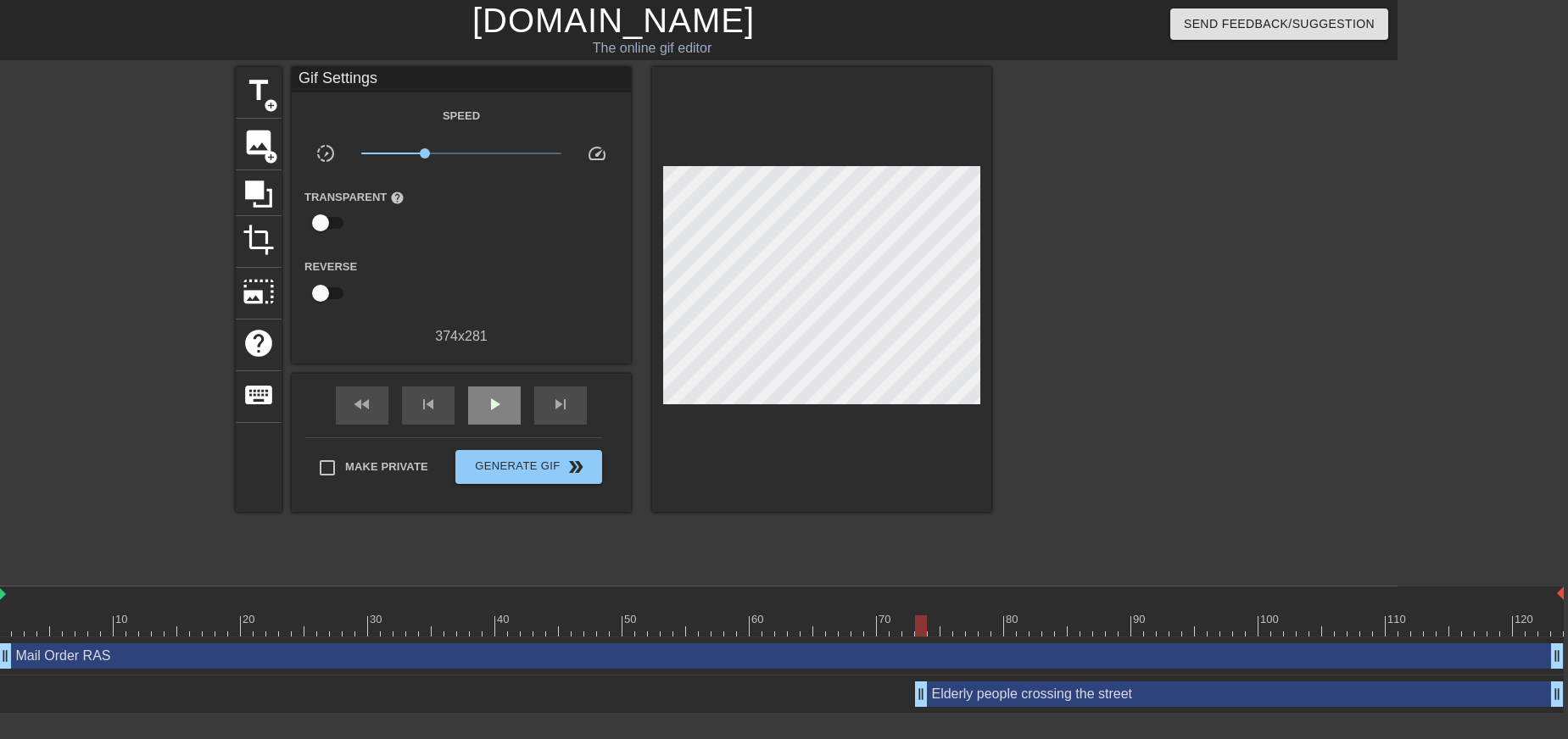 click on "fast_rewind skip_previous play_arrow skip_next" at bounding box center (461, 405) 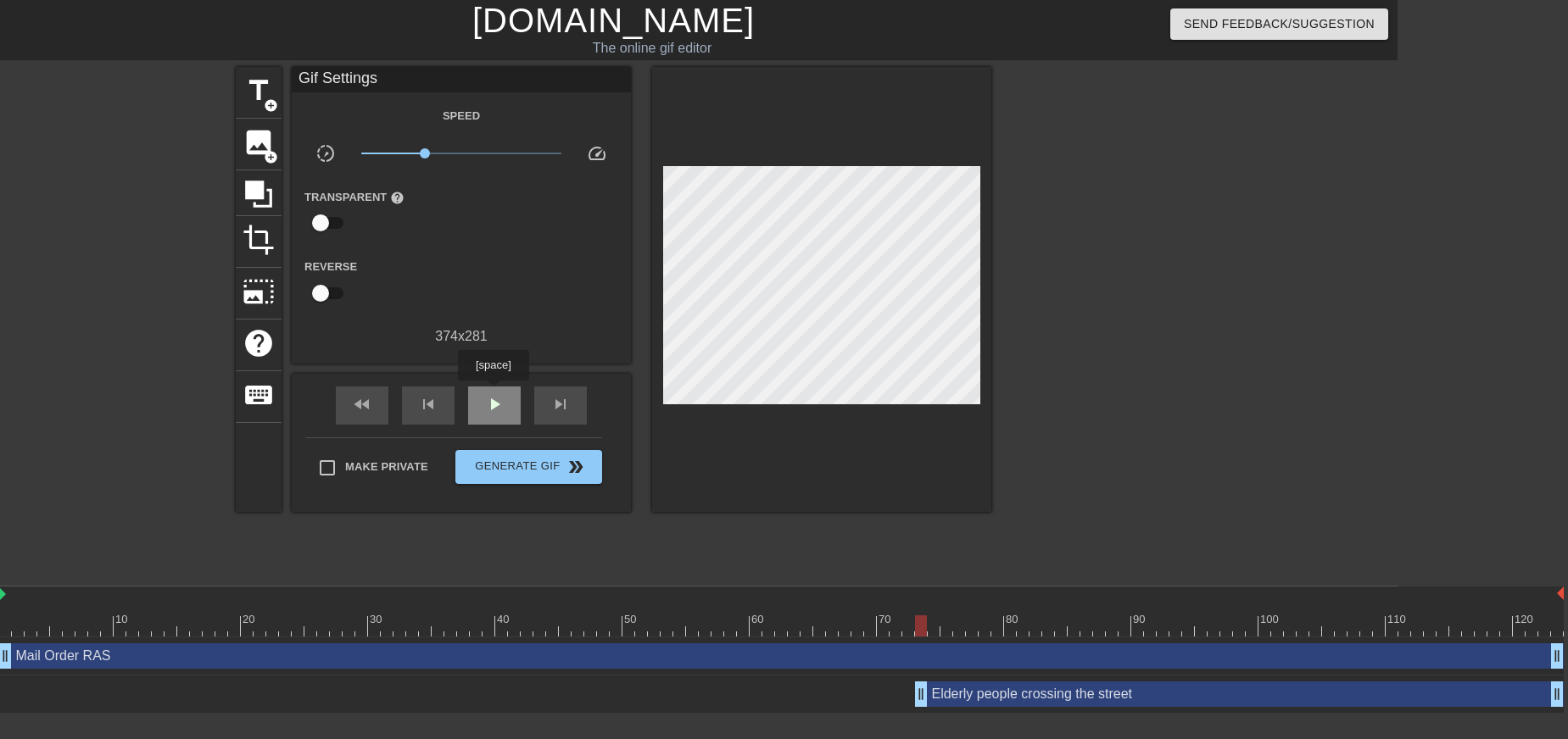 click on "play_arrow" at bounding box center [494, 404] 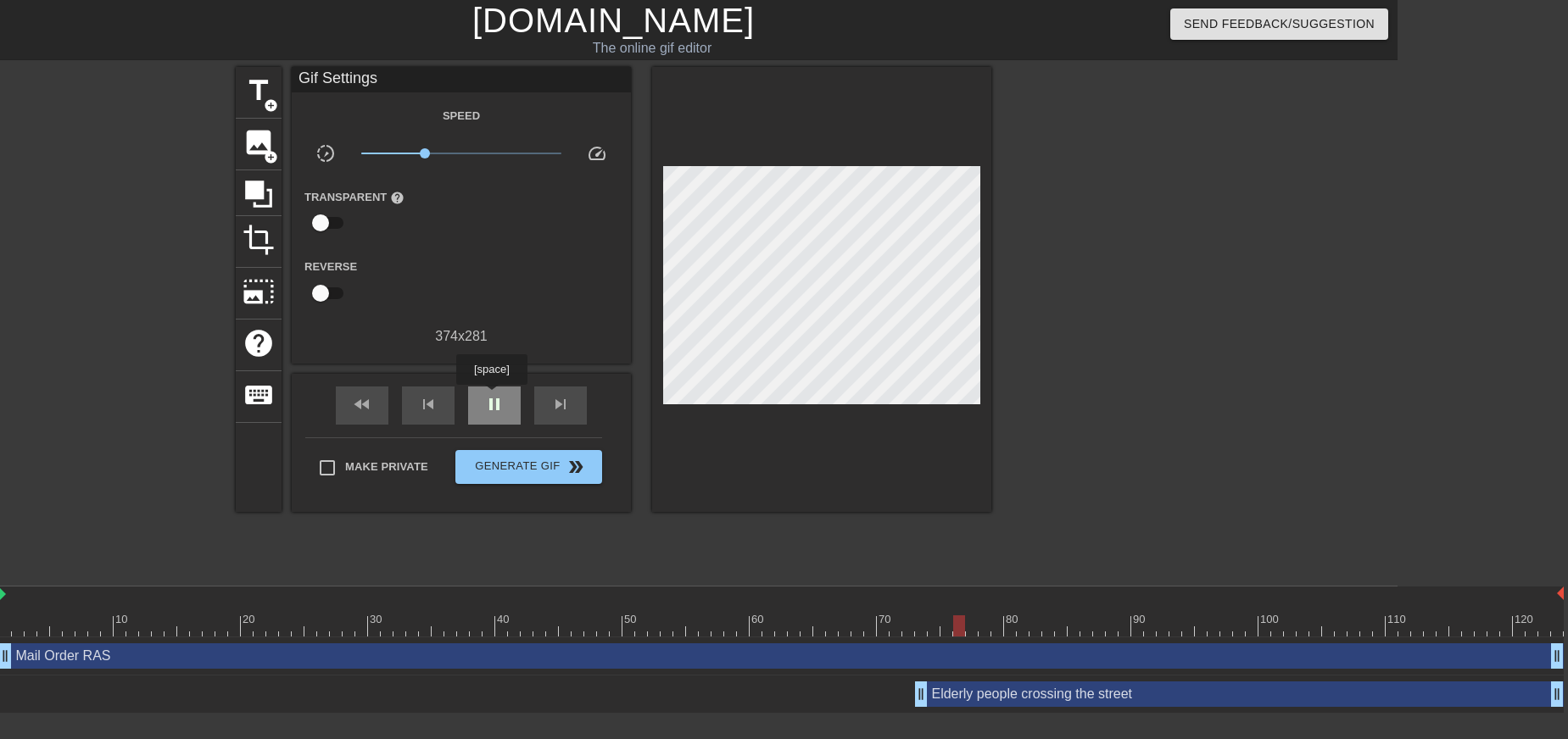 click on "pause" at bounding box center [494, 404] 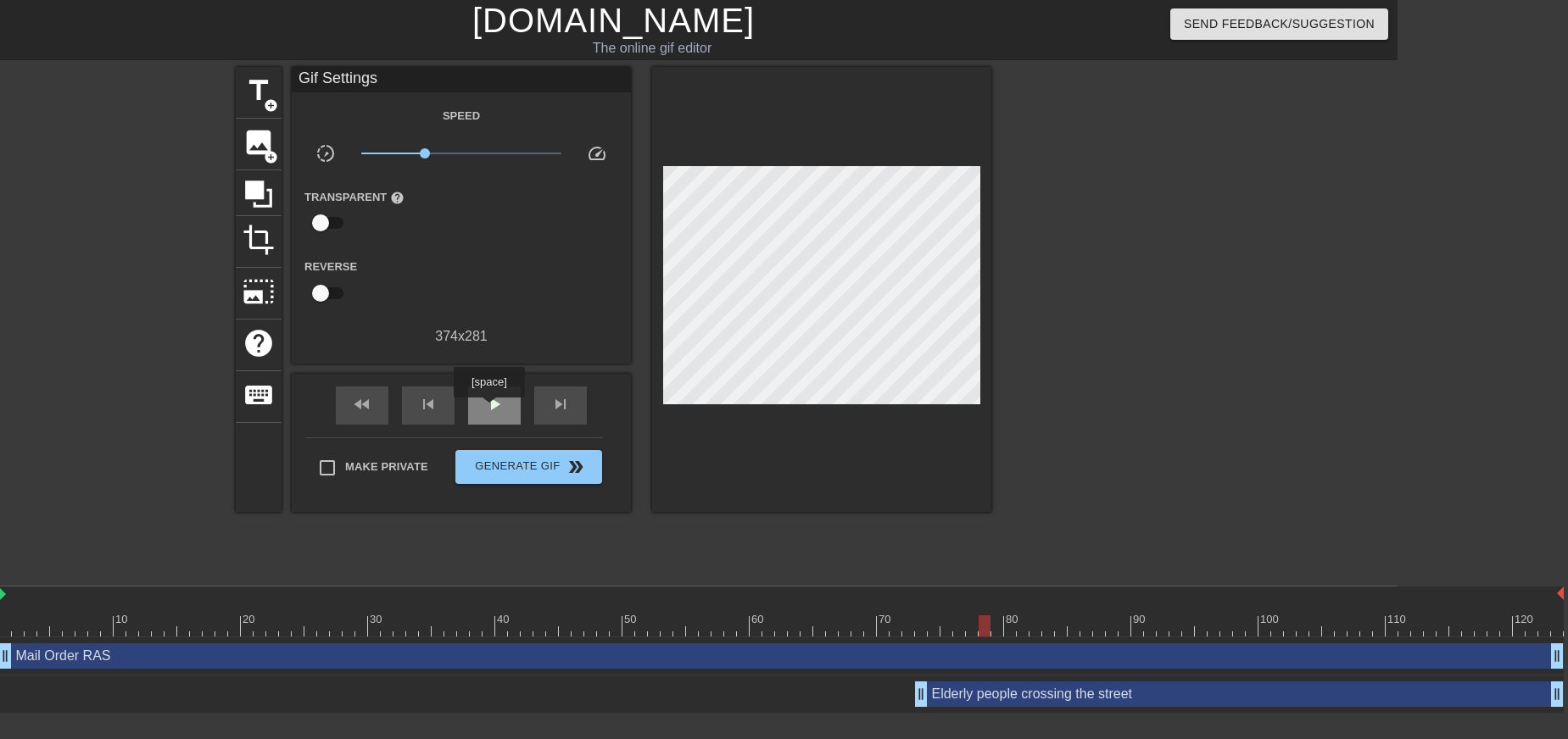 click on "play_arrow" at bounding box center (494, 404) 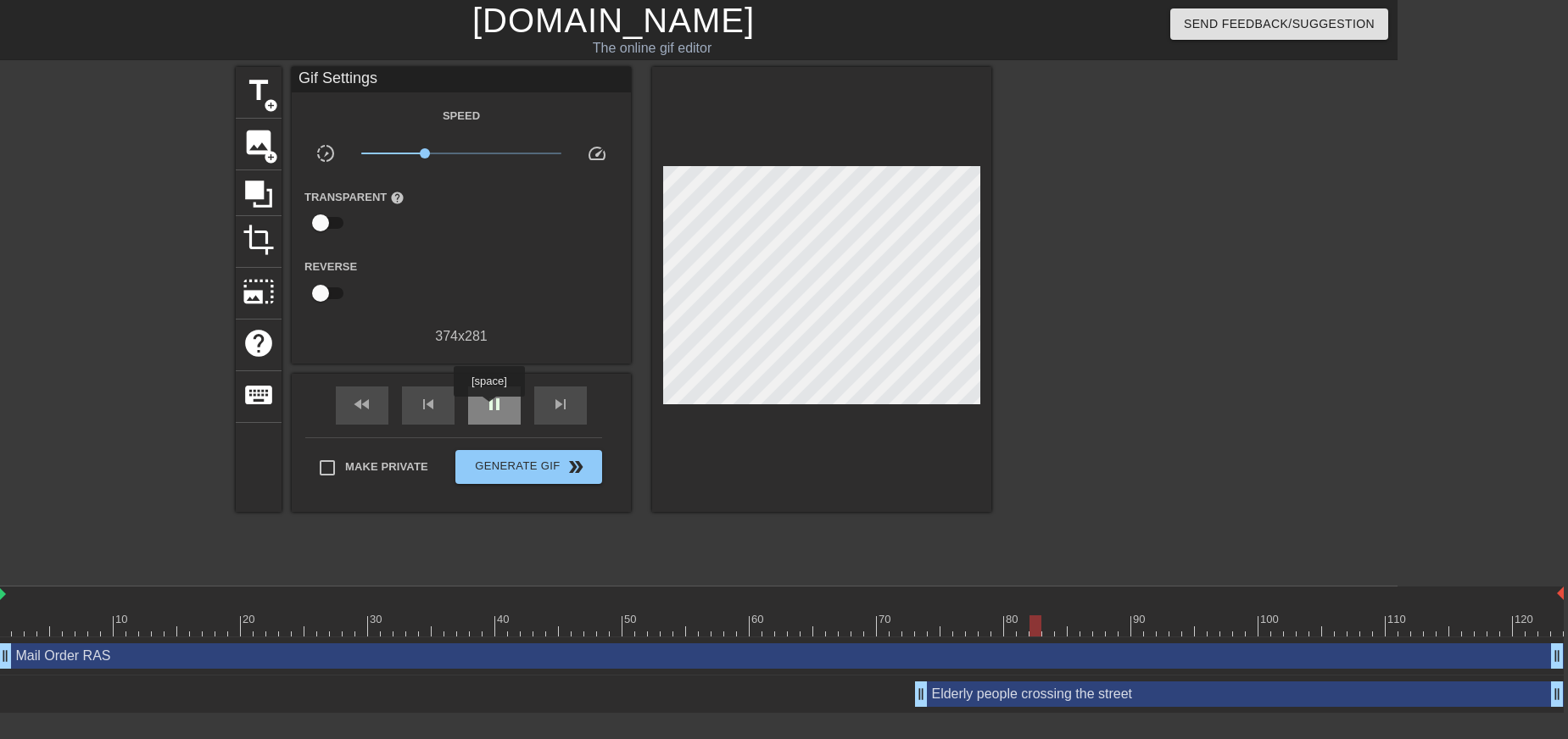click on "pause" at bounding box center (494, 404) 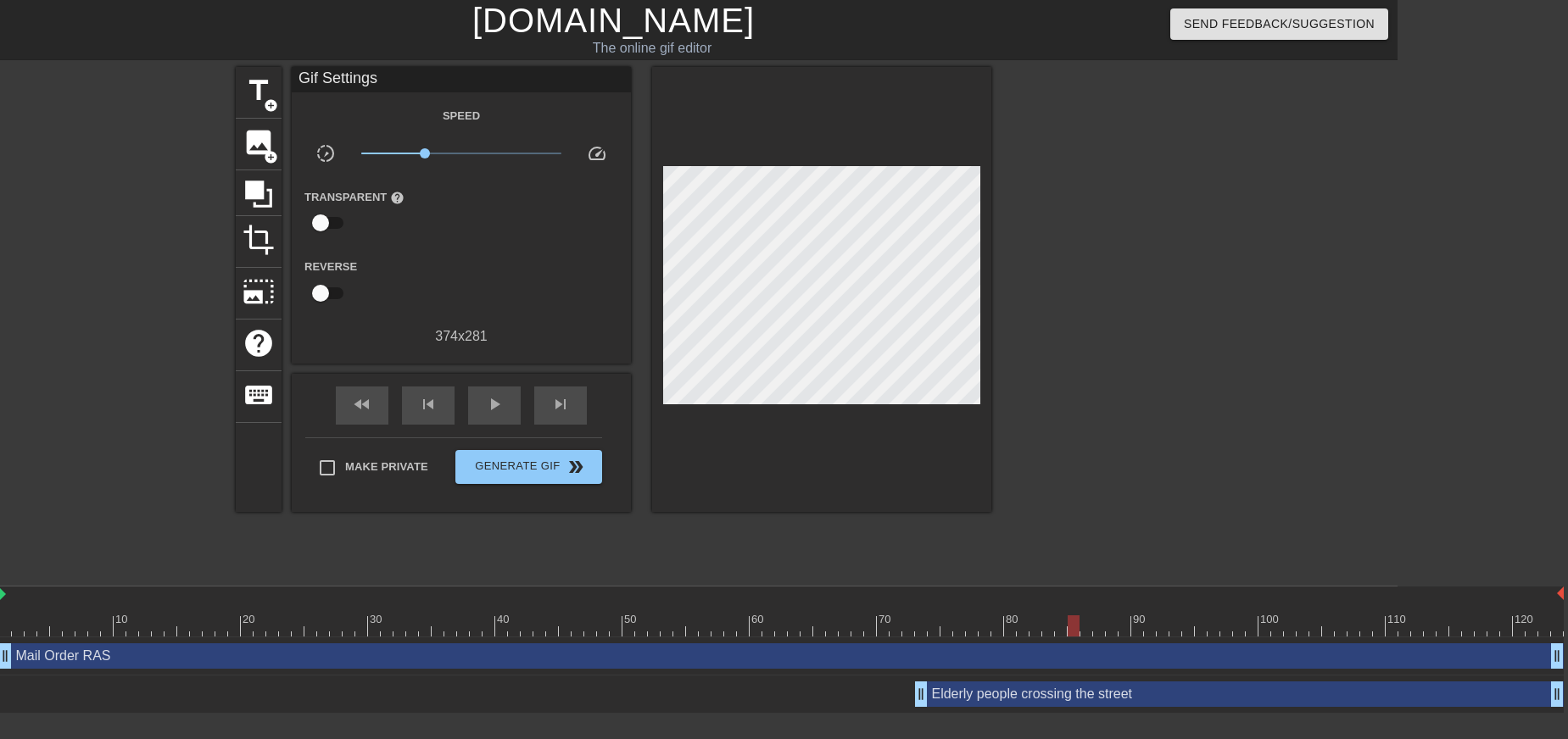 click on "Elderly people crossing the street drag_handle drag_handle" at bounding box center (1239, 694) 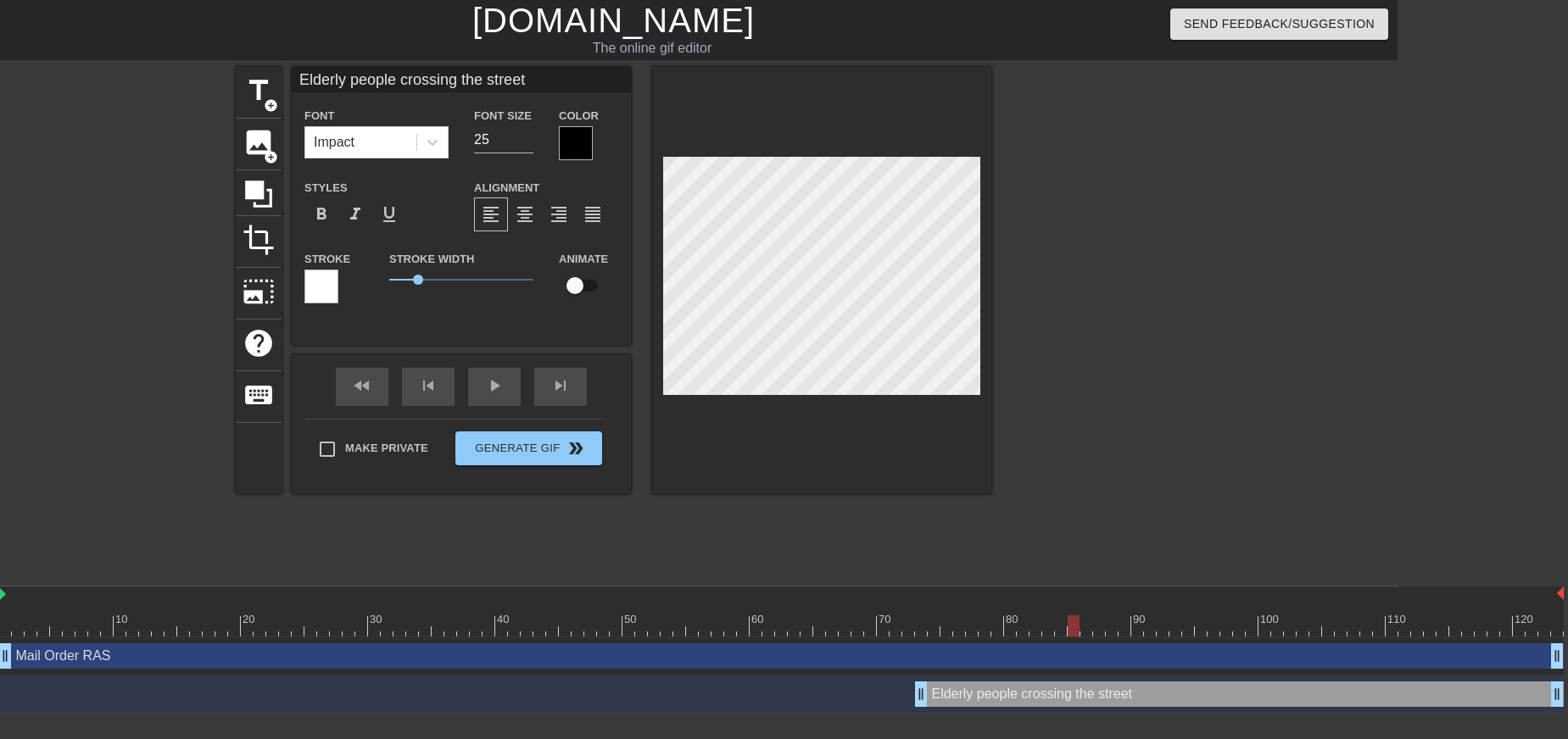 click on "Elderly people crossing the street drag_handle drag_handle" at bounding box center [1239, 694] 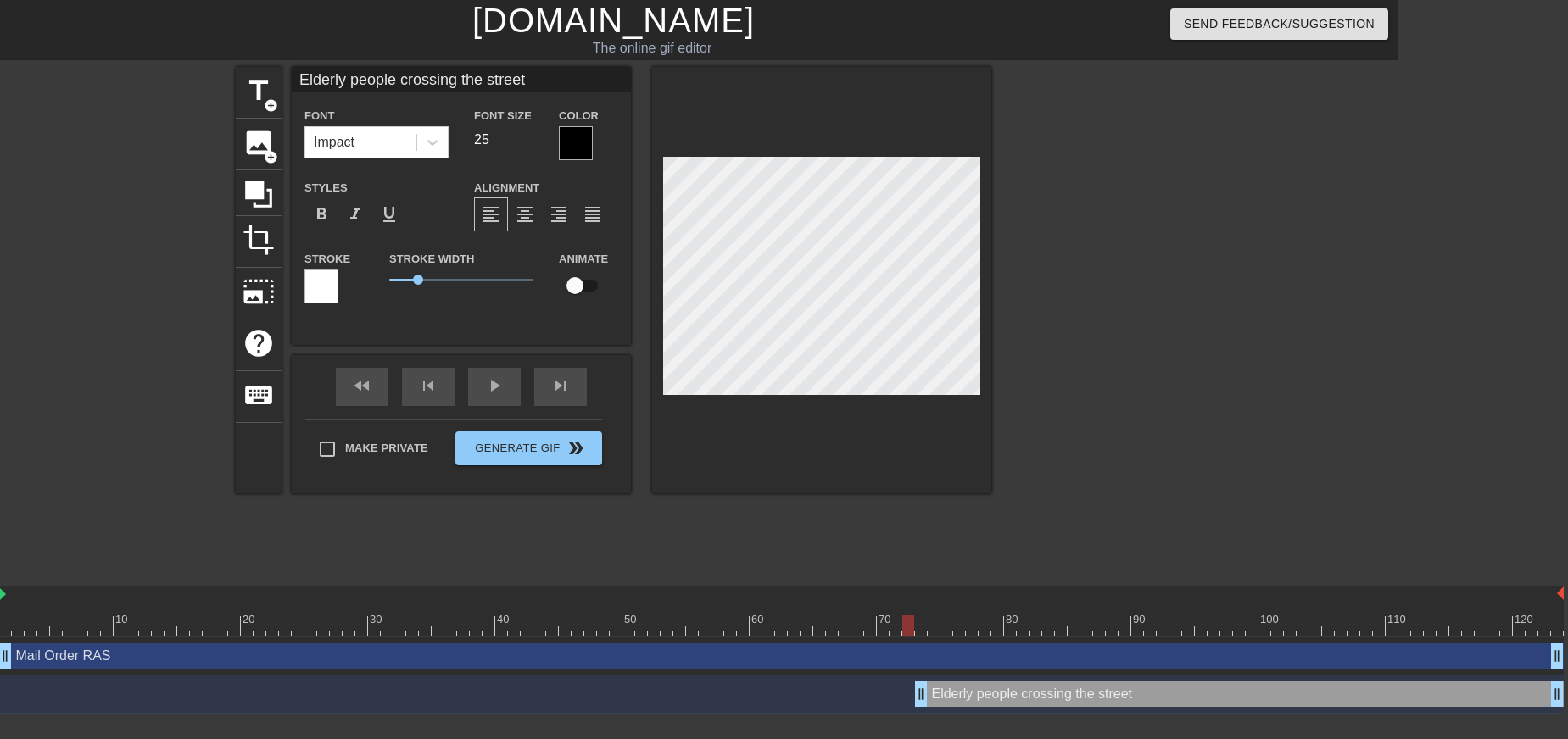 click at bounding box center [781, 625] 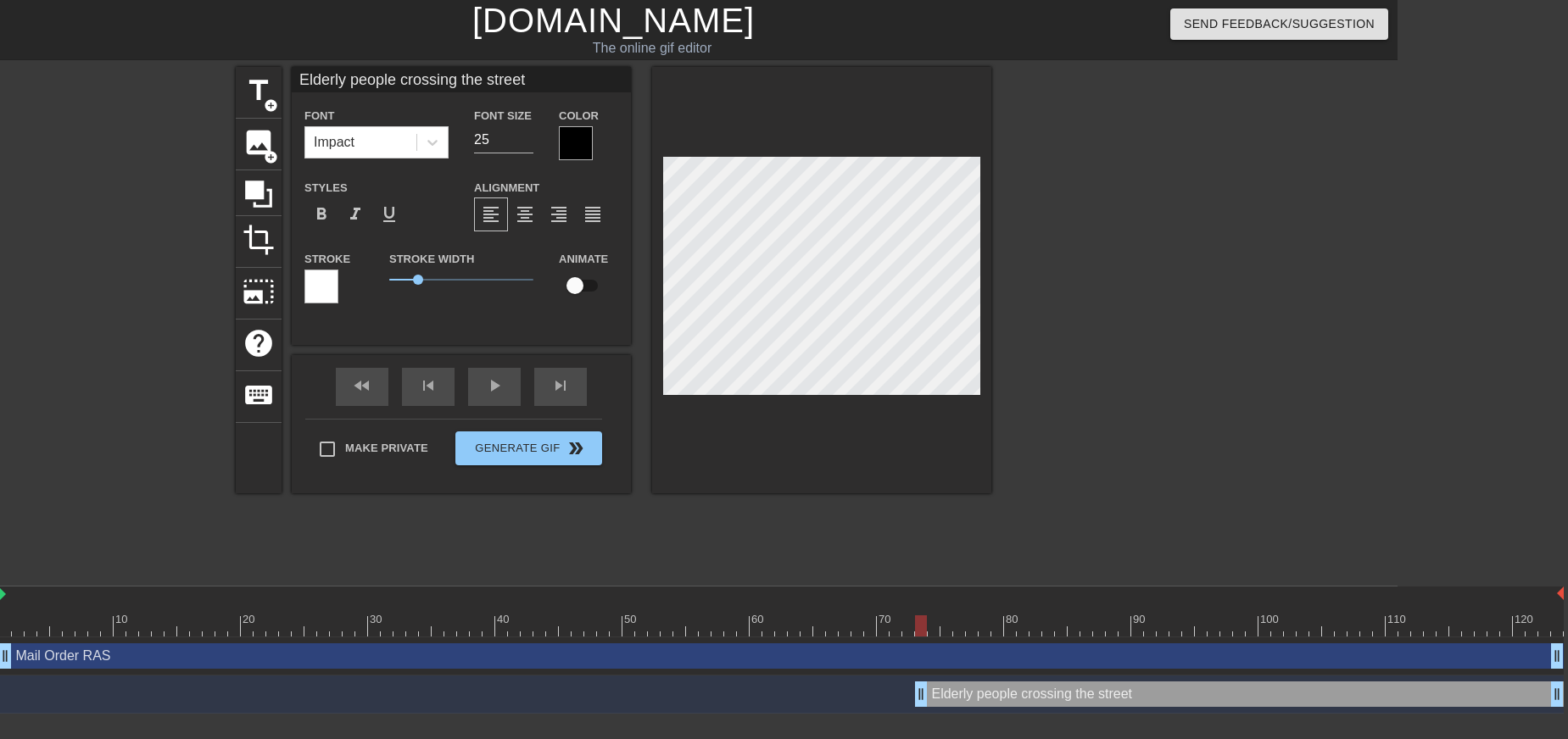 click at bounding box center [921, 625] 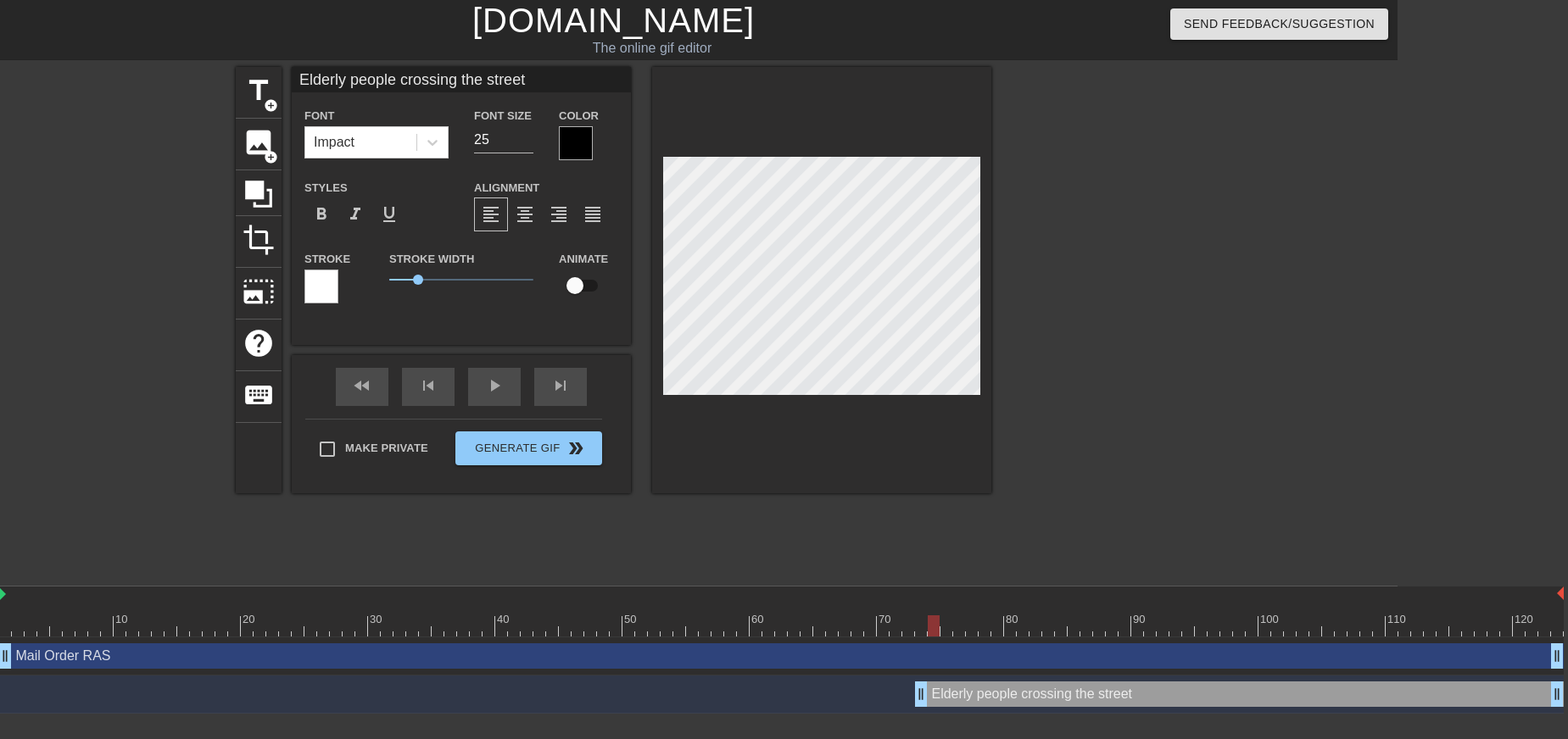 click at bounding box center [781, 625] 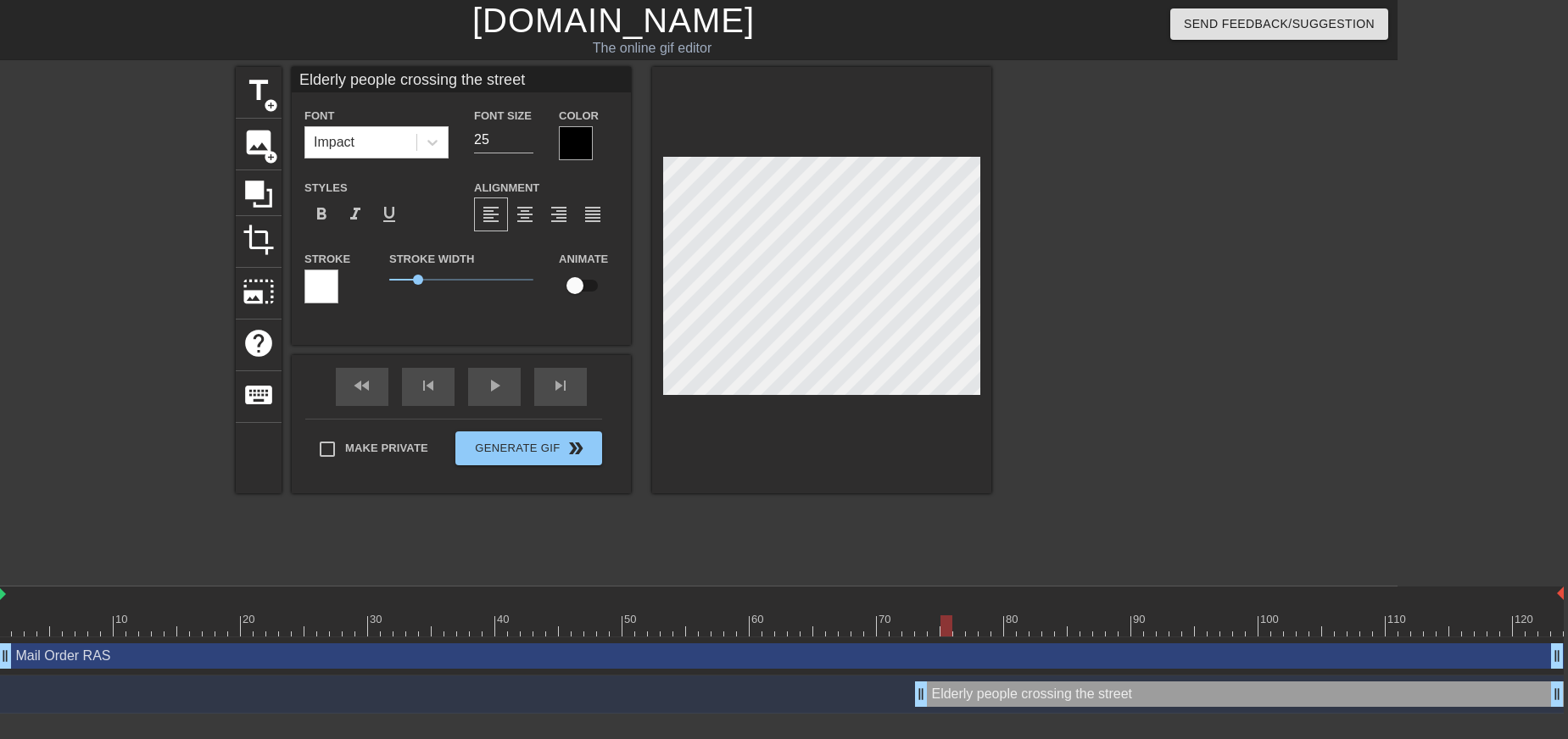 click at bounding box center [781, 625] 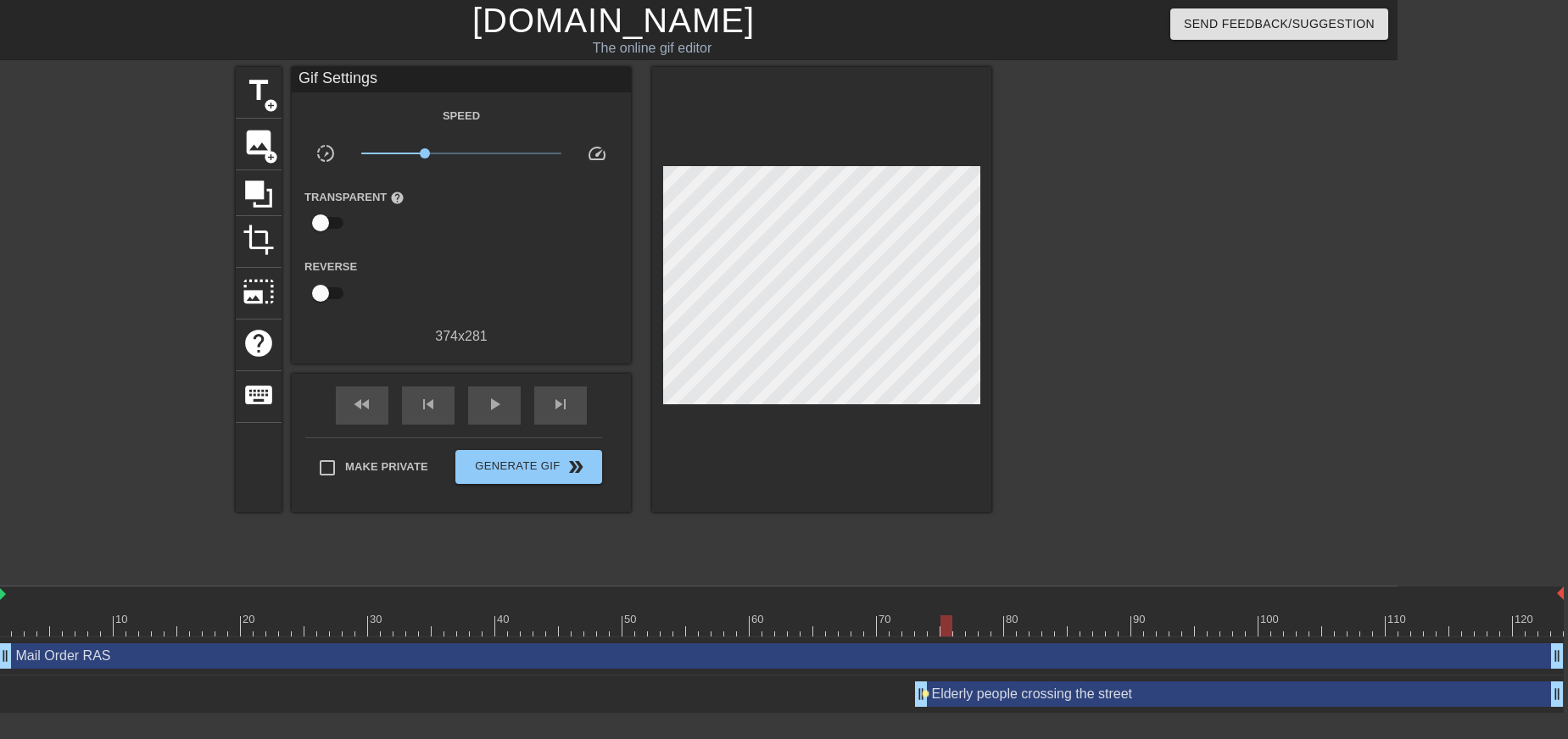 click on "lens" at bounding box center [925, 693] 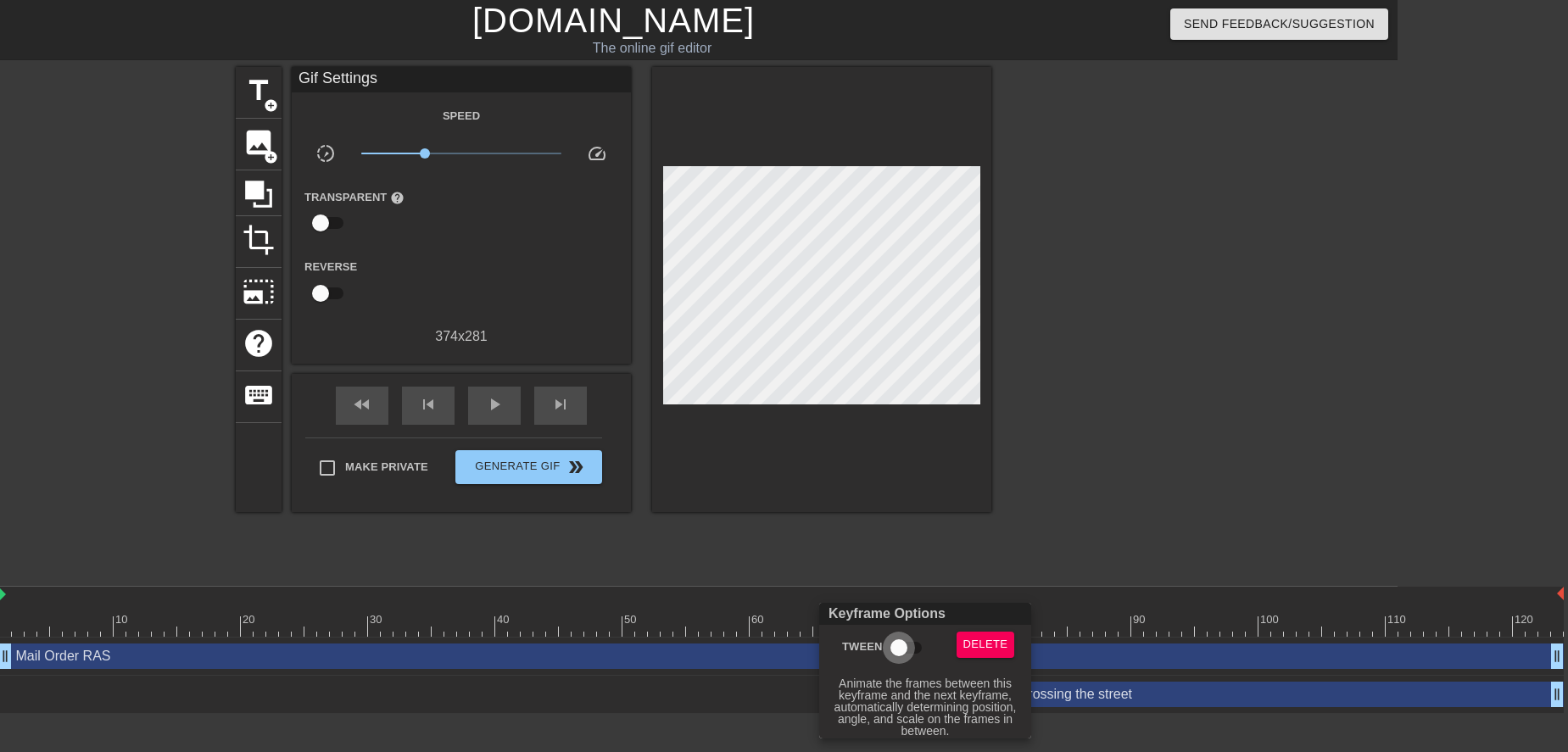 click on "Tween" at bounding box center (899, 648) 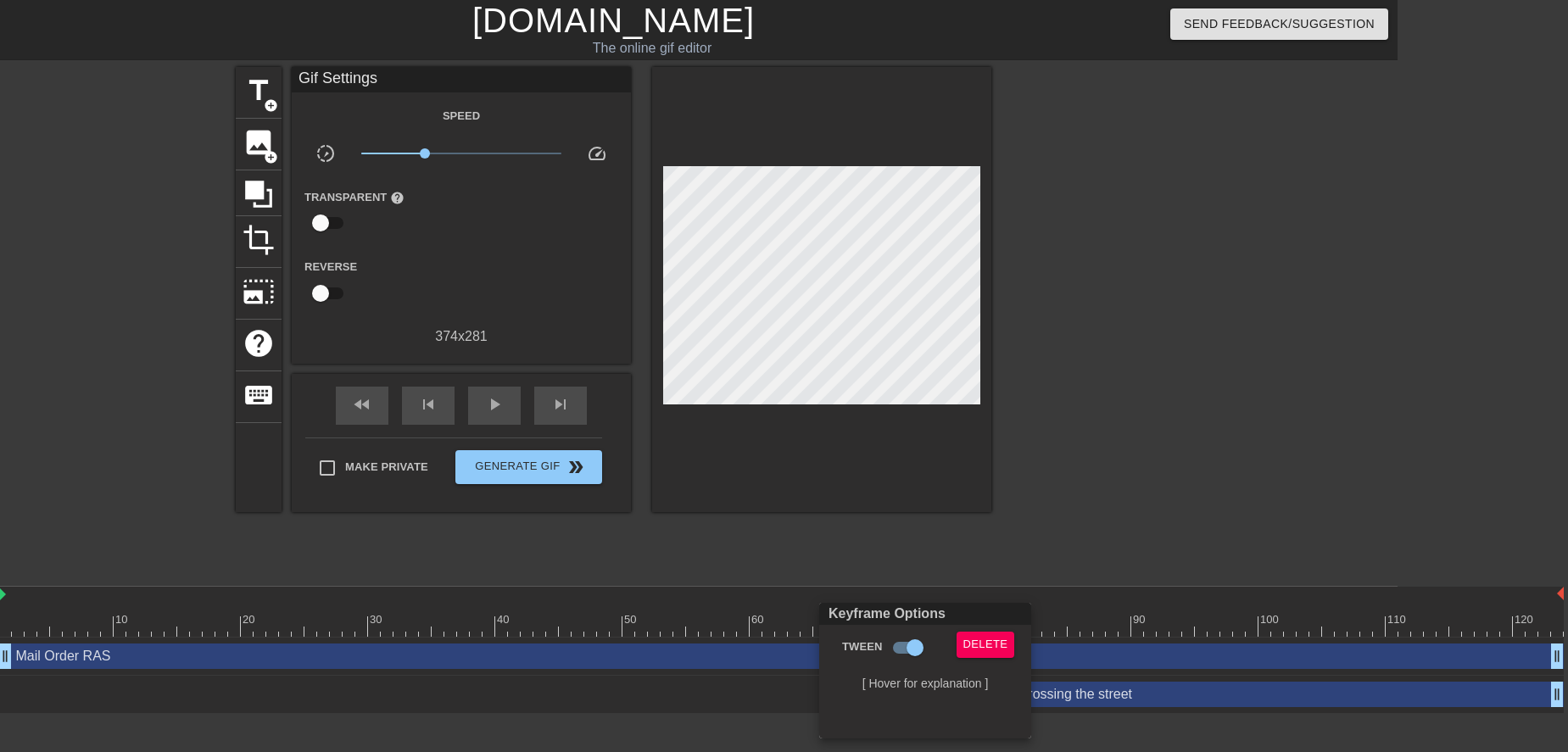 click at bounding box center (784, 376) 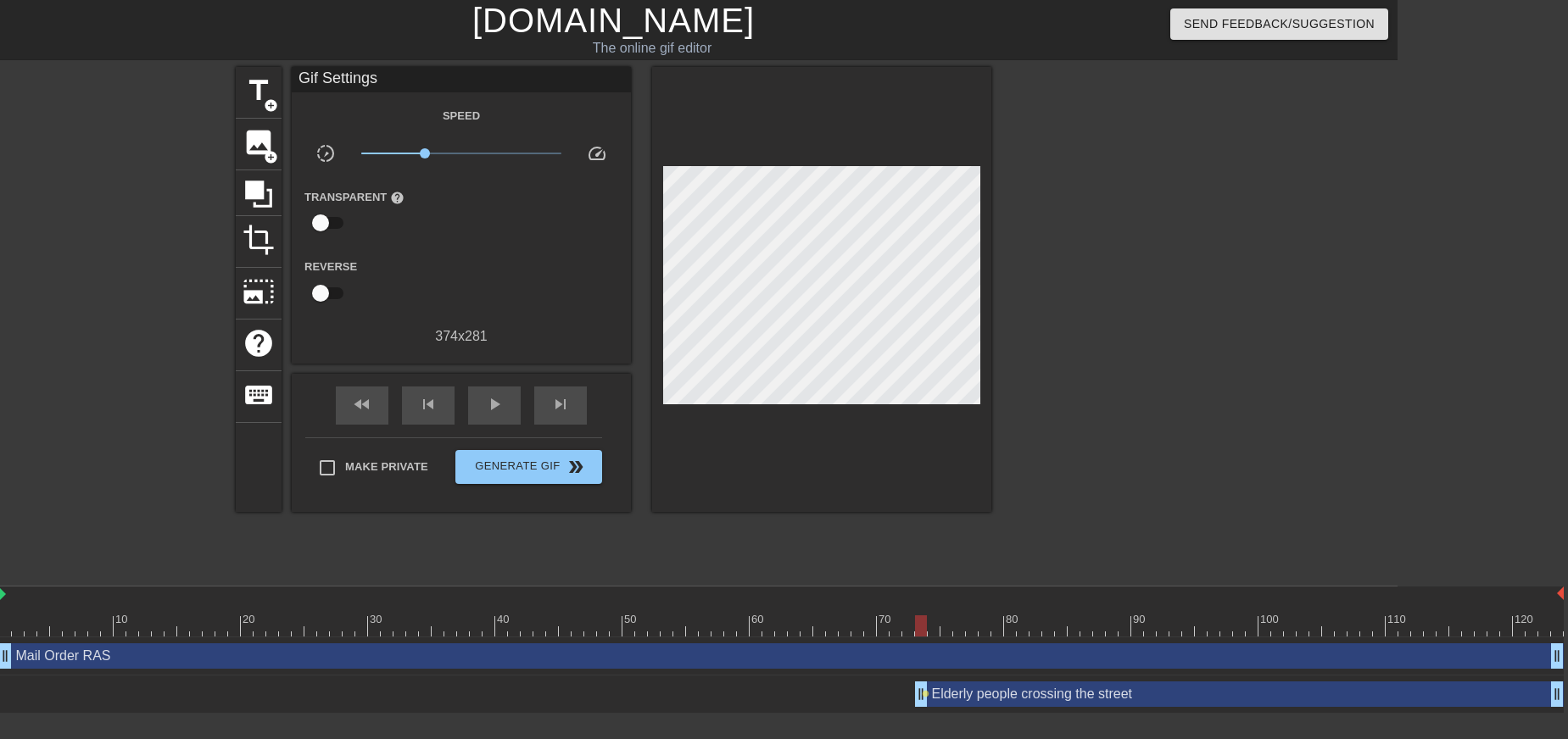 click on "Elderly people crossing the street drag_handle drag_handle" at bounding box center [1239, 694] 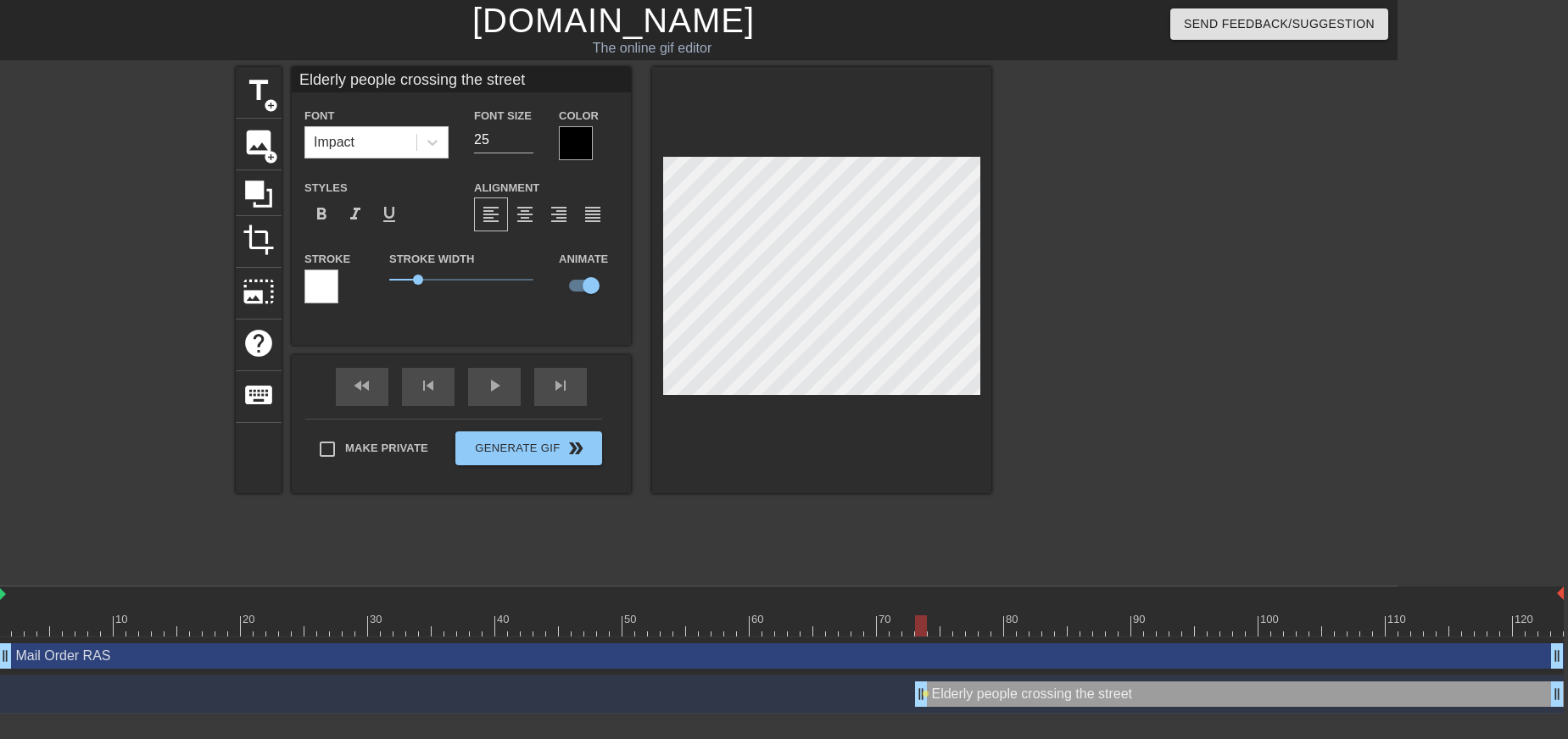 click at bounding box center [781, 625] 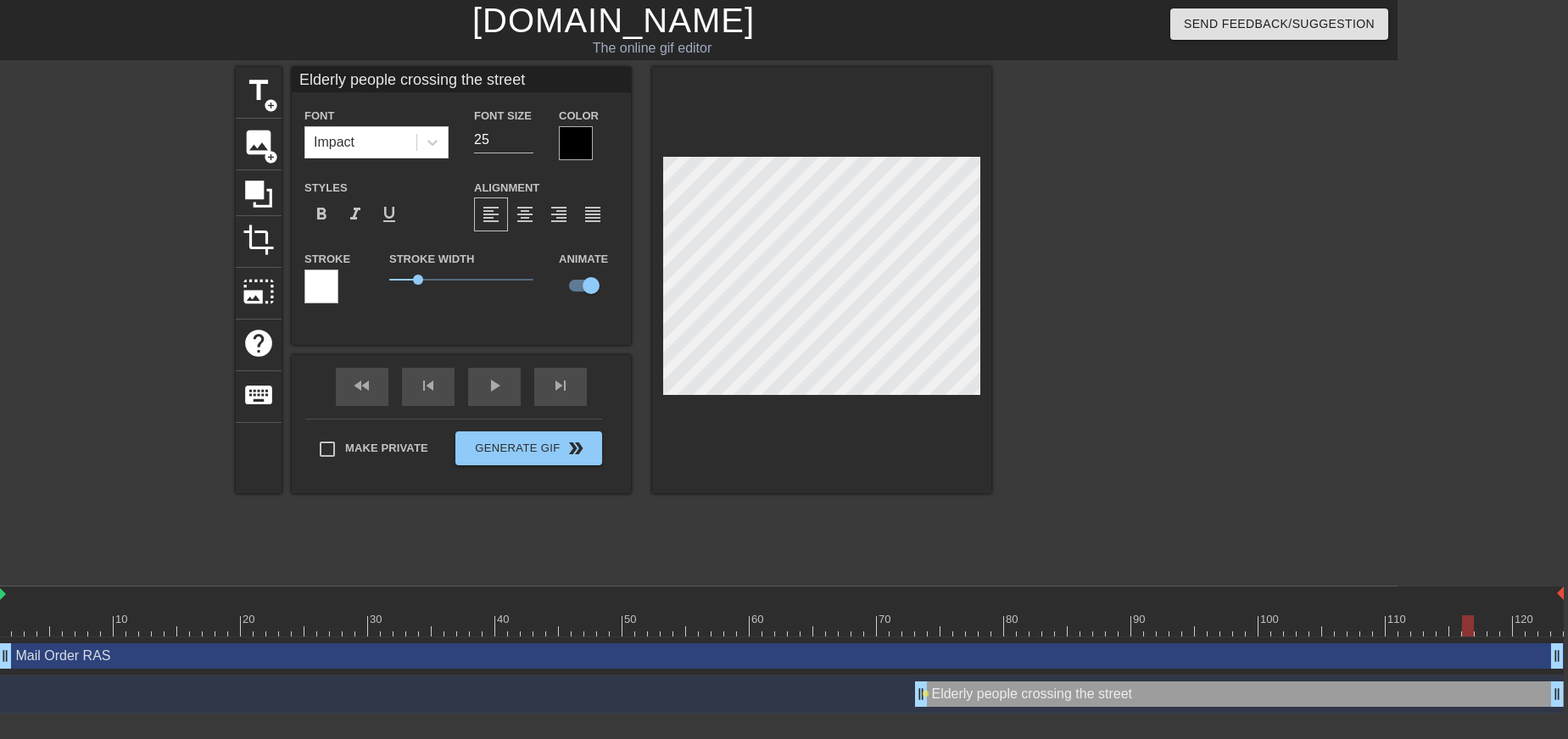 click at bounding box center [781, 625] 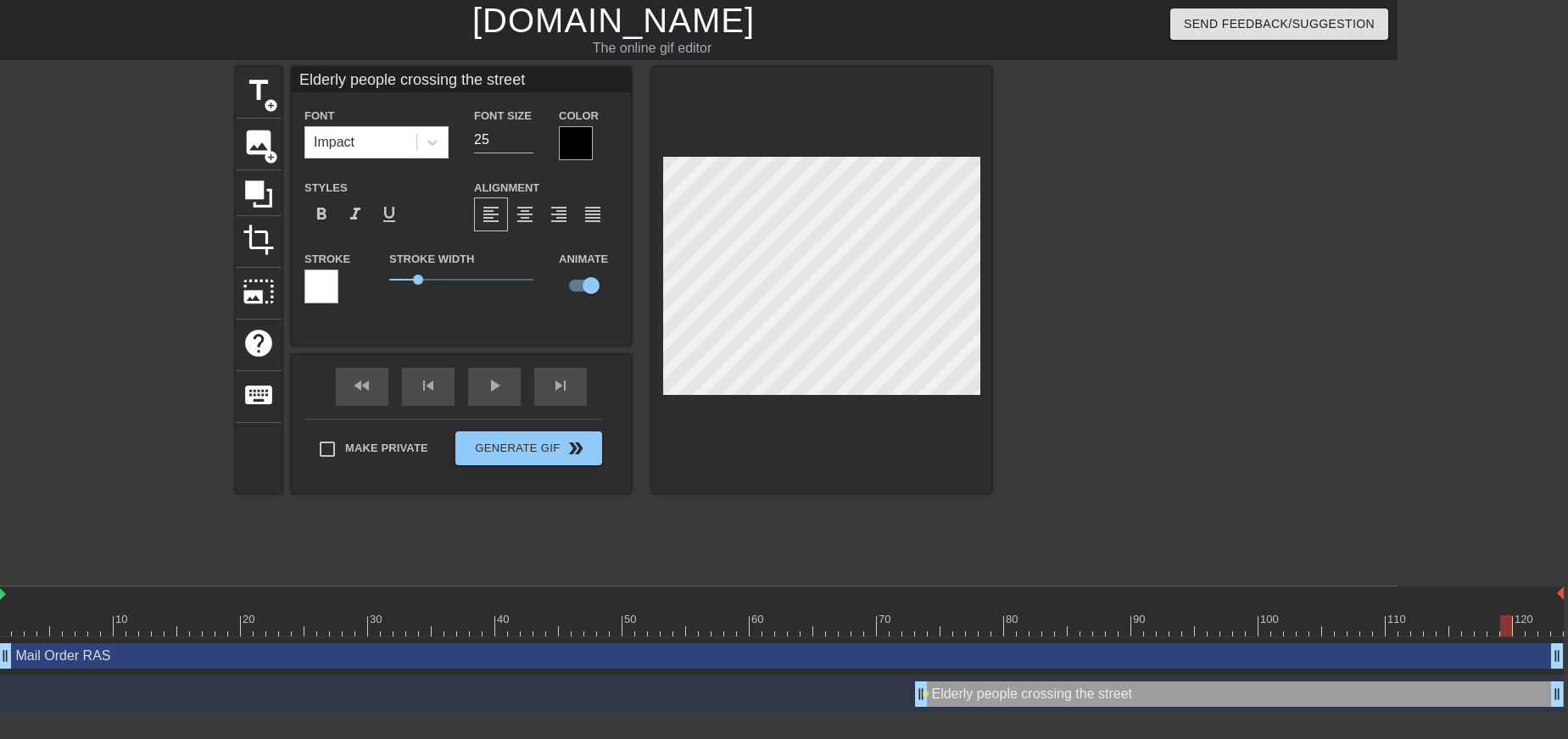 click at bounding box center [781, 625] 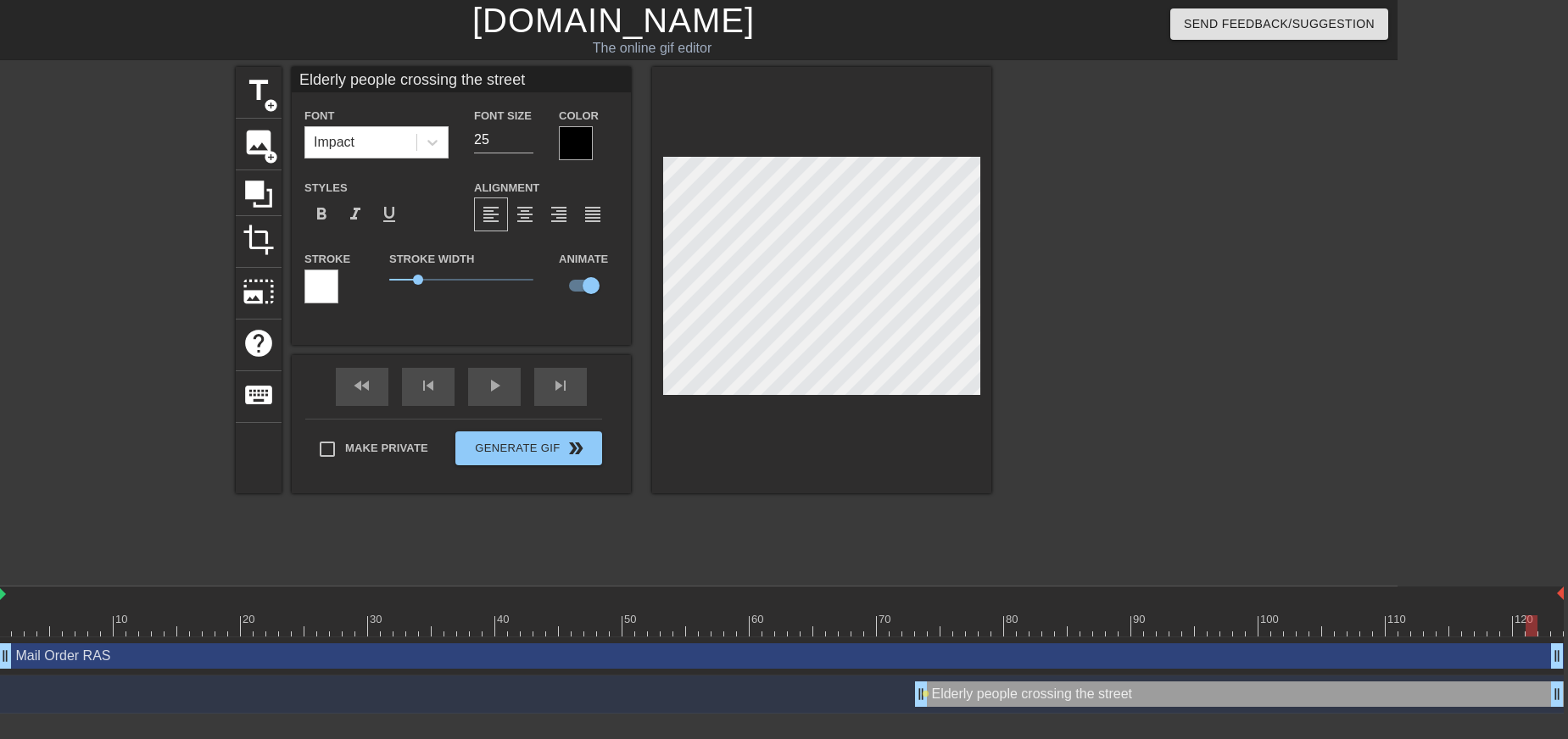 click at bounding box center (781, 625) 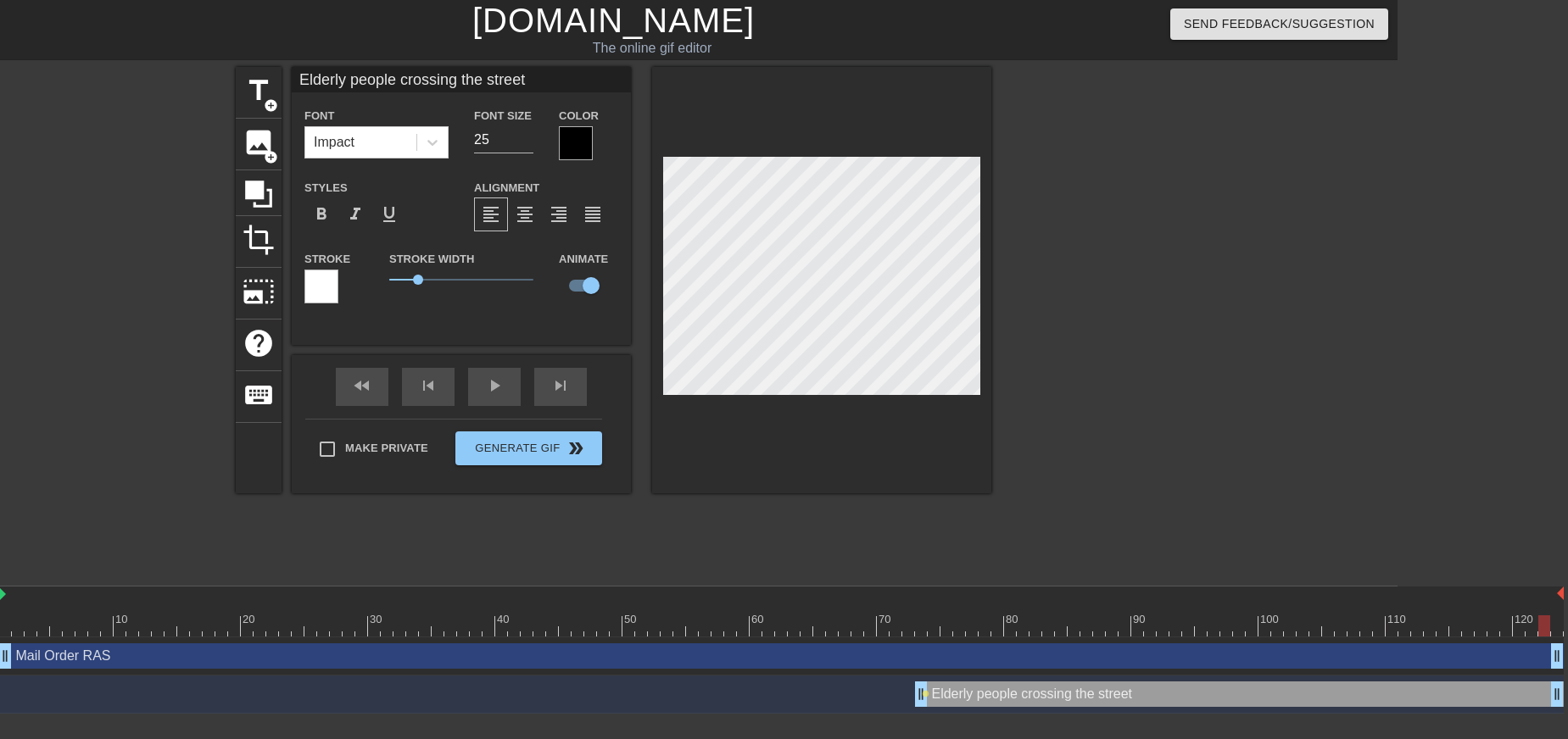 click at bounding box center (781, 625) 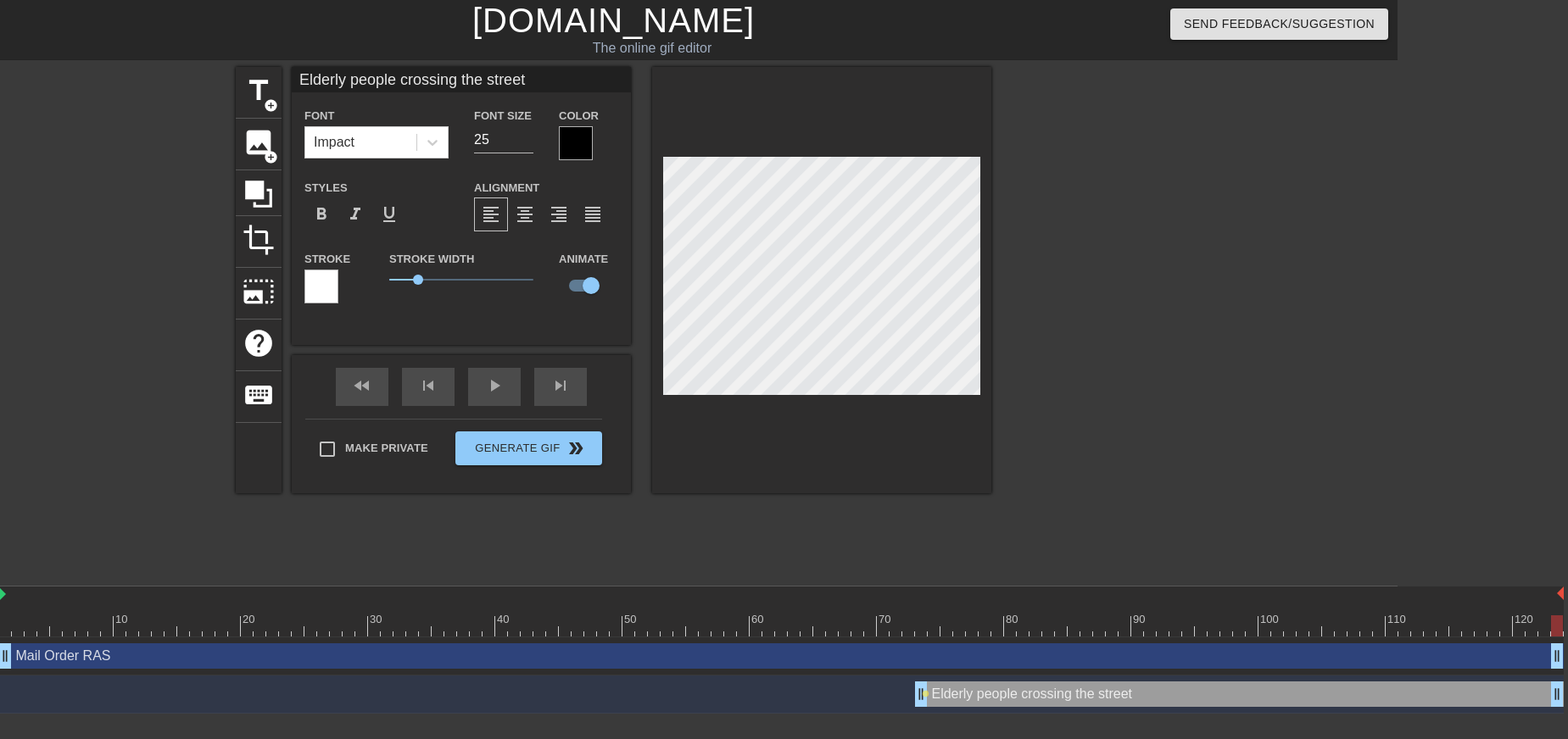 click on "Elderly people crossing the street drag_handle drag_handle" at bounding box center (1239, 694) 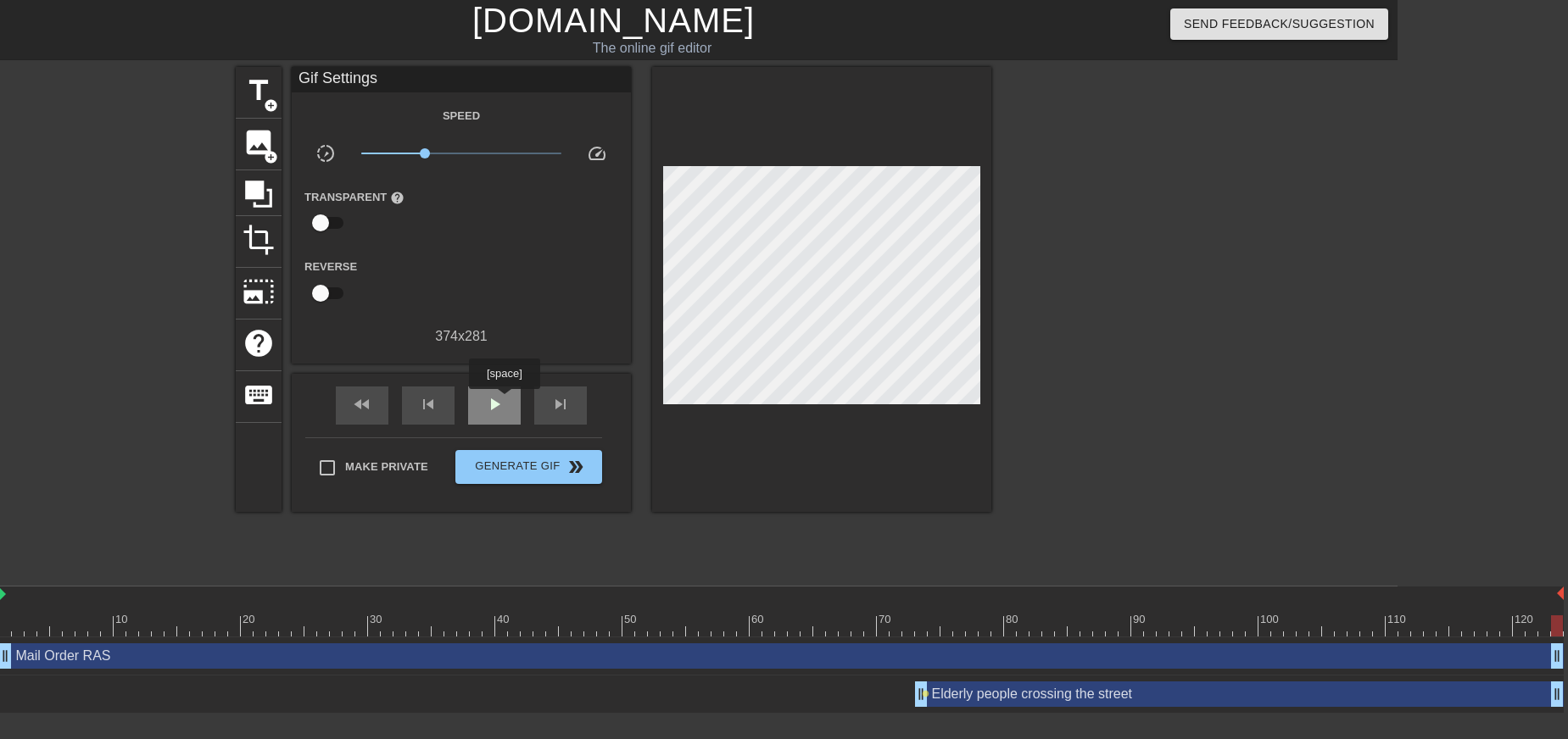 click on "play_arrow" at bounding box center [494, 404] 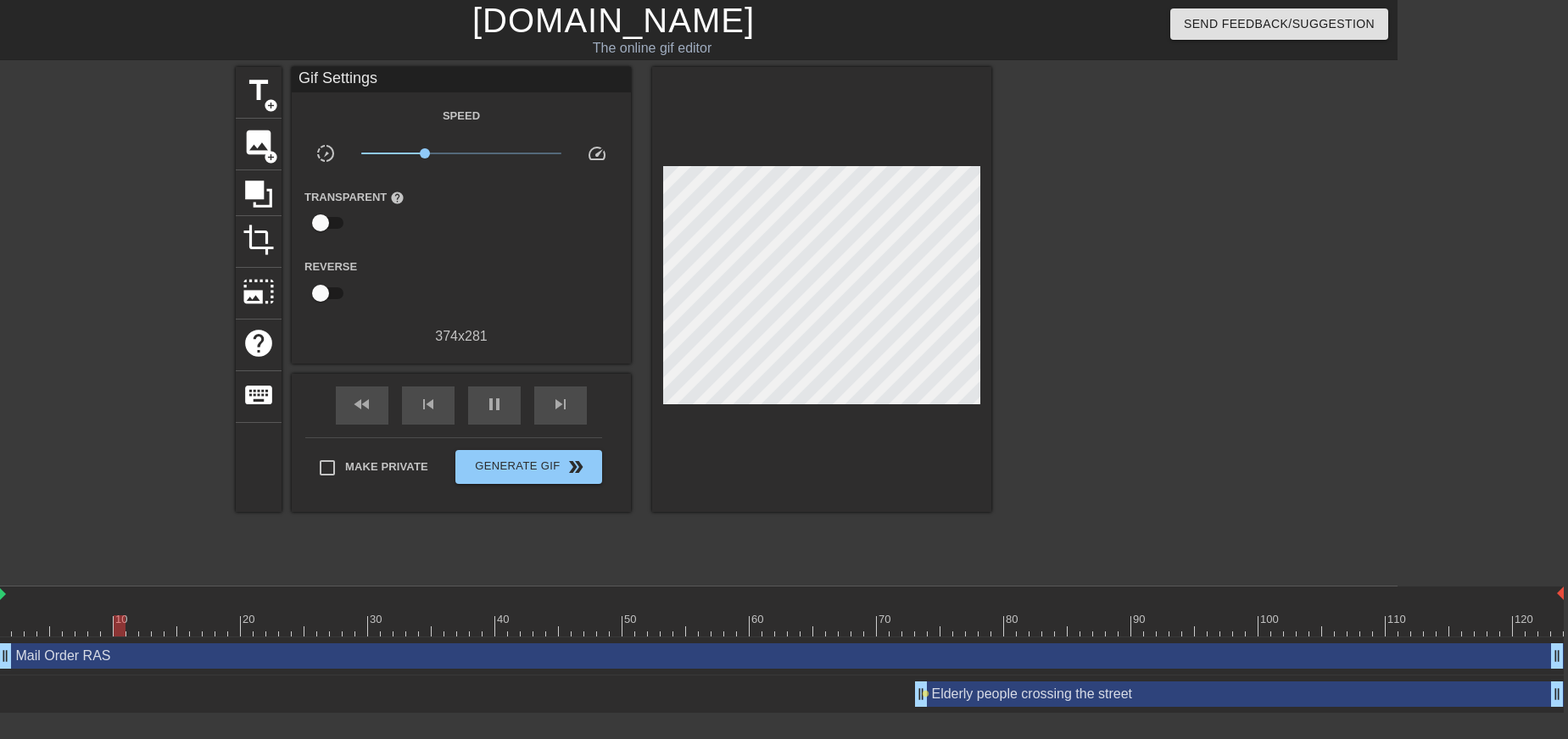 click on "Elderly people crossing the street drag_handle drag_handle" at bounding box center [1239, 694] 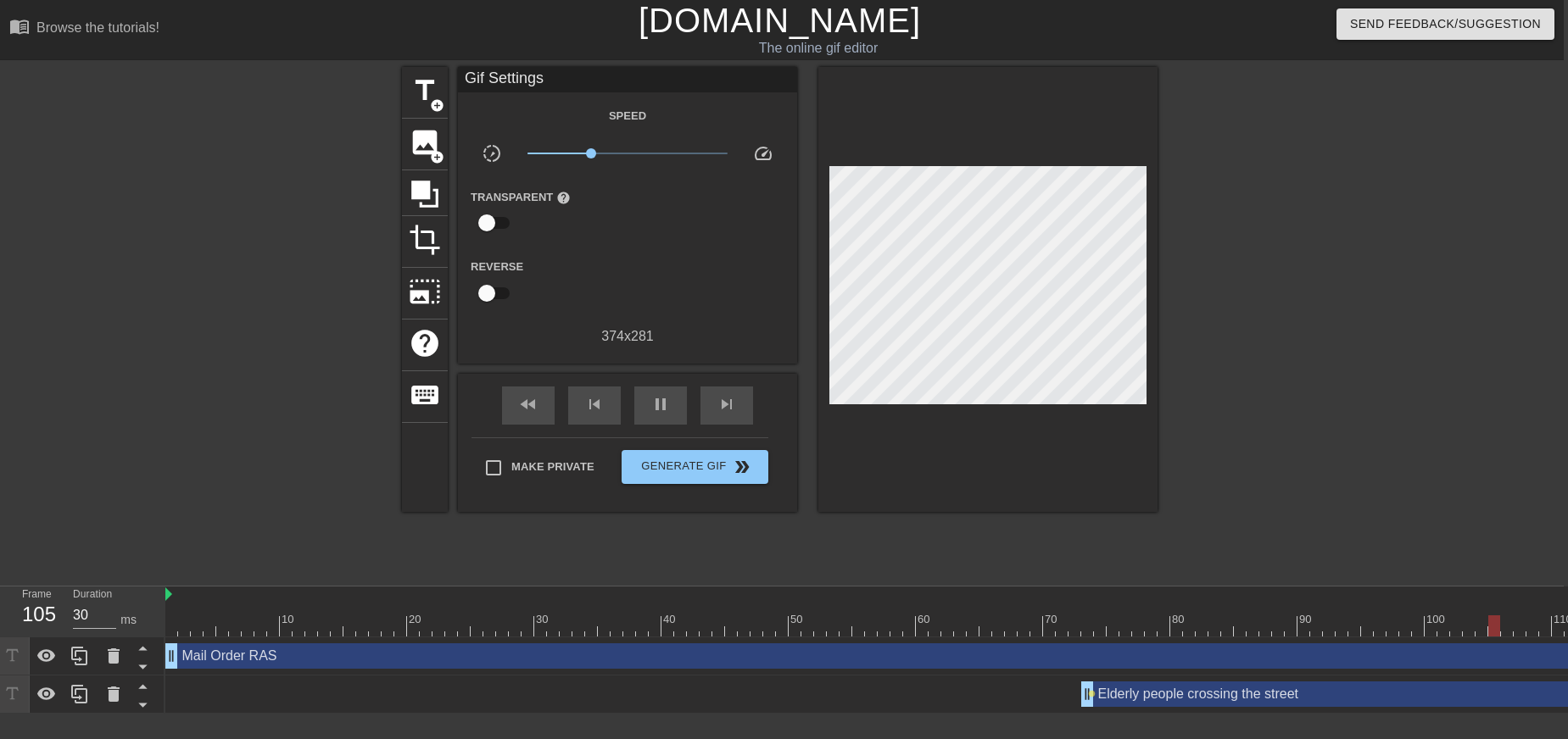 scroll, scrollTop: 0, scrollLeft: 0, axis: both 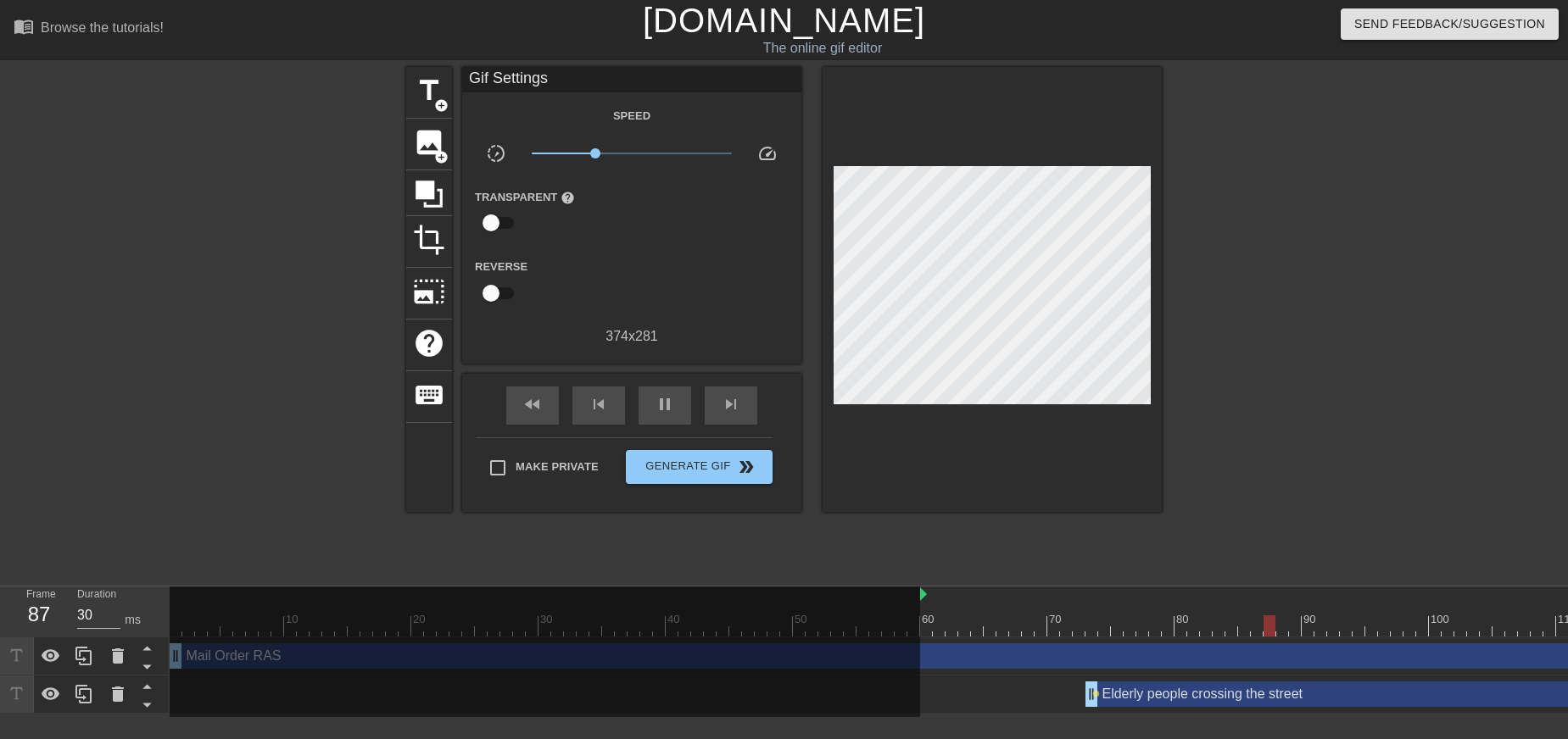 drag, startPoint x: 168, startPoint y: 591, endPoint x: 924, endPoint y: 611, distance: 756.2645 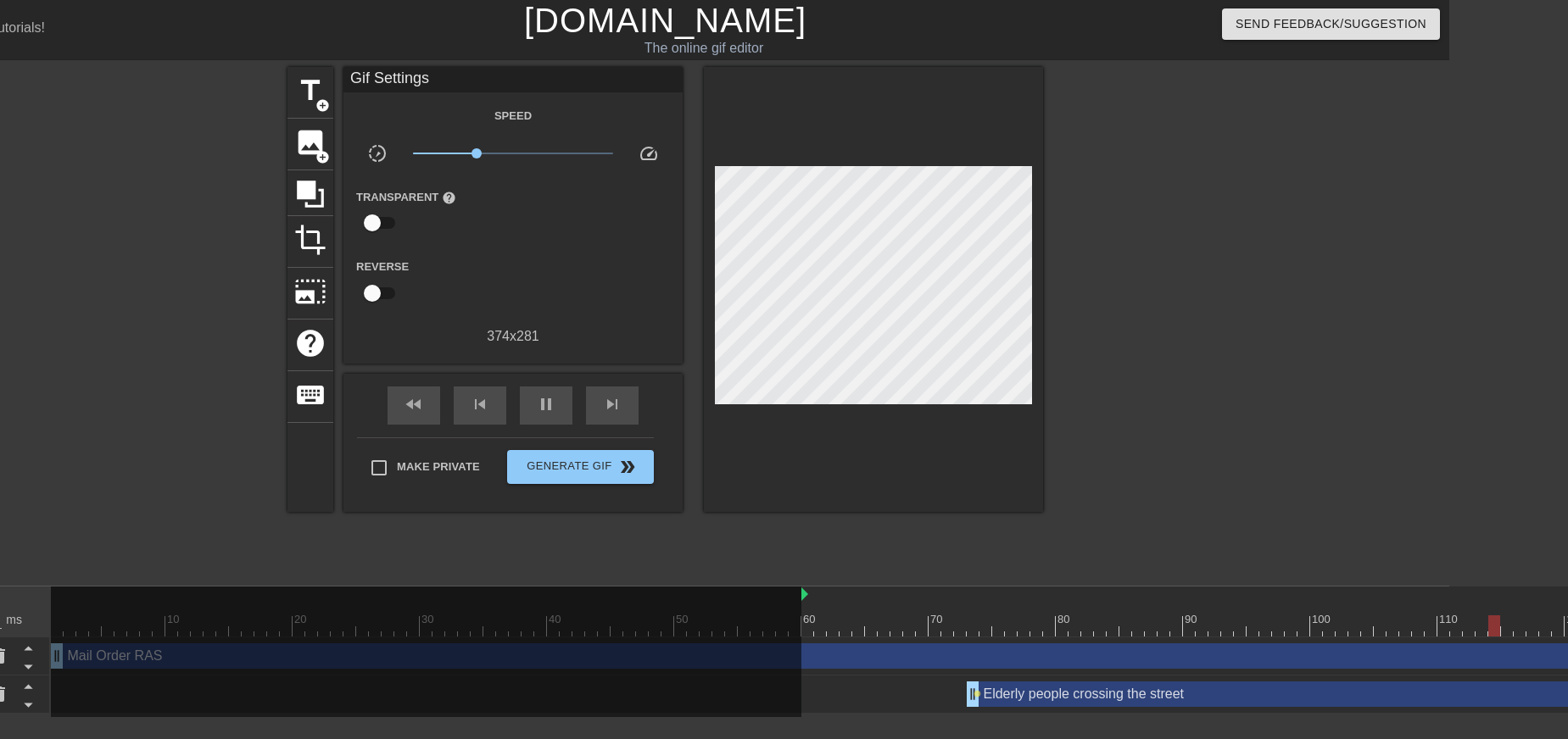 scroll, scrollTop: 0, scrollLeft: 170, axis: horizontal 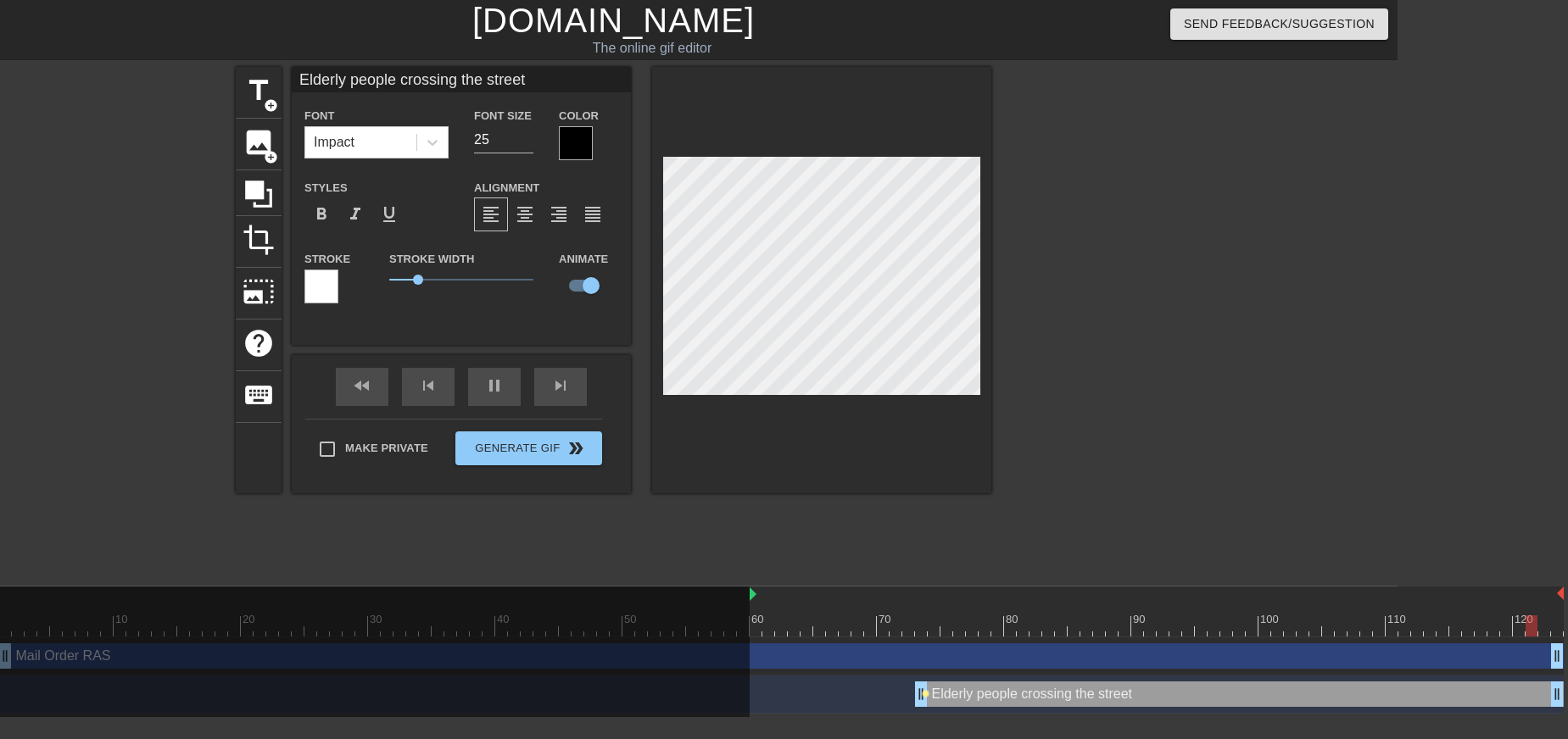 click on "lens" at bounding box center (925, 693) 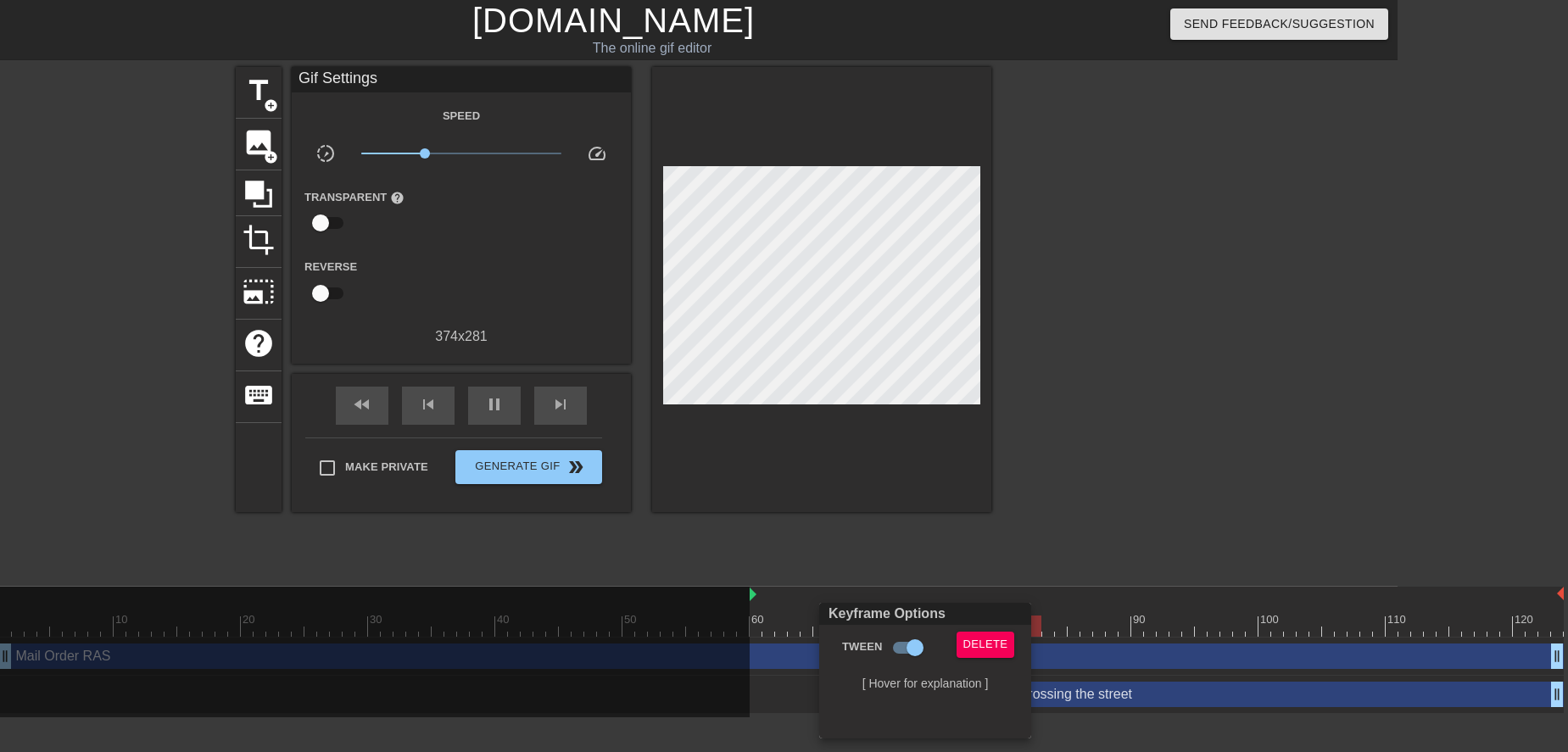 drag, startPoint x: 1140, startPoint y: 724, endPoint x: 1074, endPoint y: 694, distance: 72 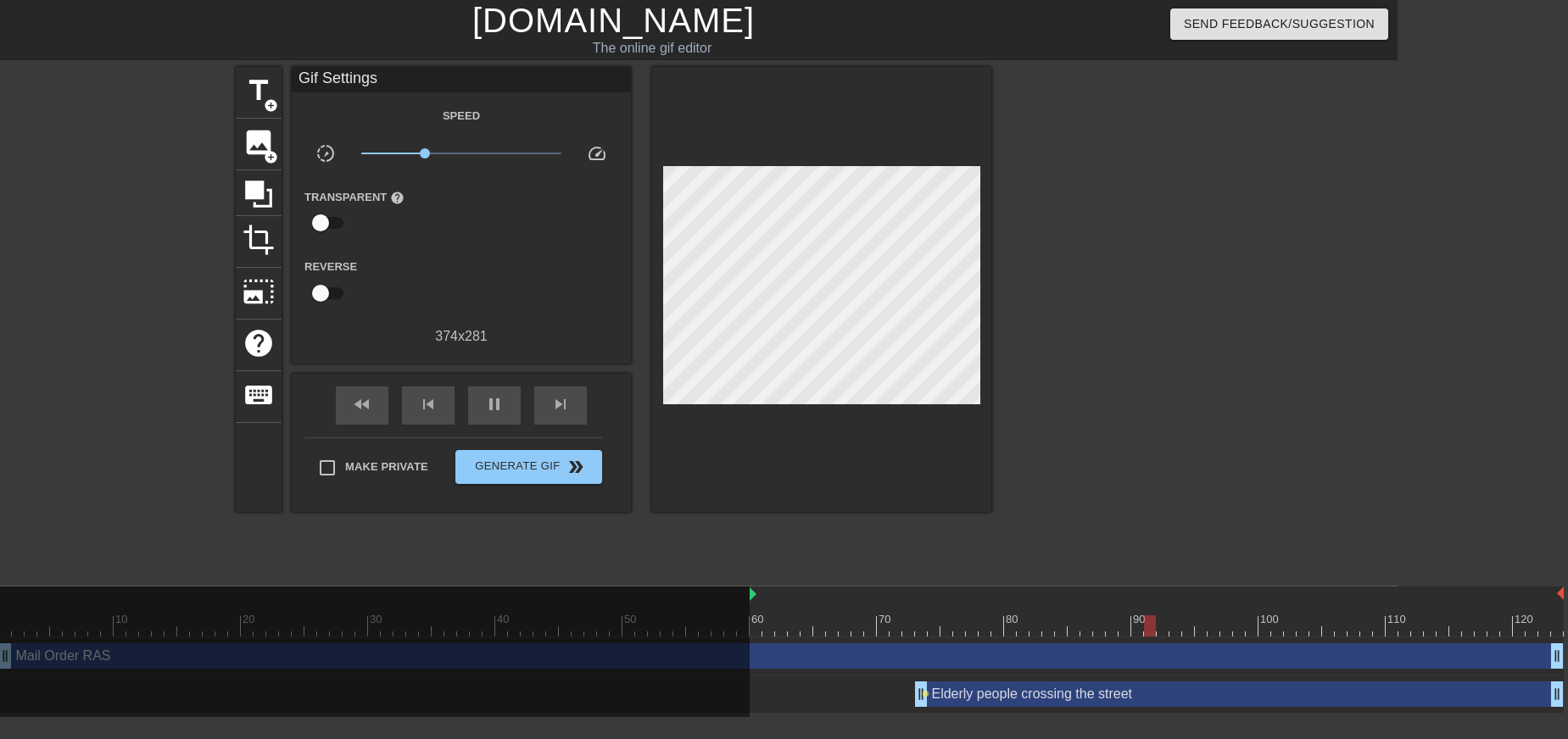 click on "Elderly people crossing the street drag_handle drag_handle" at bounding box center (1239, 694) 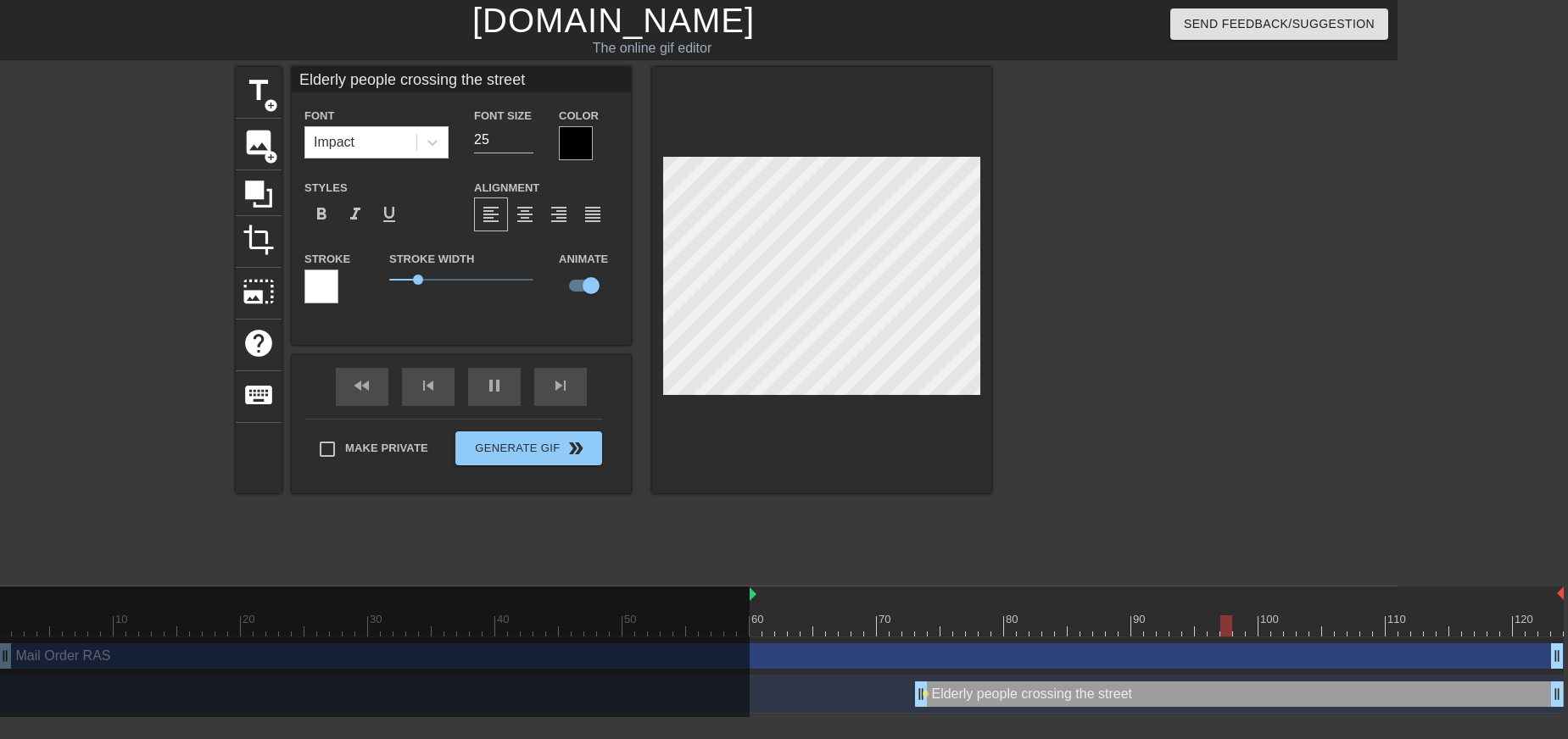 click on "Elderly people crossing the street drag_handle drag_handle" at bounding box center [1239, 694] 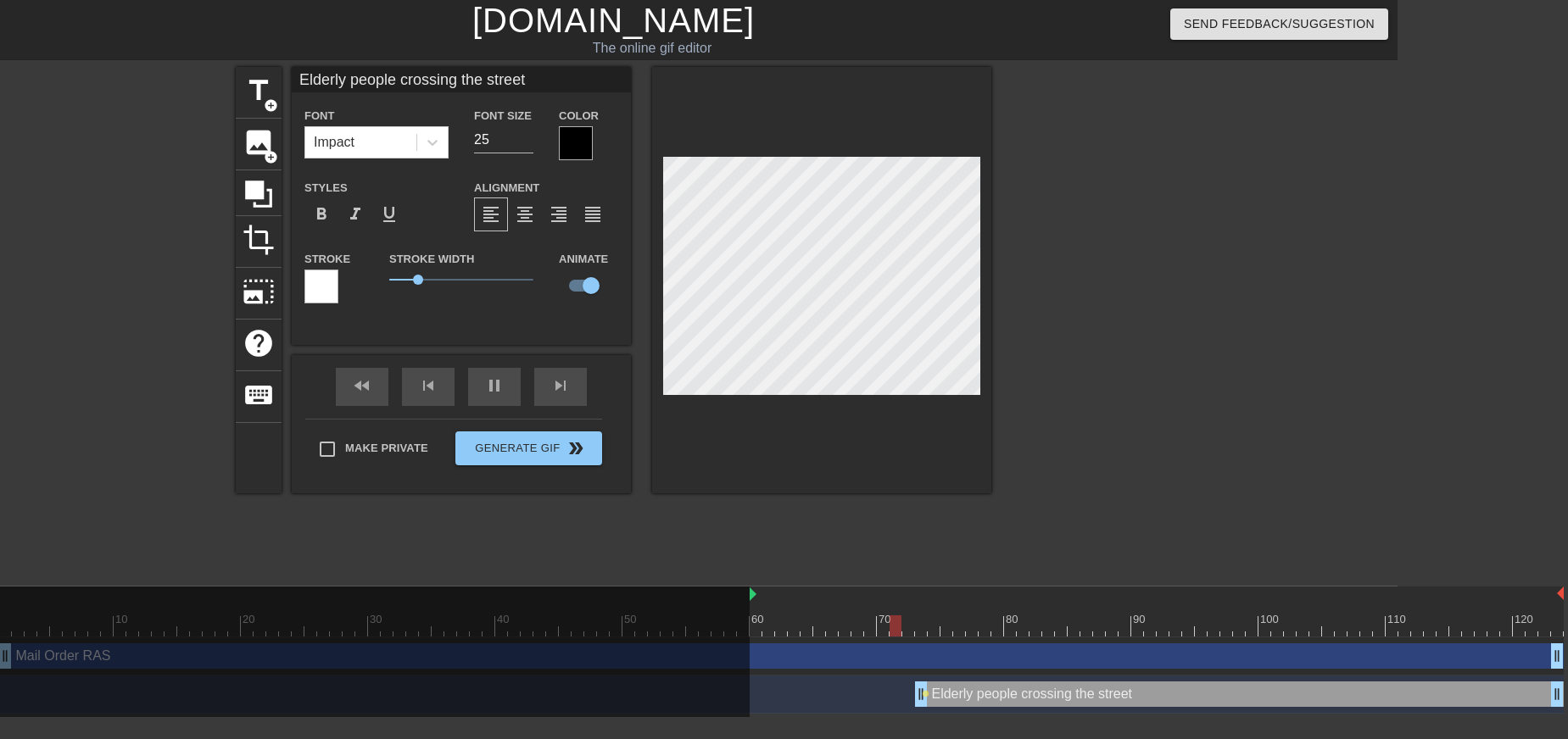 click at bounding box center [822, 280] 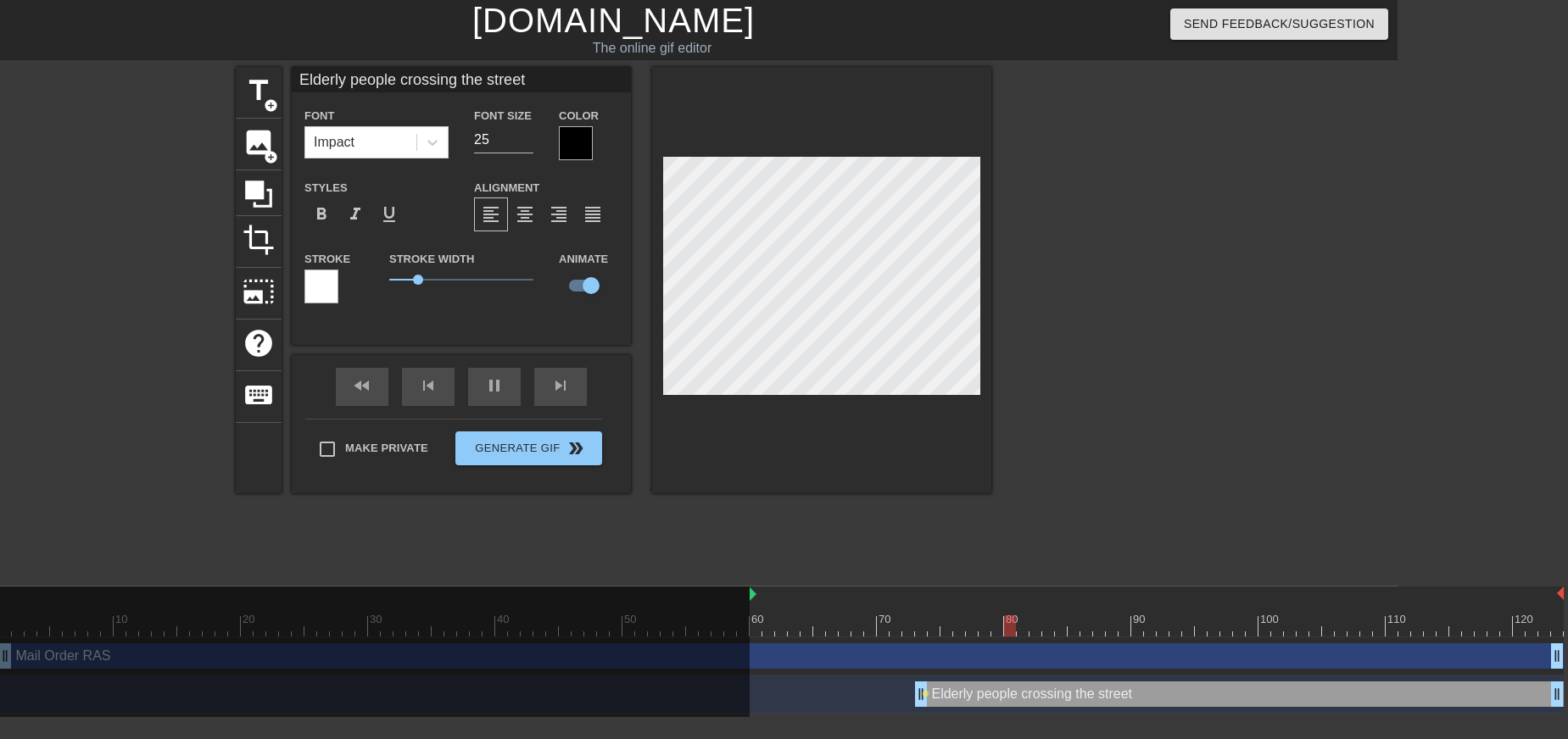 click at bounding box center (781, 625) 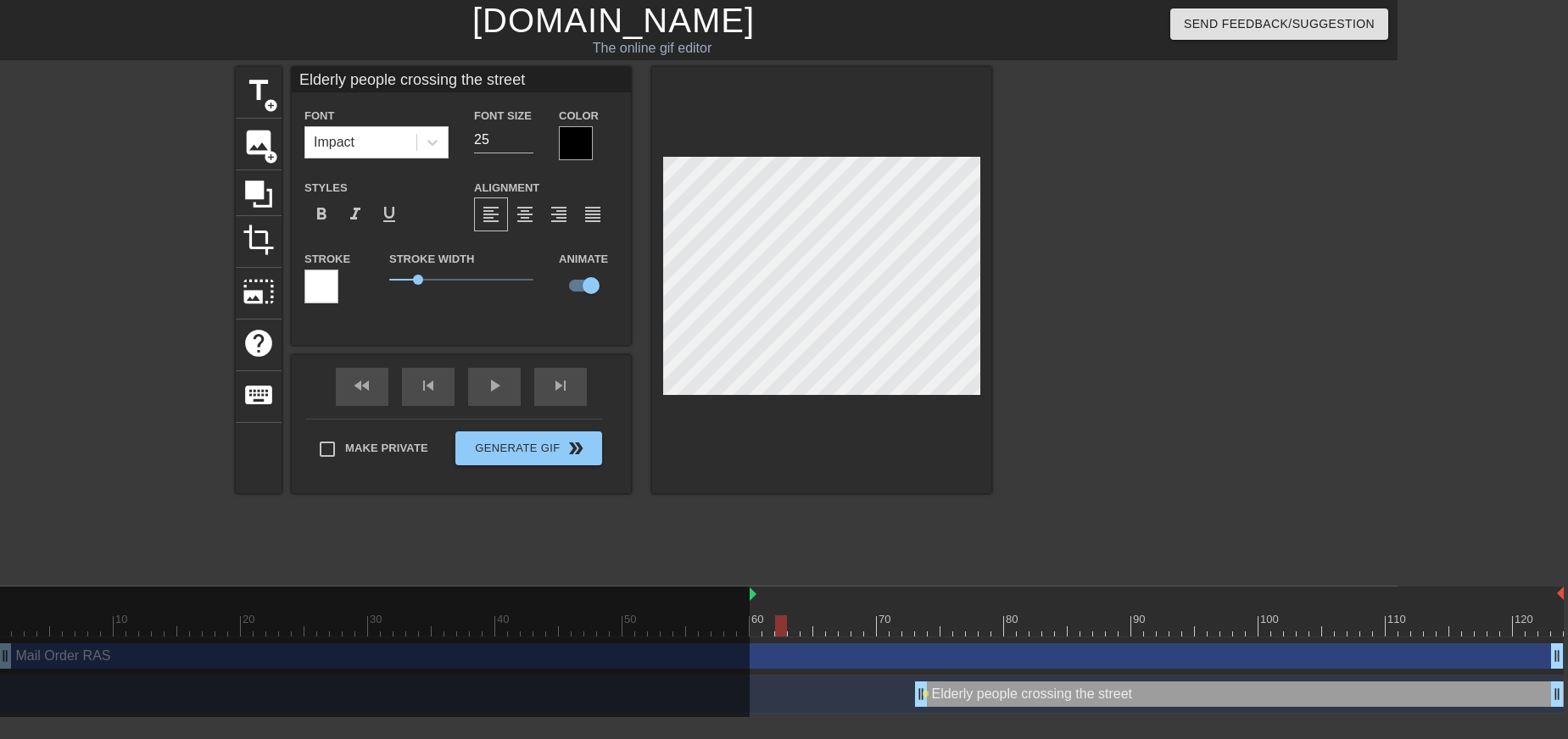 click at bounding box center (781, 625) 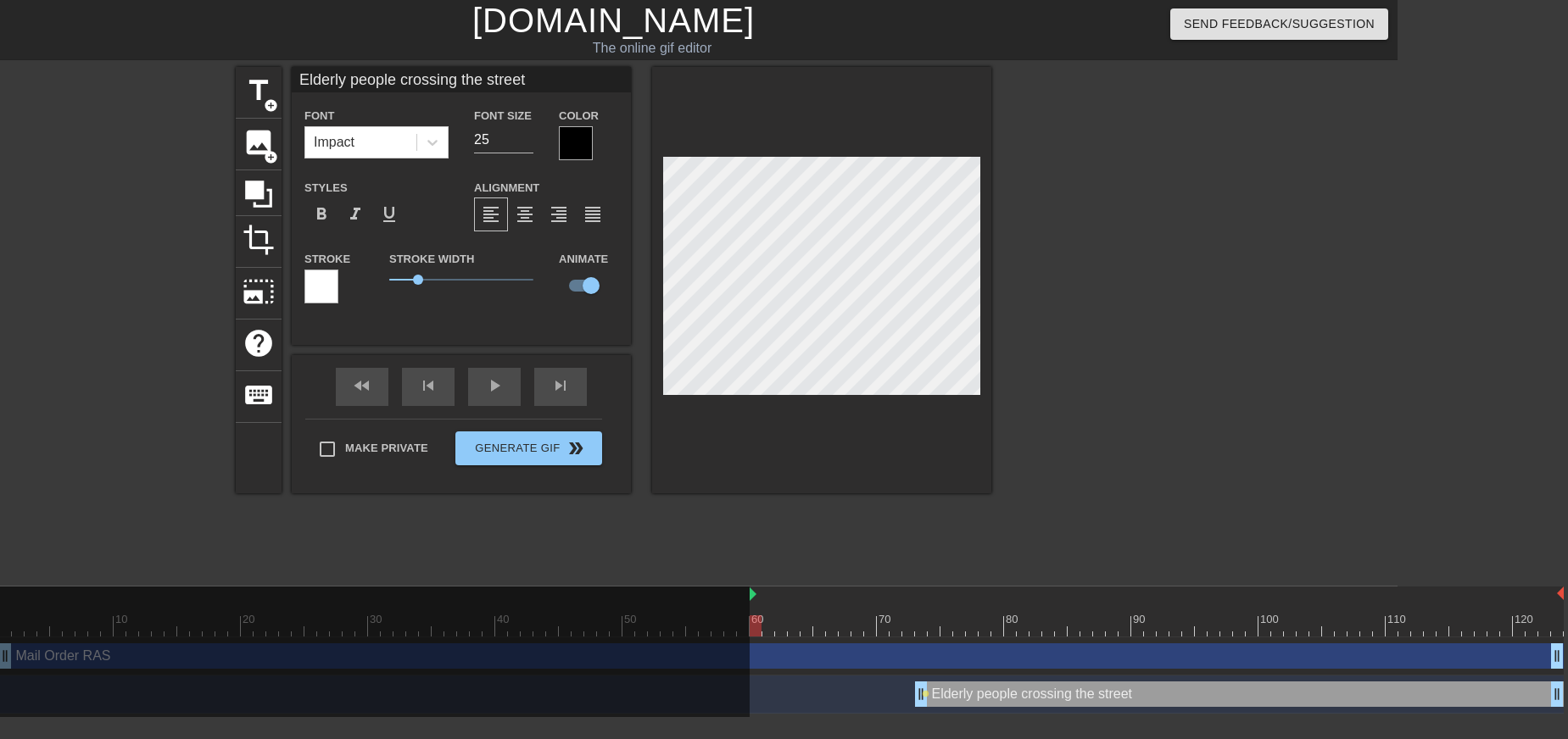 click at bounding box center (756, 625) 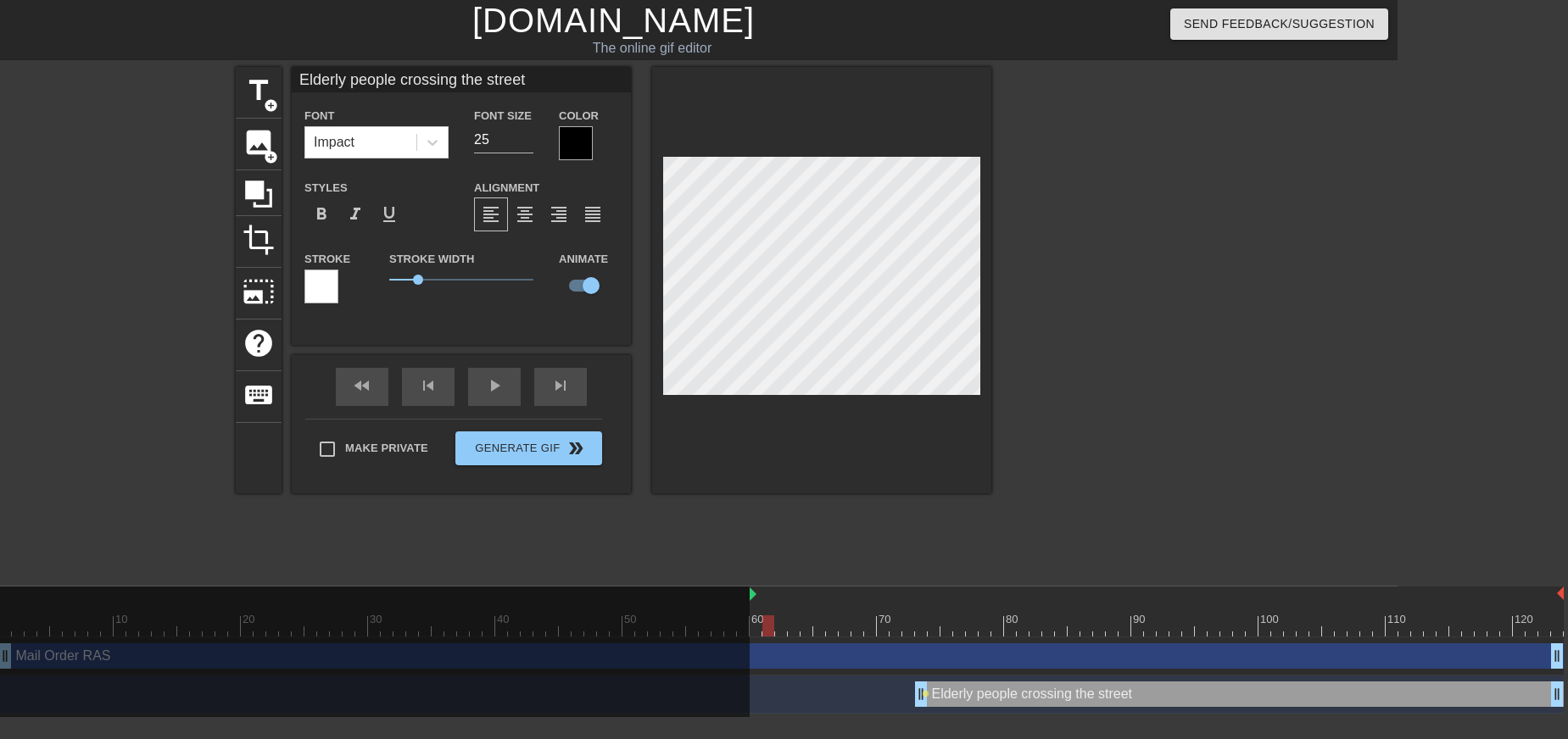 click at bounding box center (781, 625) 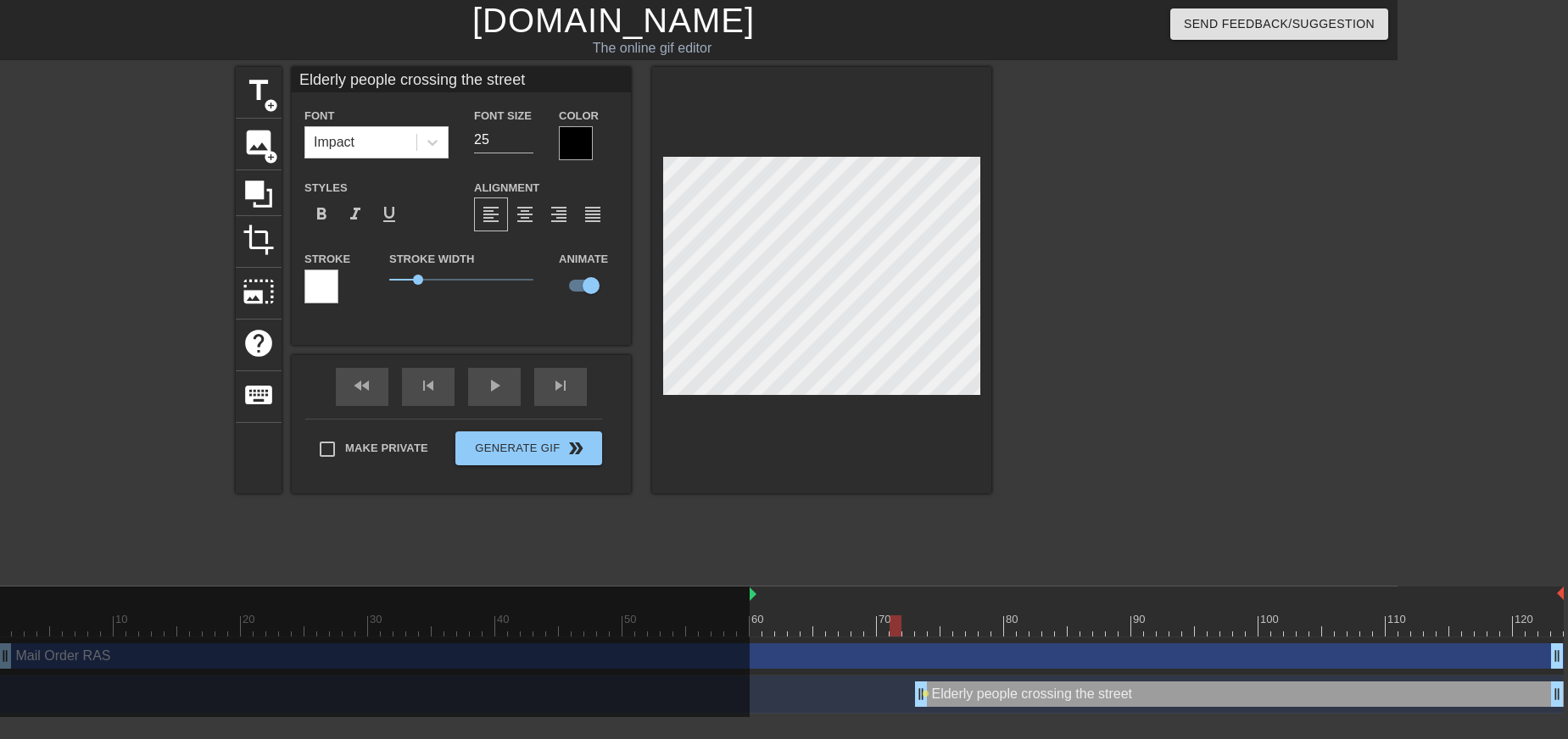 click at bounding box center [781, 625] 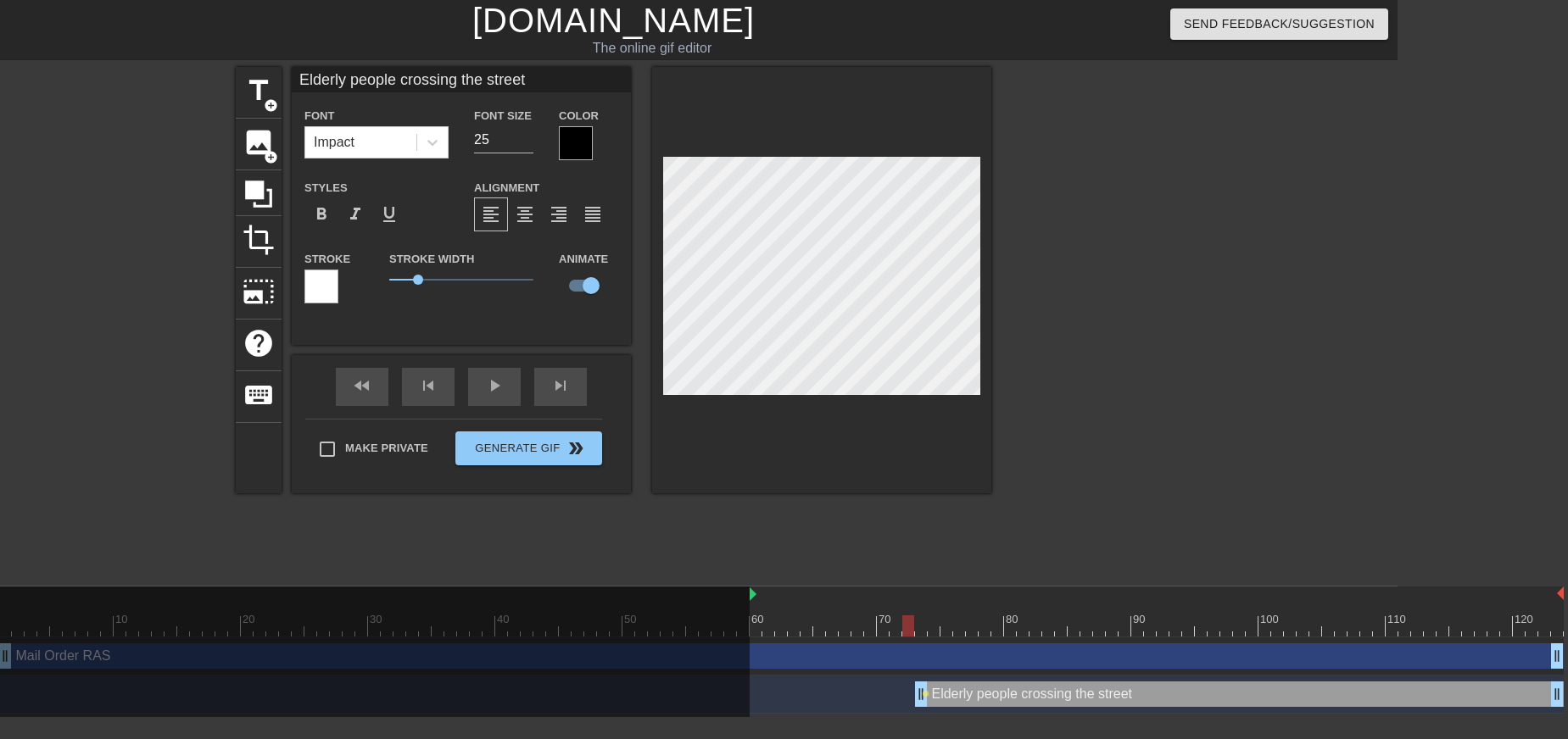 click at bounding box center (781, 625) 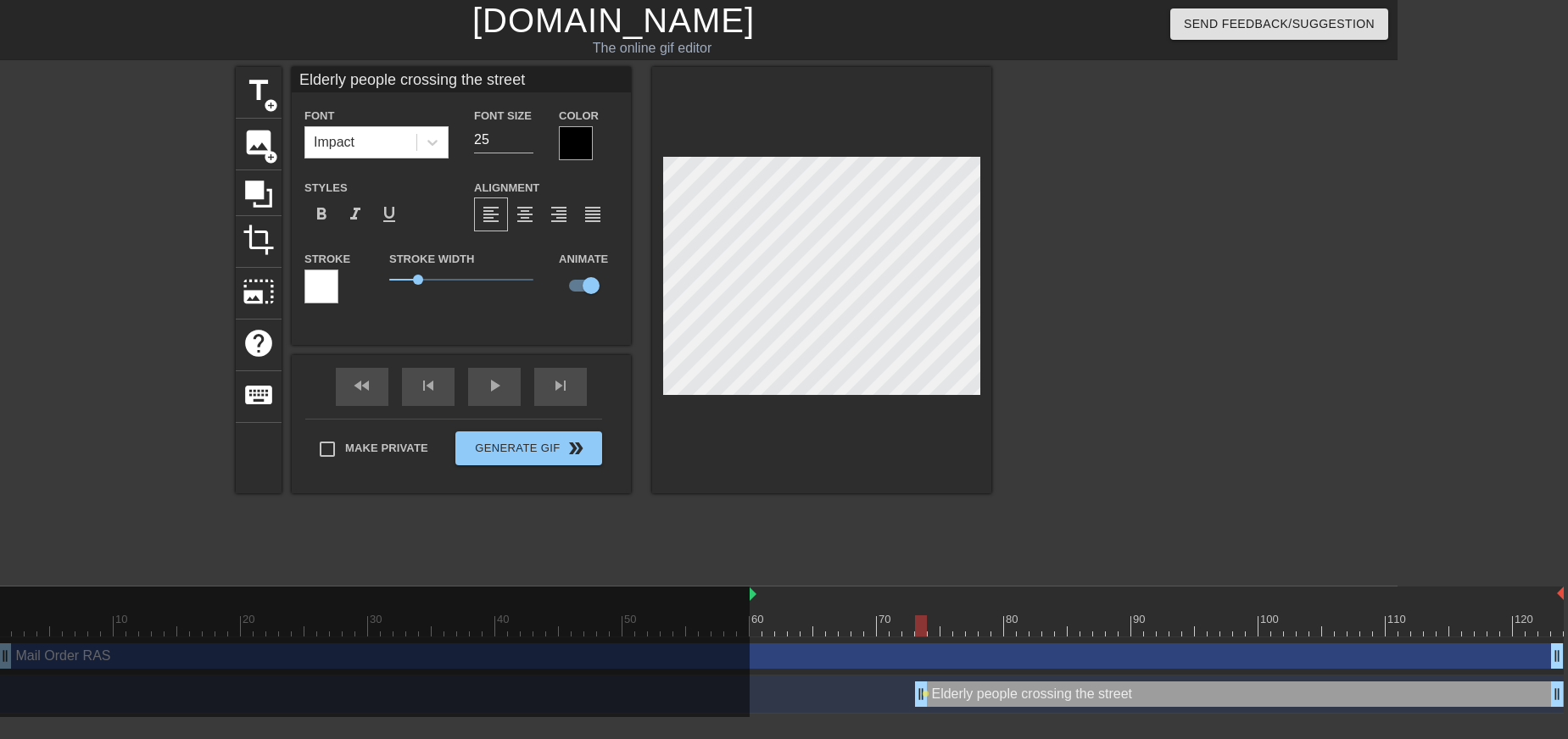 click at bounding box center (822, 280) 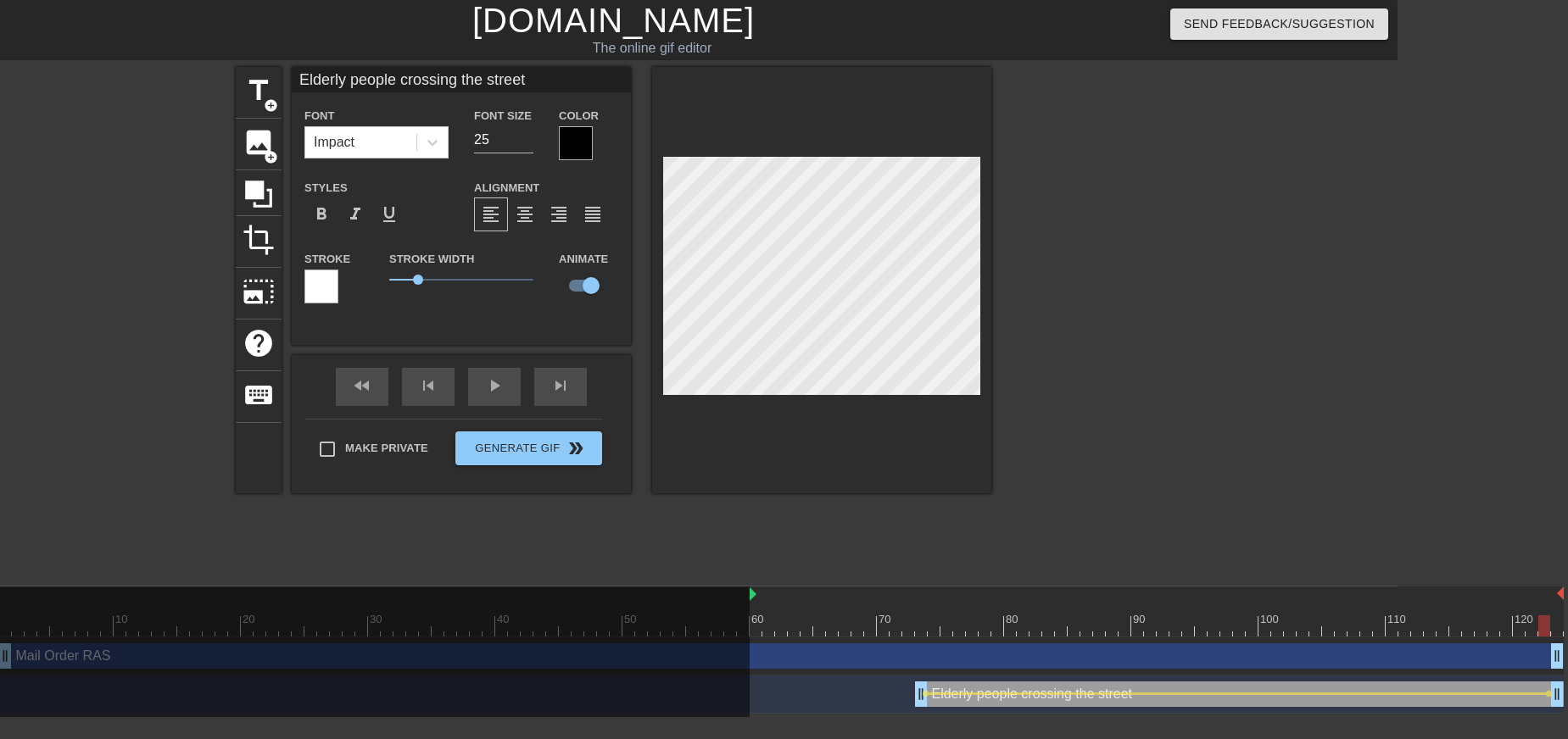 click on "title add_circle image add_circle crop photo_size_select_large help keyboard Elderly people crossing the street Font Impact Font Size 25 Color Styles format_bold format_italic format_underline Alignment format_align_left format_align_center format_align_right format_align_justify Stroke Stroke Width 1 Animate fast_rewind skip_previous play_arrow skip_next Make Private Generate Gif double_arrow" at bounding box center [613, 321] 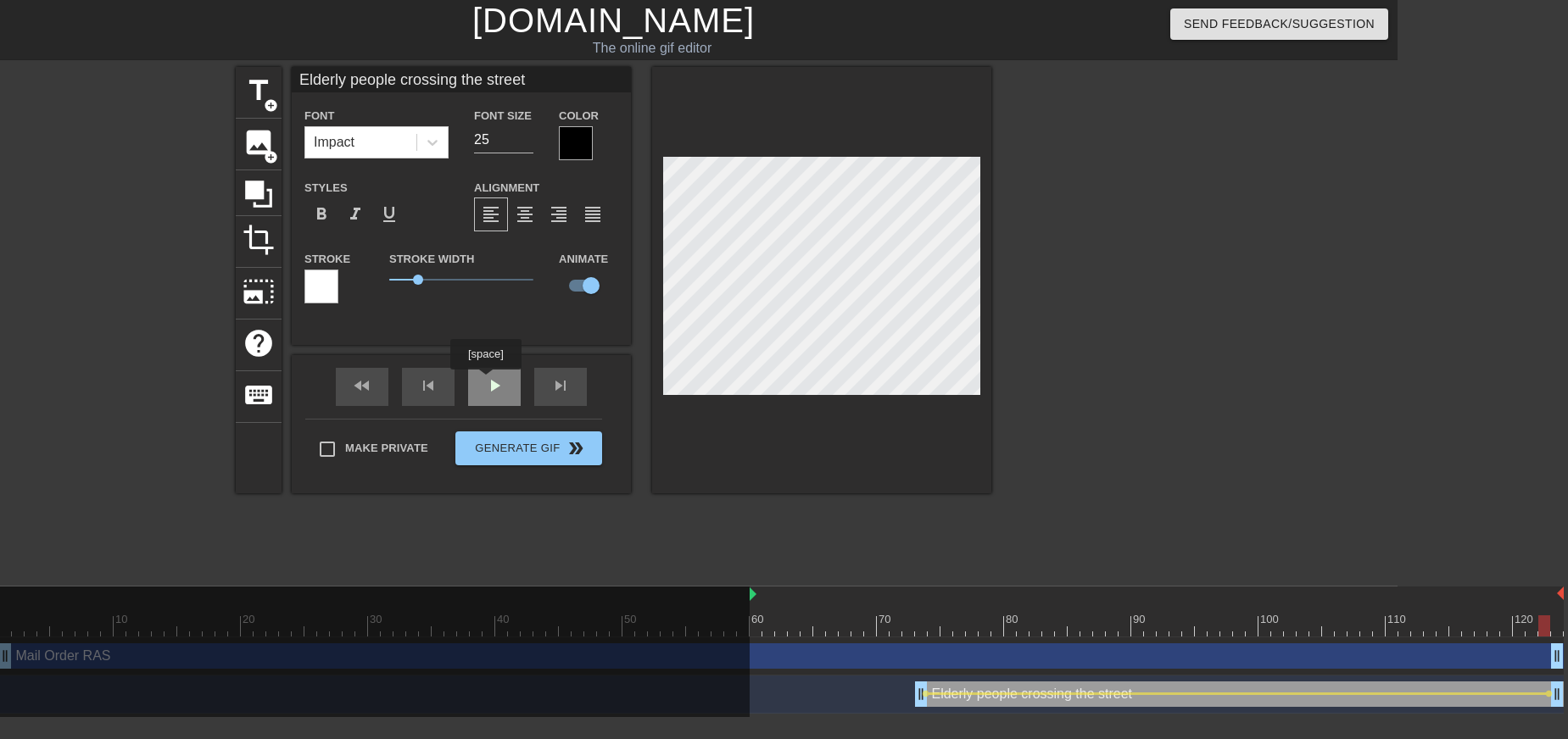 click on "fast_rewind skip_previous play_arrow skip_next" at bounding box center (461, 386) 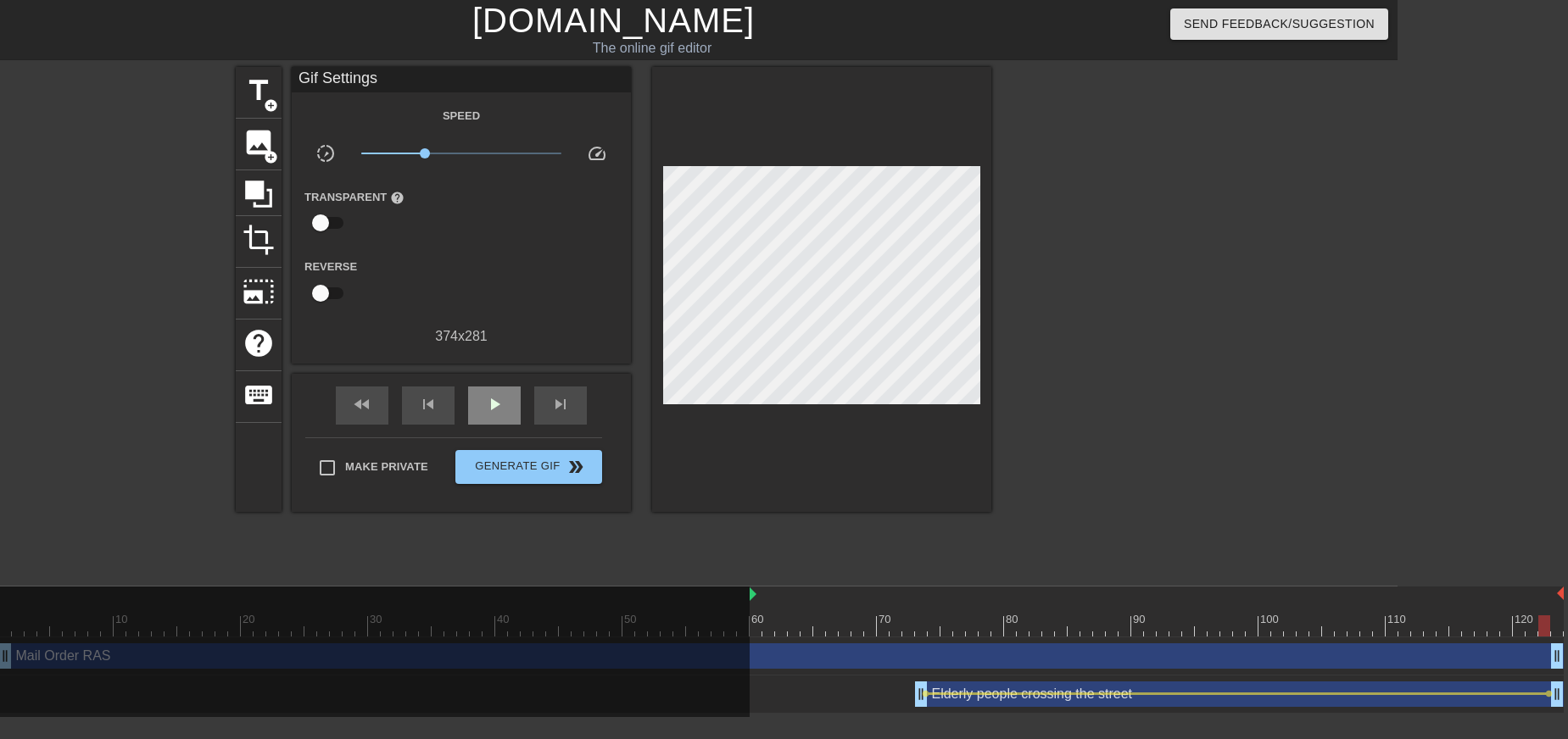 click on "fast_rewind skip_previous play_arrow skip_next" at bounding box center (461, 405) 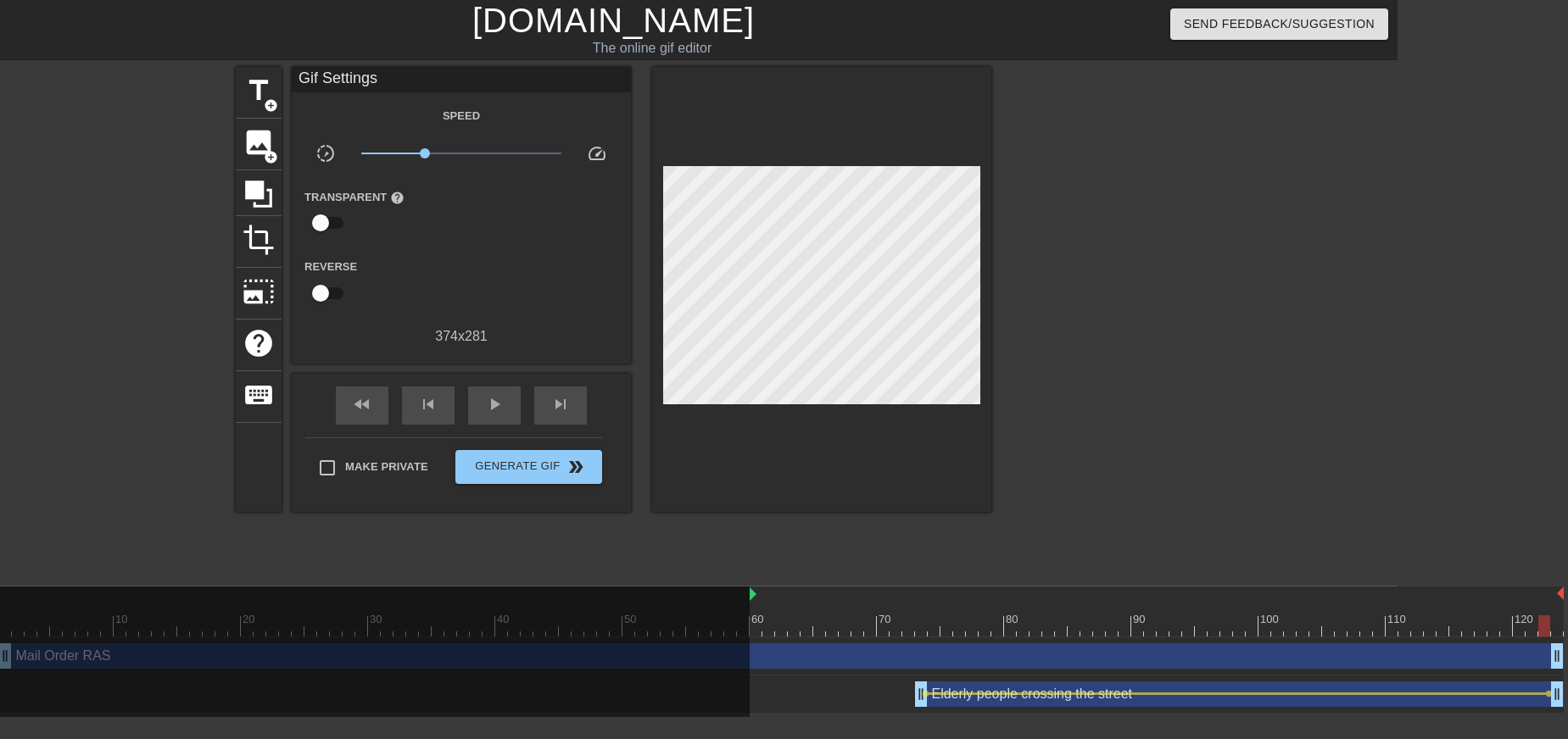 click on "Elderly people crossing the street drag_handle drag_handle" at bounding box center (1239, 694) 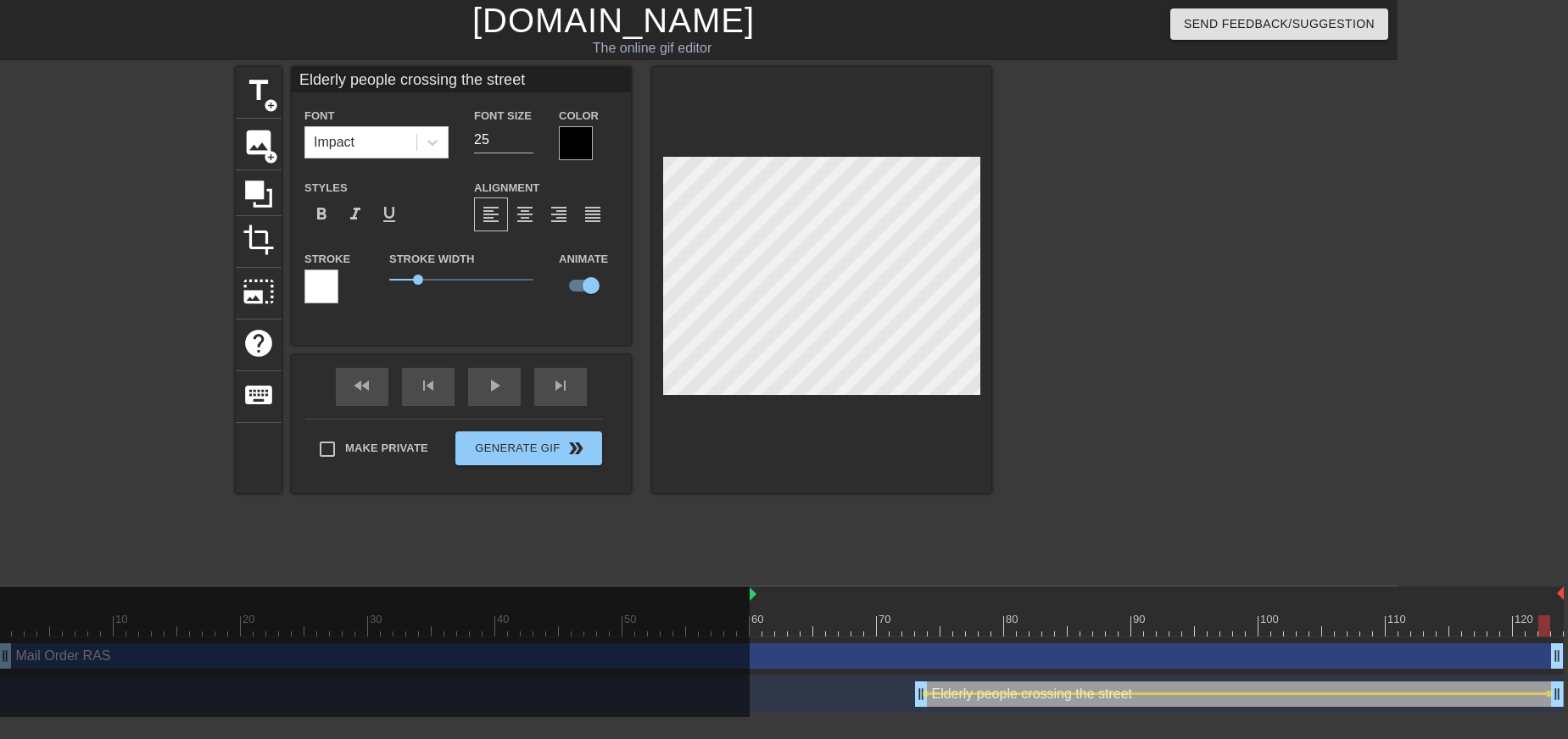 click at bounding box center (822, 280) 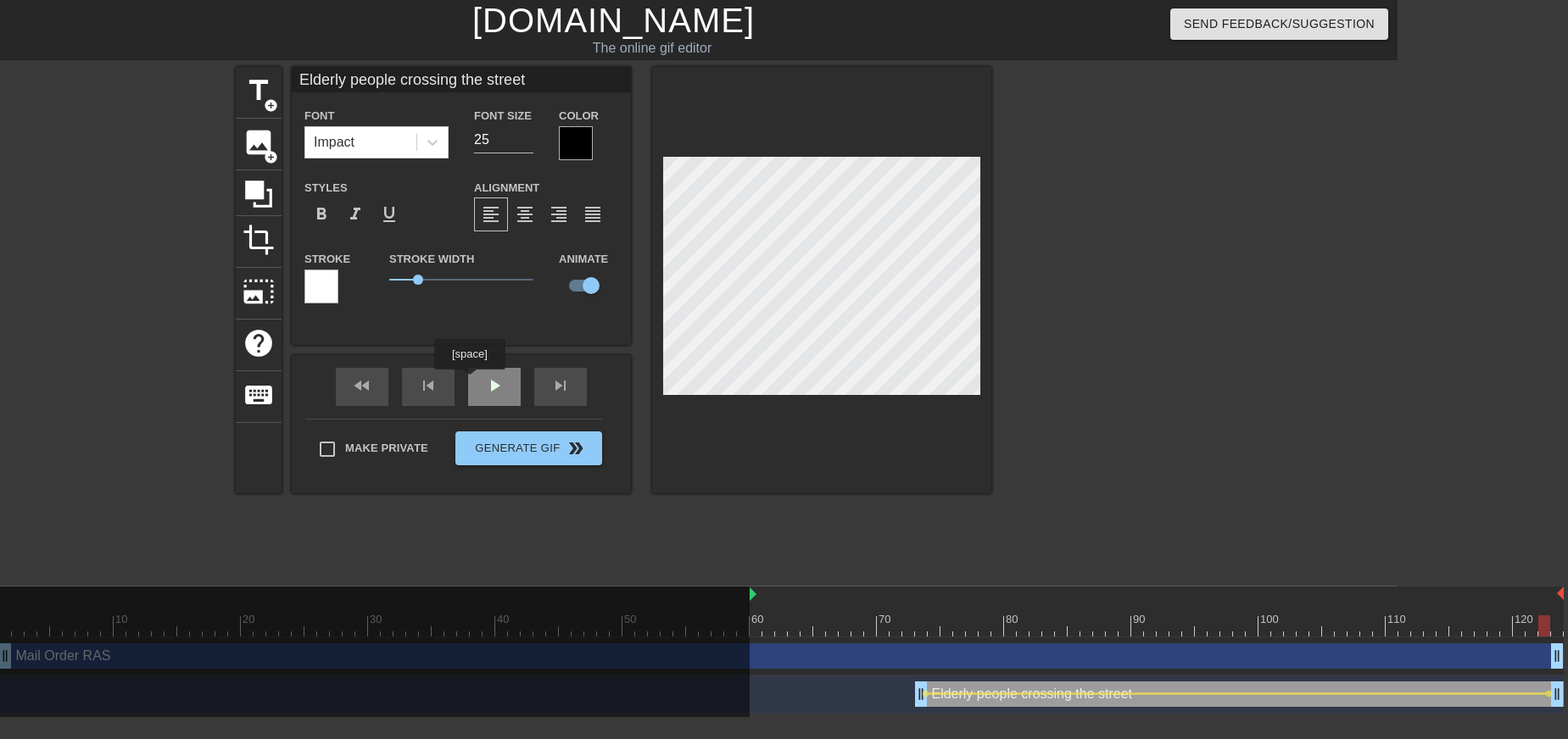 click on "fast_rewind skip_previous play_arrow skip_next" at bounding box center [461, 386] 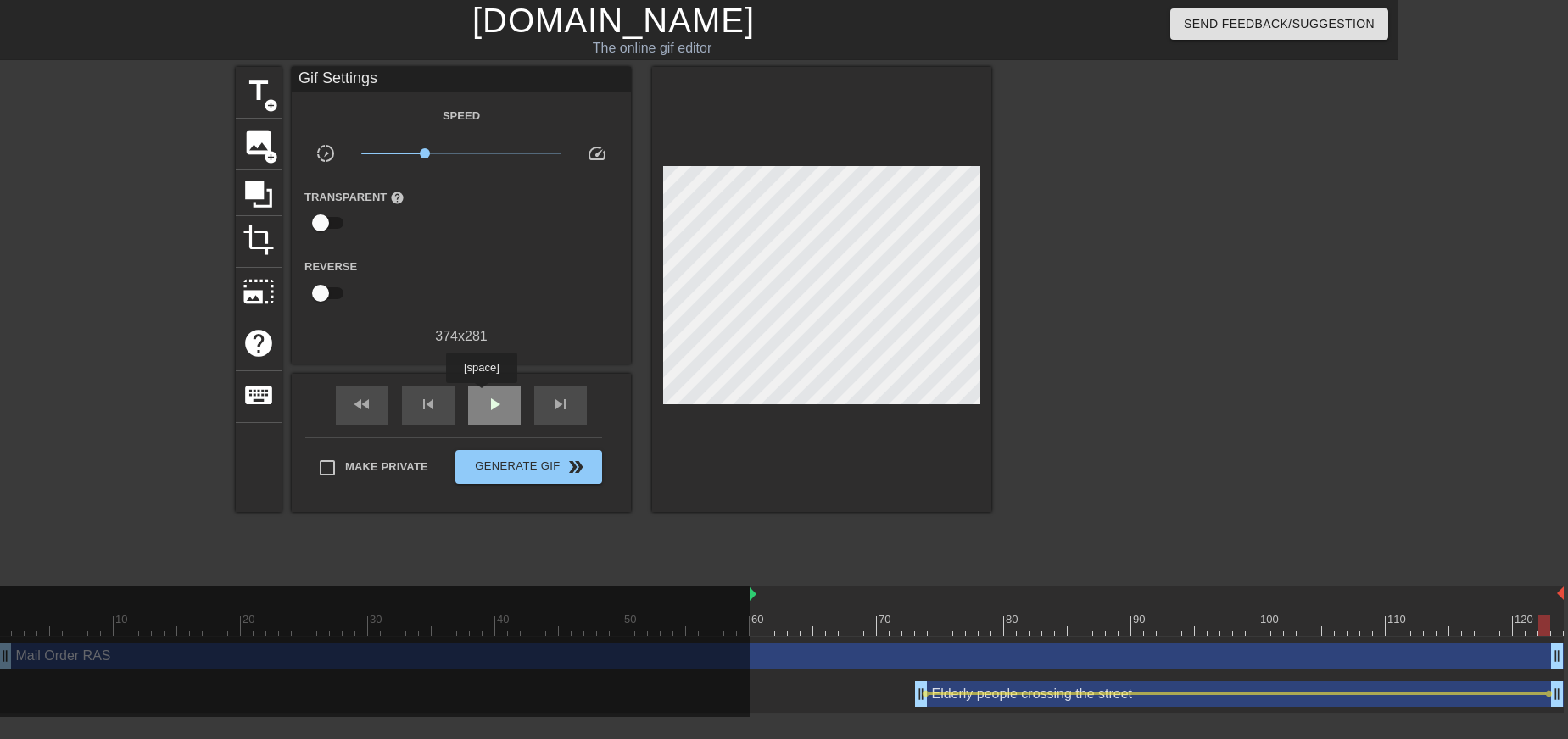 click on "play_arrow" at bounding box center [494, 405] 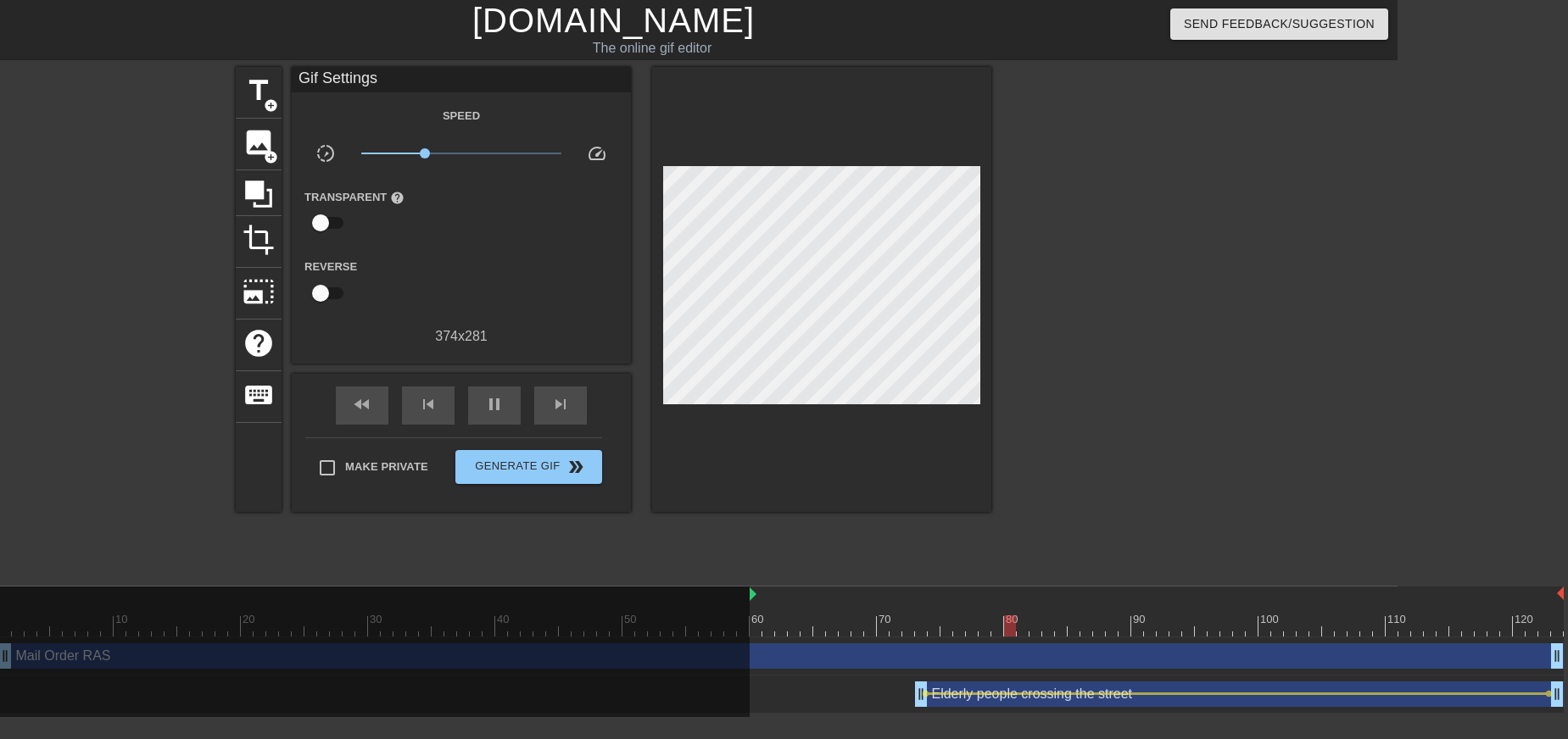 click on "Elderly people crossing the street drag_handle drag_handle" at bounding box center (1239, 694) 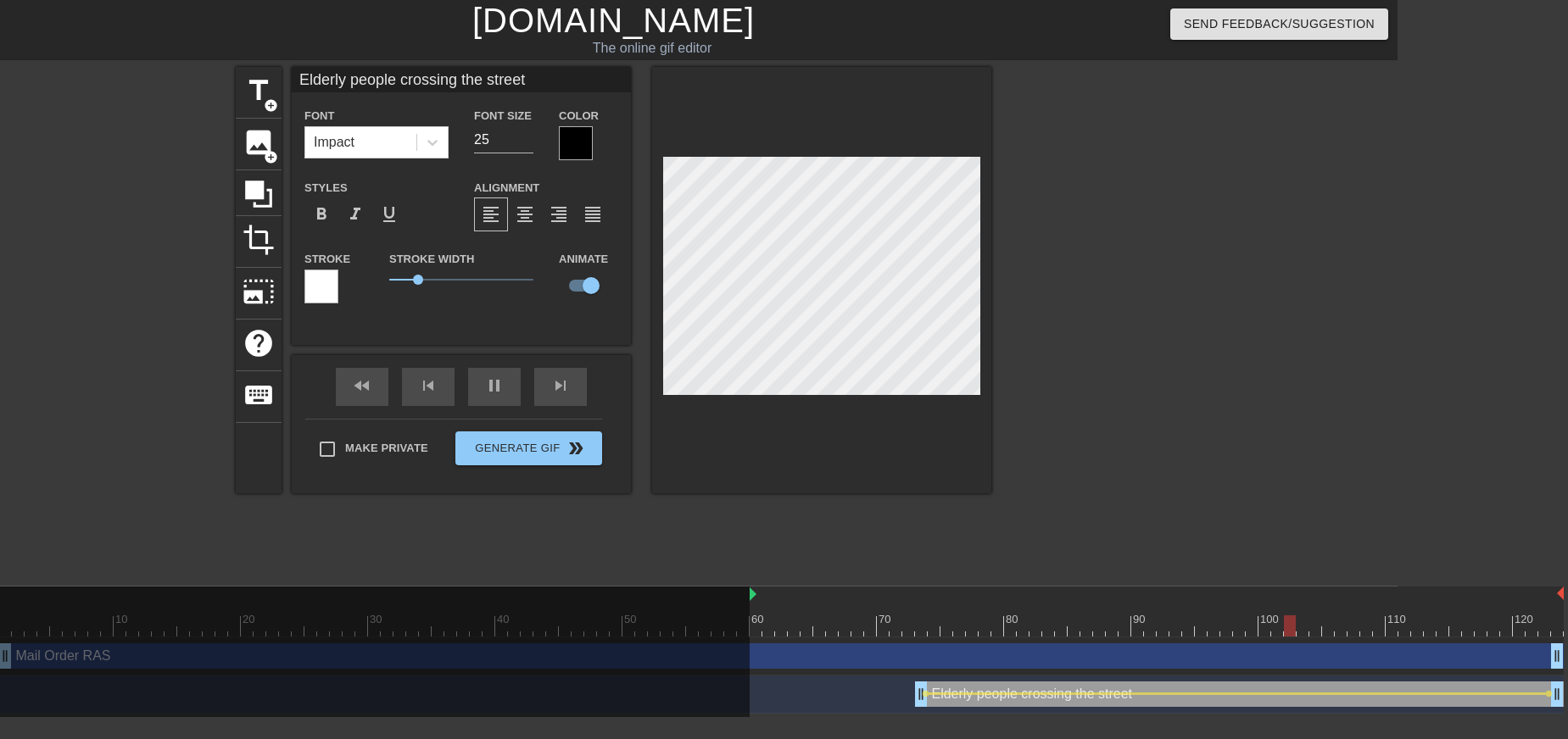scroll, scrollTop: 3, scrollLeft: 3, axis: both 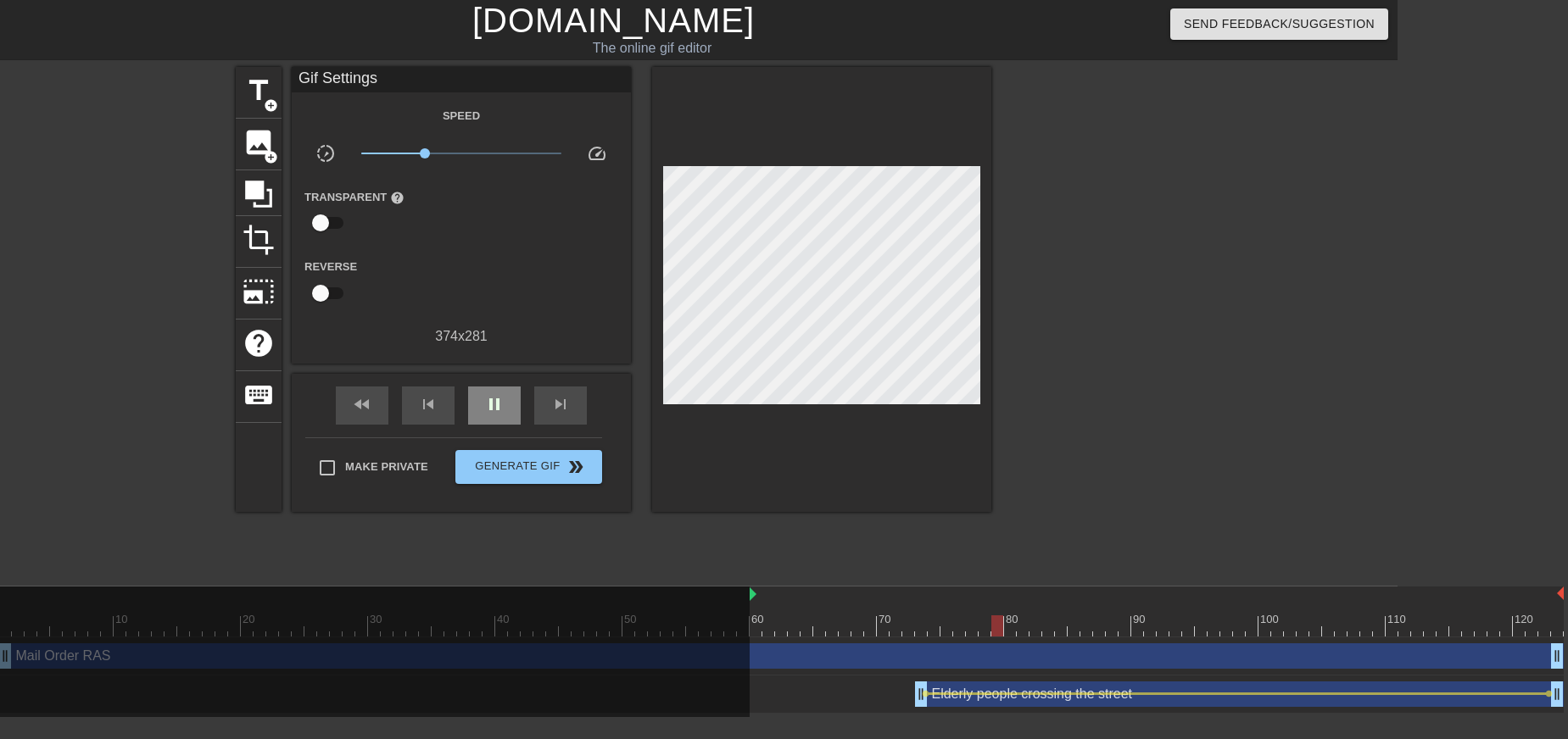 click on "fast_rewind skip_previous pause skip_next" at bounding box center [461, 405] 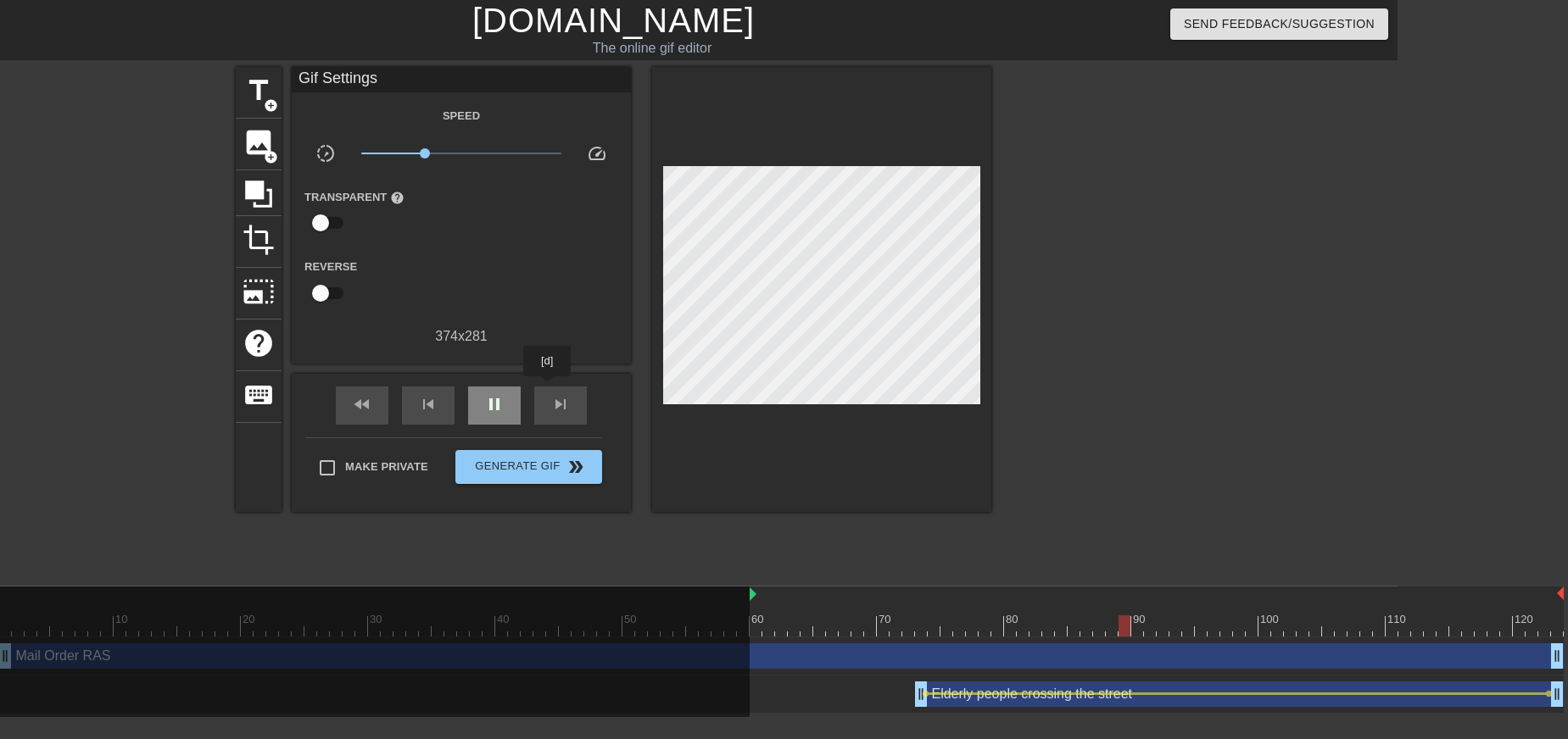 click on "pause" at bounding box center (494, 404) 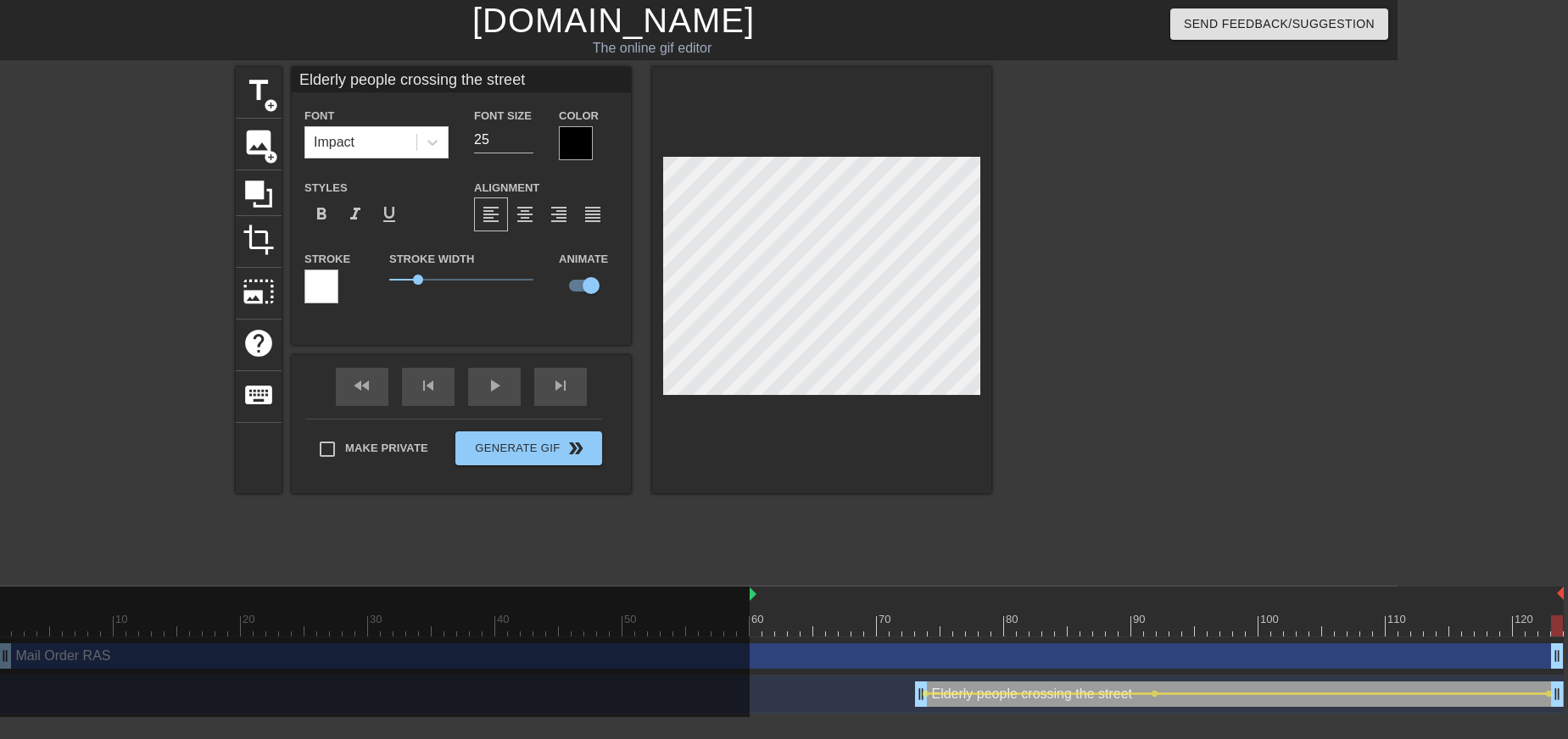 scroll, scrollTop: 0, scrollLeft: 169, axis: horizontal 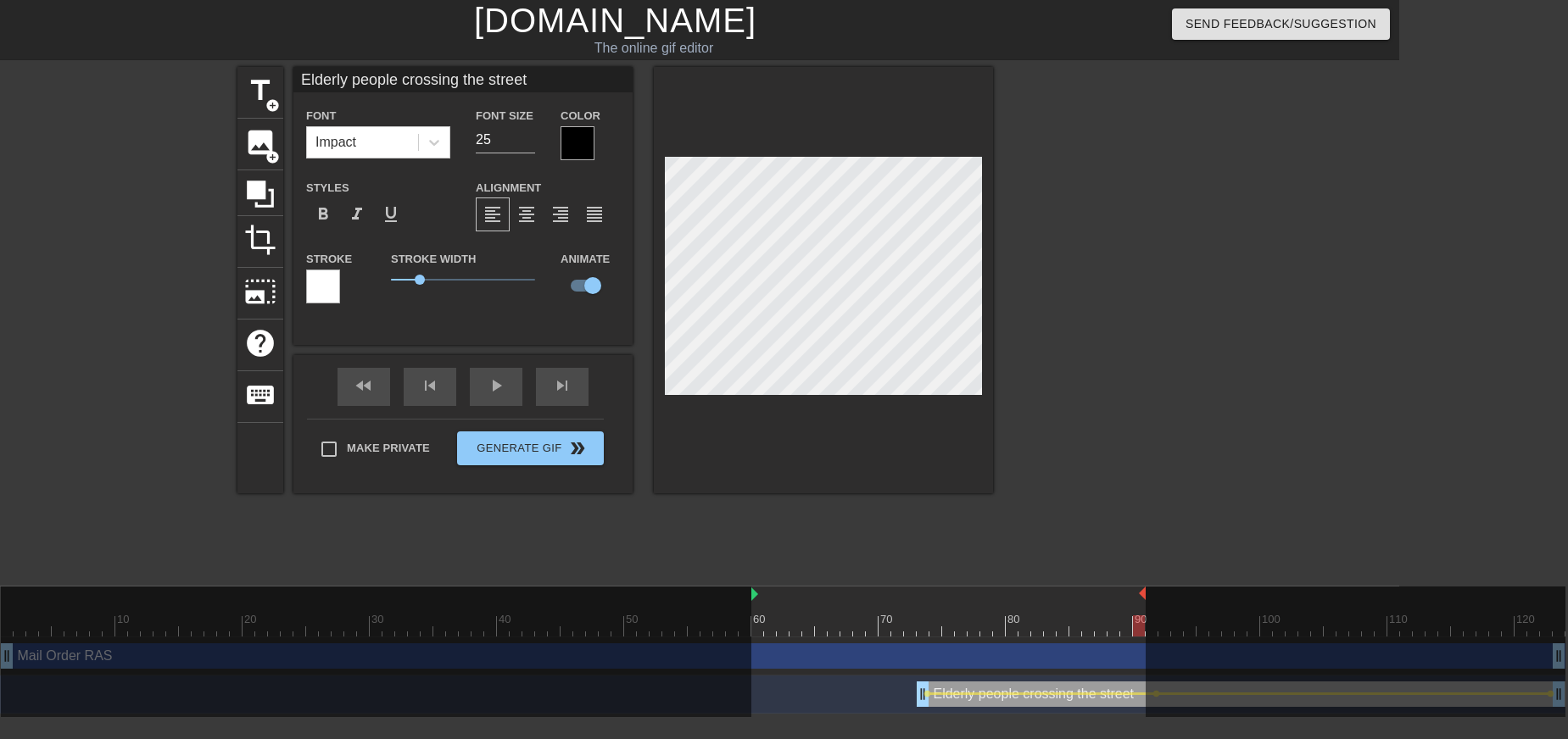 drag, startPoint x: 1562, startPoint y: 592, endPoint x: 1147, endPoint y: 597, distance: 415.0301 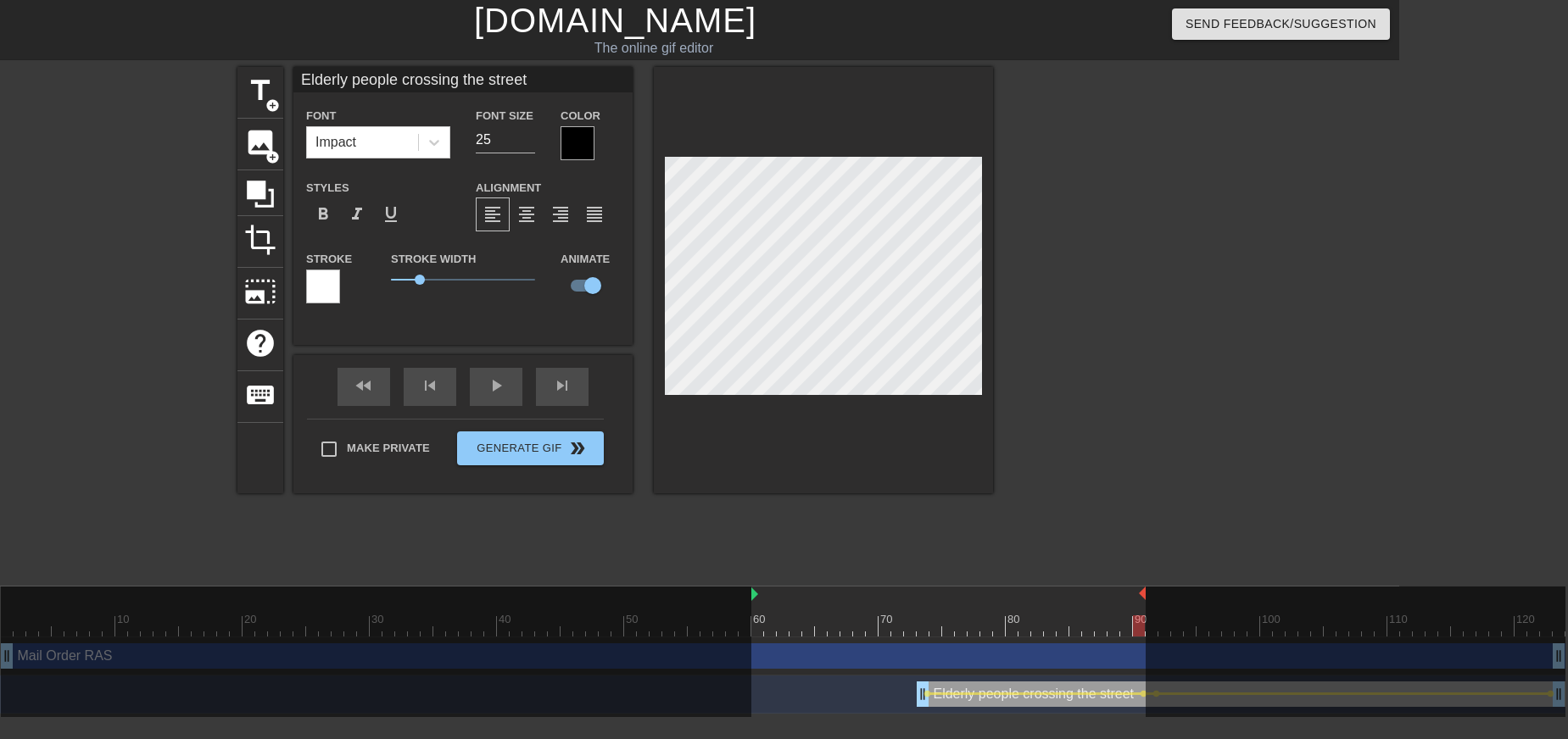 click on "title add_circle image add_circle crop photo_size_select_large help keyboard Elderly people crossing the street Font Impact Font Size 25 Color Styles format_bold format_italic format_underline Alignment format_align_left format_align_center format_align_right format_align_justify Stroke Stroke Width 1 Animate fast_rewind skip_previous play_arrow skip_next Make Private Generate Gif double_arrow" at bounding box center [615, 321] 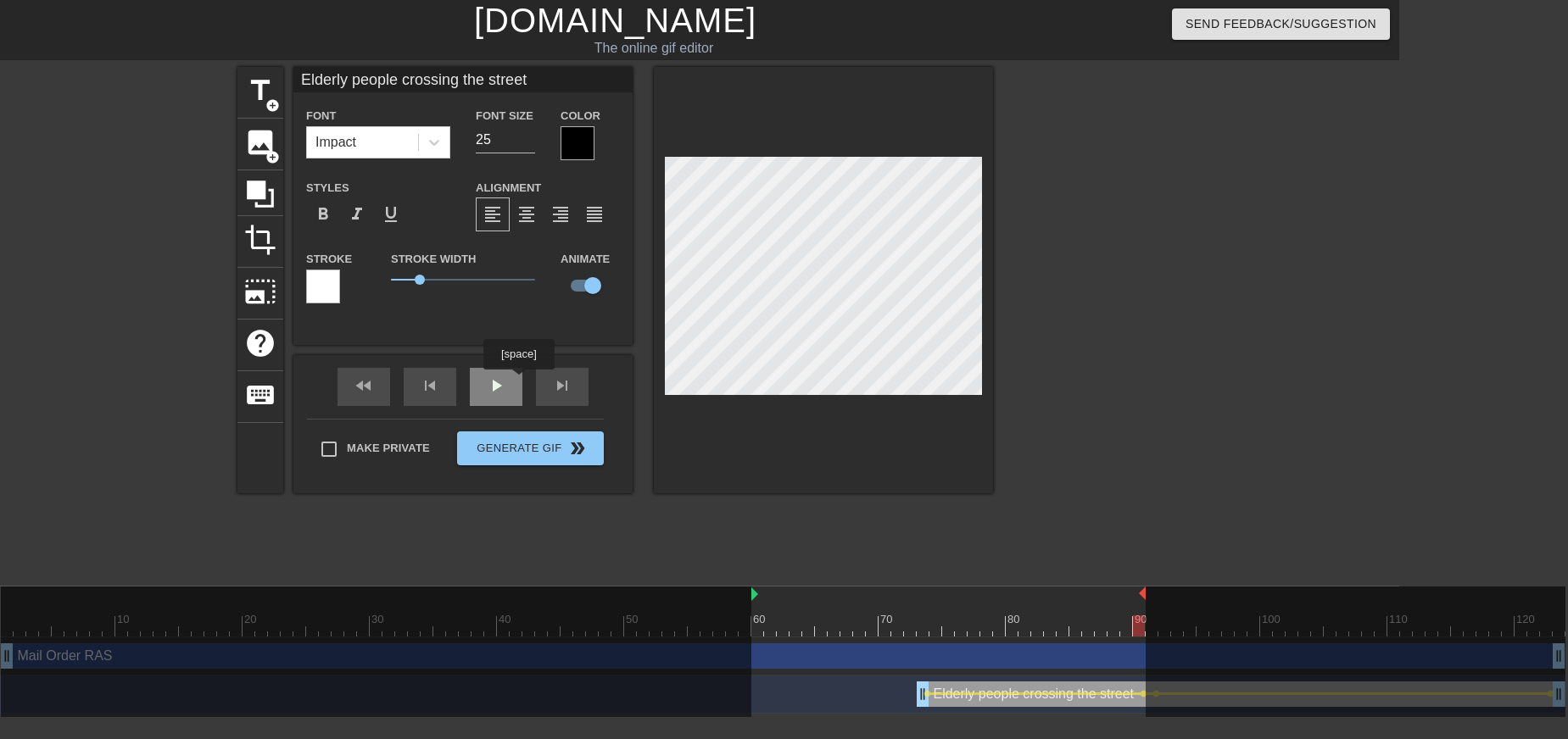click on "fast_rewind skip_previous play_arrow skip_next" at bounding box center (463, 386) 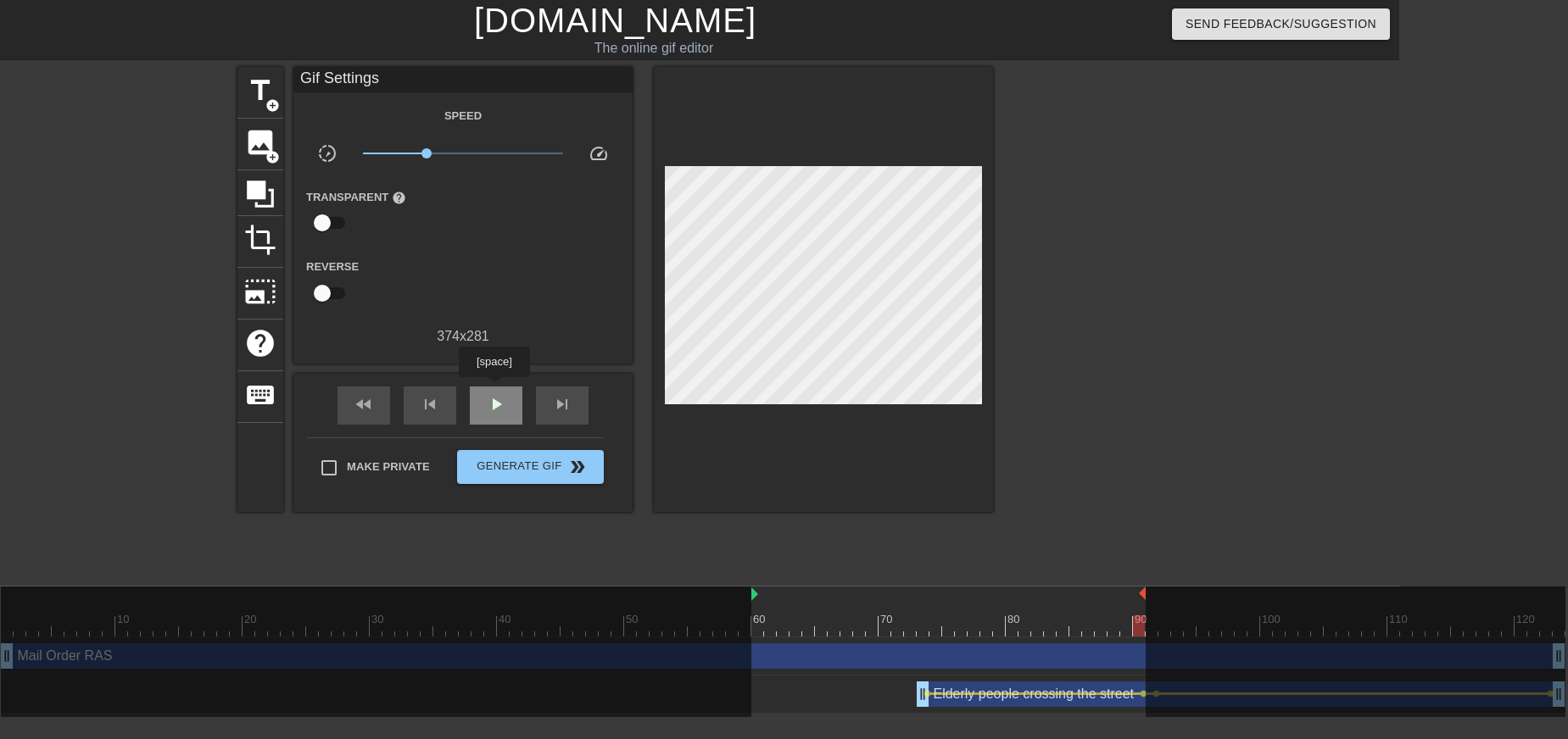 click on "play_arrow" at bounding box center [496, 405] 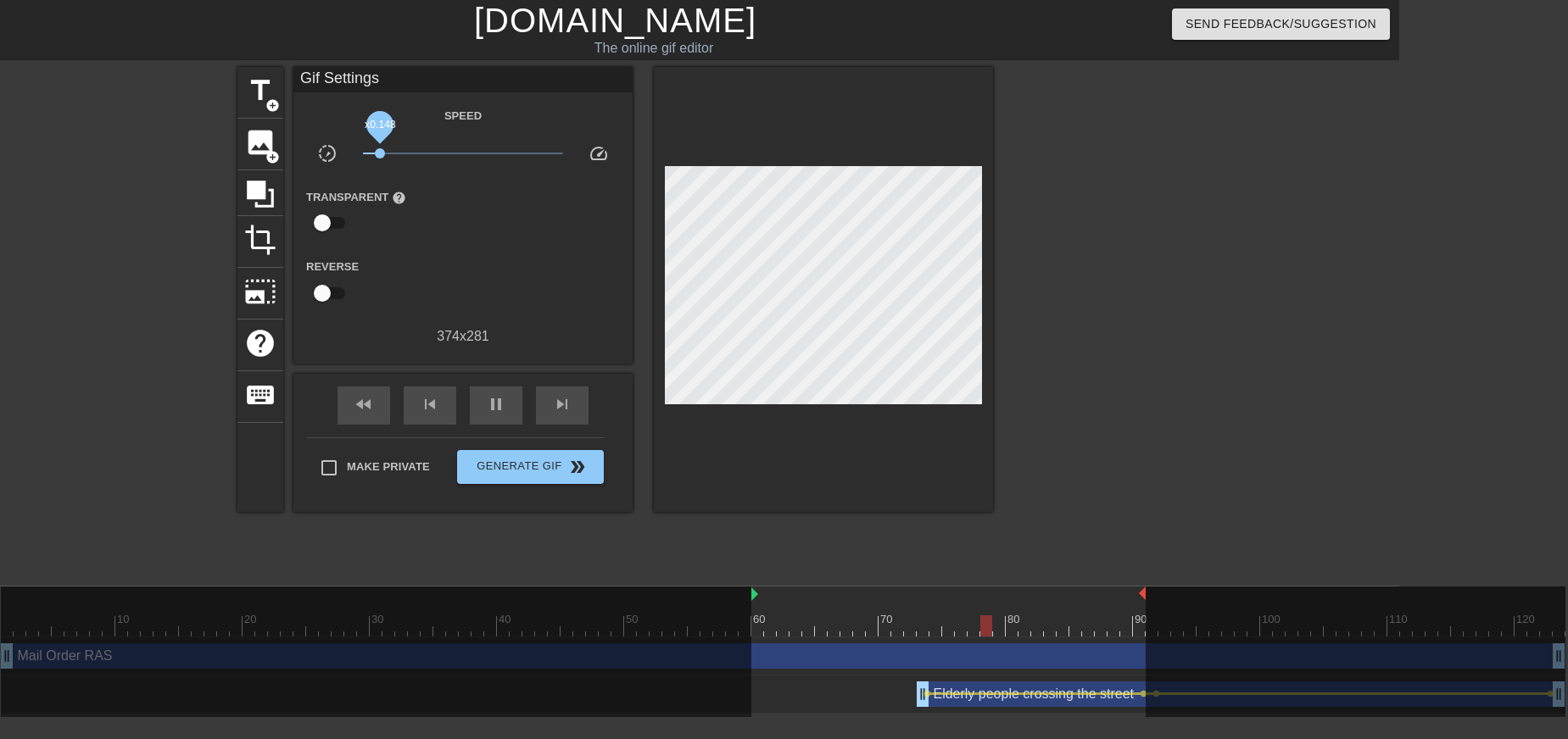 drag, startPoint x: 427, startPoint y: 153, endPoint x: 380, endPoint y: 153, distance: 47 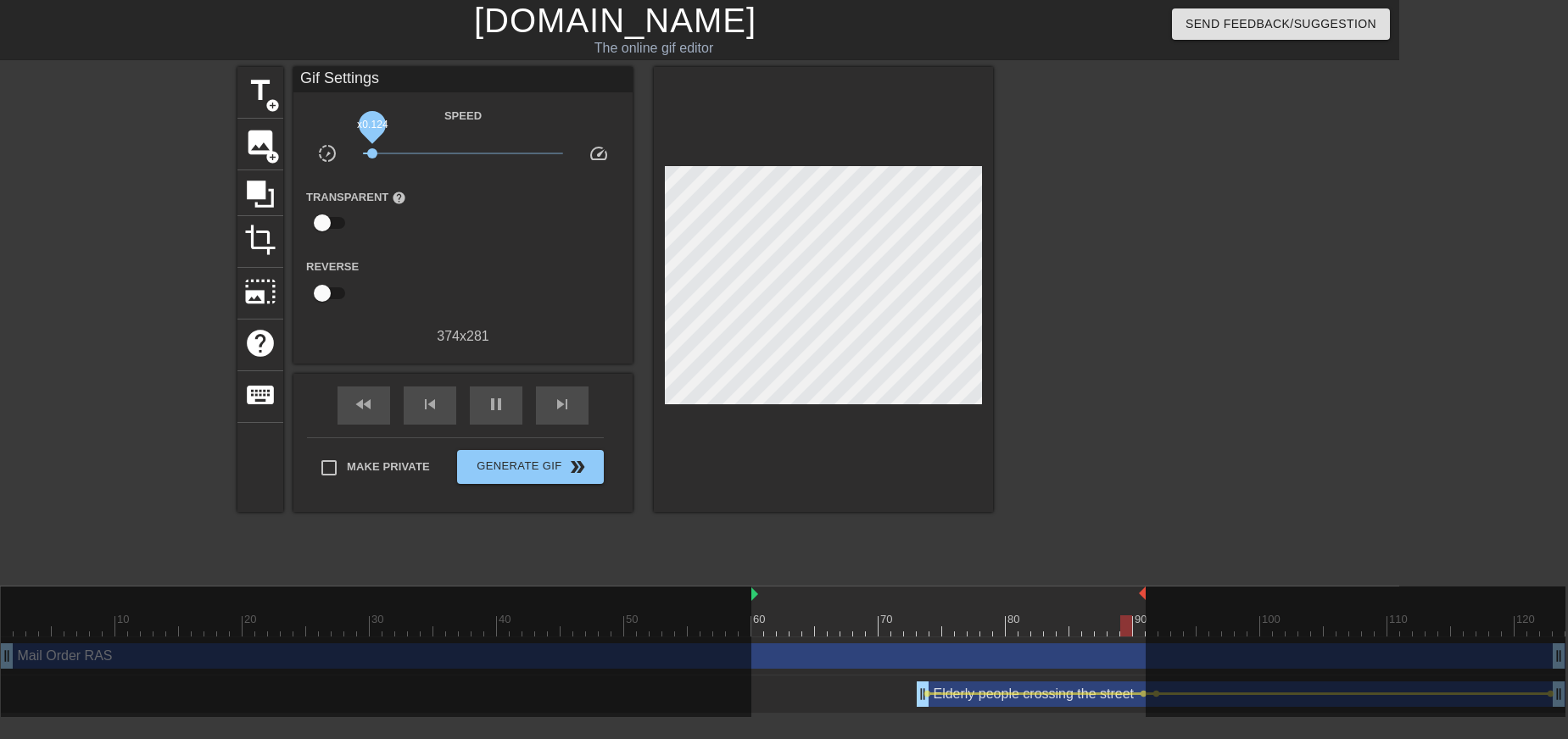 click on "x0.124" at bounding box center (372, 153) 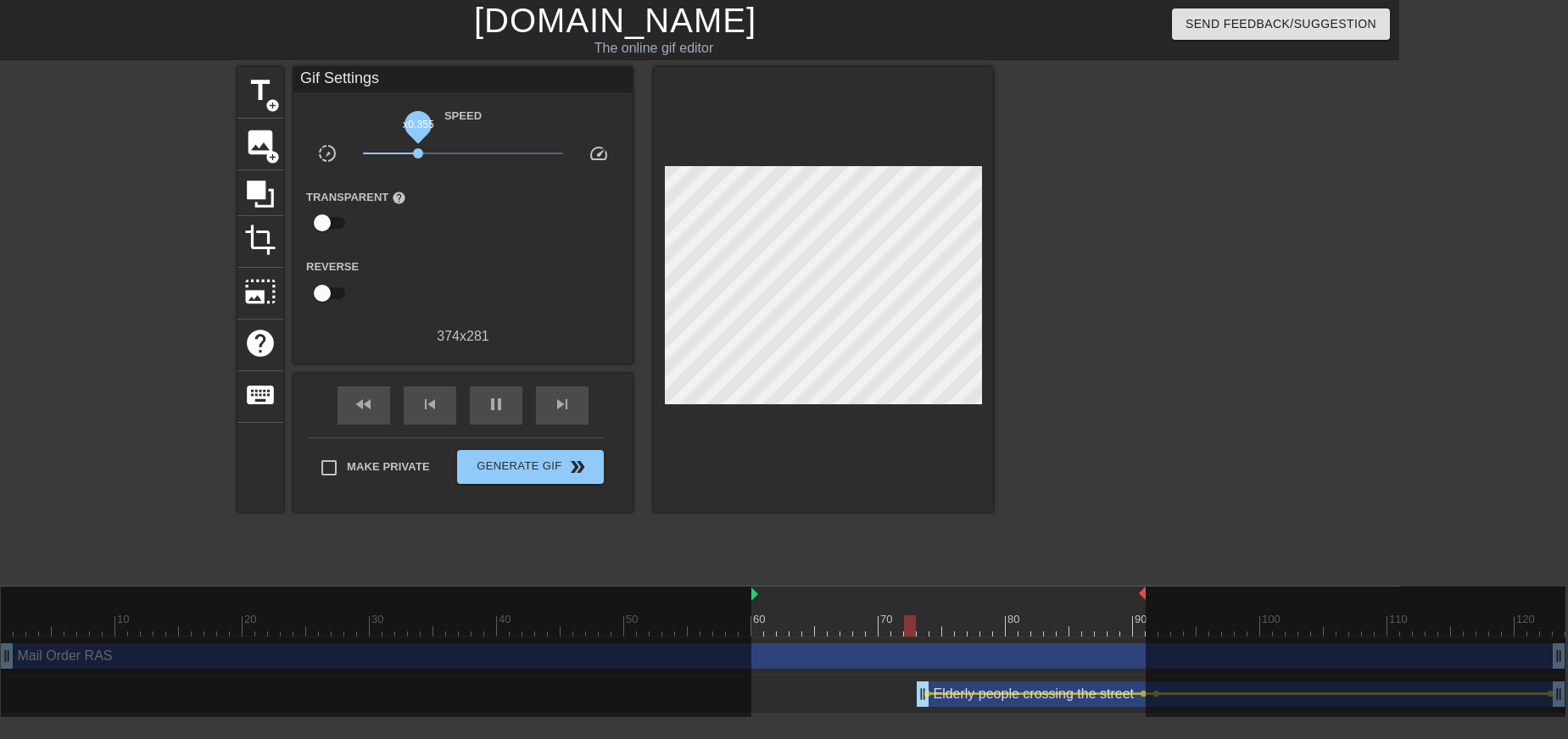 drag, startPoint x: 376, startPoint y: 152, endPoint x: 418, endPoint y: 151, distance: 42.01 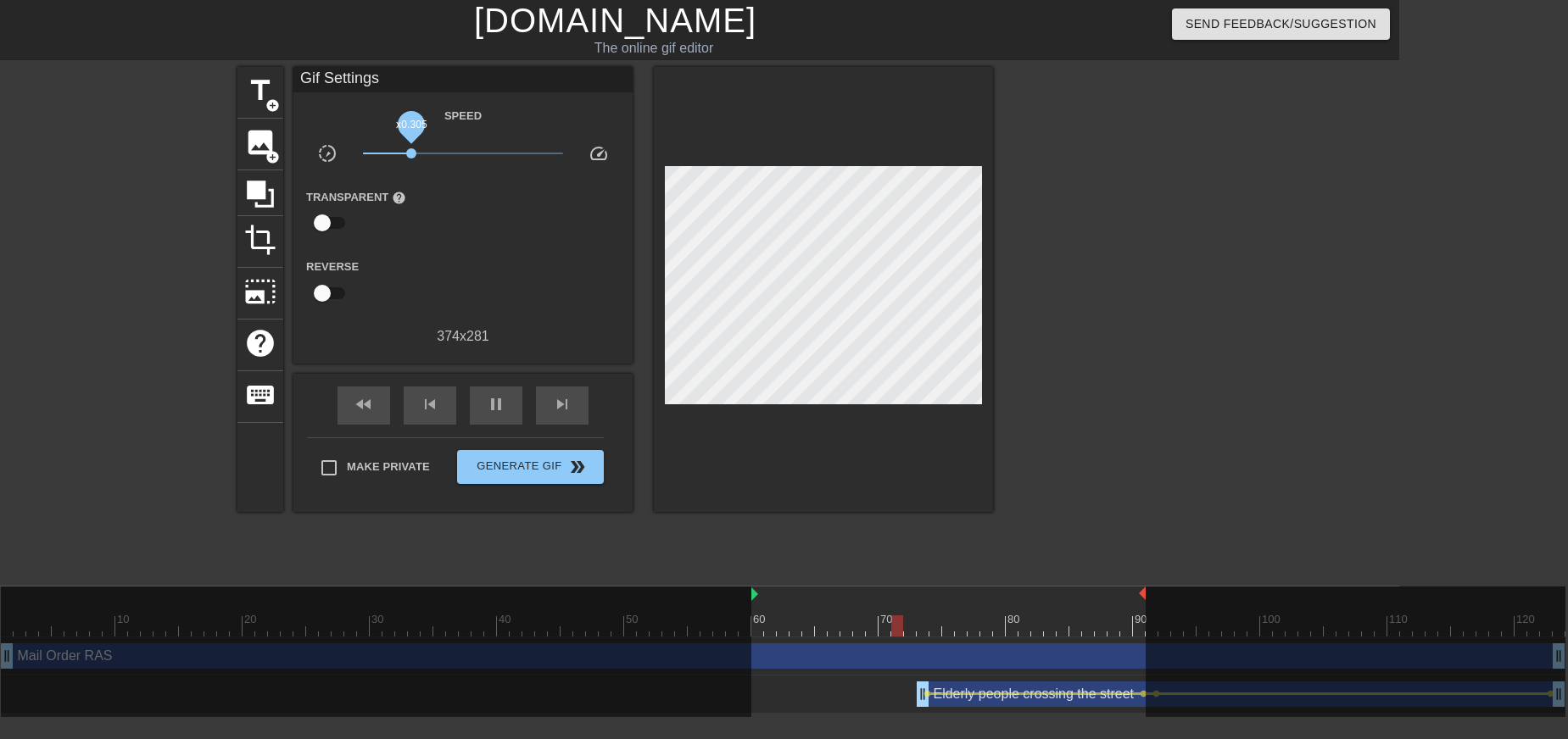 click on "x0.305" at bounding box center (411, 153) 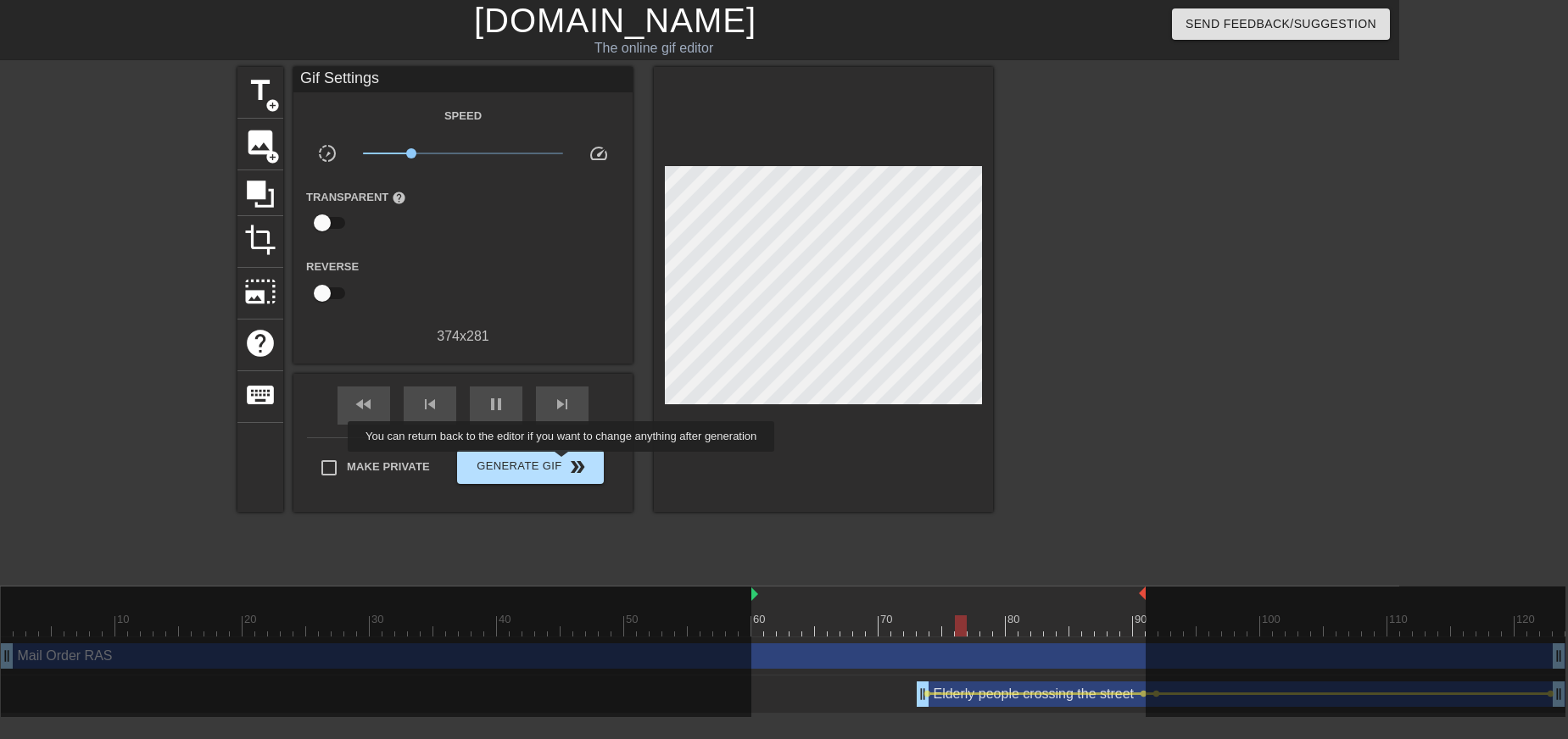 type on "40" 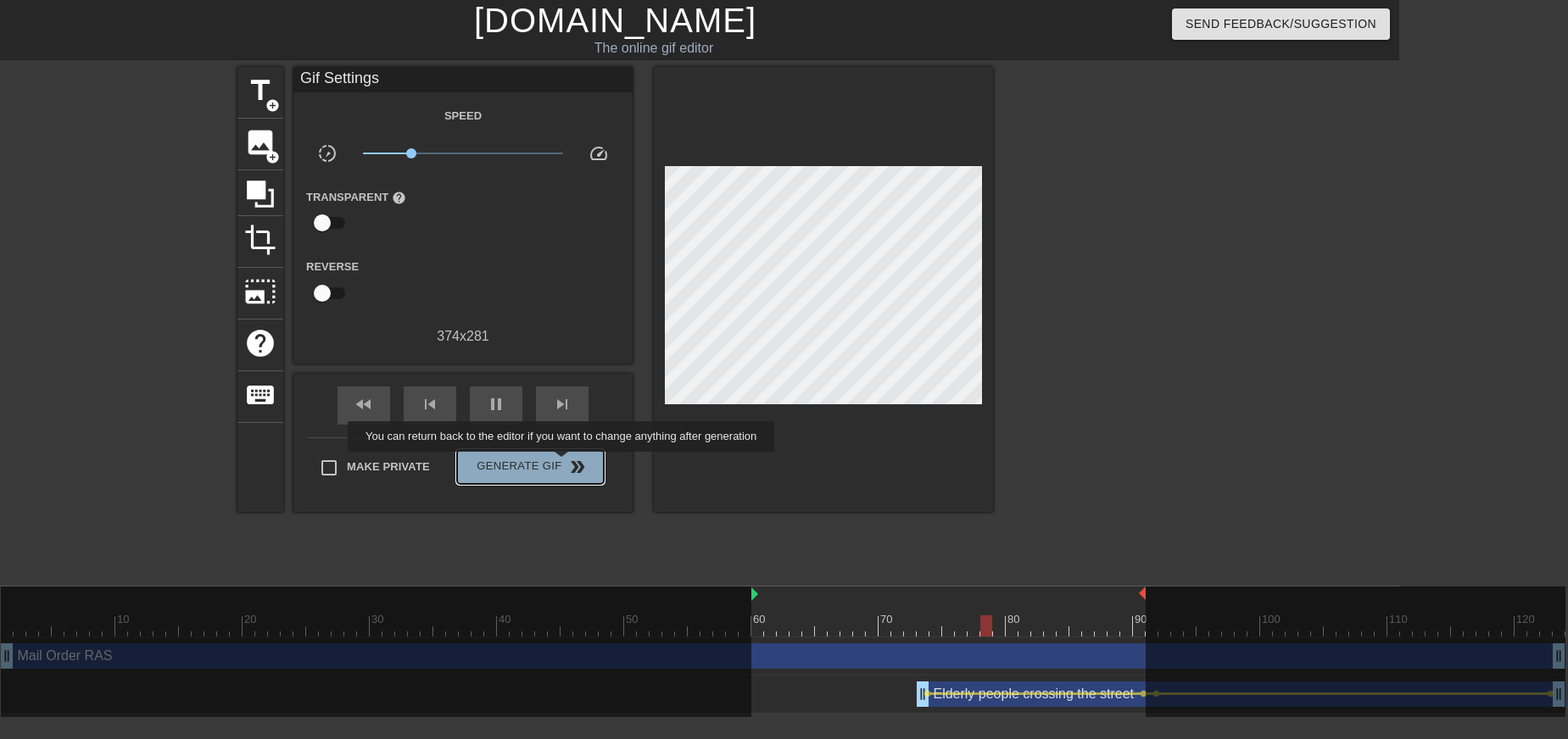 click on "double_arrow" at bounding box center (578, 467) 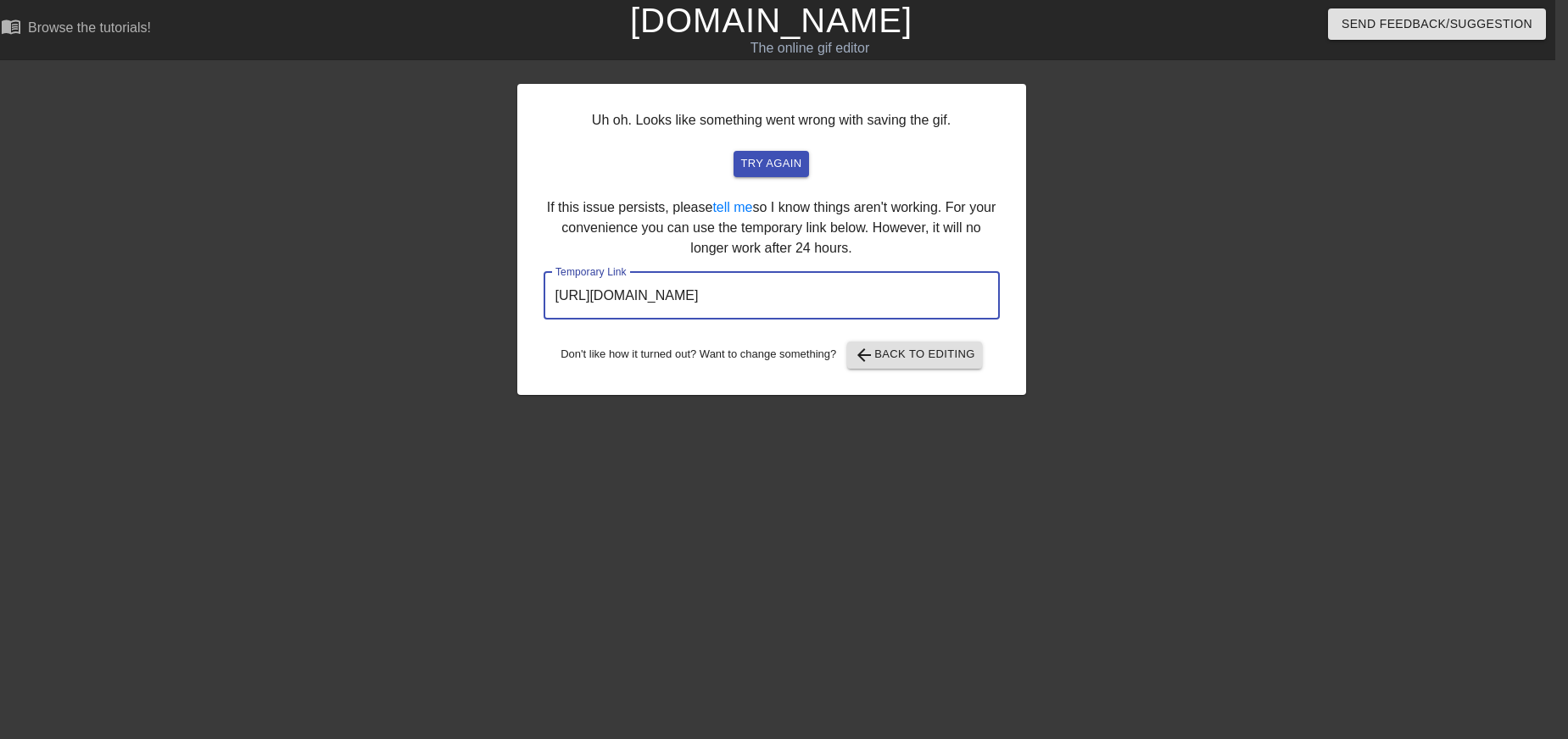 drag, startPoint x: 942, startPoint y: 296, endPoint x: 422, endPoint y: 272, distance: 520.55355 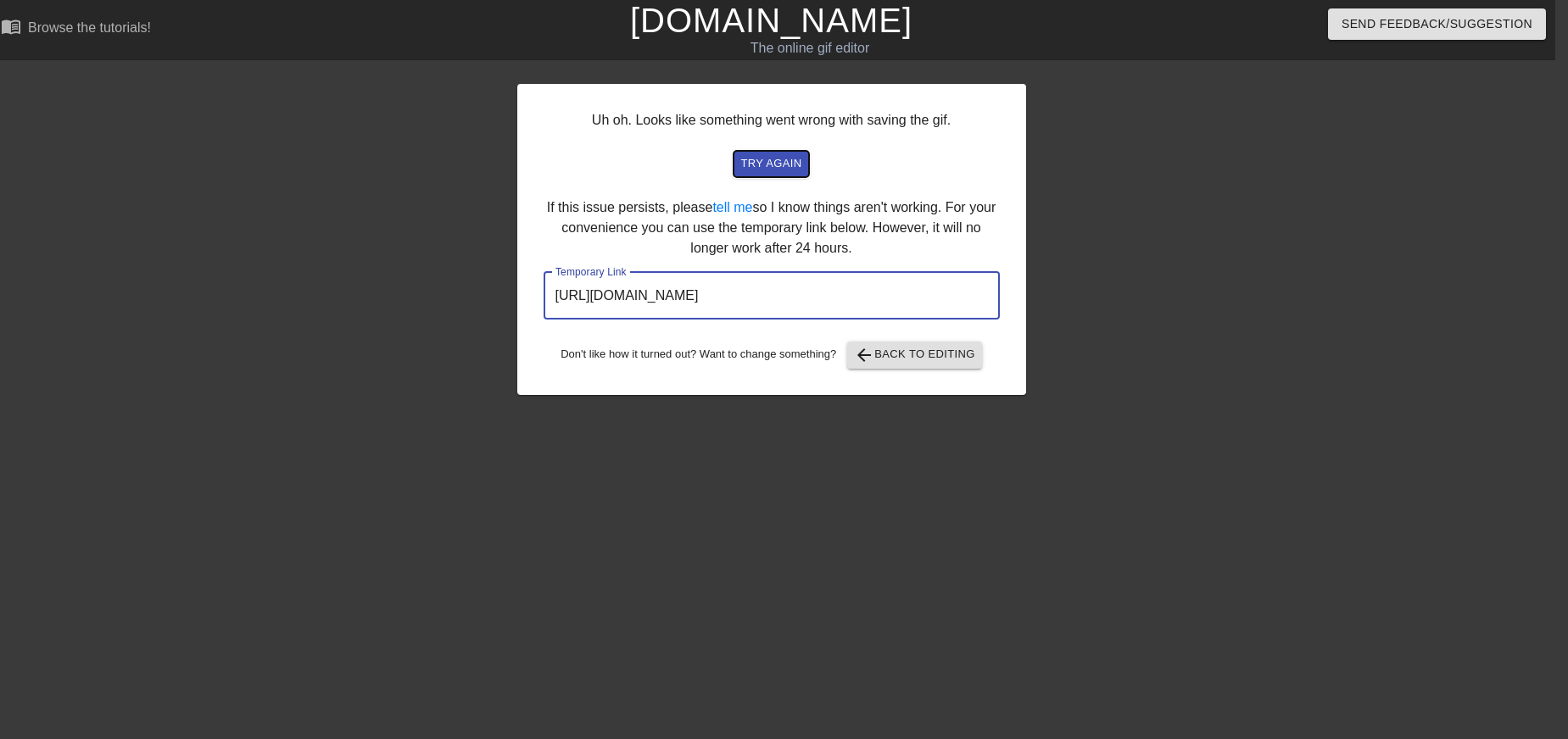 click on "try again" at bounding box center [771, 164] 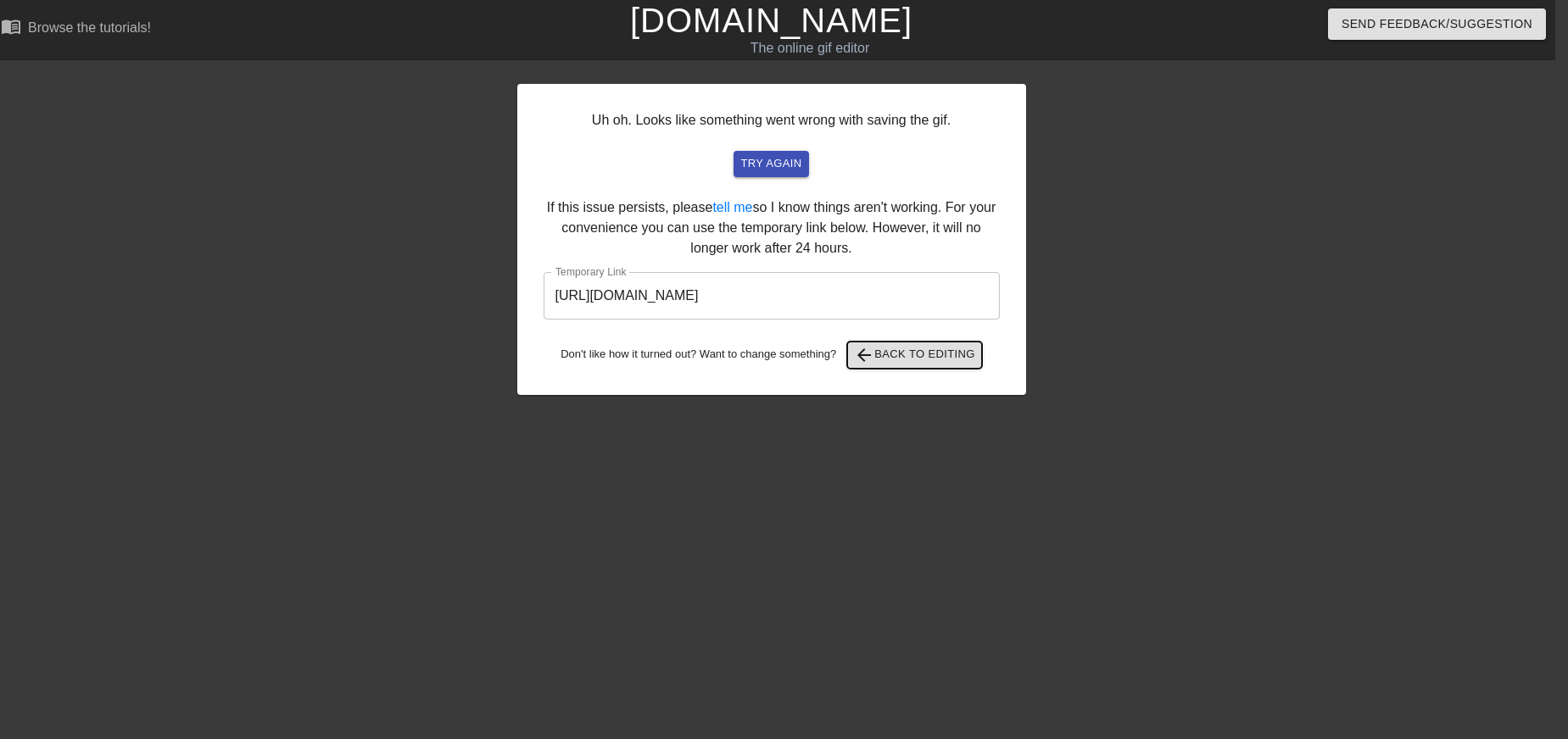 click on "arrow_back Back to Editing" at bounding box center [914, 355] 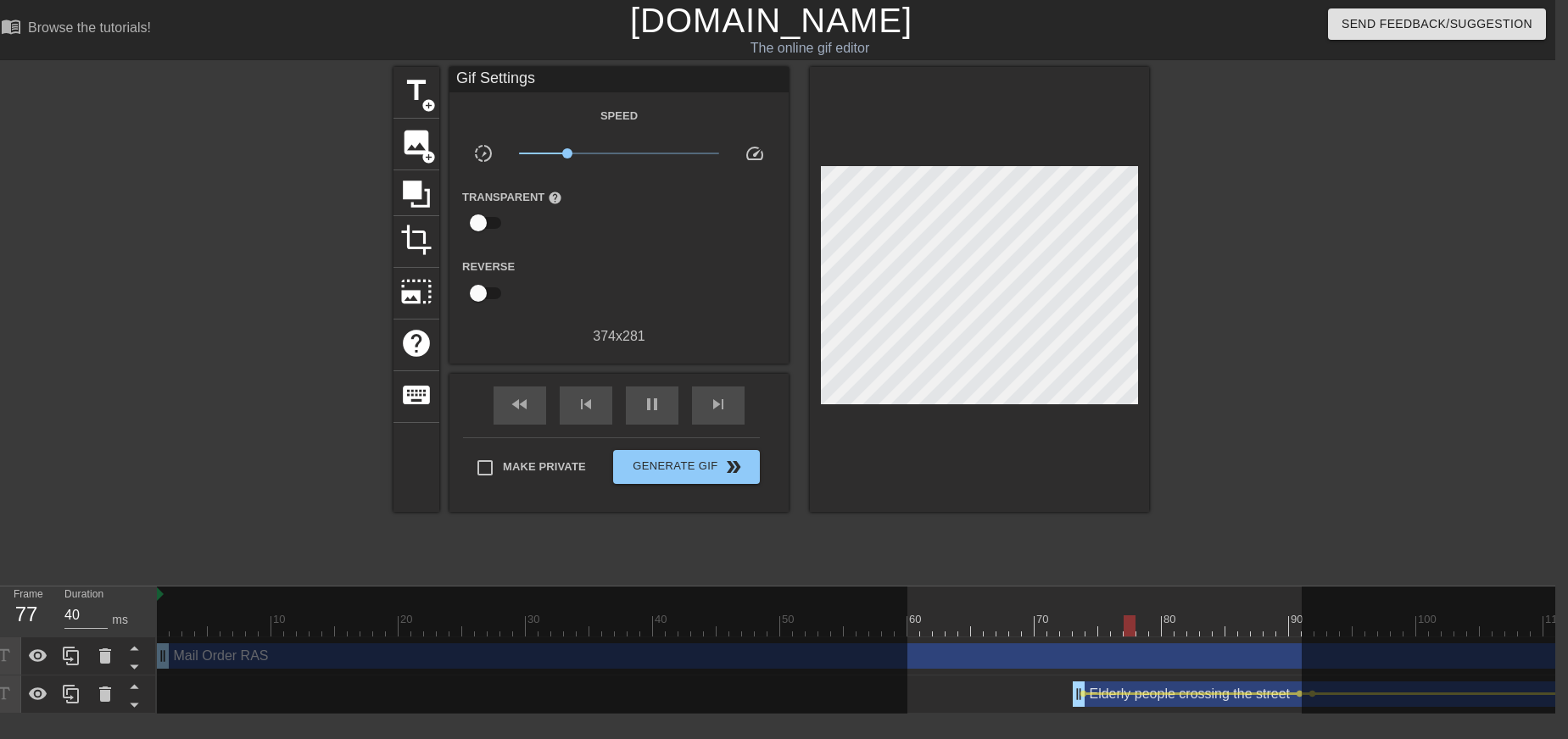 drag, startPoint x: 788, startPoint y: 261, endPoint x: 1193, endPoint y: 318, distance: 408.99144 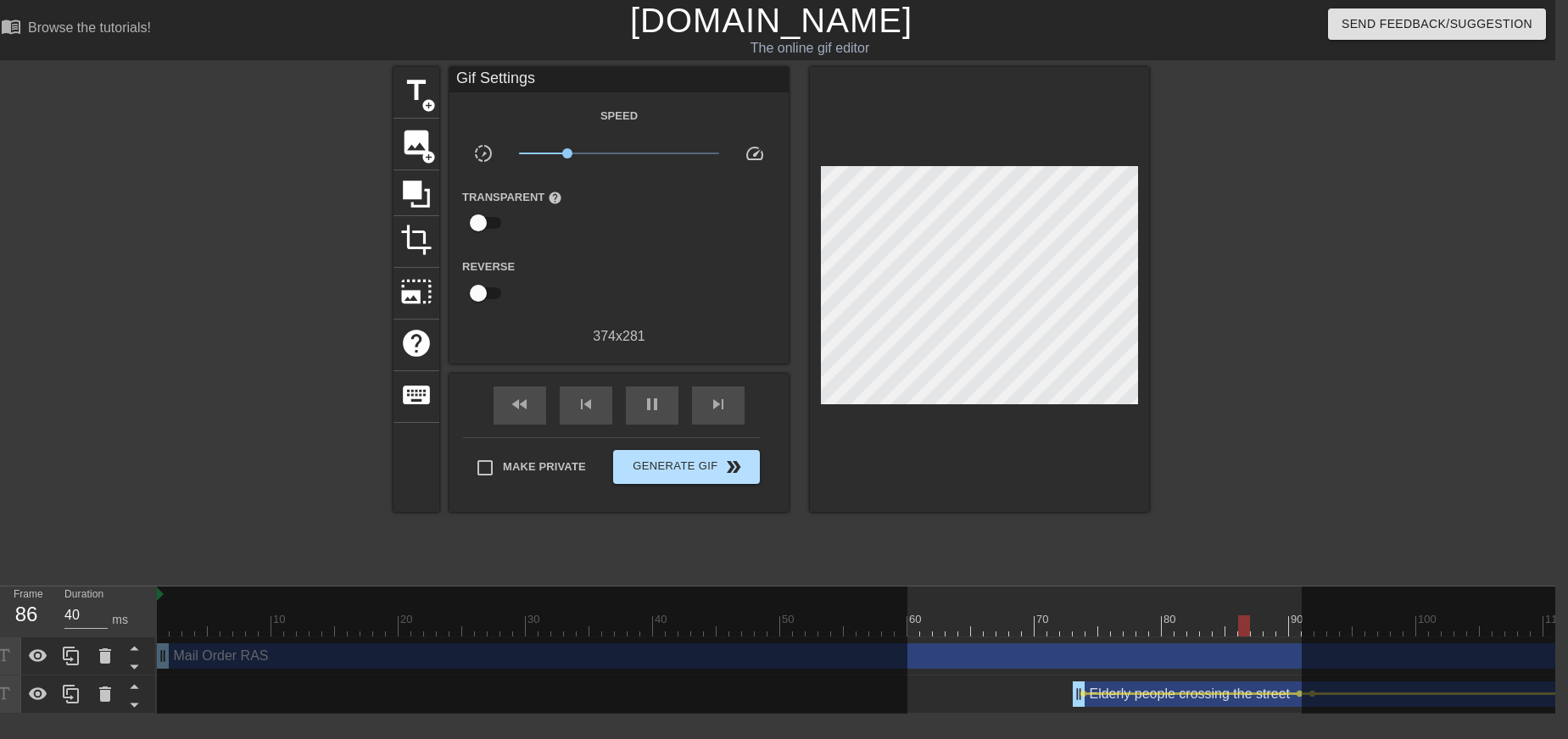 type on "30" 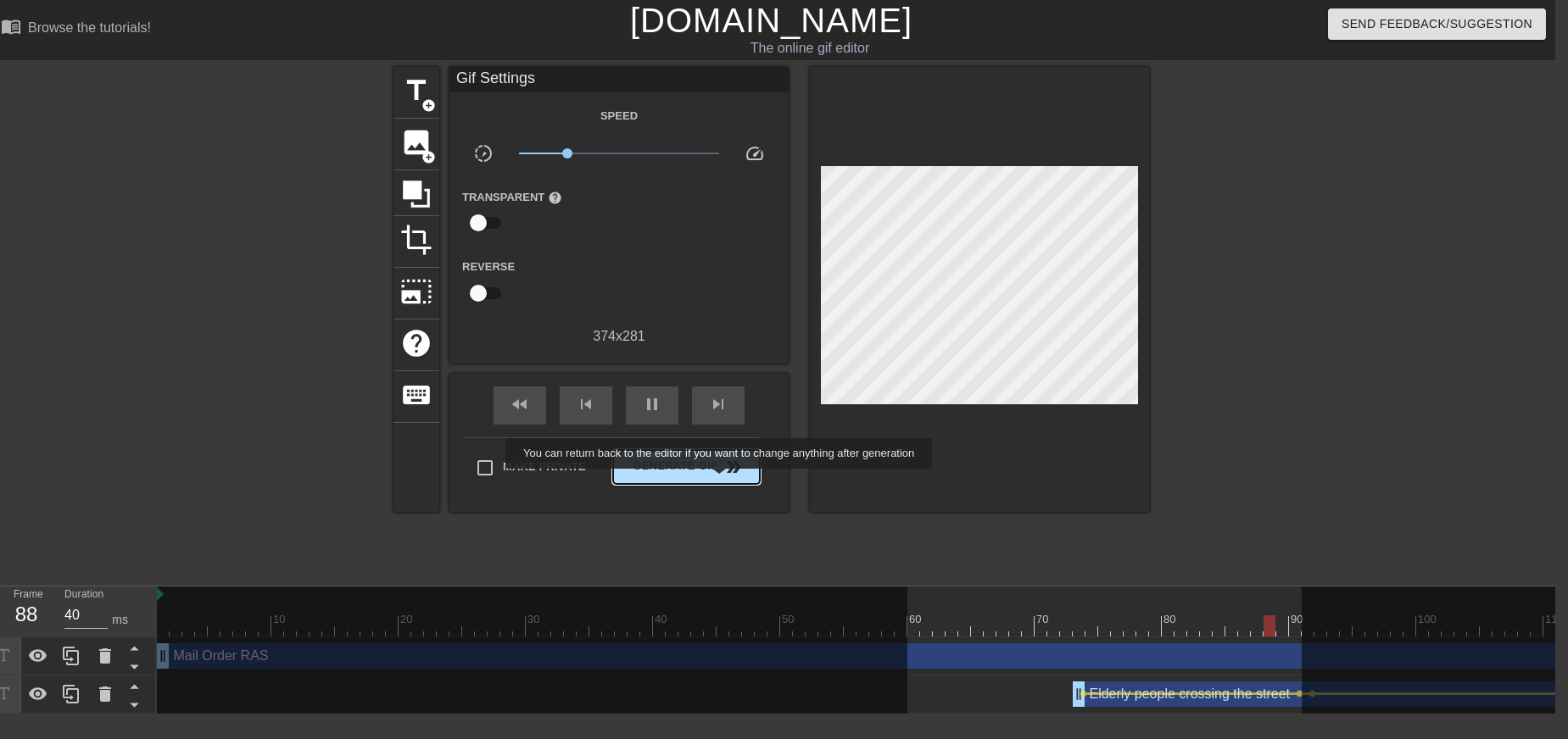 click on "Generate Gif double_arrow" at bounding box center [686, 467] 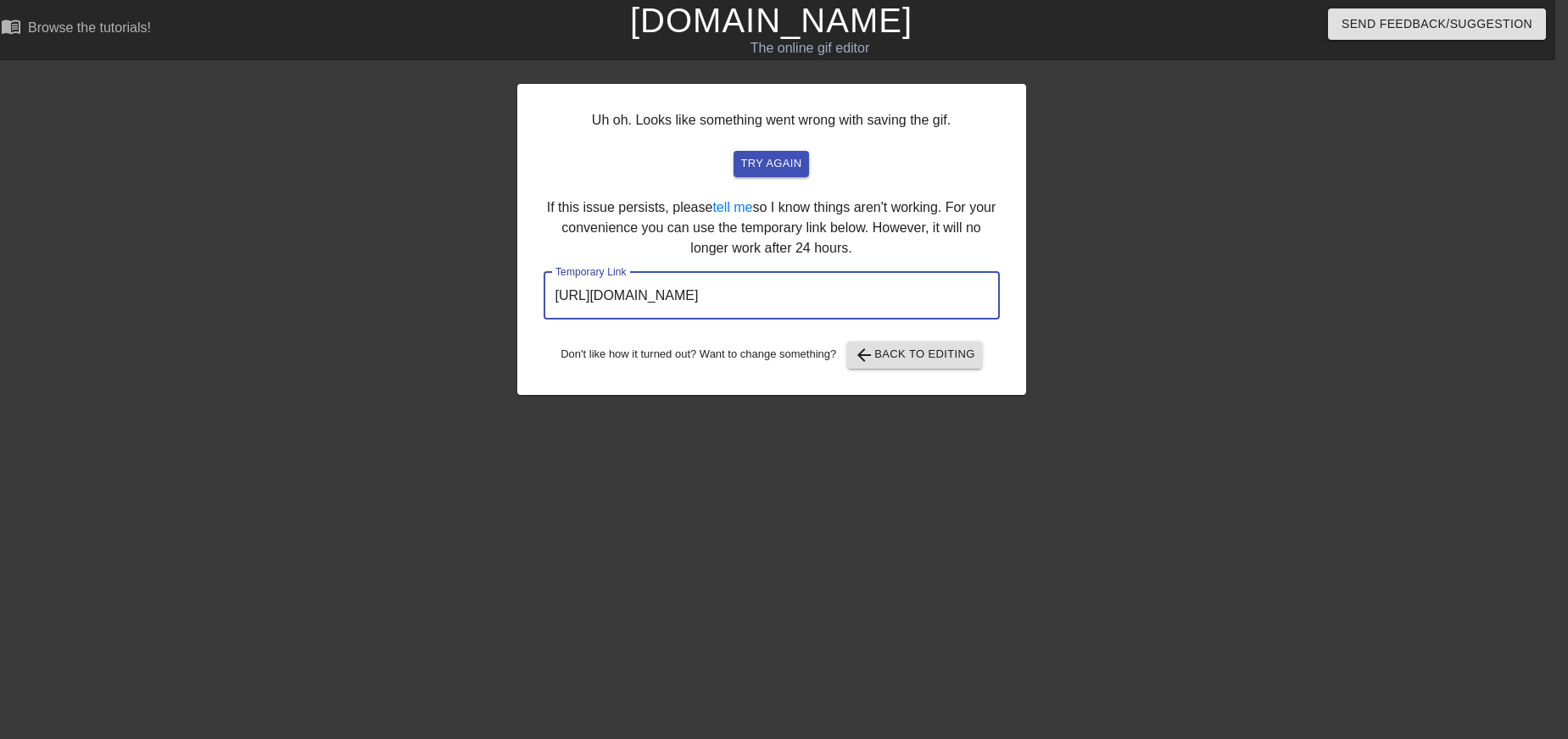 drag, startPoint x: 941, startPoint y: 297, endPoint x: 504, endPoint y: 286, distance: 437.13842 